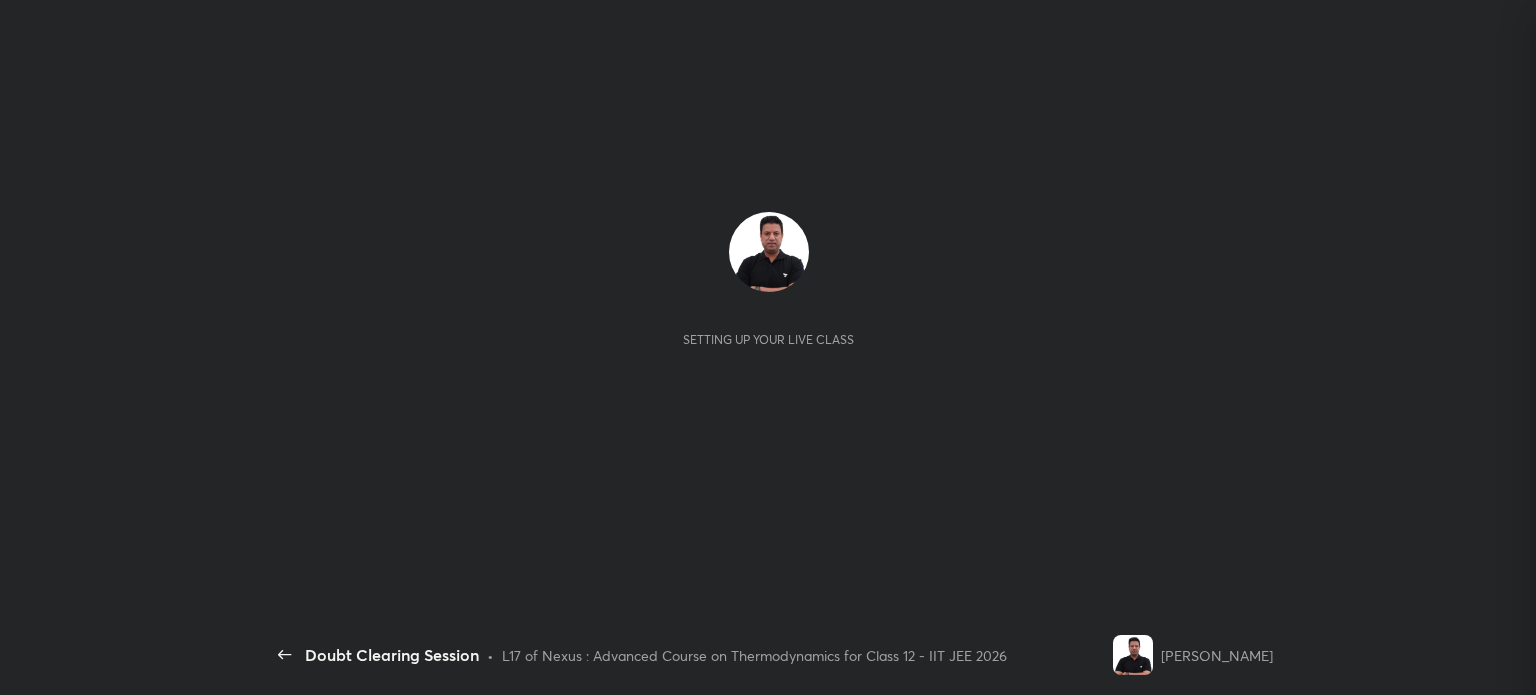 scroll, scrollTop: 0, scrollLeft: 0, axis: both 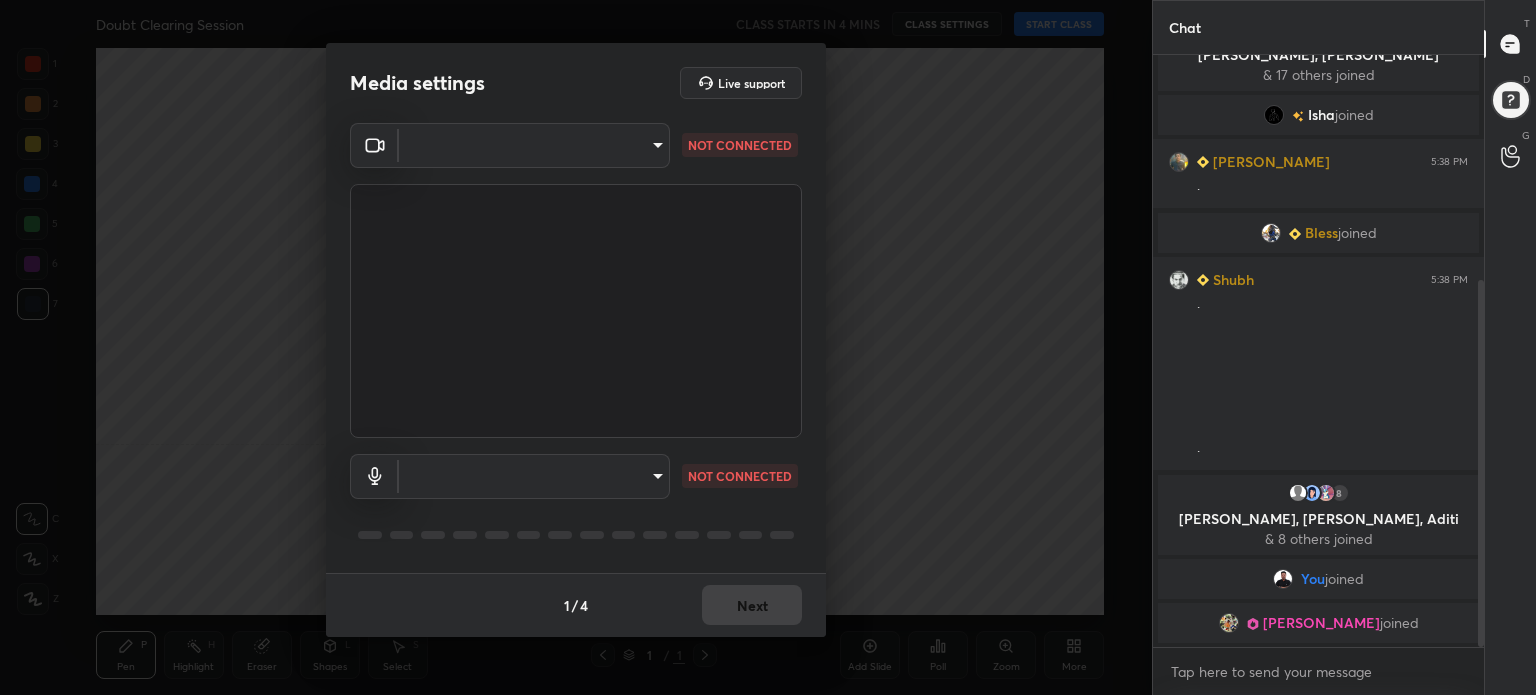 click on "1 2 3 4 5 6 7 C X Z C X Z E E Erase all   H H Doubt Clearing Session CLASS STARTS IN 4 MINS CLASS SETTINGS START CLASS Setting up your live class Back Doubt Clearing Session • L17 of Nexus : Advanced Course on Thermodynamics for Class 12 - IIT JEE 2026 [PERSON_NAME] Pen P Highlight H Eraser Shapes L Select S 1 / 1 Add Slide Poll Zoom More Chat [PERSON_NAME] 5:35 PM . 17 [PERSON_NAME], [PERSON_NAME] &  17 others  joined [PERSON_NAME]  joined [PERSON_NAME] 5:38 PM . Bless  joined Shubh 5:38 PM .
. 8 [PERSON_NAME], [PERSON_NAME] &  8 others  joined You  joined [PERSON_NAME]  joined JUMP TO LATEST Enable hand raising Enable raise hand to speak to learners. Once enabled, chat will be turned off temporarily. Enable x   introducing Raise a hand with a doubt Now learners can raise their hand along with a doubt  How it works? Doubts asked by learners will show up here Raise hand disabled You have disabled Raise hand currently. Enable it to invite learners to speak Enable Can't raise hand Got it T Messages (T) D Doubts (D) G Raise Hand (G) Buffering" at bounding box center [768, 347] 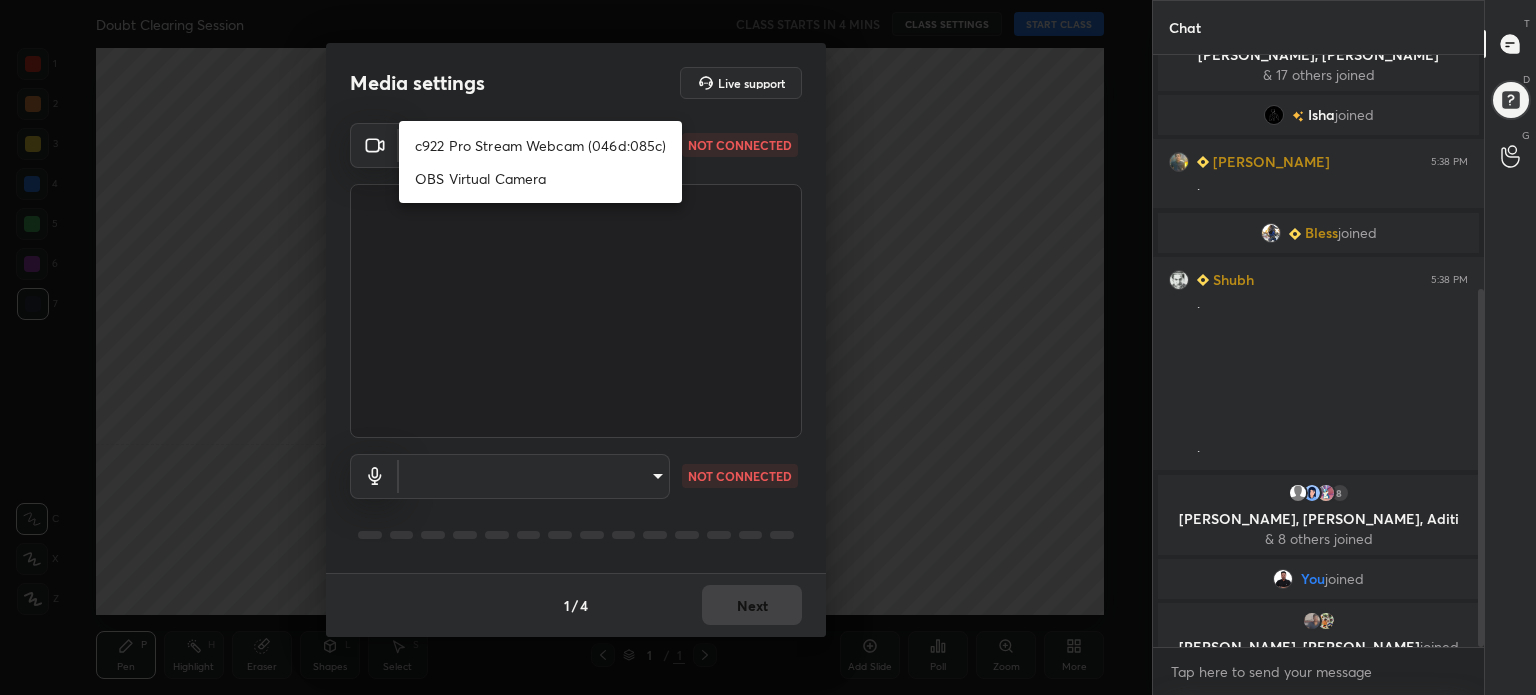 scroll, scrollTop: 388, scrollLeft: 0, axis: vertical 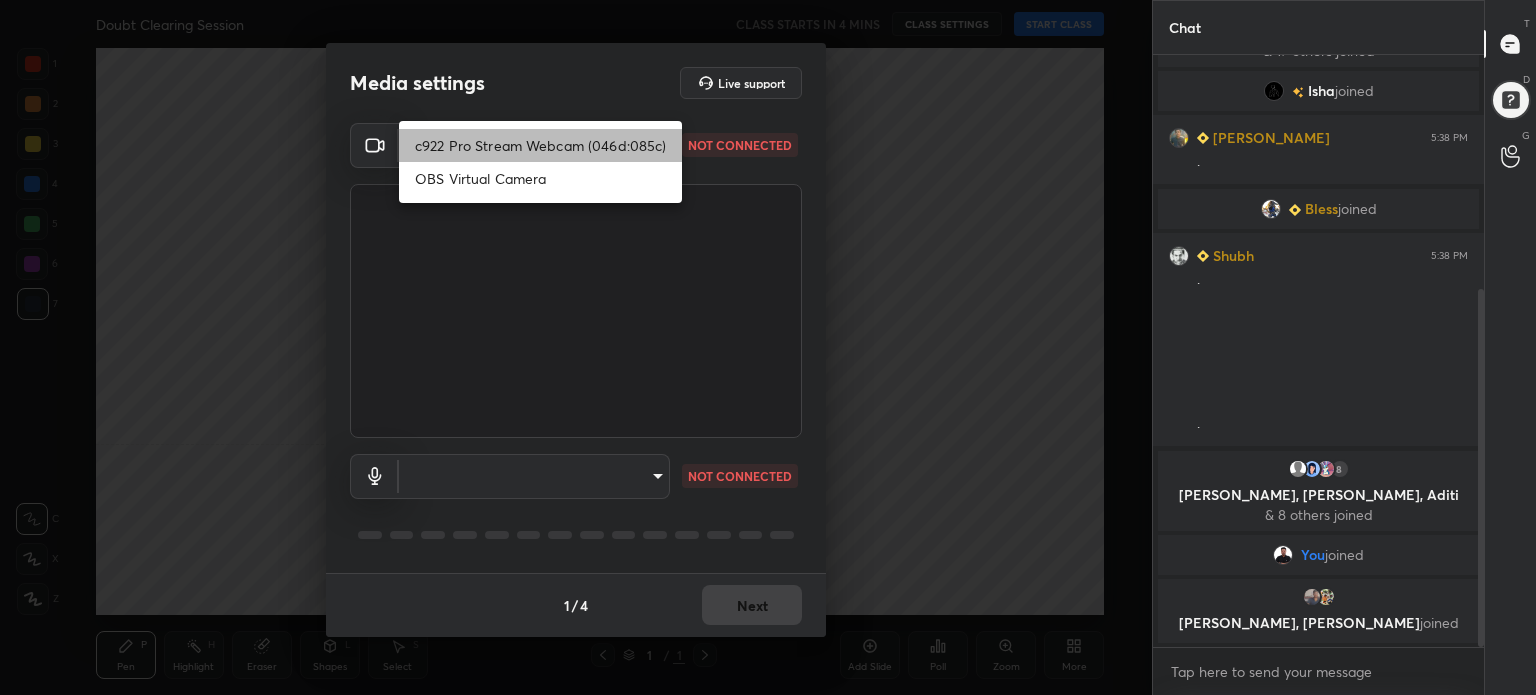 click on "c922 Pro Stream Webcam (046d:085c)" at bounding box center (540, 145) 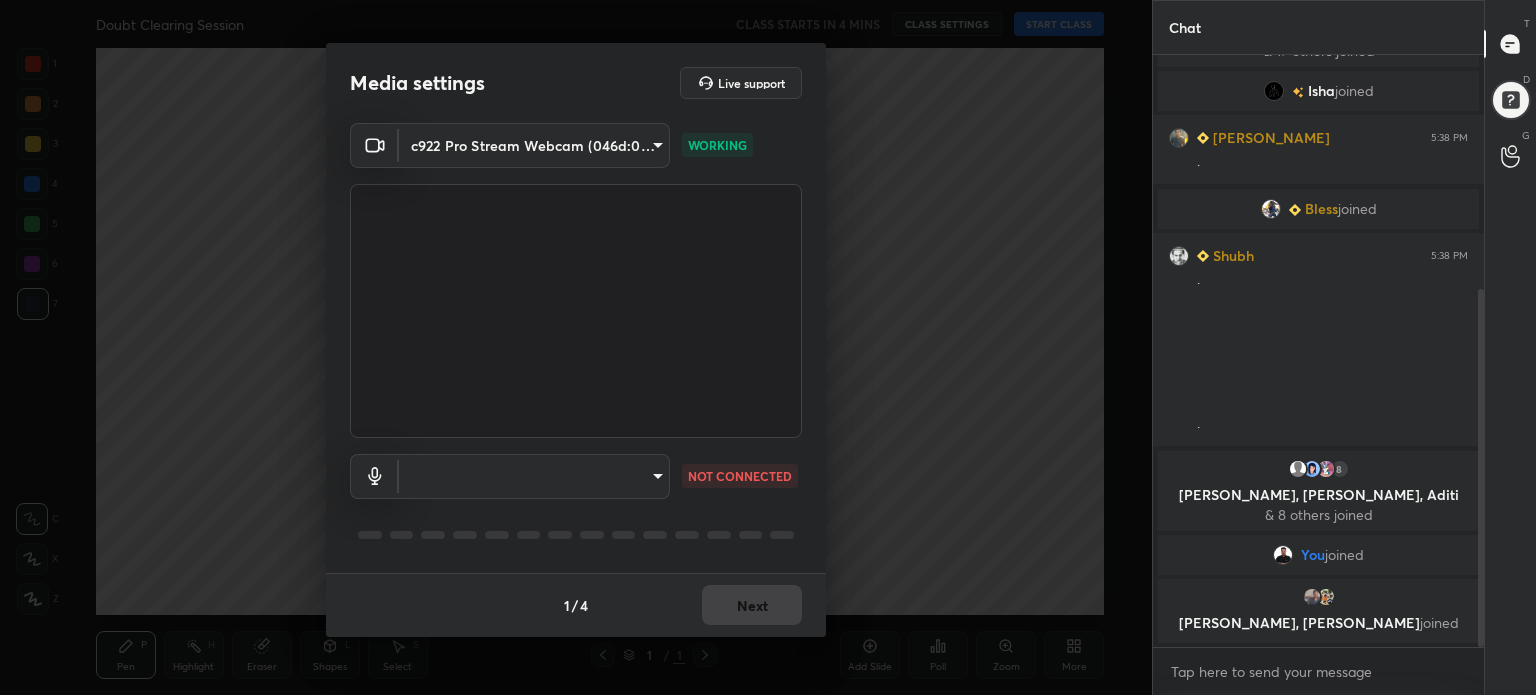 click on "1 2 3 4 5 6 7 C X Z C X Z E E Erase all   H H Doubt Clearing Session CLASS STARTS IN 4 MINS CLASS SETTINGS START CLASS Setting up your live class Back Doubt Clearing Session • L17 of Nexus : Advanced Course on Thermodynamics for Class 12 - IIT JEE 2026 [PERSON_NAME] Pen P Highlight H Eraser Shapes L Select S 1 / 1 Add Slide Poll Zoom More Chat [PERSON_NAME] 5:35 PM . 17 [PERSON_NAME], [PERSON_NAME] &  17 others  joined [PERSON_NAME]  joined [PERSON_NAME] 5:38 PM . Bless  joined Shubh 5:38 PM .
. 8 [PERSON_NAME], [PERSON_NAME] &  8 others  joined You  joined [PERSON_NAME], [PERSON_NAME]  joined JUMP TO LATEST Enable hand raising Enable raise hand to speak to learners. Once enabled, chat will be turned off temporarily. Enable x   introducing Raise a hand with a doubt Now learners can raise their hand along with a doubt  How it works? Doubts asked by learners will show up here Raise hand disabled You have disabled Raise hand currently. Enable it to invite learners to speak Enable Can't raise hand Got it T Messages (T) D Doubts (D) G Raise Hand (G) 1" at bounding box center [768, 347] 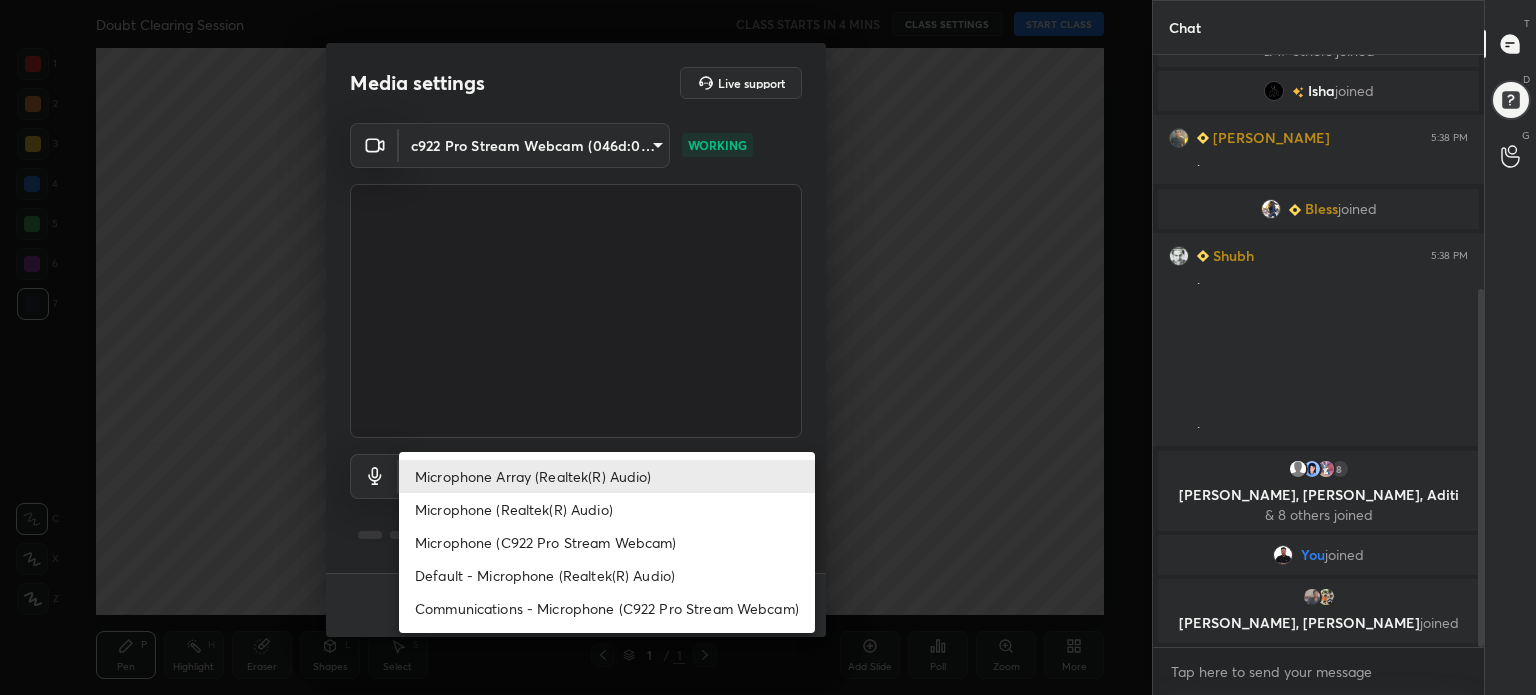 click on "Microphone (Realtek(R) Audio)" at bounding box center [607, 509] 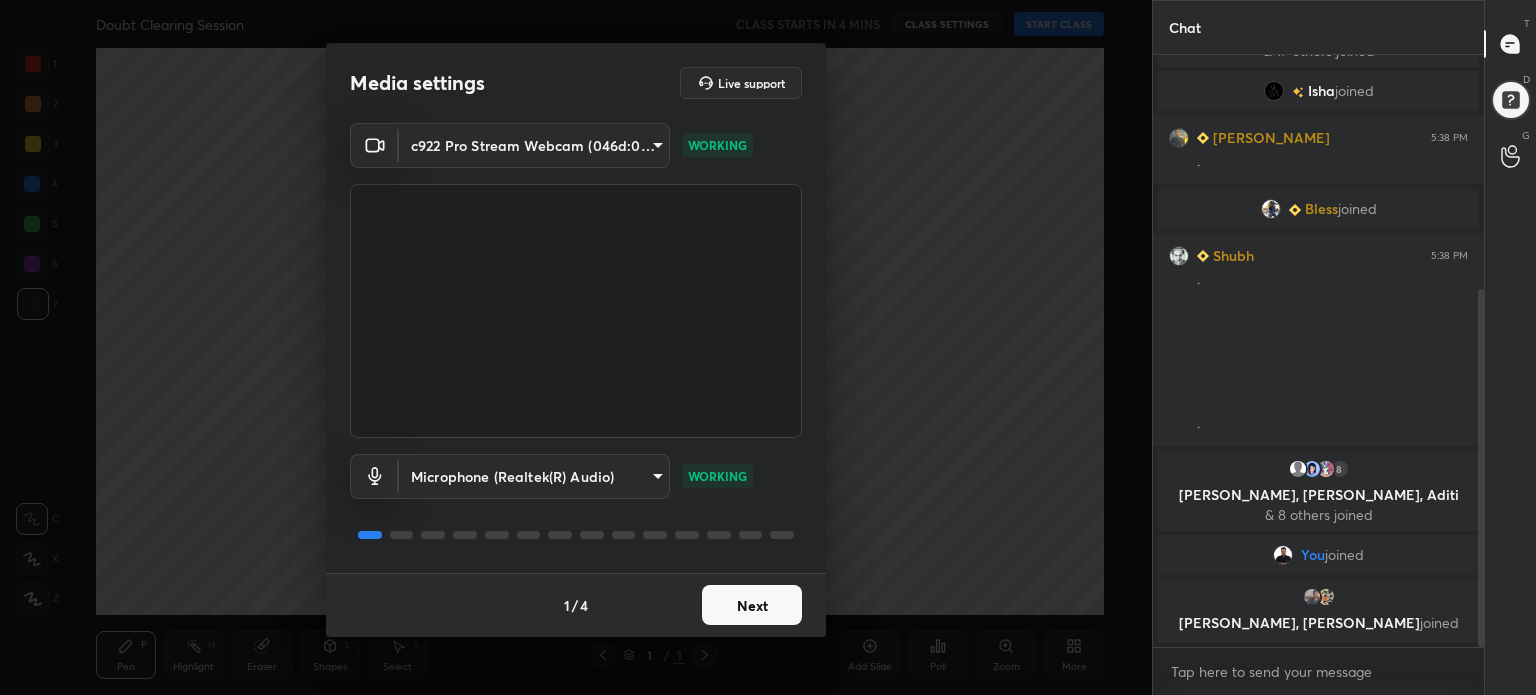 scroll, scrollTop: 458, scrollLeft: 0, axis: vertical 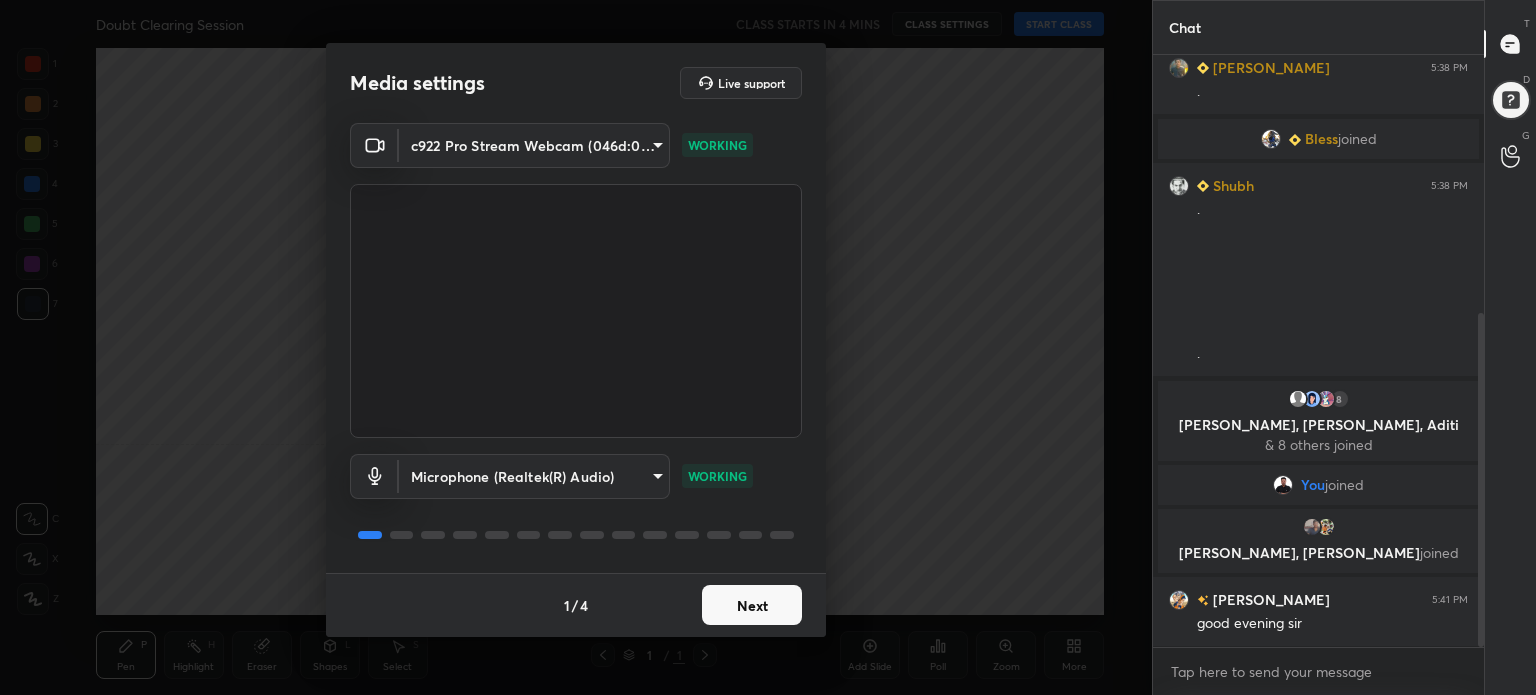click on "Next" at bounding box center [752, 605] 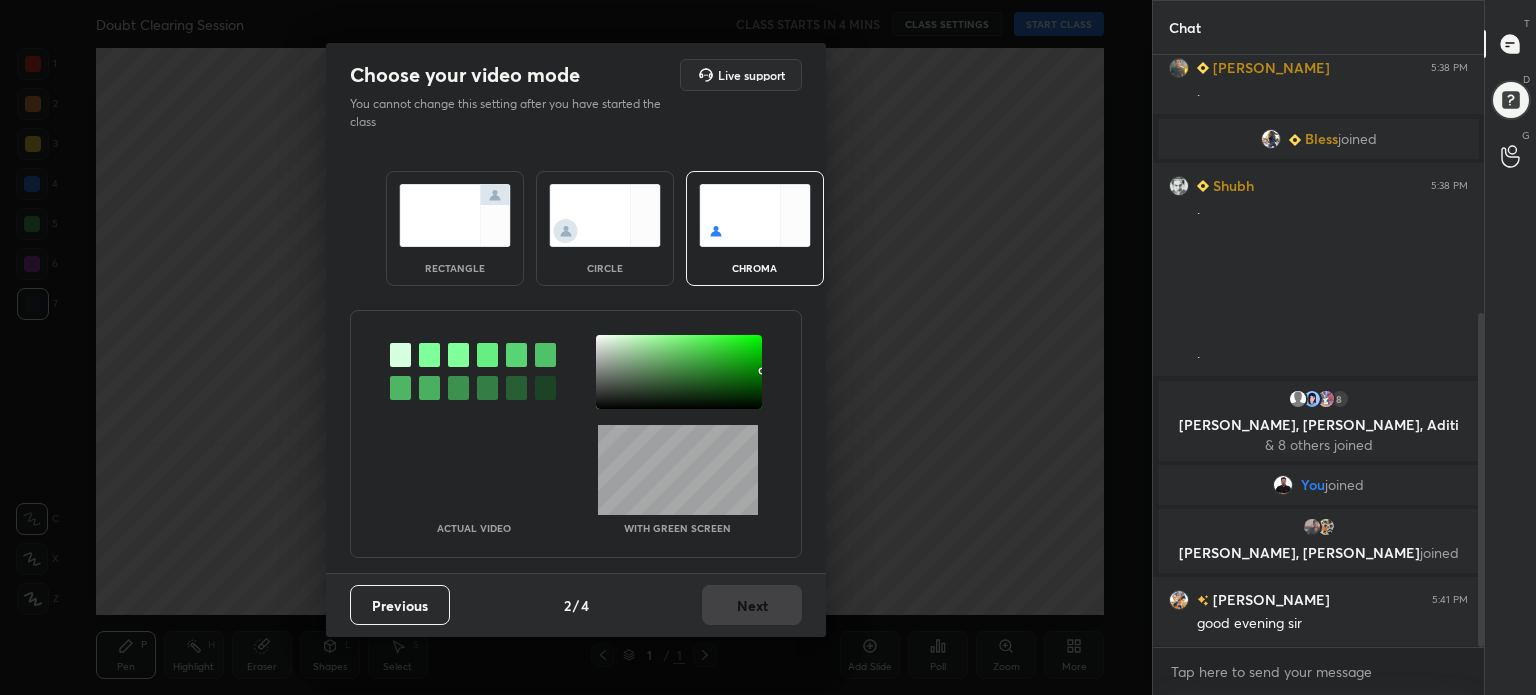 click at bounding box center (679, 372) 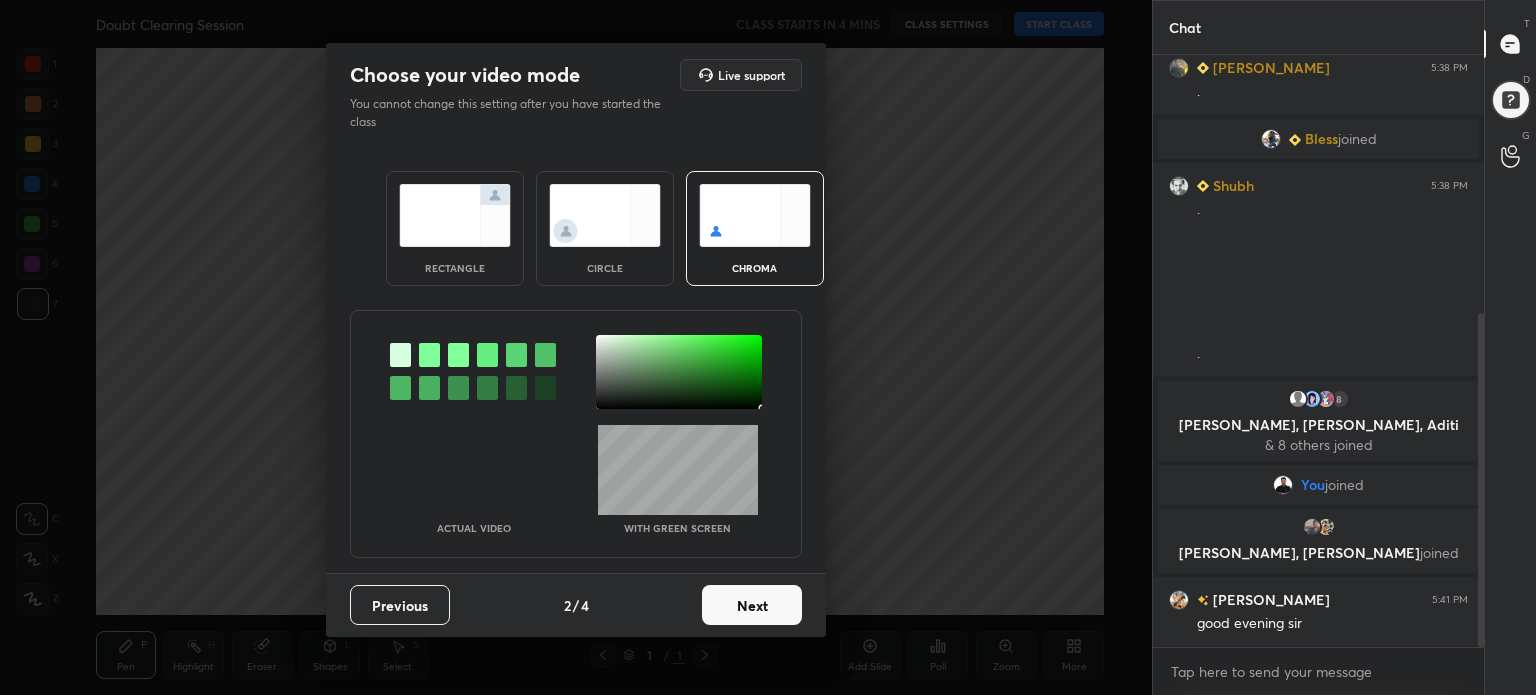 click on "Next" at bounding box center (752, 605) 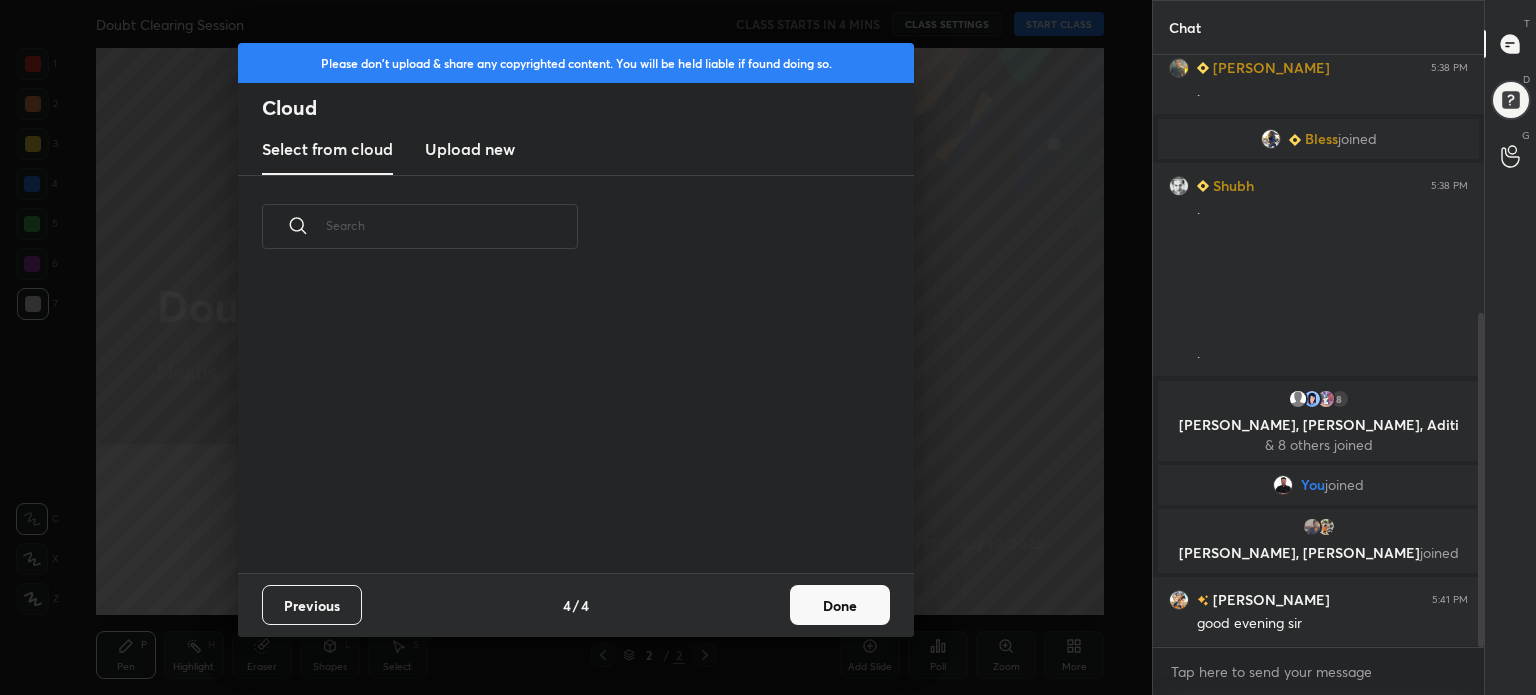 scroll, scrollTop: 6, scrollLeft: 10, axis: both 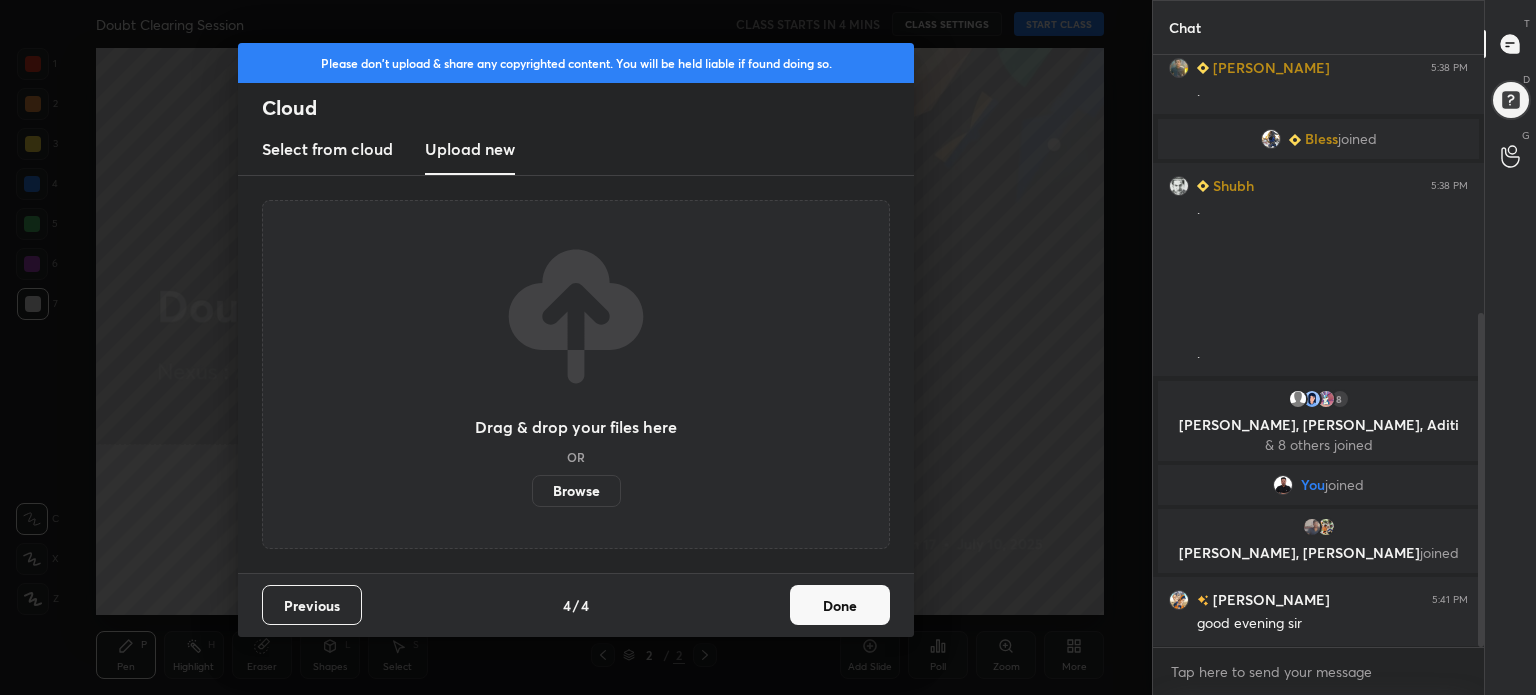 click on "Browse" at bounding box center [576, 491] 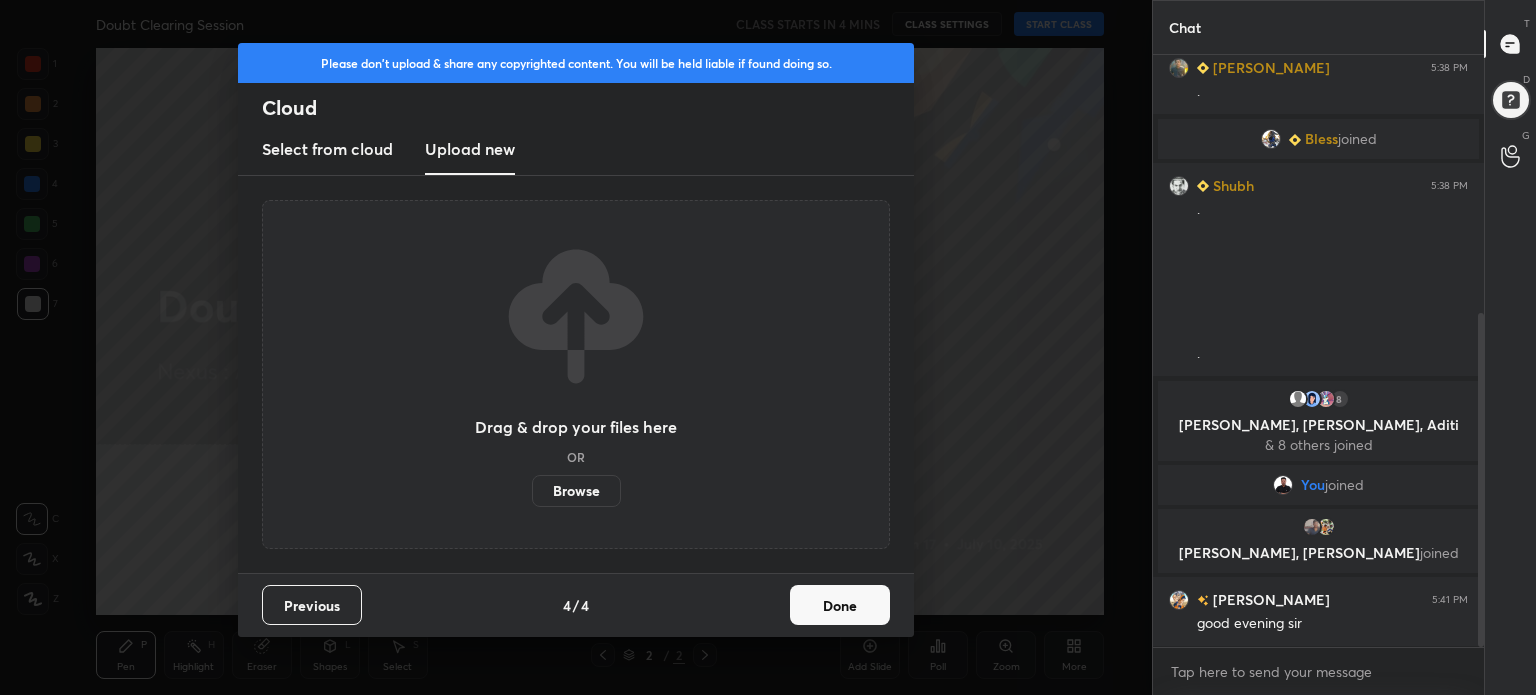 scroll, scrollTop: 528, scrollLeft: 0, axis: vertical 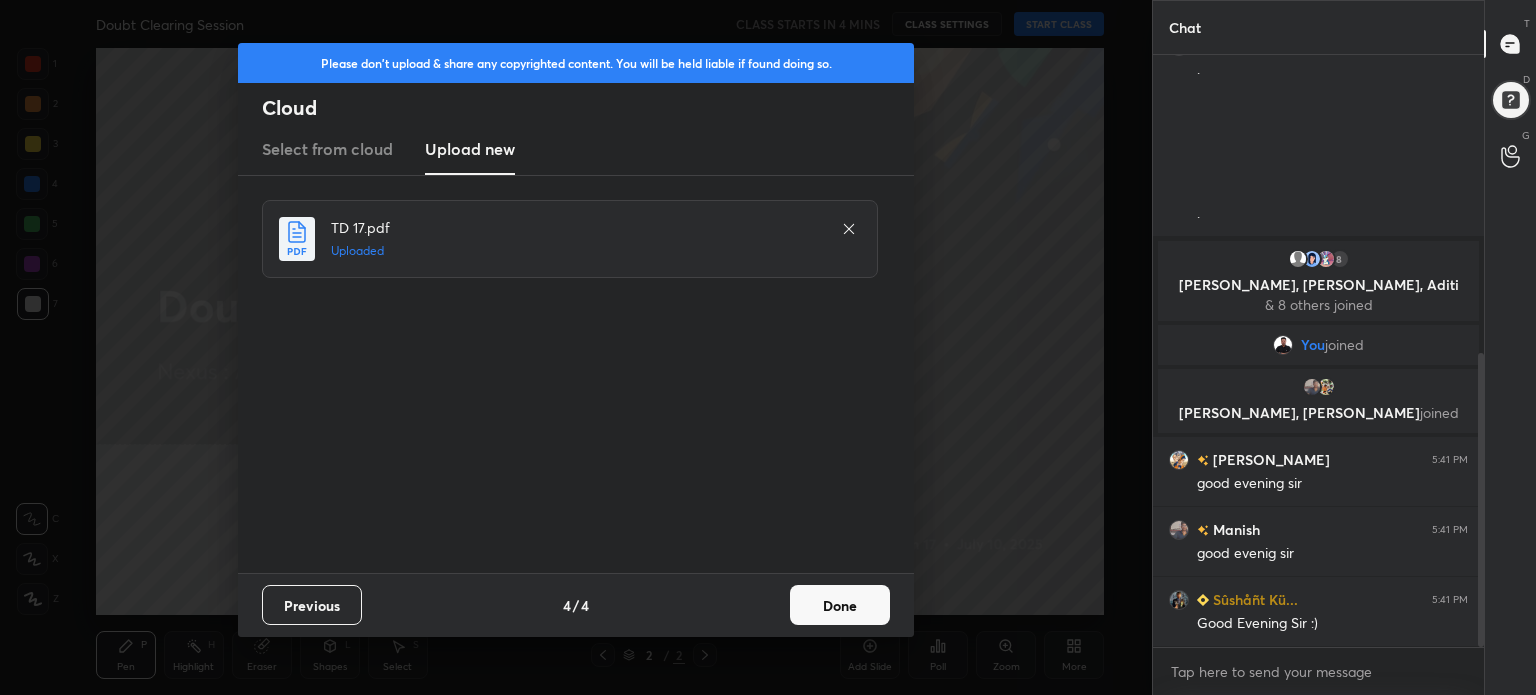 click on "Done" at bounding box center (840, 605) 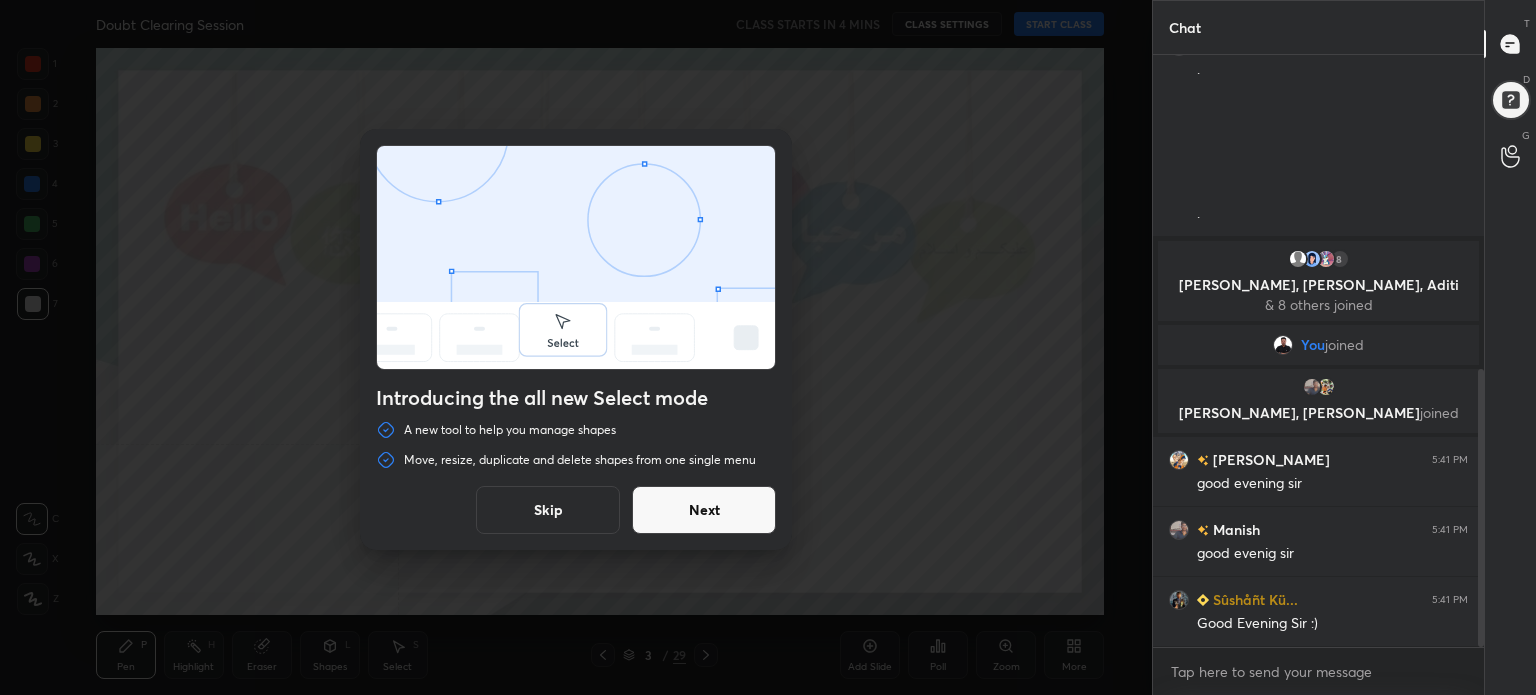 click on "Skip" at bounding box center [548, 510] 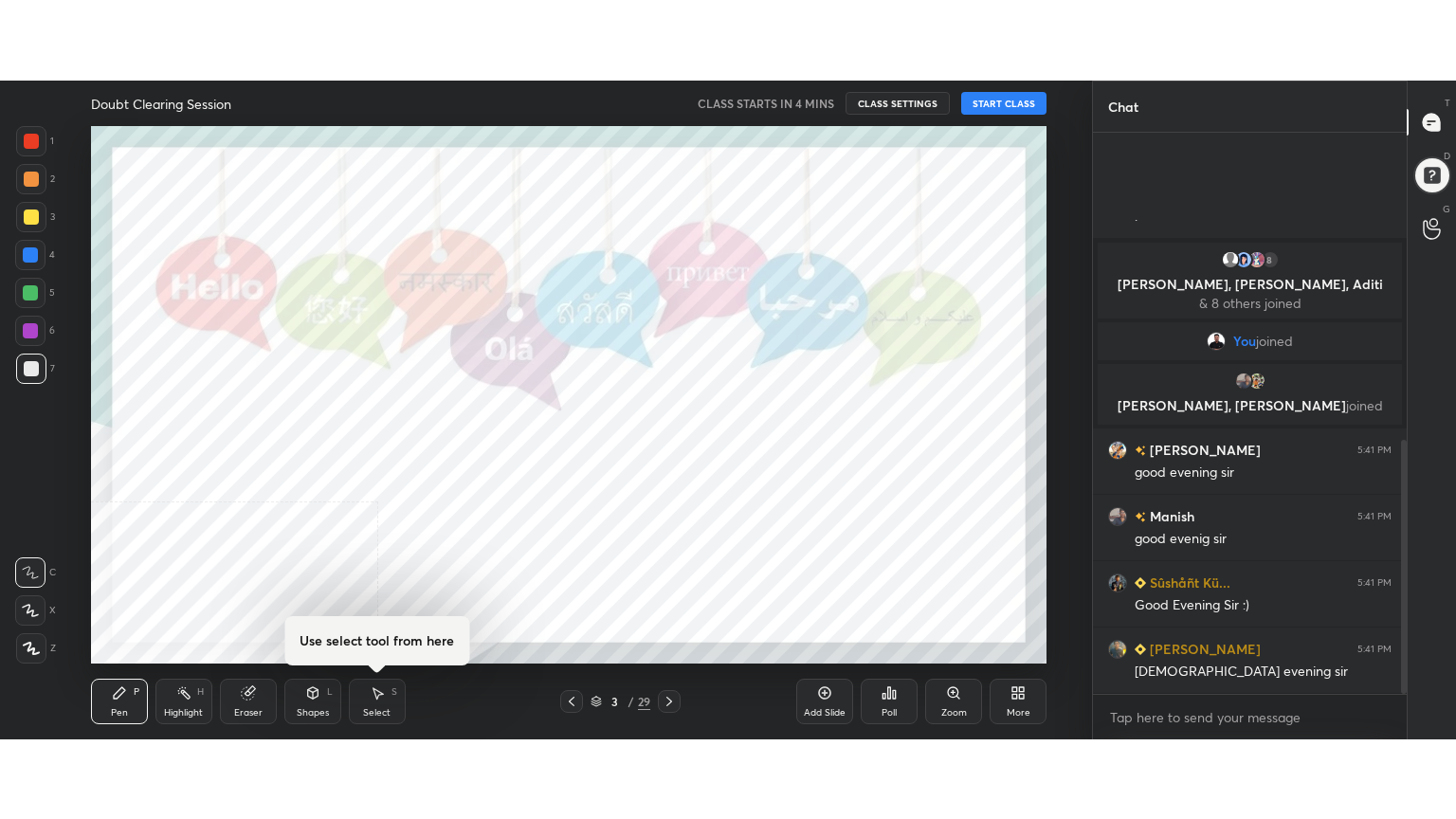 scroll, scrollTop: 679, scrollLeft: 0, axis: vertical 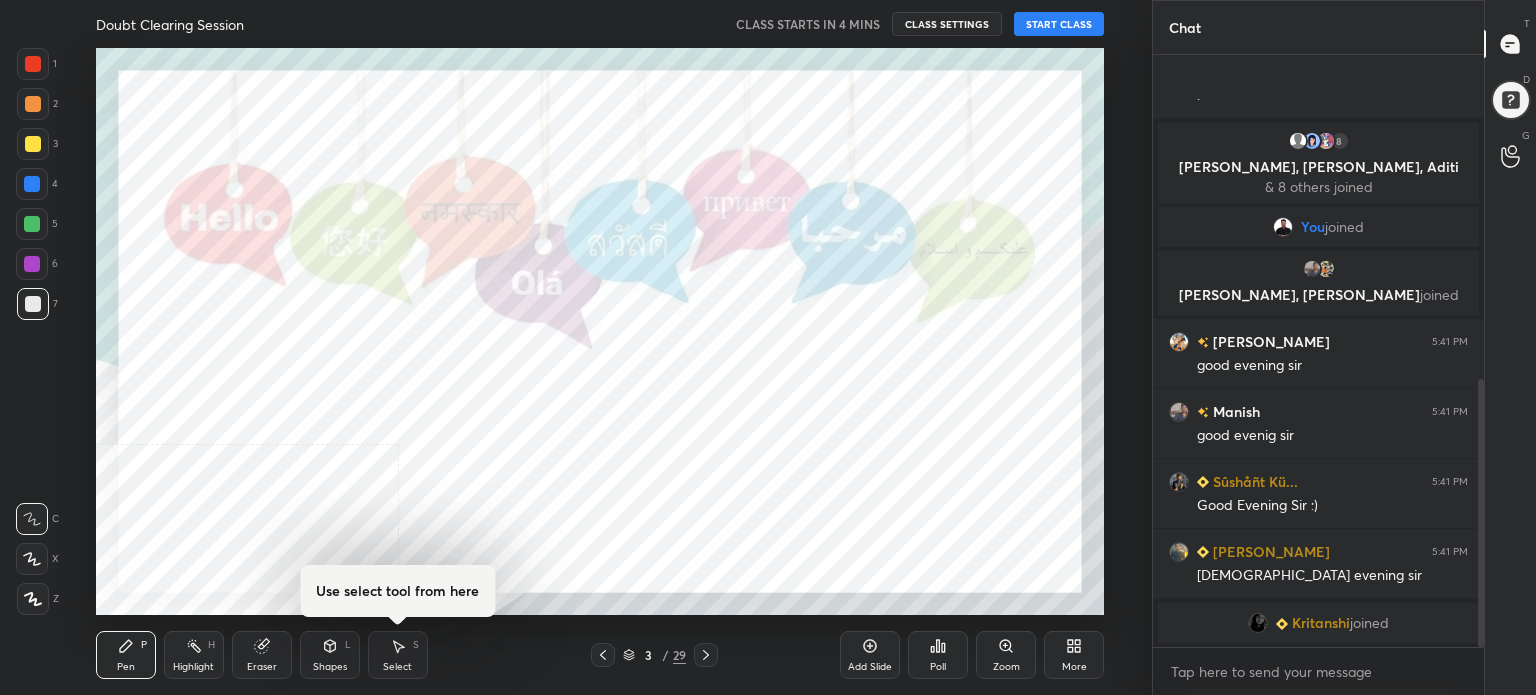 click on "More" at bounding box center (1074, 655) 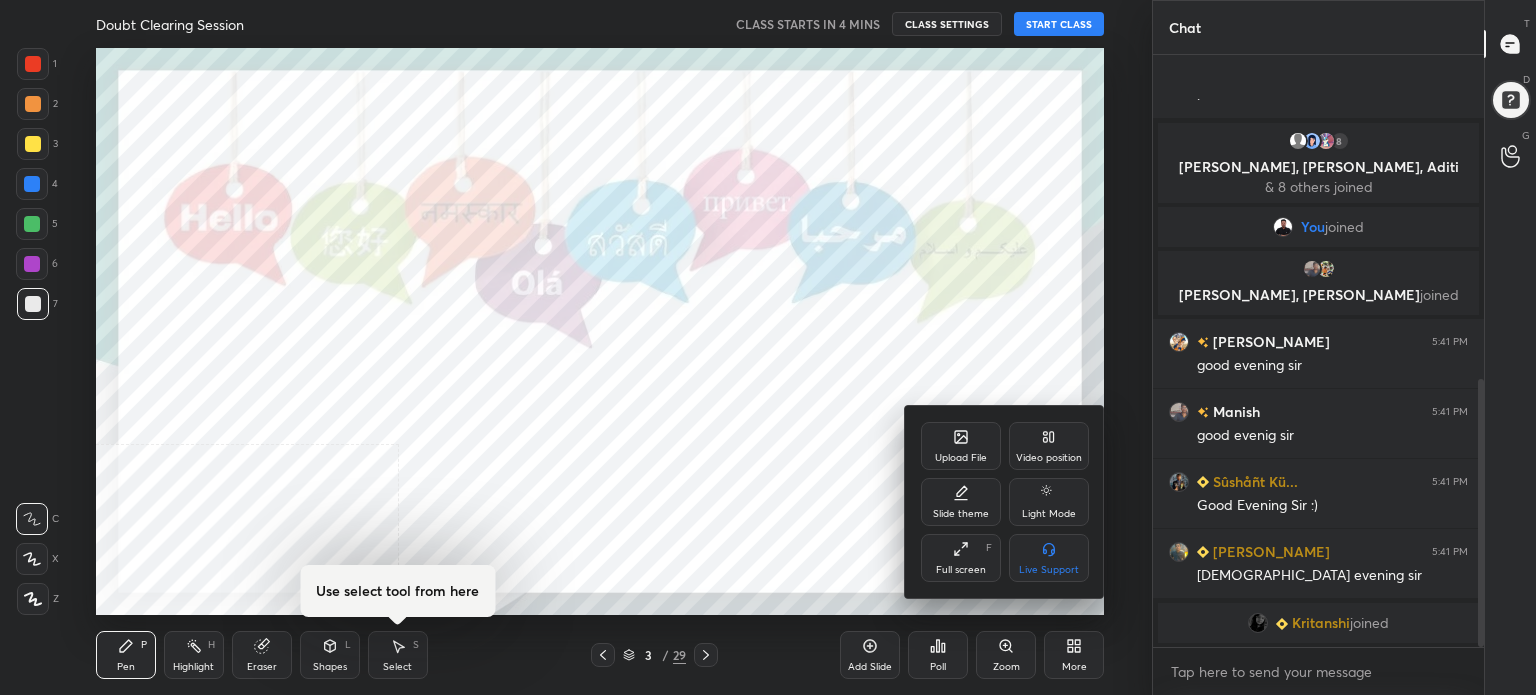 click 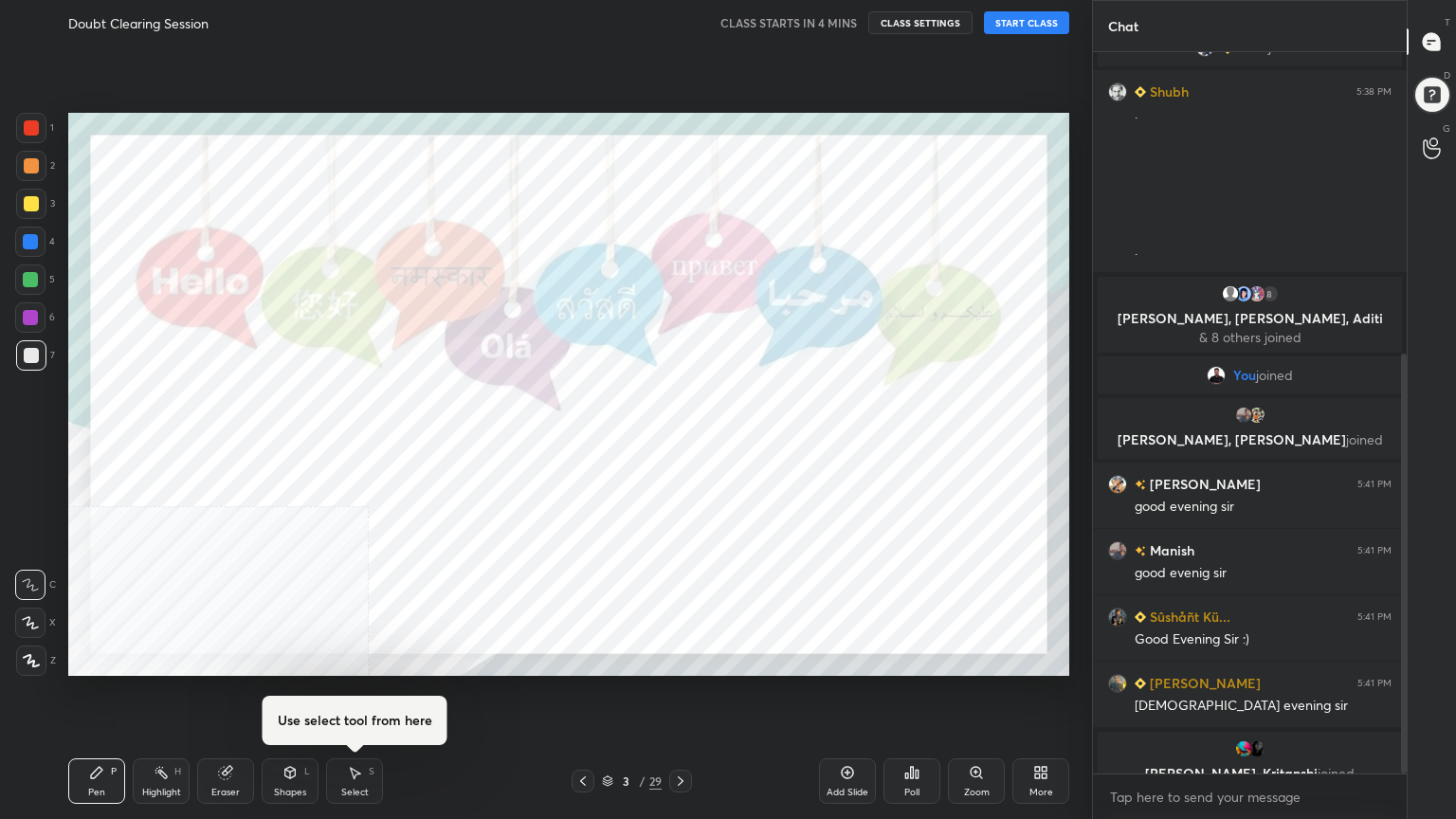 click on "Setting up your live class" at bounding box center (569, 394) 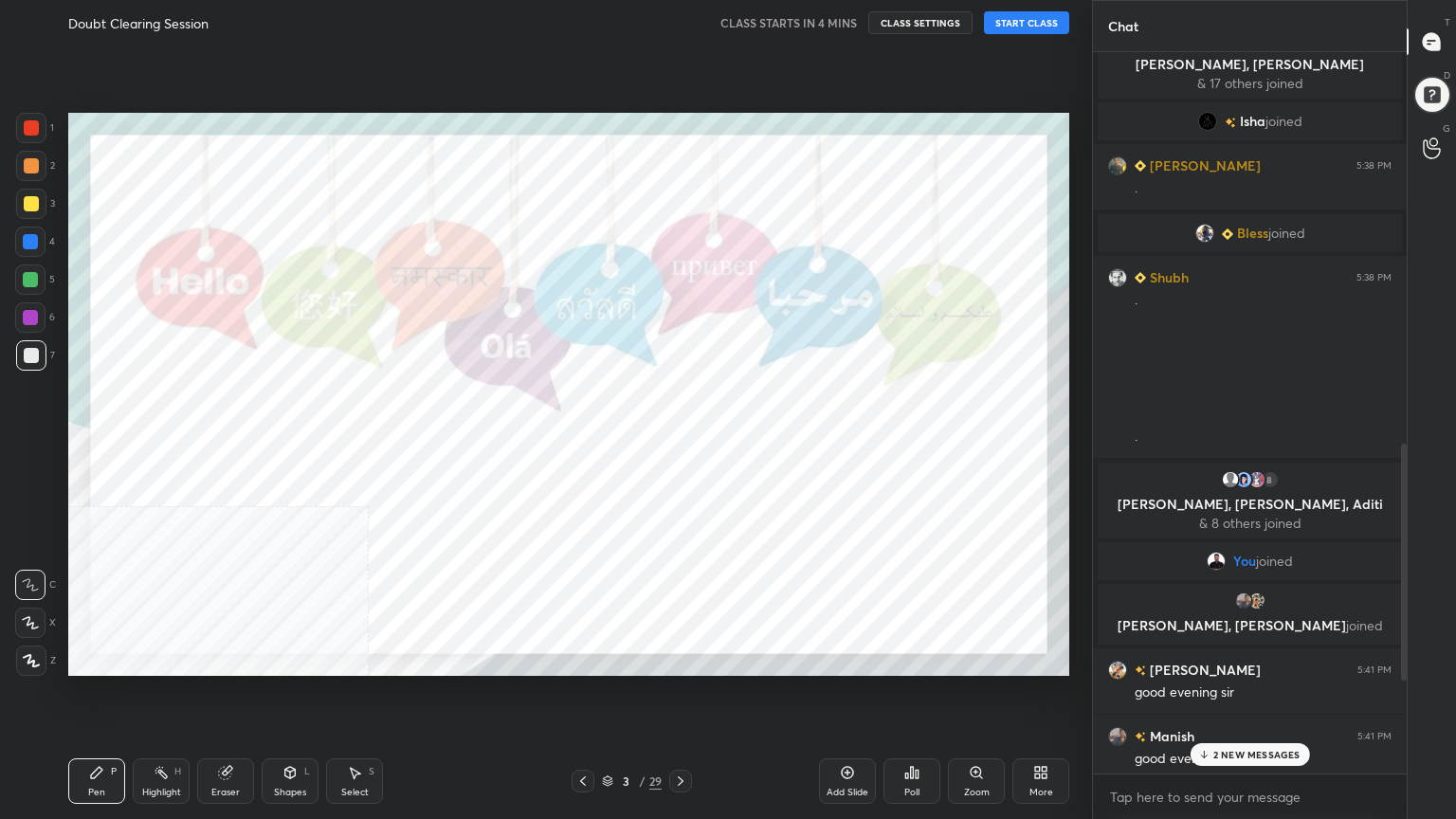drag, startPoint x: 1402, startPoint y: 594, endPoint x: 1424, endPoint y: 731, distance: 138.75518 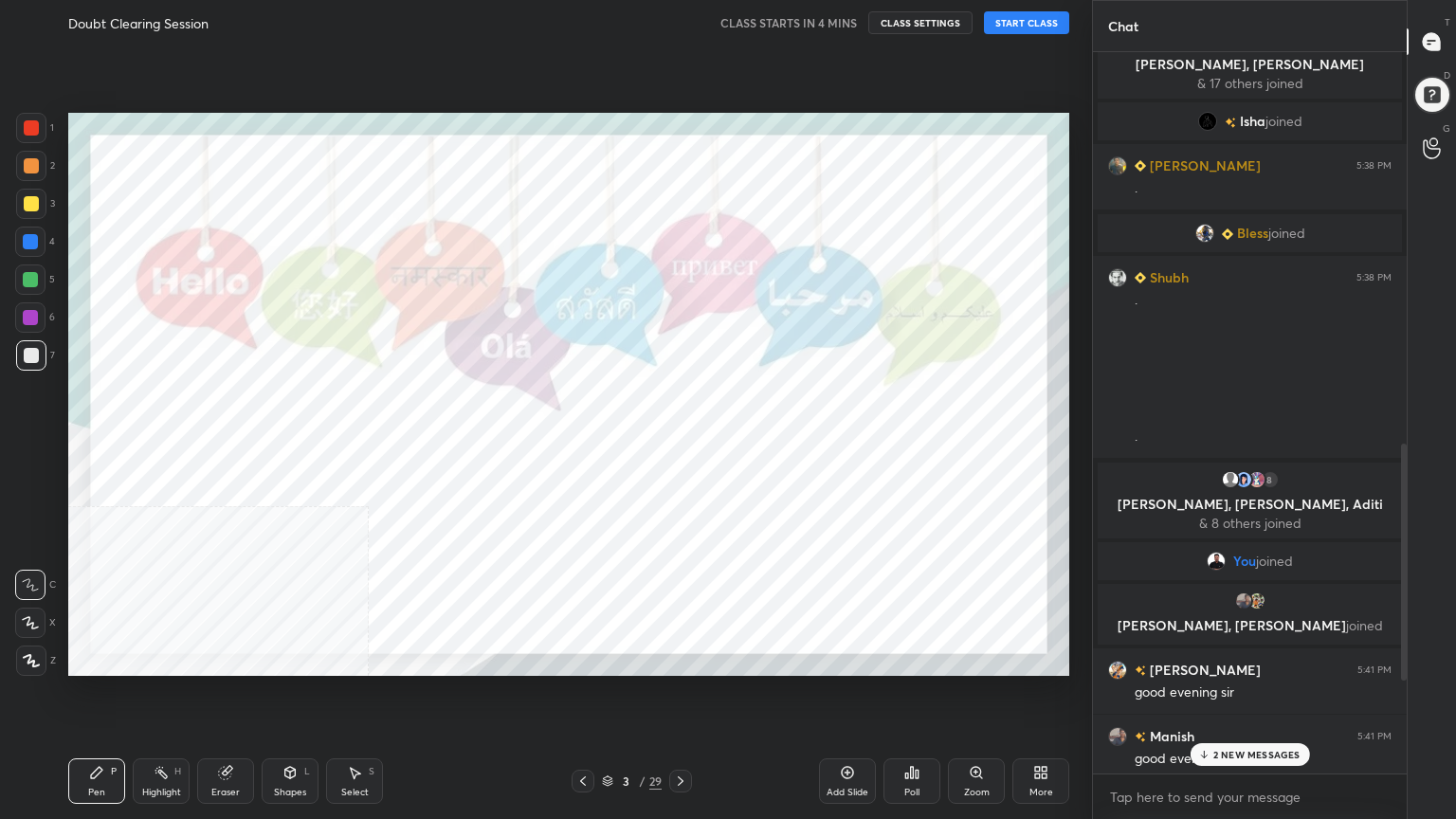 click on "Chat [PERSON_NAME] 5:35 PM . 17 [PERSON_NAME], [PERSON_NAME] &  17 others  joined [PERSON_NAME]  joined [PERSON_NAME] 5:38 PM . Bless  joined Shubh 5:38 PM .
. 8 [PERSON_NAME], [PERSON_NAME] &  8 others  joined You  joined [PERSON_NAME], [PERSON_NAME]  joined [PERSON_NAME] 5:41 PM good evening [PERSON_NAME] 5:41 PM good evenig [PERSON_NAME]... 5:41 PM Good Evening Sir :) [PERSON_NAME] 5:41 PM God evening sir 1 [PERSON_NAME], [PERSON_NAME] &  1 other  joined [PERSON_NAME] 5:41 PM good evening sirr 2 NEW MESSAGES Enable hand raising Enable raise hand to speak to learners. Once enabled, chat will be turned off temporarily. Enable x   introducing Raise a hand with a doubt Now learners can raise their hand along with a doubt  How it works? Doubts asked by learners will show up here Raise hand disabled You have disabled Raise hand currently. Enable it to invite learners to speak Enable Can't raise hand Looks like educator just invited you to speak. Please wait before you can raise your hand again. Got it T Messages (T) D Doubts (D) G Raise Hand (G)" at bounding box center (1274, 410) 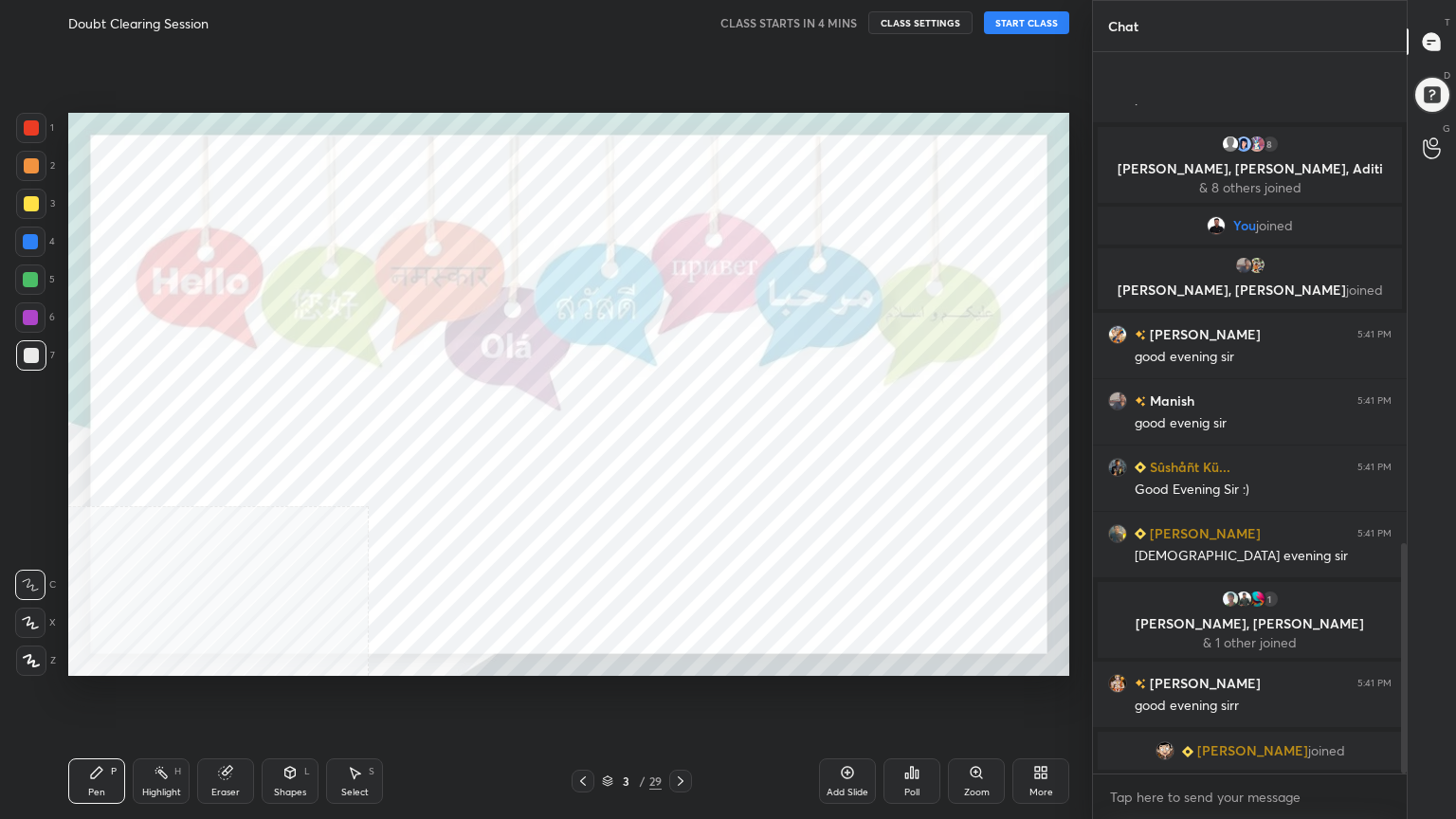 drag, startPoint x: 1405, startPoint y: 591, endPoint x: 1426, endPoint y: 818, distance: 227.9693 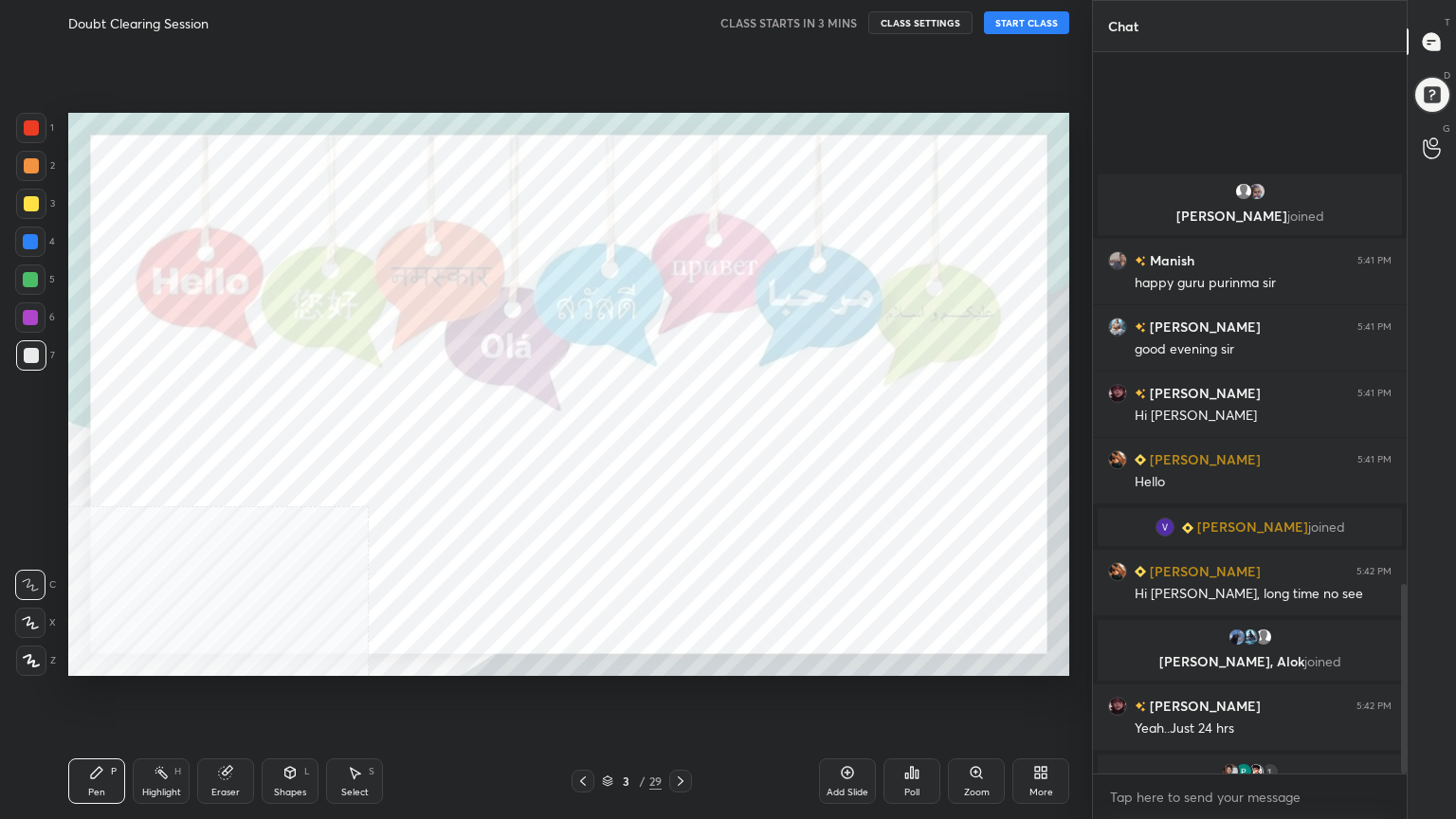 scroll, scrollTop: 2028, scrollLeft: 0, axis: vertical 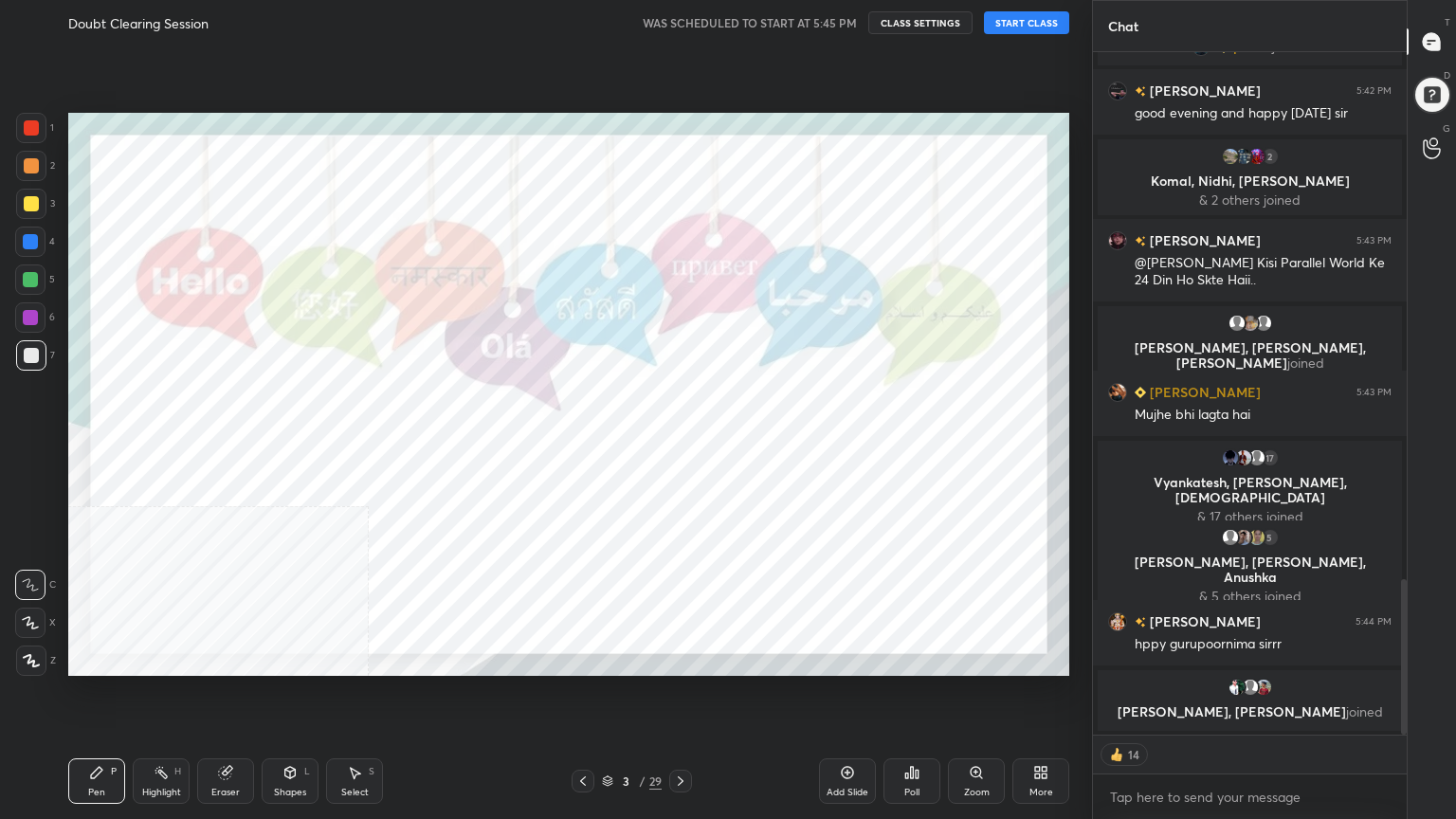 click on "START CLASS" at bounding box center [1027, 23] 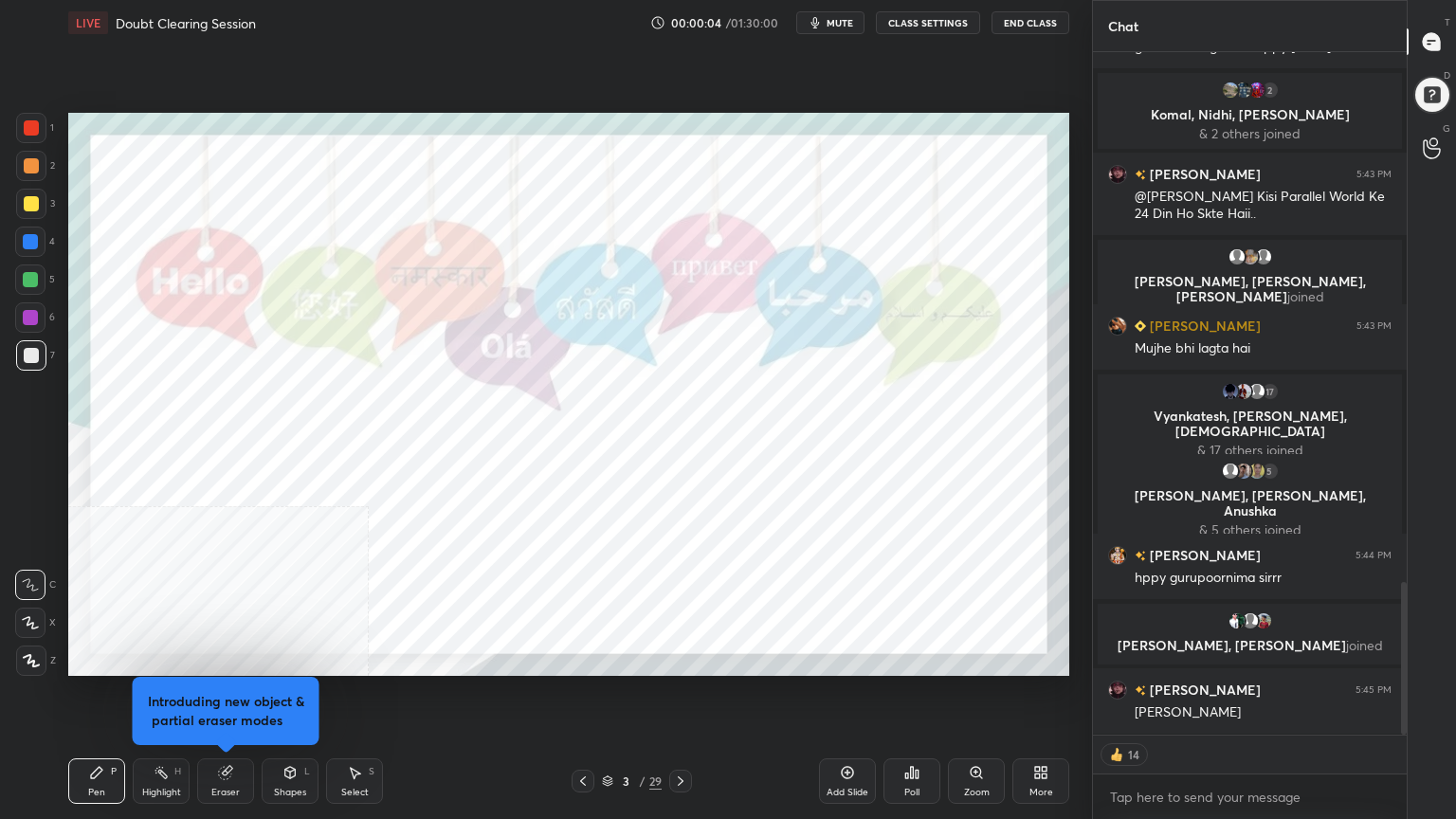 click on "CLASS SETTINGS" at bounding box center [928, 23] 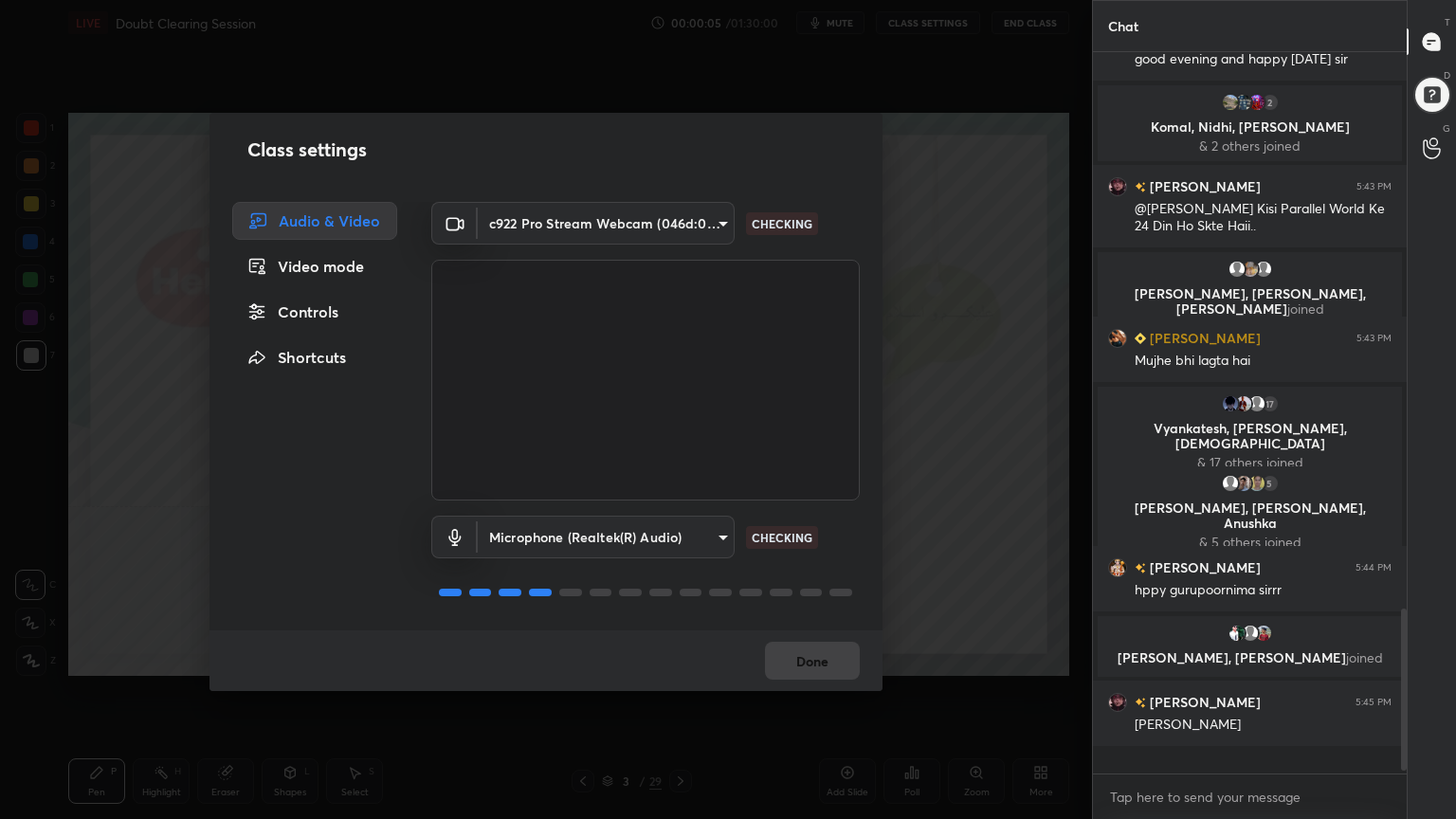 scroll, scrollTop: 6, scrollLeft: 6, axis: both 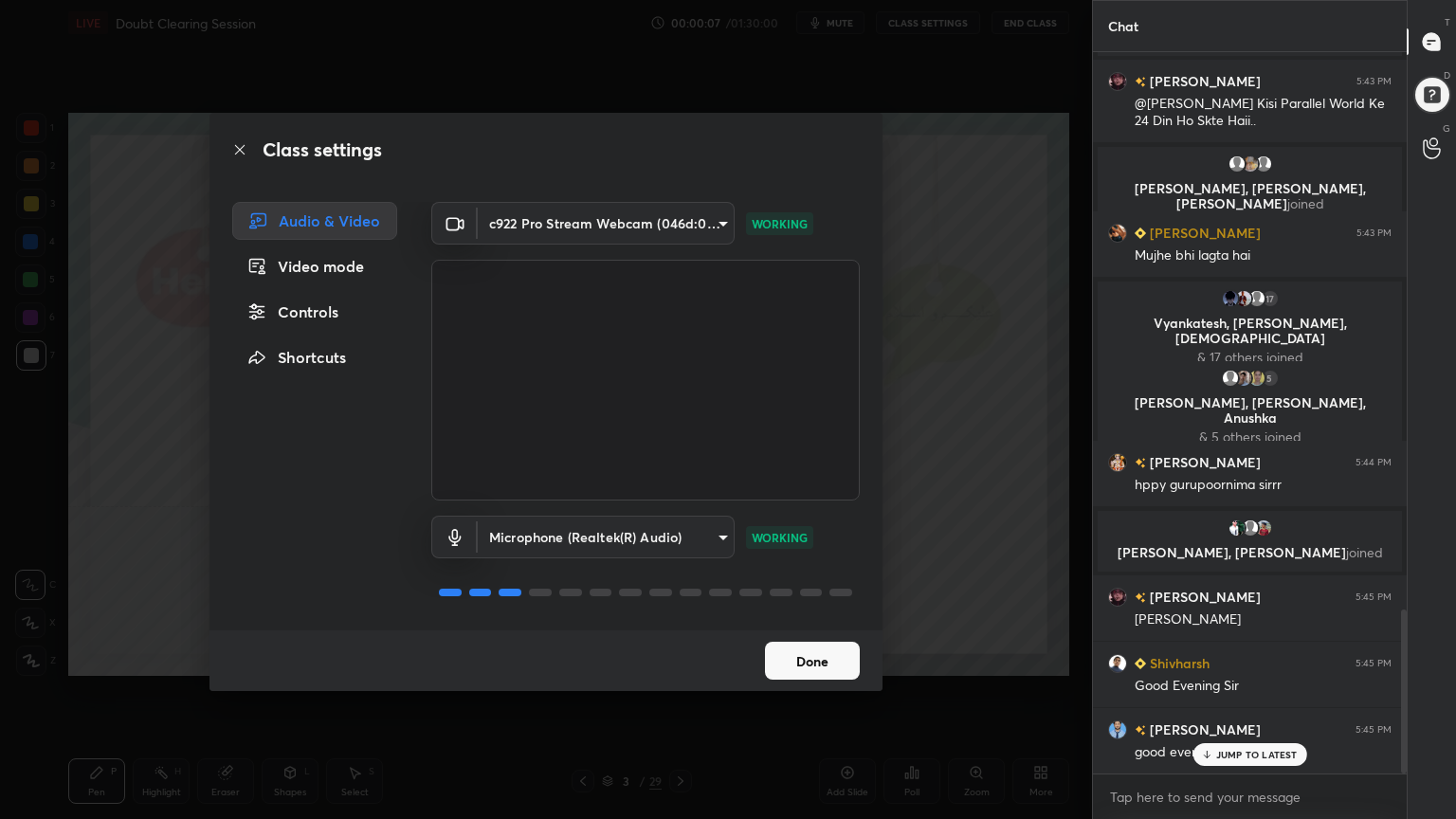 click on "Controls" at bounding box center [315, 312] 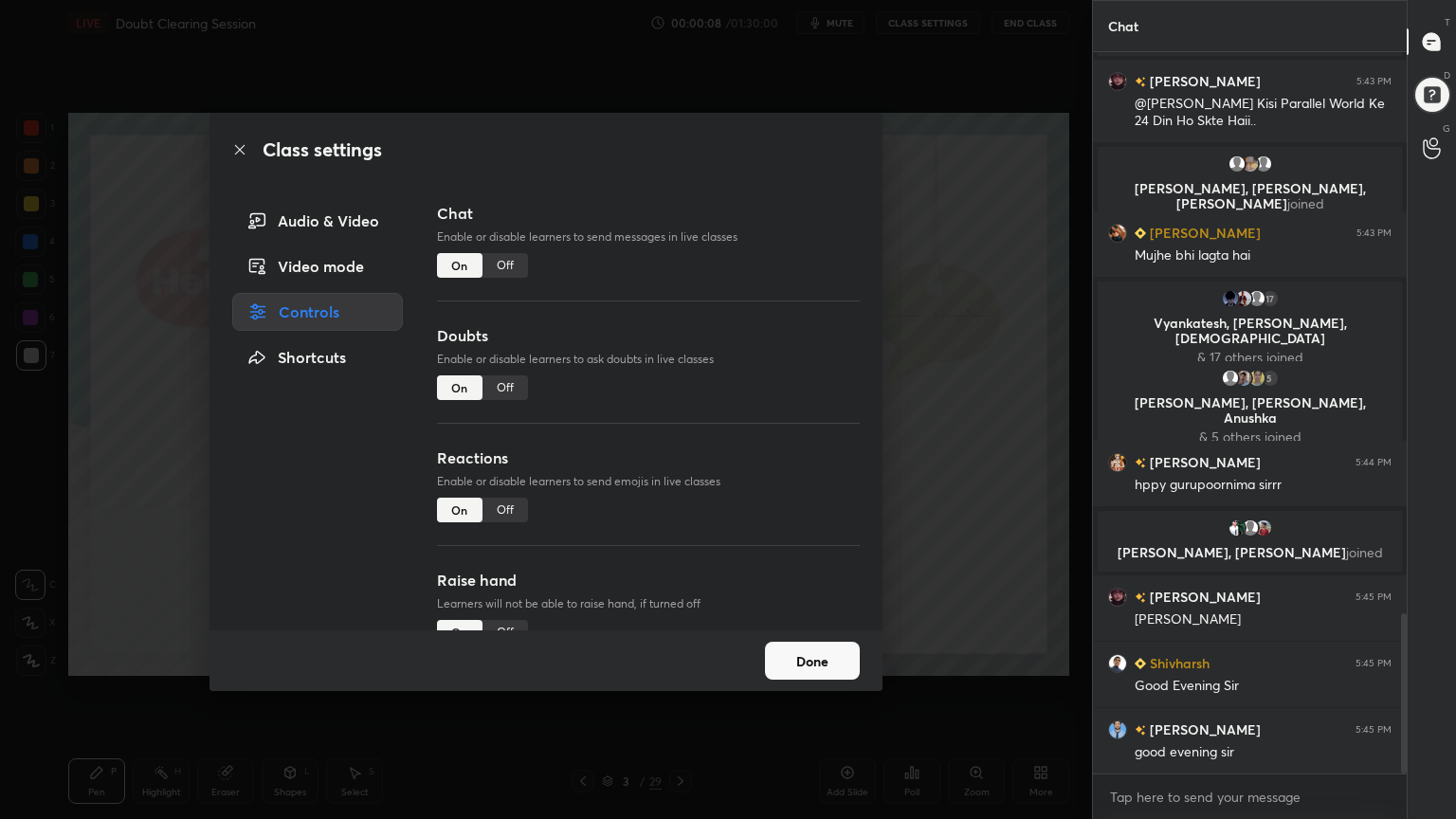 scroll, scrollTop: 2521, scrollLeft: 0, axis: vertical 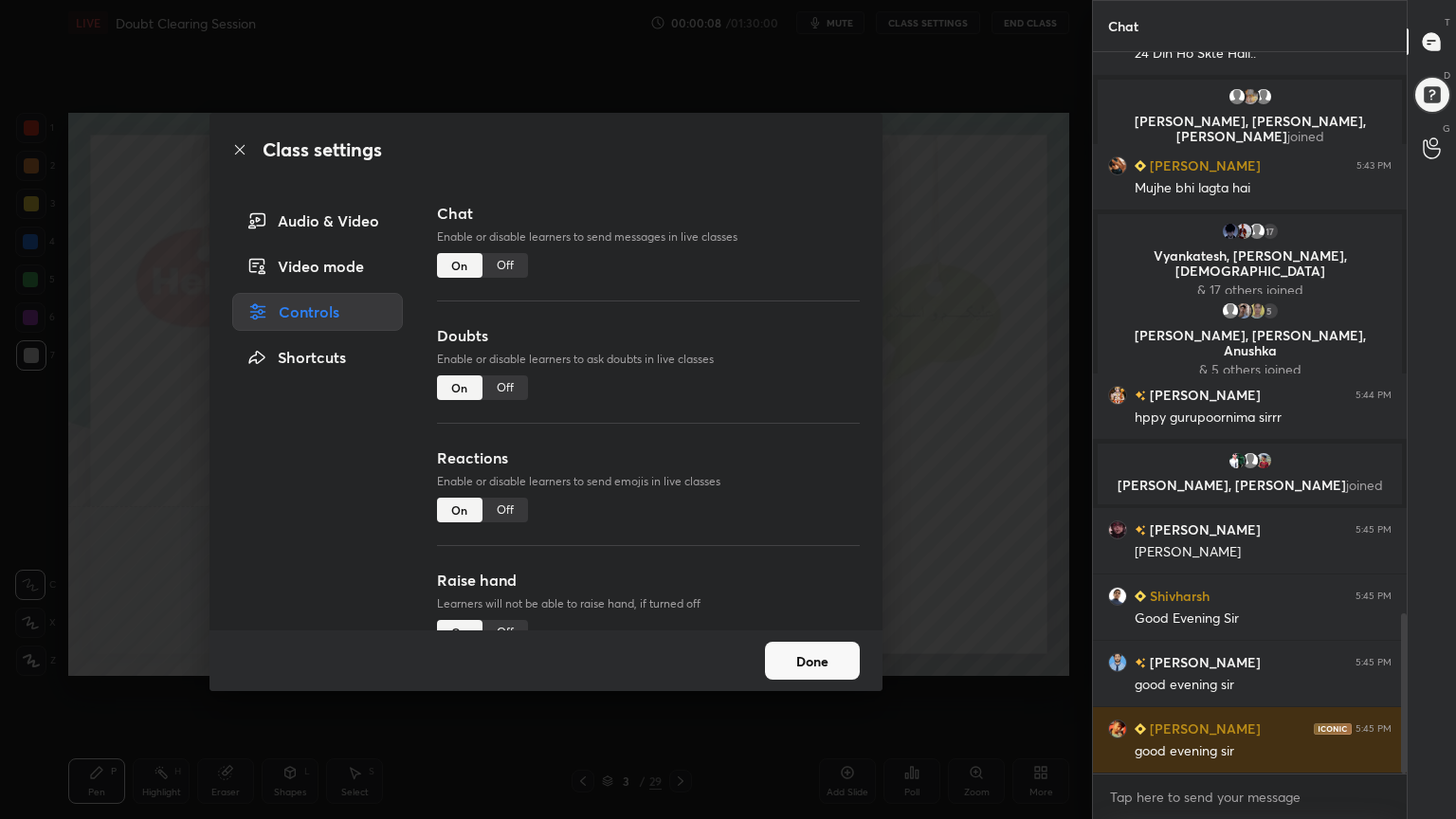 click on "Off" at bounding box center [505, 388] 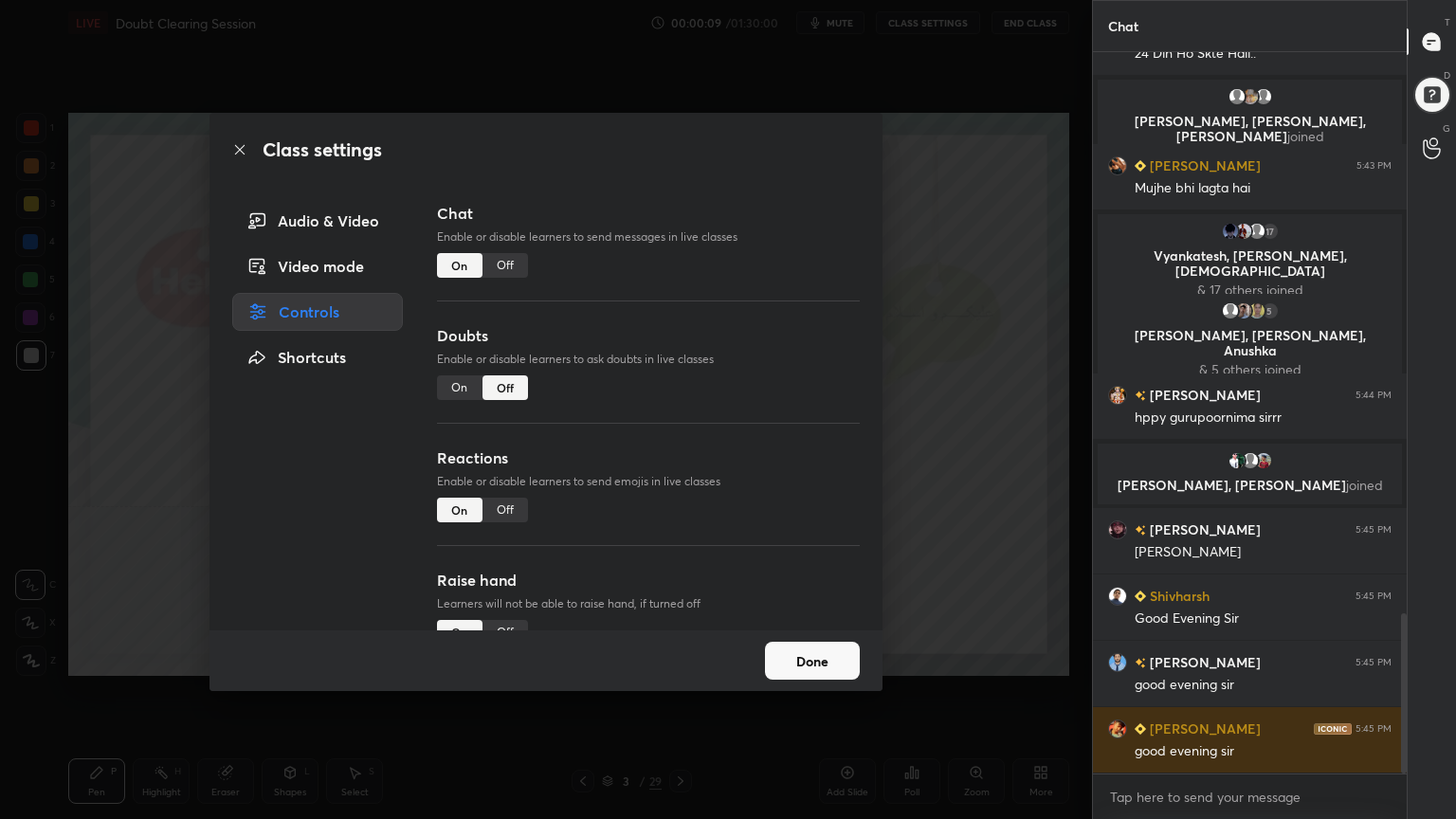 click on "Off" at bounding box center (505, 510) 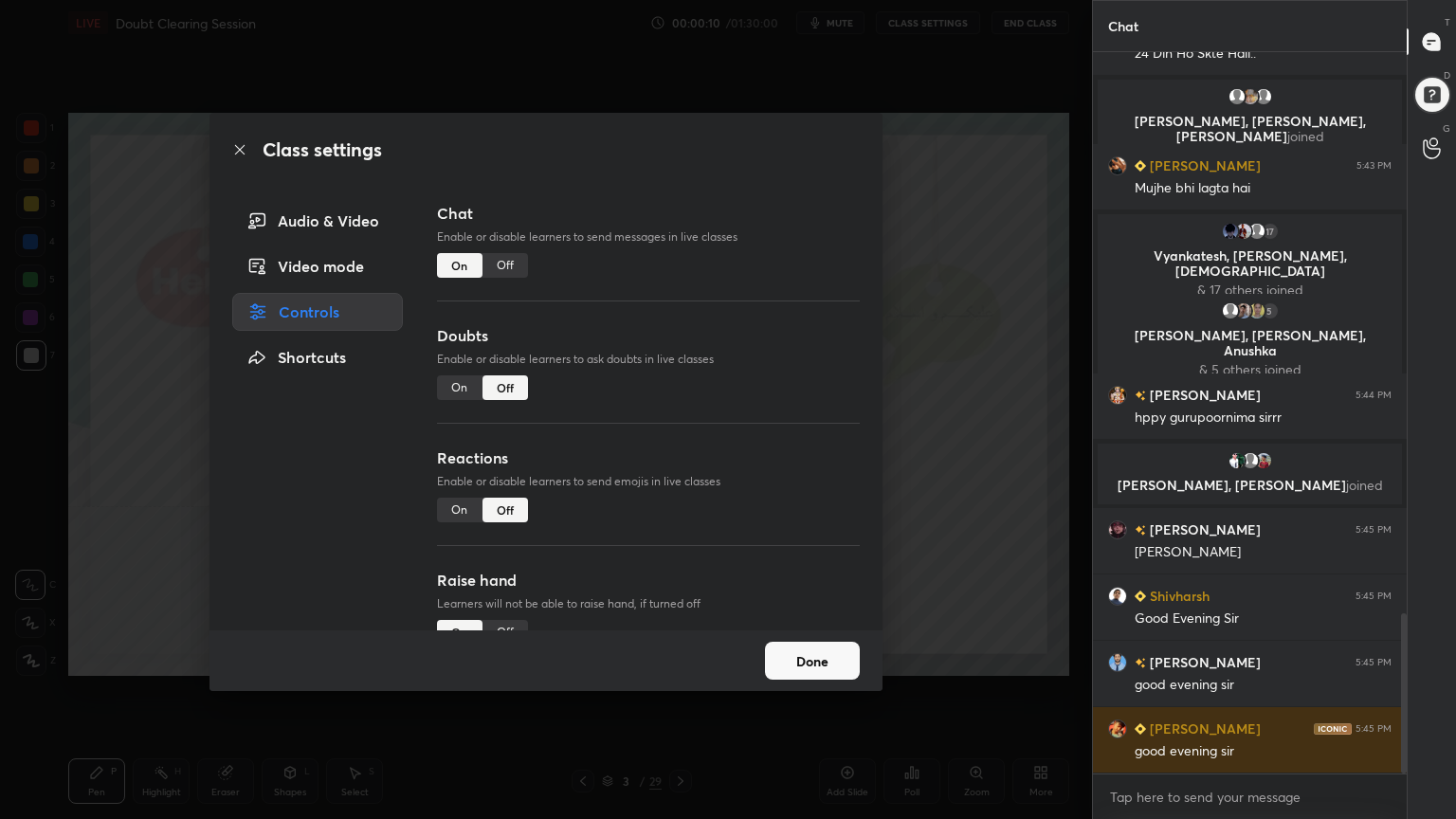 scroll, scrollTop: 2566, scrollLeft: 0, axis: vertical 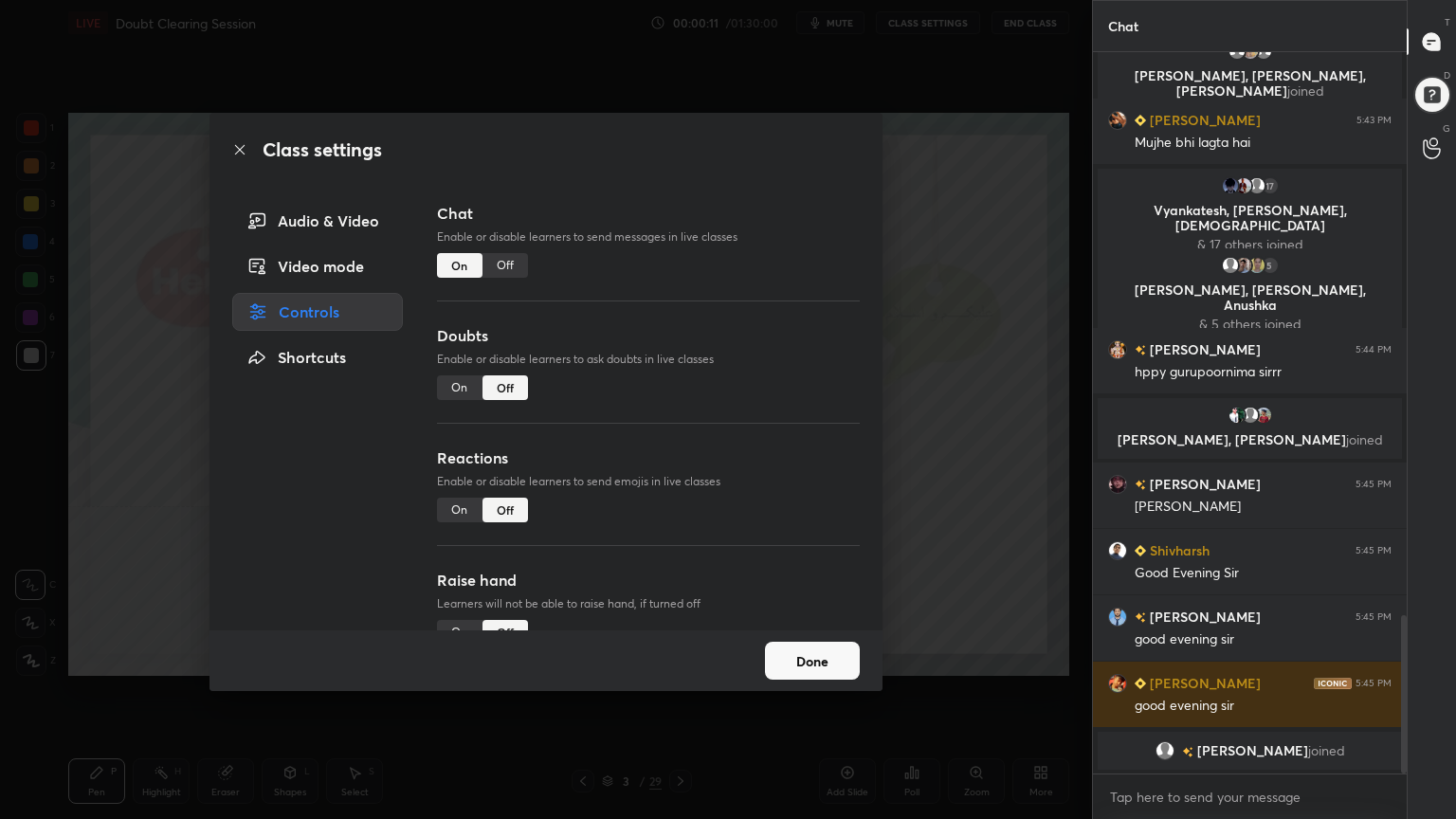click on "Done" at bounding box center (812, 661) 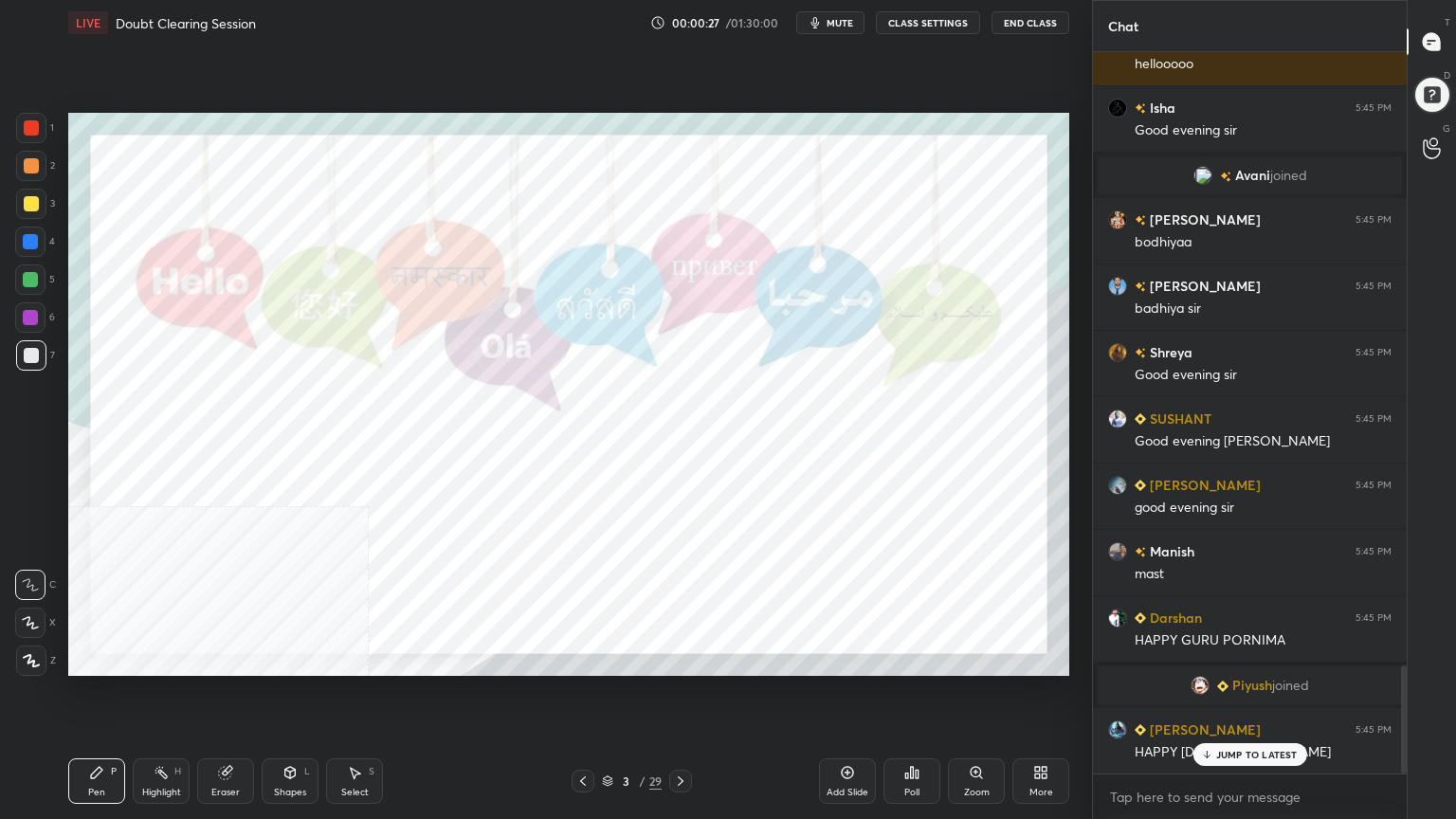 scroll, scrollTop: 4152, scrollLeft: 0, axis: vertical 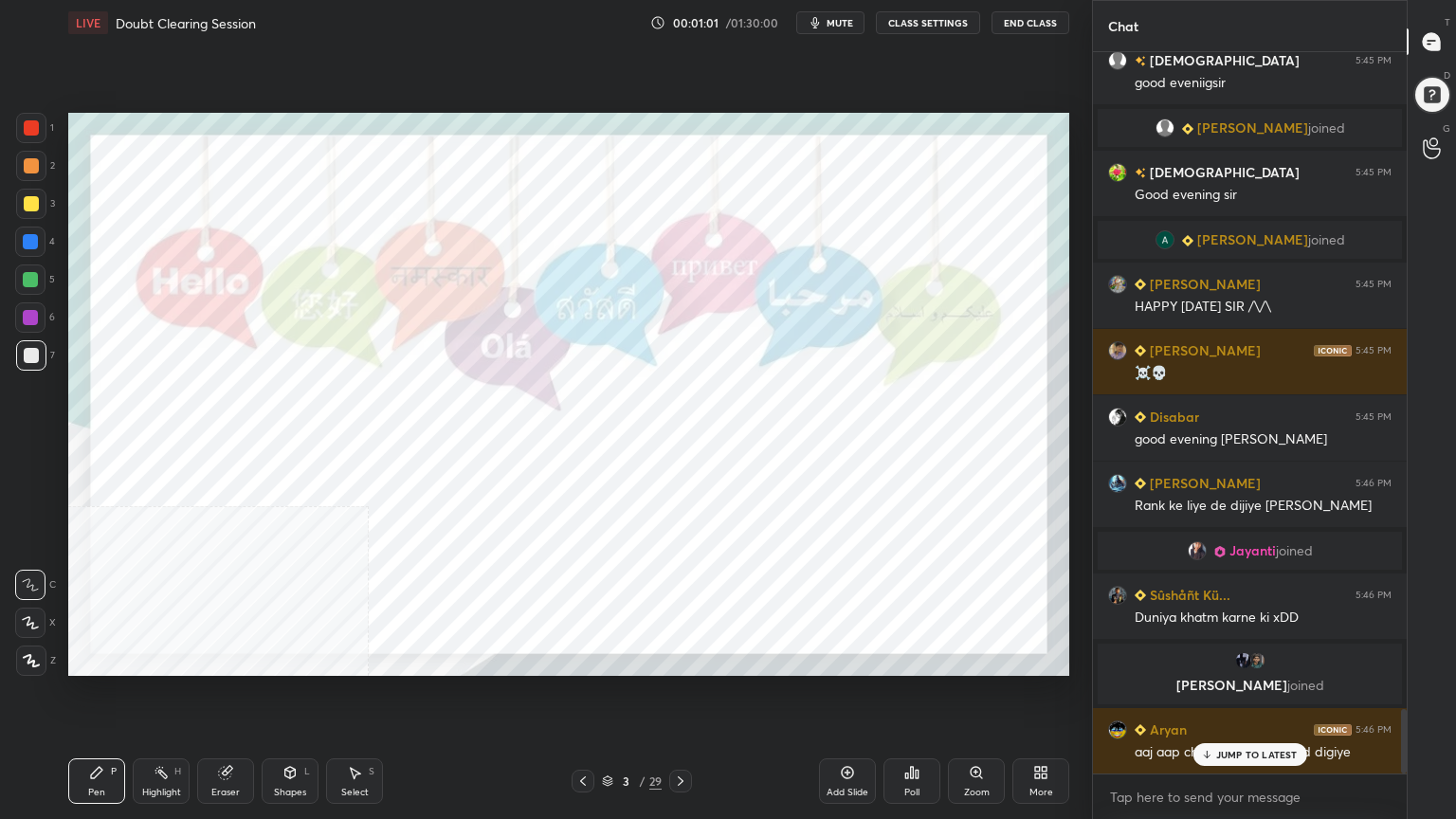 click on "JUMP TO LATEST" at bounding box center [1257, 755] 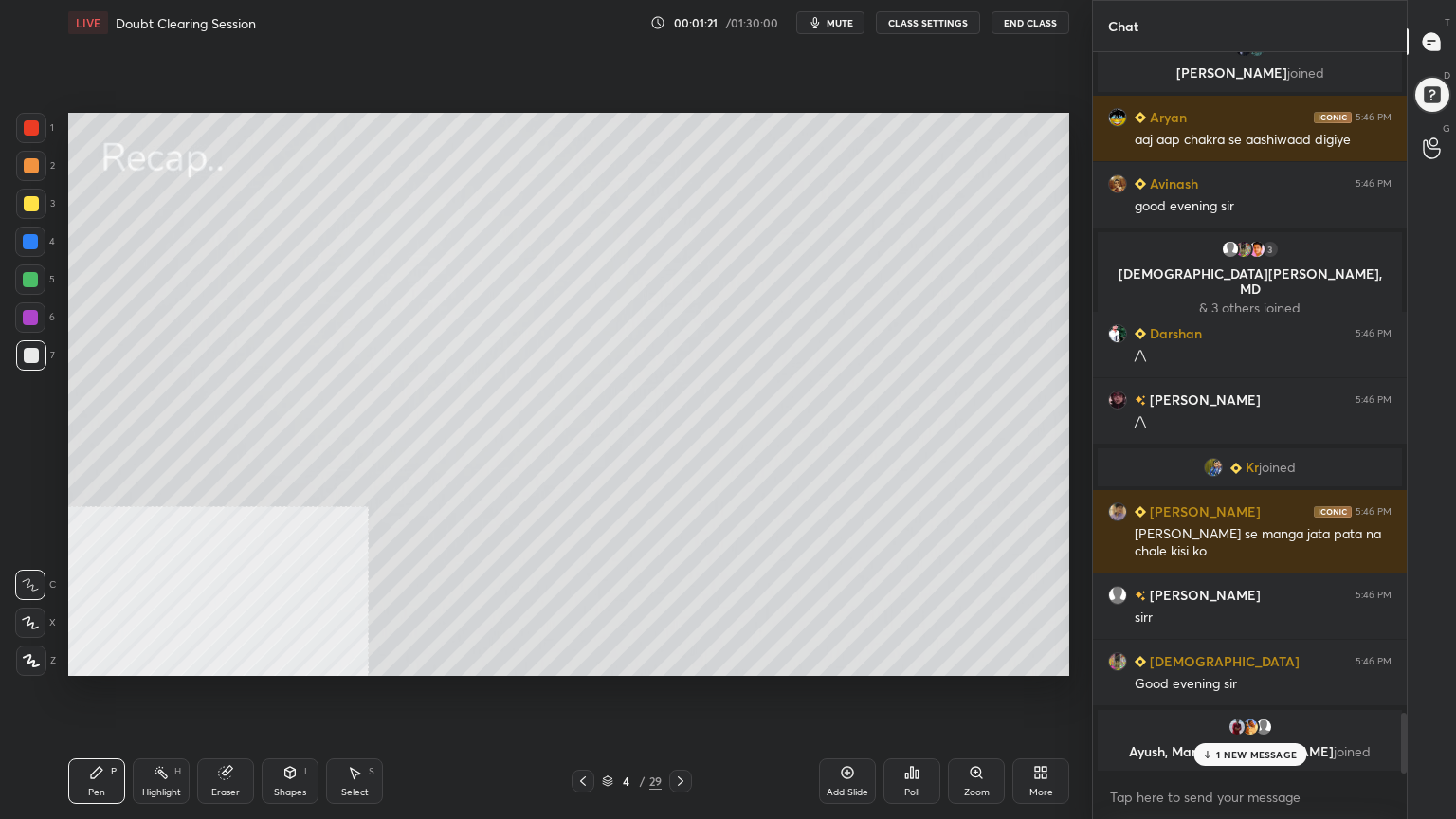 click at bounding box center [31, 204] 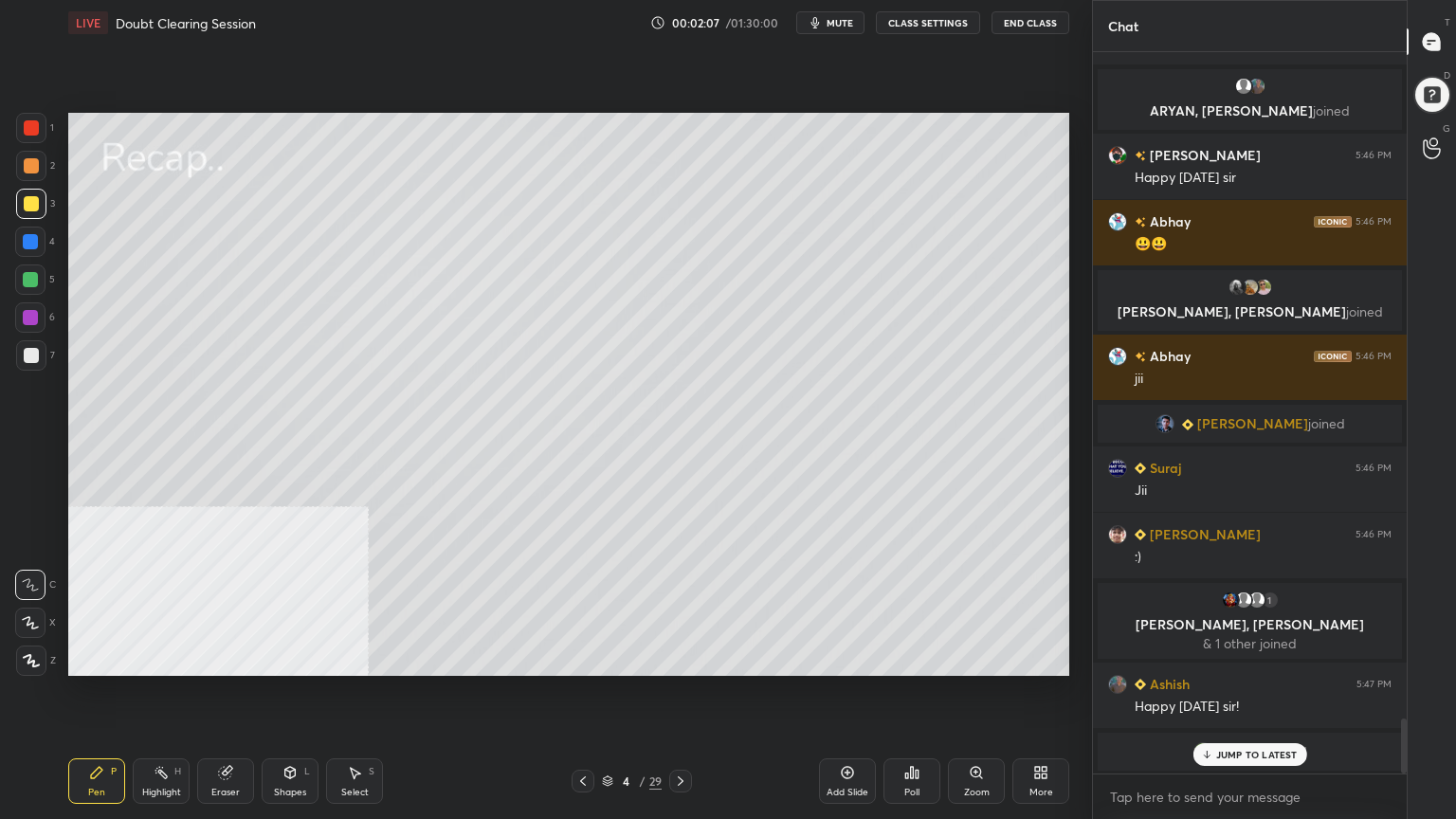 scroll, scrollTop: 8762, scrollLeft: 0, axis: vertical 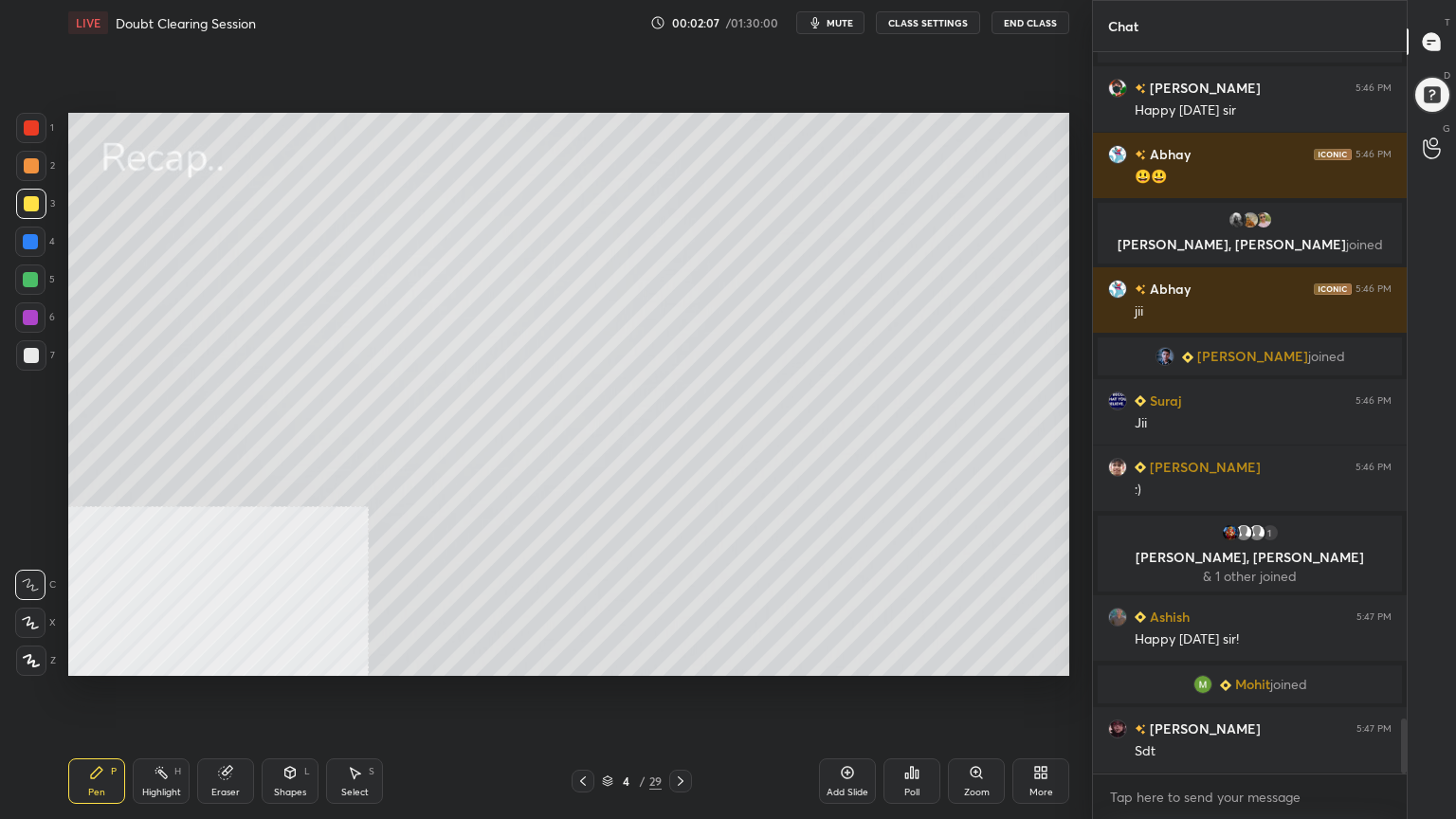 click on "Shapes" at bounding box center (290, 792) 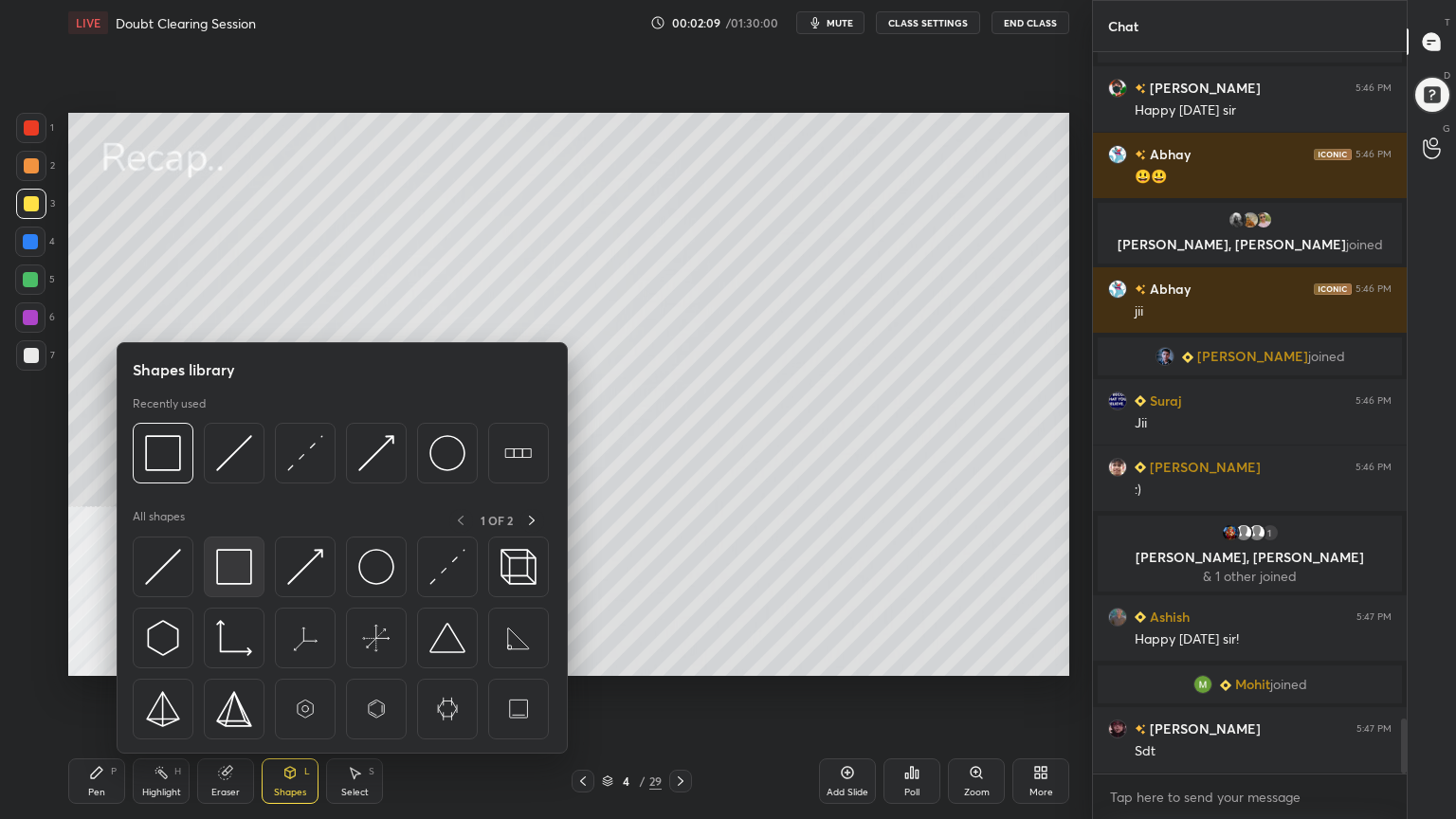 click at bounding box center [234, 567] 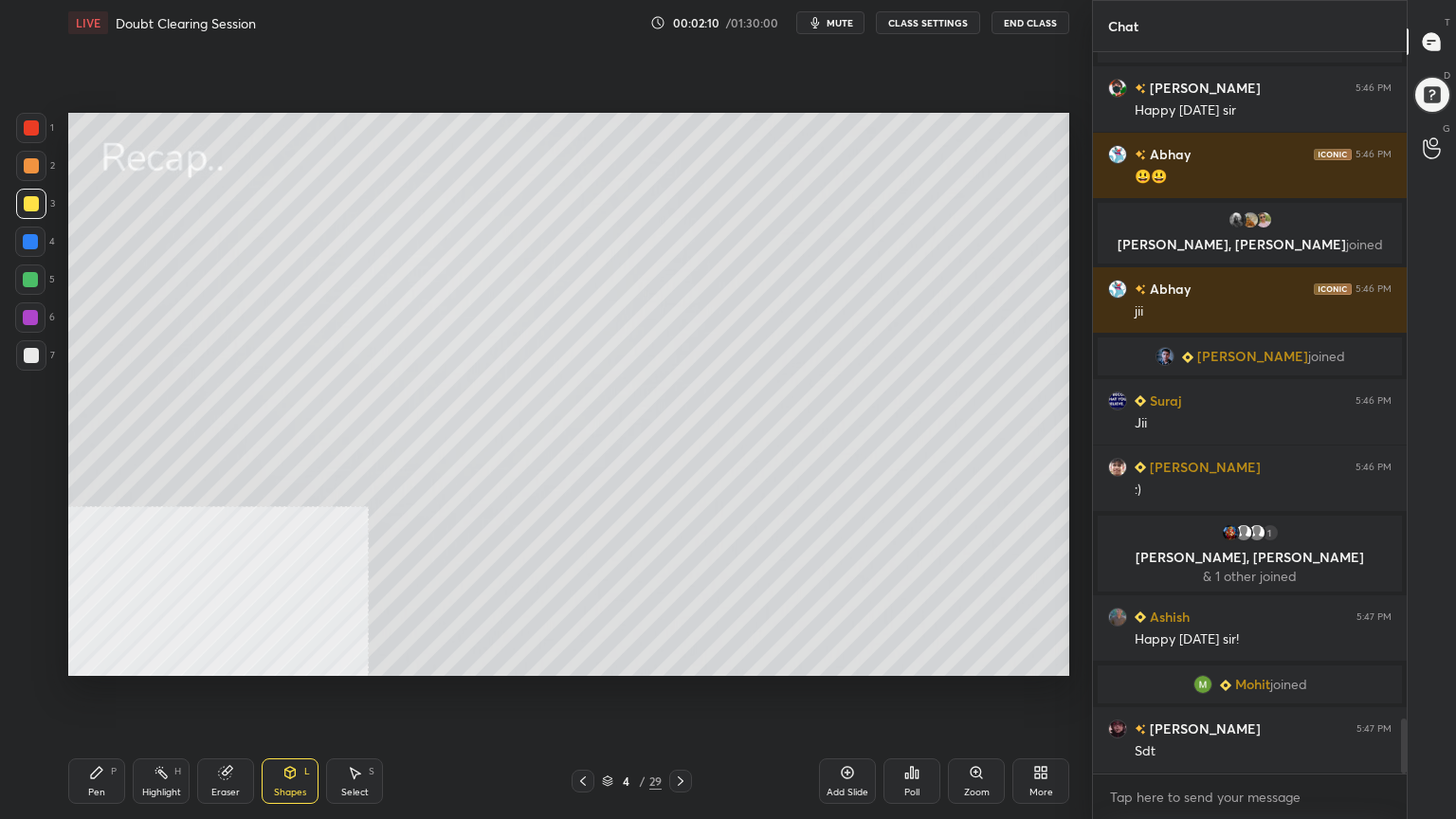 scroll, scrollTop: 8807, scrollLeft: 0, axis: vertical 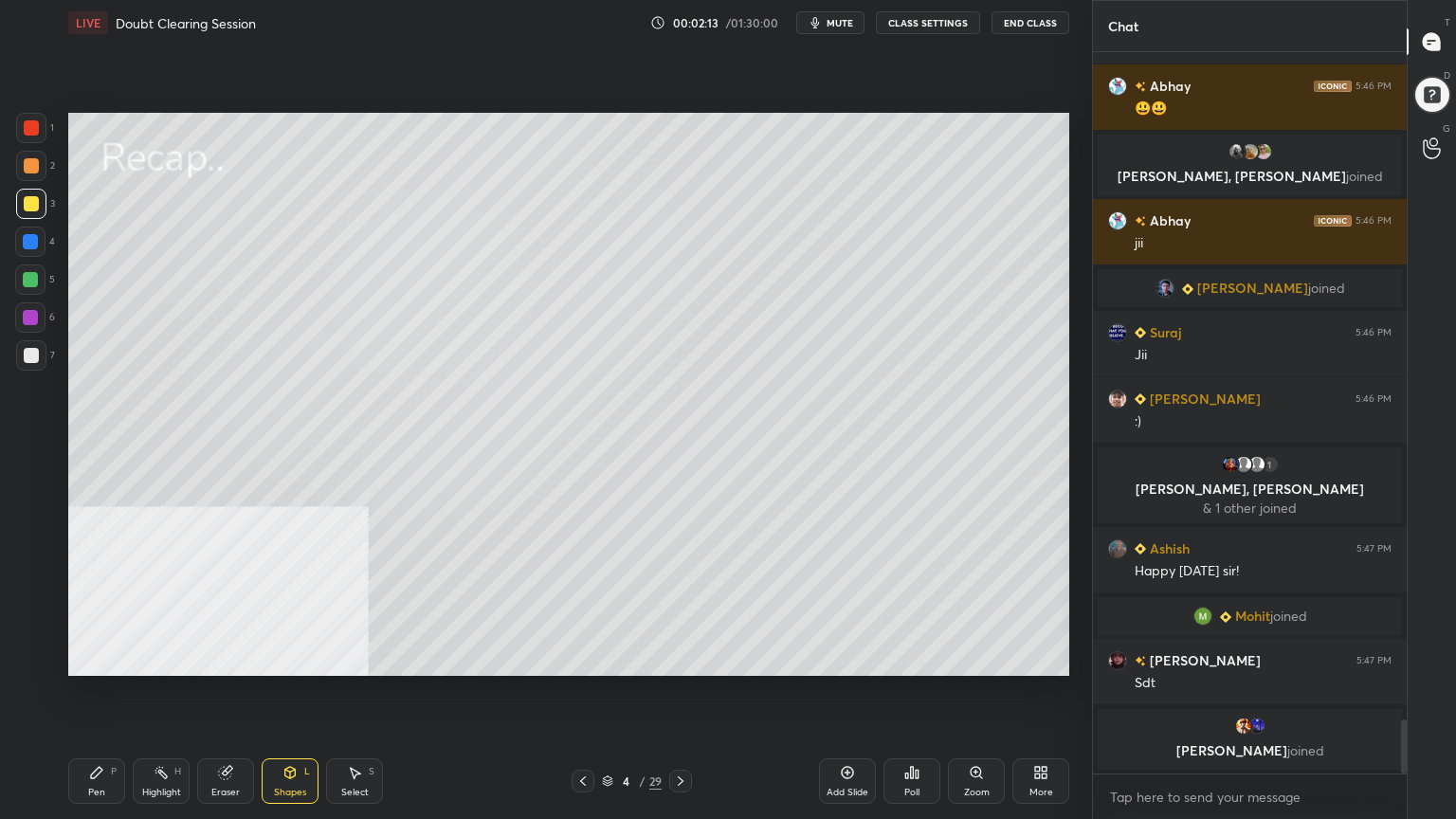 click on "Pen" at bounding box center (97, 792) 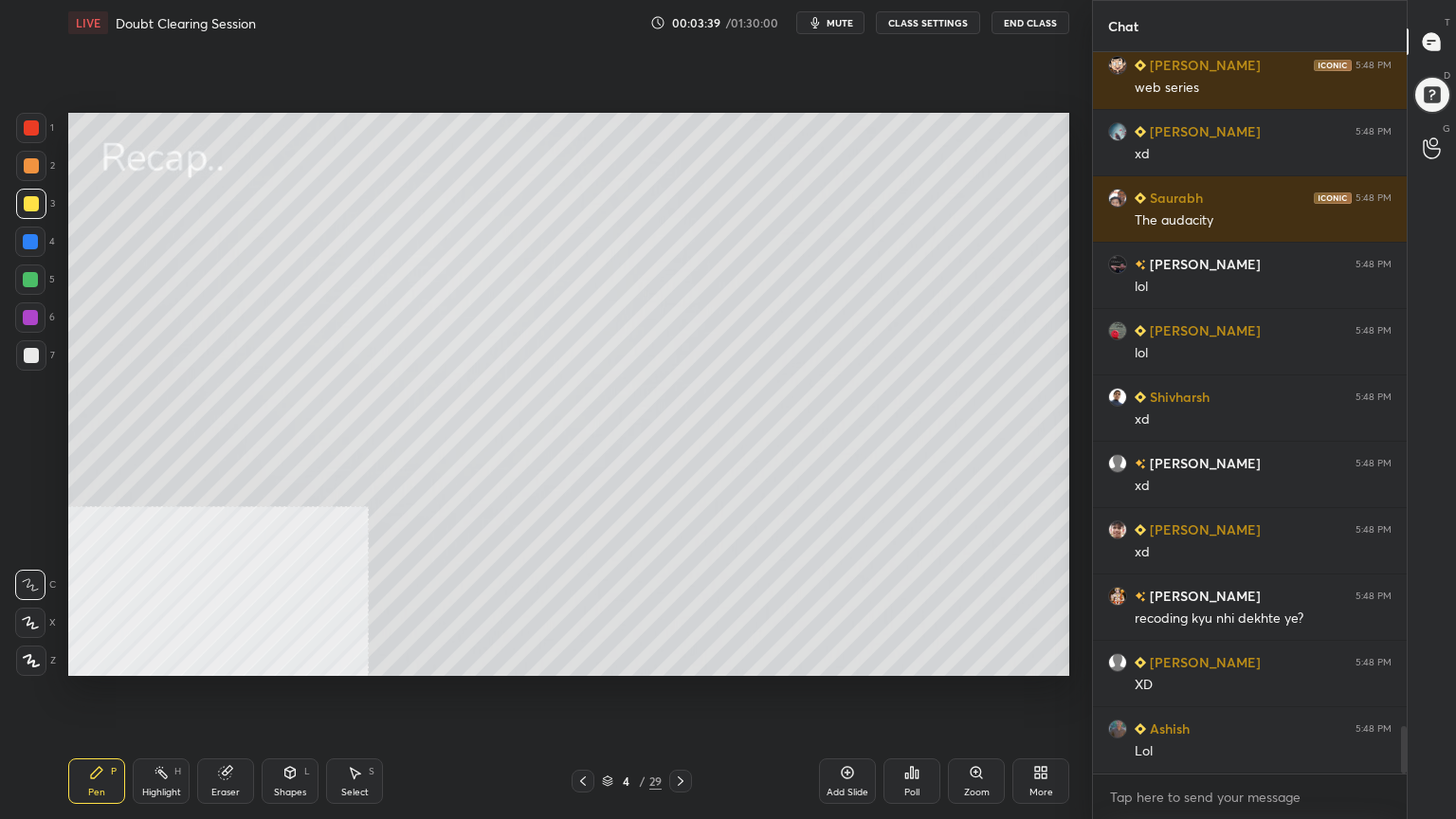 scroll, scrollTop: 10366, scrollLeft: 0, axis: vertical 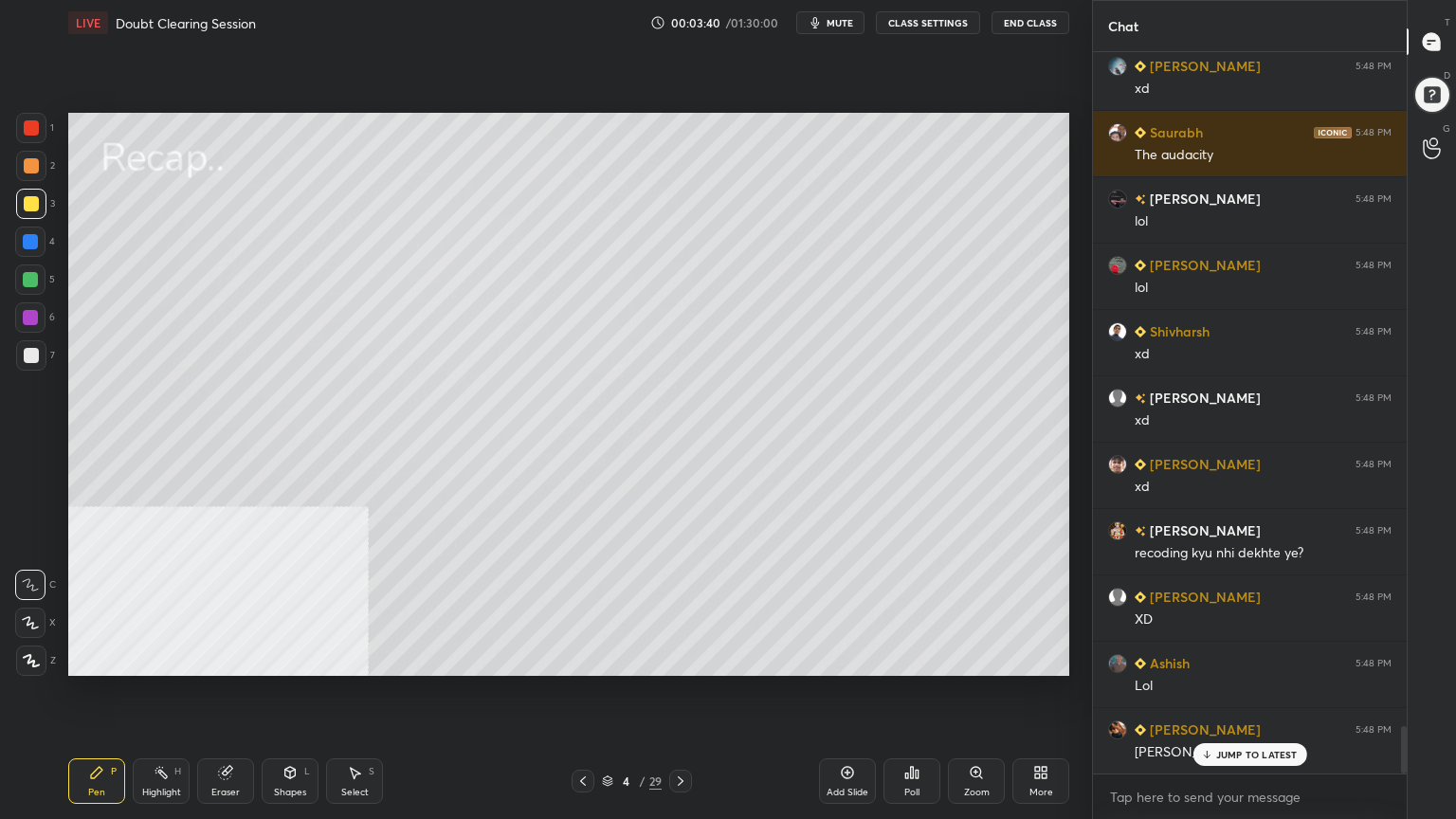 click 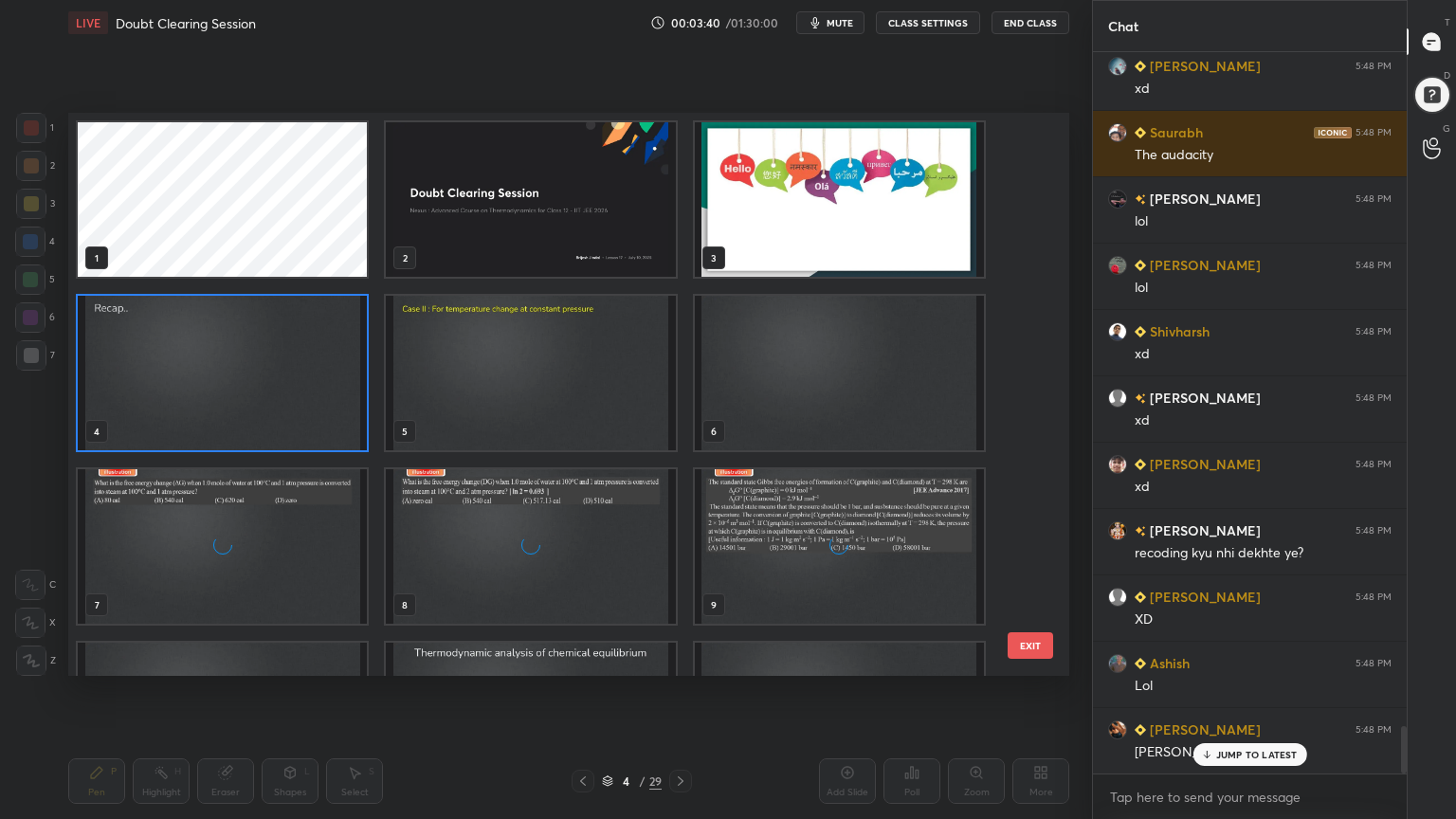 scroll, scrollTop: 6, scrollLeft: 9, axis: both 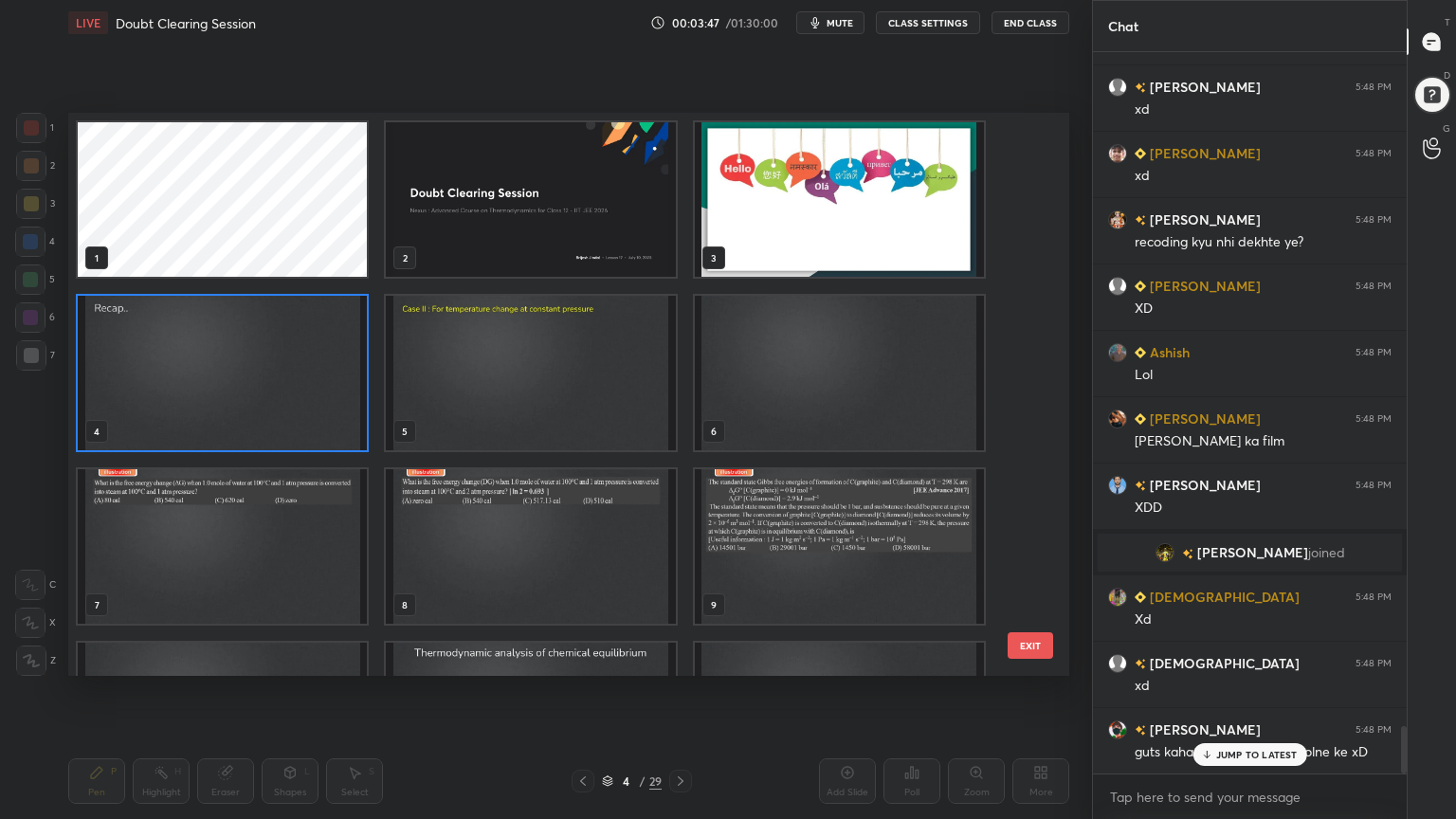 click on "JUMP TO LATEST" at bounding box center [1257, 755] 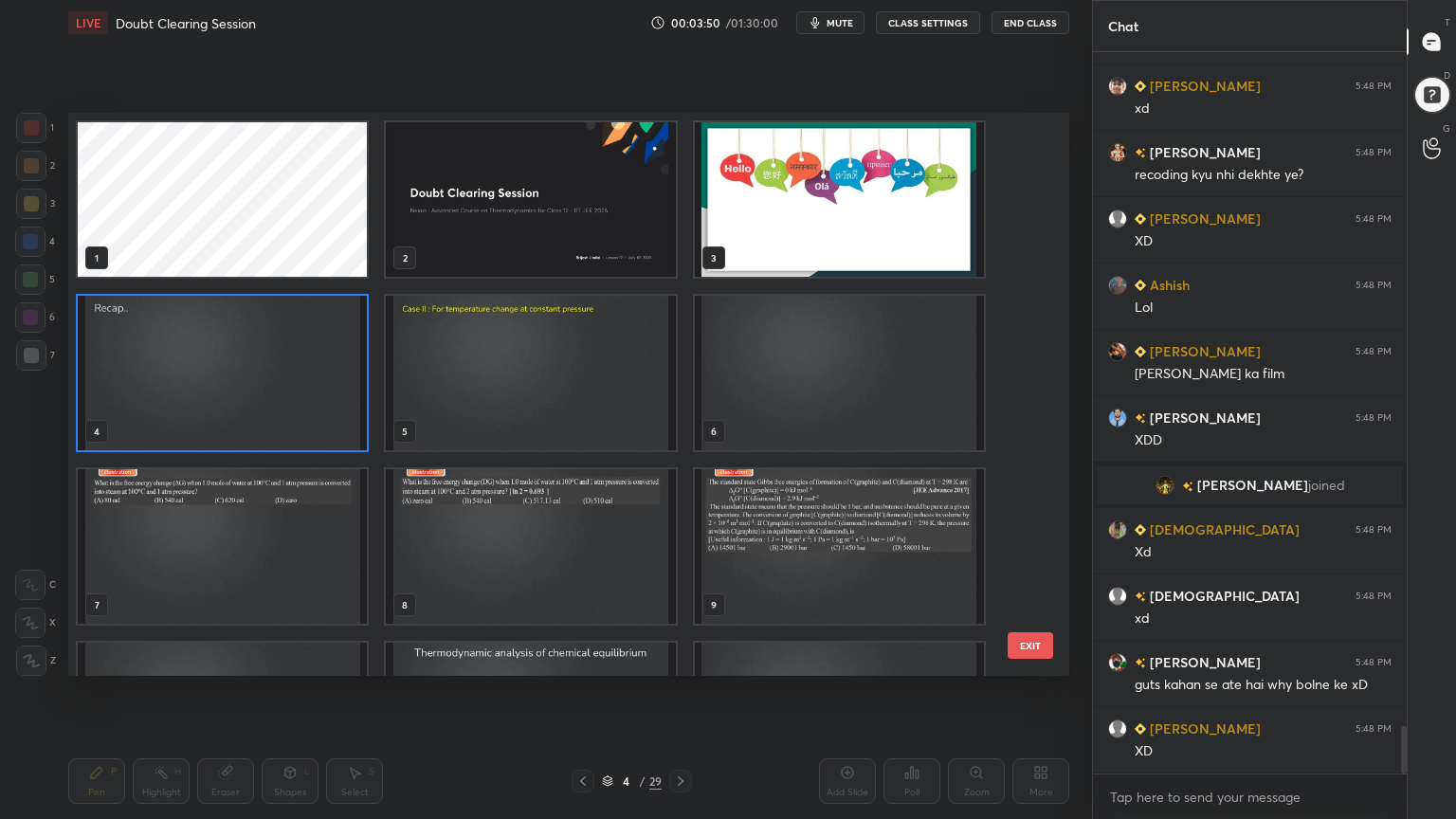click at bounding box center (222, 373) 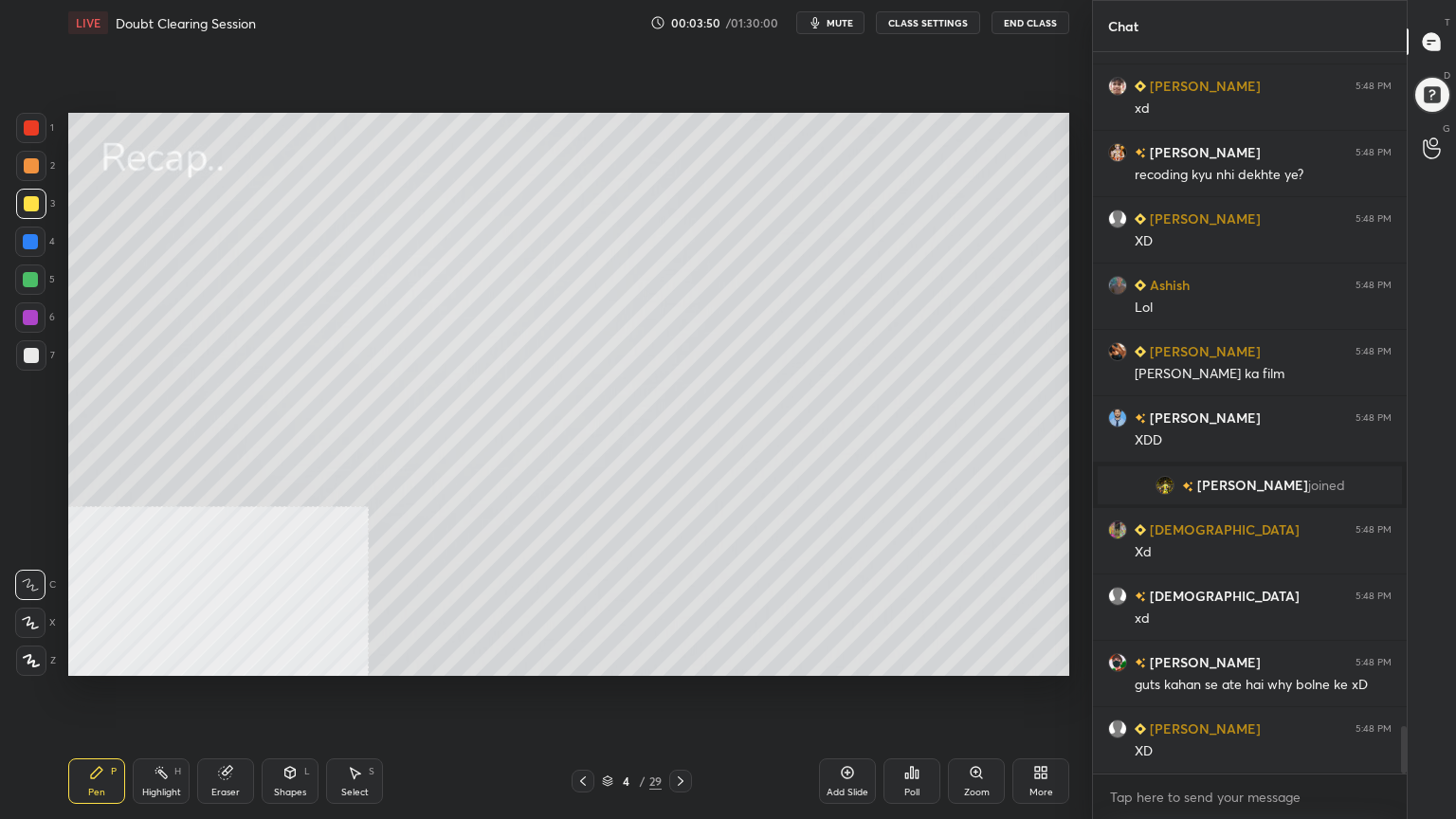click at bounding box center [222, 373] 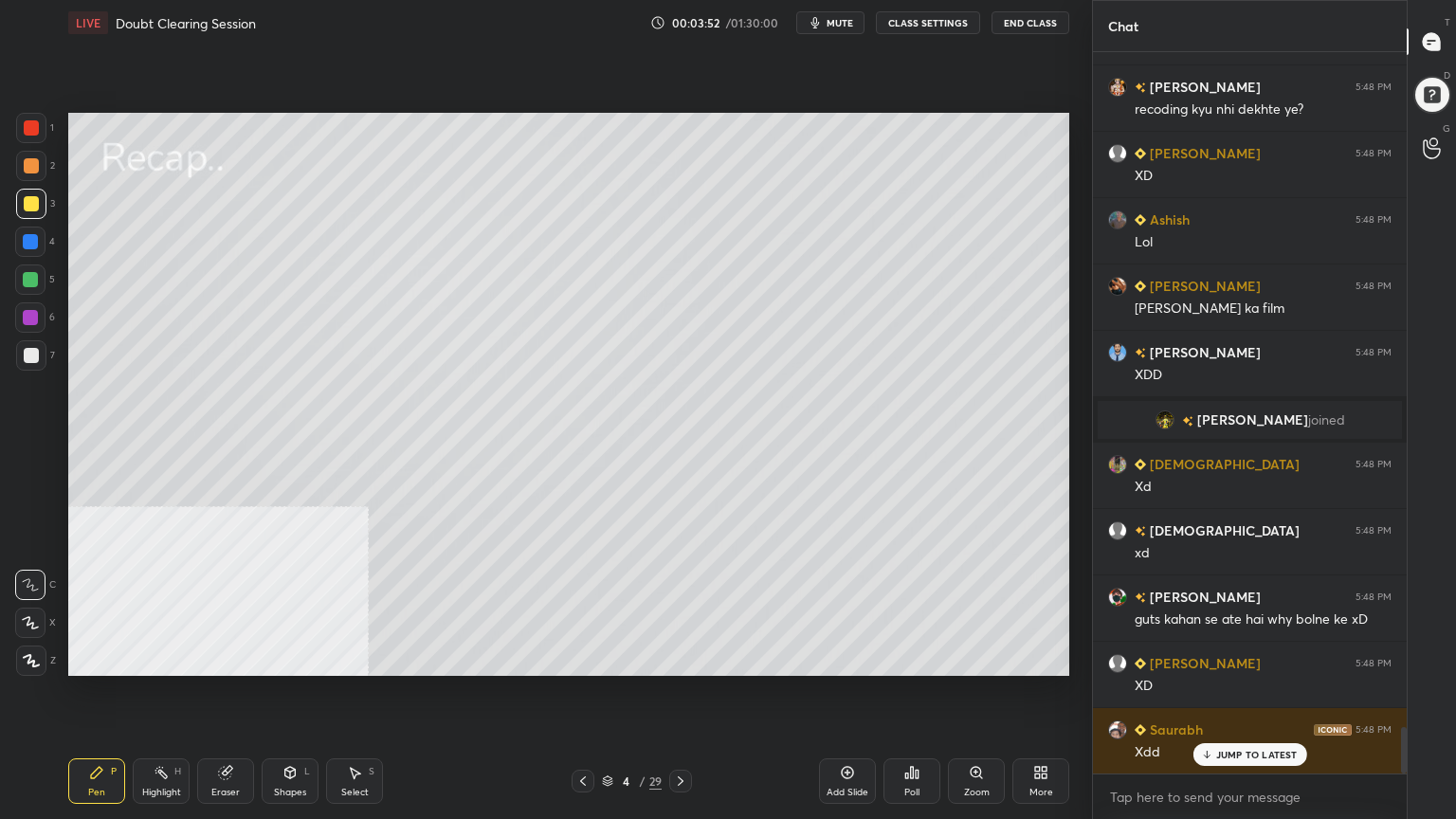 scroll, scrollTop: 10465, scrollLeft: 0, axis: vertical 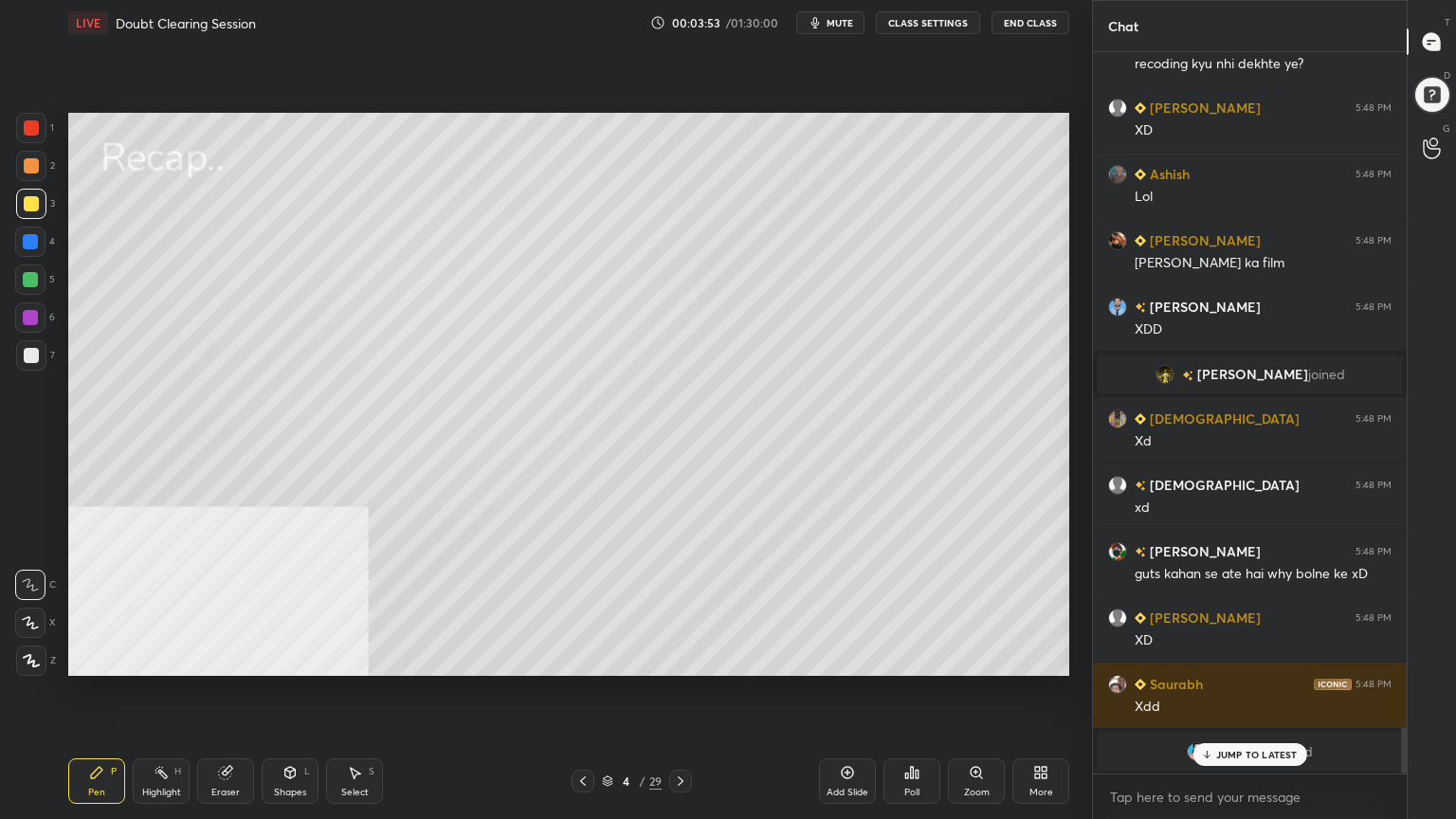 click 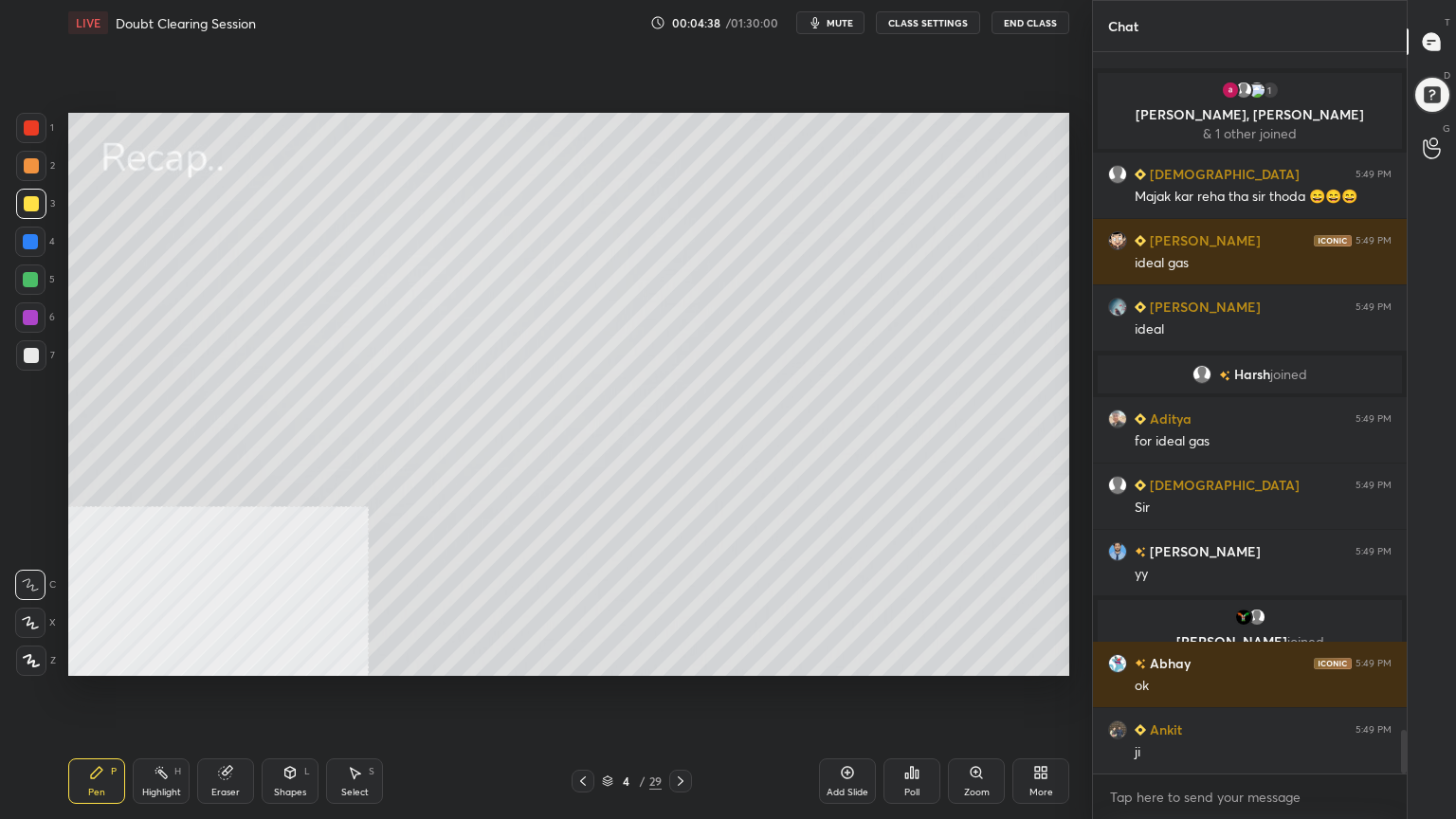 scroll, scrollTop: 11219, scrollLeft: 0, axis: vertical 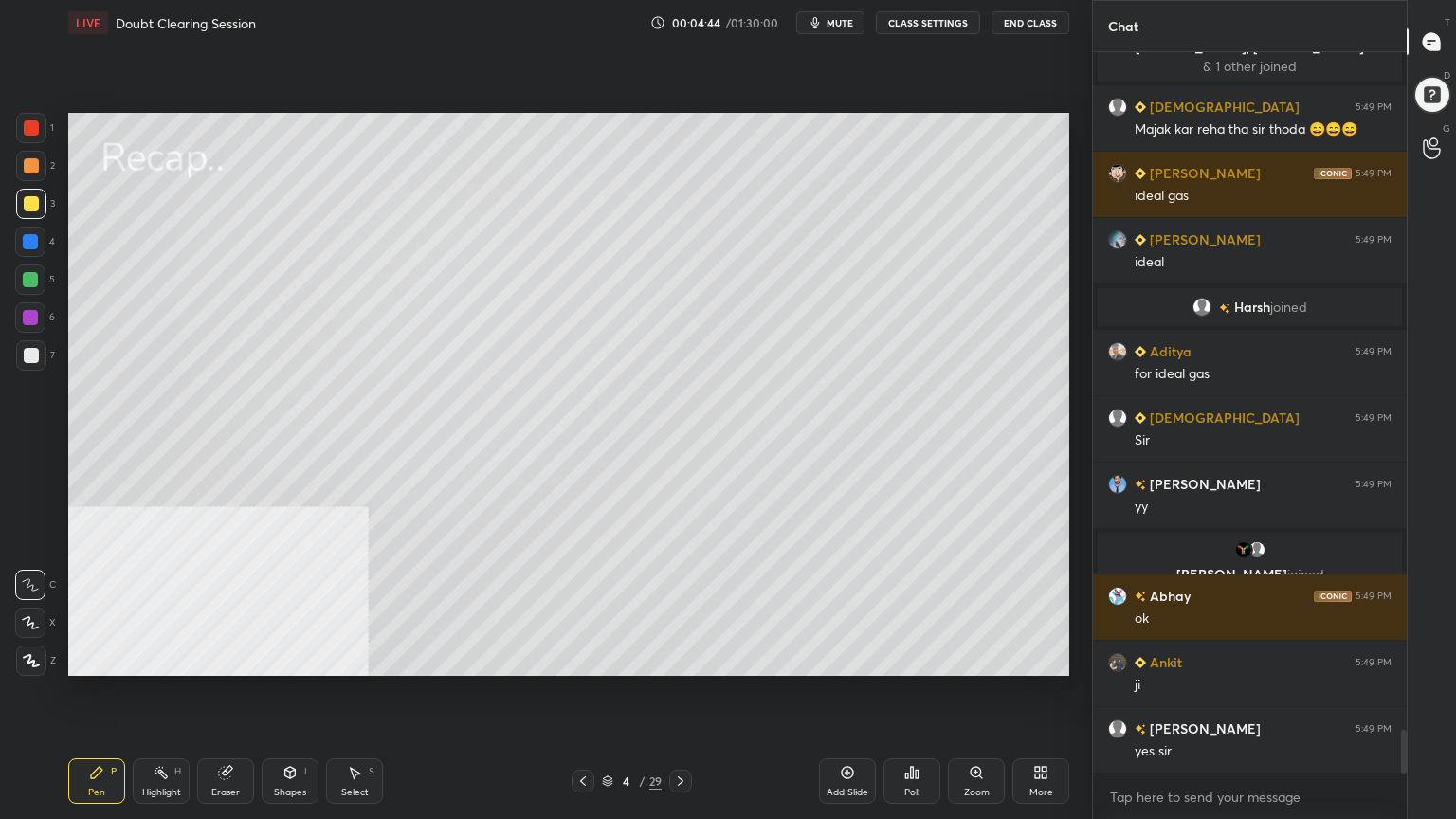 click 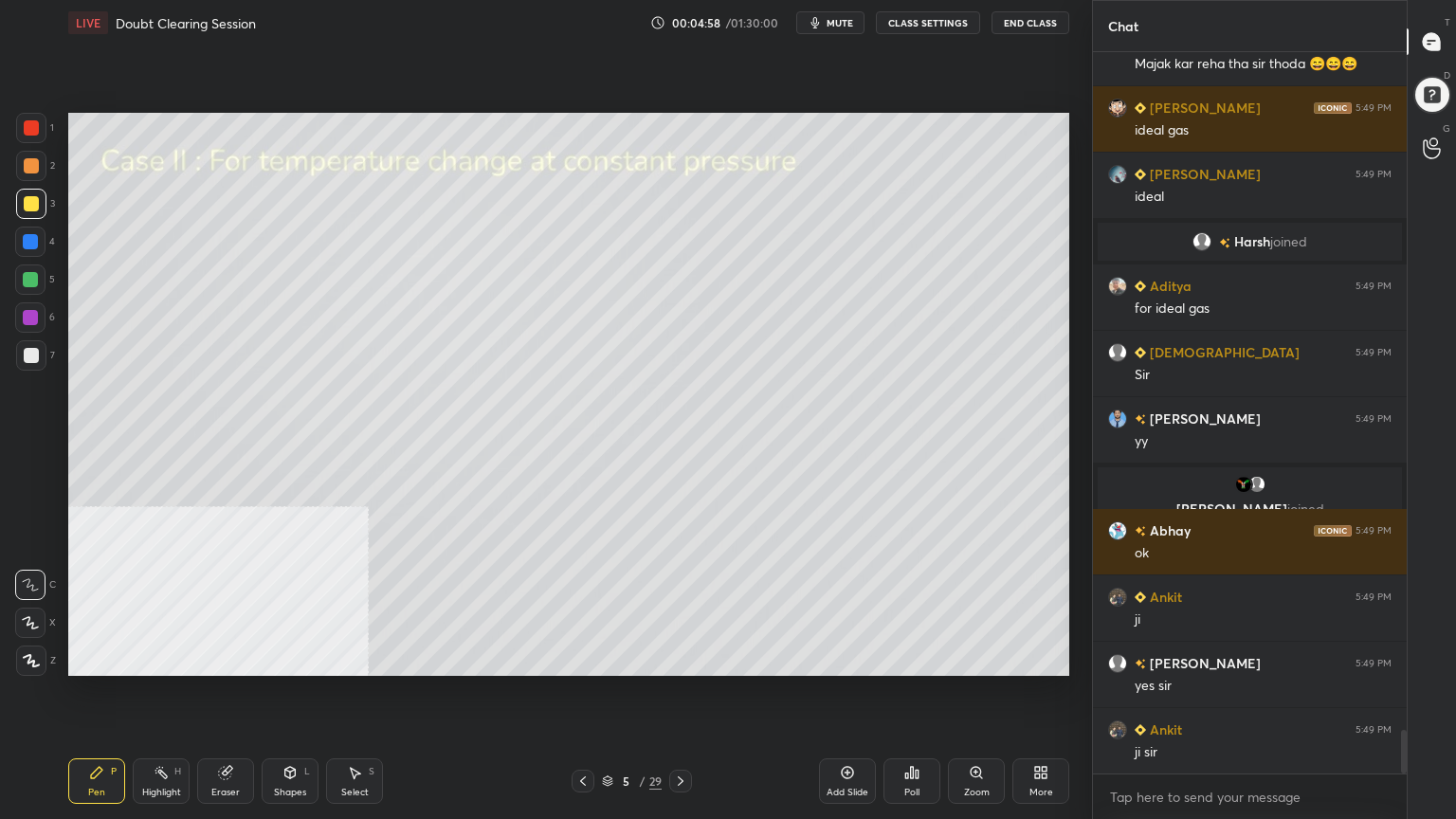scroll, scrollTop: 11352, scrollLeft: 0, axis: vertical 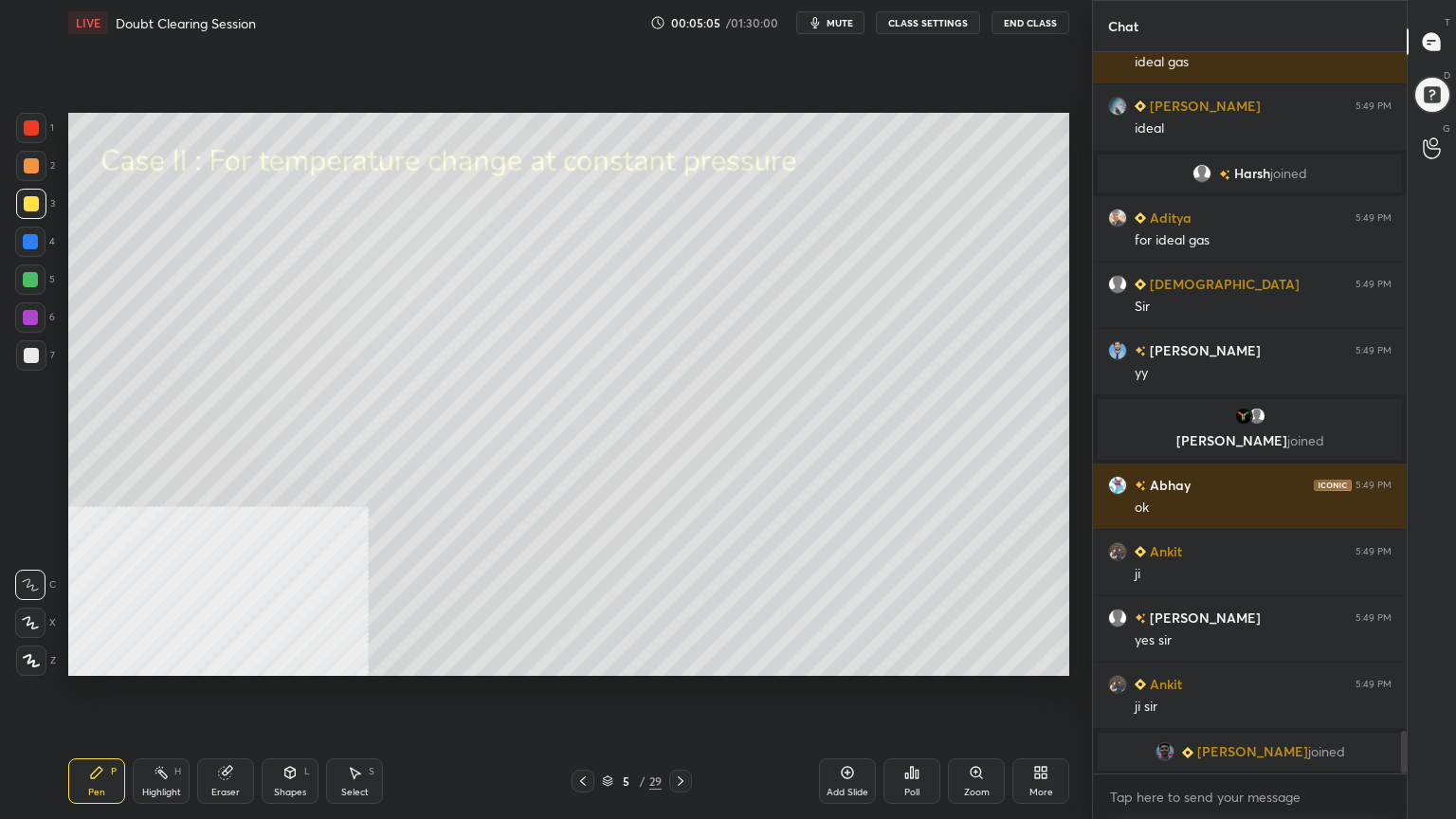 click on "Shapes" at bounding box center [290, 792] 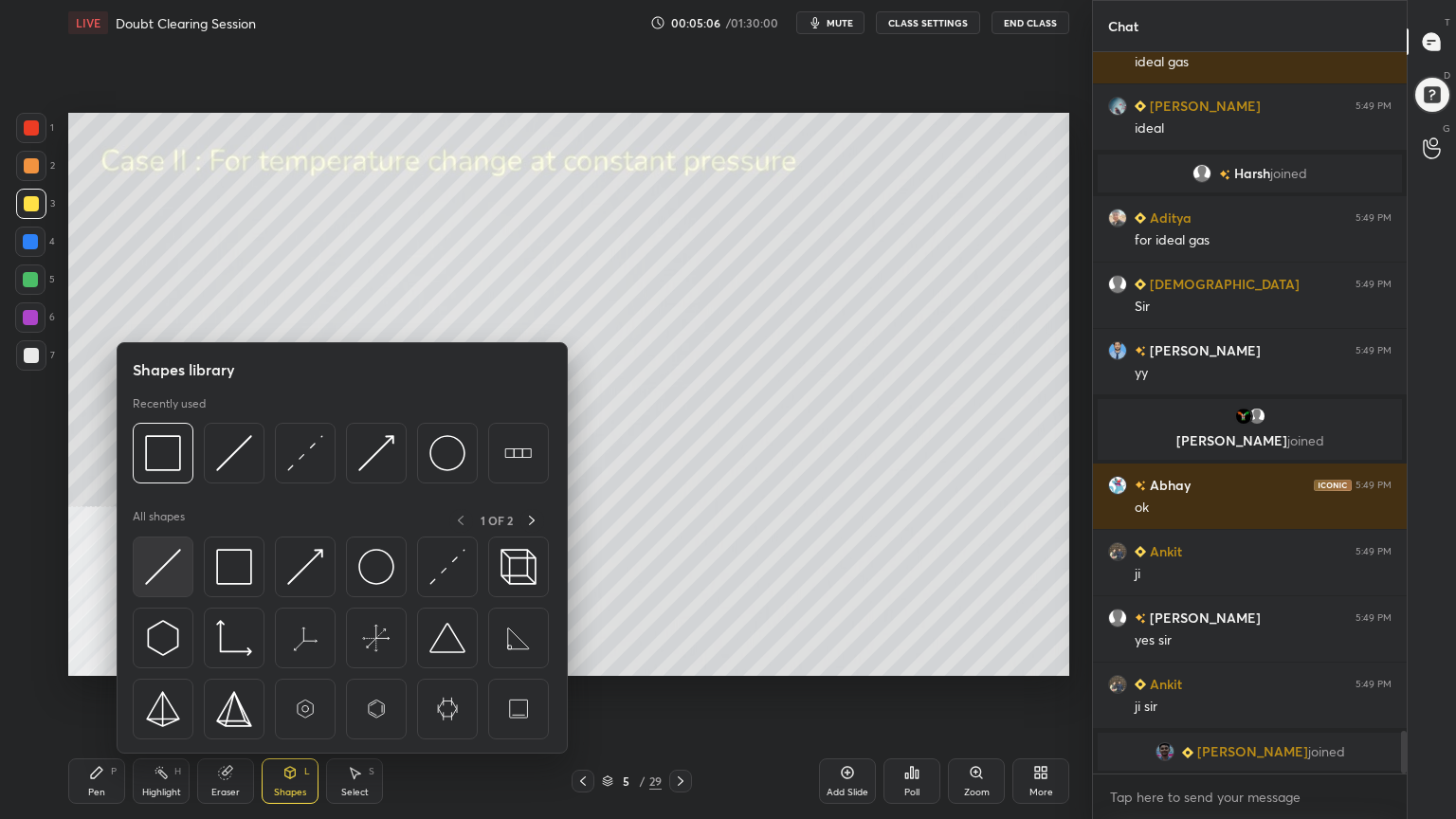 click at bounding box center [163, 567] 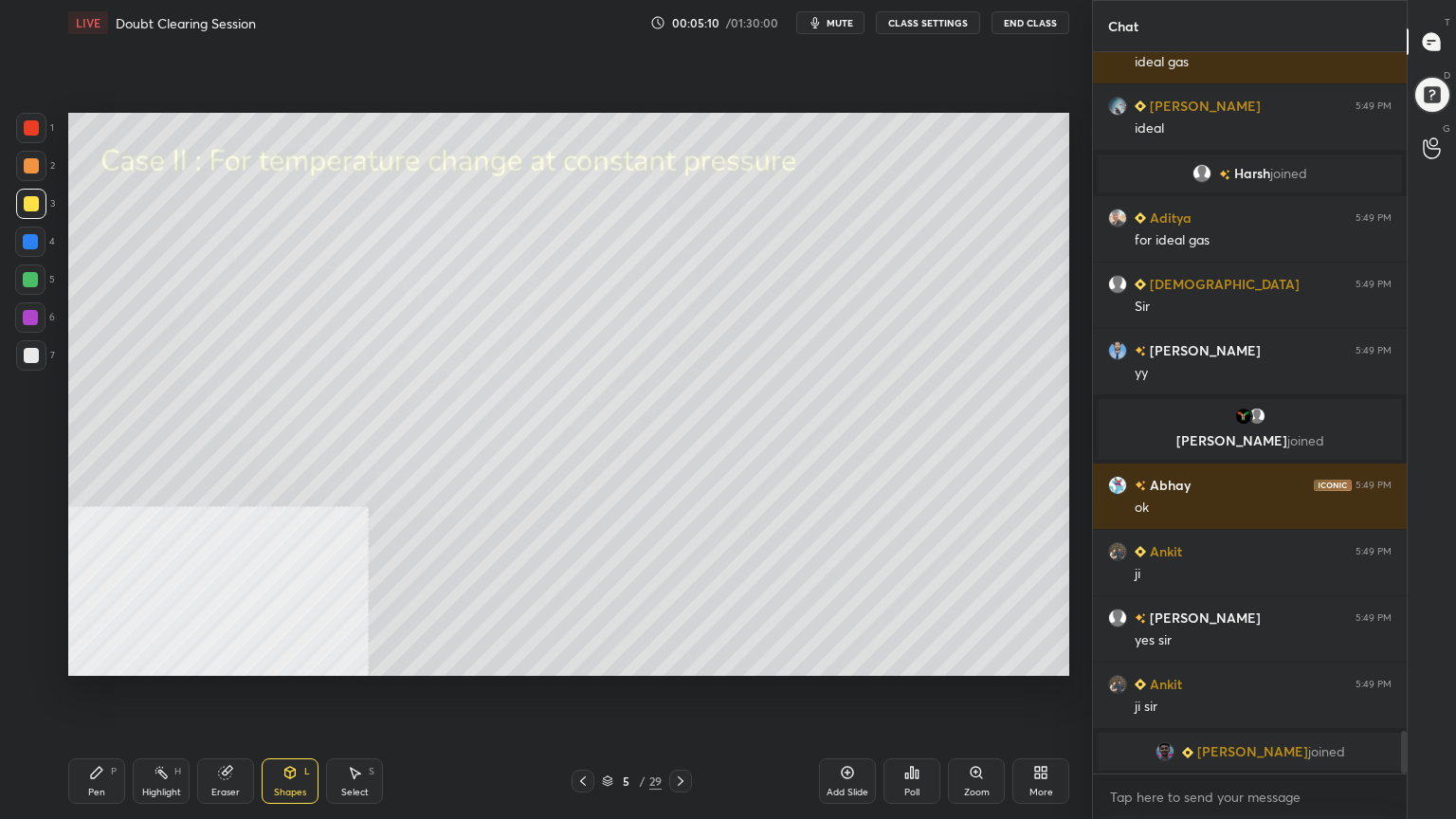 drag, startPoint x: 98, startPoint y: 781, endPoint x: 99, endPoint y: 762, distance: 19.026298 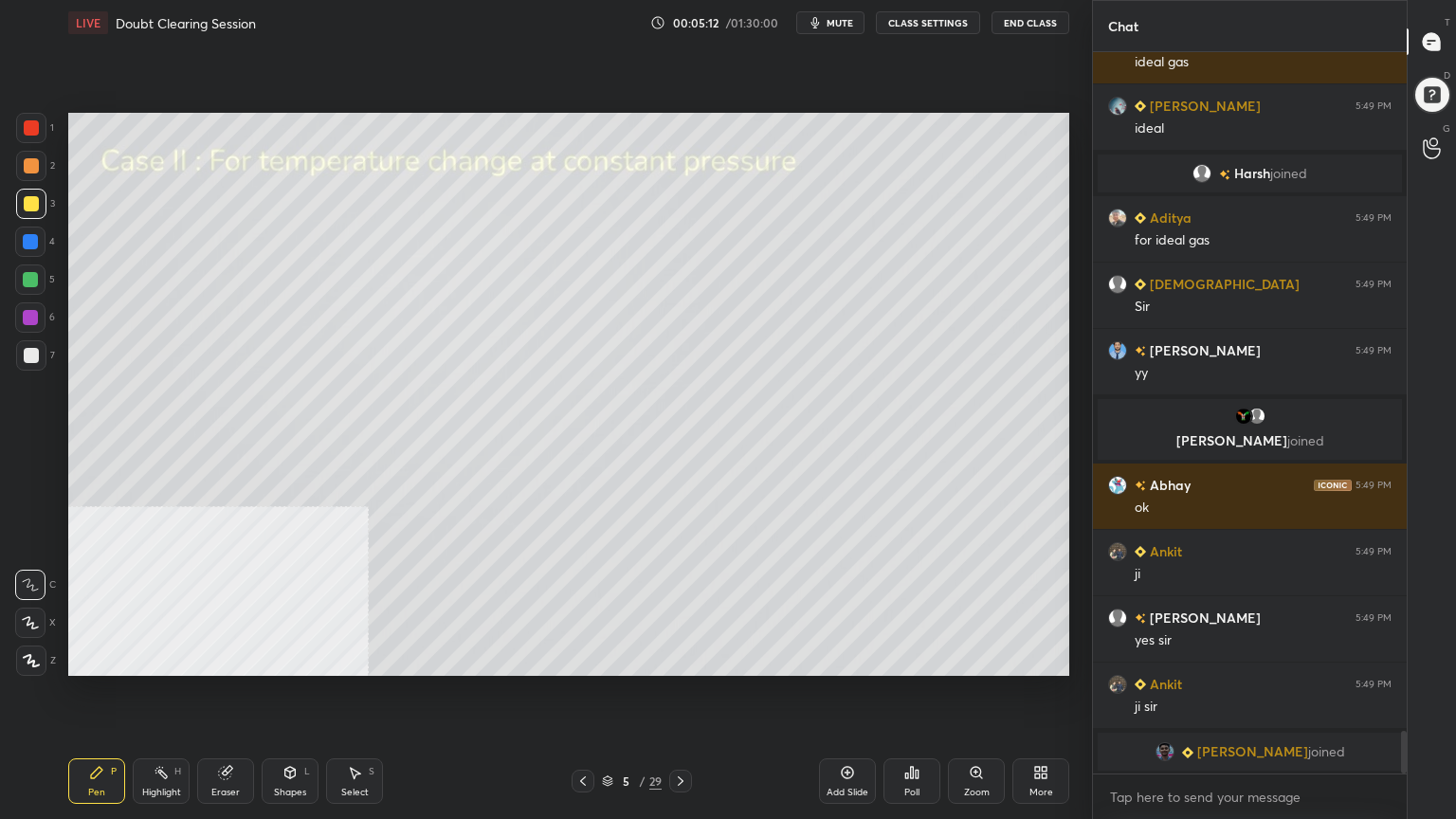 click at bounding box center [30, 280] 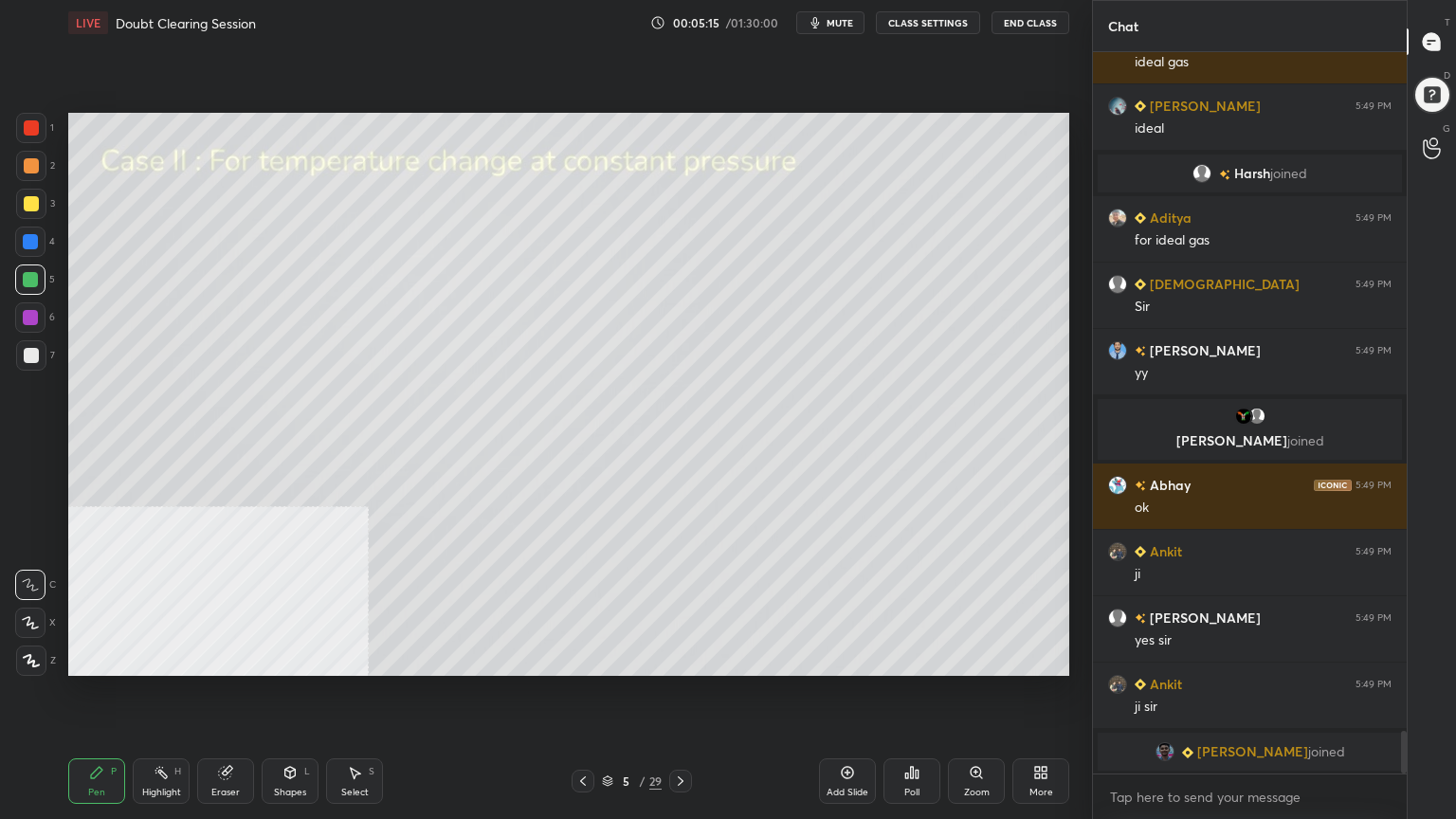 click at bounding box center (31, 166) 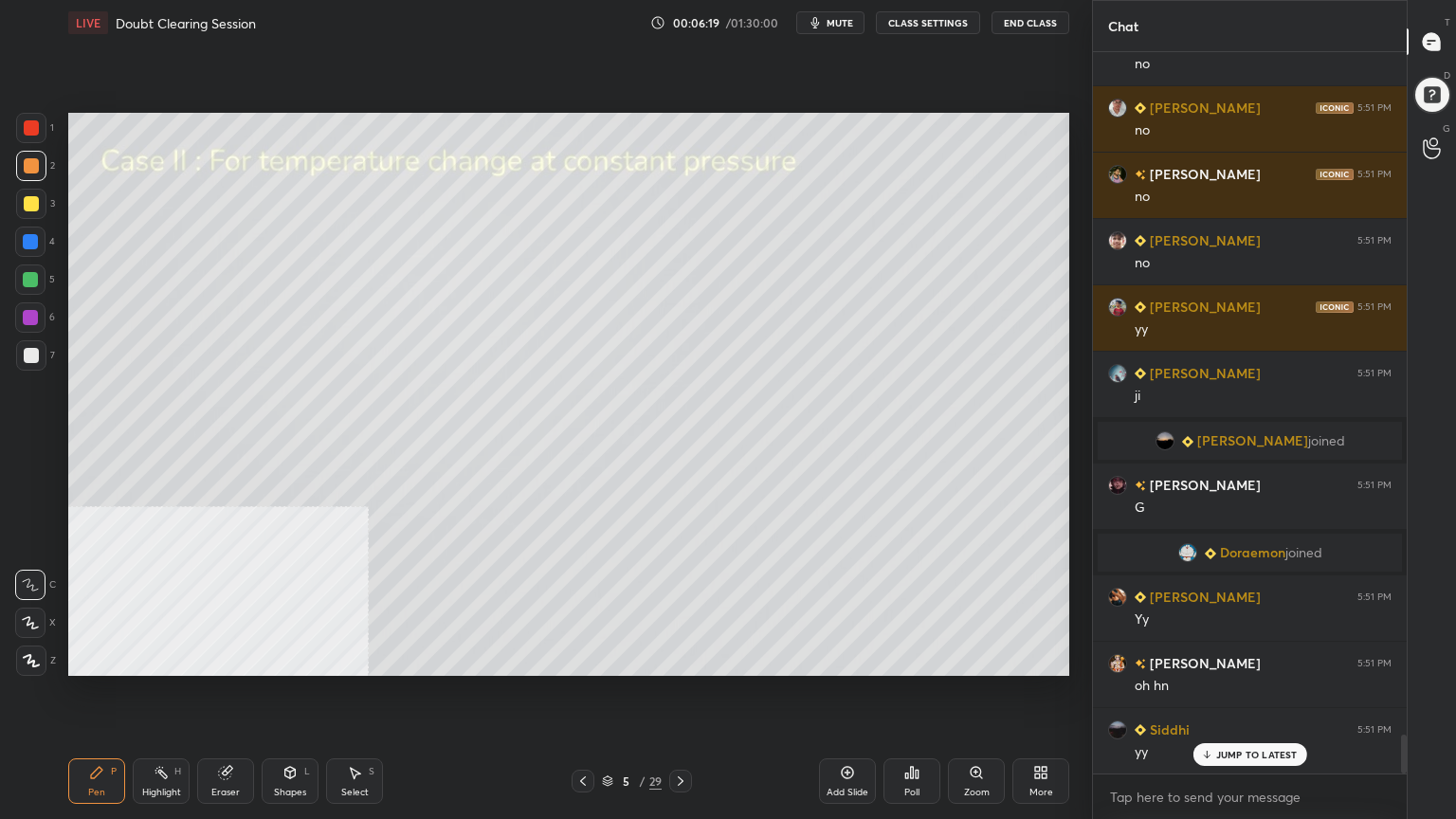 scroll, scrollTop: 12678, scrollLeft: 0, axis: vertical 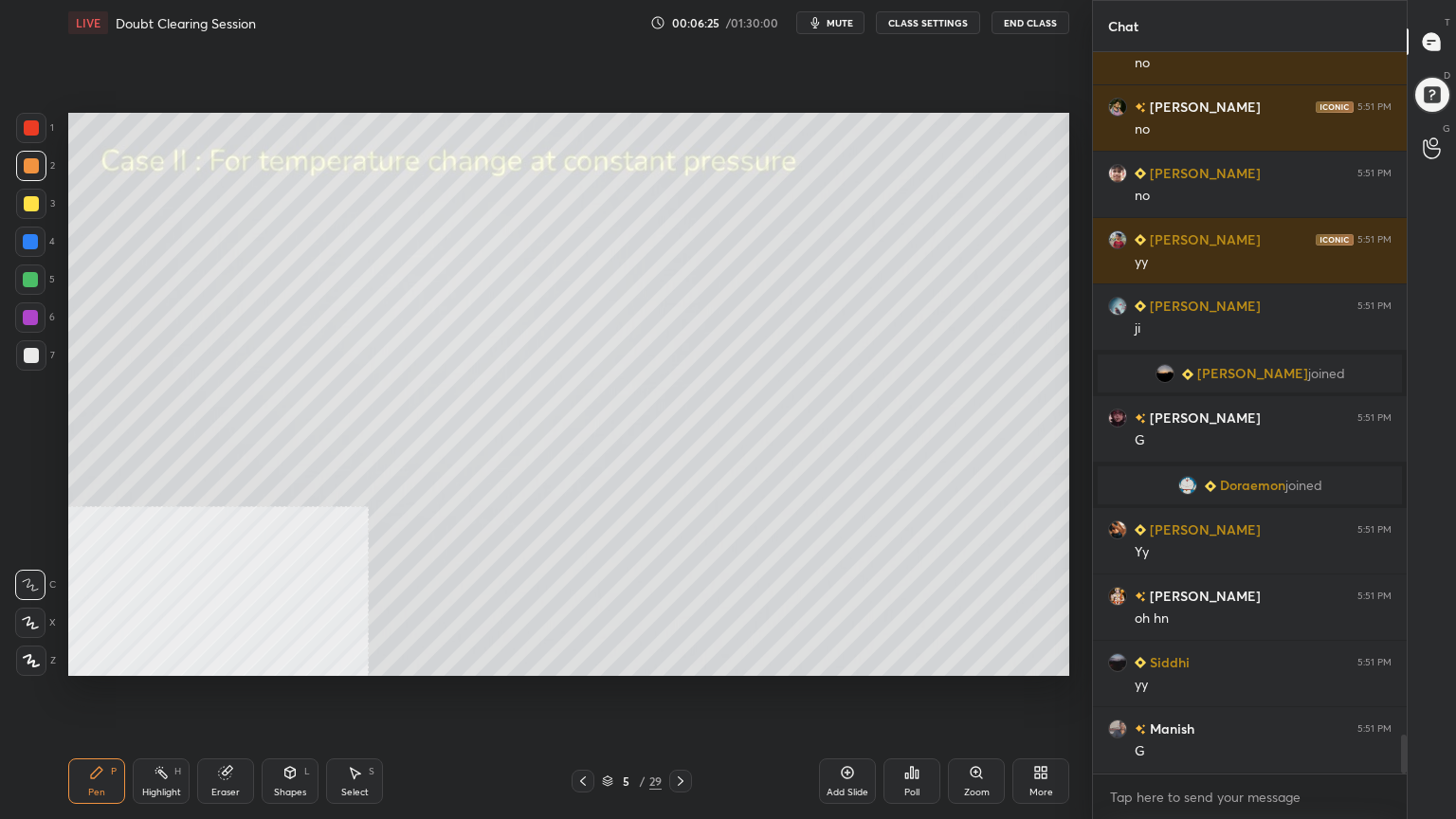 click at bounding box center [30, 280] 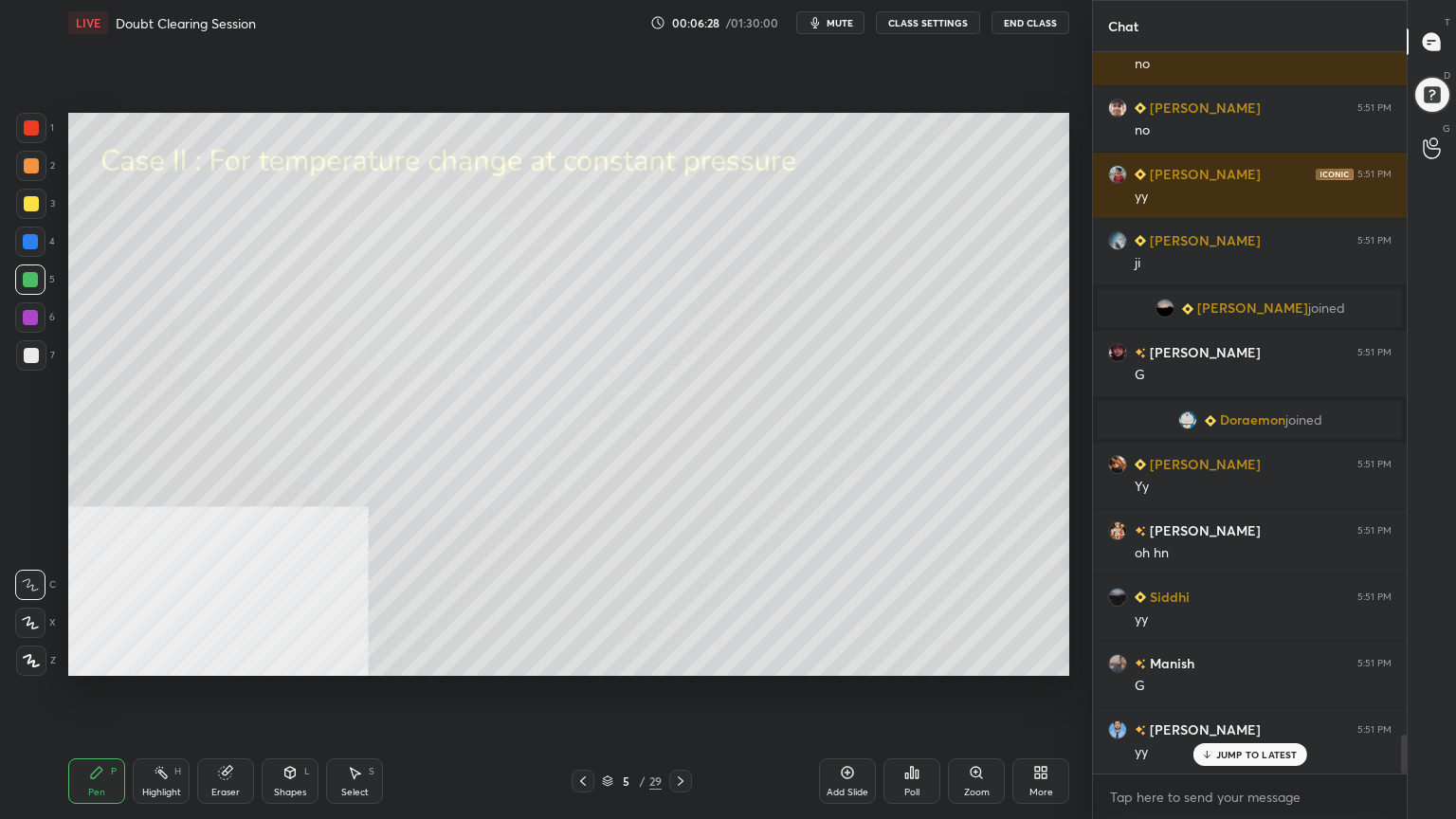 scroll, scrollTop: 12811, scrollLeft: 0, axis: vertical 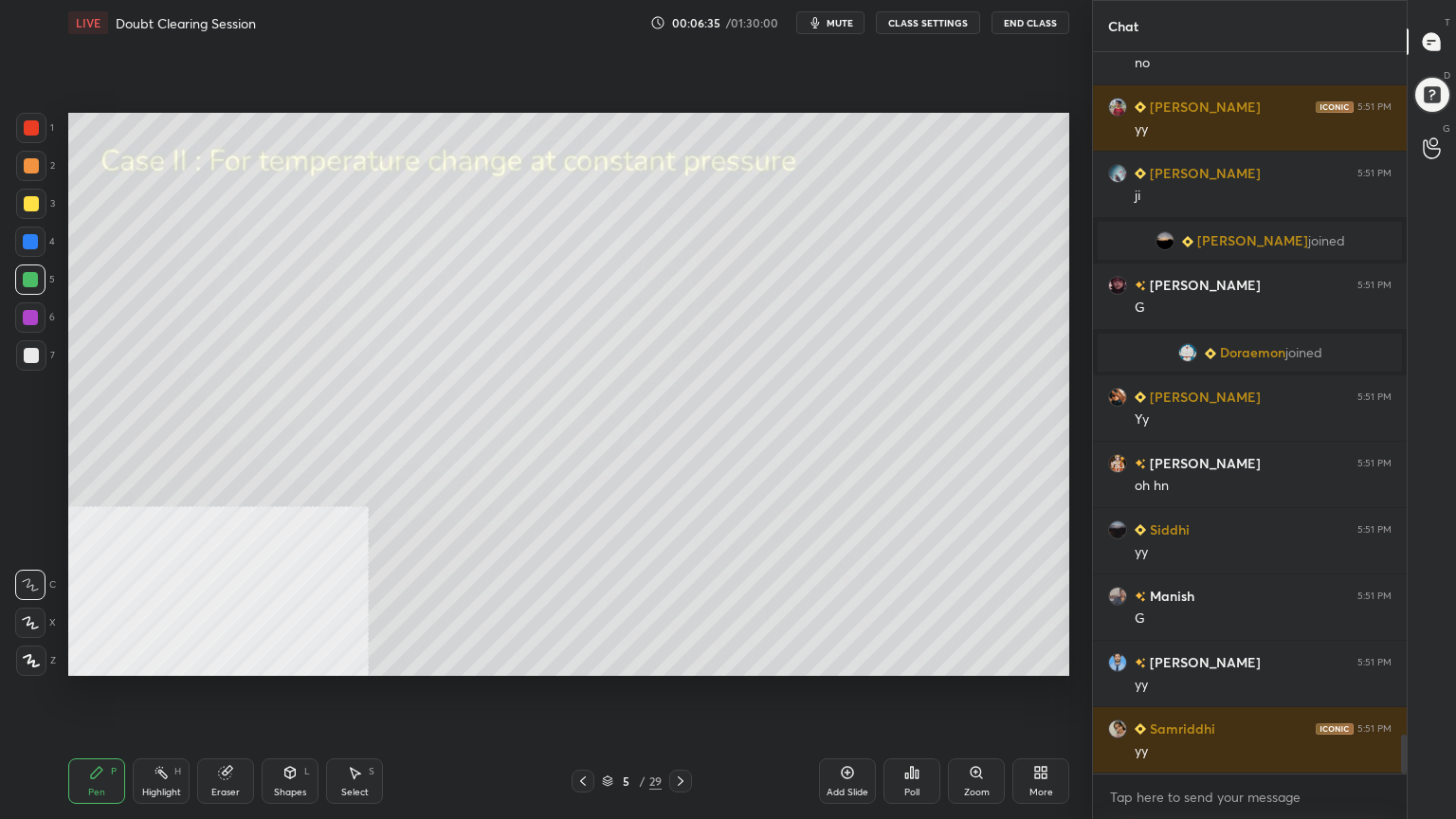 click on "Shapes" at bounding box center (290, 792) 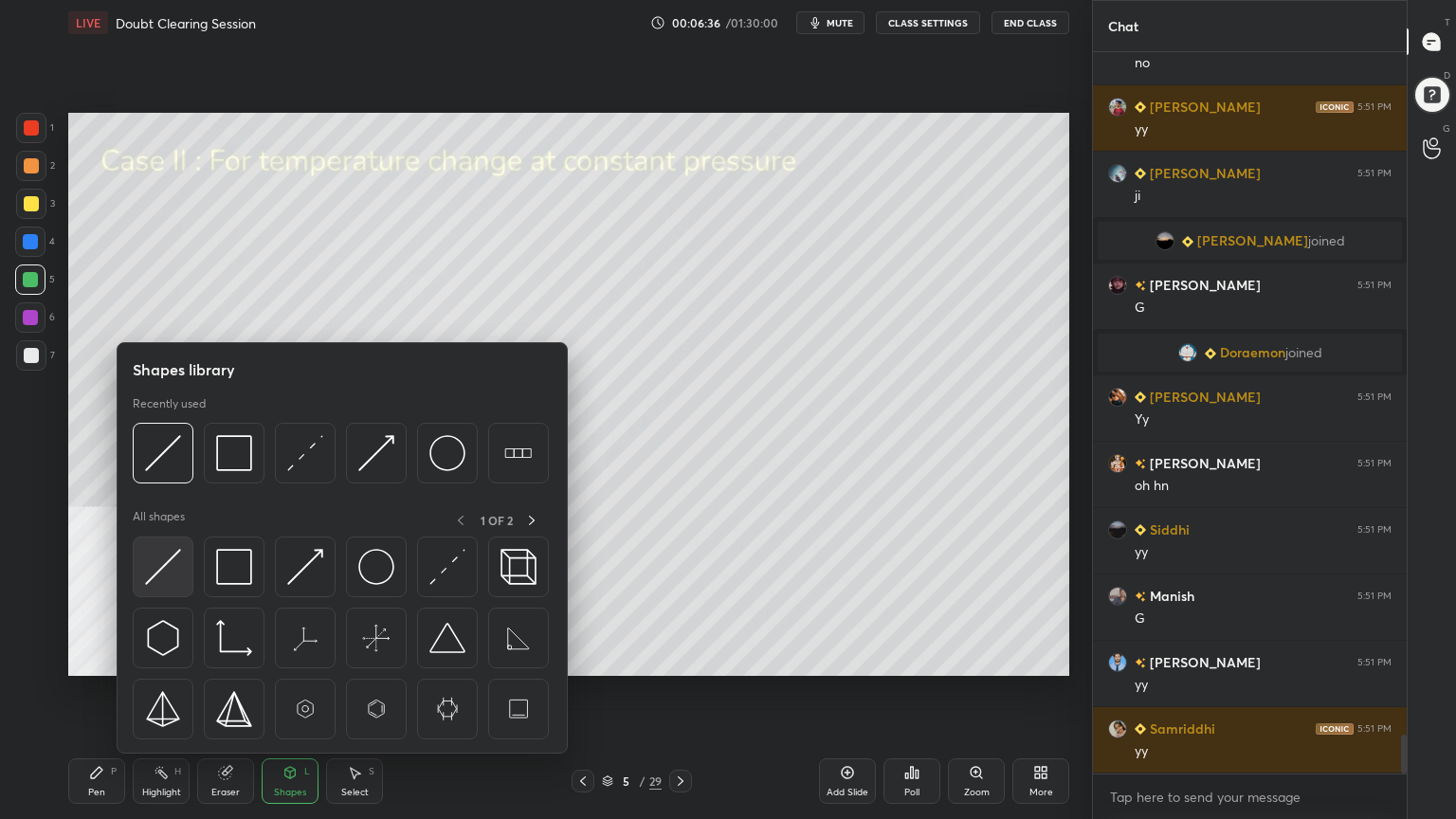 click at bounding box center [163, 567] 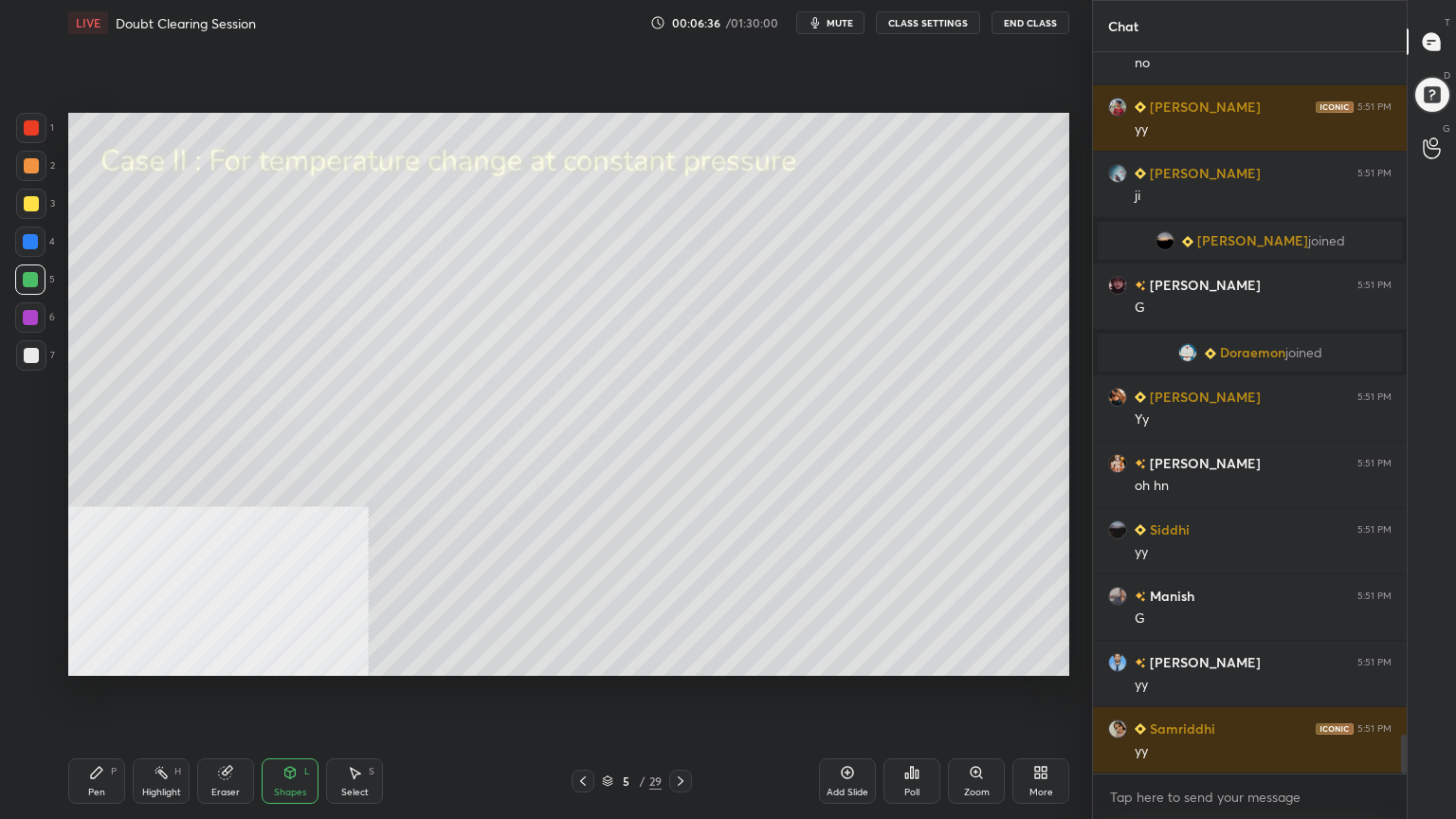 scroll, scrollTop: 12876, scrollLeft: 0, axis: vertical 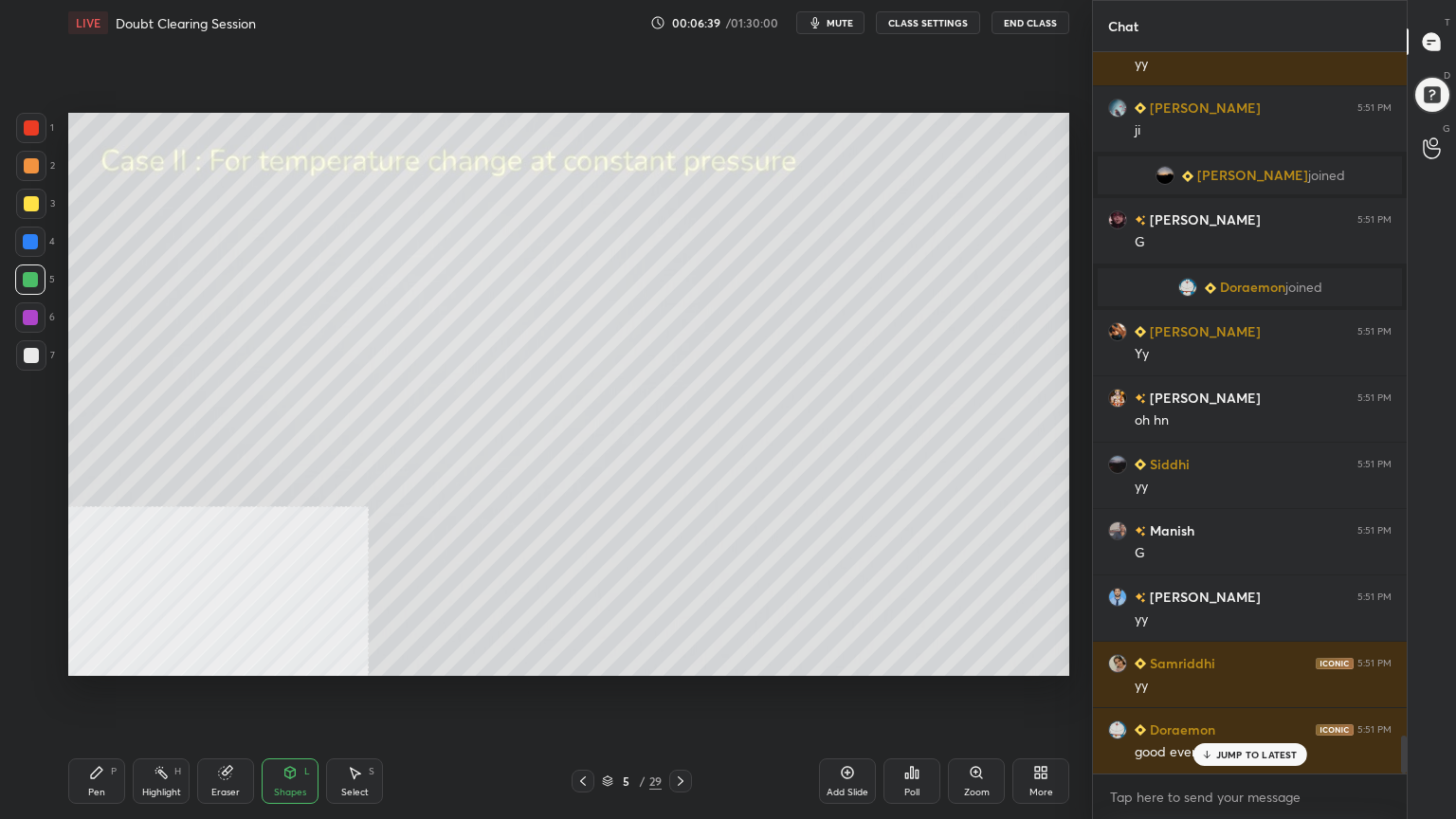 drag, startPoint x: 100, startPoint y: 787, endPoint x: 94, endPoint y: 679, distance: 108.16654 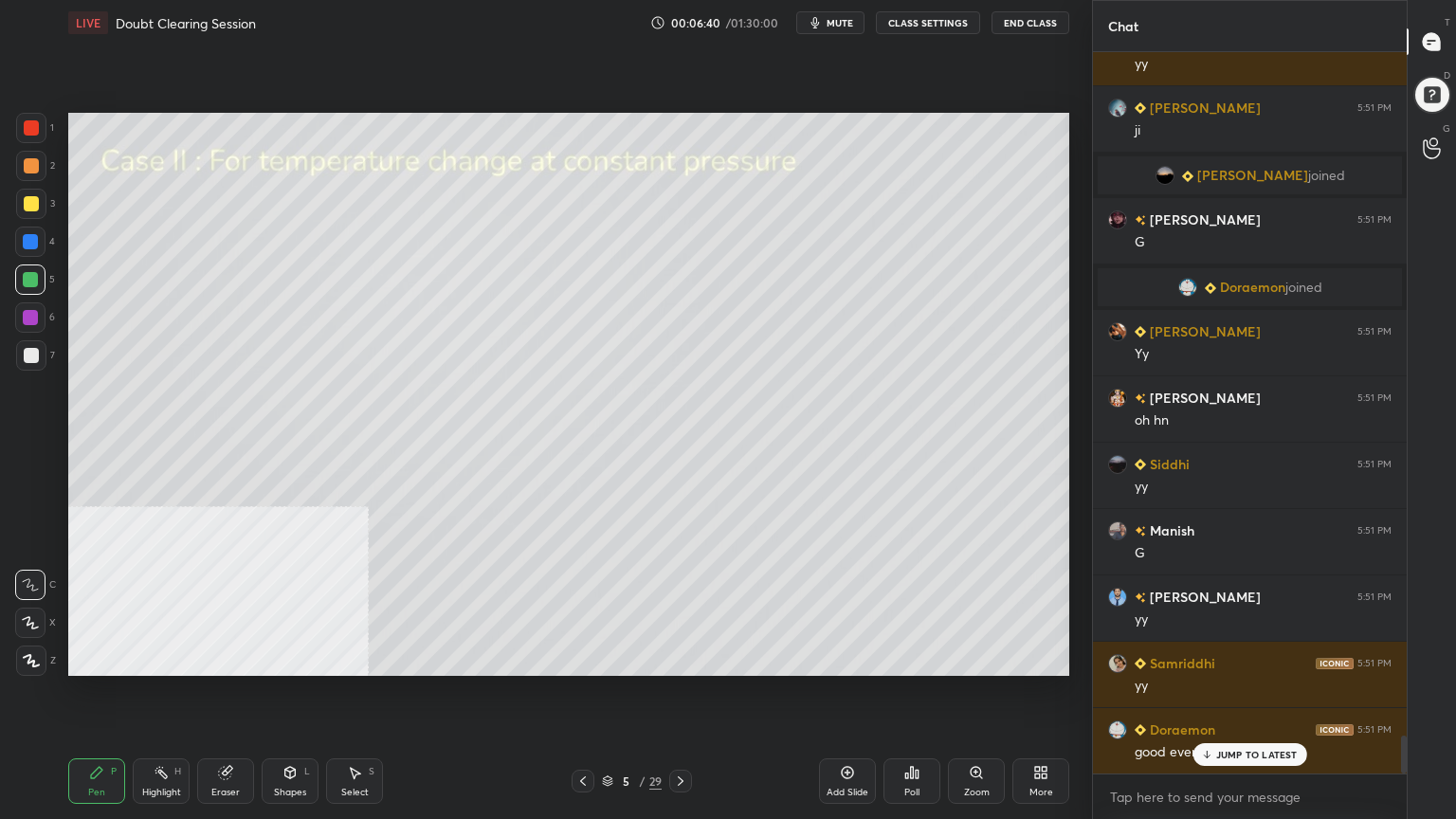 click at bounding box center [31, 166] 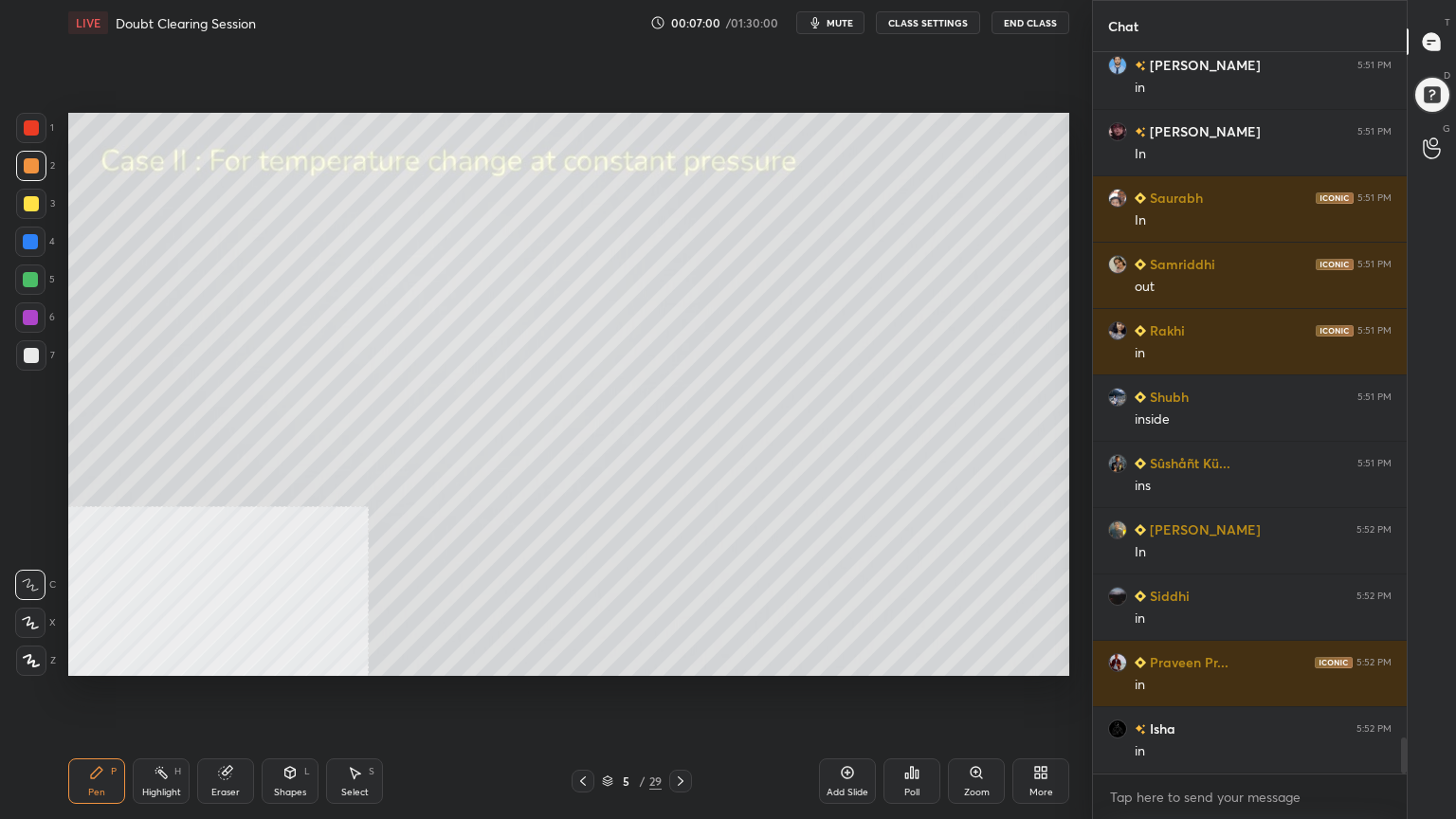 scroll, scrollTop: 13698, scrollLeft: 0, axis: vertical 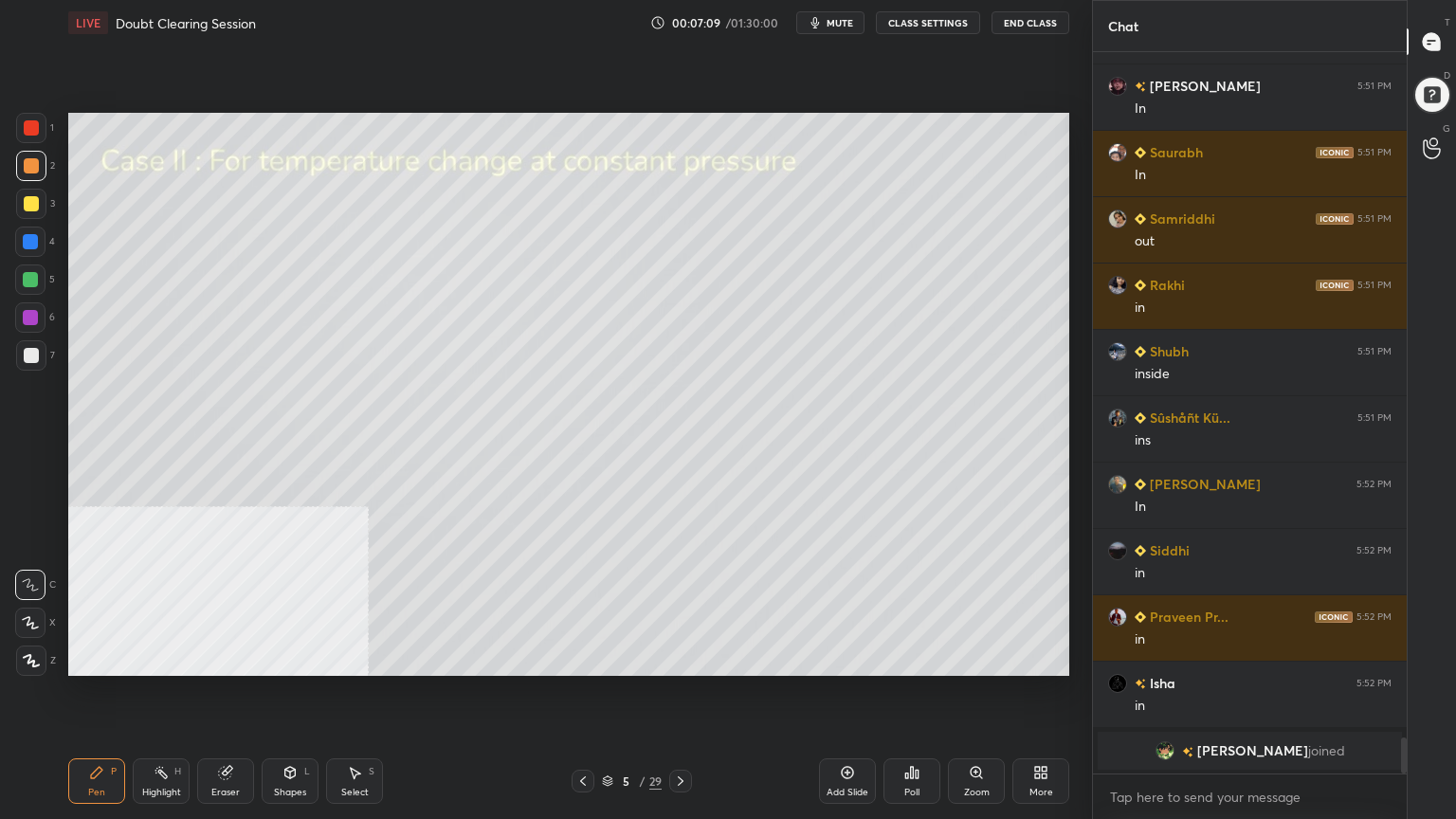 drag, startPoint x: 27, startPoint y: 364, endPoint x: 66, endPoint y: 364, distance: 39 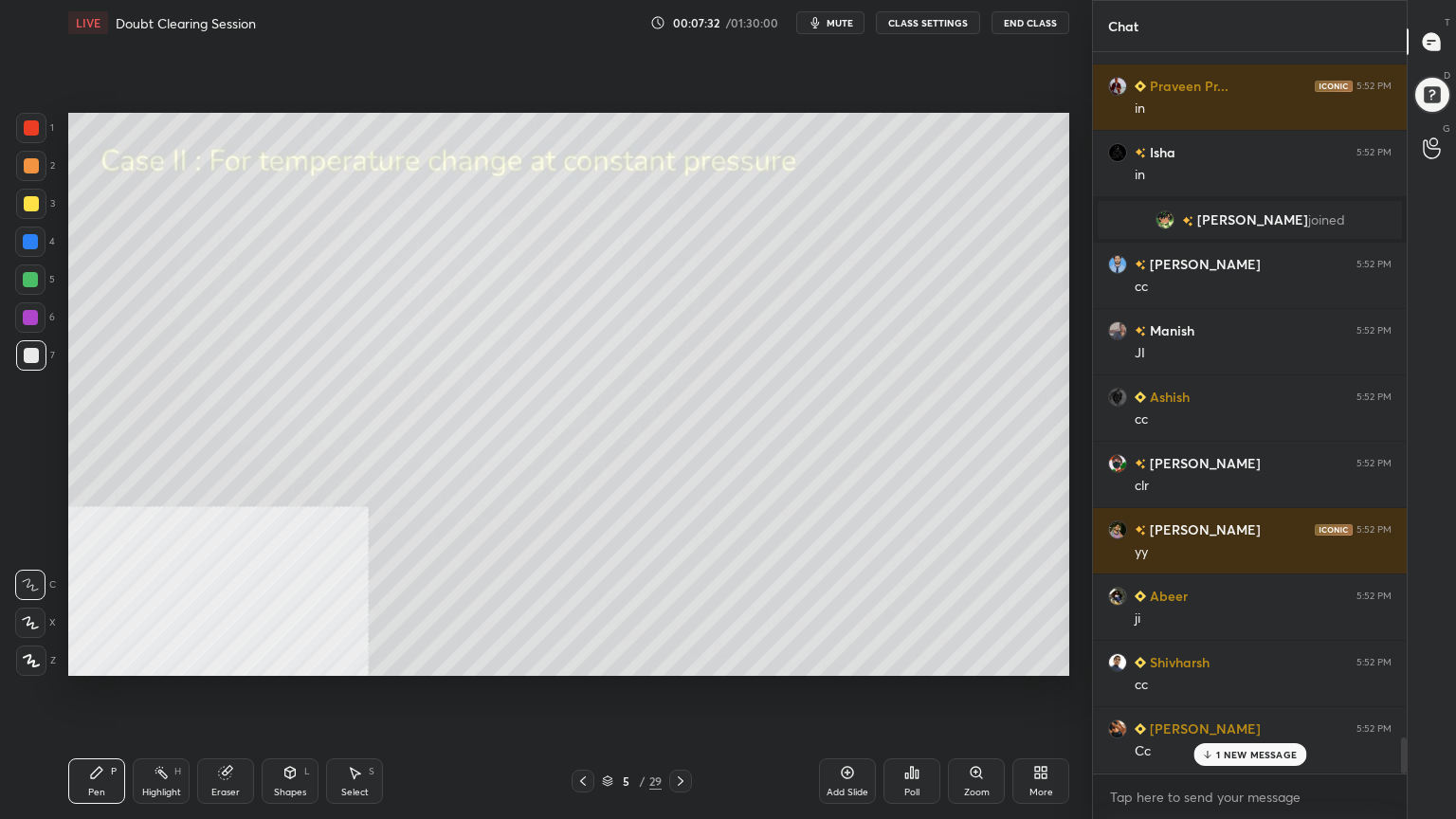 scroll, scrollTop: 13896, scrollLeft: 0, axis: vertical 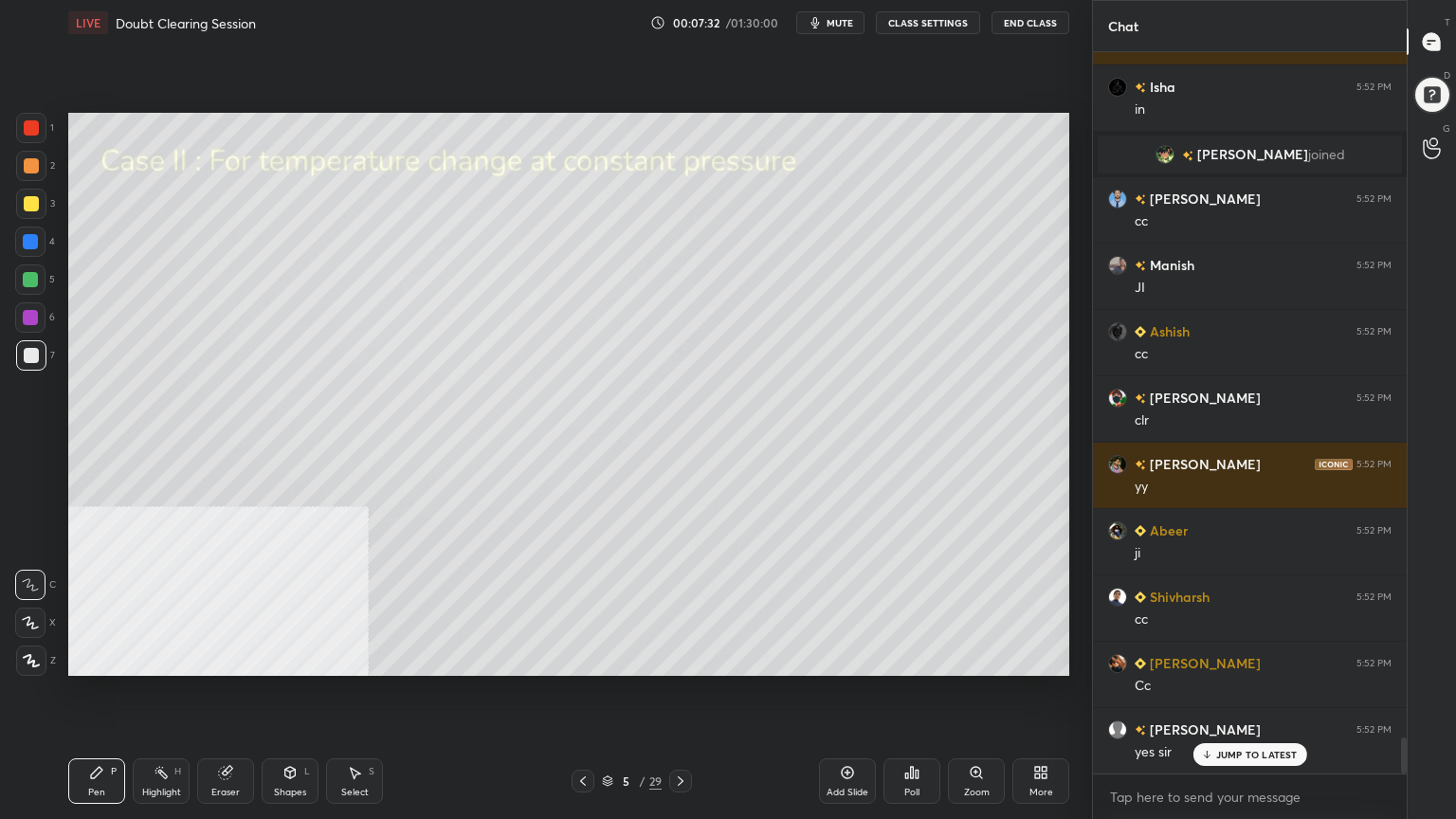 click at bounding box center [31, 204] 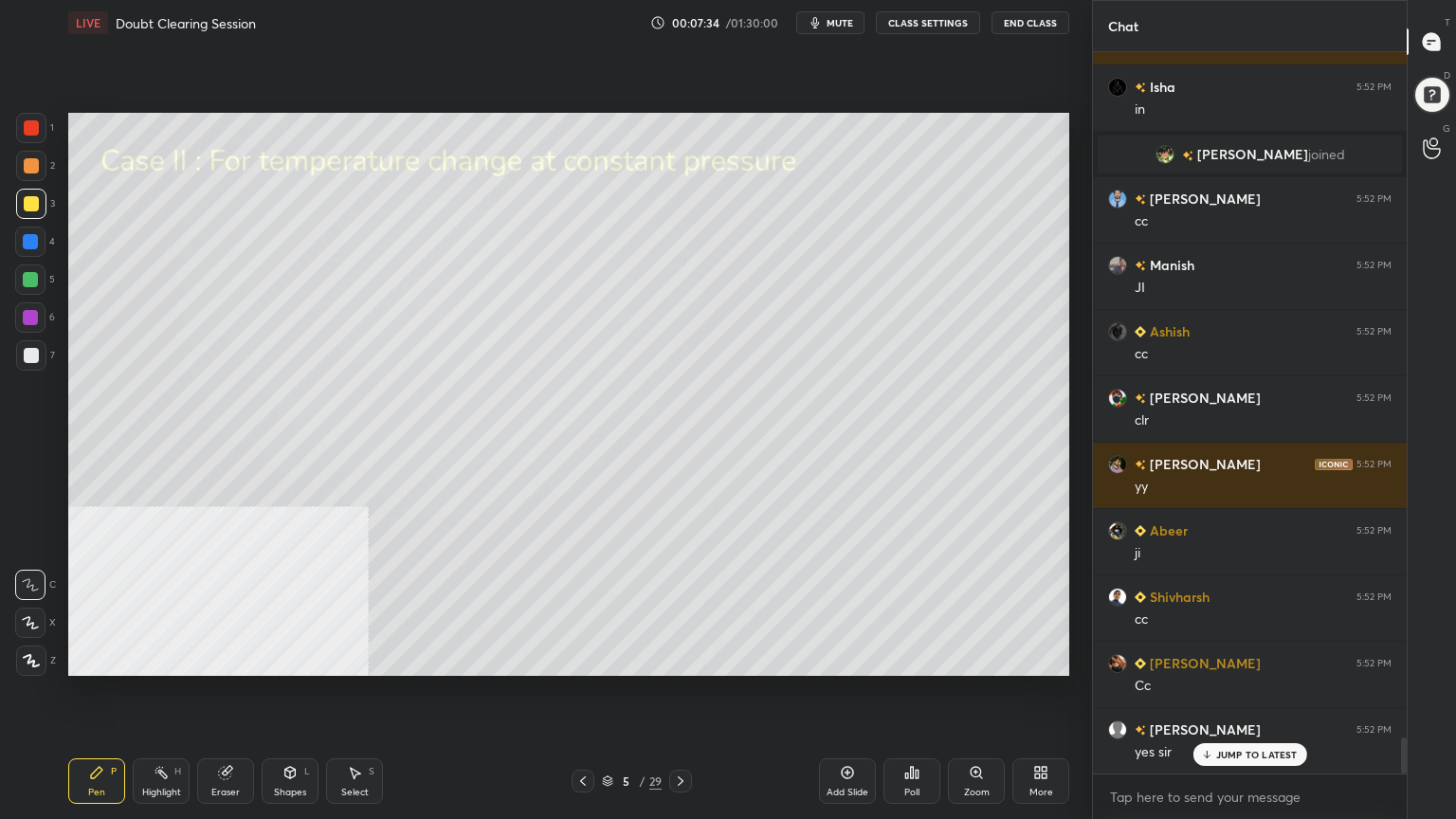 scroll, scrollTop: 13964, scrollLeft: 0, axis: vertical 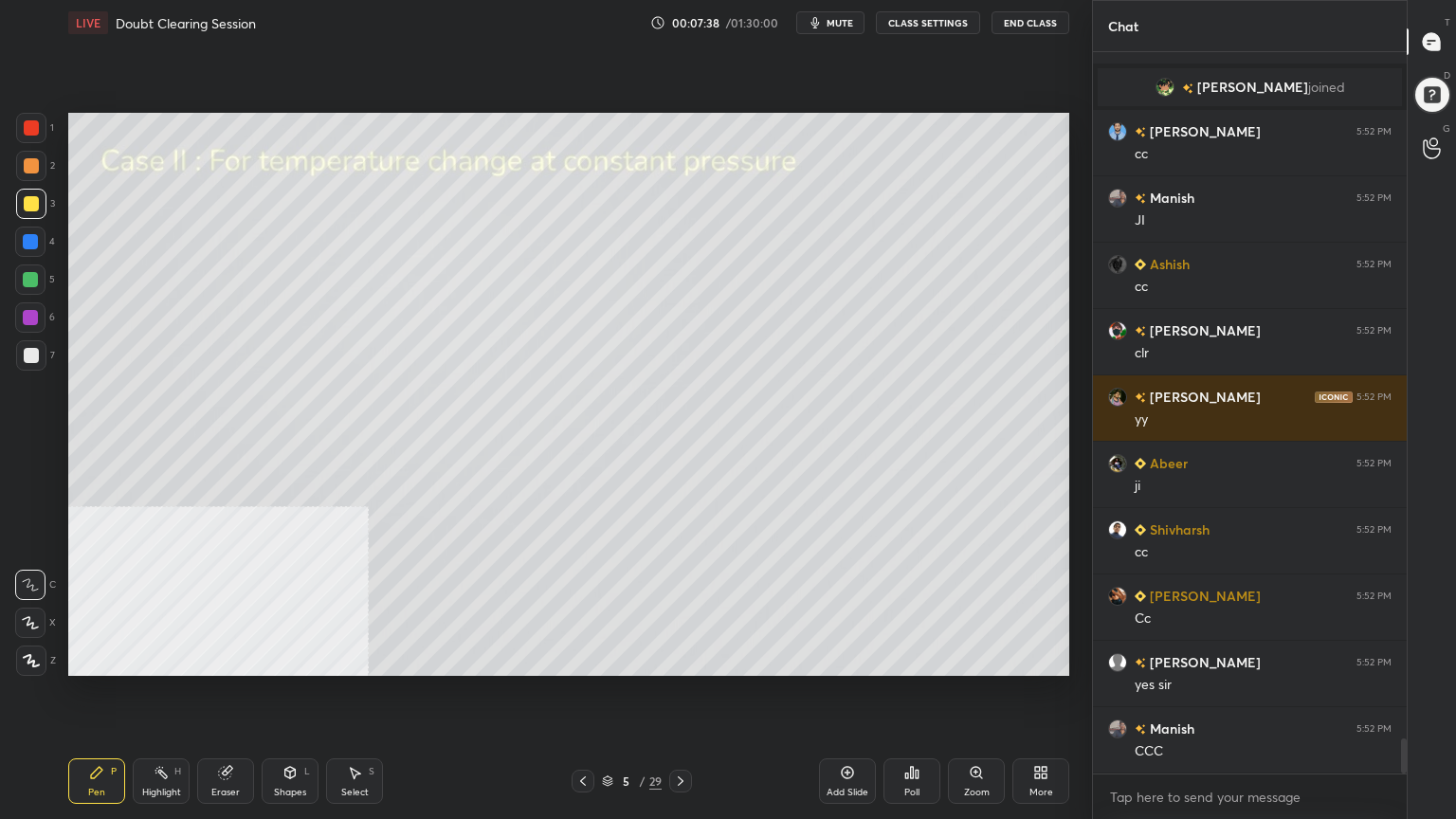 click 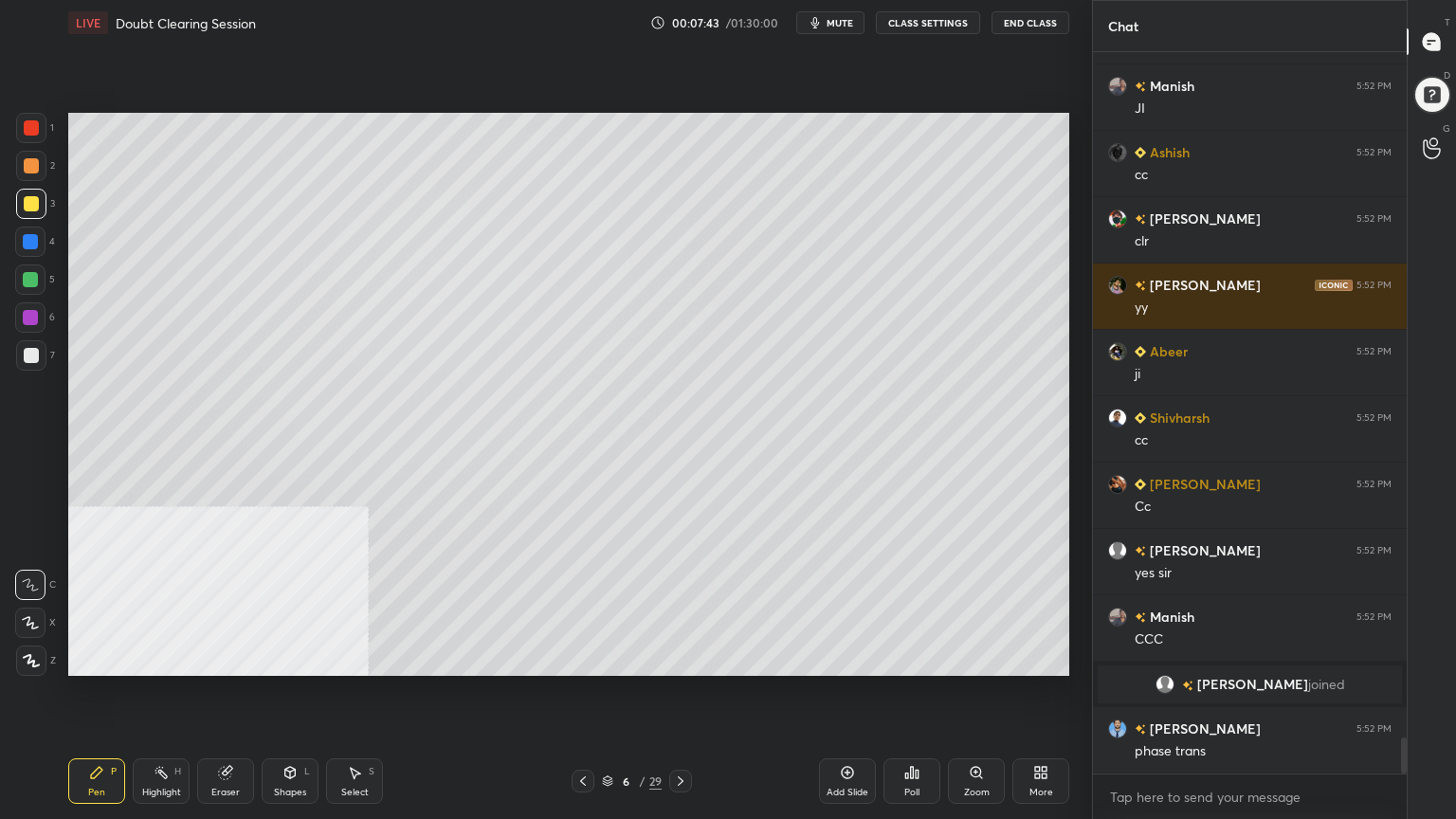 scroll, scrollTop: 13892, scrollLeft: 0, axis: vertical 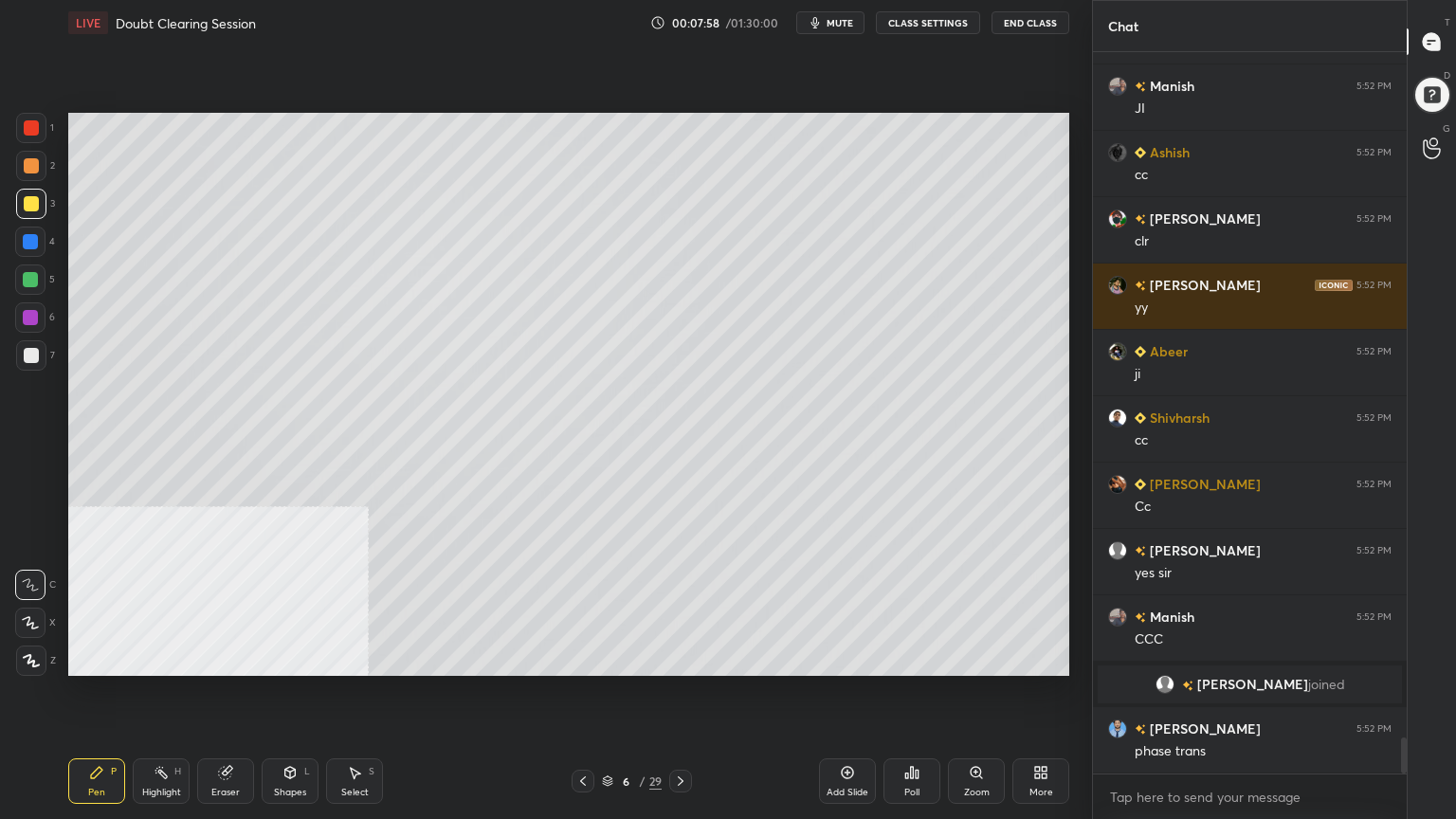 click 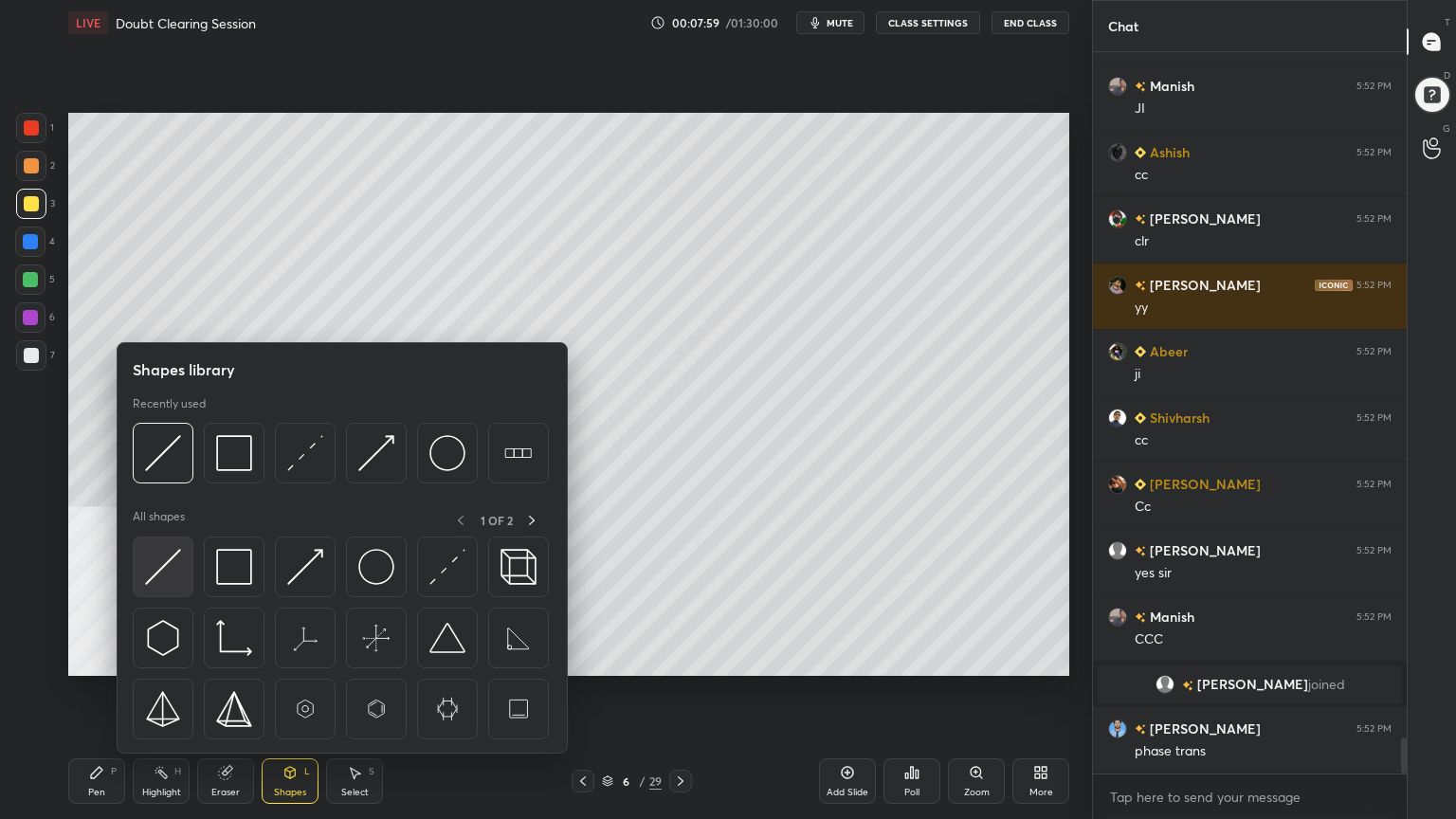 click at bounding box center (163, 567) 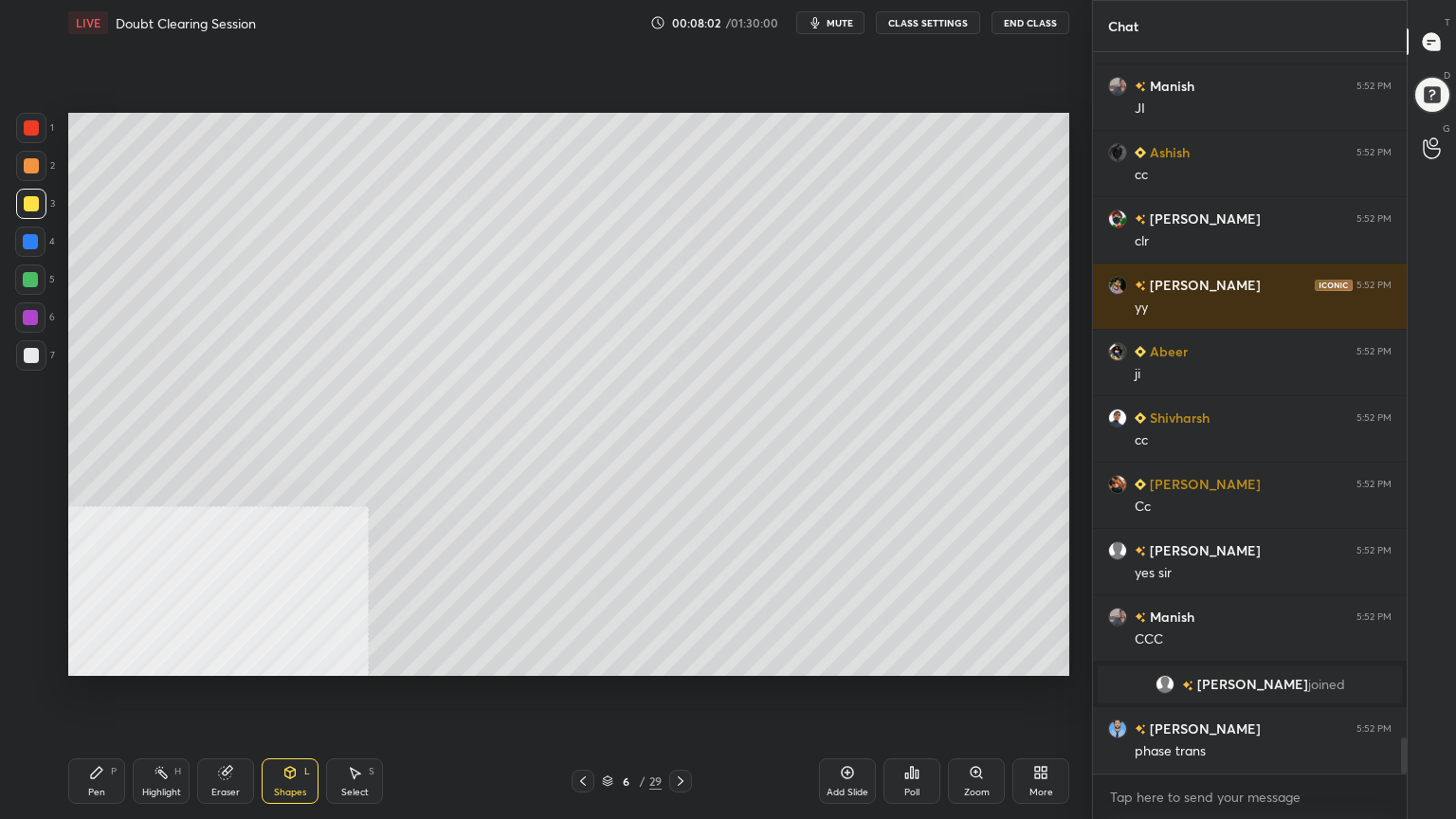 scroll, scrollTop: 13957, scrollLeft: 0, axis: vertical 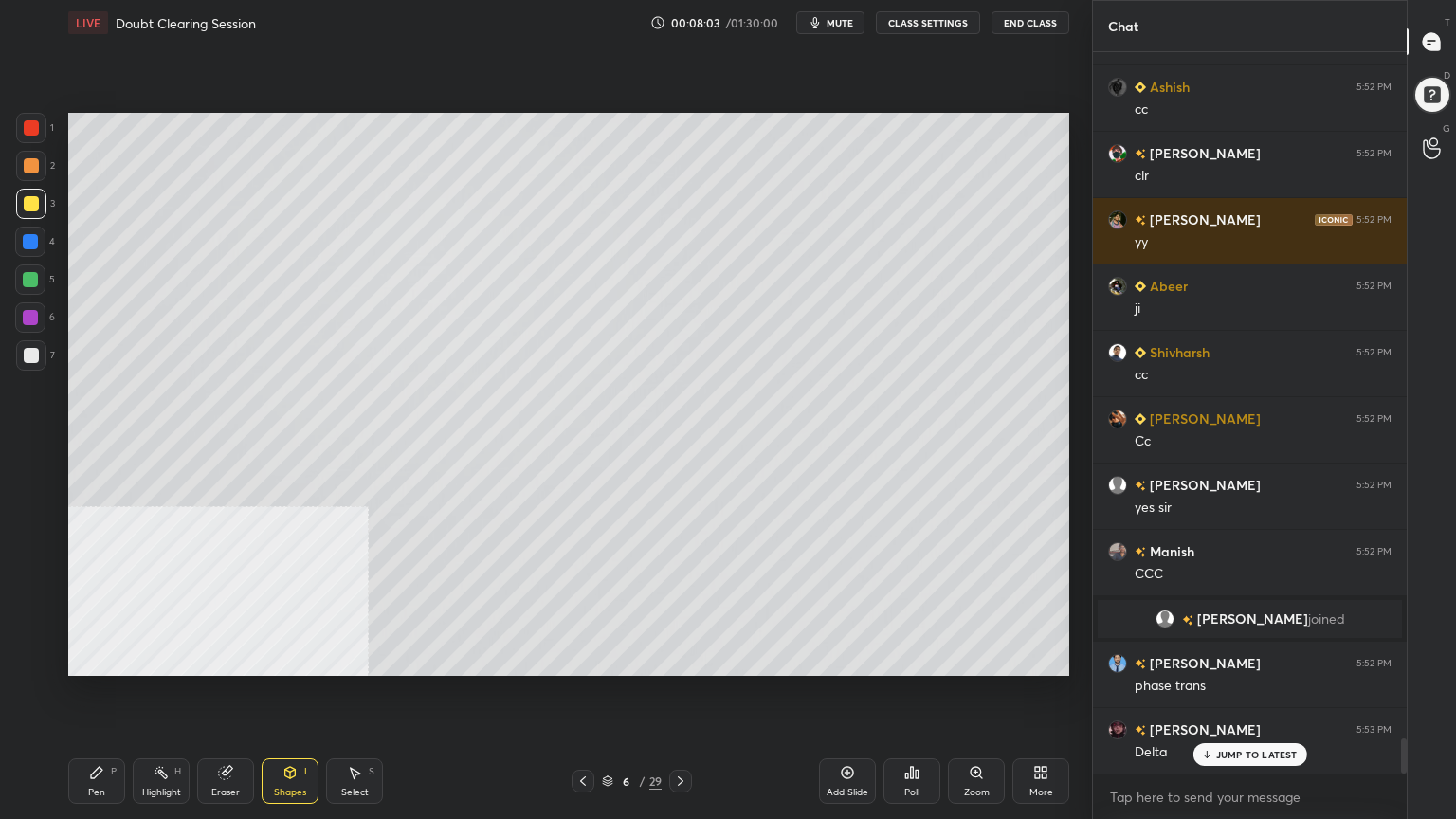 click on "P" at bounding box center (114, 772) 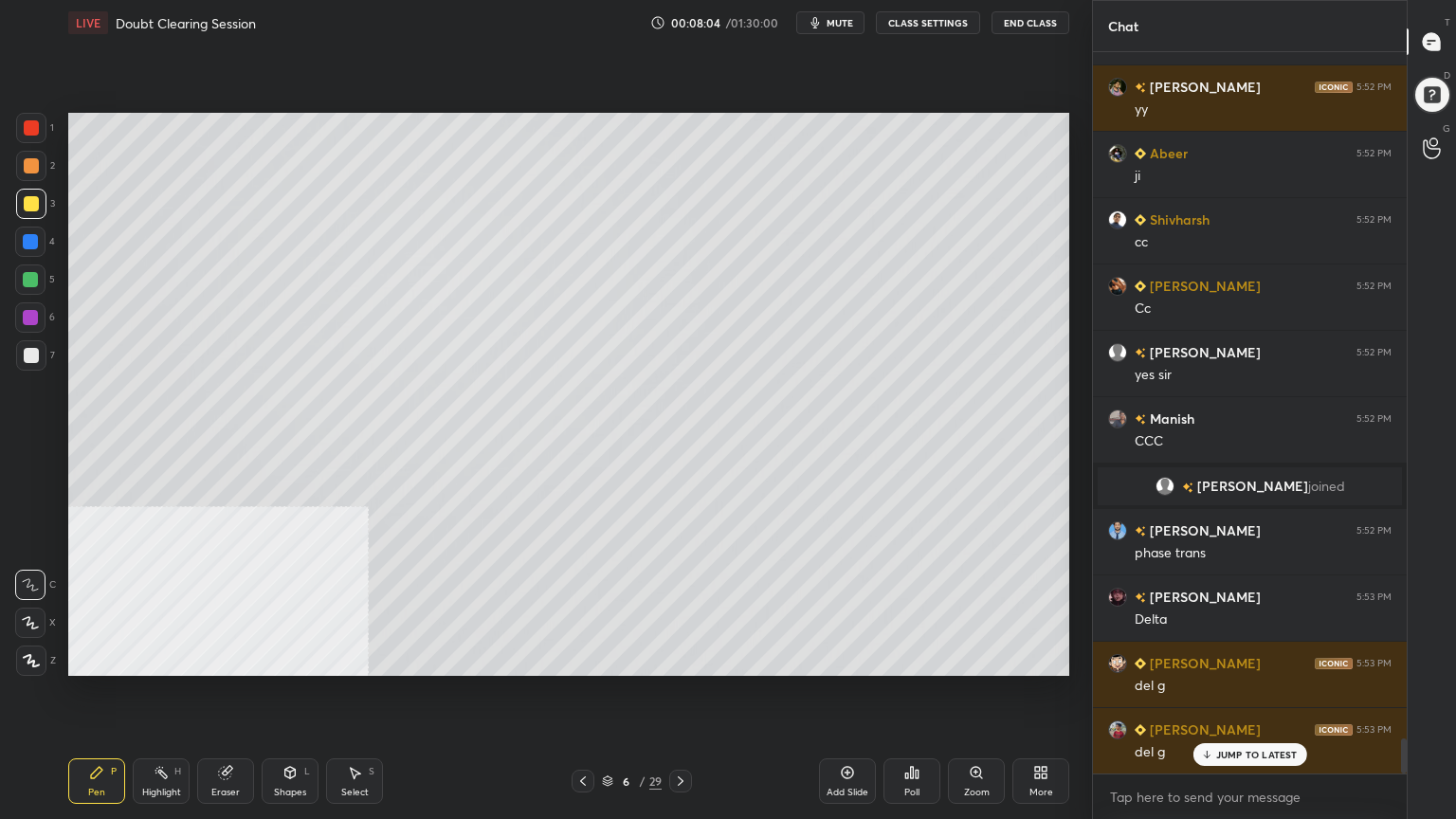 drag, startPoint x: 30, startPoint y: 171, endPoint x: 61, endPoint y: 173, distance: 31.064449 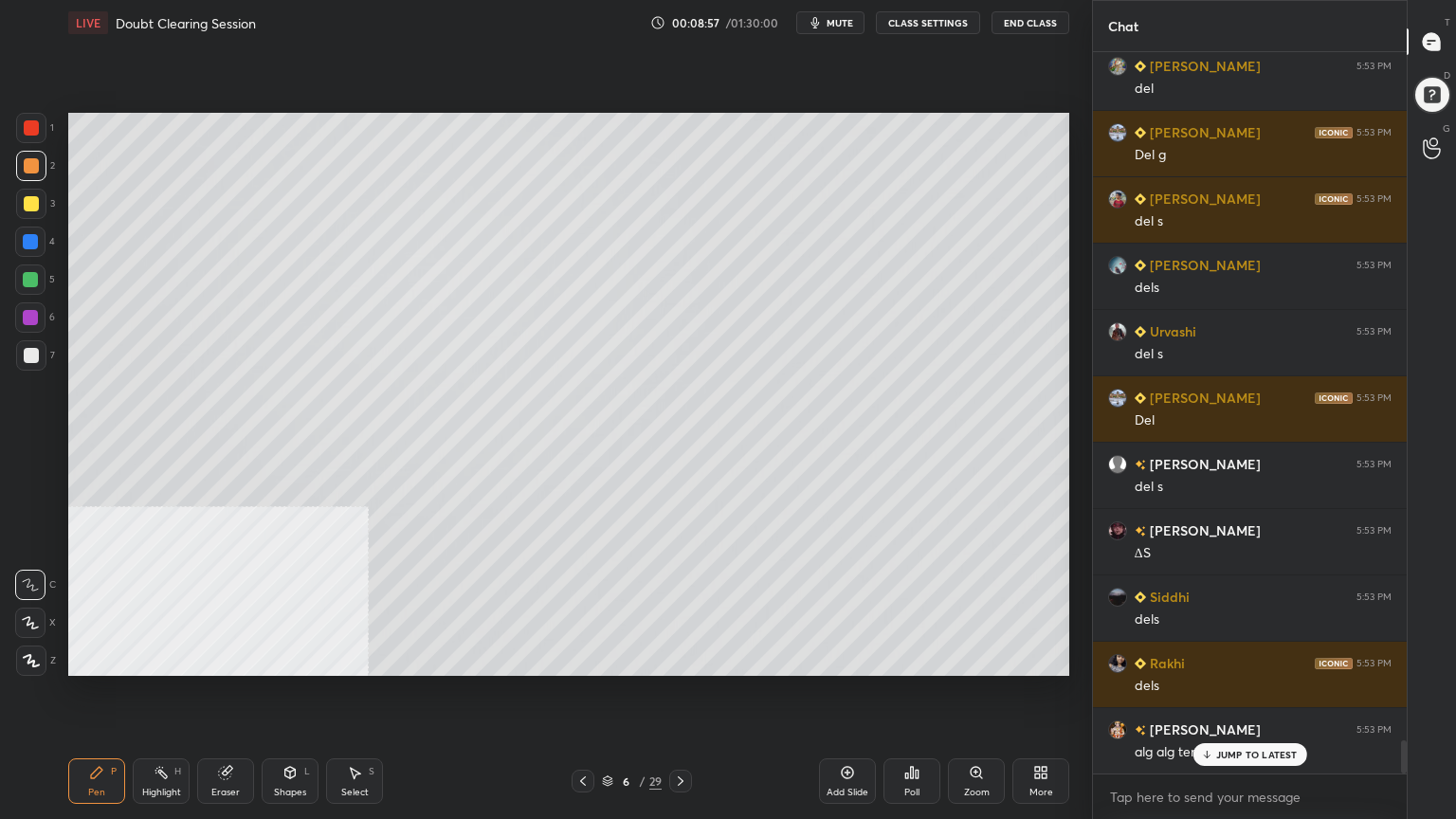 scroll, scrollTop: 14932, scrollLeft: 0, axis: vertical 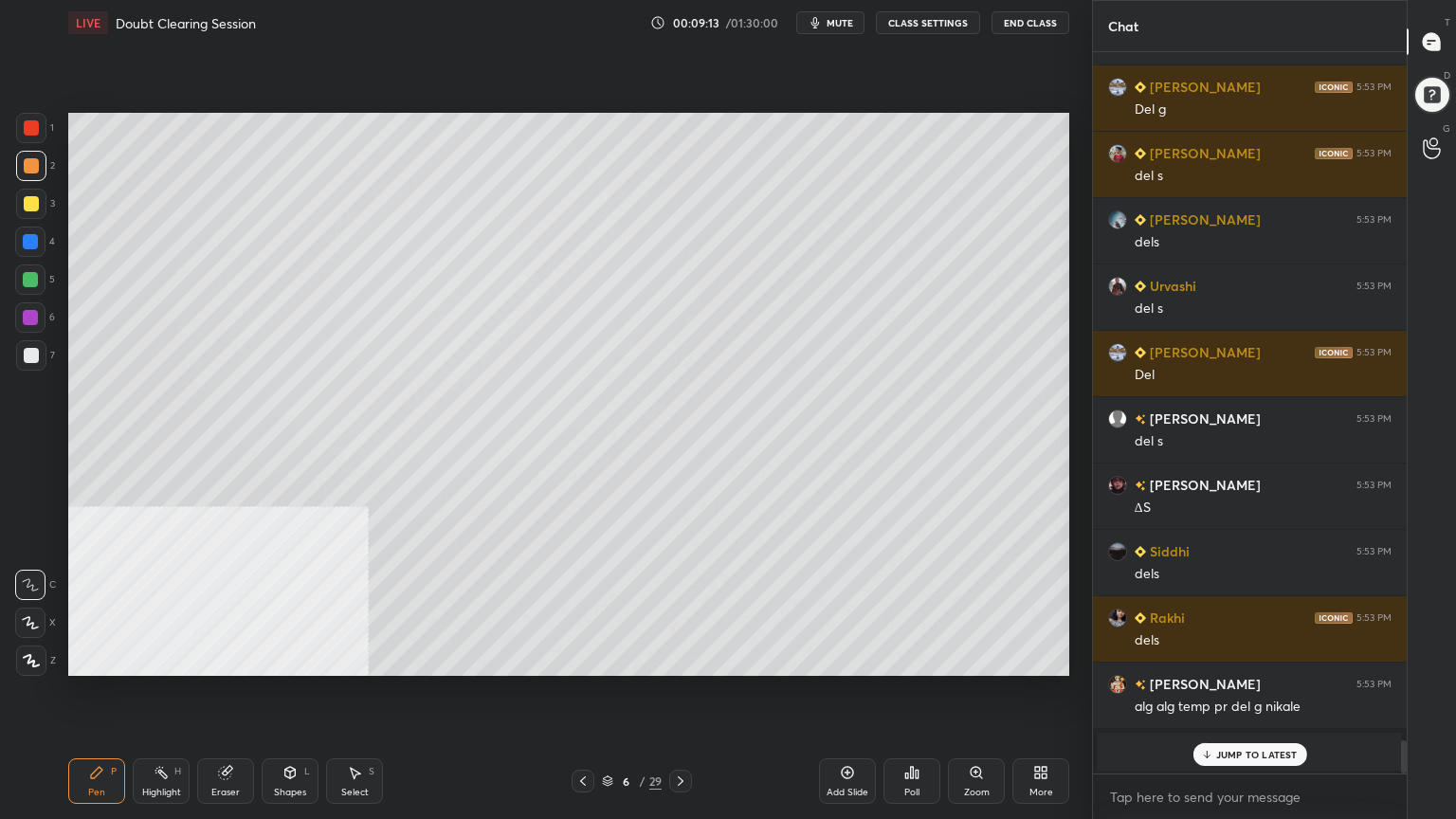 click on "Select S" at bounding box center (355, 781) 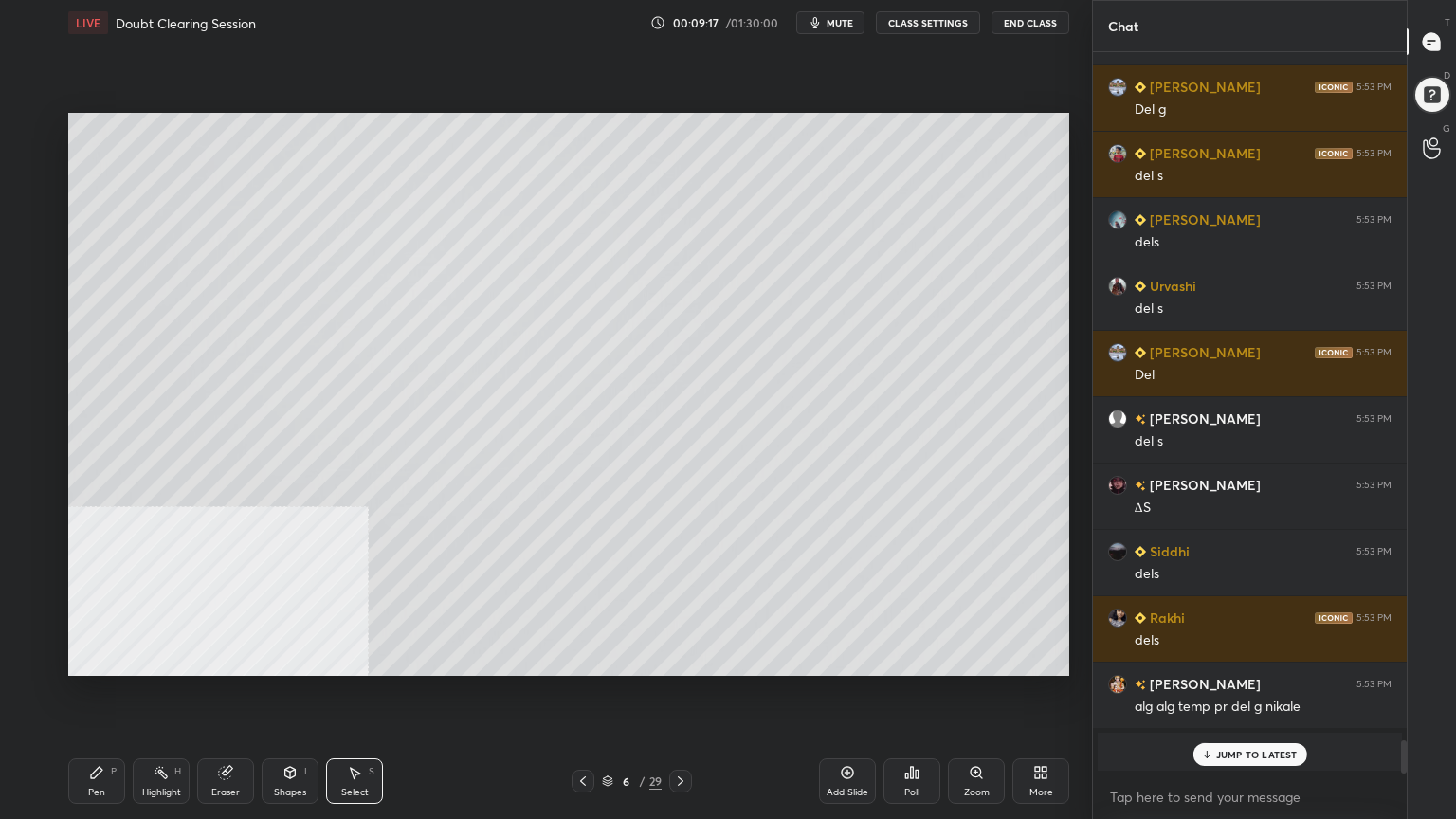 click on "Pen P" at bounding box center [97, 781] 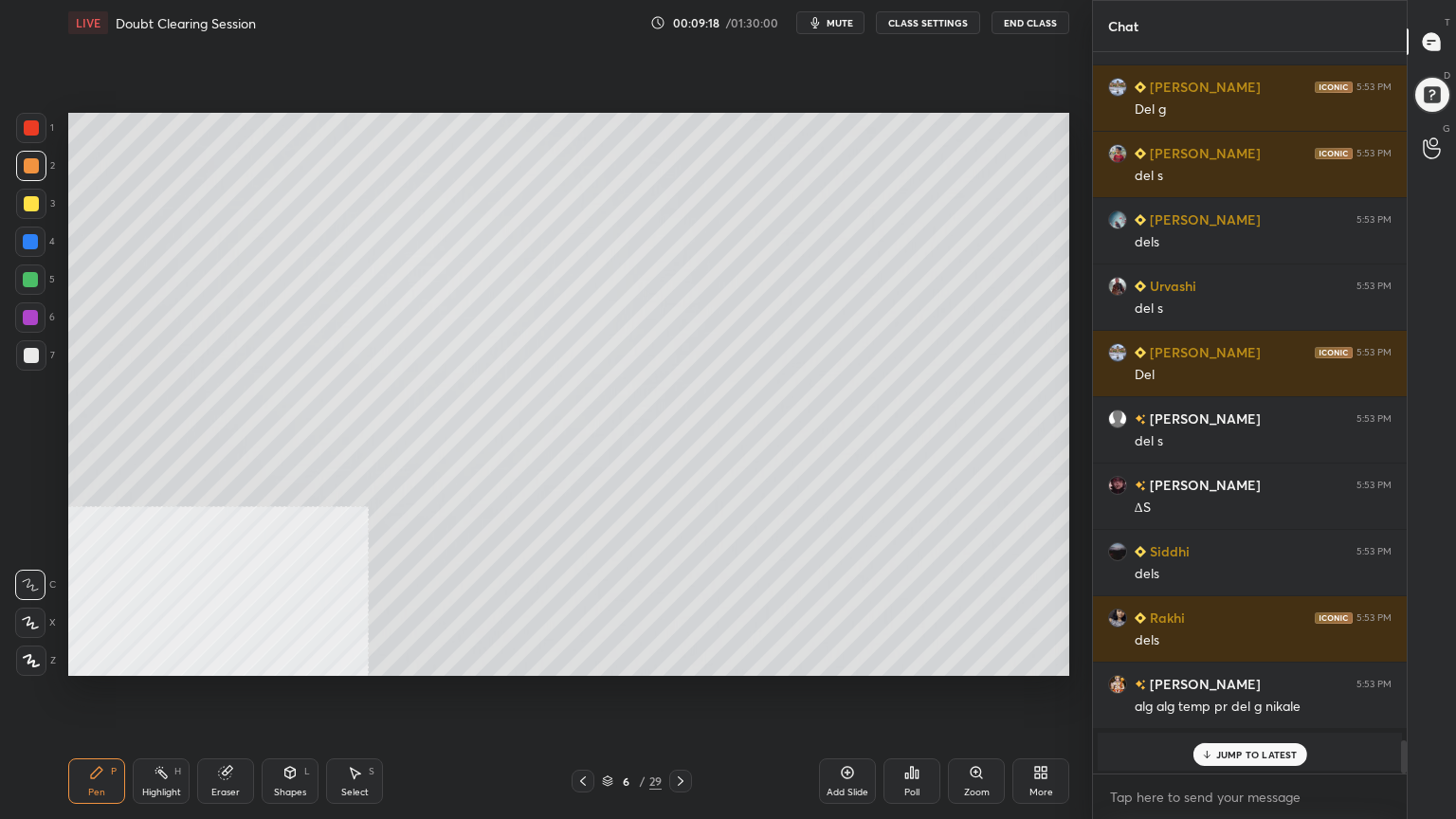 drag, startPoint x: 31, startPoint y: 277, endPoint x: 42, endPoint y: 277, distance: 11 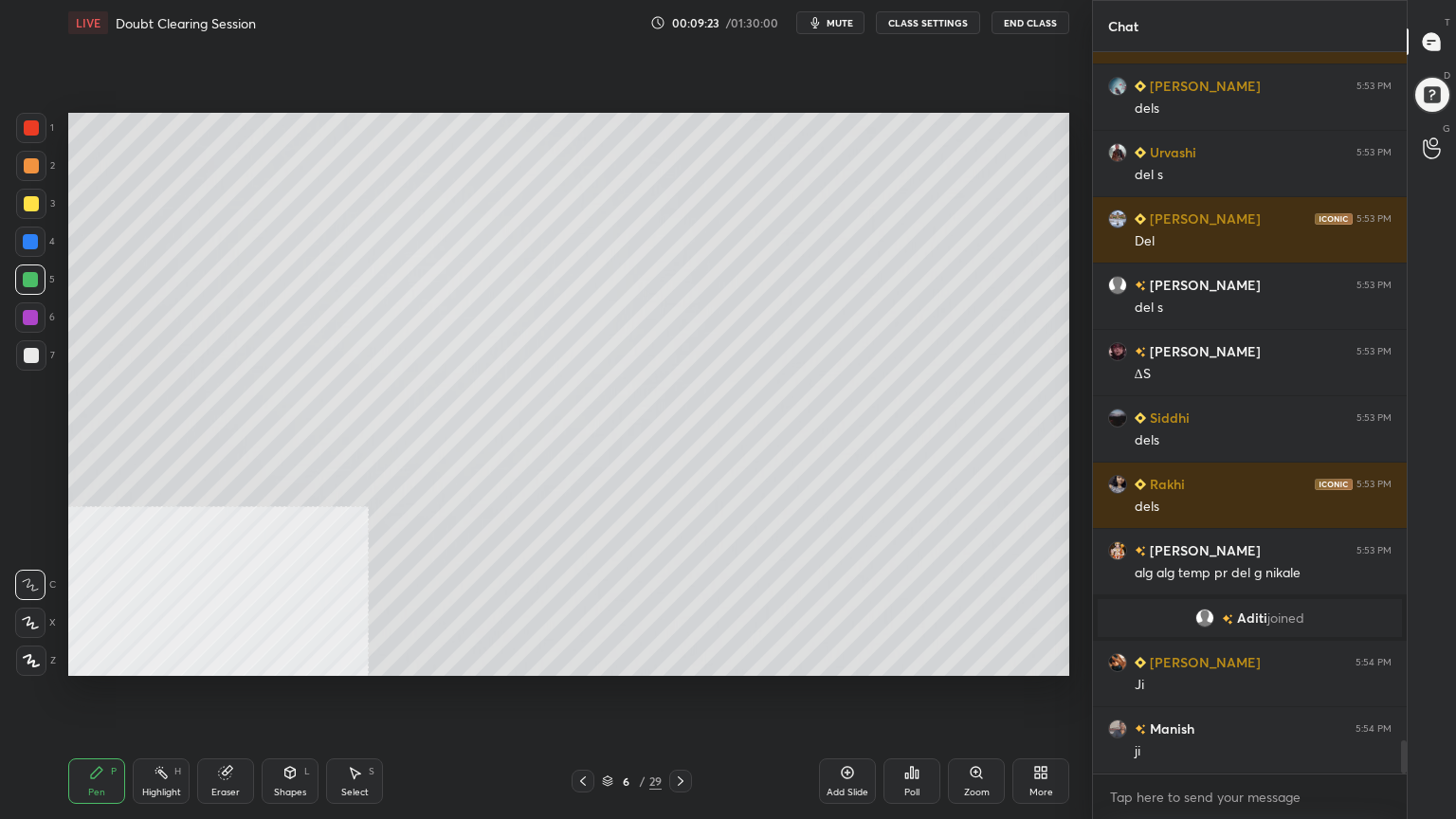 scroll, scrollTop: 14829, scrollLeft: 0, axis: vertical 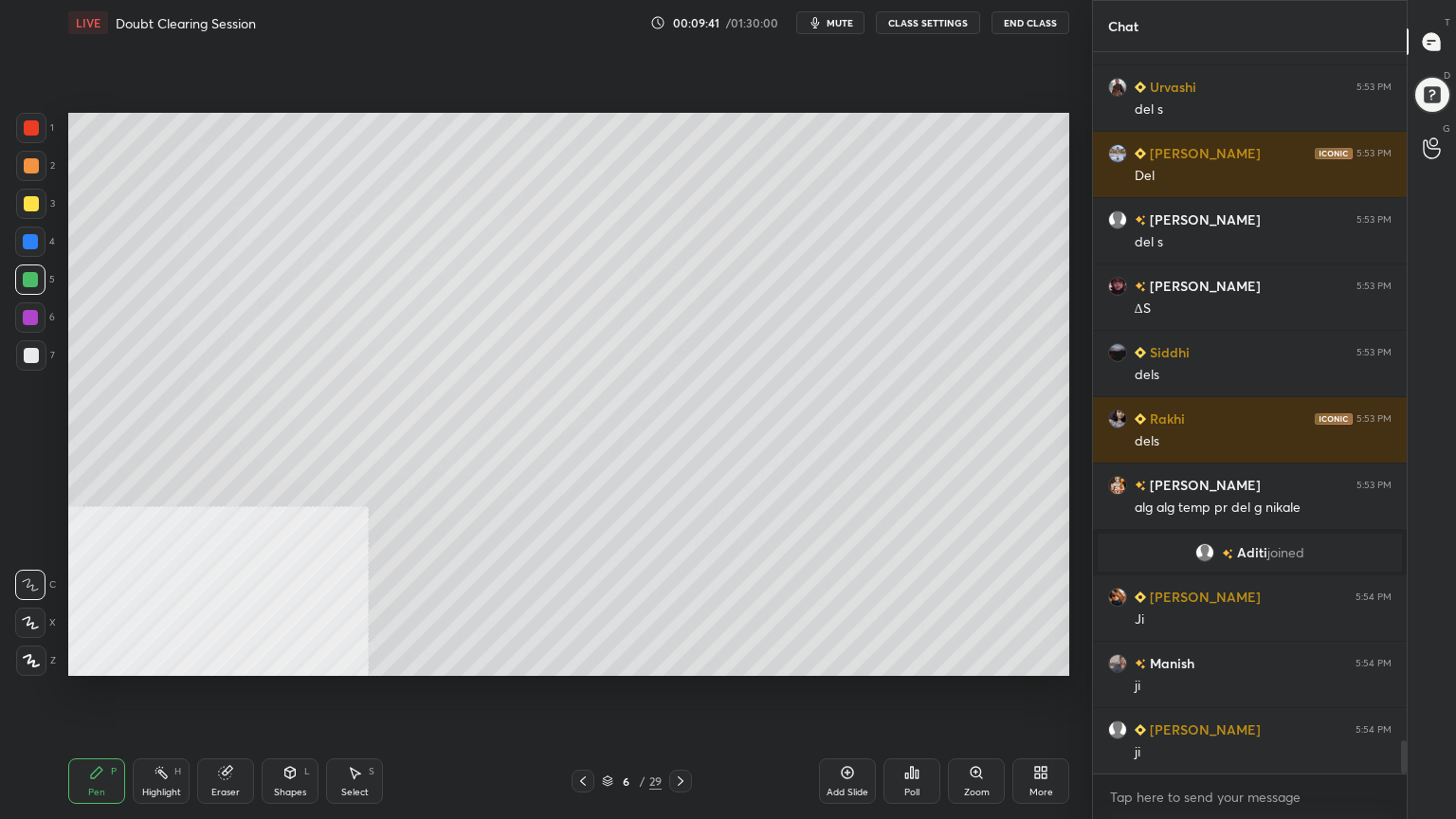 drag, startPoint x: 354, startPoint y: 783, endPoint x: 442, endPoint y: 720, distance: 108.22661 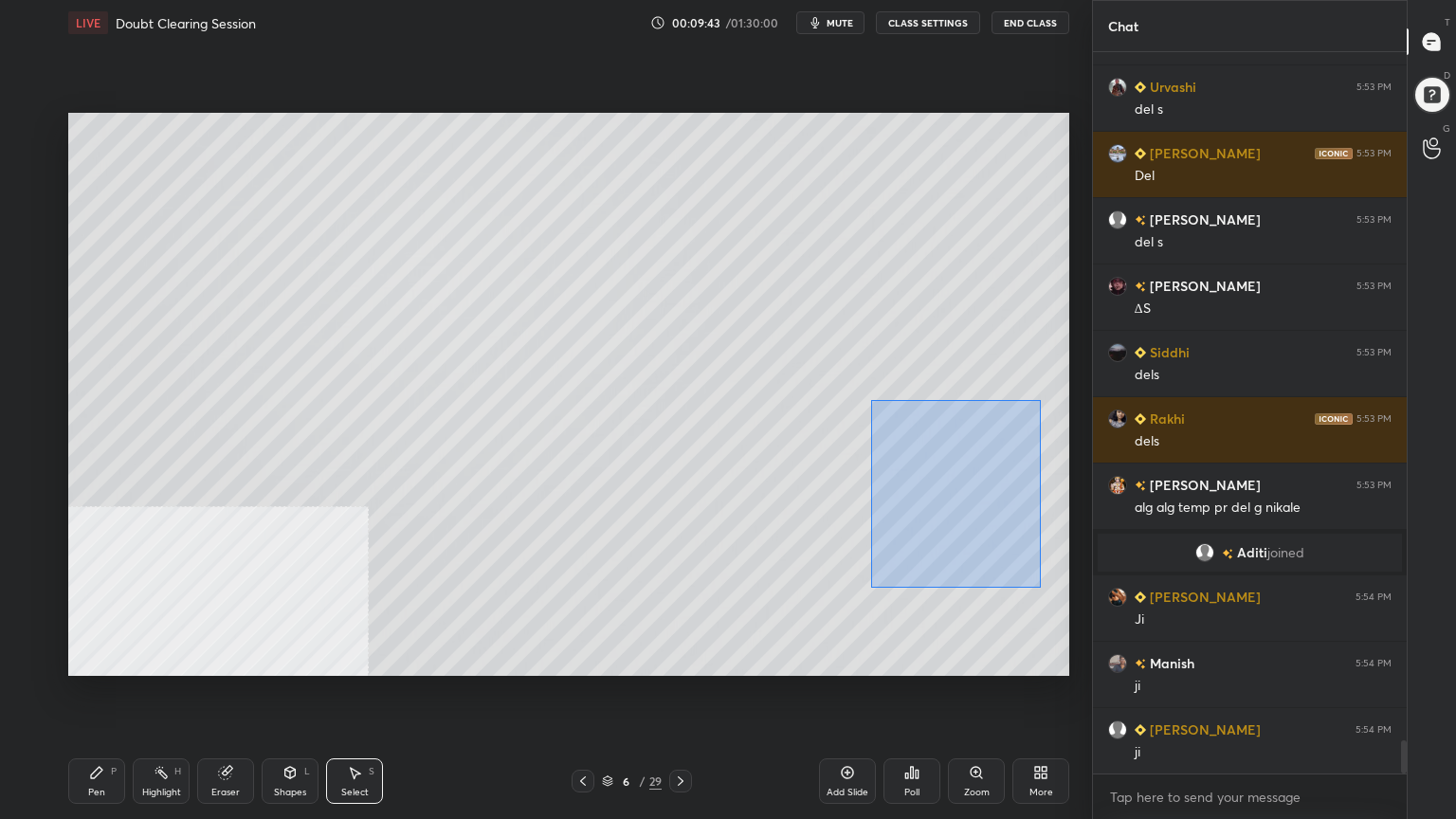 drag, startPoint x: 870, startPoint y: 399, endPoint x: 1066, endPoint y: 584, distance: 269.51994 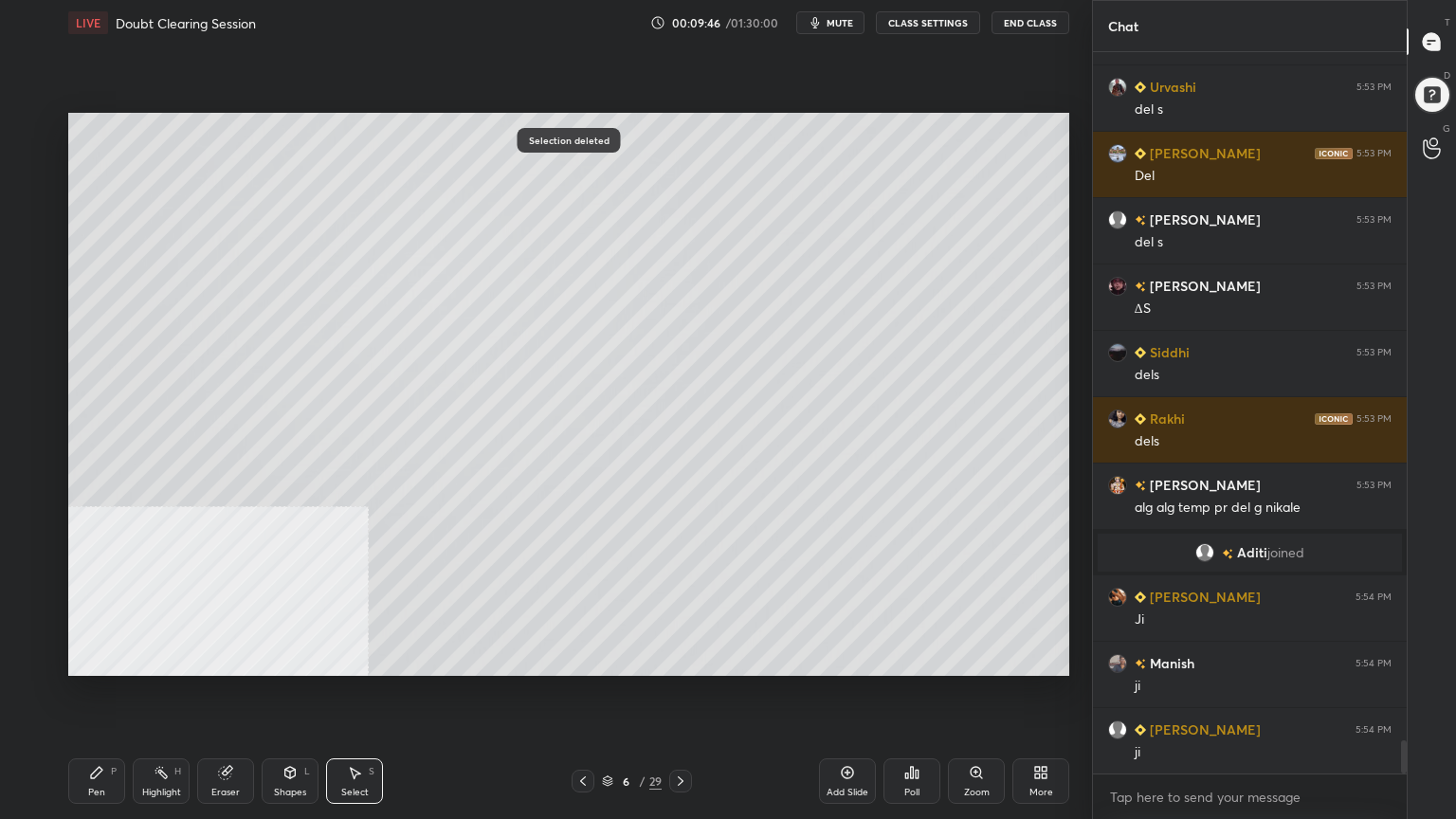 drag, startPoint x: 362, startPoint y: 792, endPoint x: 369, endPoint y: 774, distance: 19.313208 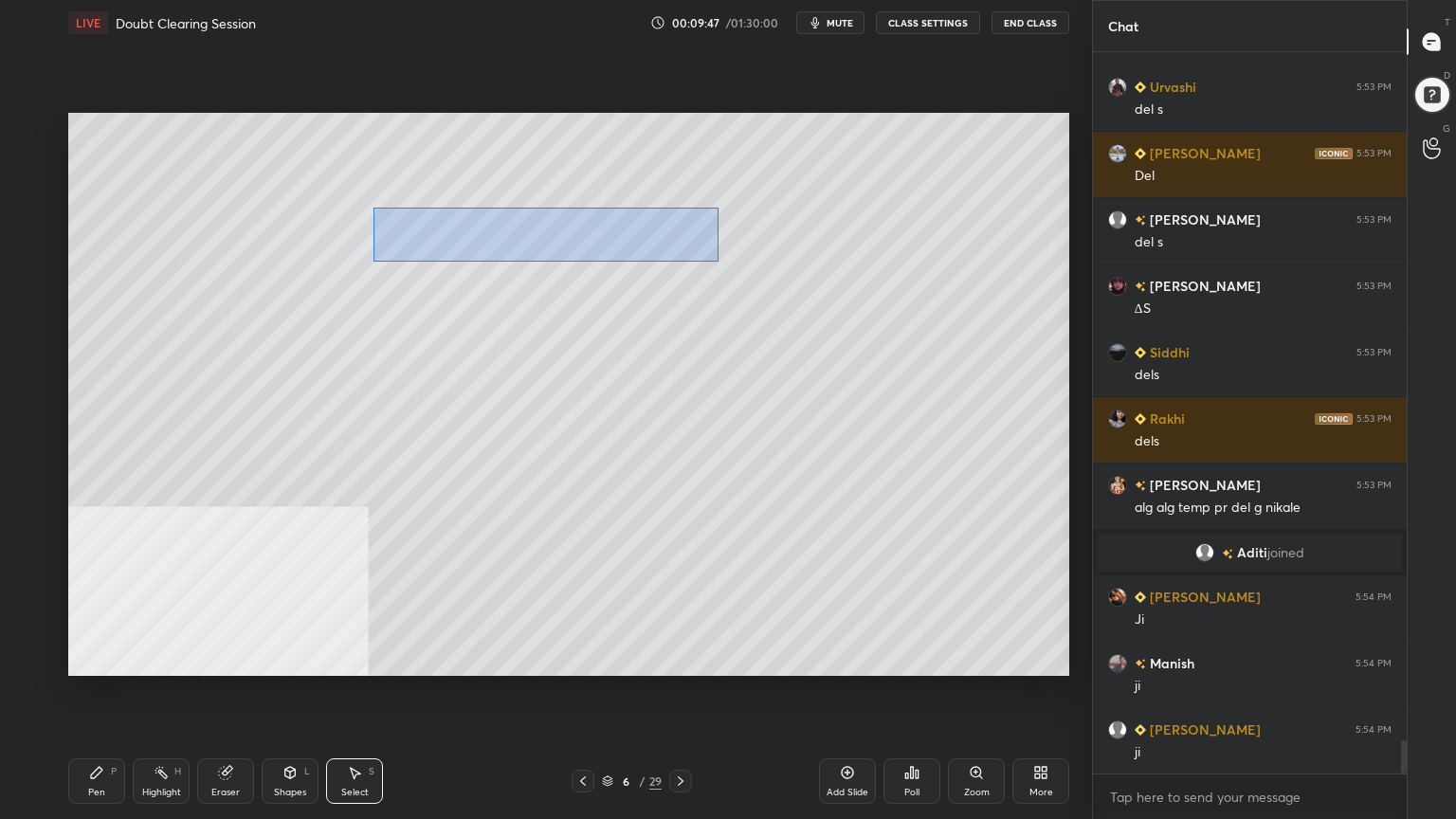 drag, startPoint x: 406, startPoint y: 214, endPoint x: 719, endPoint y: 263, distance: 316.81225 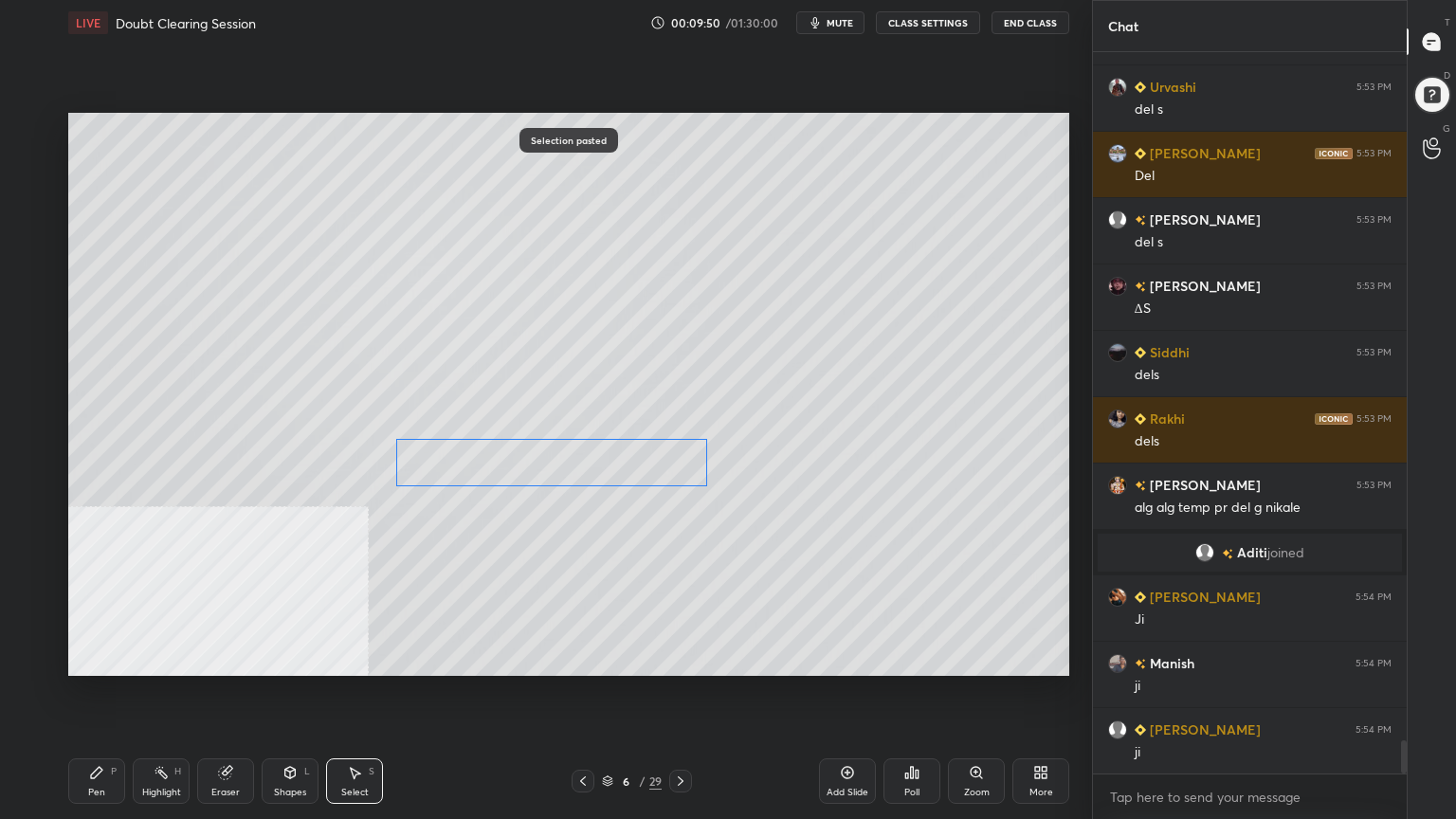 drag, startPoint x: 592, startPoint y: 322, endPoint x: 586, endPoint y: 452, distance: 130.13839 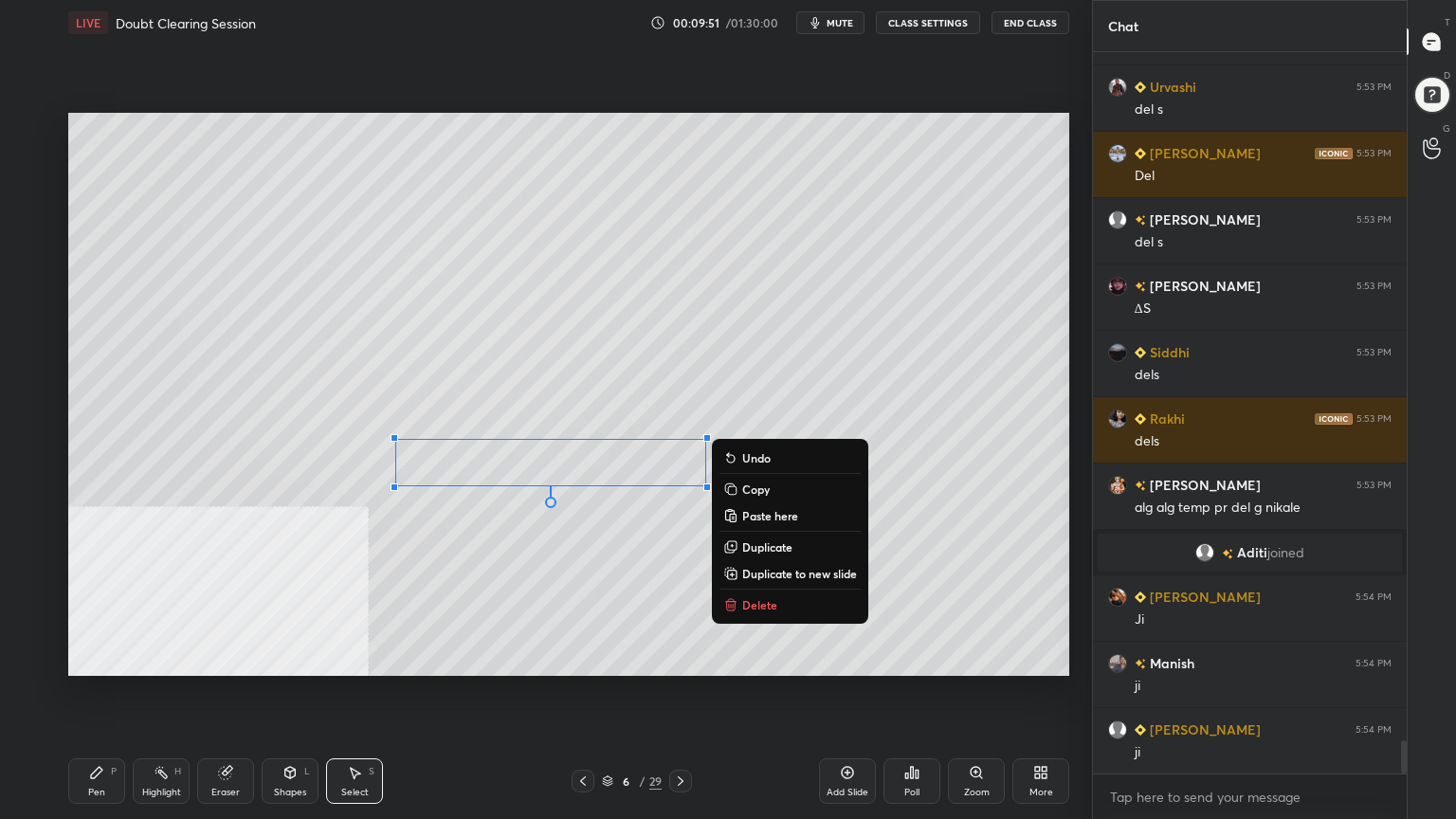 drag, startPoint x: 90, startPoint y: 795, endPoint x: 102, endPoint y: 757, distance: 39.849718 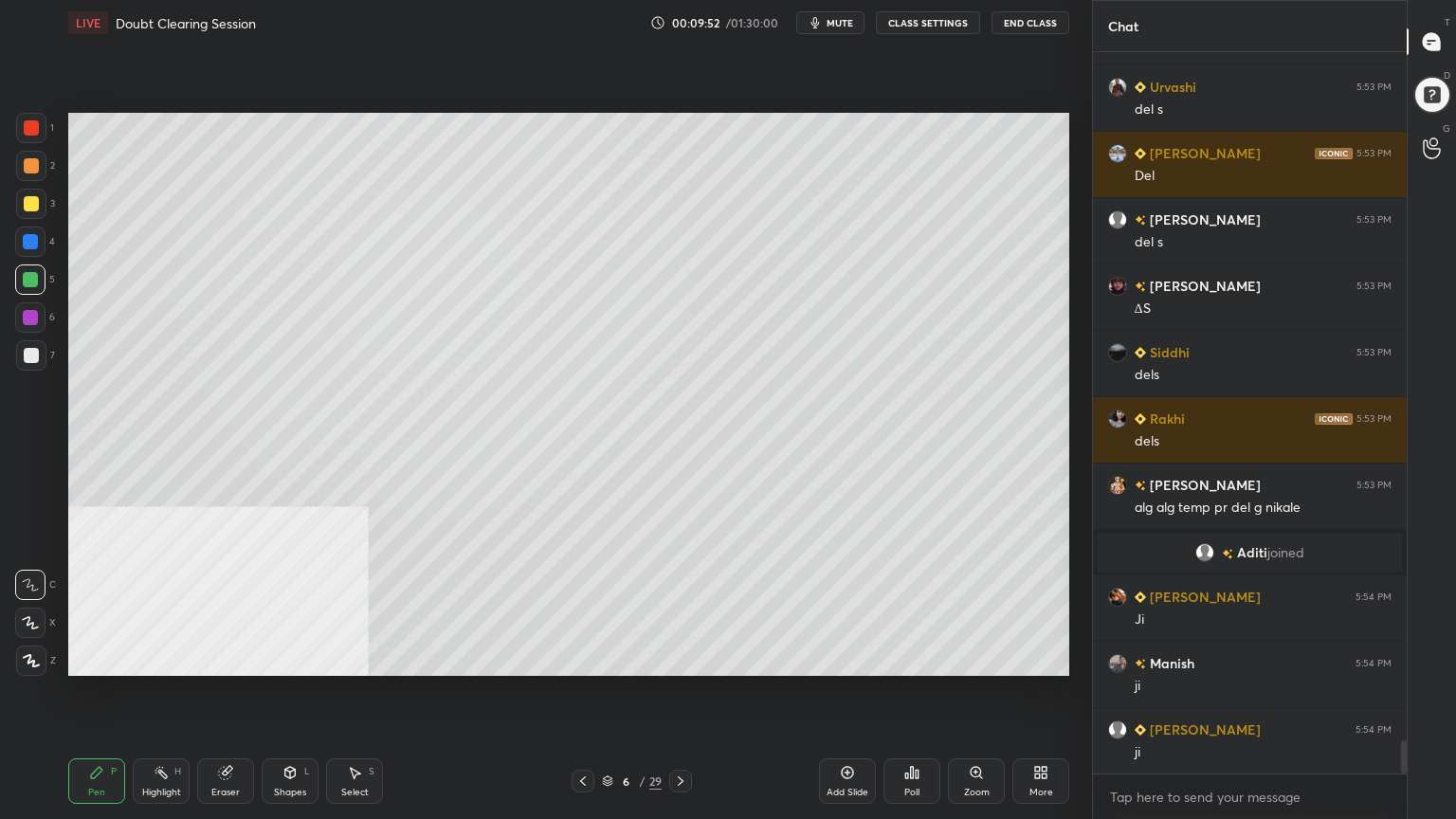 drag, startPoint x: 33, startPoint y: 357, endPoint x: 67, endPoint y: 357, distance: 34 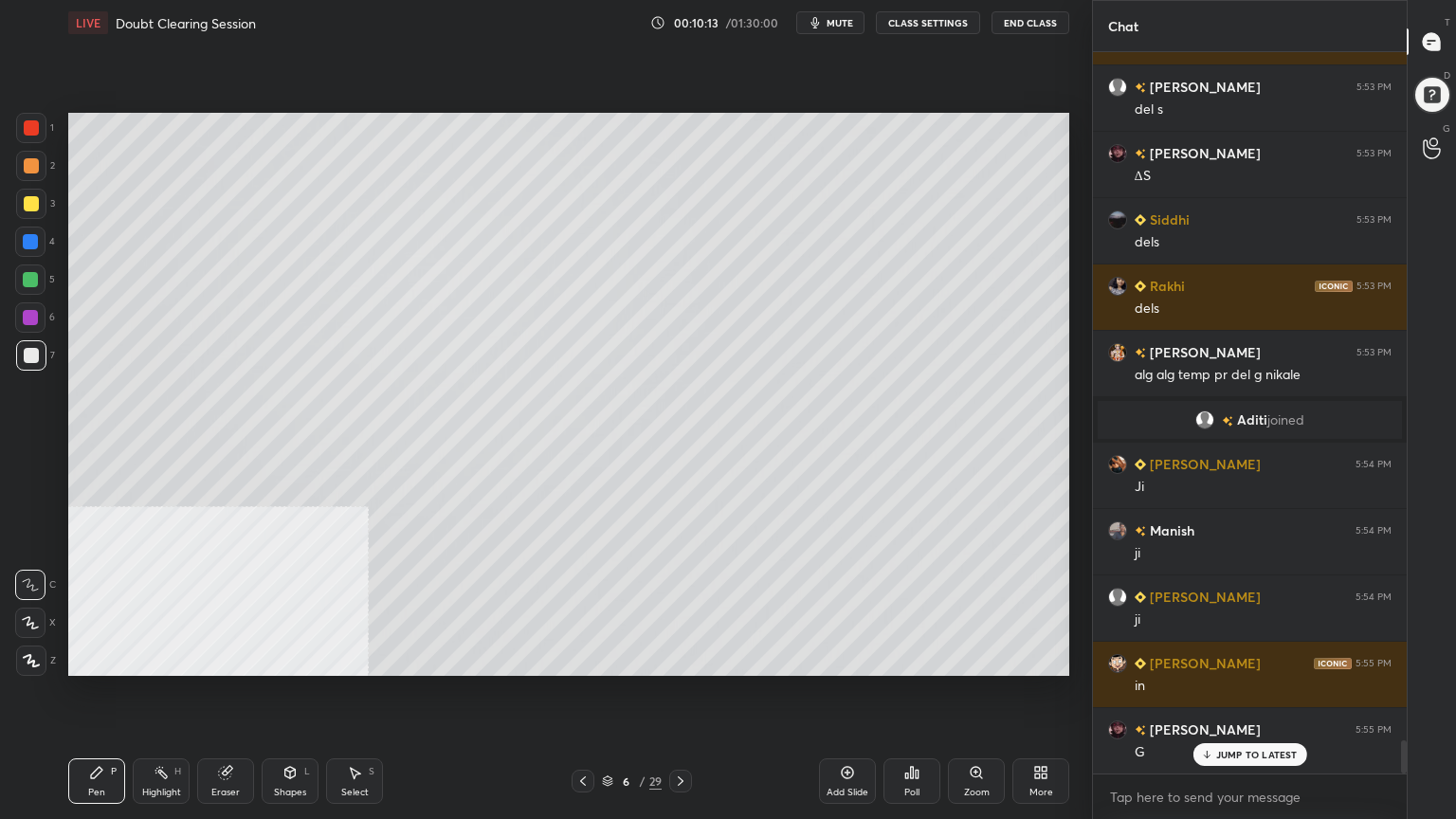 scroll, scrollTop: 15029, scrollLeft: 0, axis: vertical 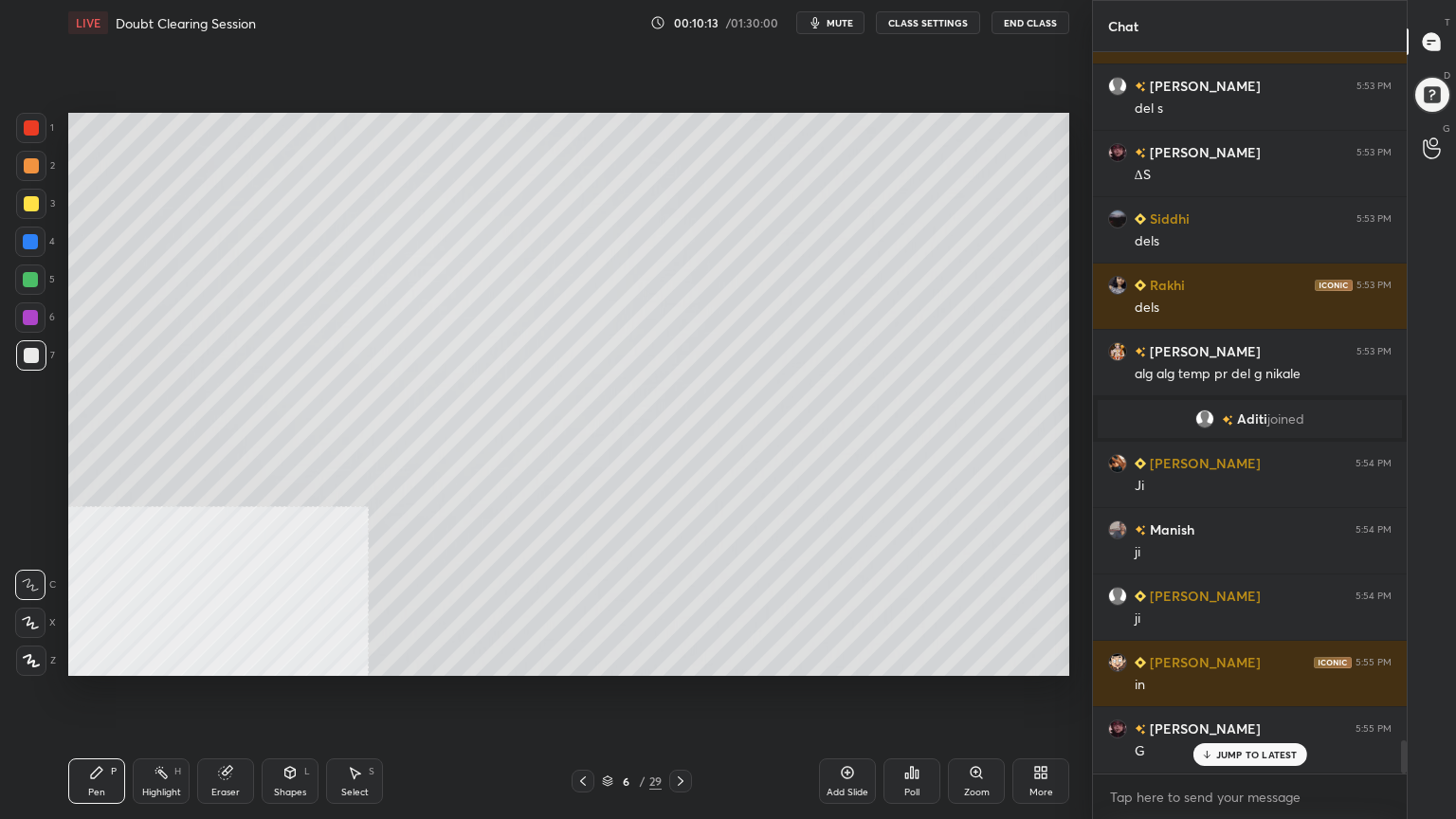click at bounding box center (30, 242) 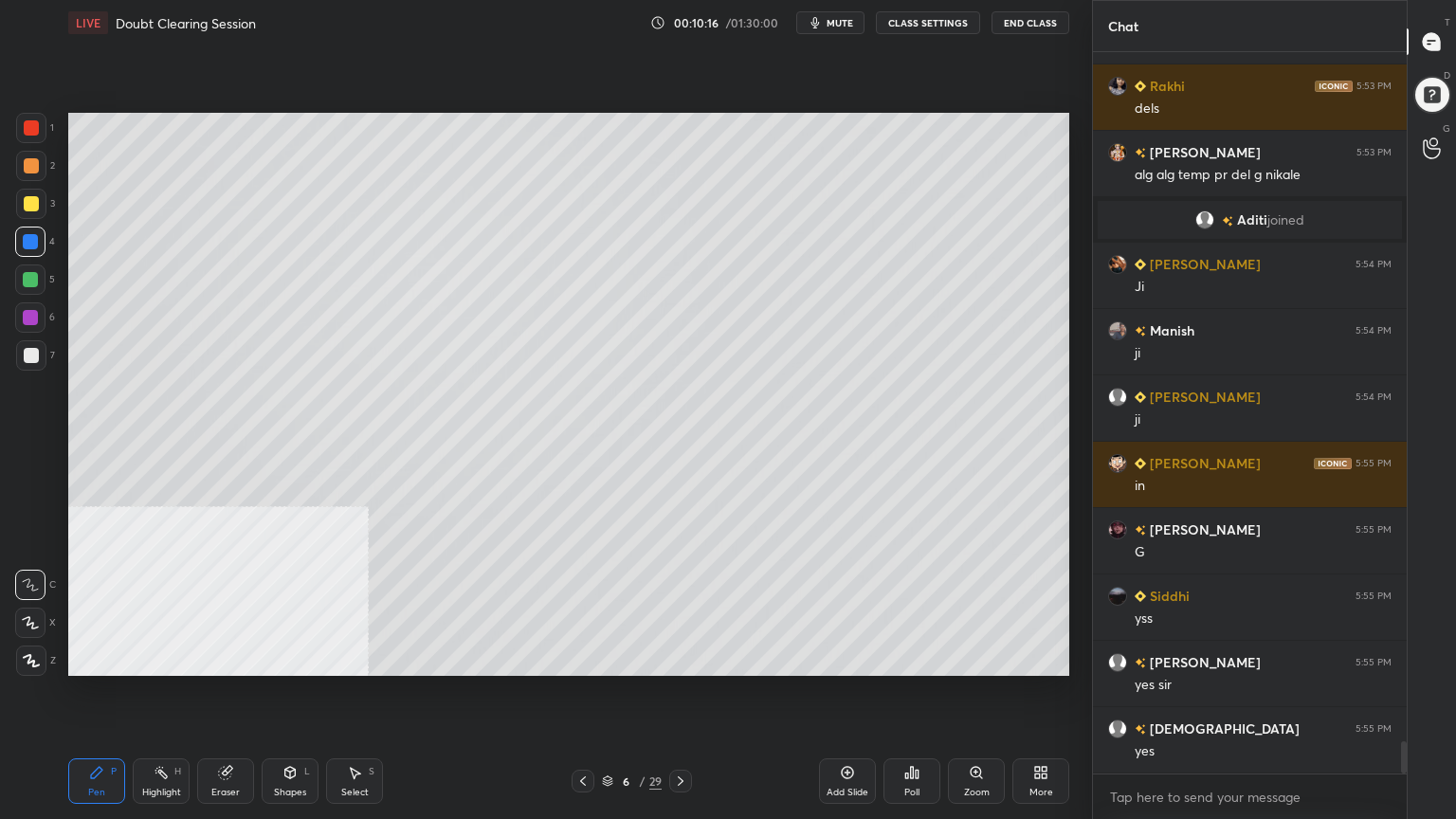 scroll, scrollTop: 15207, scrollLeft: 0, axis: vertical 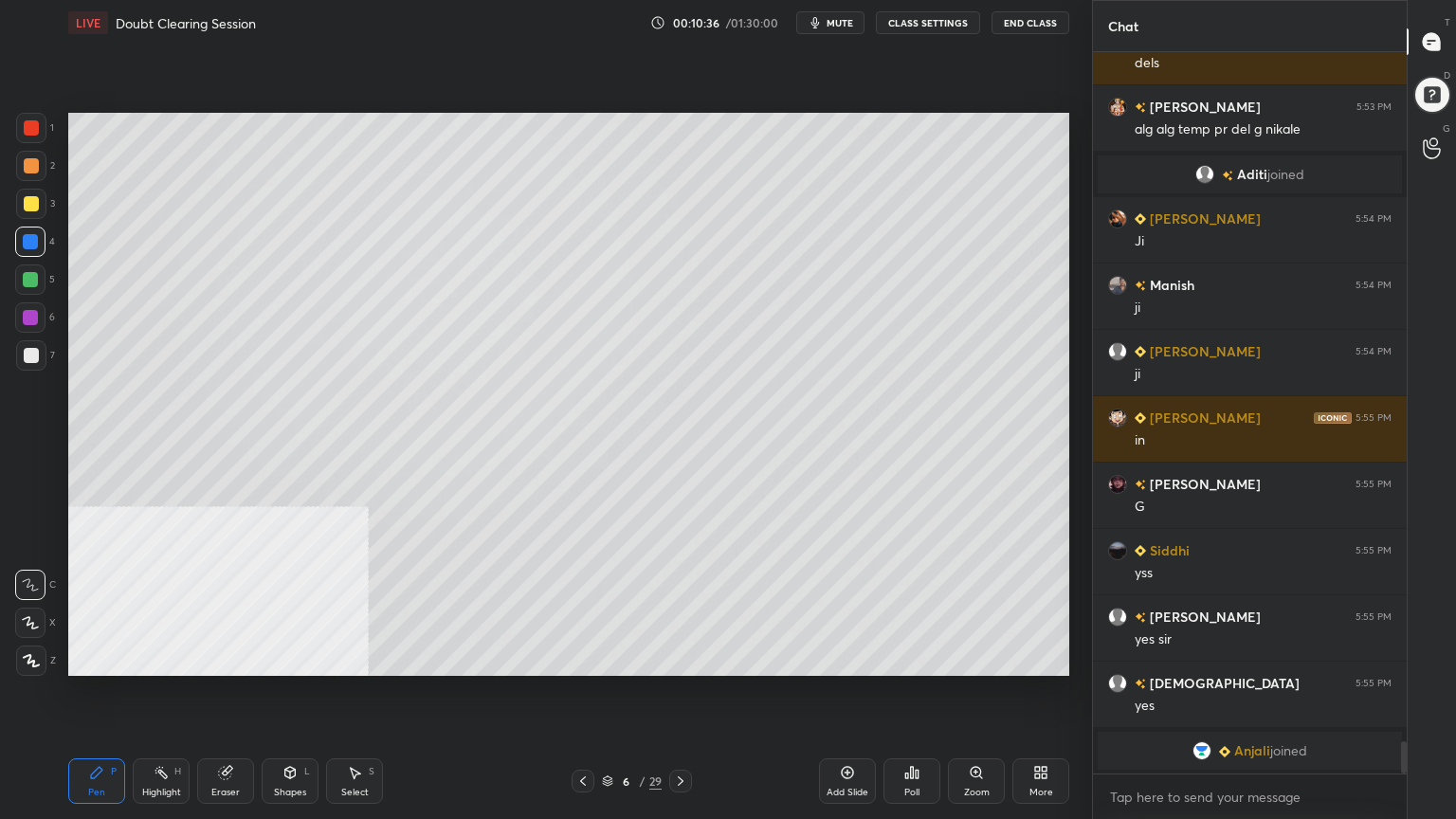 click on "Select S" at bounding box center (355, 781) 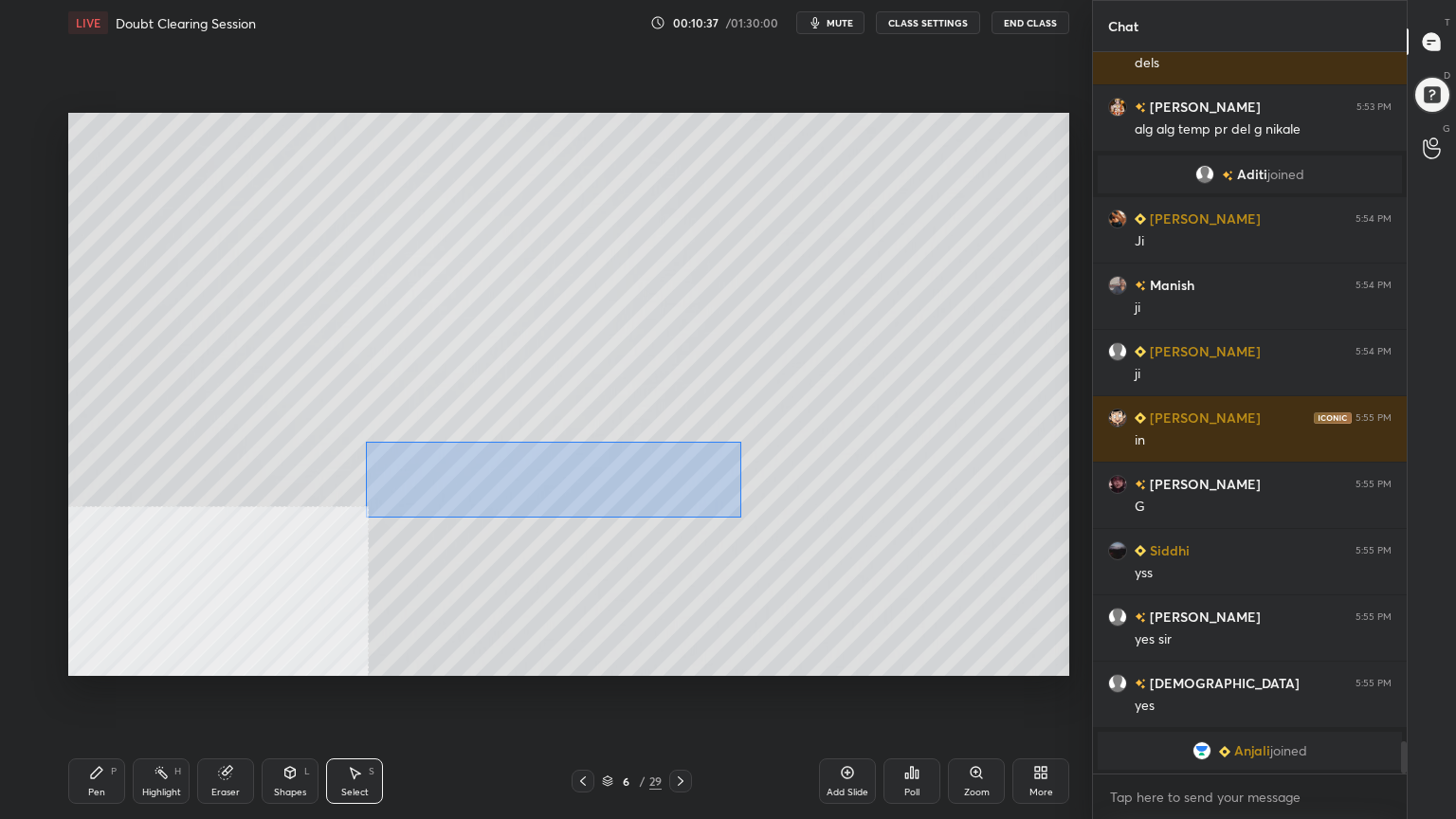 drag, startPoint x: 366, startPoint y: 438, endPoint x: 737, endPoint y: 511, distance: 378.11374 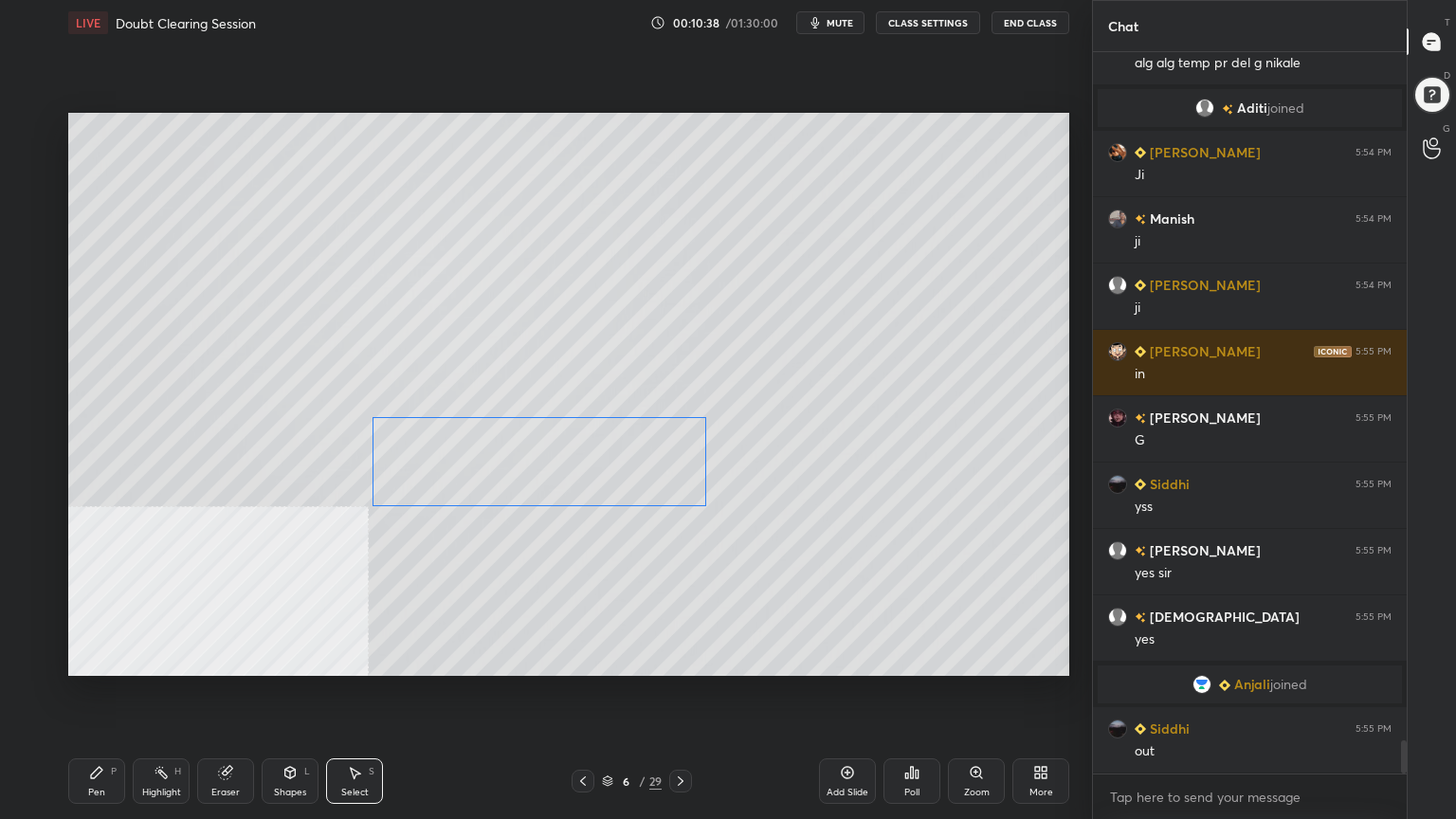 scroll, scrollTop: 15162, scrollLeft: 0, axis: vertical 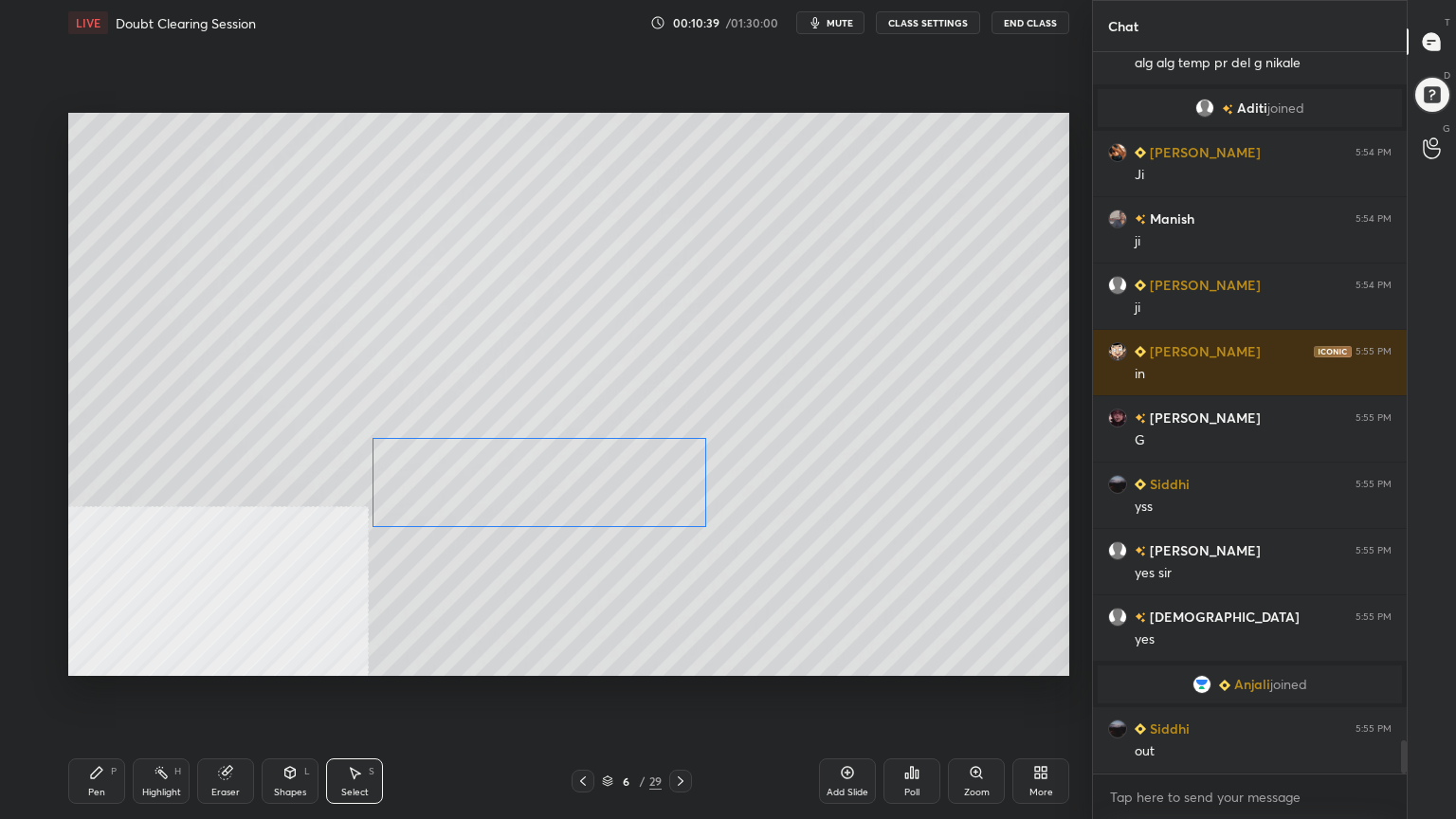 click on "0 ° Undo Copy Paste here Duplicate Duplicate to new slide Delete" at bounding box center (569, 394) 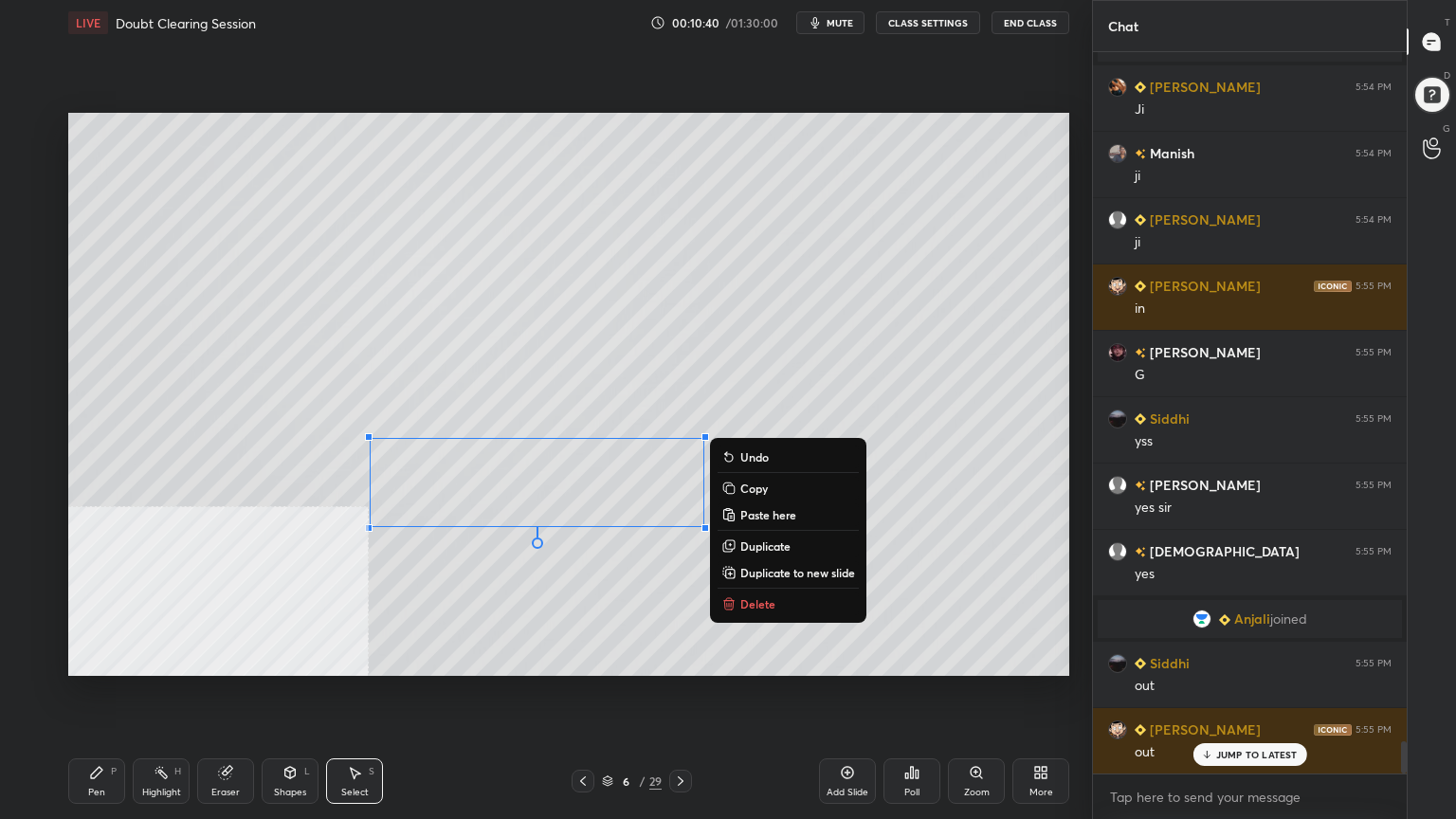 drag, startPoint x: 94, startPoint y: 792, endPoint x: 87, endPoint y: 730, distance: 62.39391 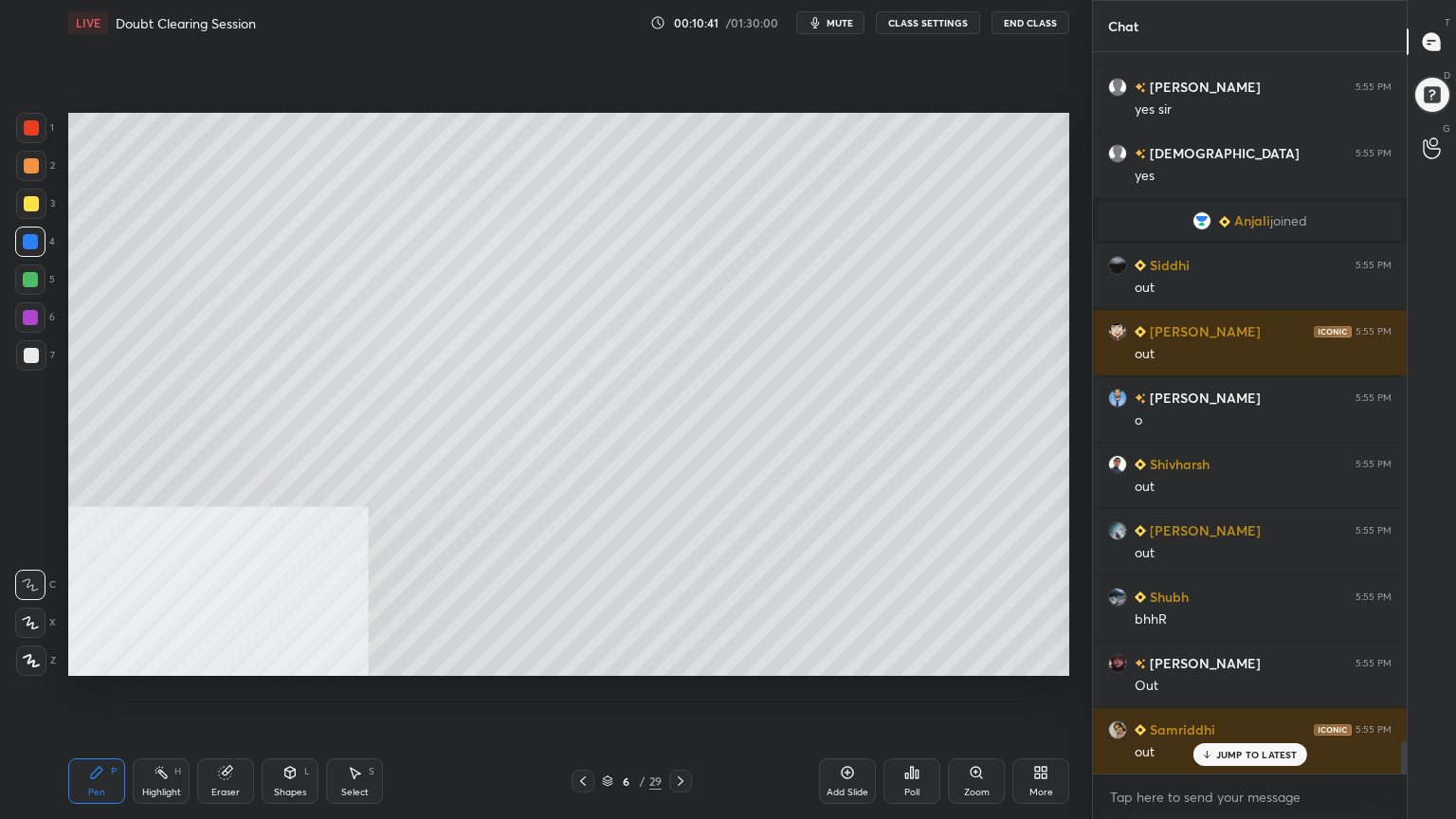 click at bounding box center (31, 355) 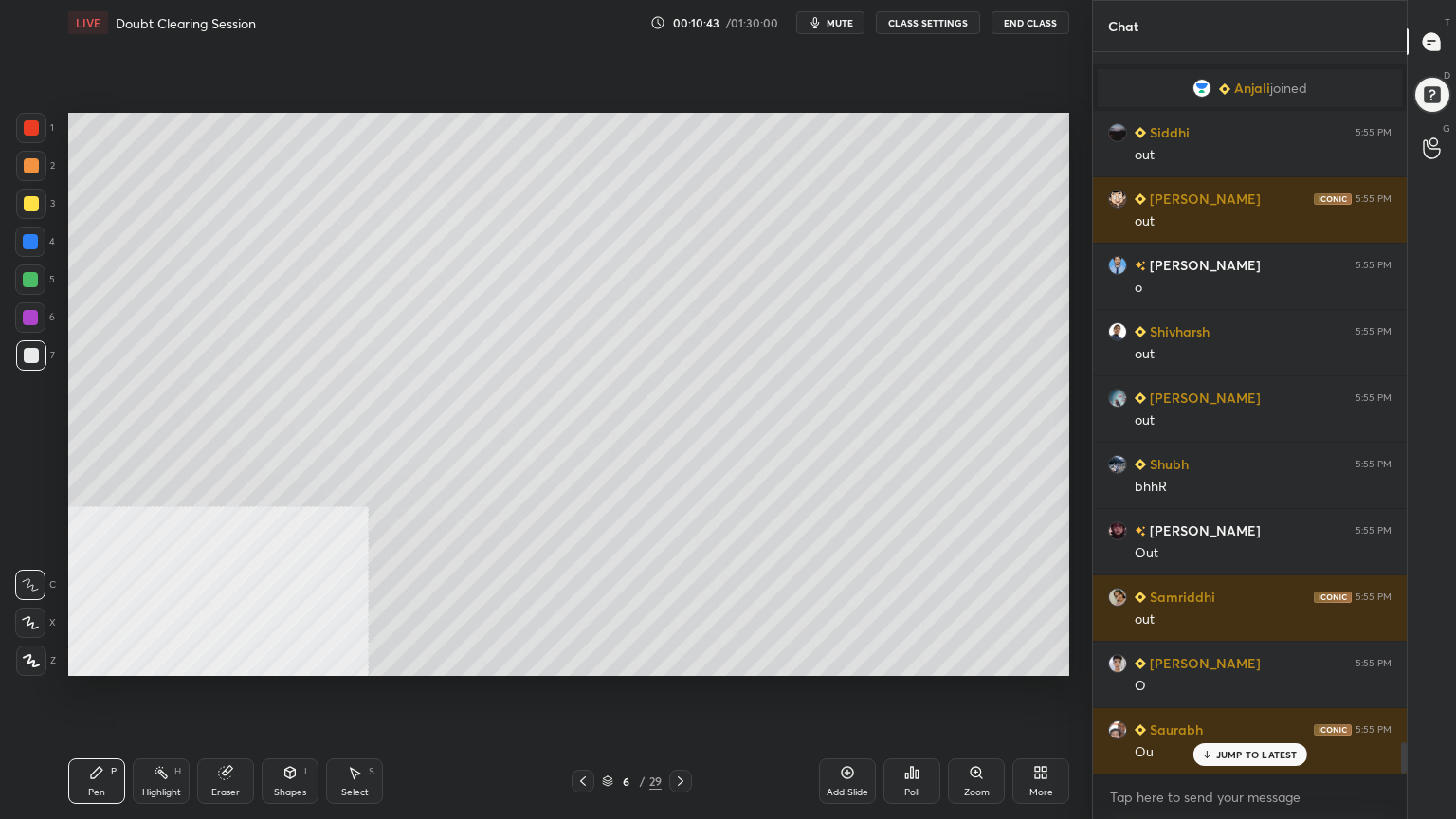 scroll, scrollTop: 15891, scrollLeft: 0, axis: vertical 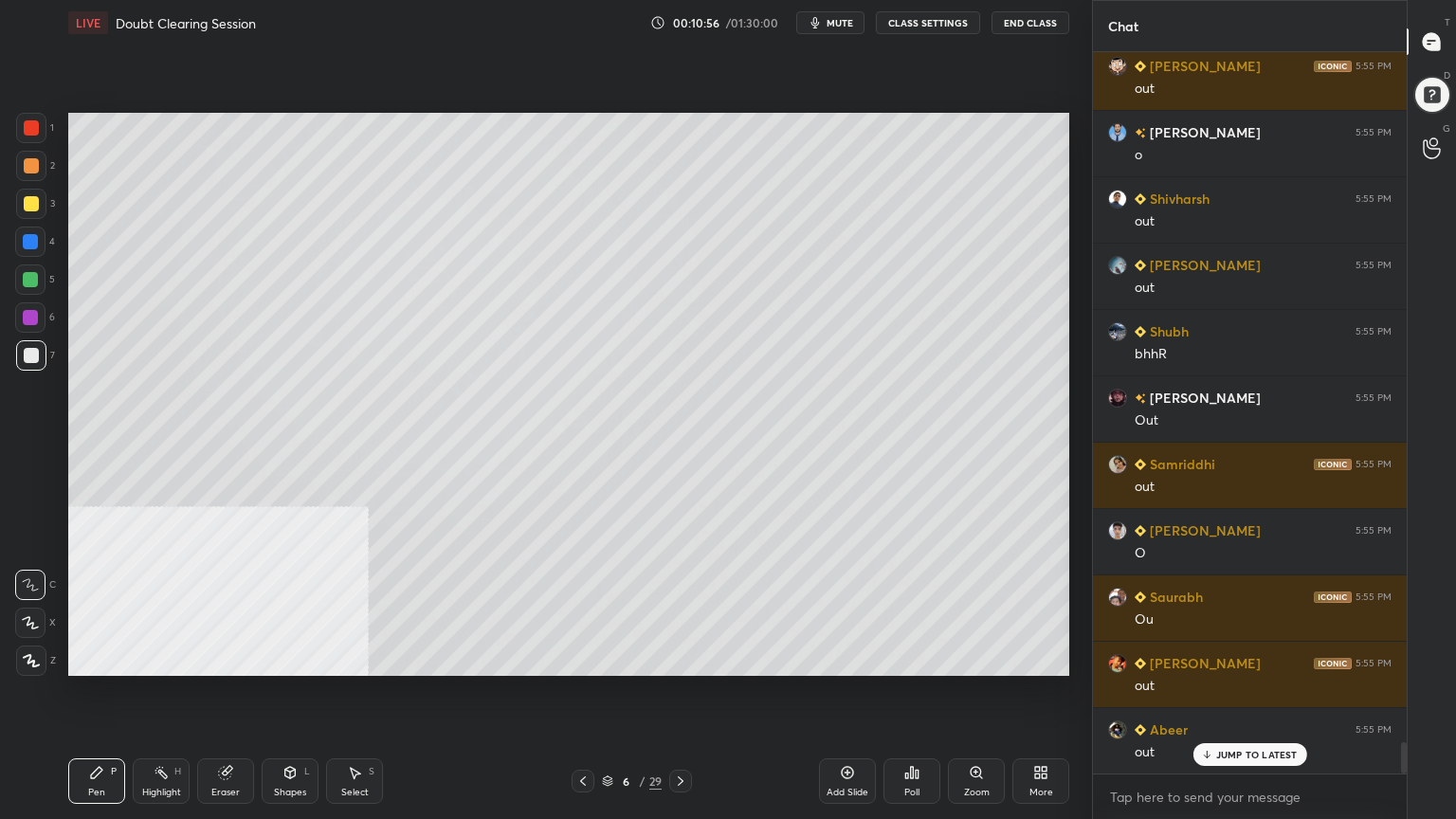 click at bounding box center (31, 166) 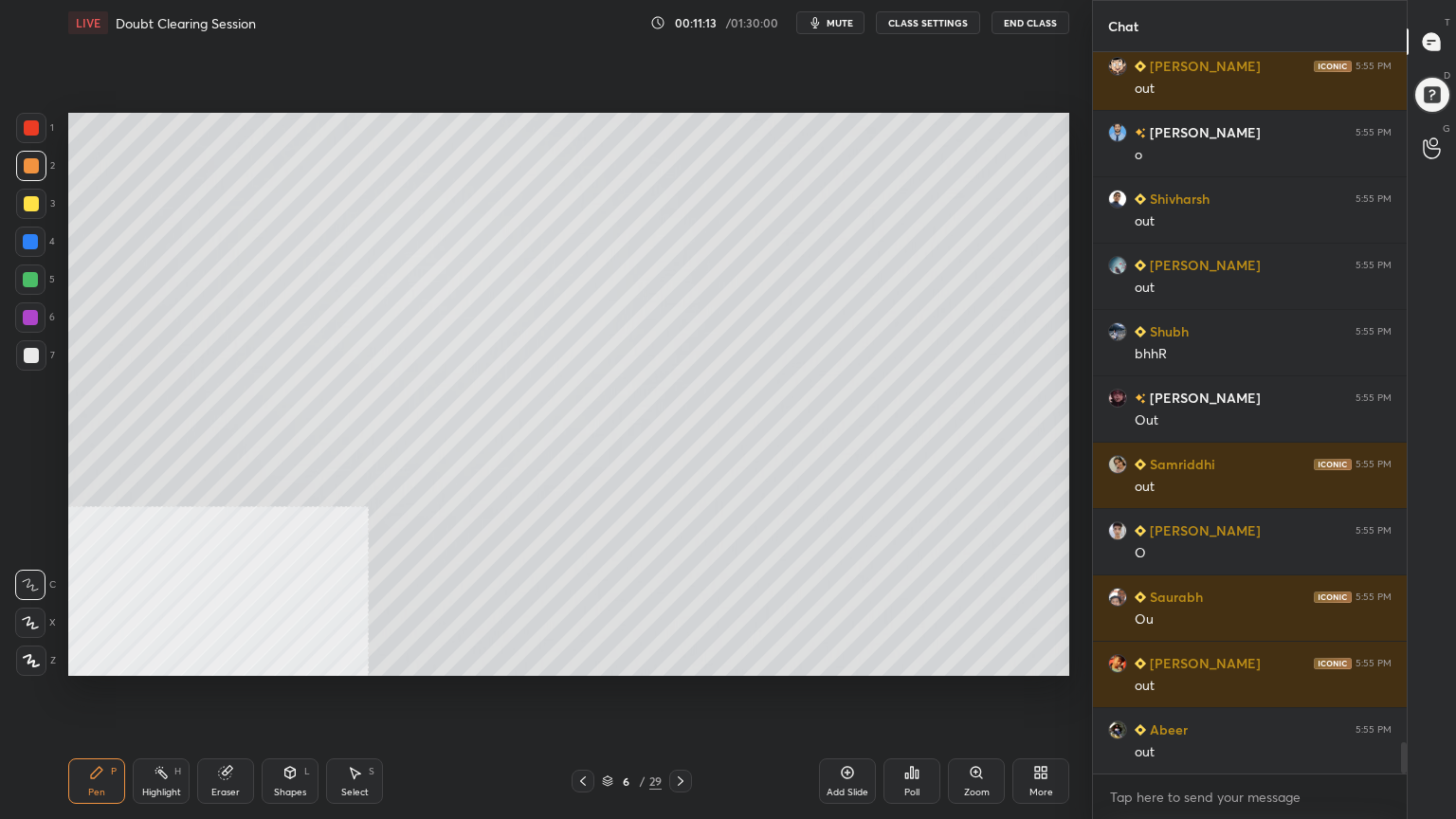 scroll, scrollTop: 15936, scrollLeft: 0, axis: vertical 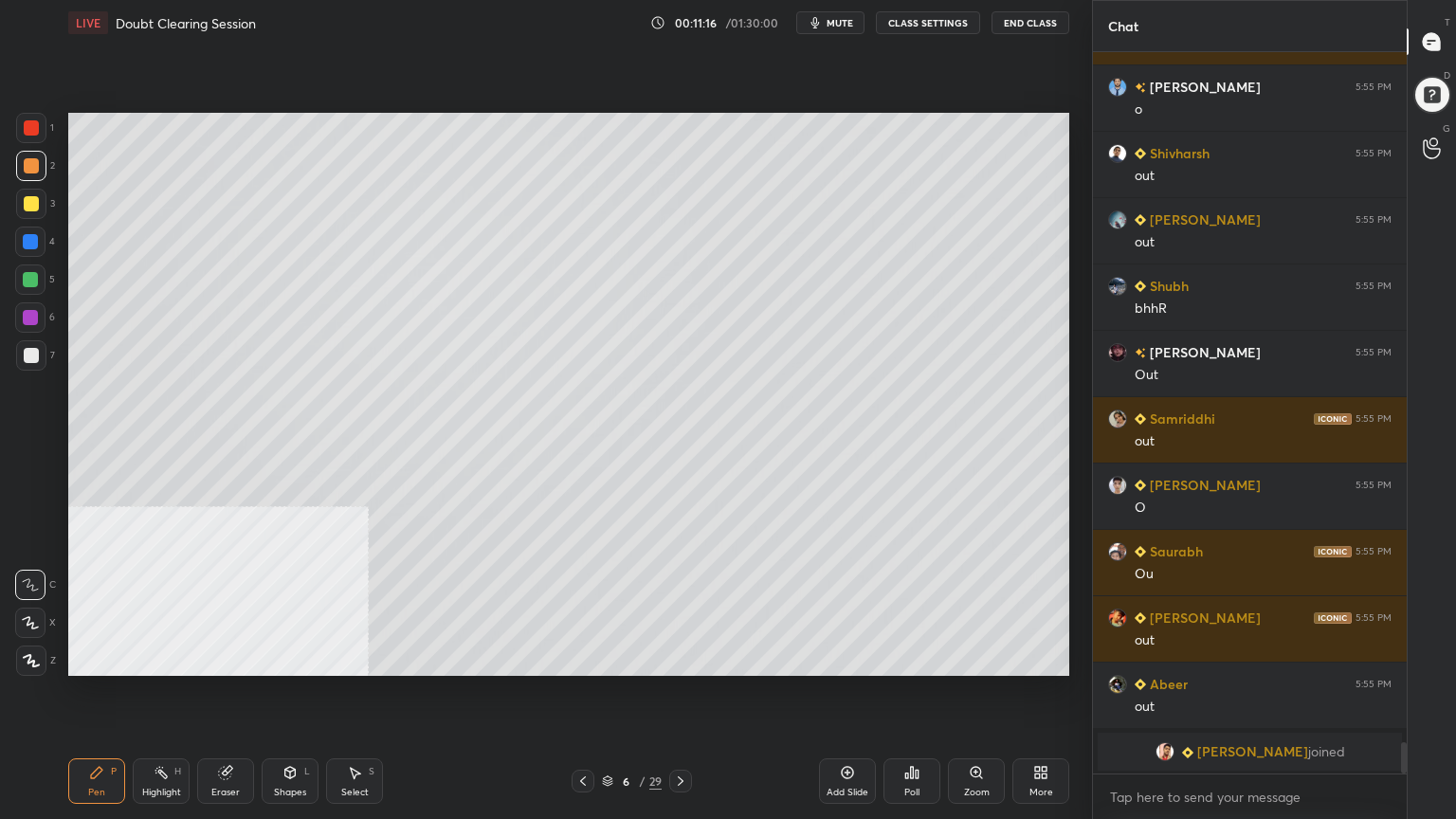 click 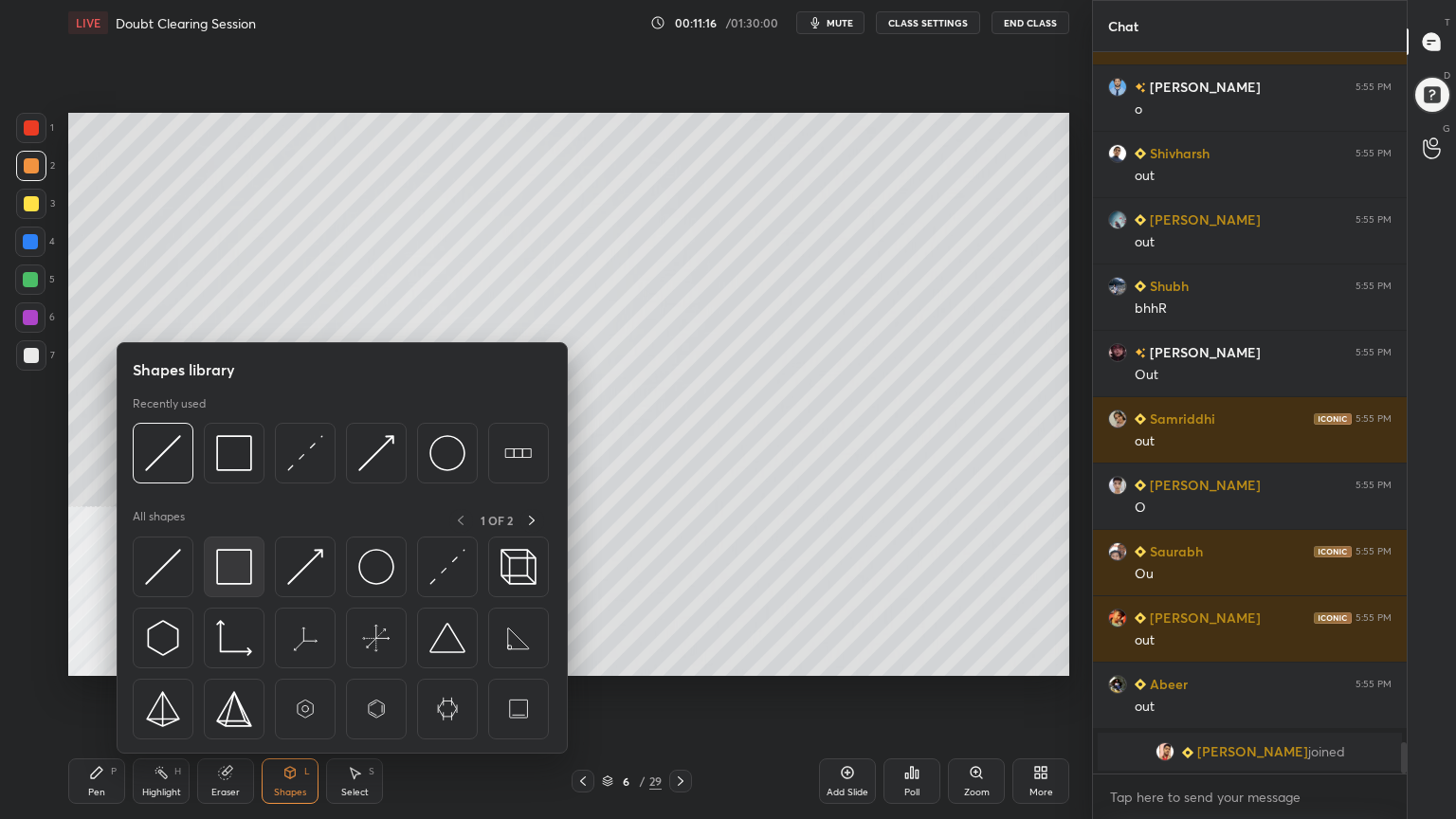 click at bounding box center (234, 567) 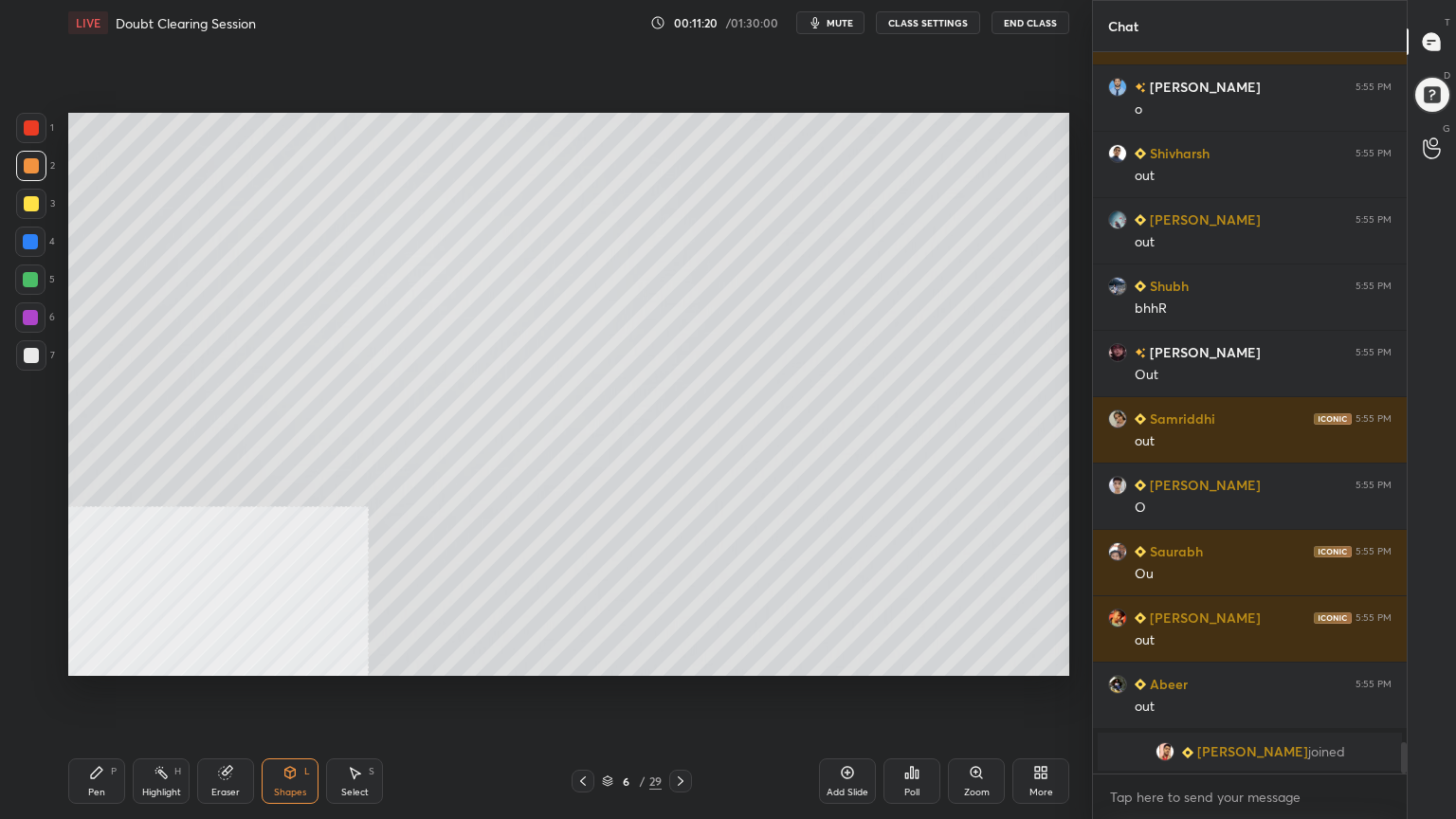 drag, startPoint x: 88, startPoint y: 780, endPoint x: 87, endPoint y: 770, distance: 10.049876 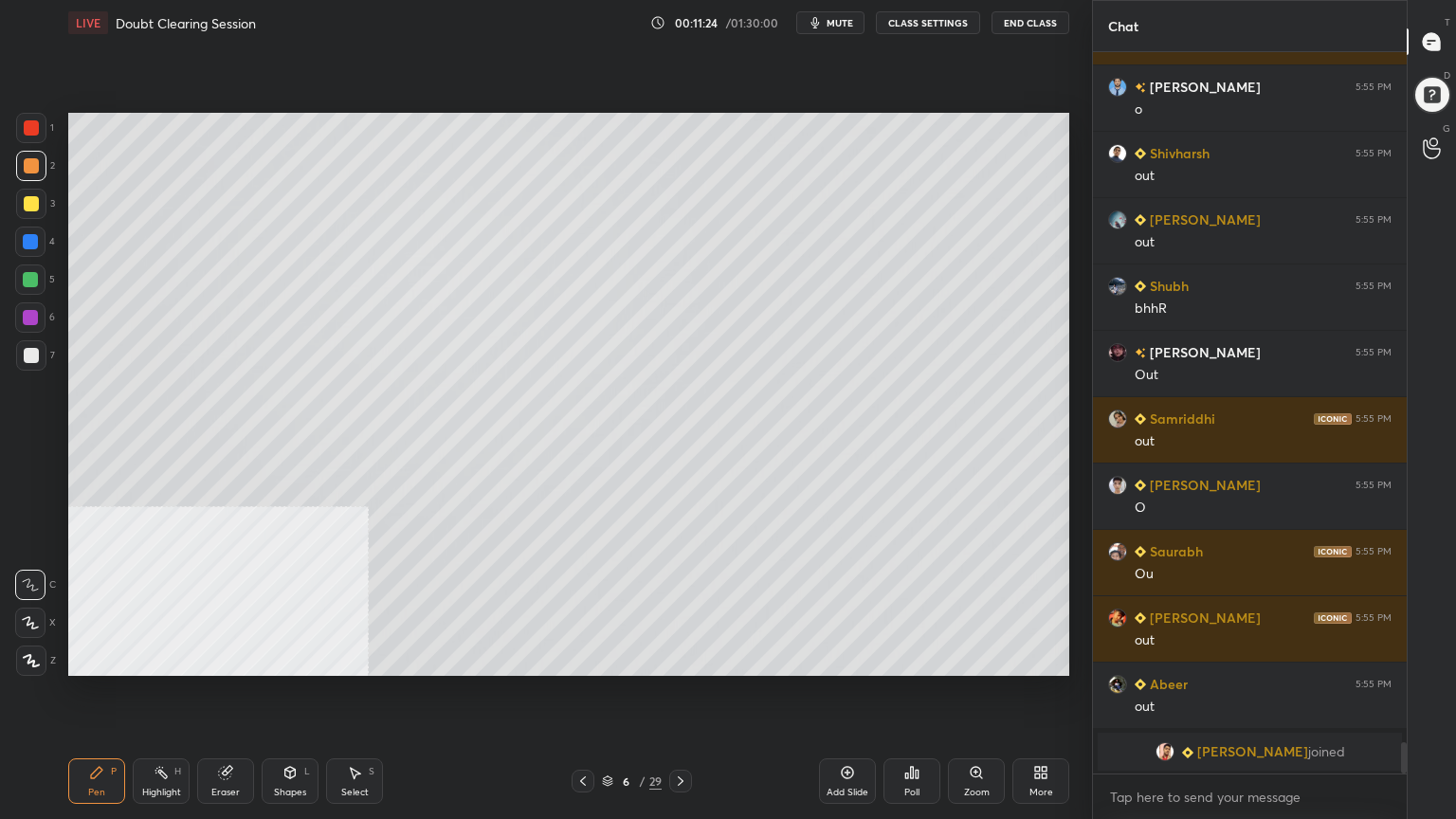 drag, startPoint x: 18, startPoint y: 278, endPoint x: 64, endPoint y: 366, distance: 99.29753 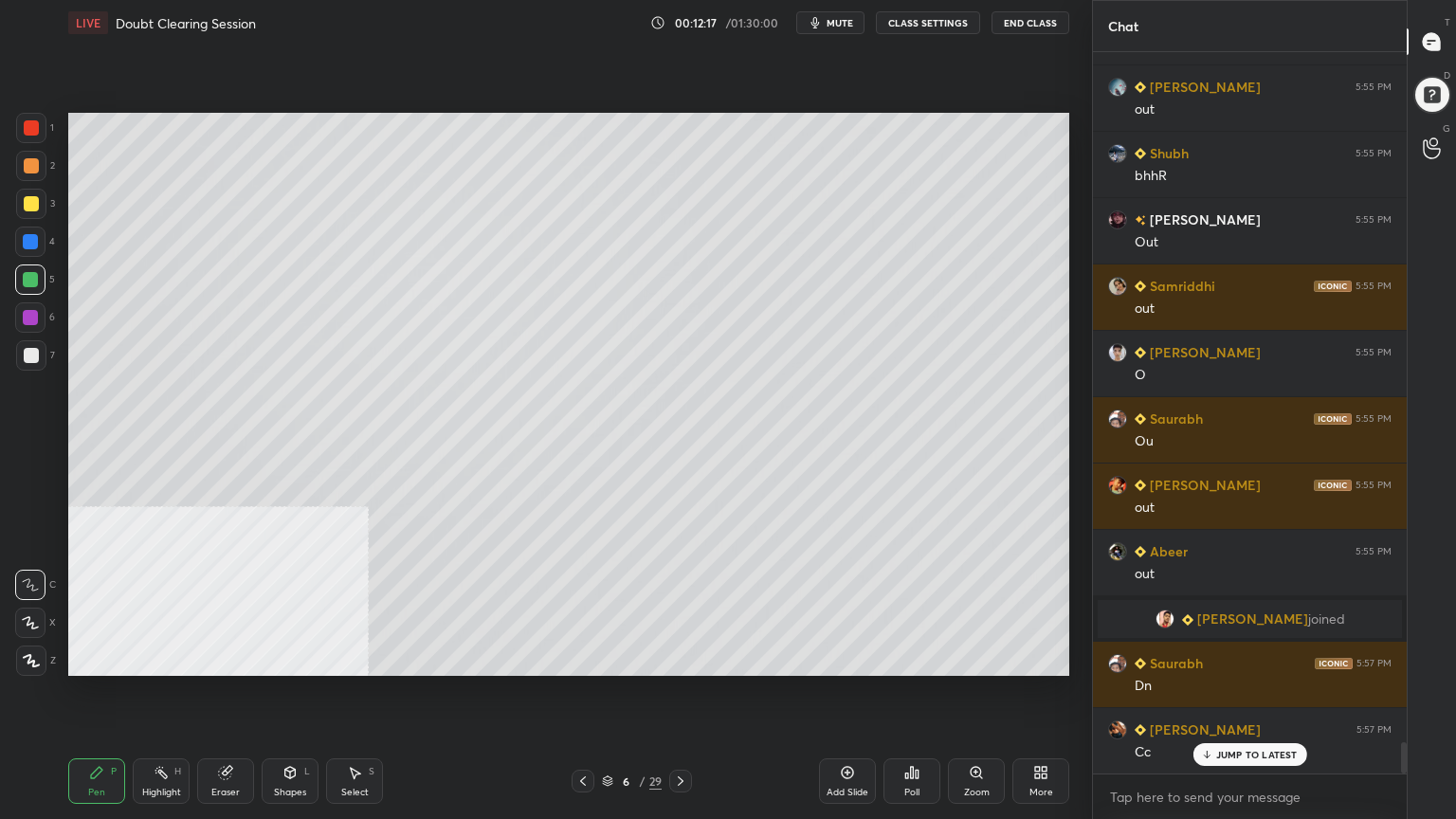 scroll, scrollTop: 16136, scrollLeft: 0, axis: vertical 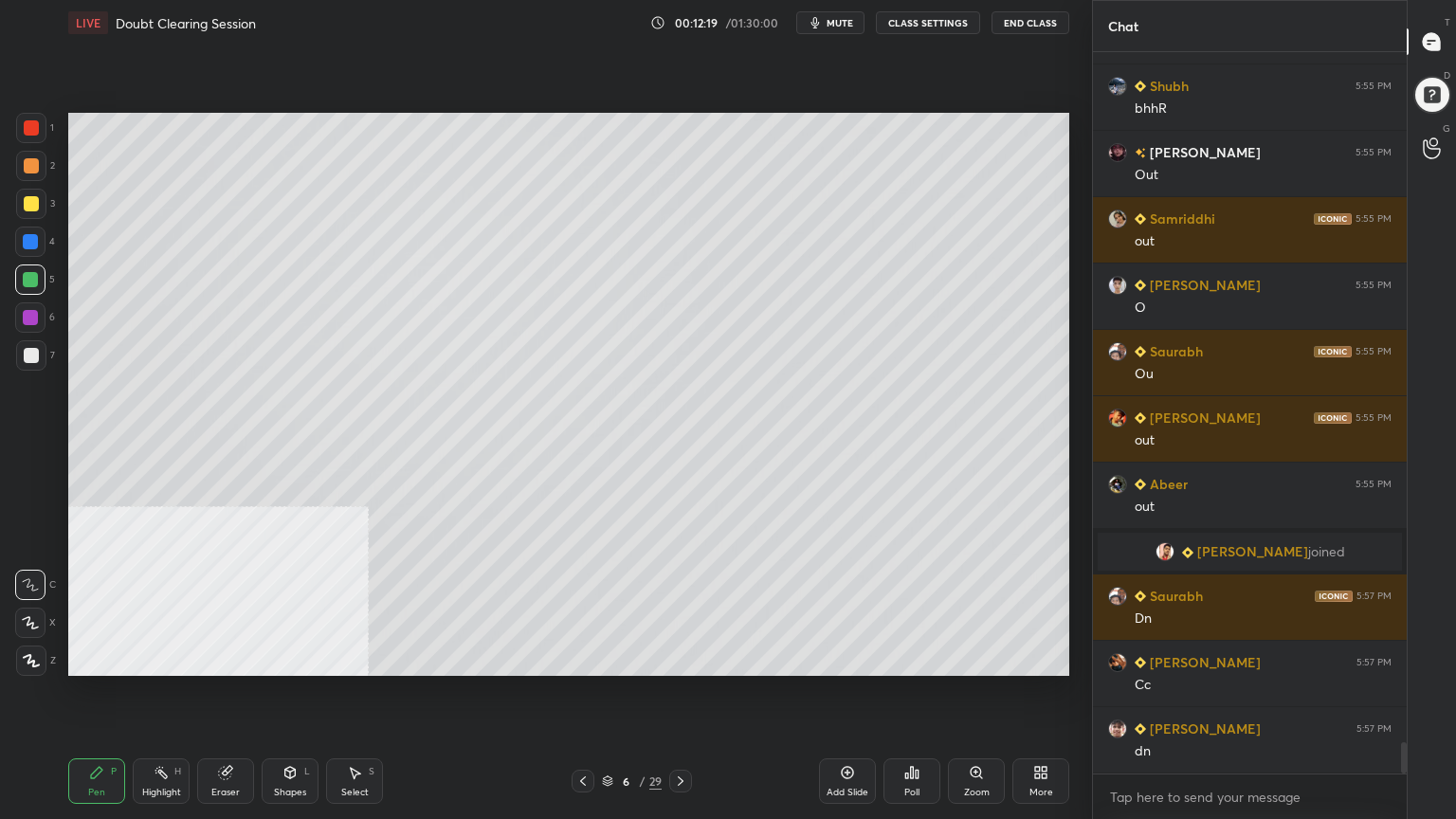 click at bounding box center [30, 242] 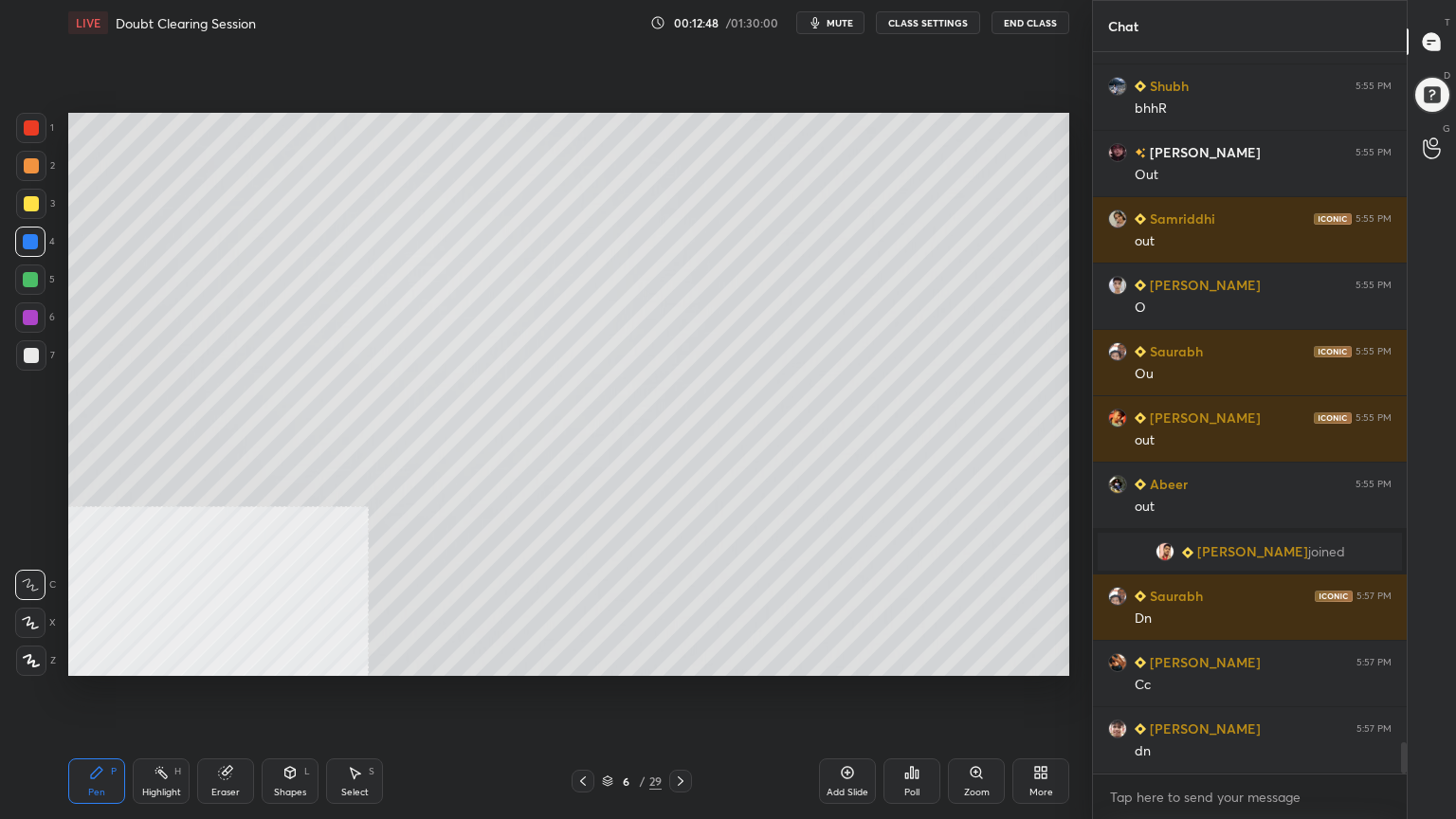 scroll, scrollTop: 16202, scrollLeft: 0, axis: vertical 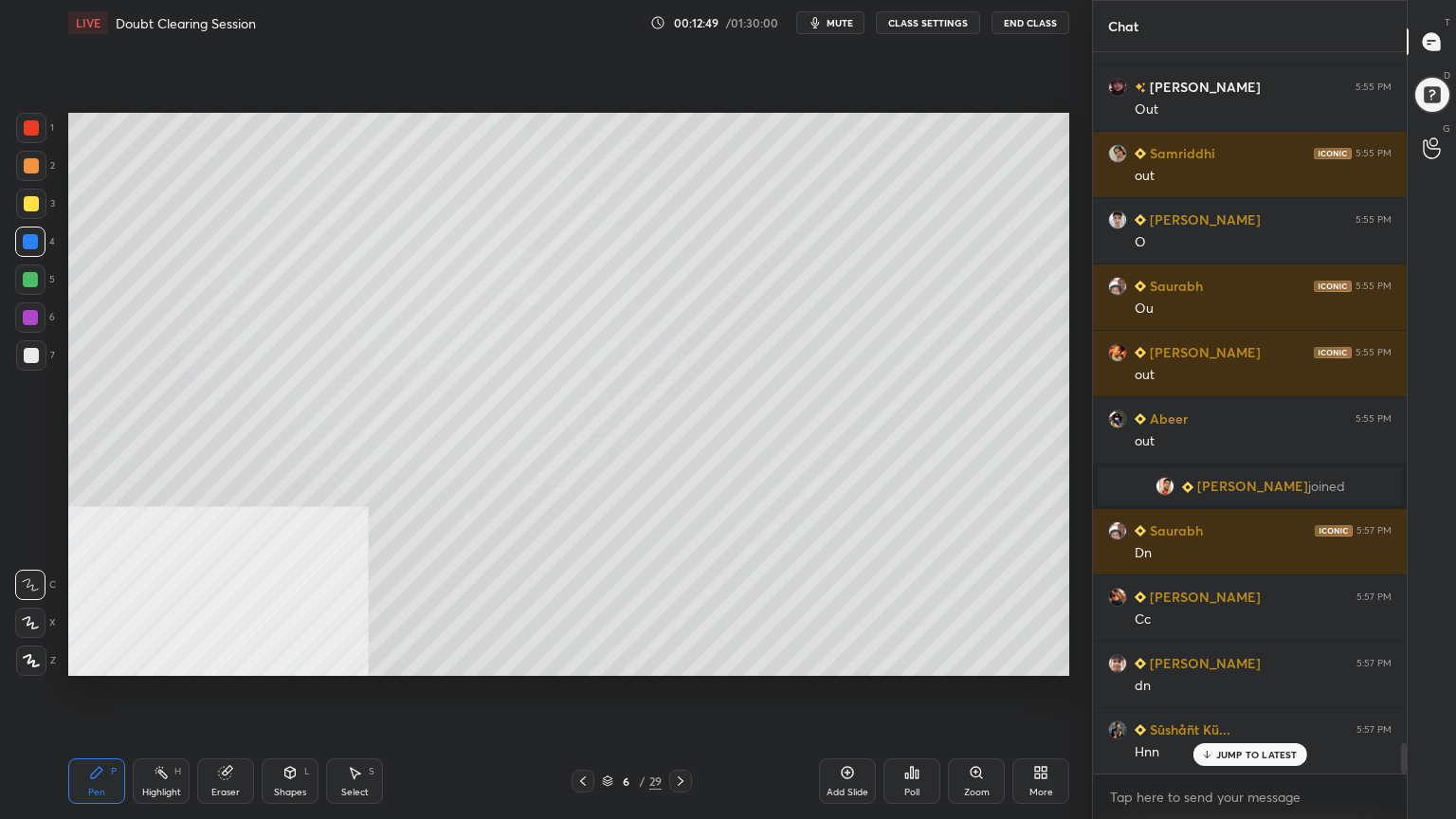 click at bounding box center (31, 355) 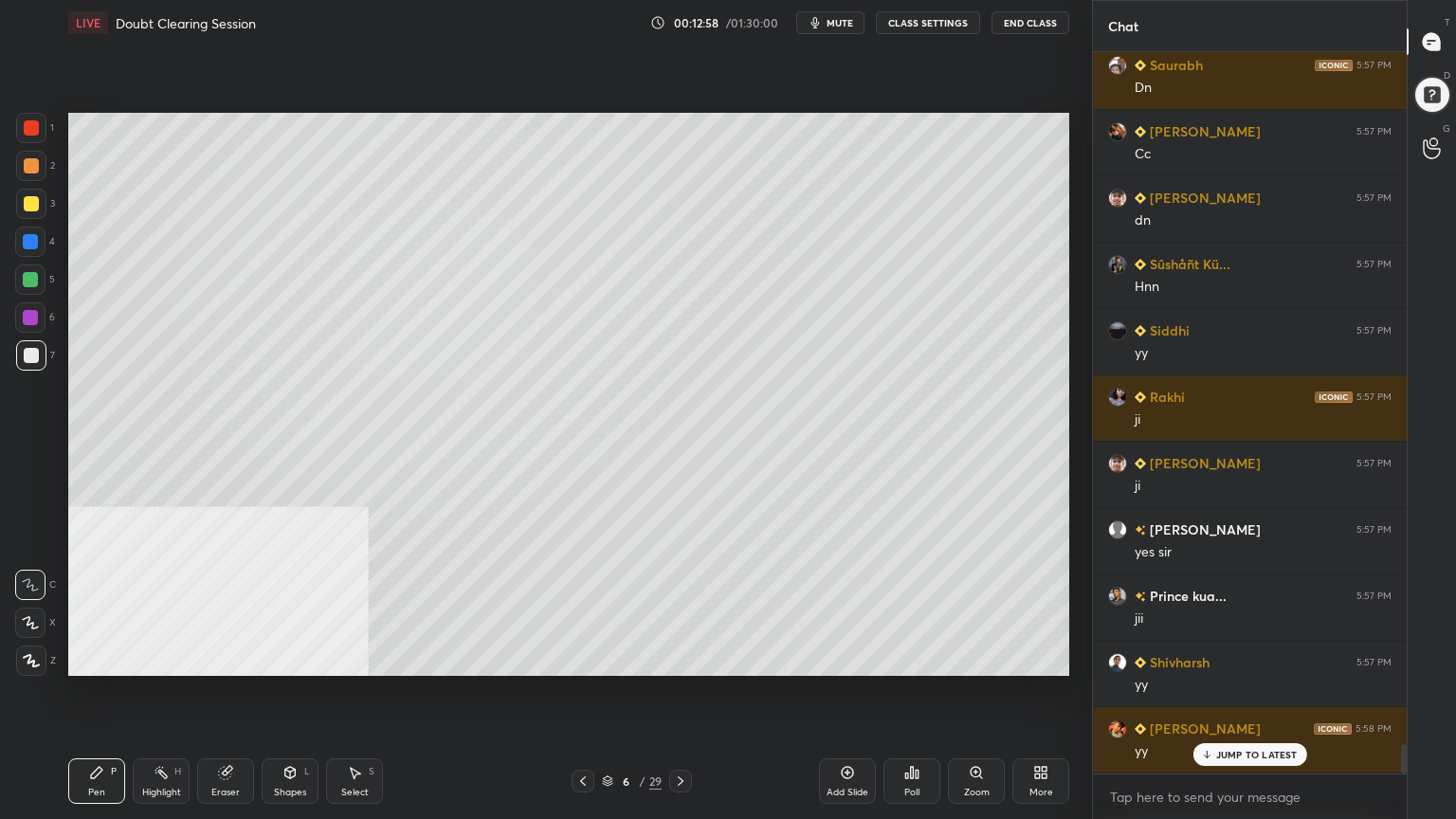 scroll, scrollTop: 16733, scrollLeft: 0, axis: vertical 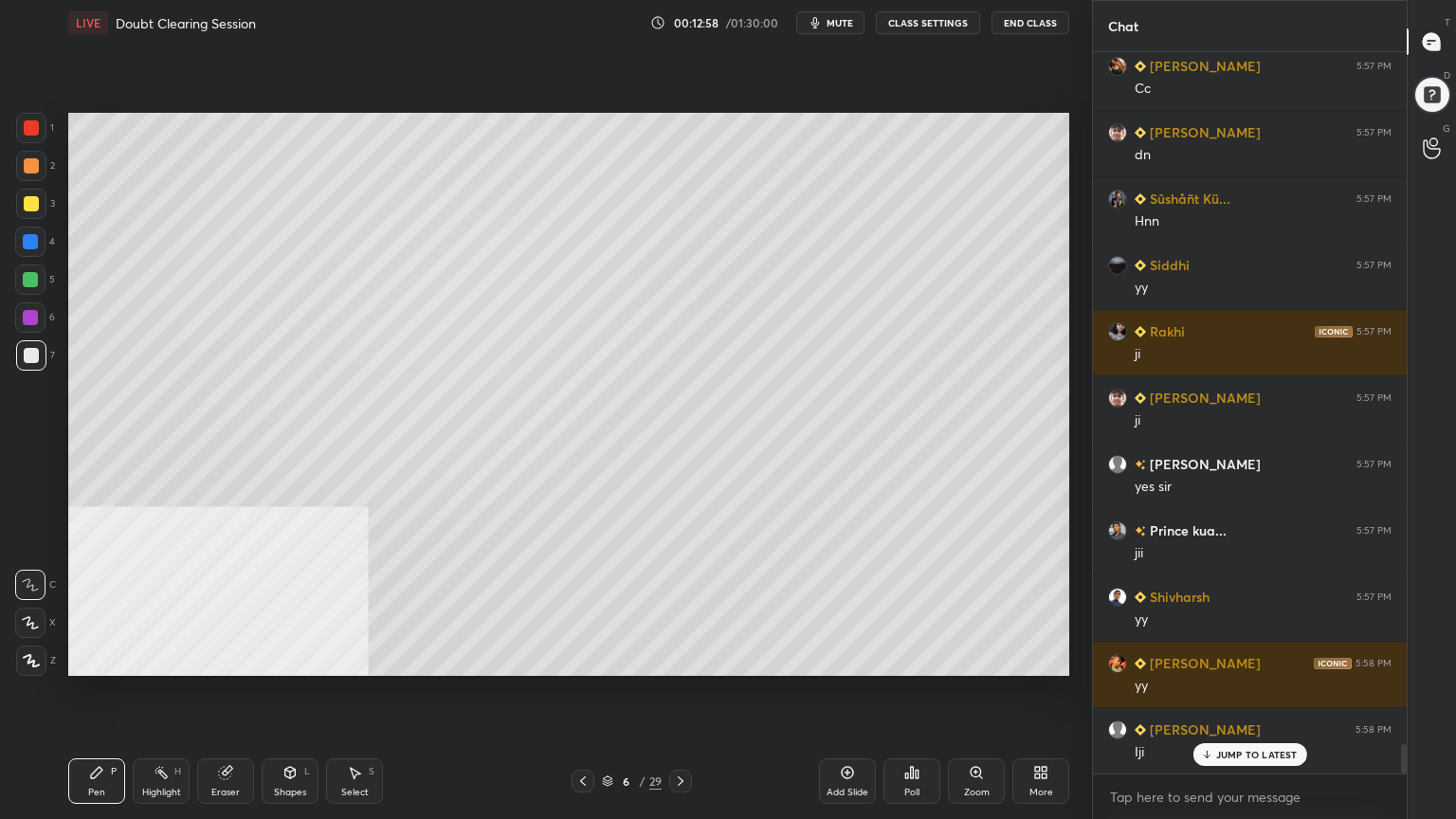 click on "Select S" at bounding box center [355, 781] 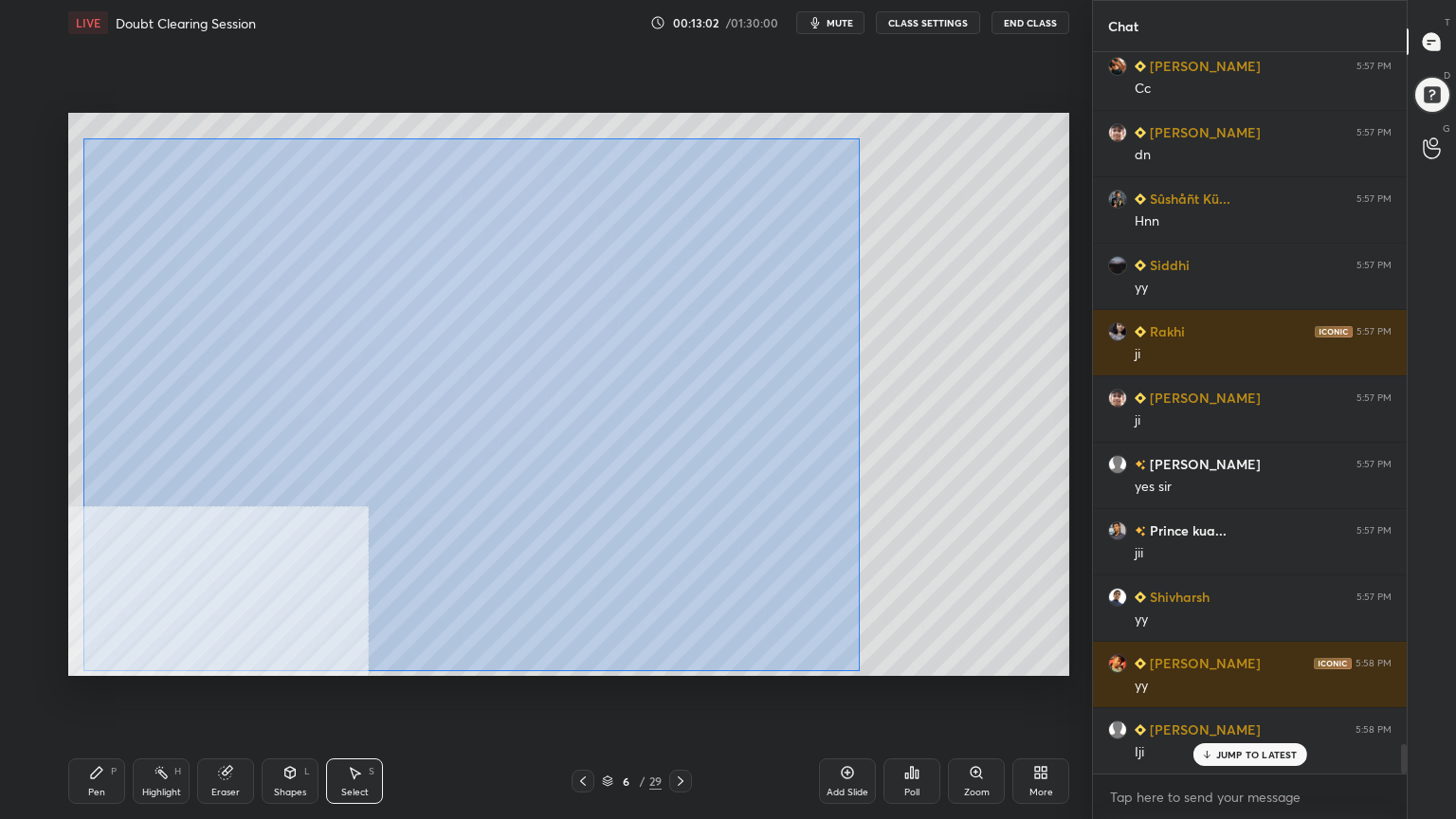 drag, startPoint x: 83, startPoint y: 138, endPoint x: 859, endPoint y: 670, distance: 940.8507 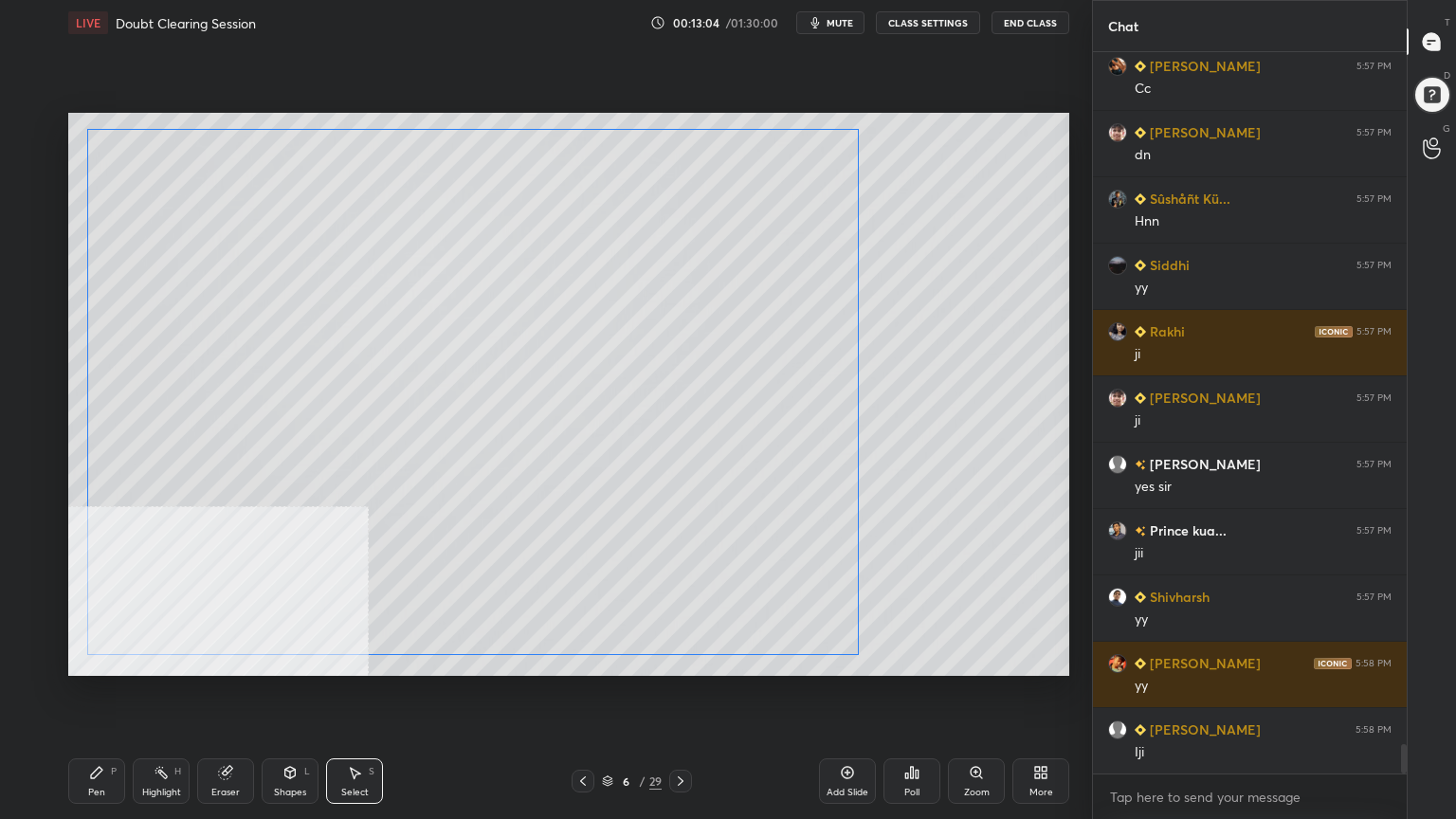 scroll, scrollTop: 16800, scrollLeft: 0, axis: vertical 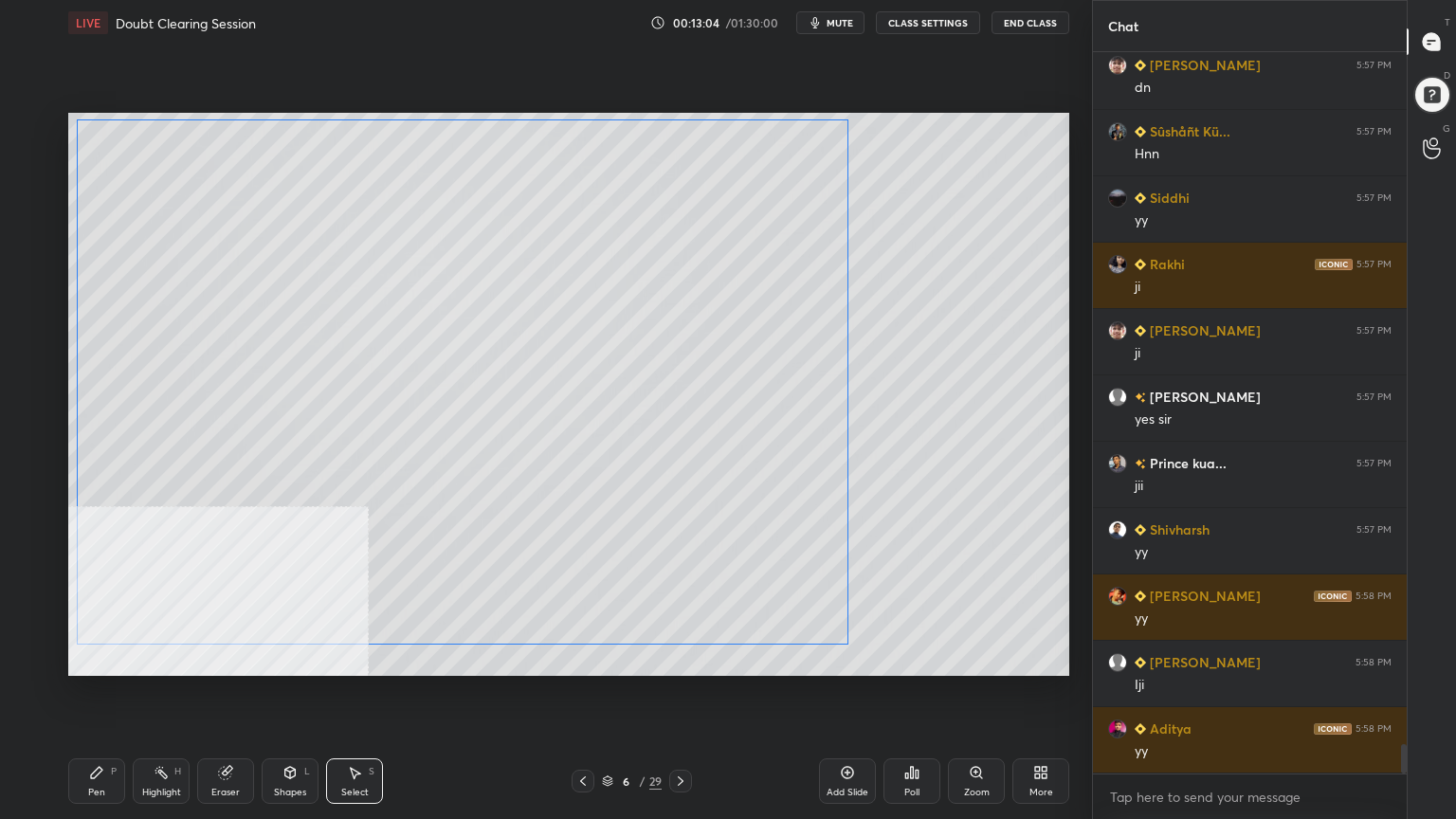 drag, startPoint x: 642, startPoint y: 546, endPoint x: 629, endPoint y: 512, distance: 36.40055 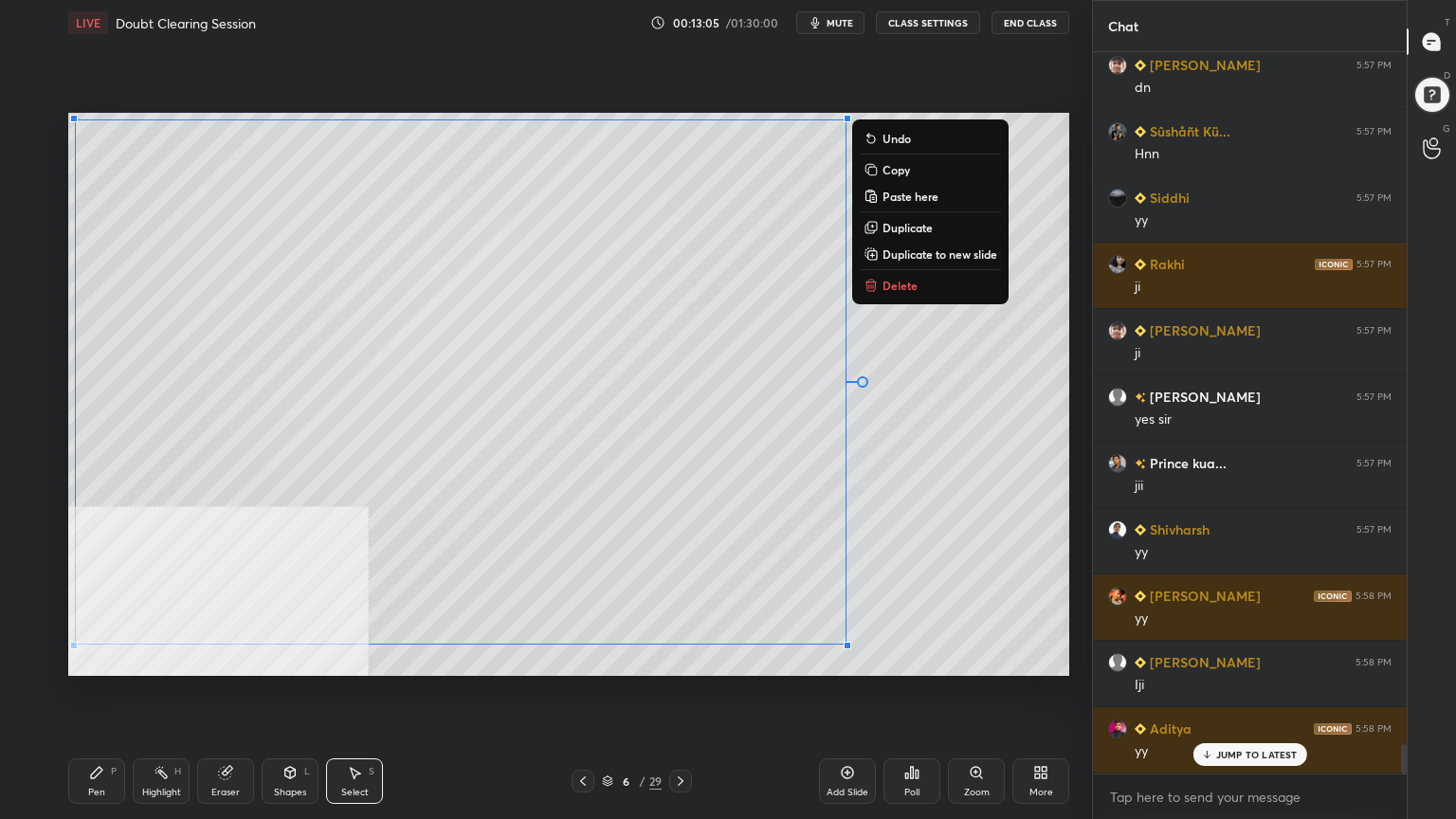 scroll, scrollTop: 16865, scrollLeft: 0, axis: vertical 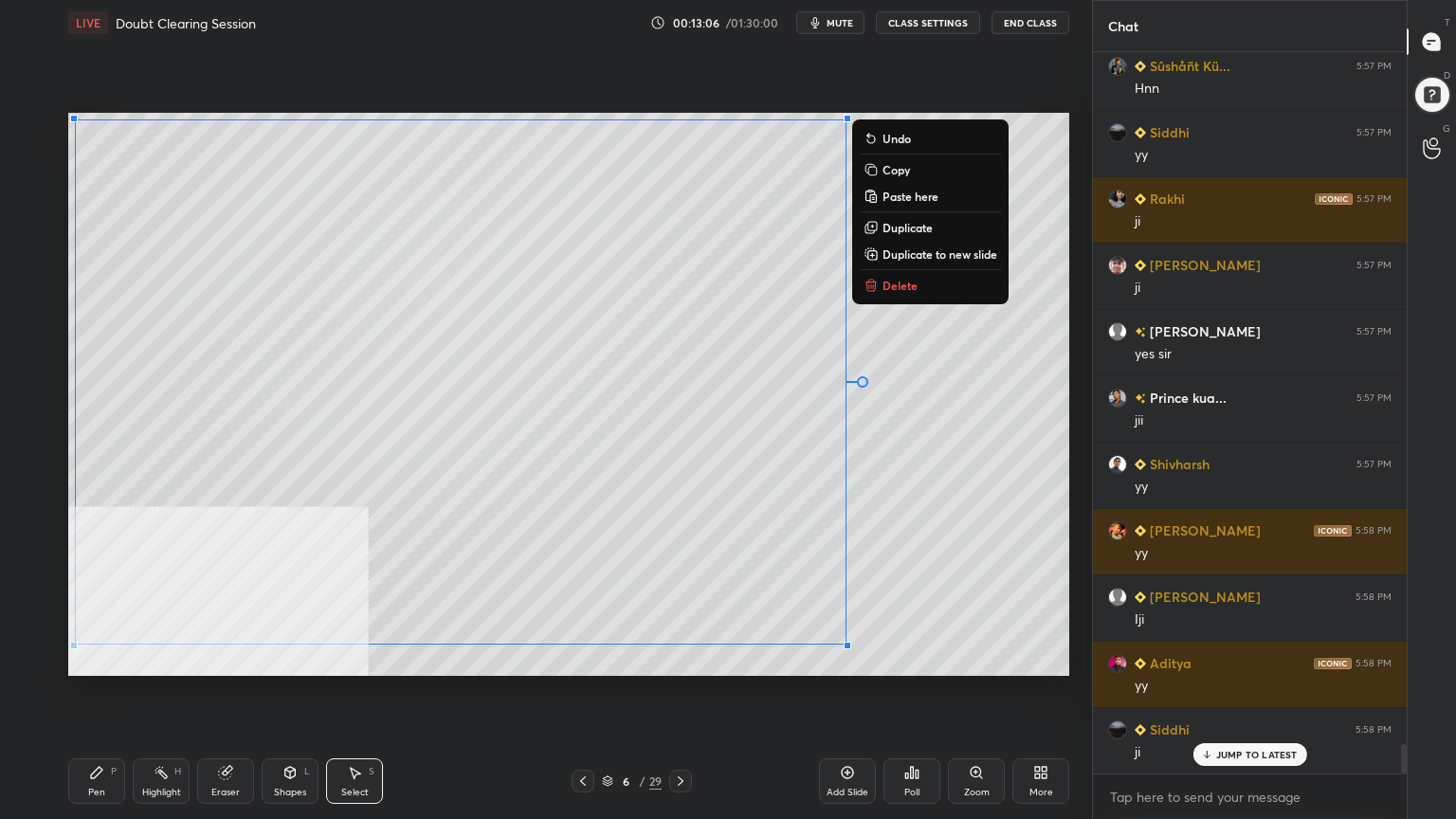 click 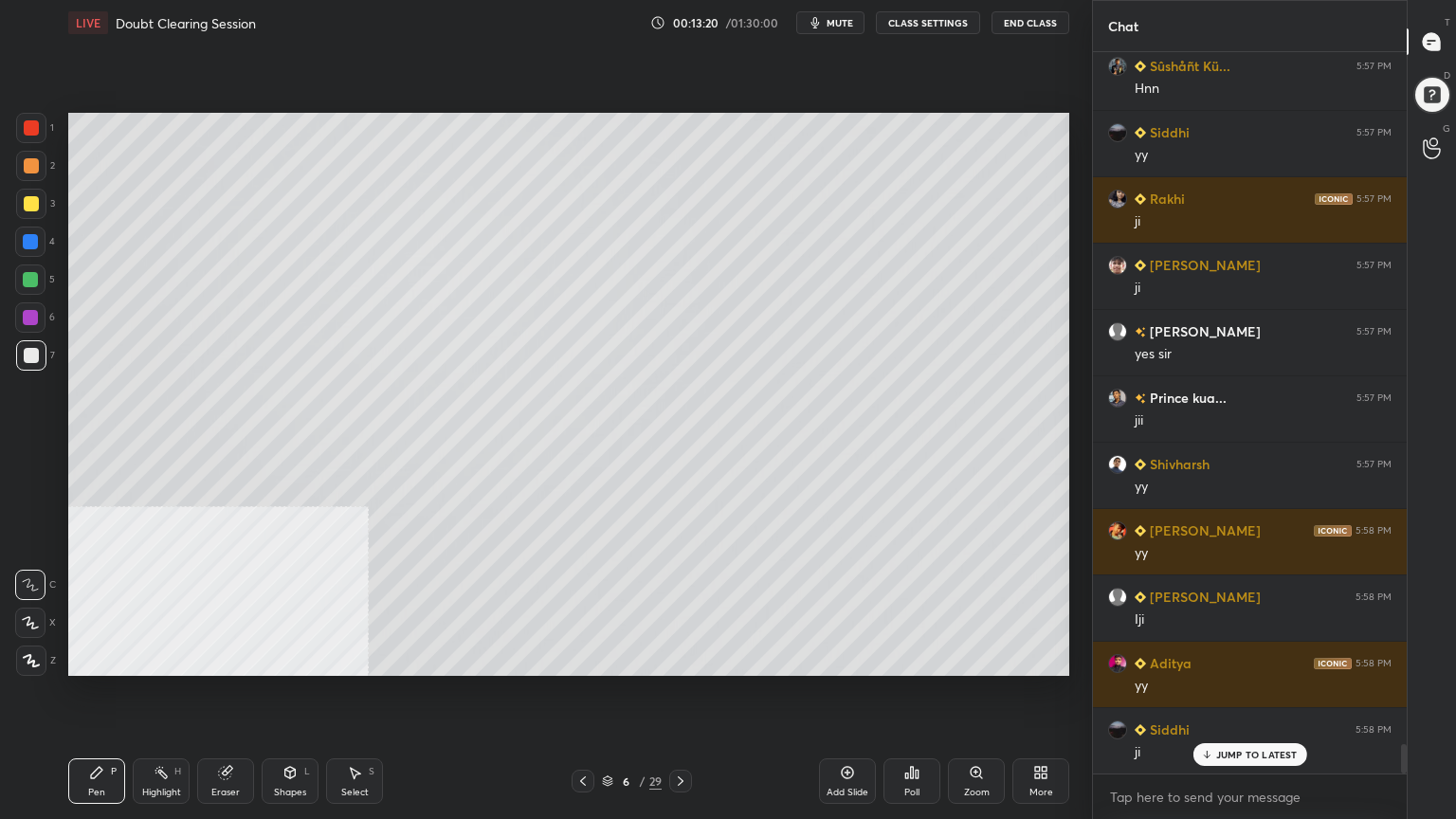 drag, startPoint x: 360, startPoint y: 781, endPoint x: 452, endPoint y: 748, distance: 97.73945 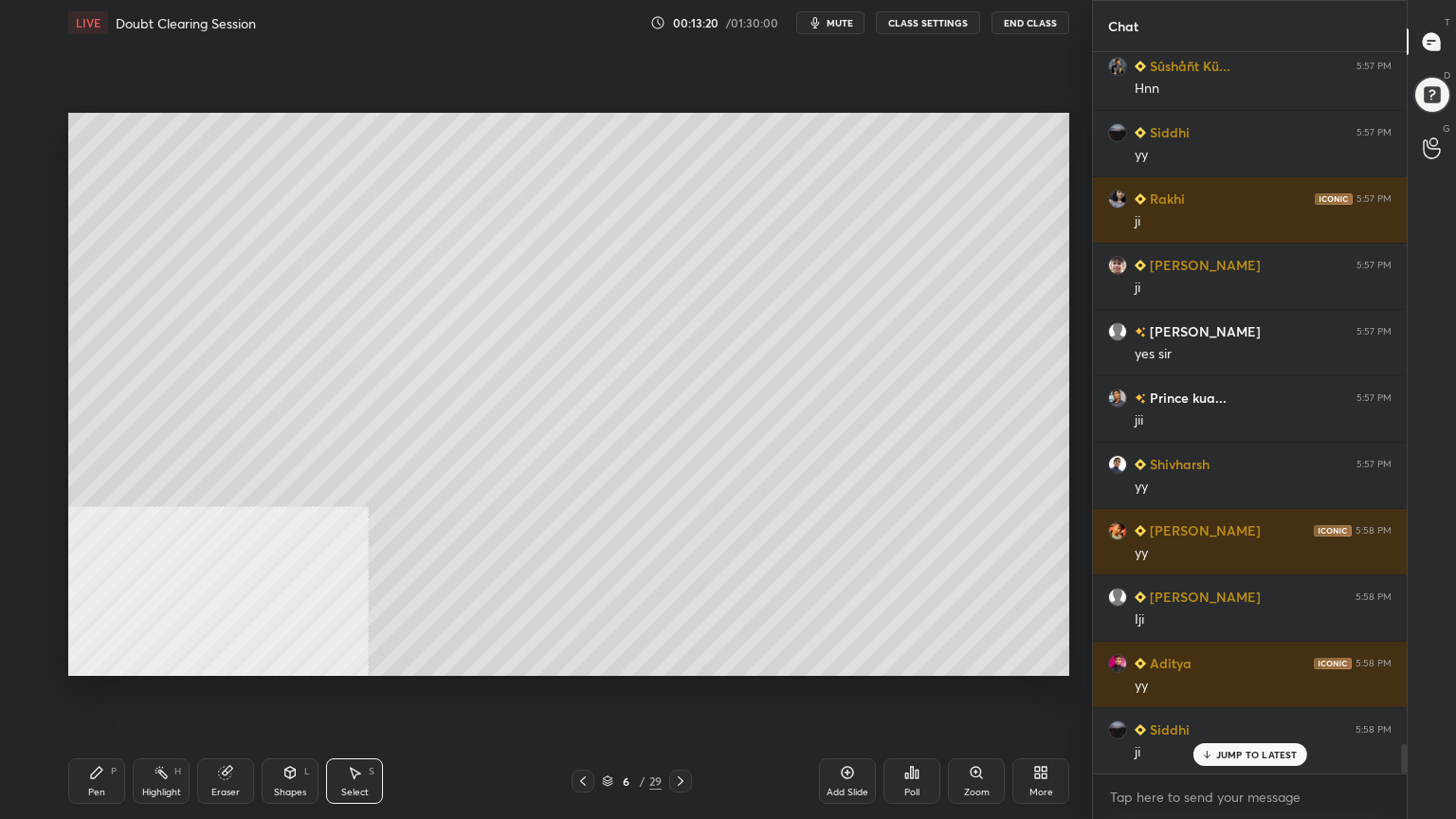 click on "0 ° Undo Copy Paste here Duplicate Duplicate to new slide Delete" at bounding box center [569, 394] 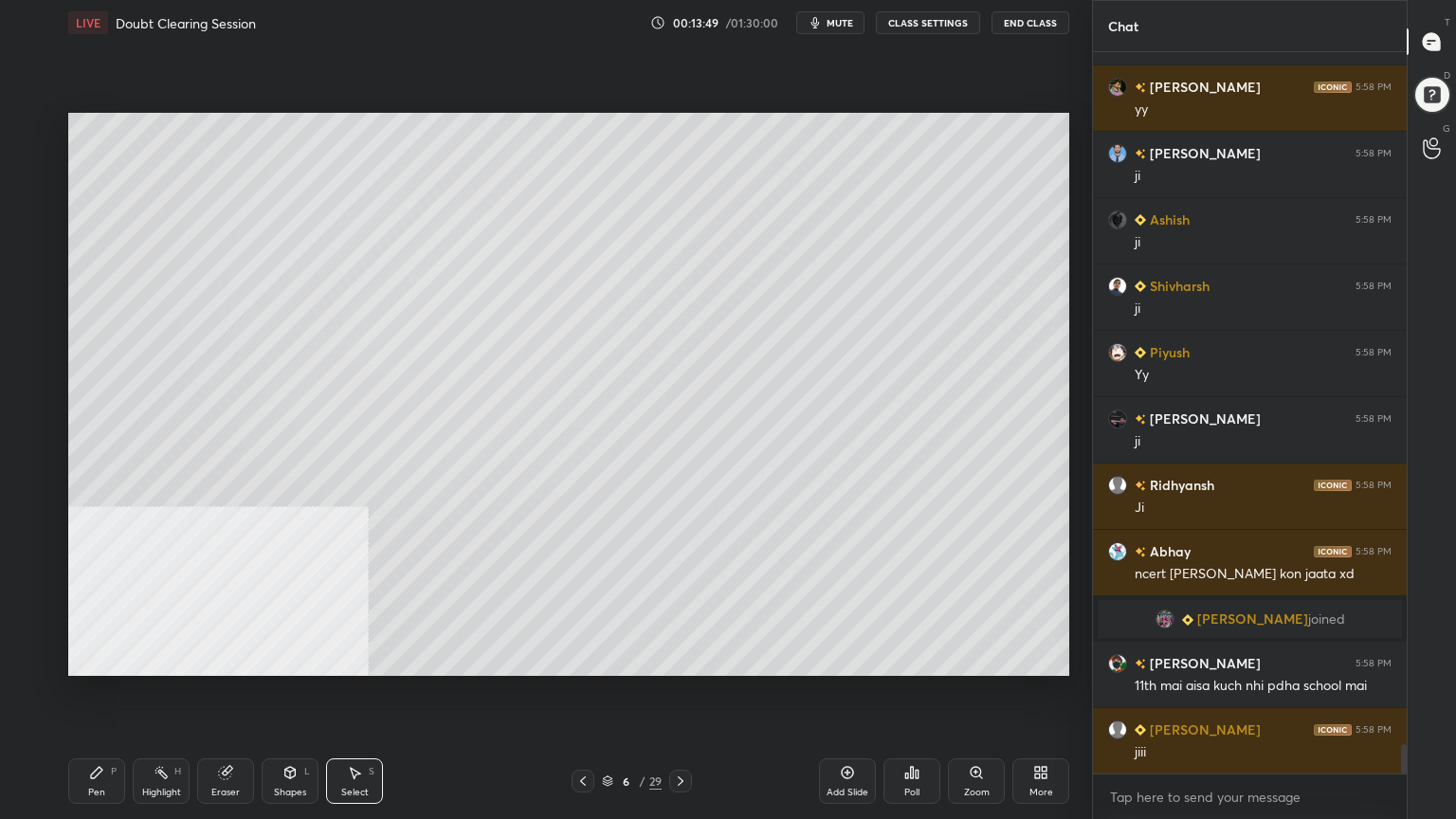 scroll, scrollTop: 17259, scrollLeft: 0, axis: vertical 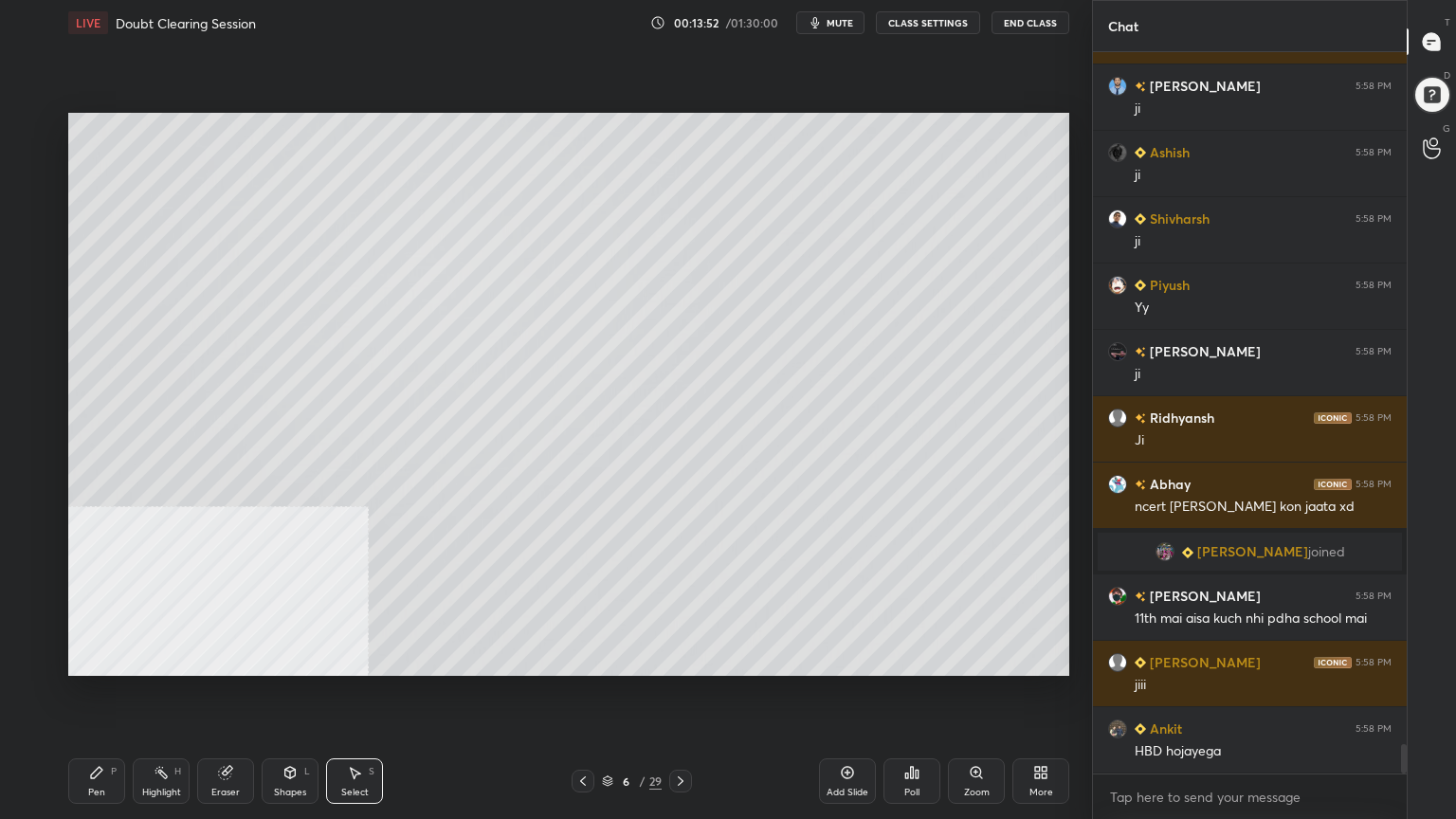 click on "Pen P" at bounding box center [97, 781] 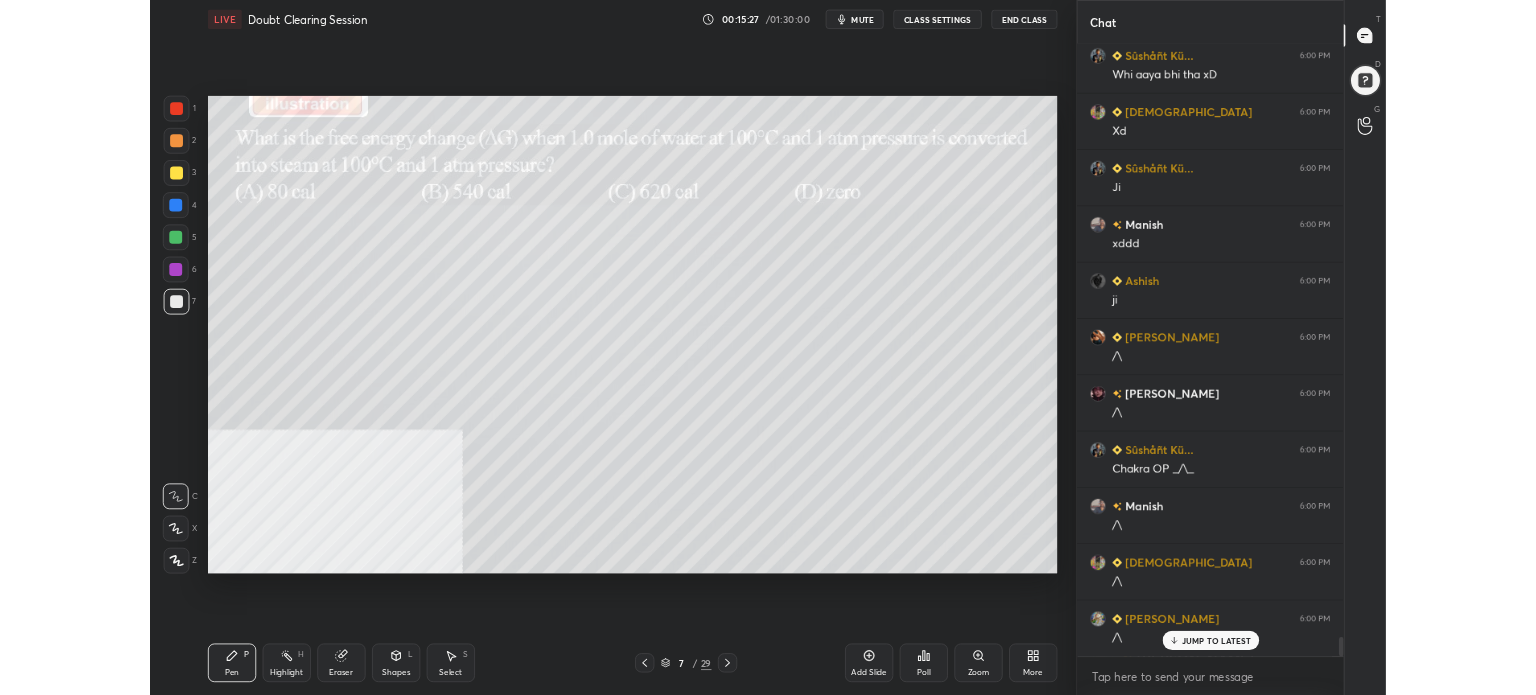 scroll, scrollTop: 23016, scrollLeft: 0, axis: vertical 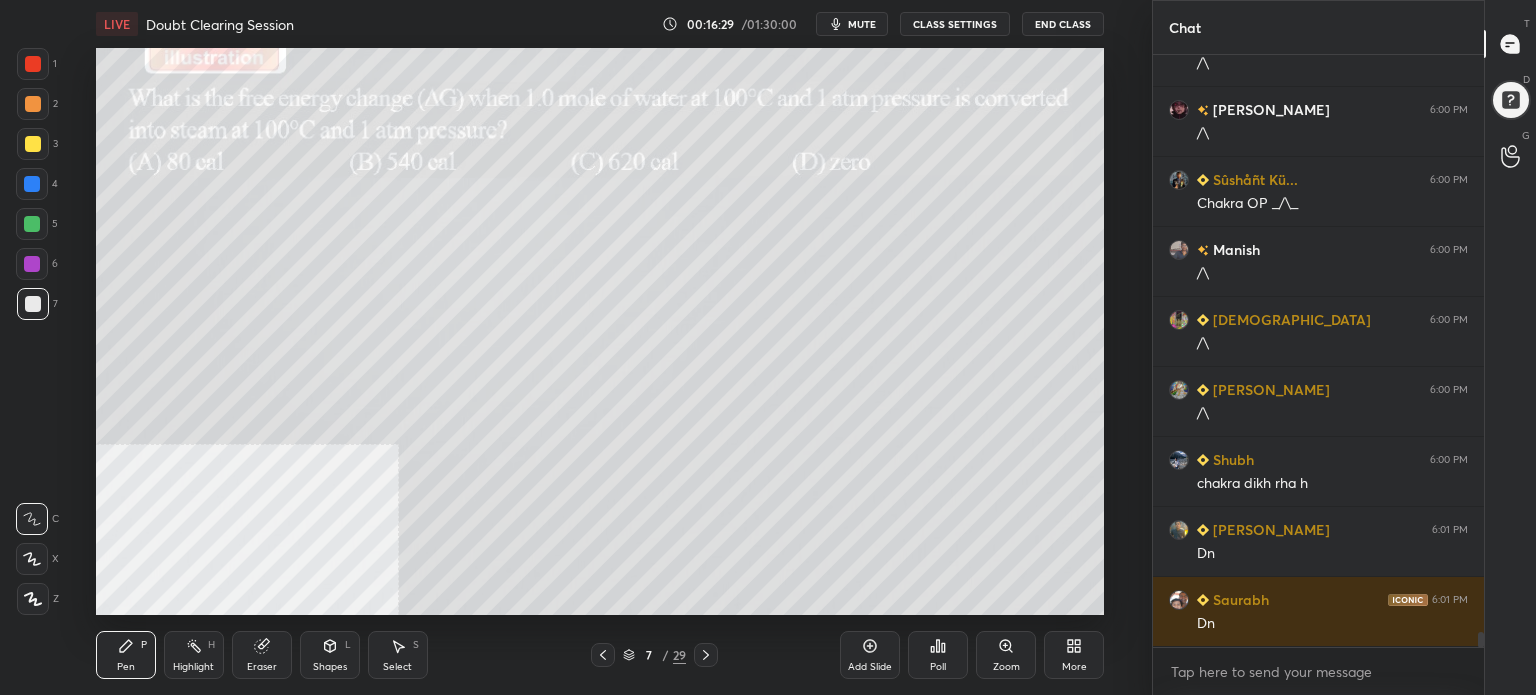 click on "More" at bounding box center (1074, 655) 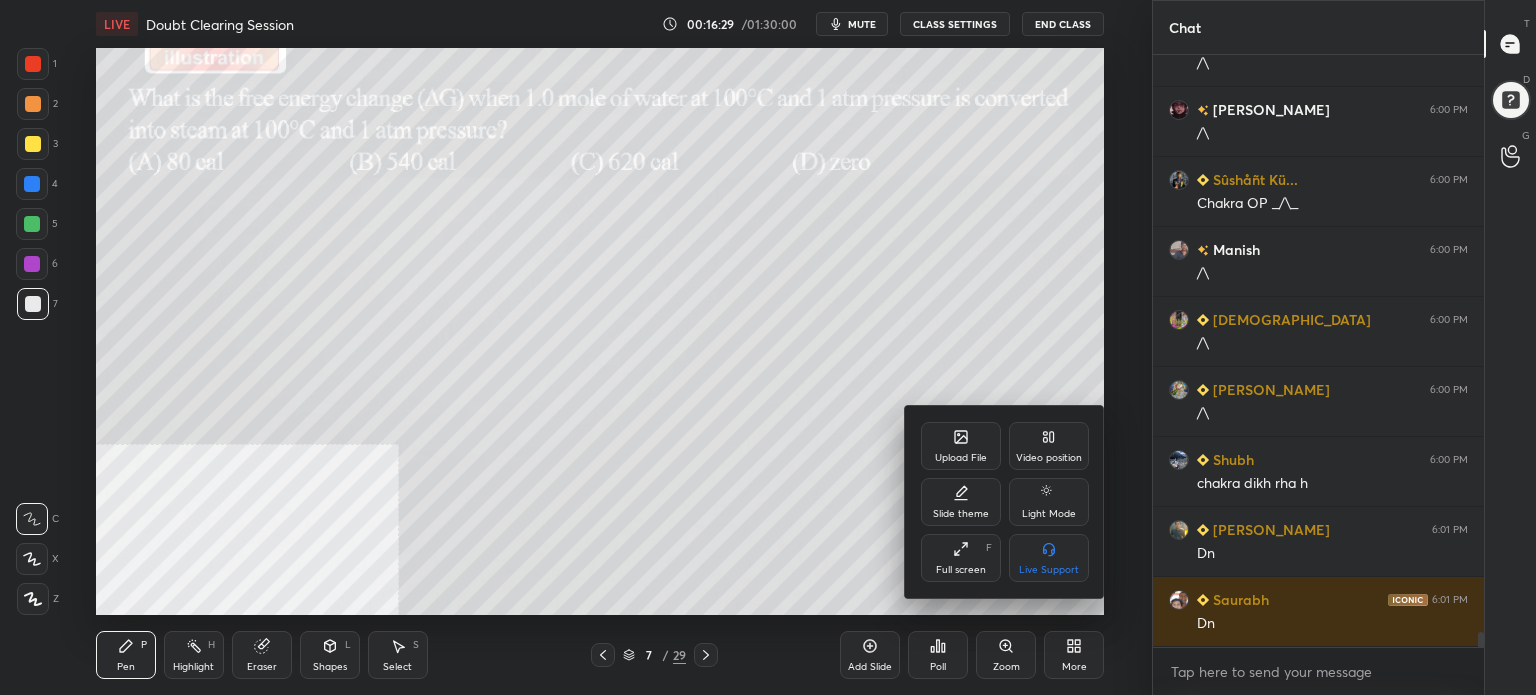 click on "Full screen" at bounding box center [961, 570] 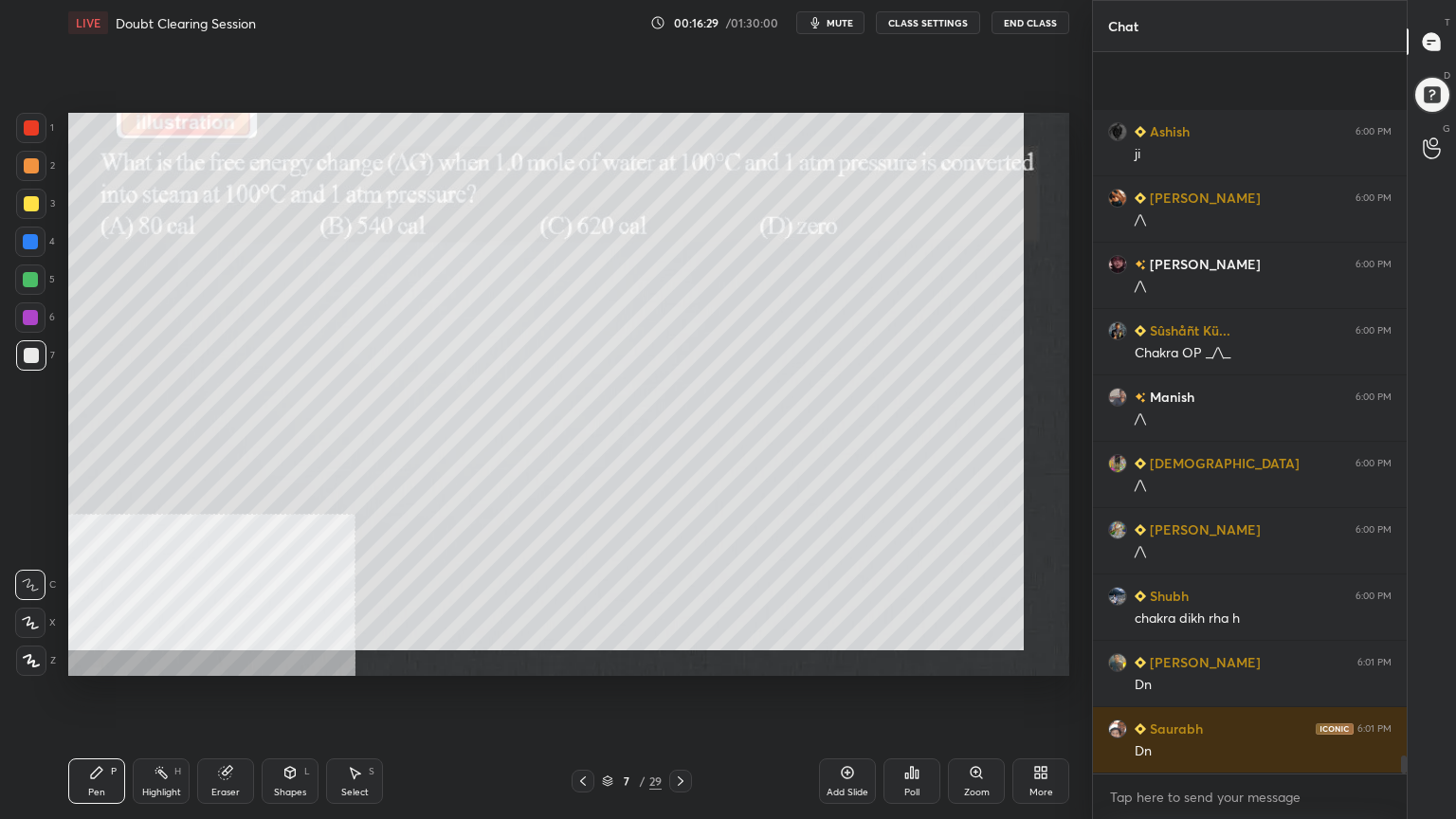 scroll, scrollTop: 94094, scrollLeft: 93776, axis: both 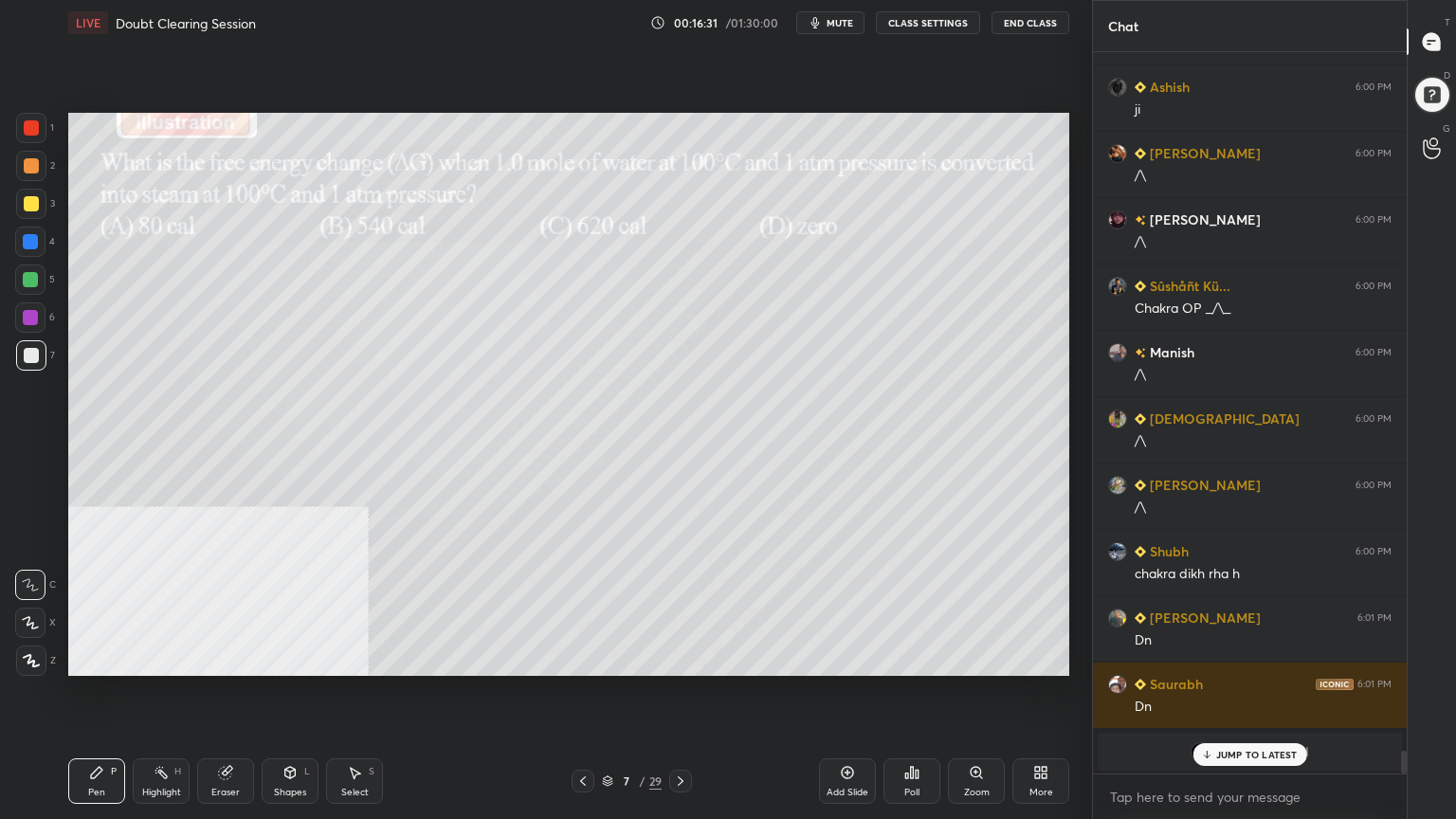 click on "Poll" at bounding box center (912, 781) 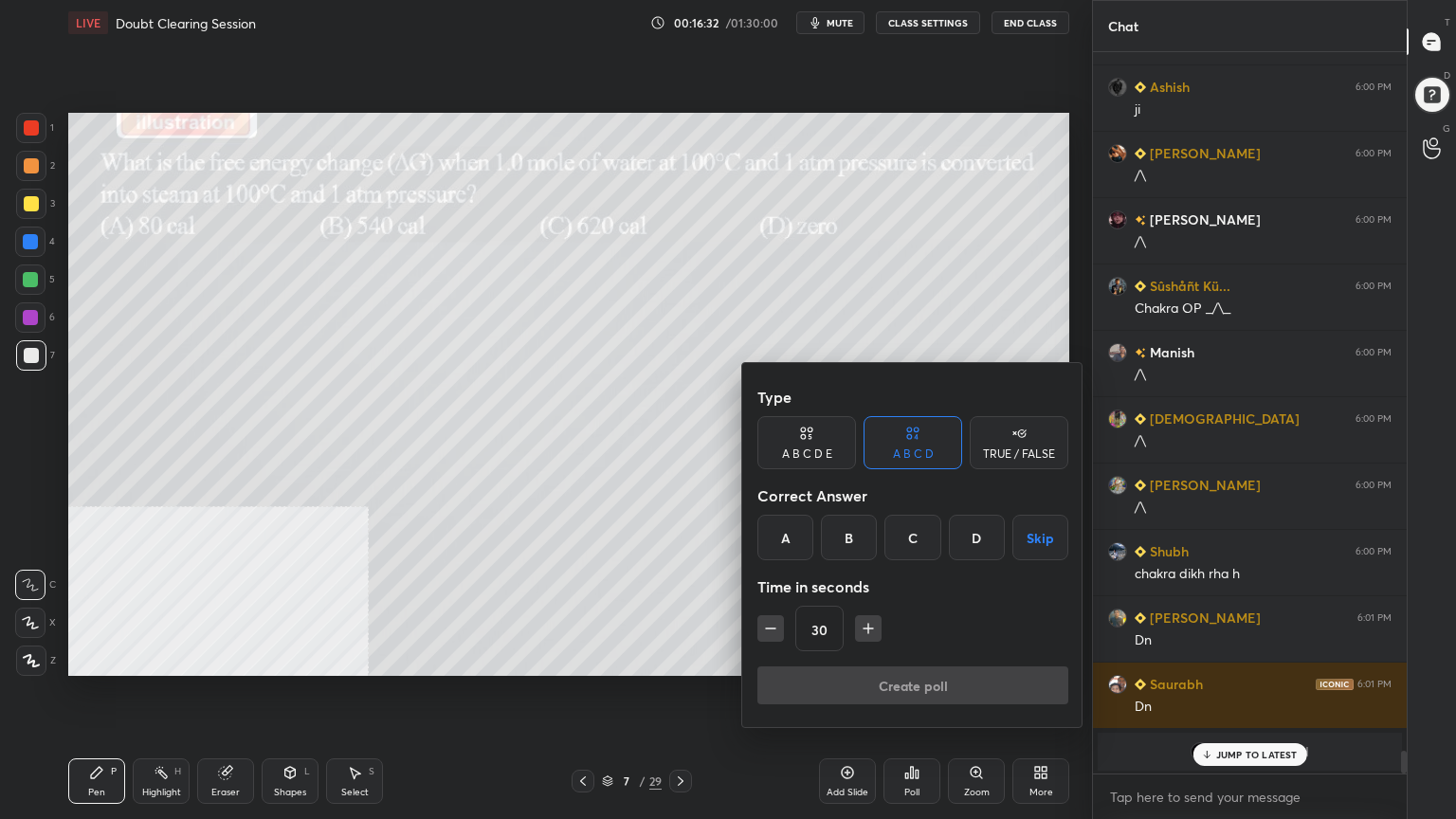 click on "D" at bounding box center [976, 537] 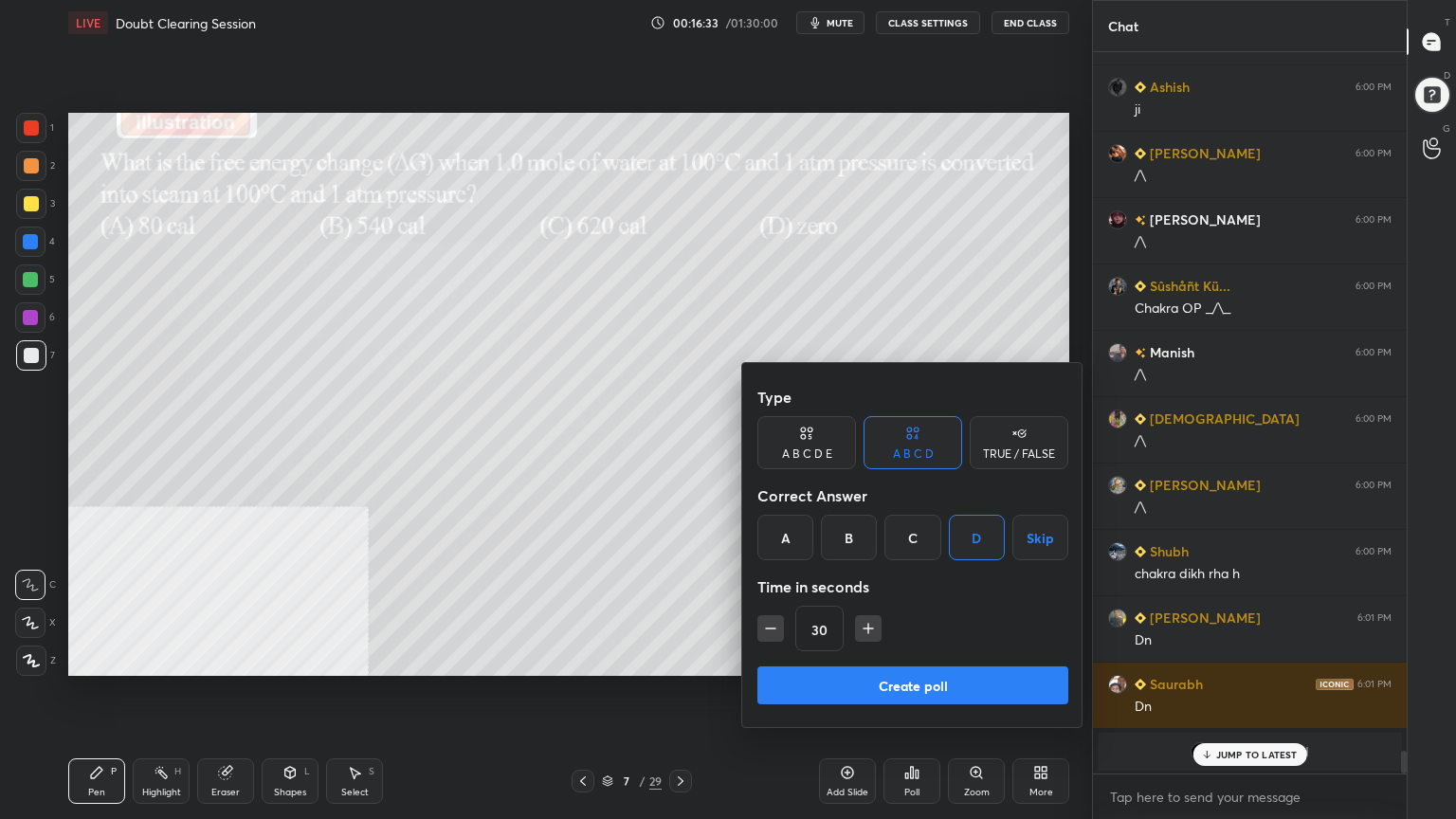 scroll, scrollTop: 20630, scrollLeft: 0, axis: vertical 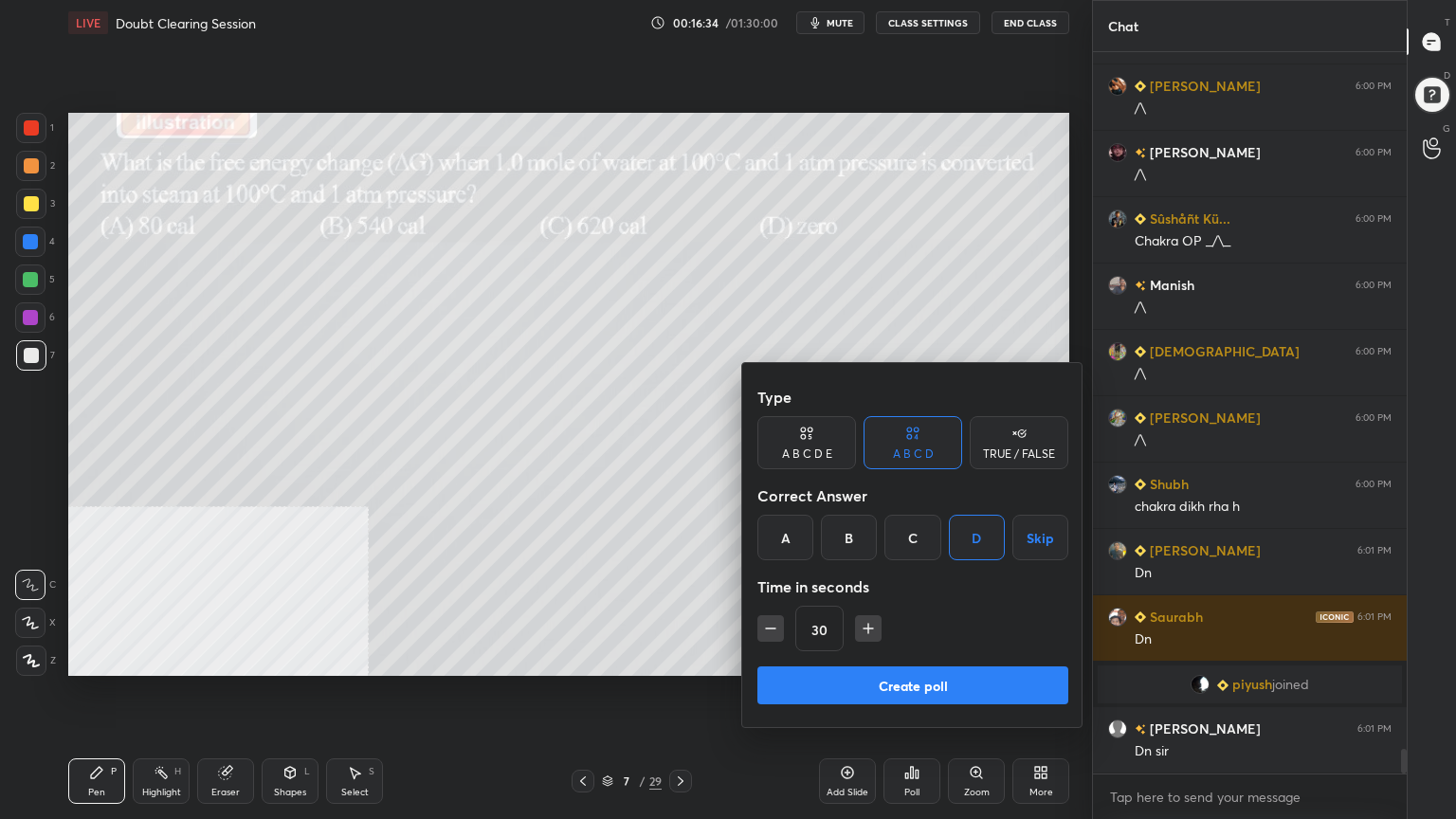 click on "Create poll" at bounding box center [913, 685] 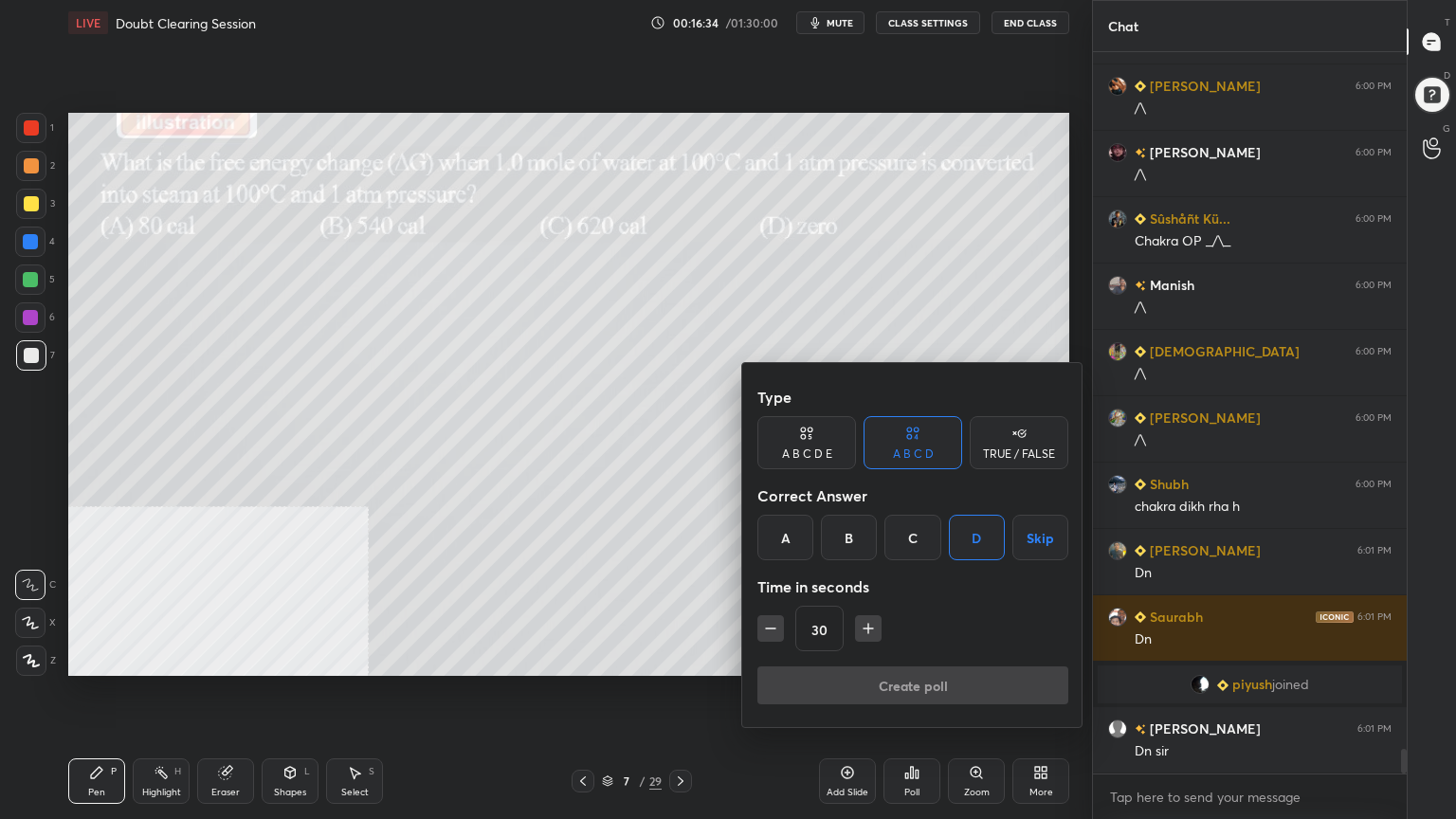 scroll, scrollTop: 530, scrollLeft: 308, axis: both 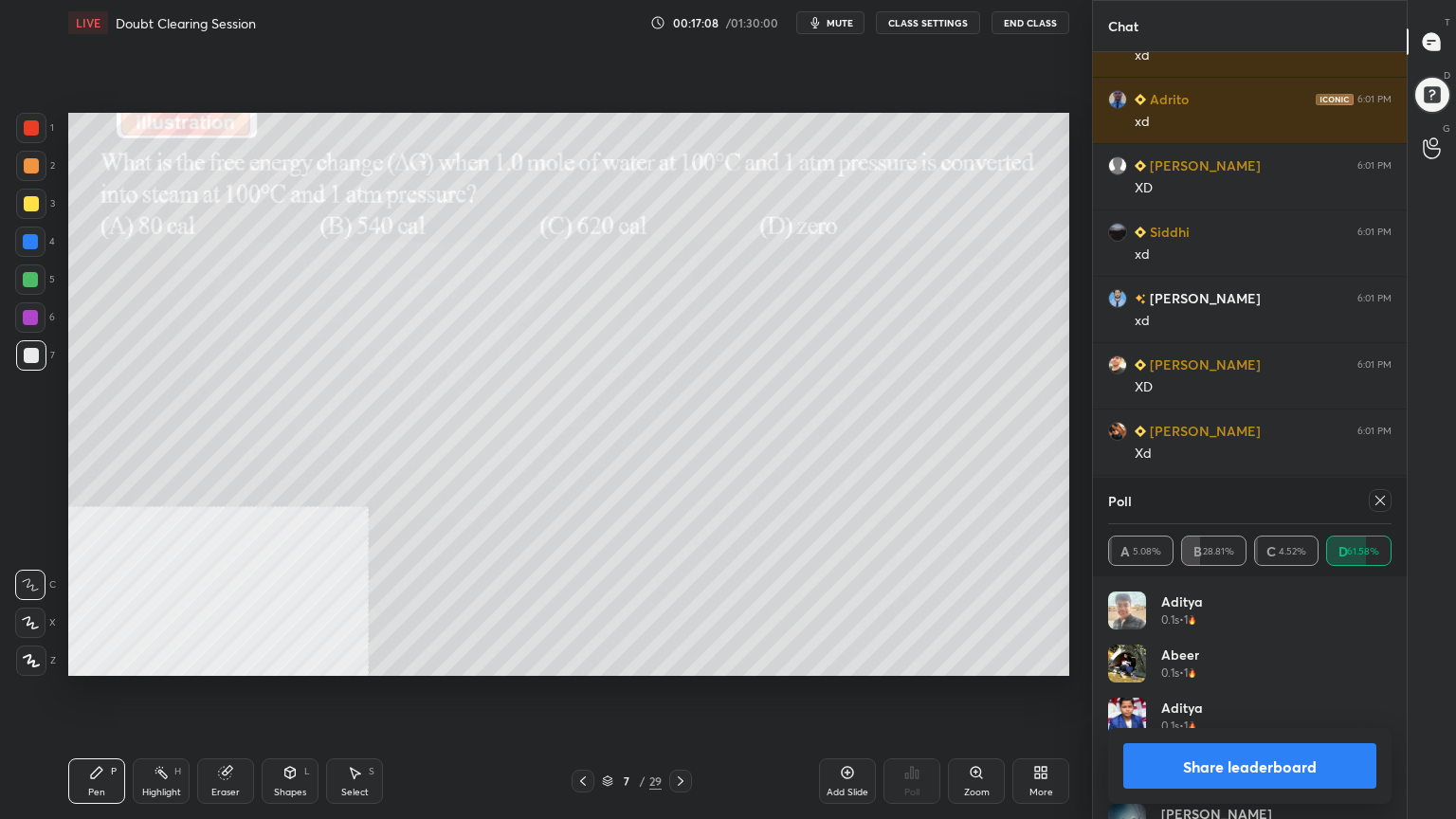 click 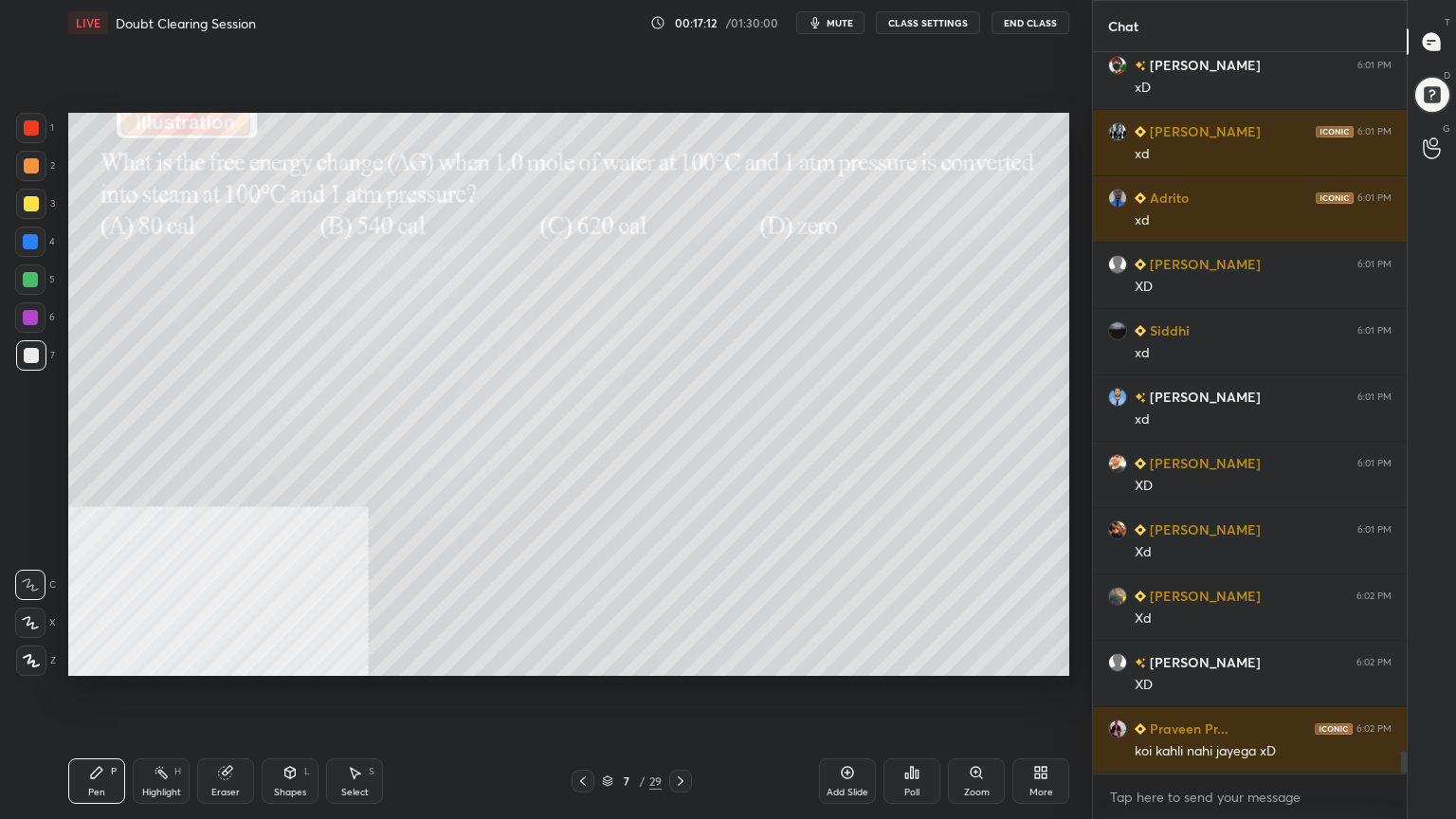 click at bounding box center (31, 204) 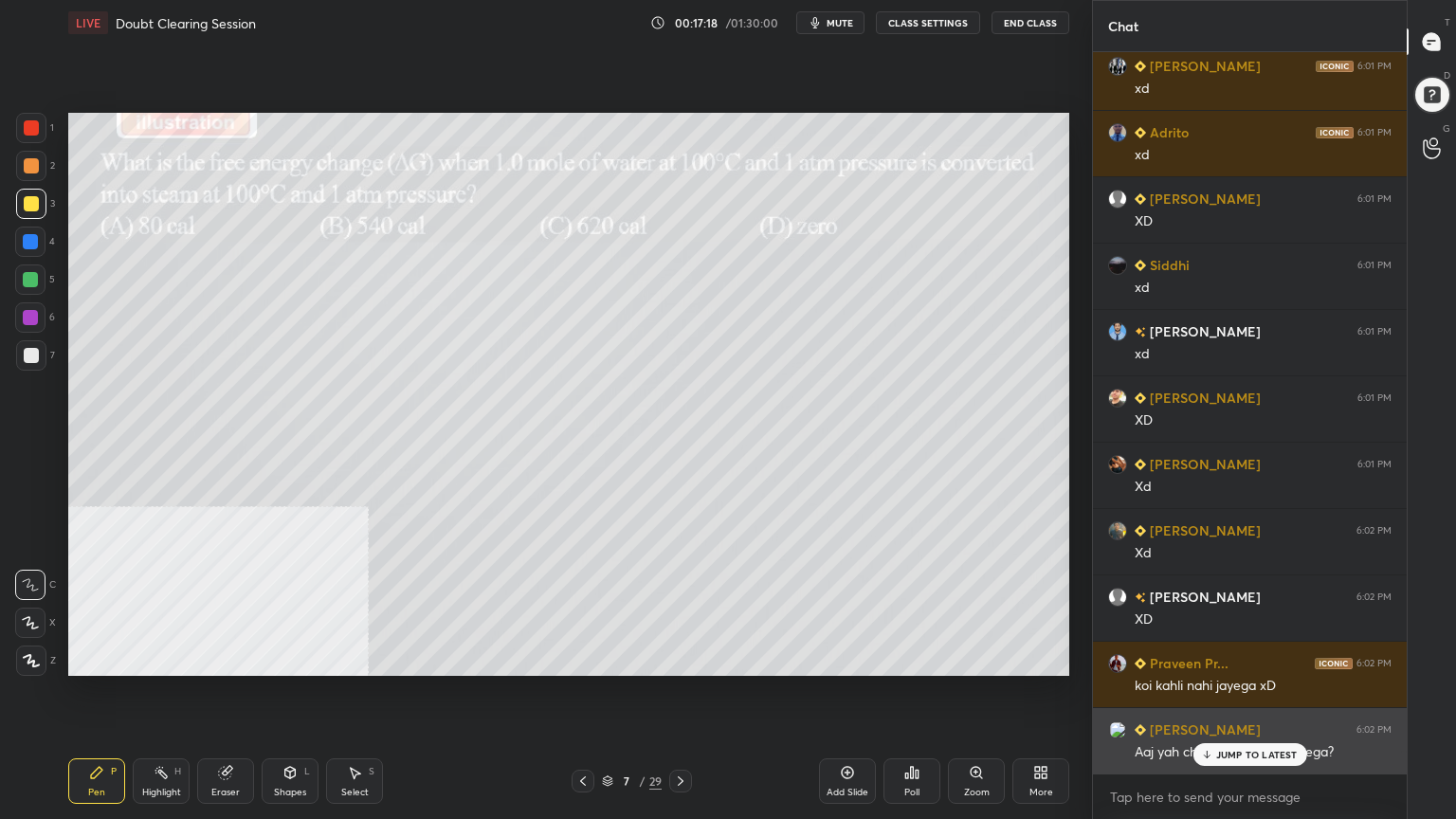 click on "JUMP TO LATEST" at bounding box center [1257, 755] 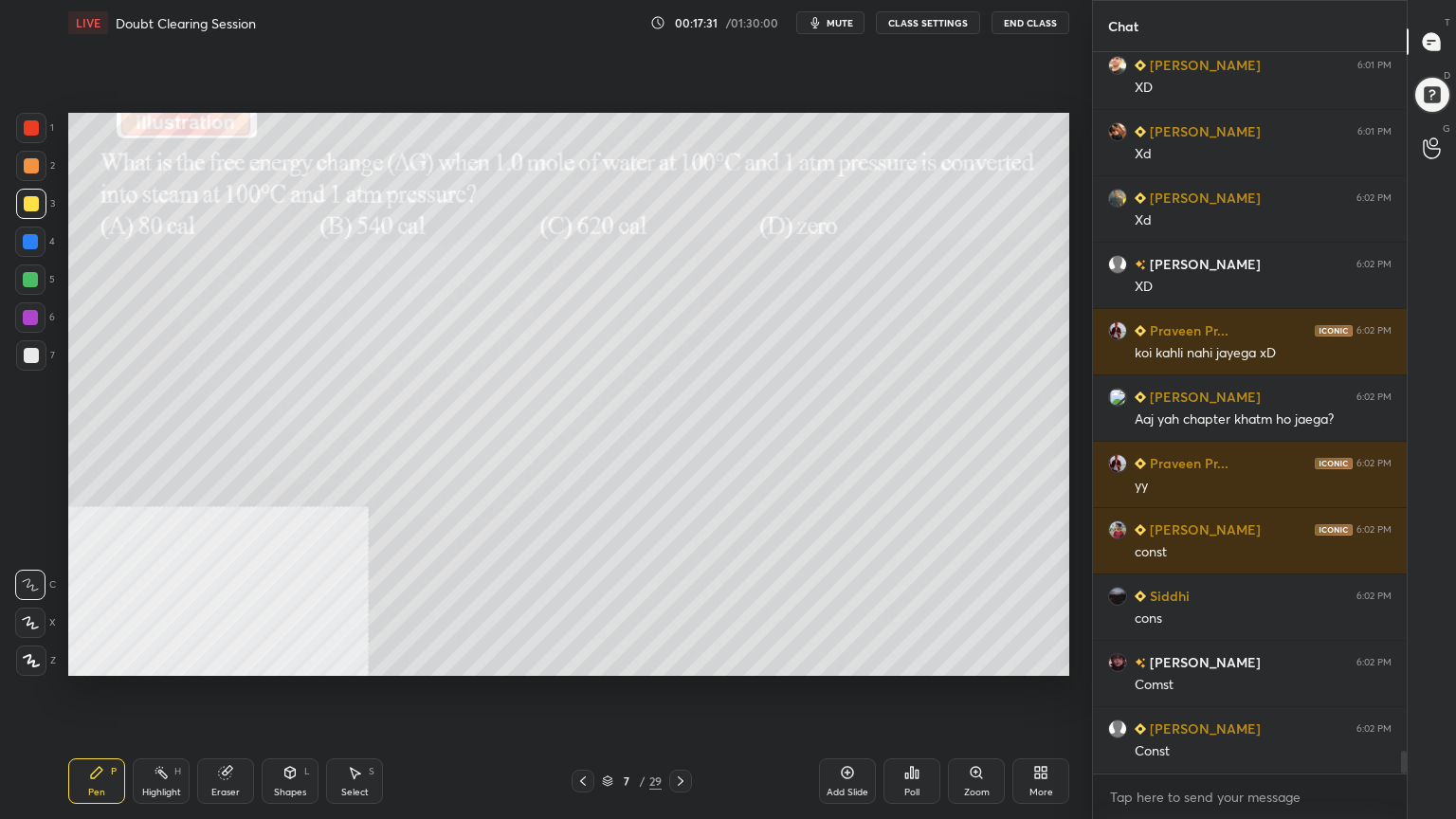 click at bounding box center (30, 280) 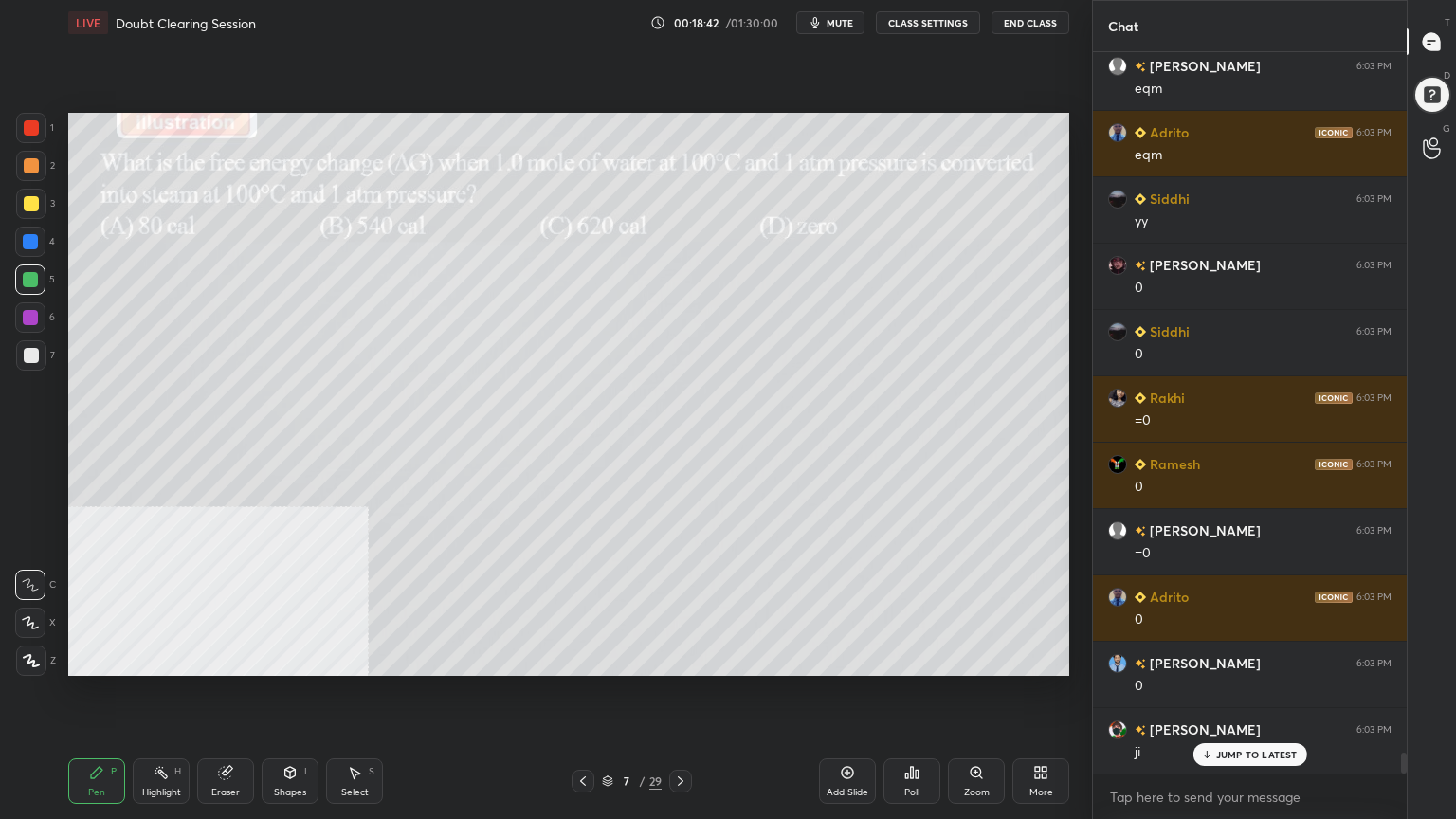 scroll, scrollTop: 24743, scrollLeft: 0, axis: vertical 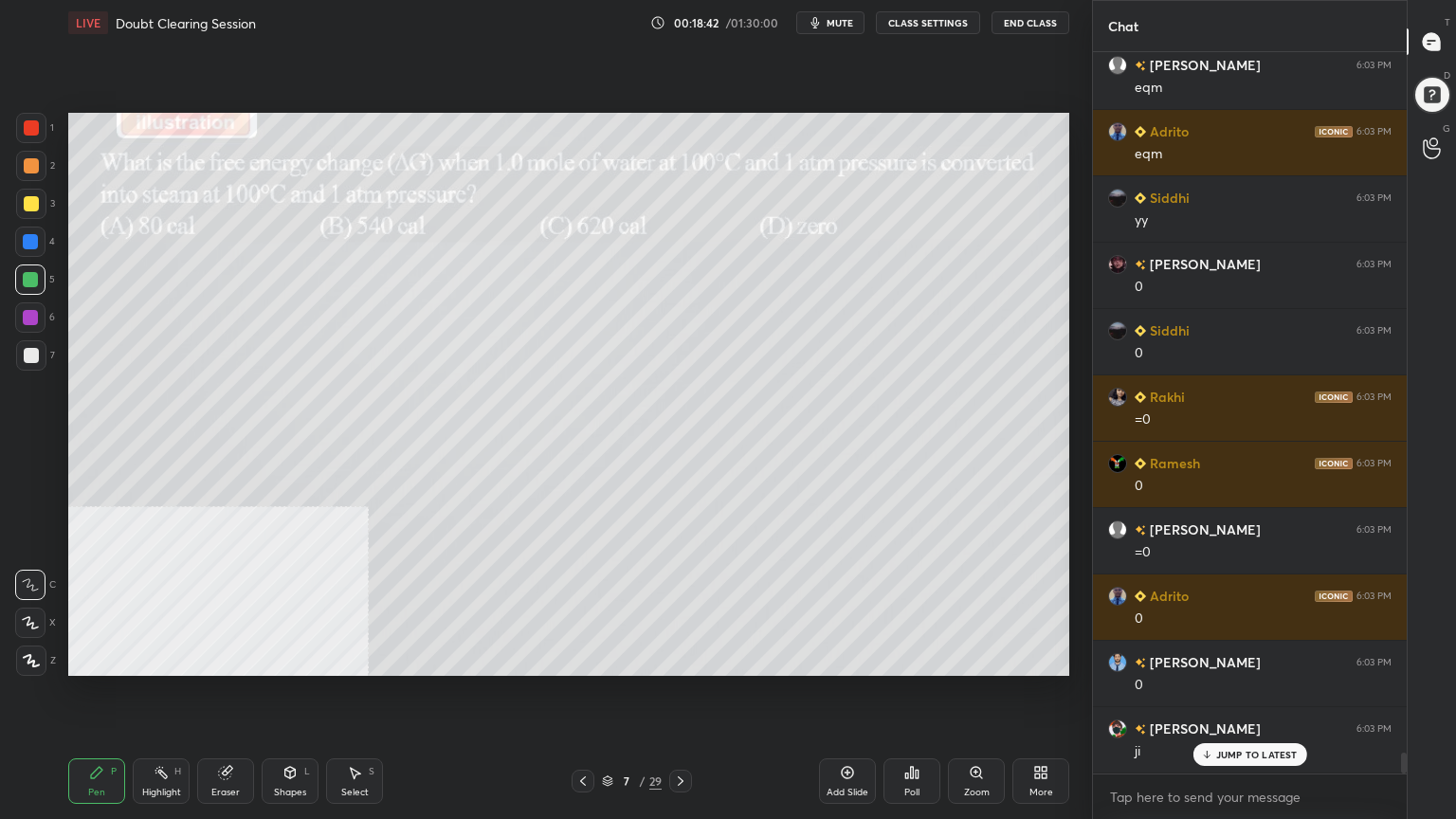 click at bounding box center [31, 204] 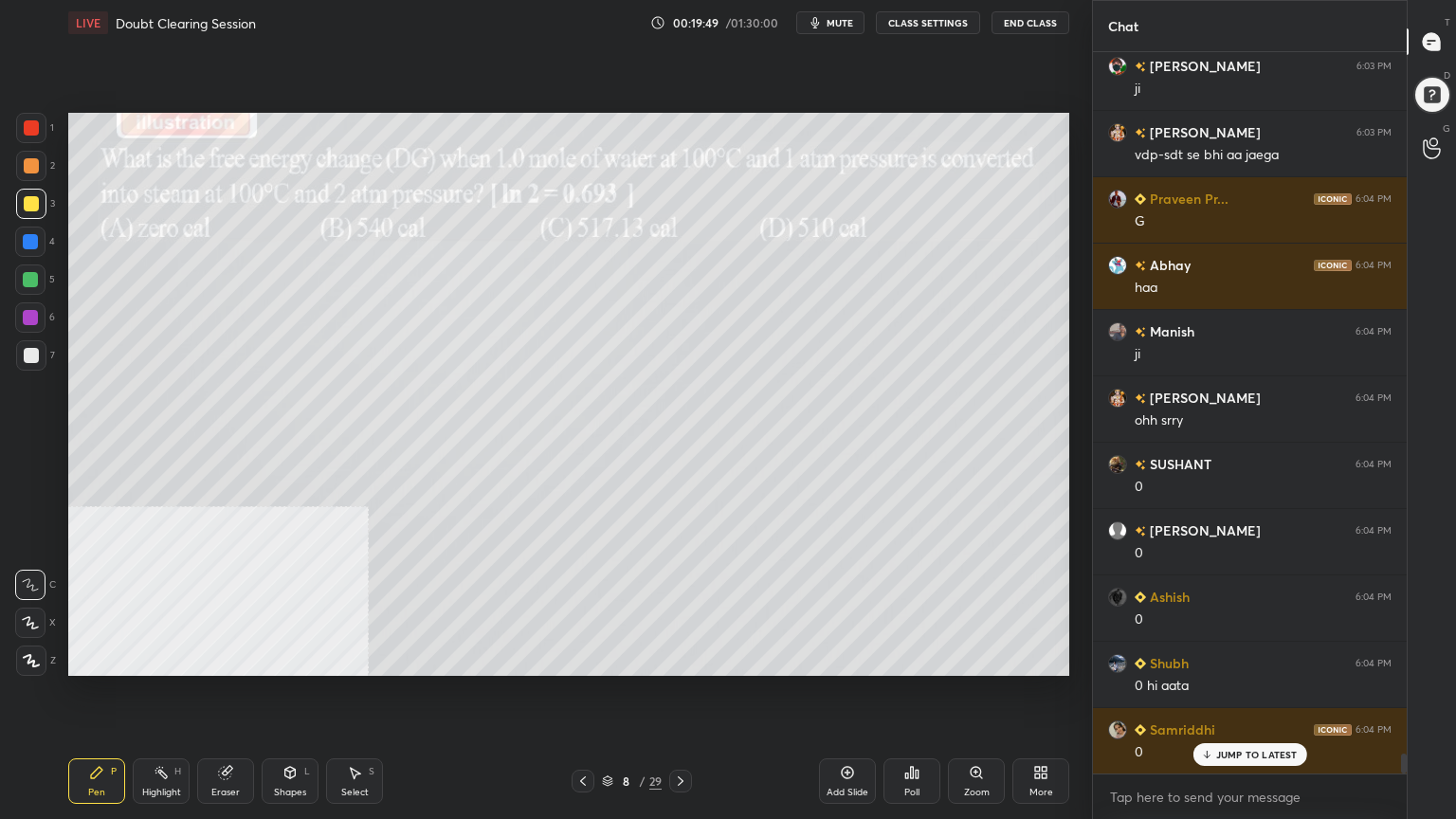 scroll, scrollTop: 25423, scrollLeft: 0, axis: vertical 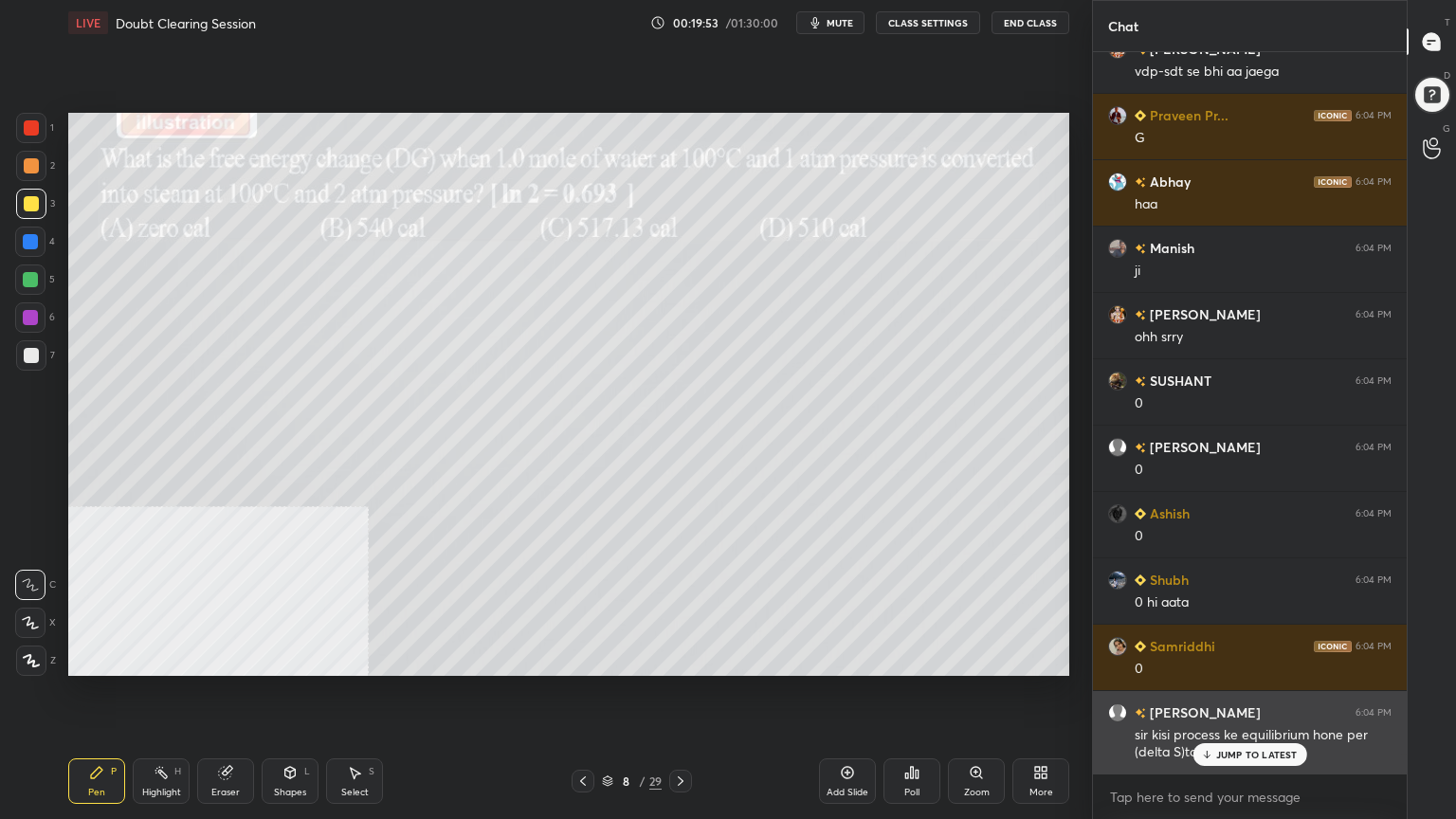 click on "JUMP TO LATEST" at bounding box center (1257, 755) 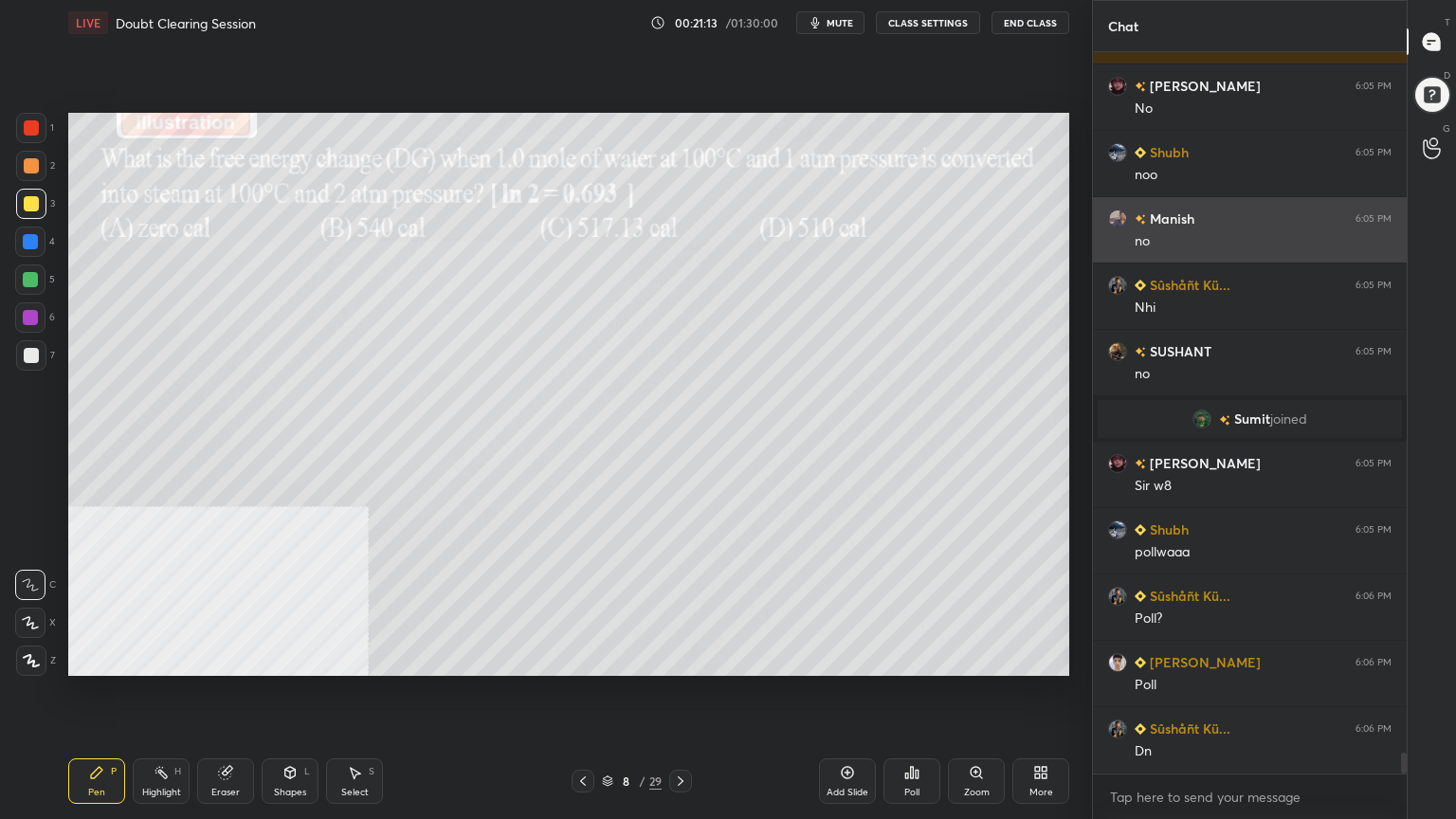 scroll, scrollTop: 24763, scrollLeft: 0, axis: vertical 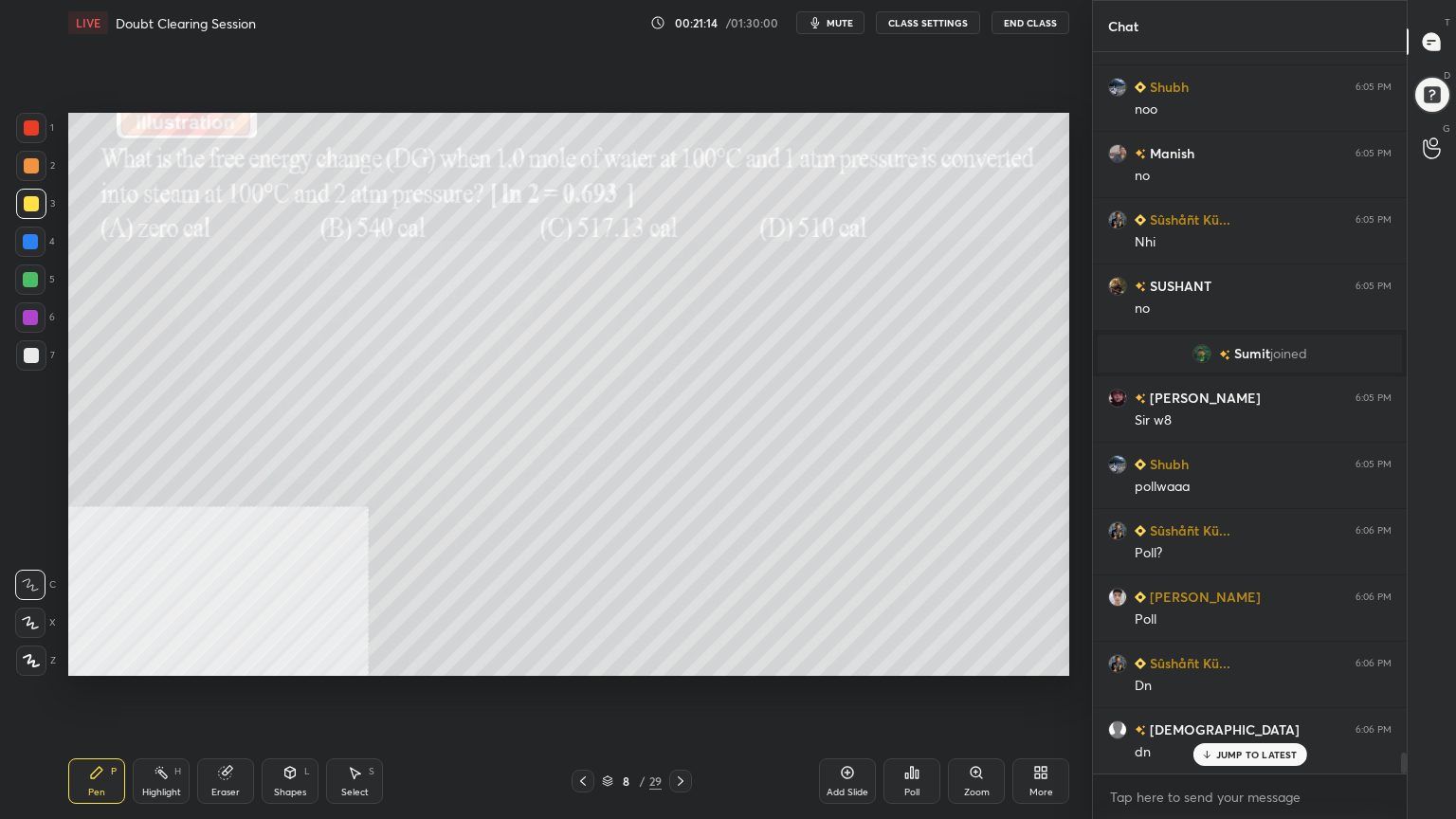 drag, startPoint x: 27, startPoint y: 277, endPoint x: 63, endPoint y: 276, distance: 36.013886 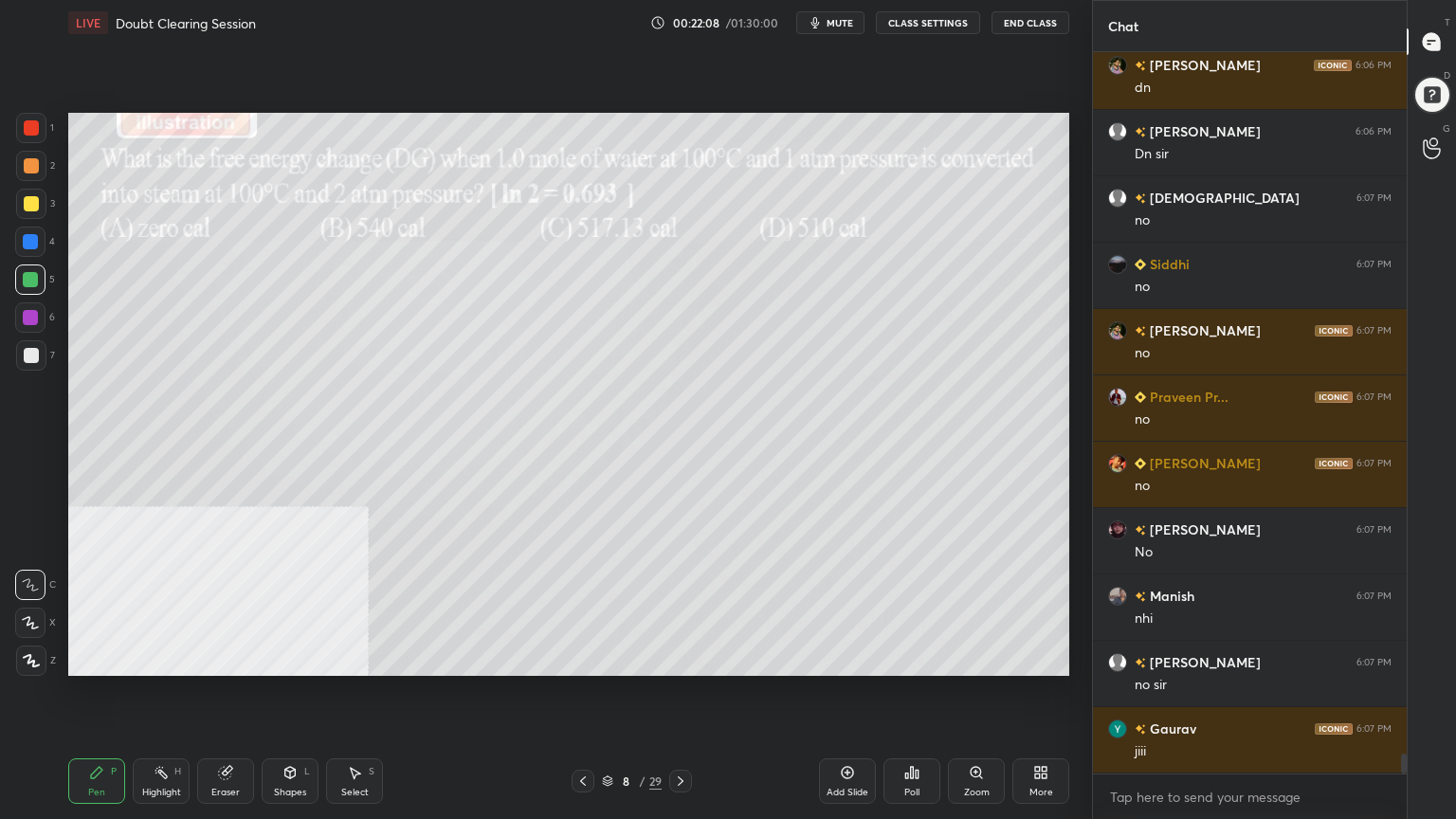 scroll, scrollTop: 25560, scrollLeft: 0, axis: vertical 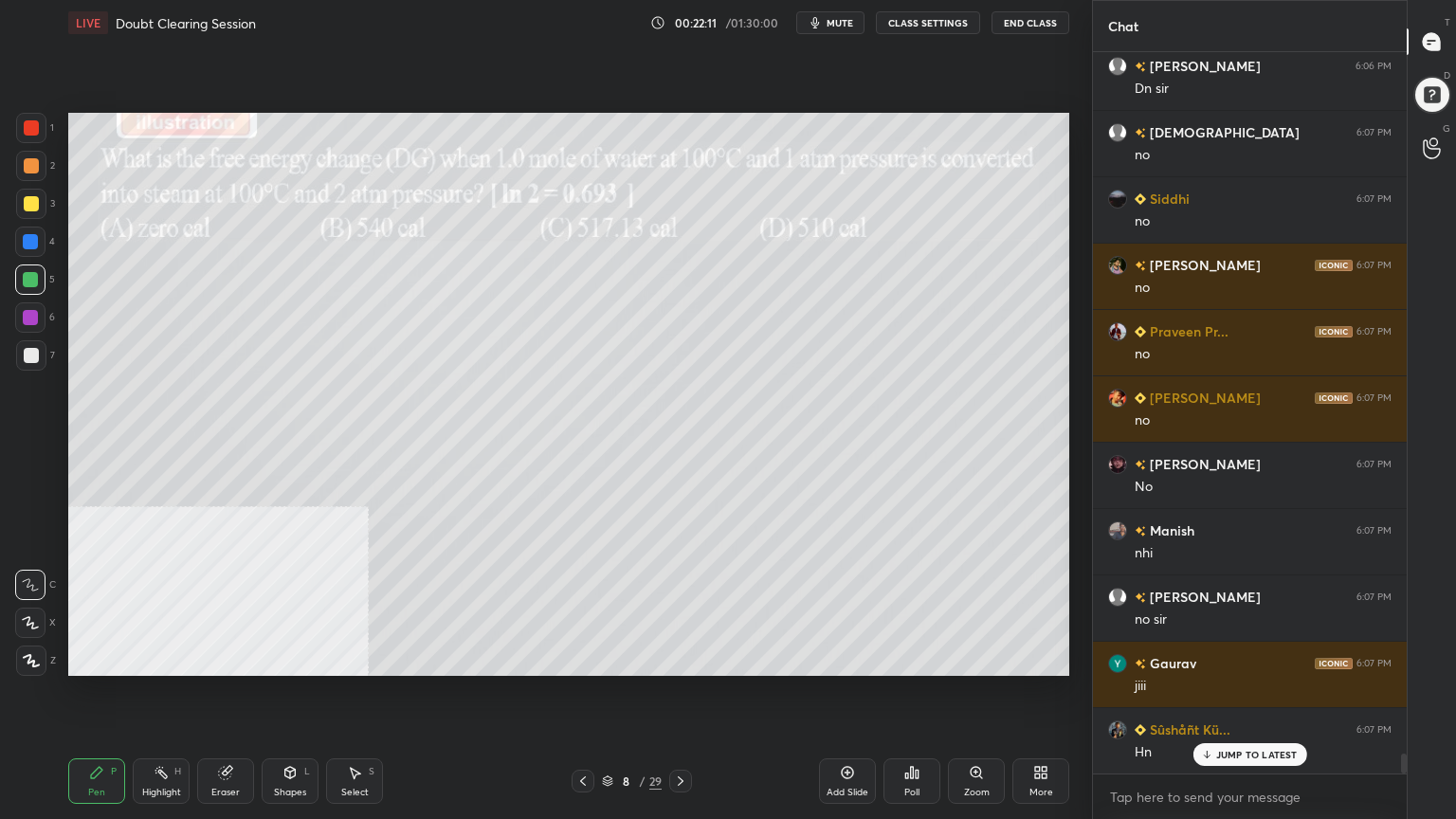 click at bounding box center [31, 166] 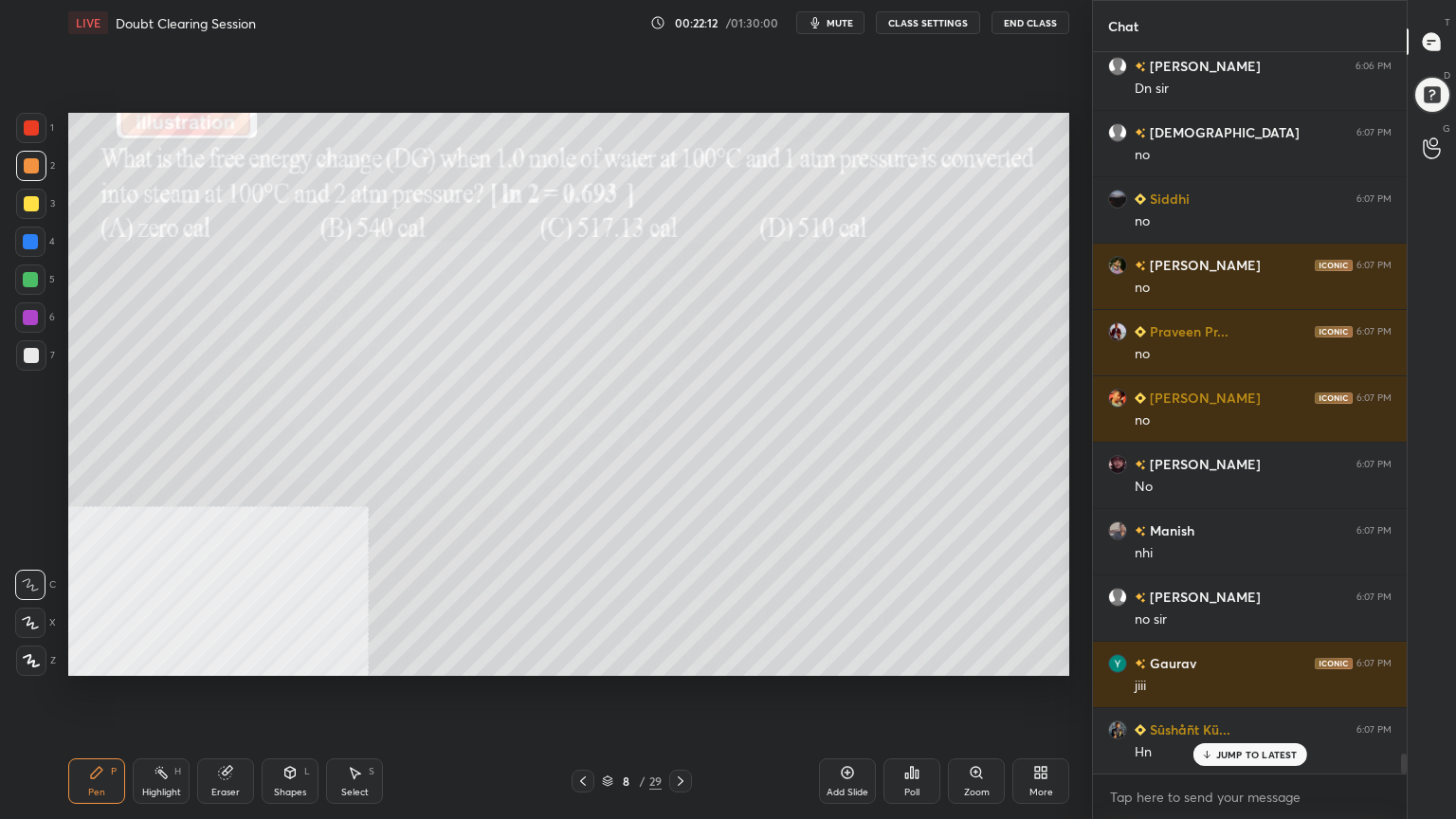 scroll, scrollTop: 25627, scrollLeft: 0, axis: vertical 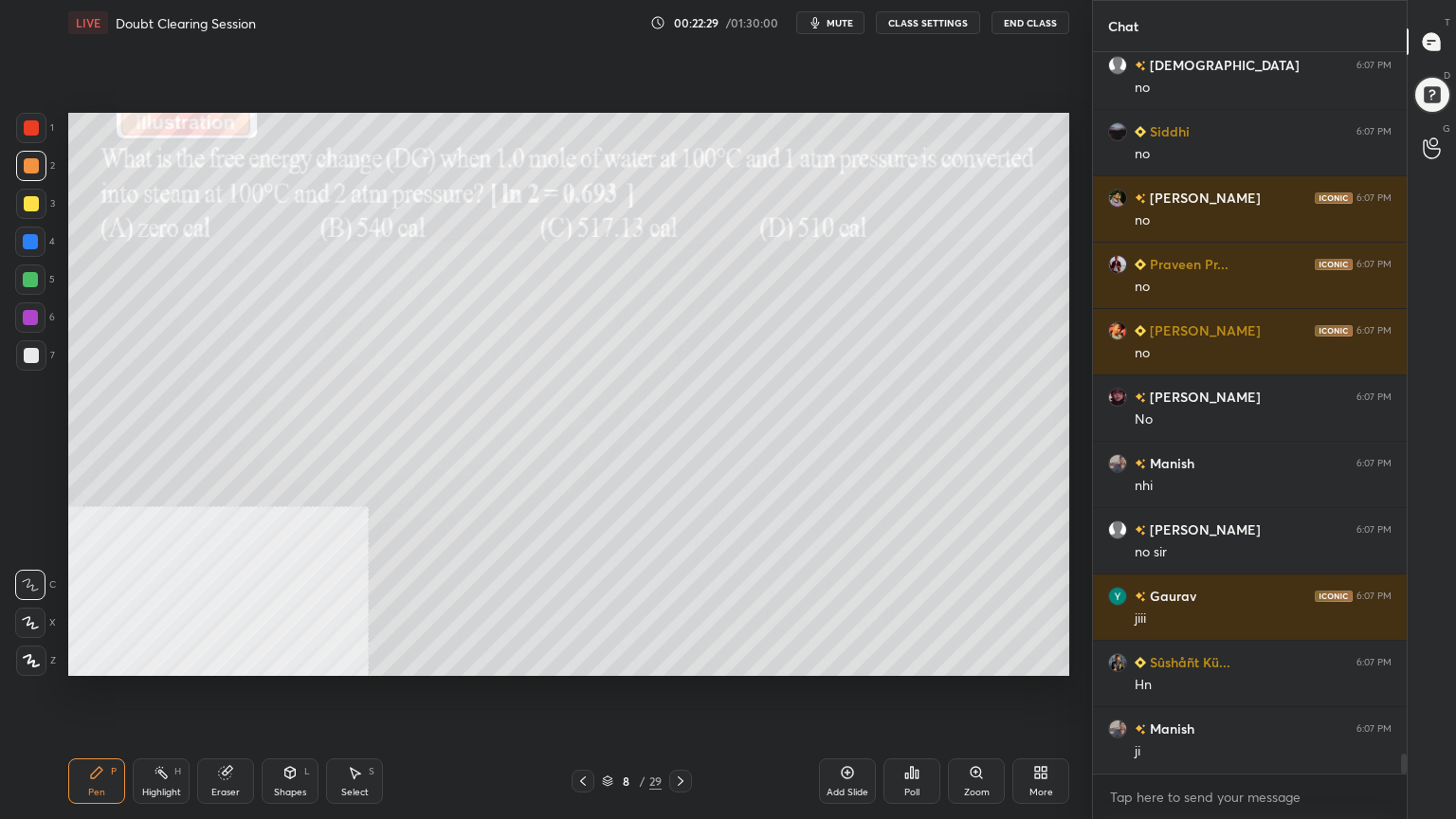 drag, startPoint x: 30, startPoint y: 241, endPoint x: 47, endPoint y: 242, distance: 17.029386 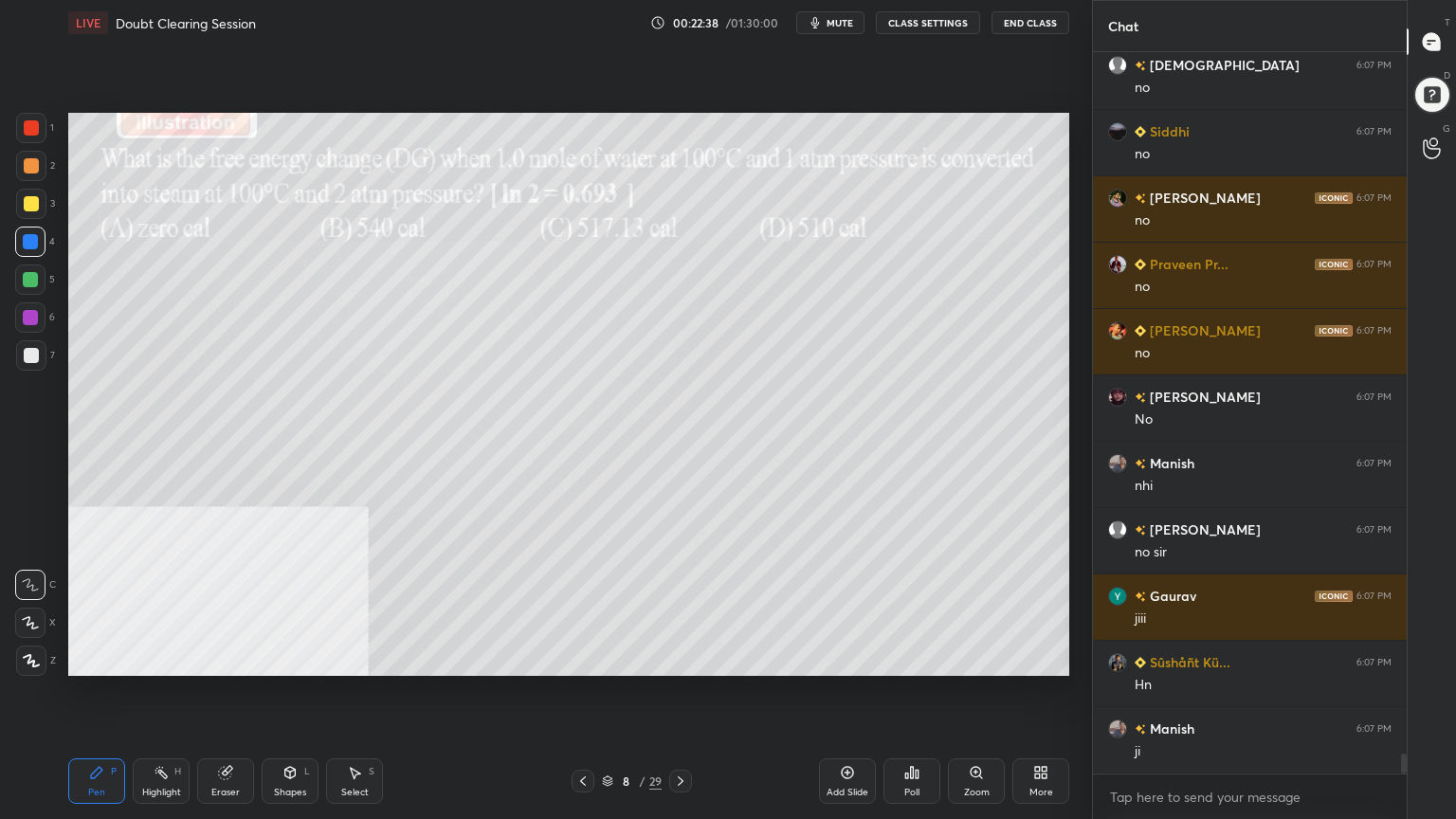 click at bounding box center (31, 355) 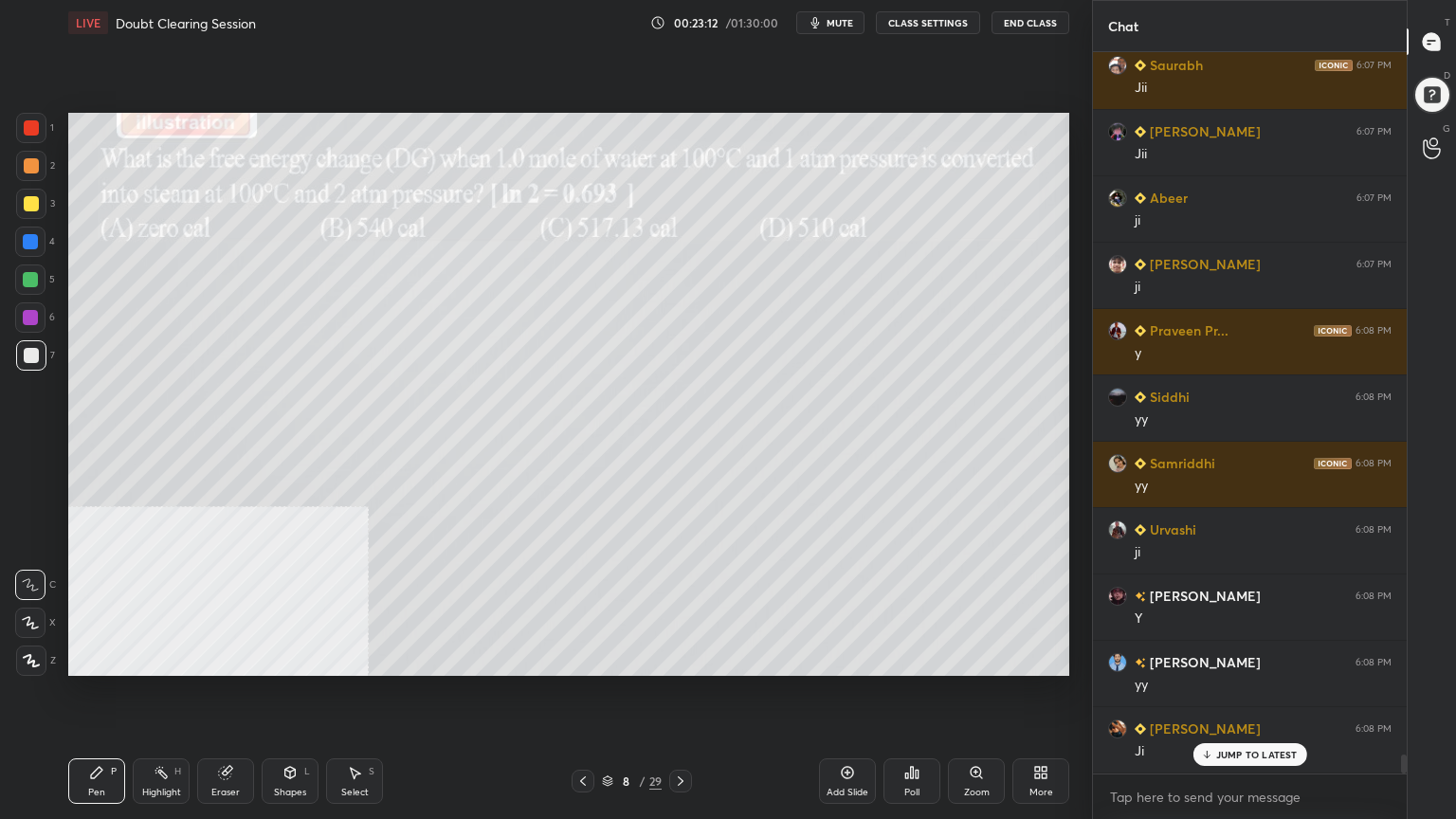scroll, scrollTop: 26489, scrollLeft: 0, axis: vertical 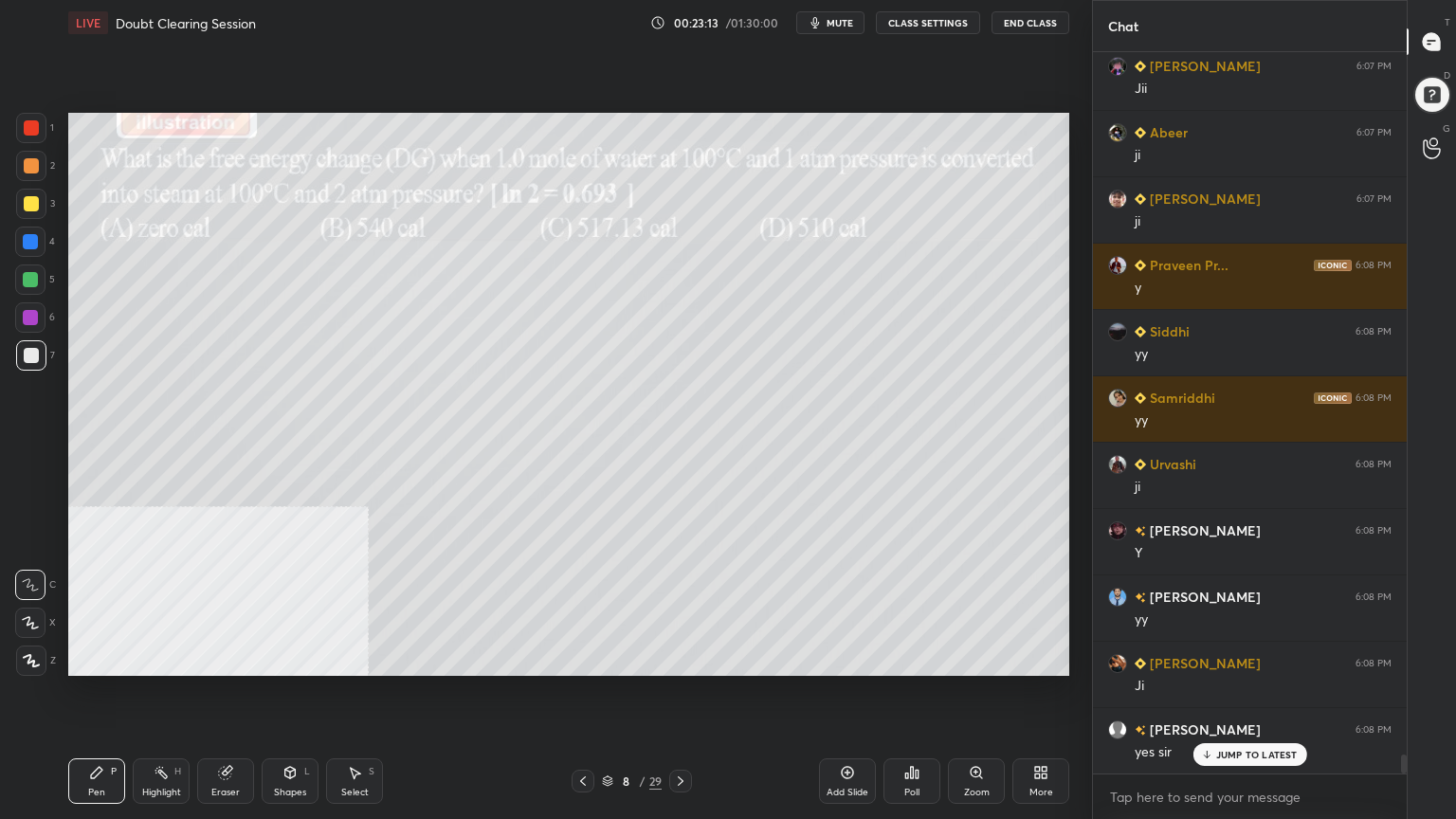 click 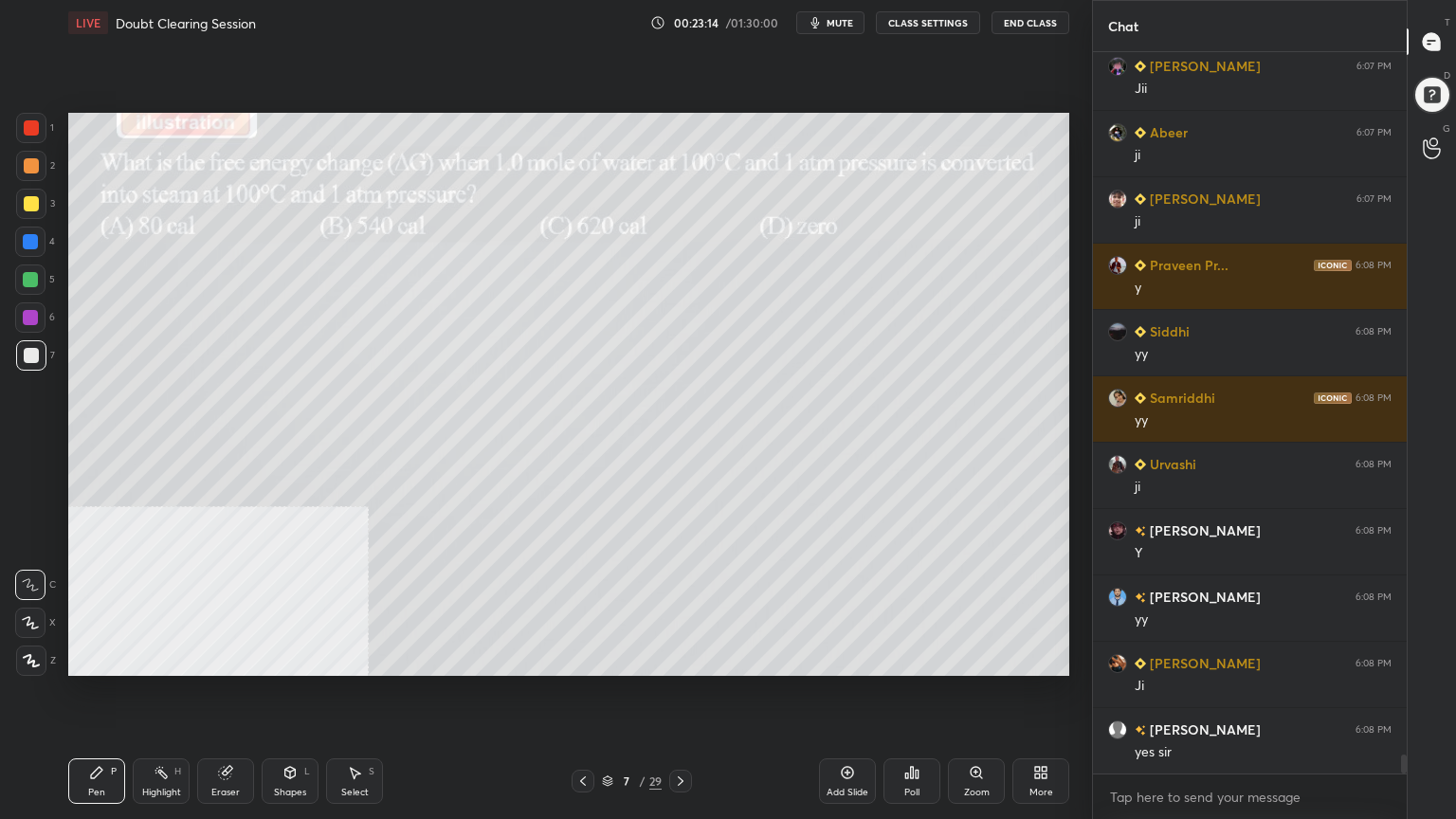 scroll, scrollTop: 26556, scrollLeft: 0, axis: vertical 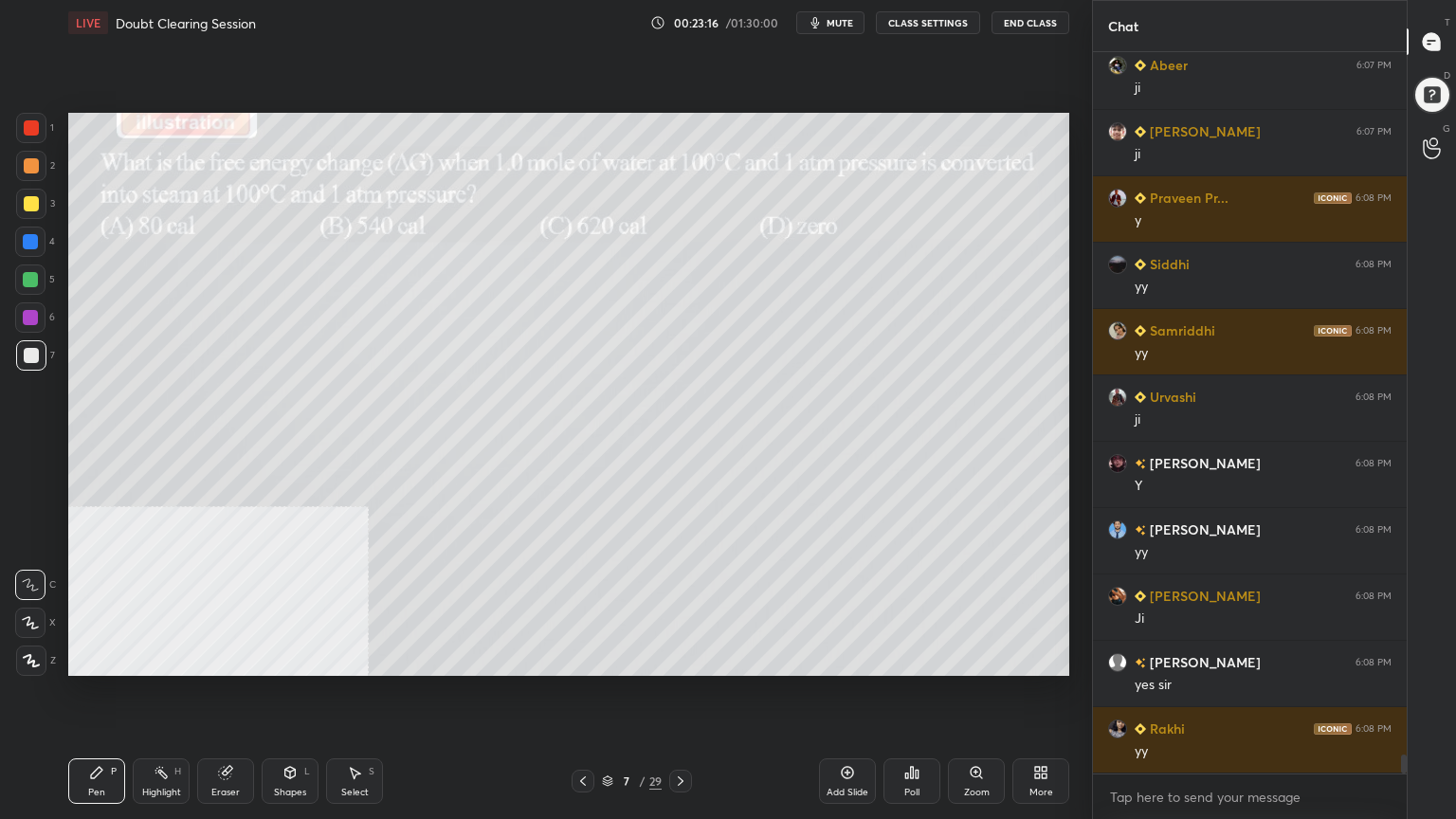 click 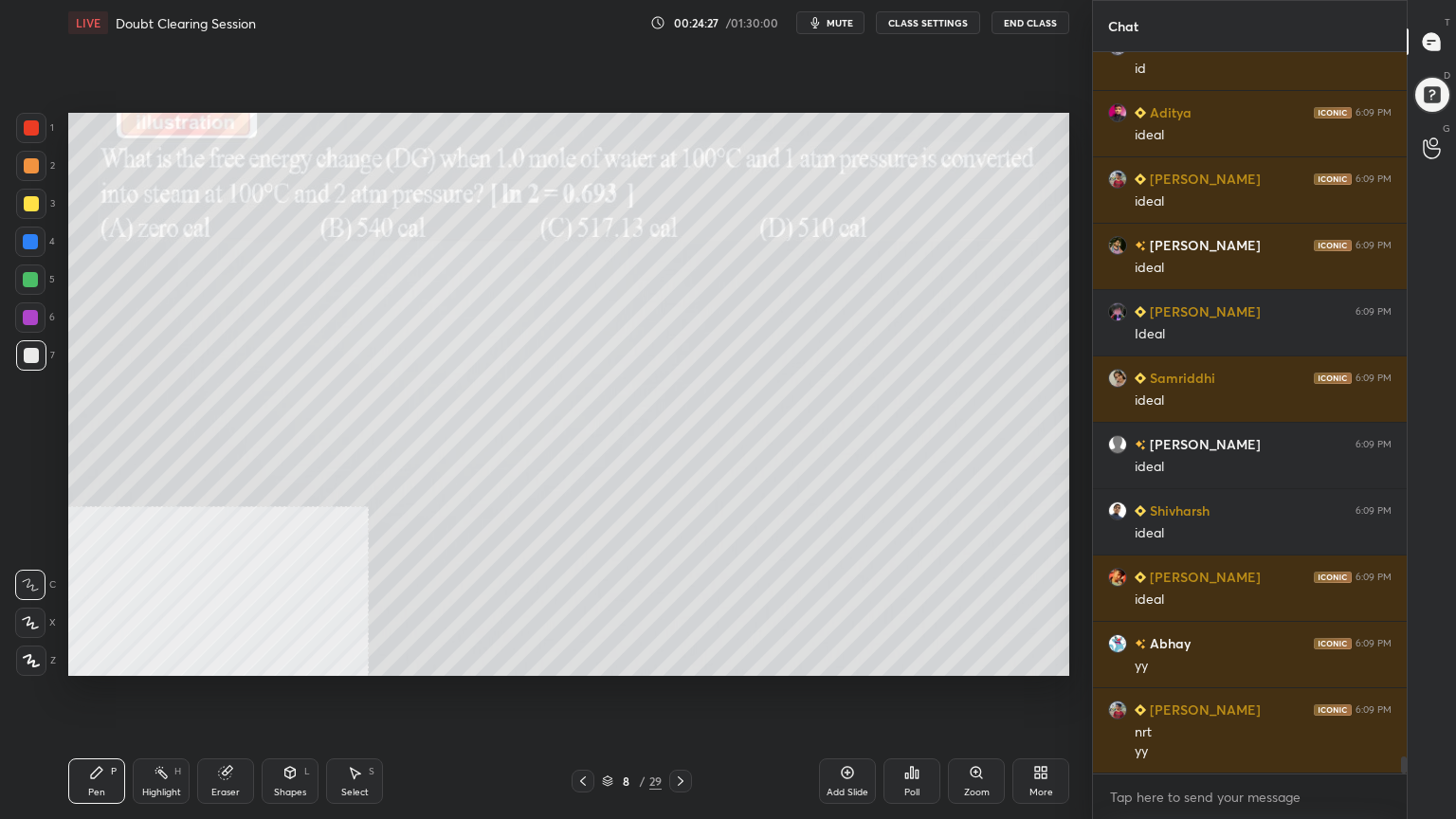 scroll, scrollTop: 29029, scrollLeft: 0, axis: vertical 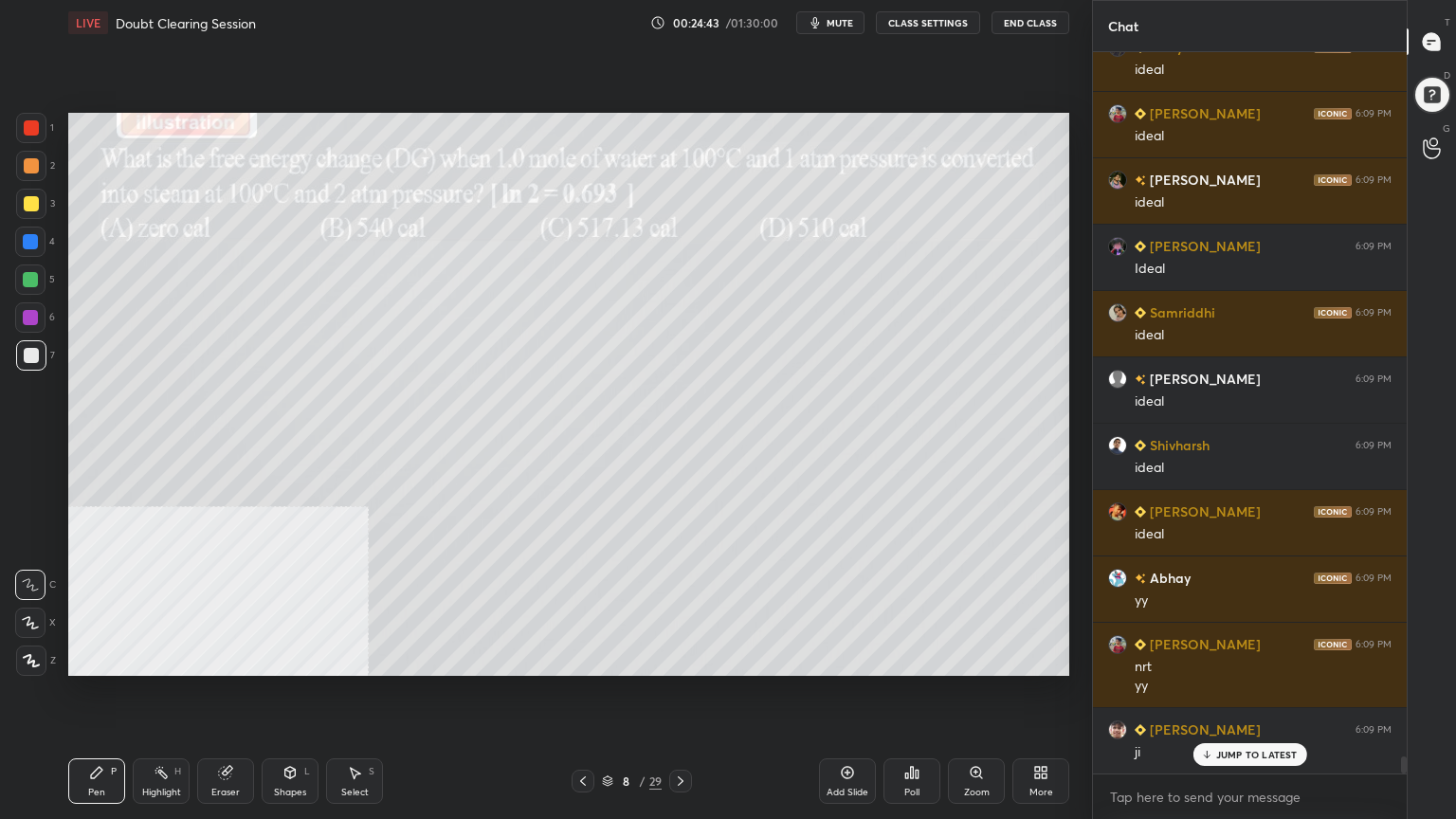 drag, startPoint x: 20, startPoint y: 205, endPoint x: 60, endPoint y: 201, distance: 40.199502 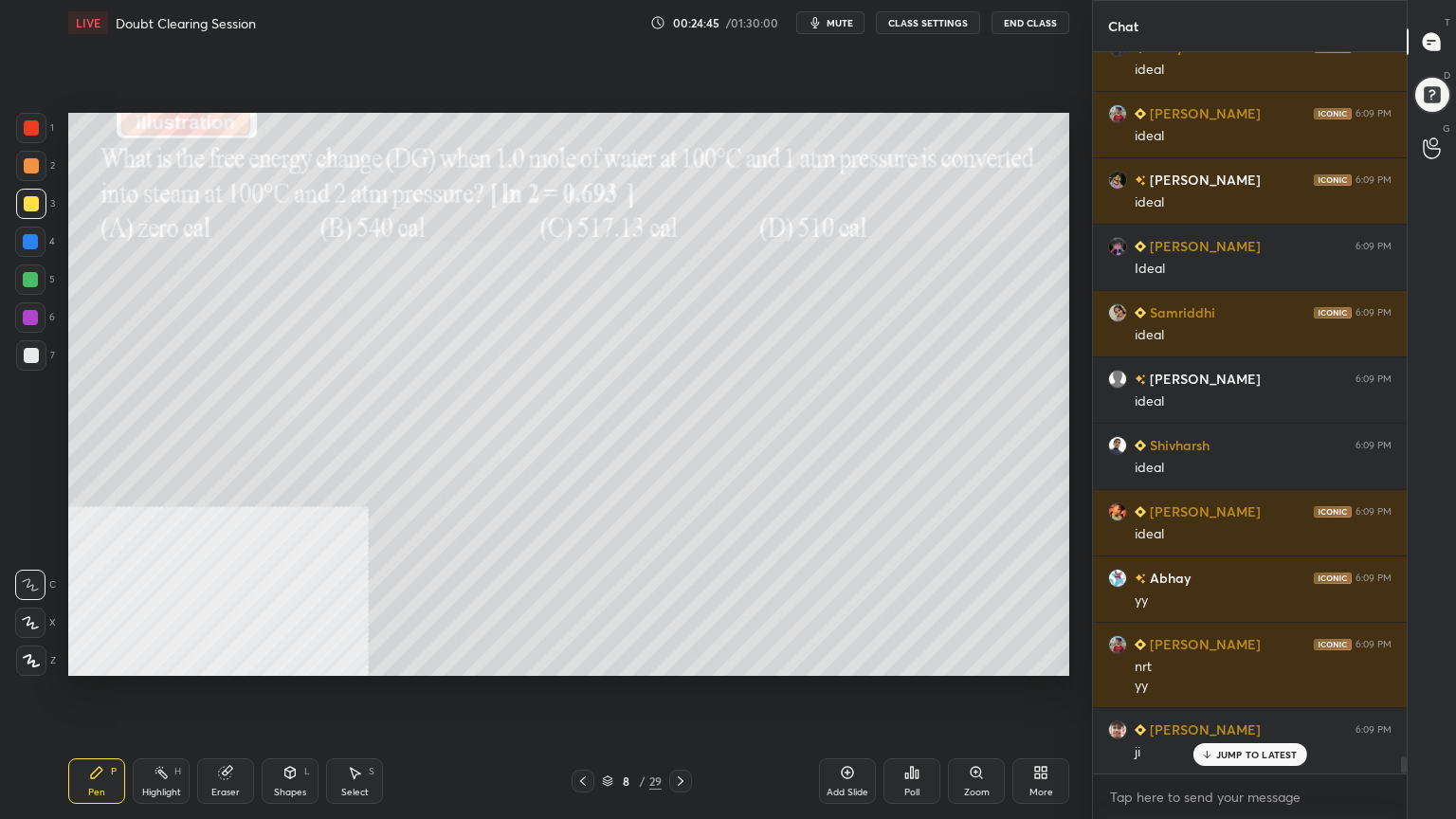 click at bounding box center (31, 166) 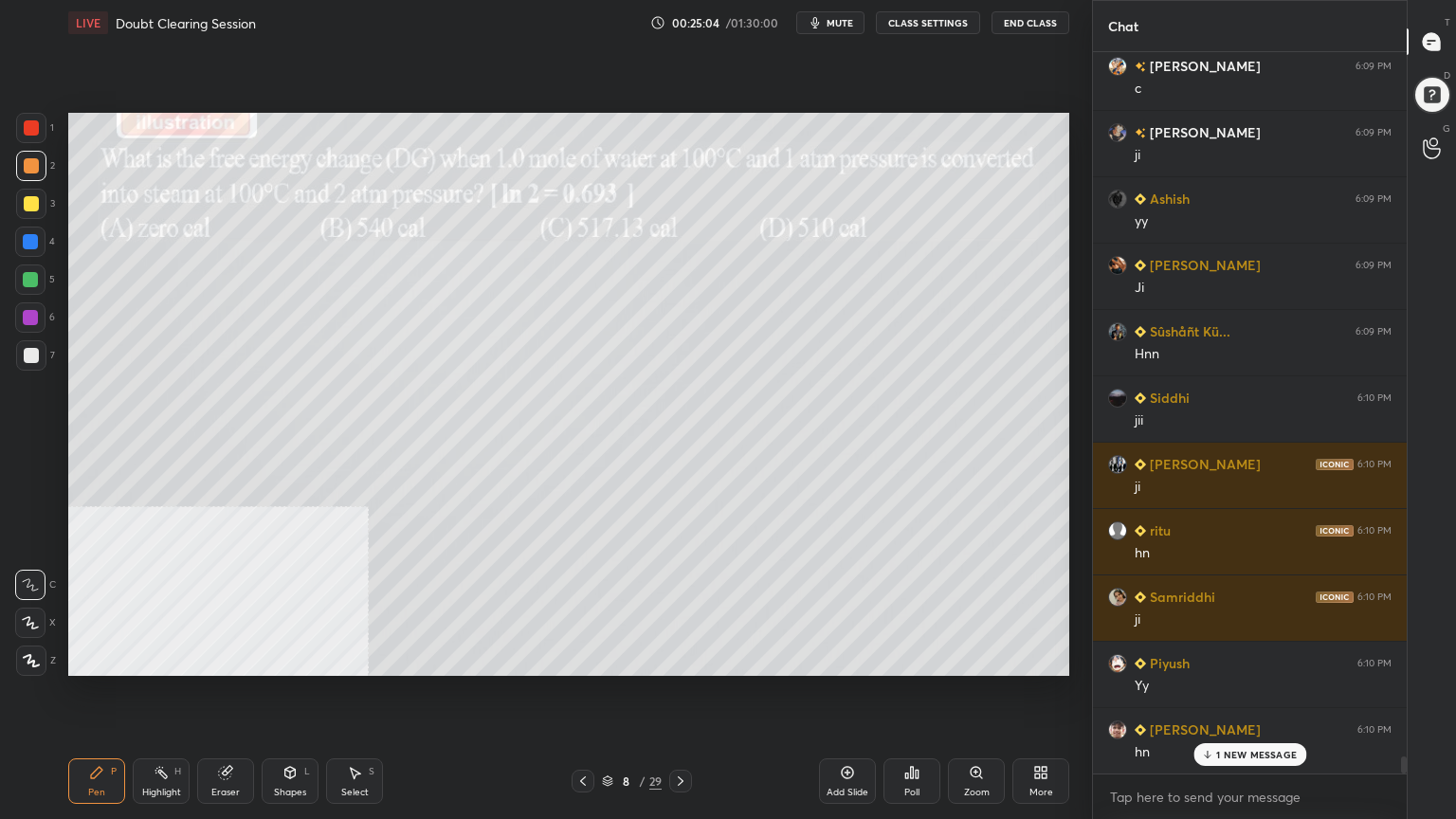 scroll, scrollTop: 30158, scrollLeft: 0, axis: vertical 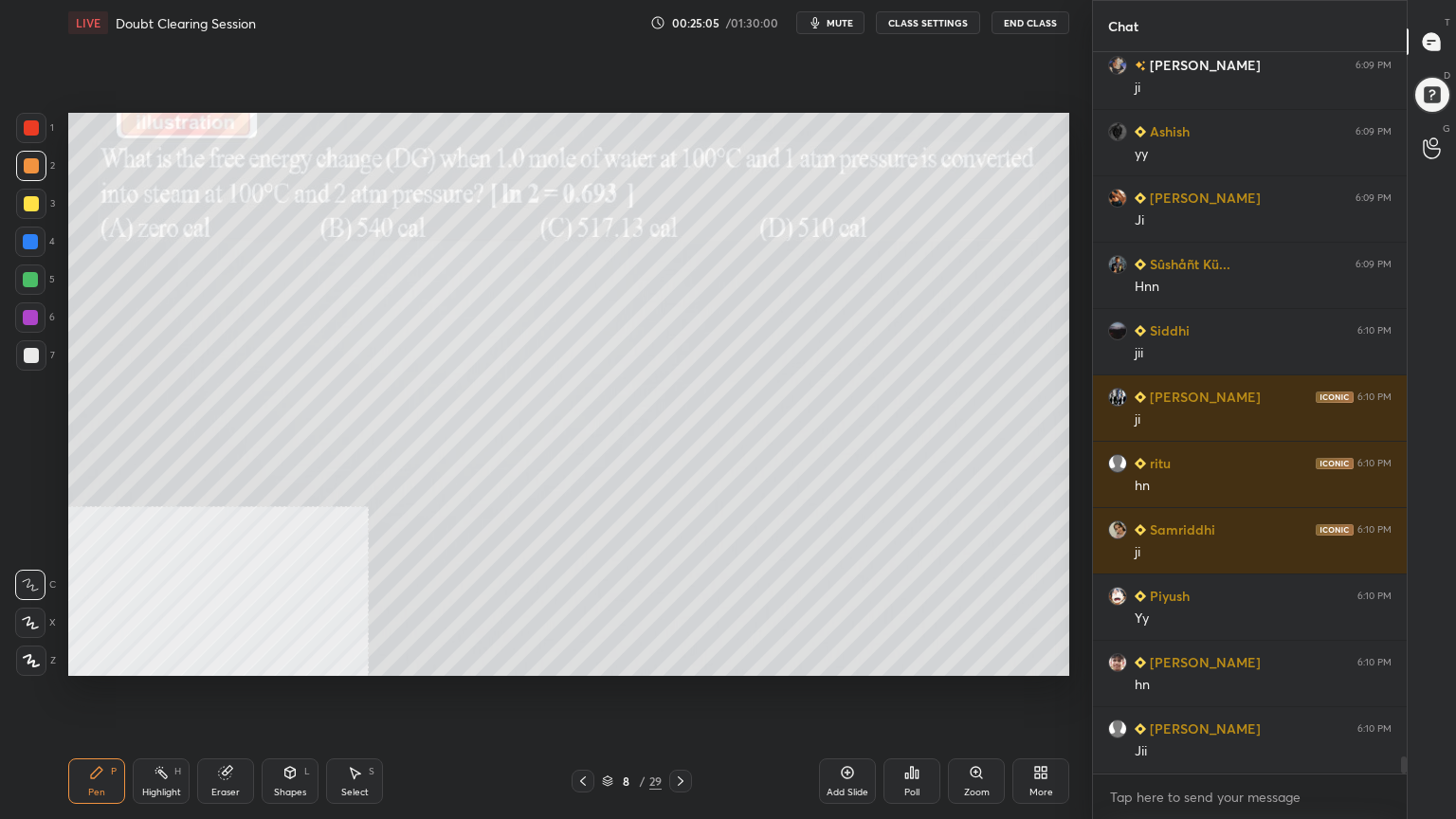 click 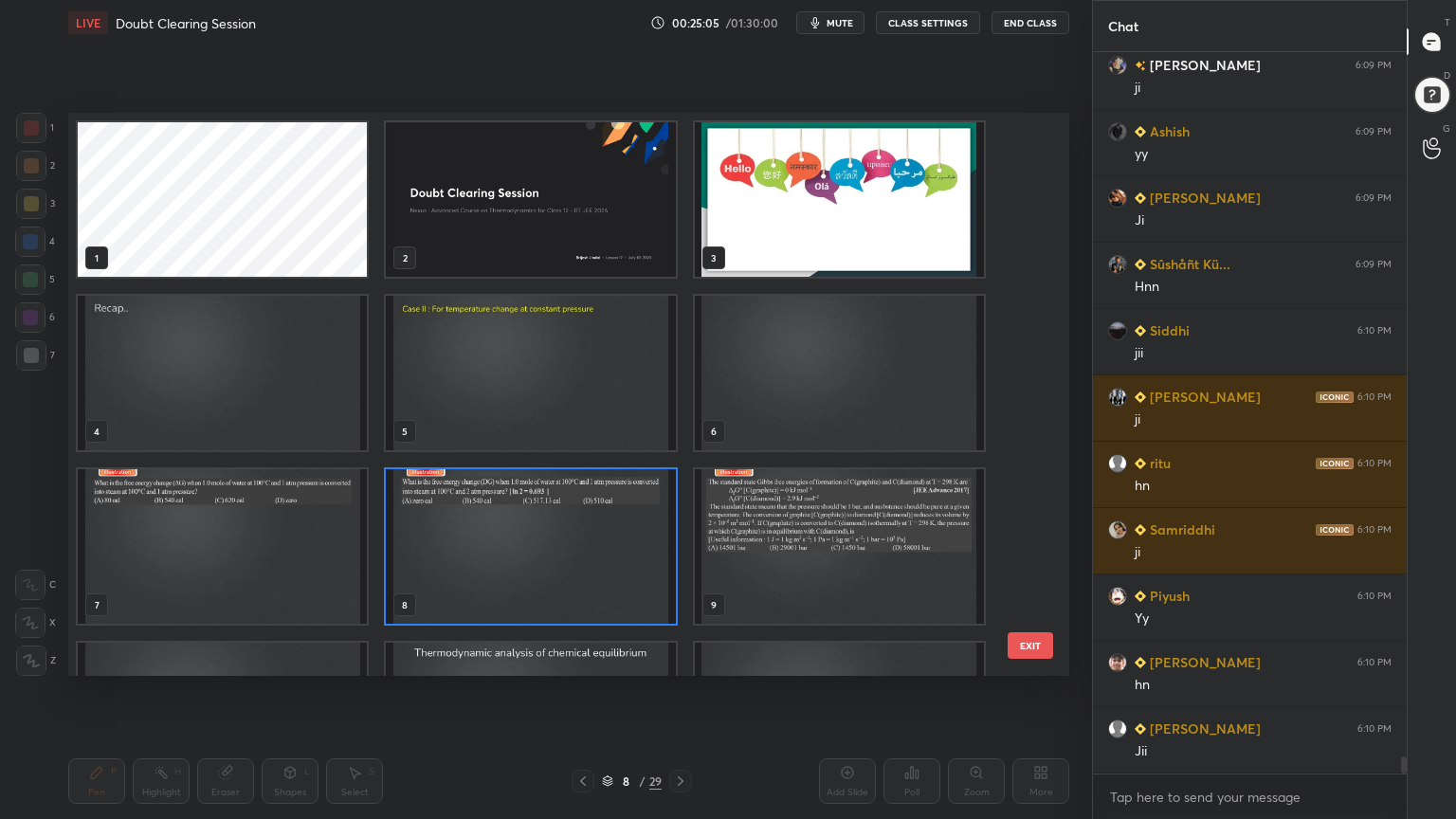 scroll, scrollTop: 6, scrollLeft: 9, axis: both 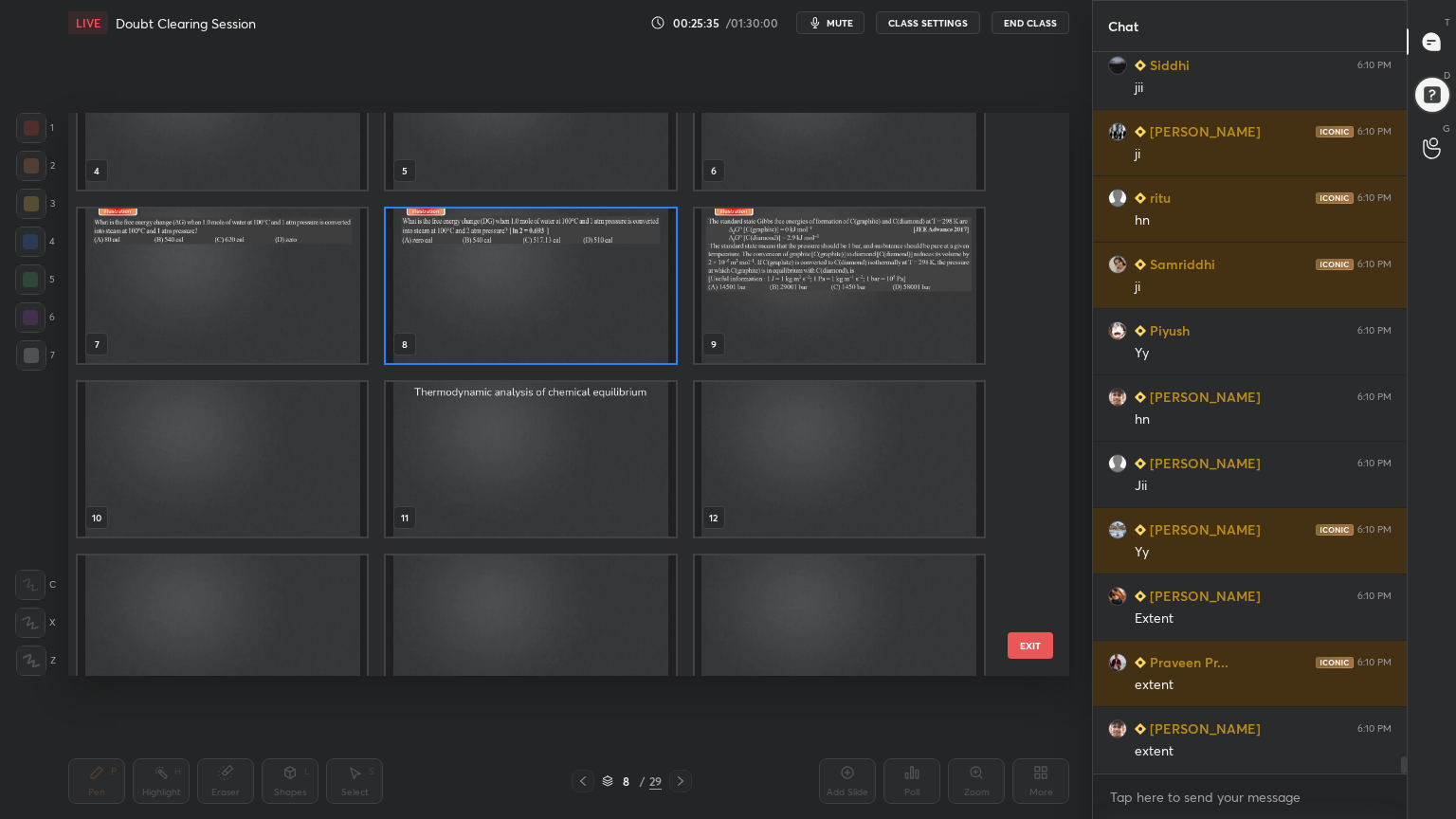 click at bounding box center [530, 459] 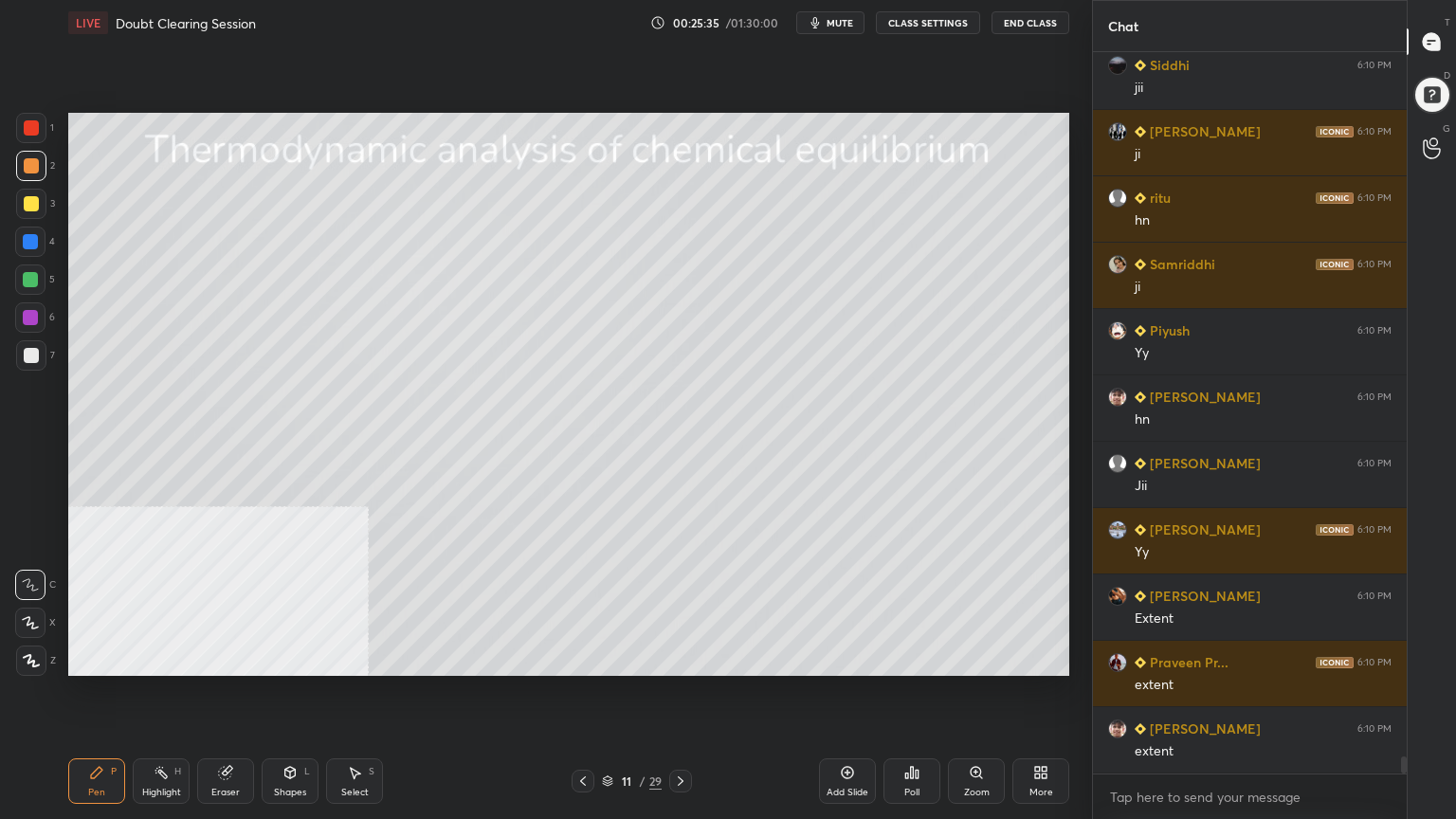 click at bounding box center (530, 459) 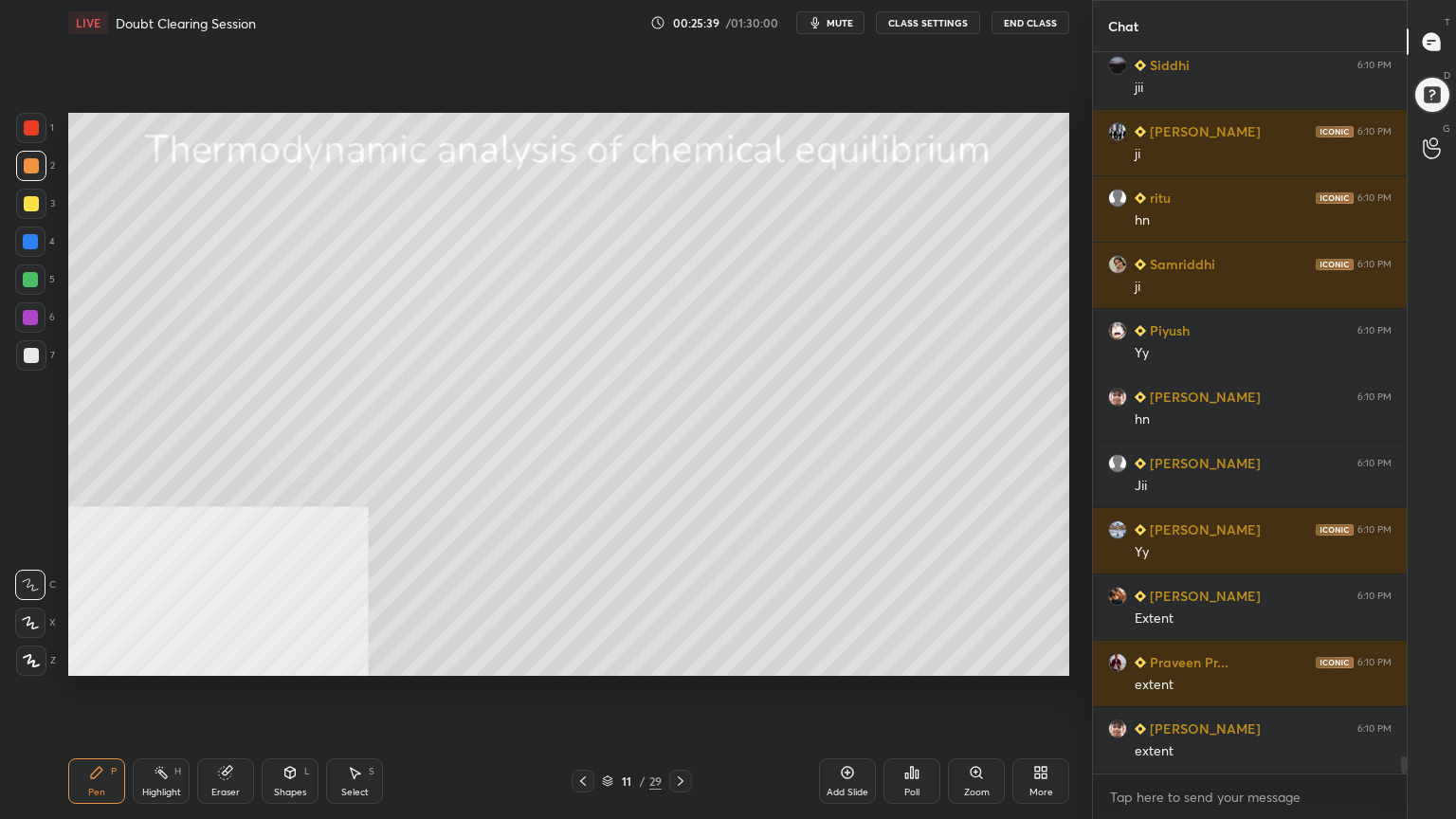 click on "Shapes L" at bounding box center [290, 781] 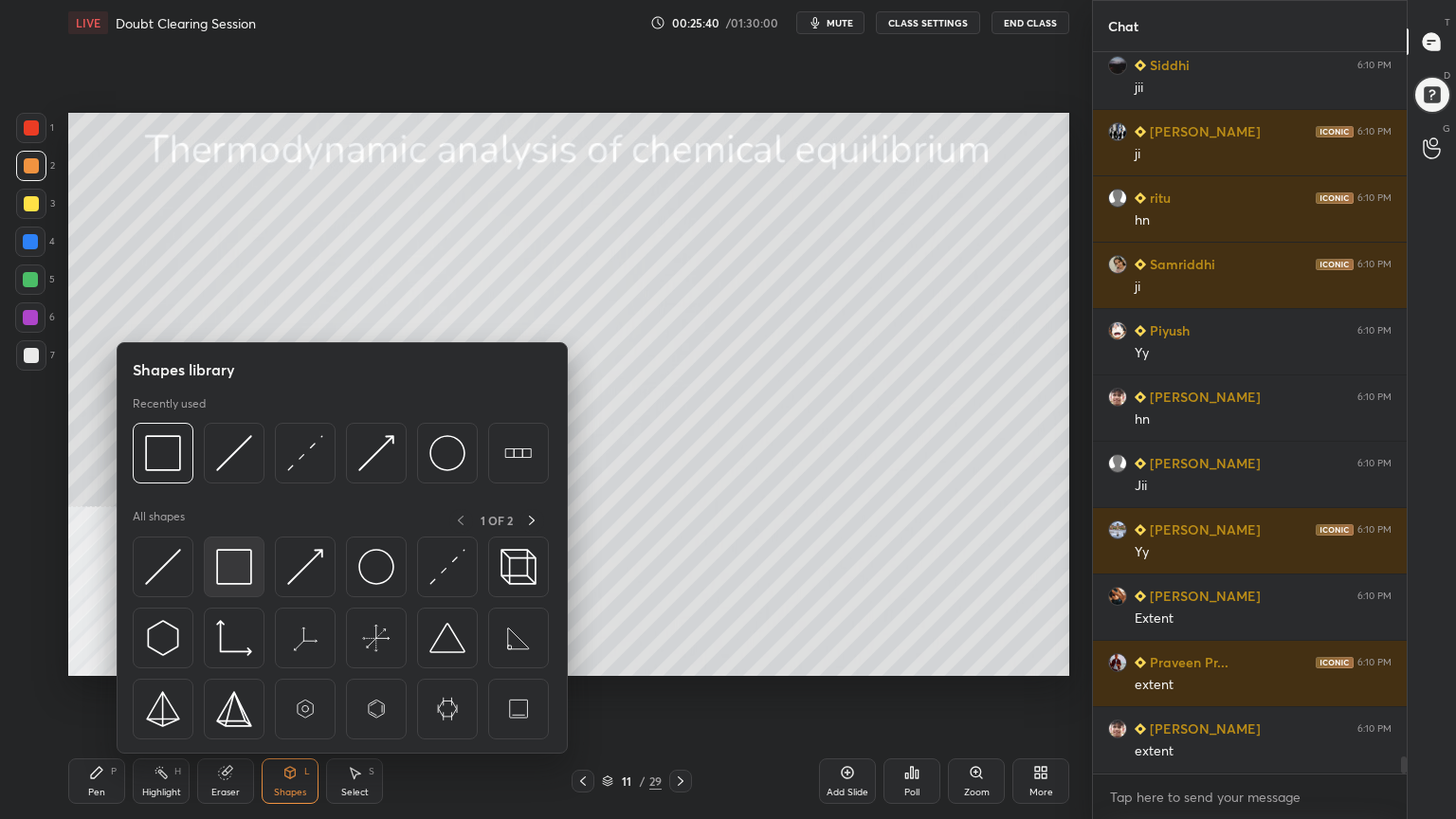click at bounding box center [234, 567] 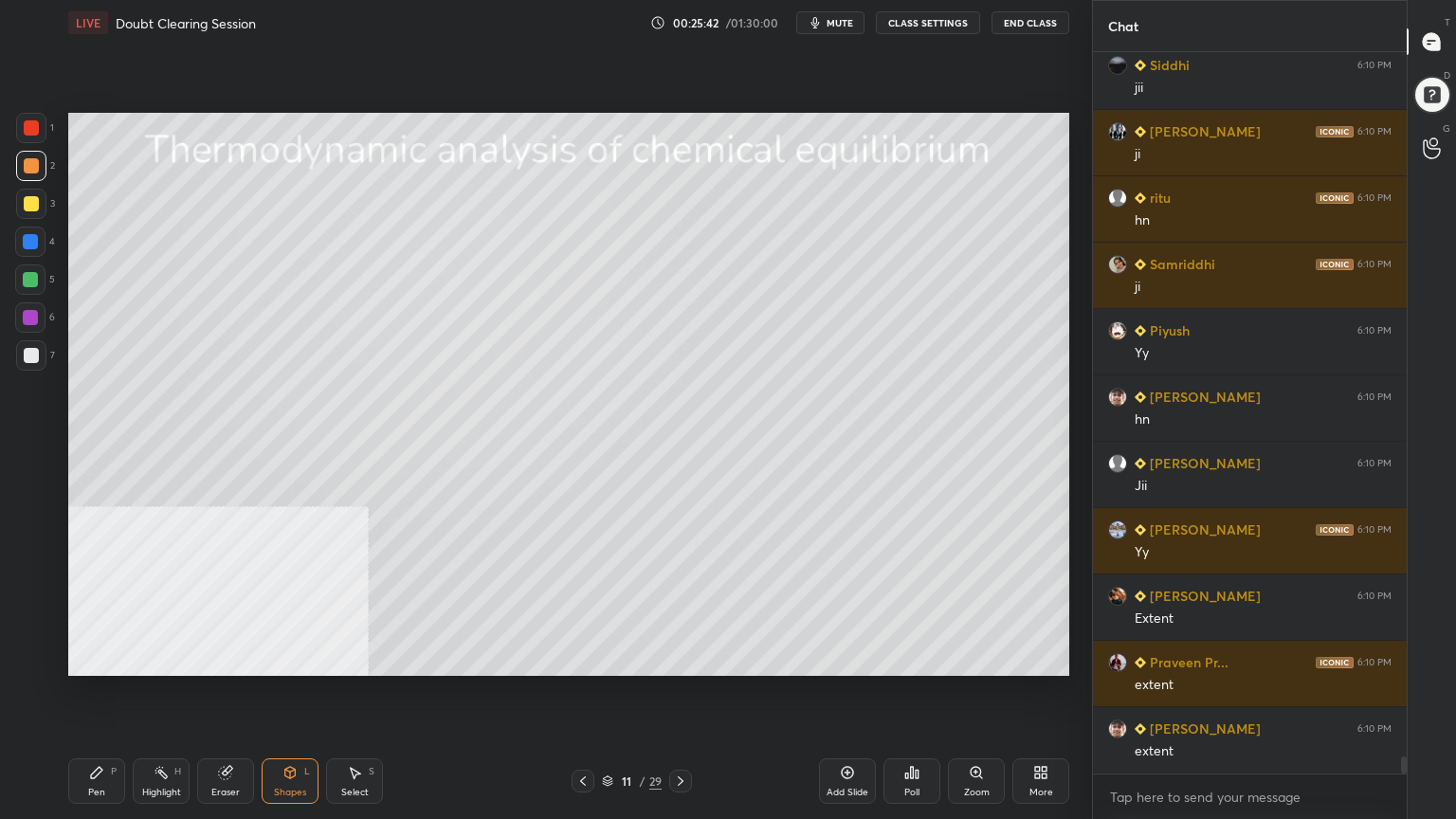 drag, startPoint x: 26, startPoint y: 353, endPoint x: 64, endPoint y: 281, distance: 81.41253 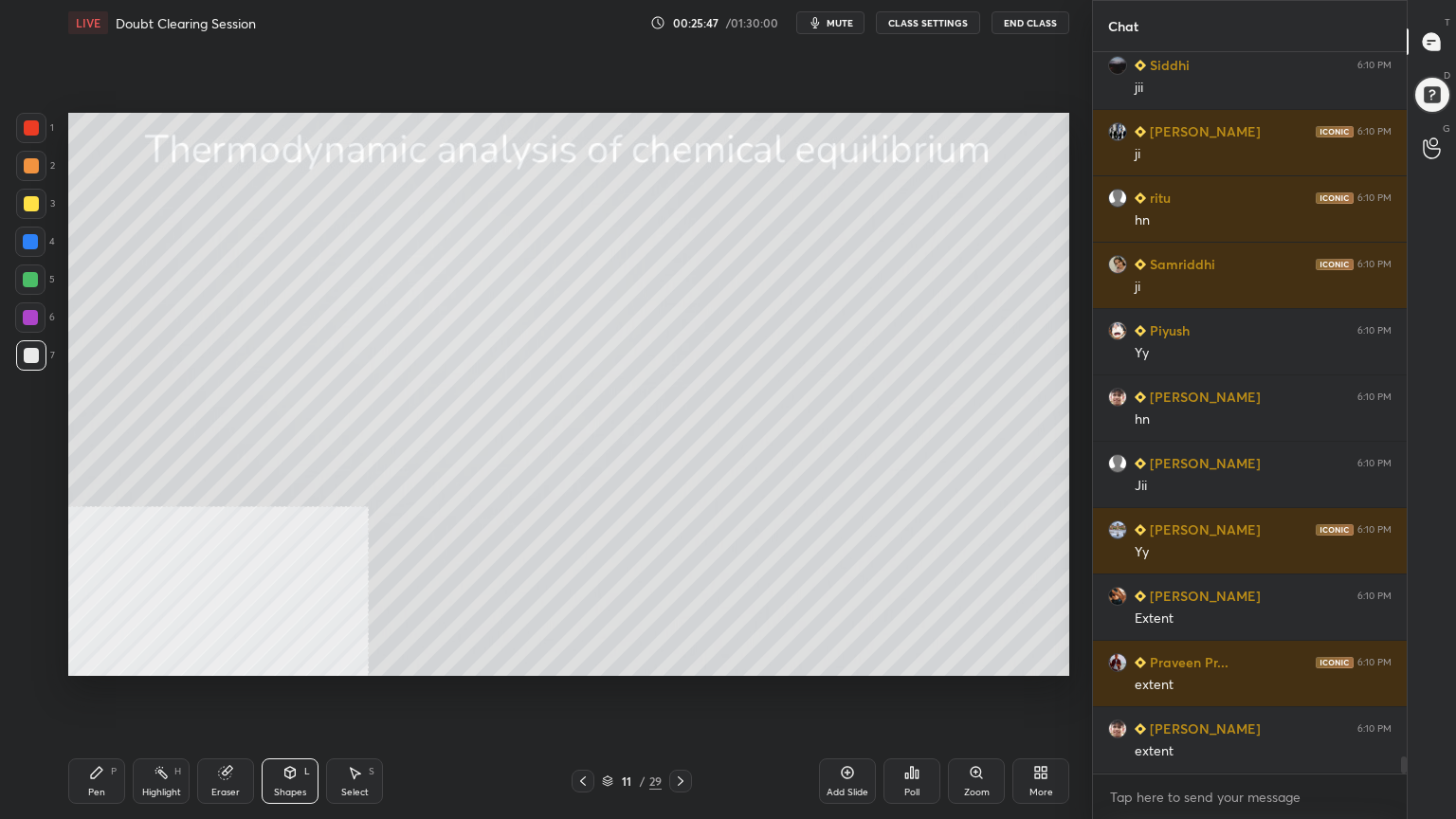 scroll, scrollTop: 30489, scrollLeft: 0, axis: vertical 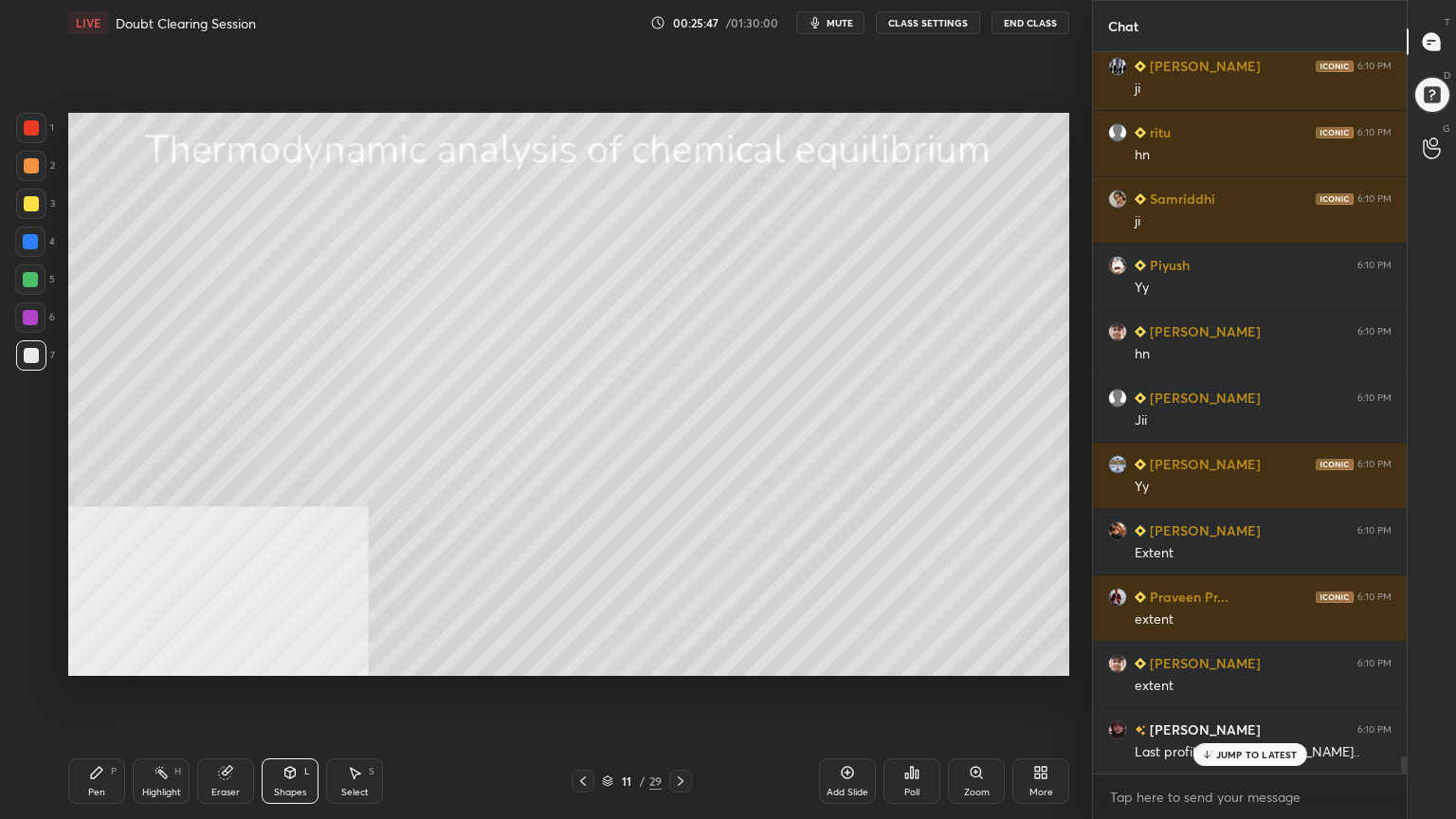 click on "Pen P" at bounding box center [97, 781] 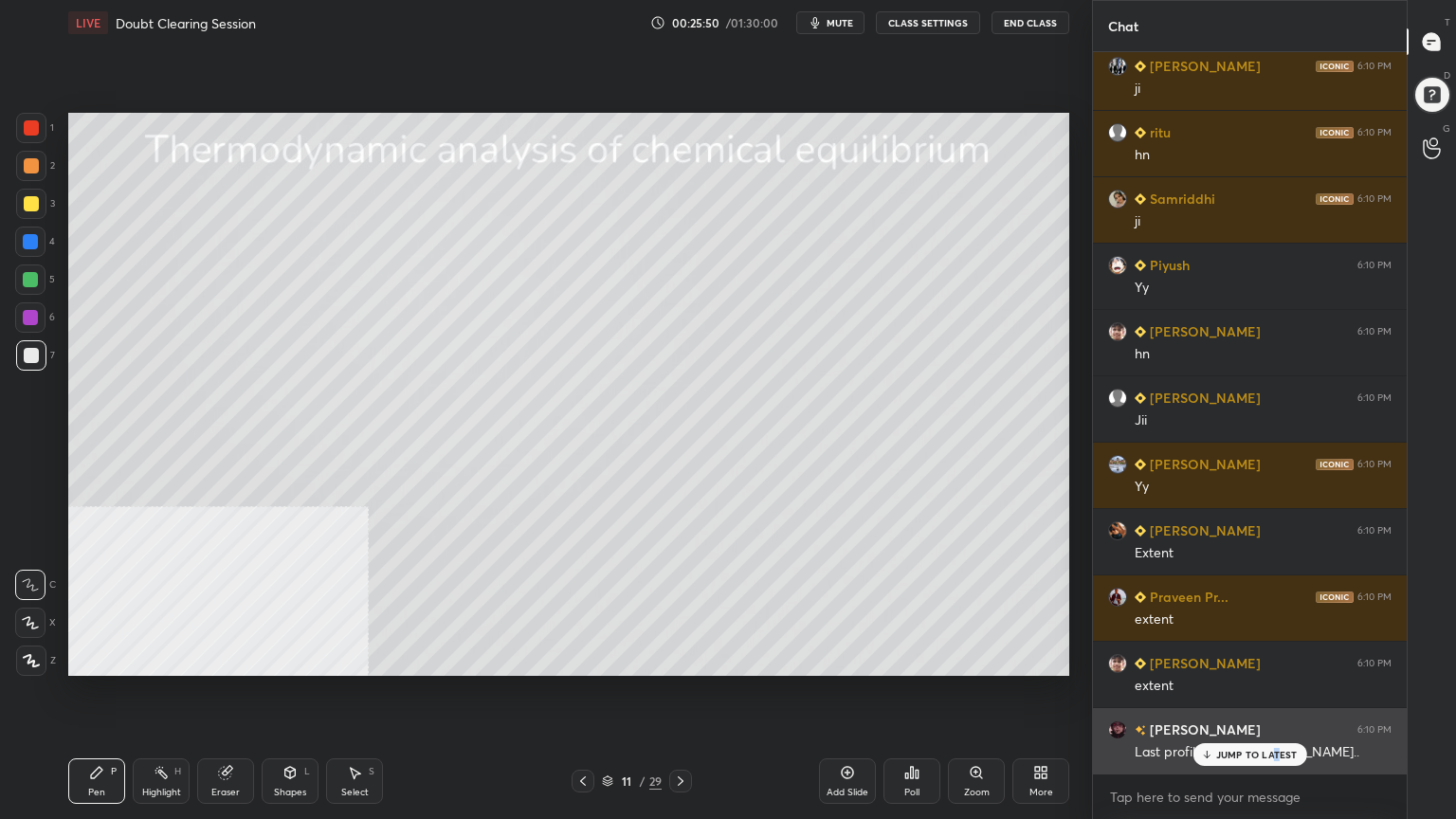 click on "JUMP TO LATEST" at bounding box center (1257, 755) 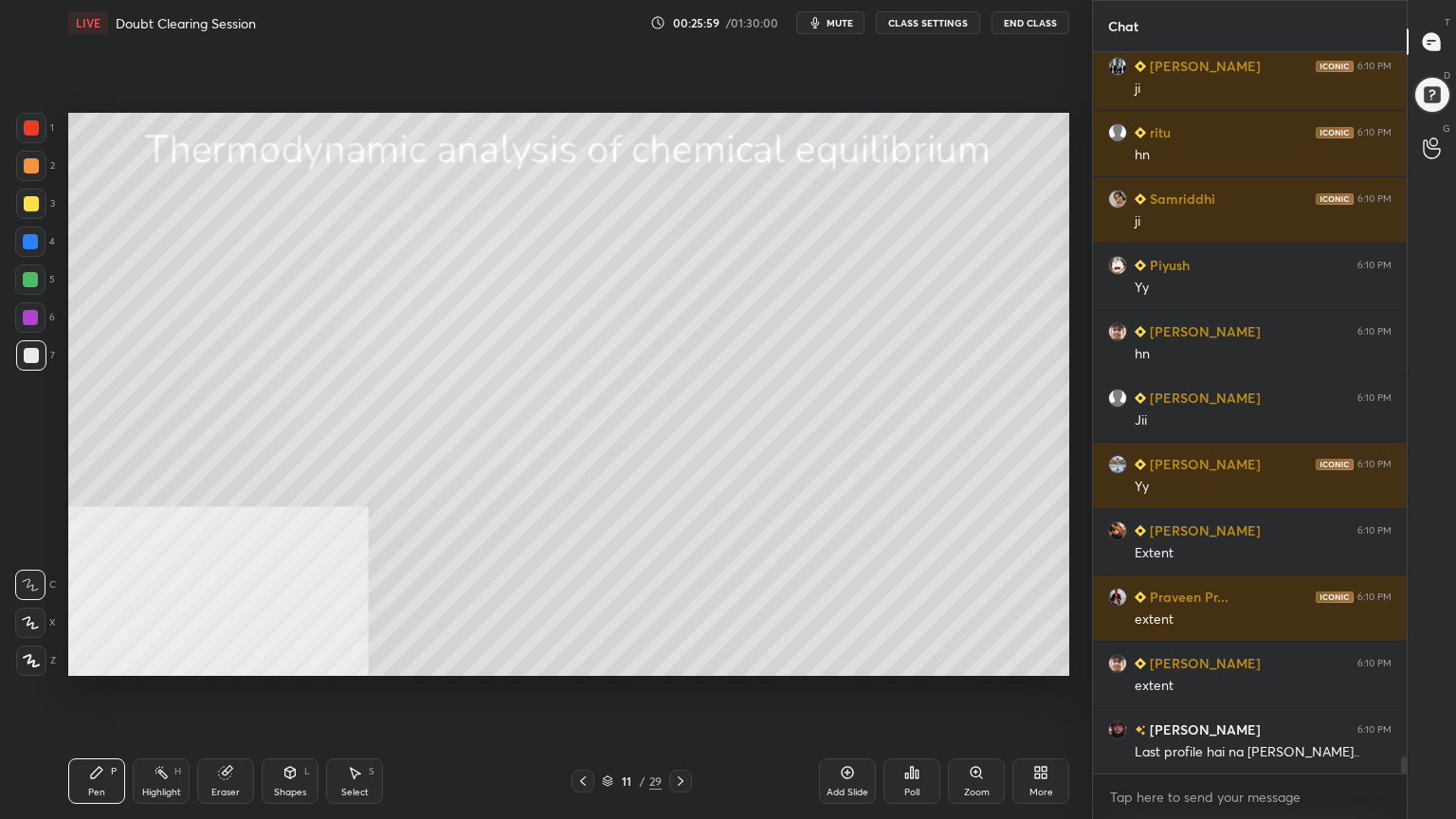 click at bounding box center (31, 166) 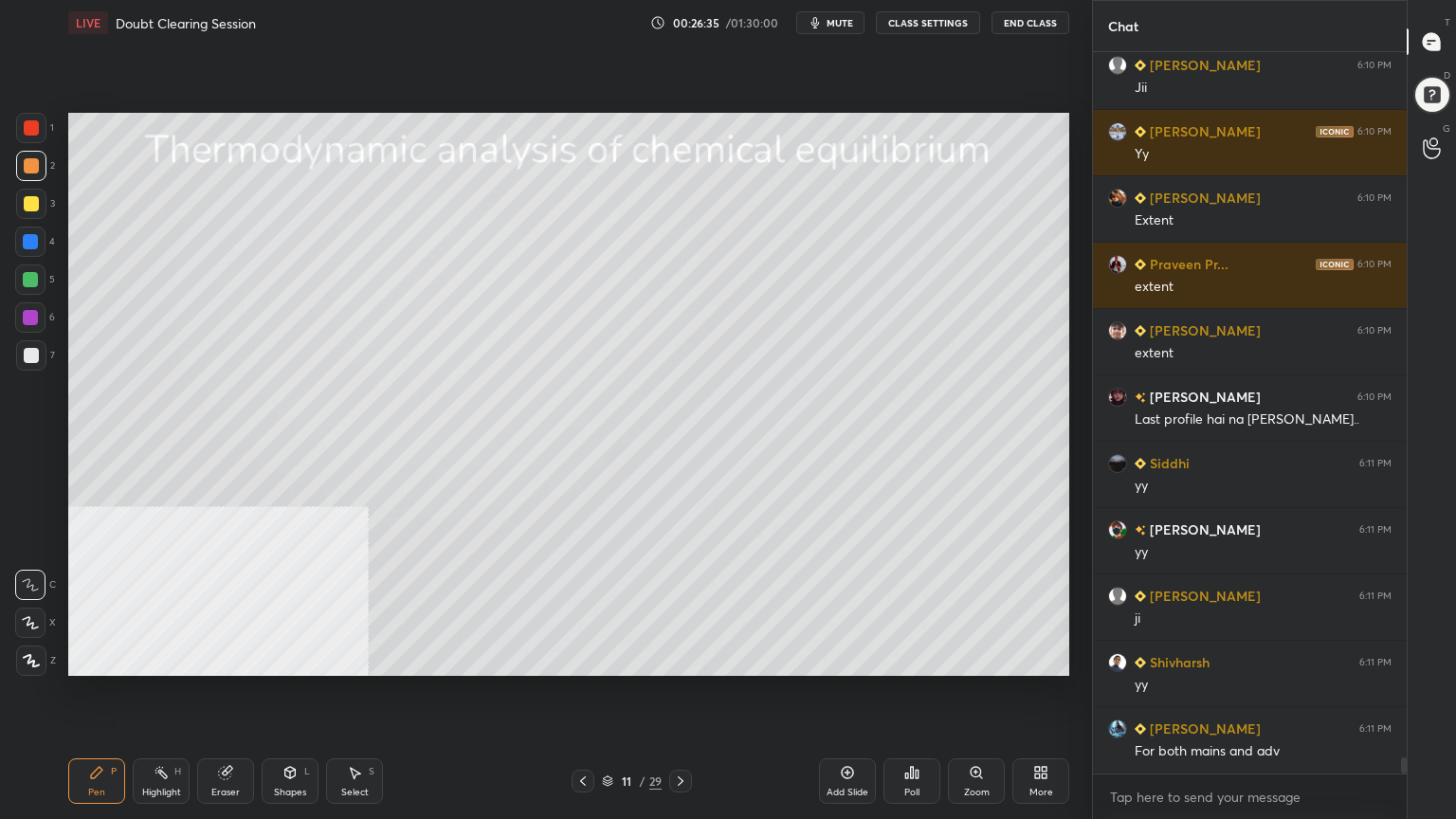 scroll, scrollTop: 30887, scrollLeft: 0, axis: vertical 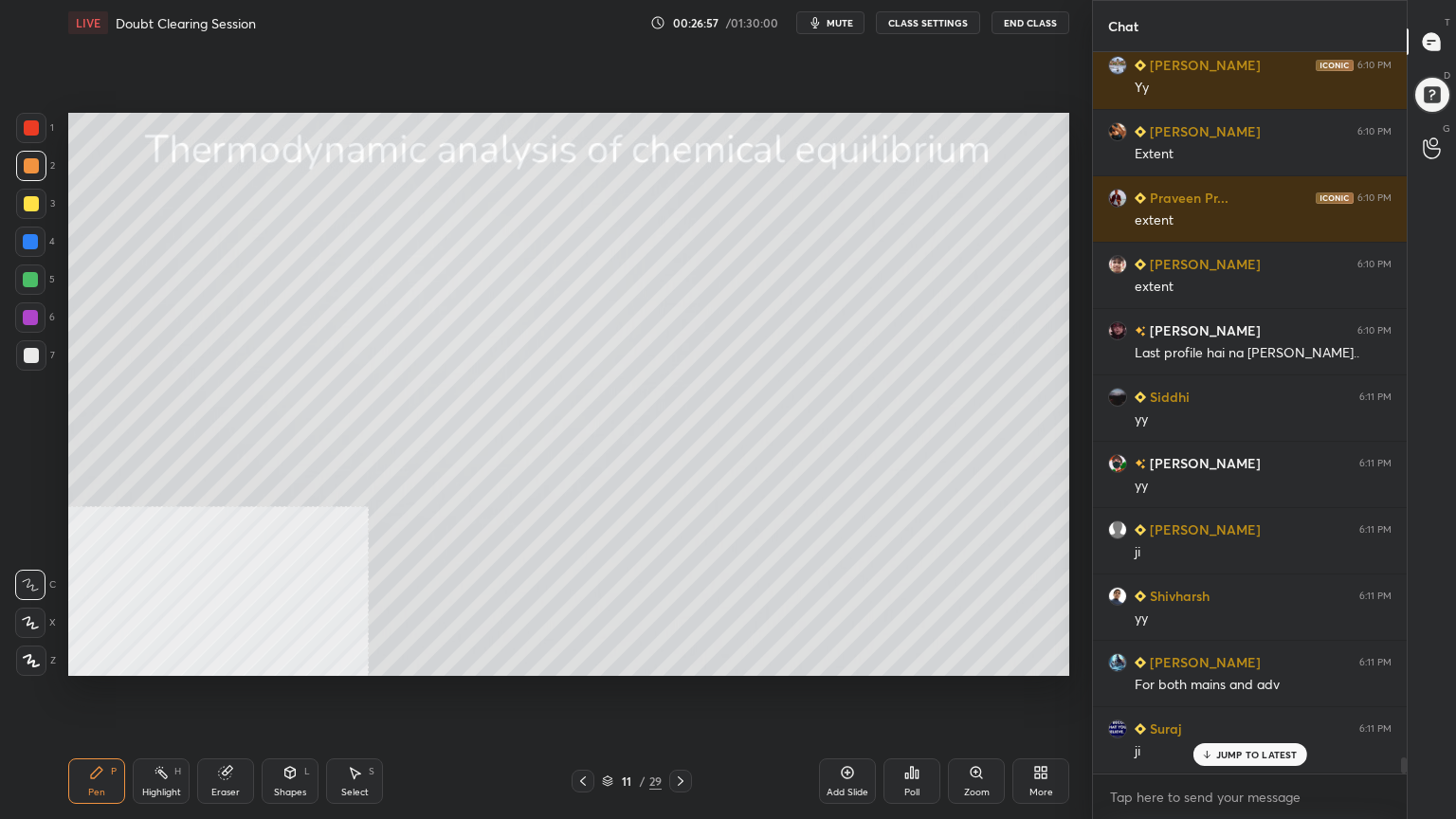 click at bounding box center (31, 204) 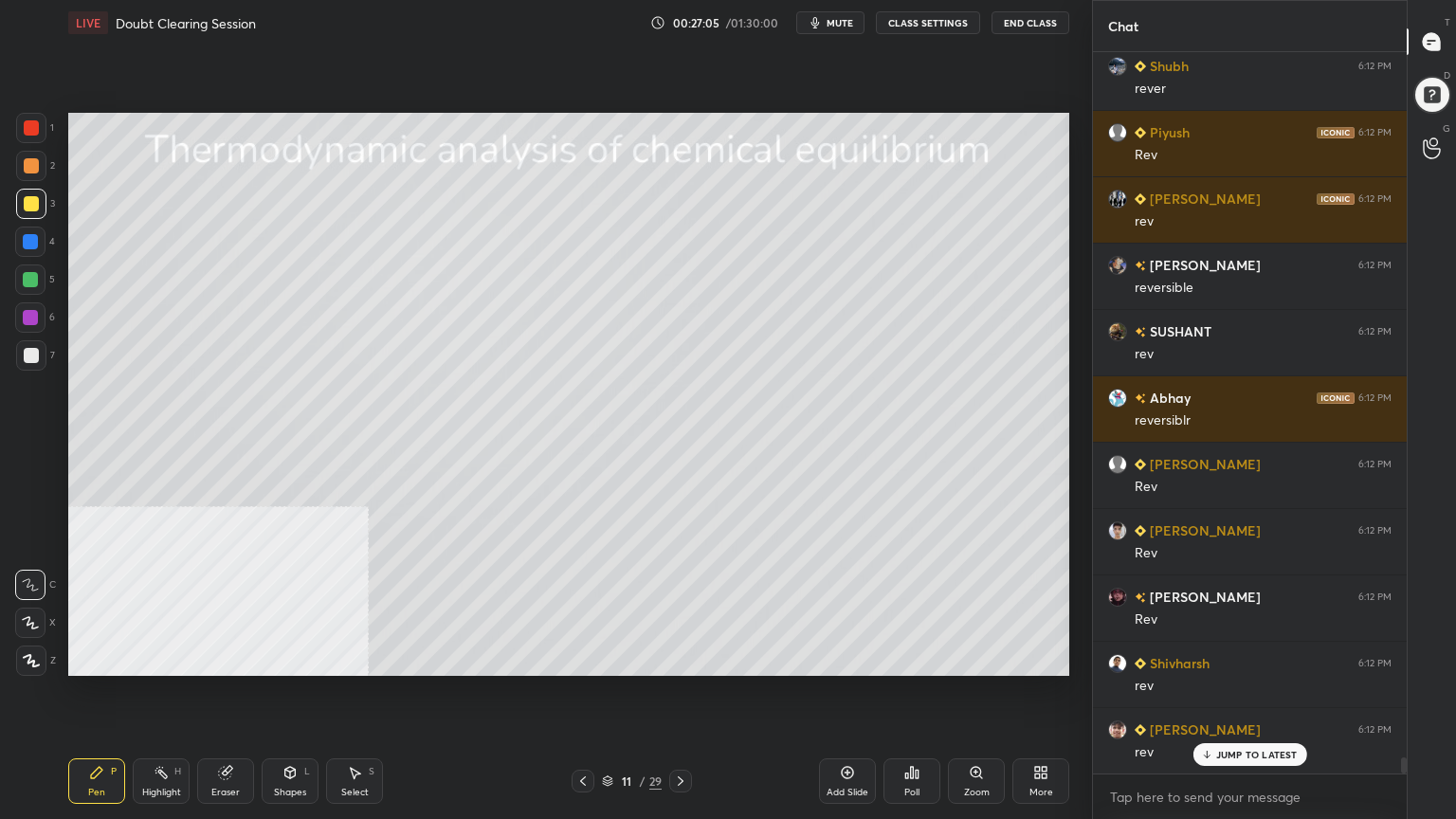 scroll, scrollTop: 32149, scrollLeft: 0, axis: vertical 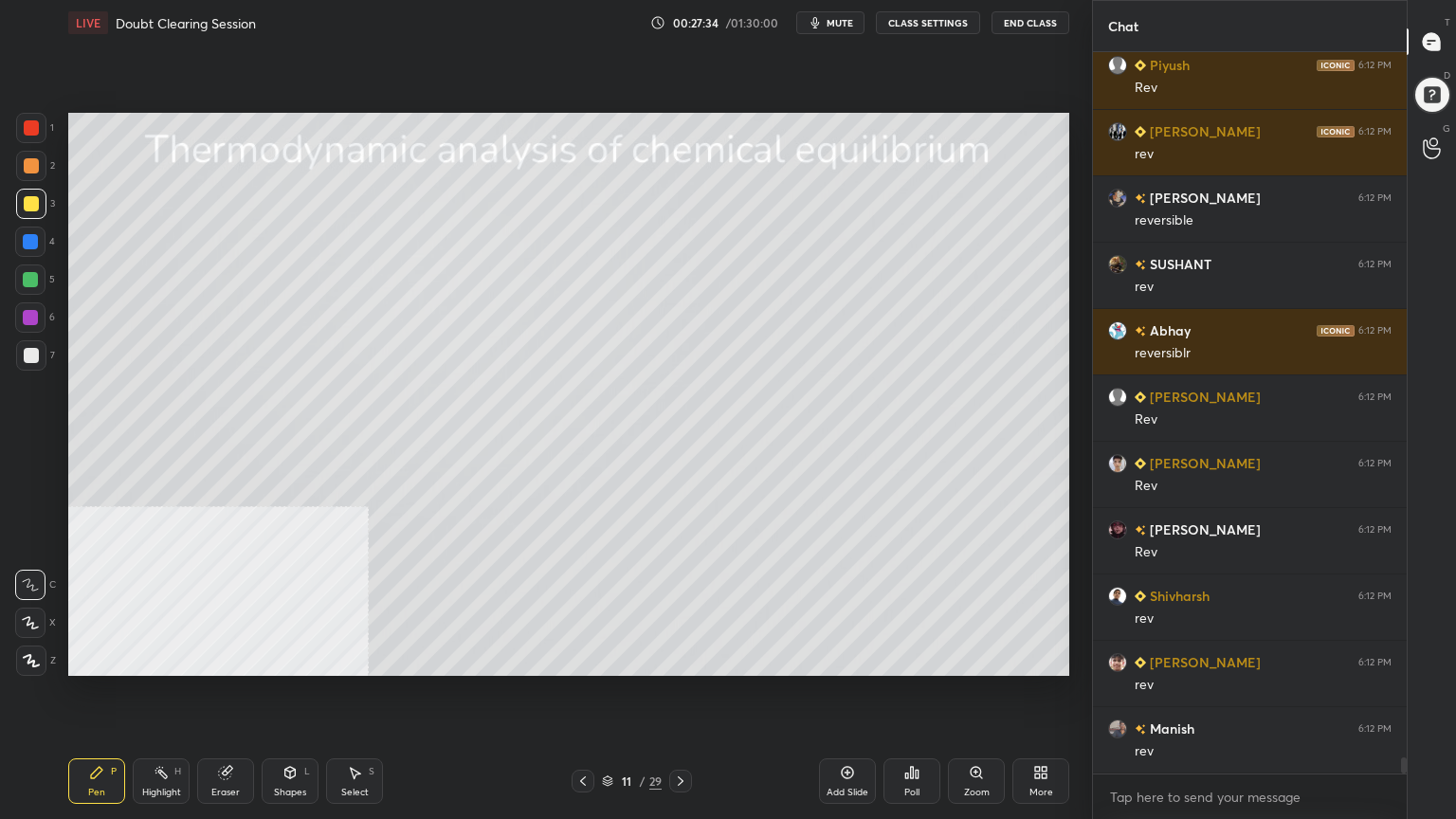 click at bounding box center (31, 166) 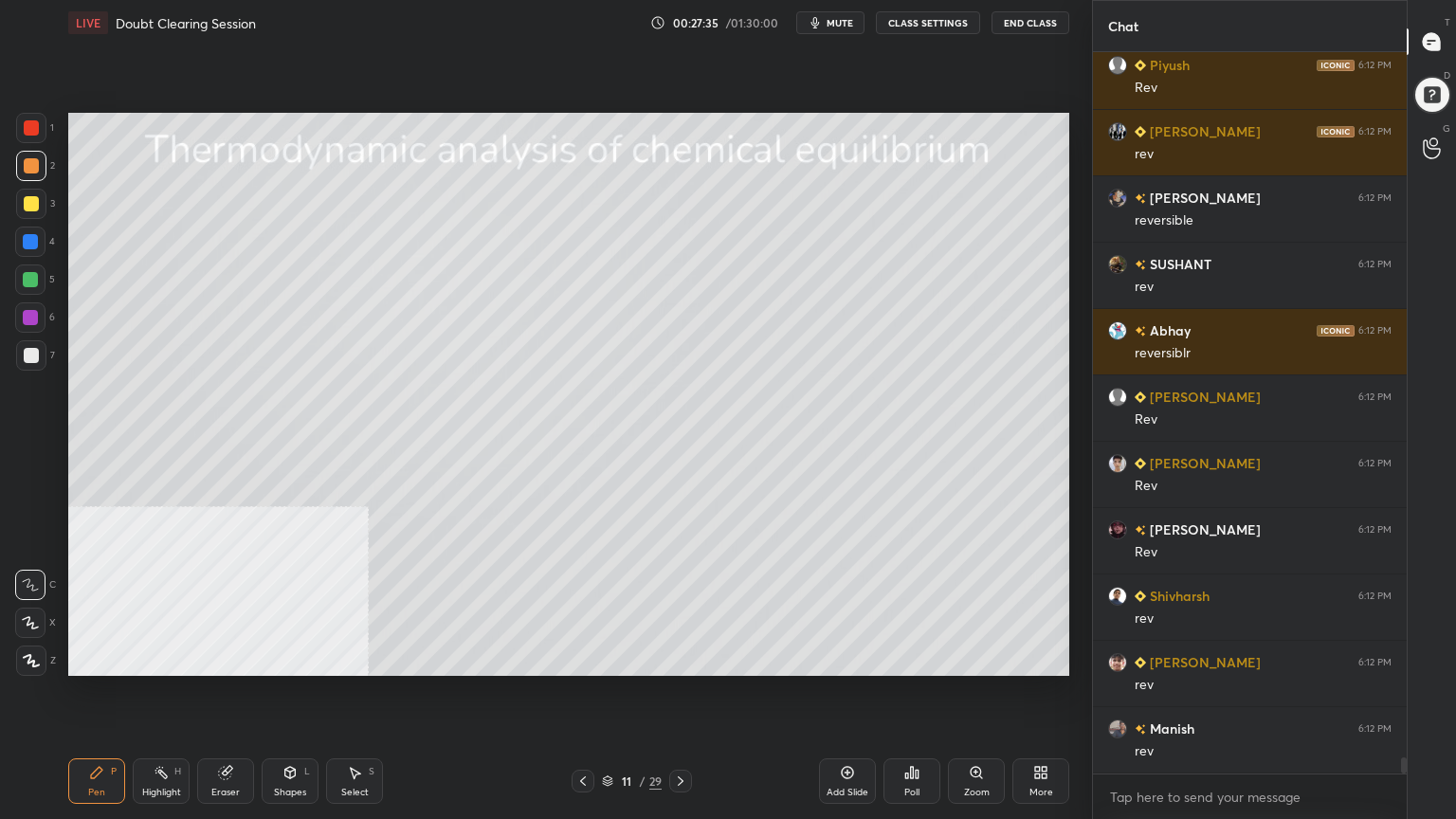 drag, startPoint x: 27, startPoint y: 628, endPoint x: 53, endPoint y: 583, distance: 51.971146 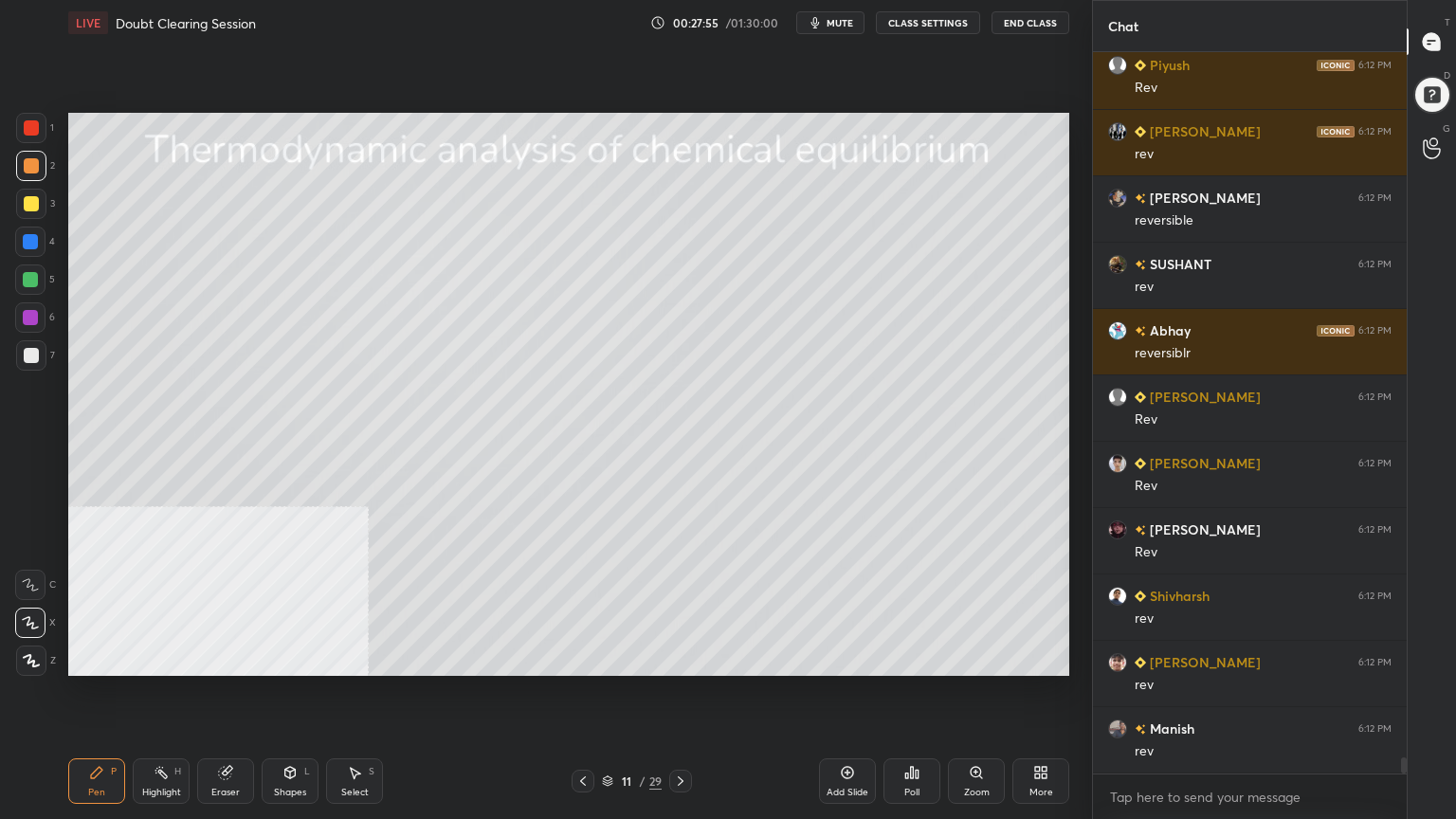 drag, startPoint x: 304, startPoint y: 780, endPoint x: 303, endPoint y: 765, distance: 15.0333 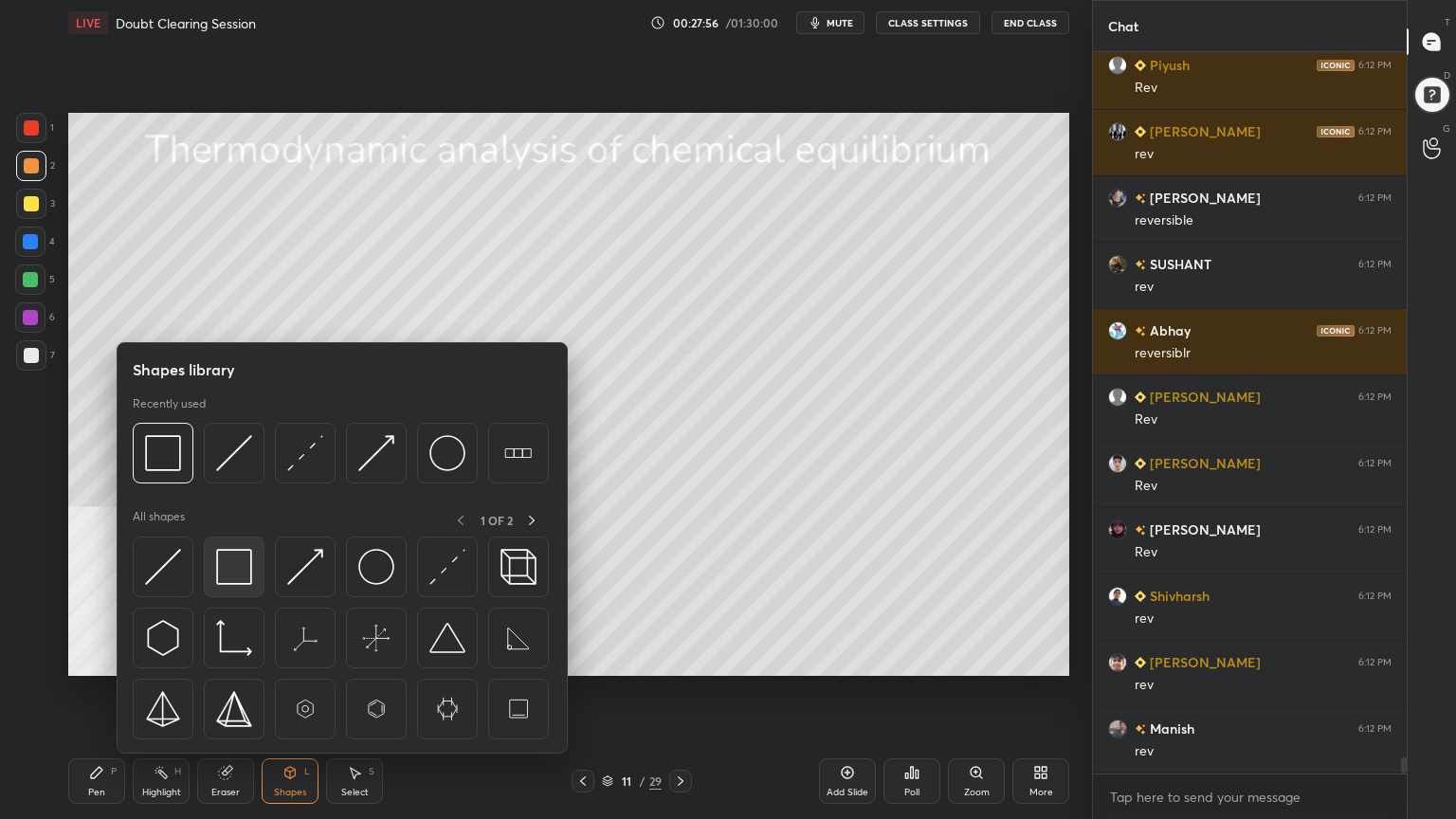 click at bounding box center (234, 567) 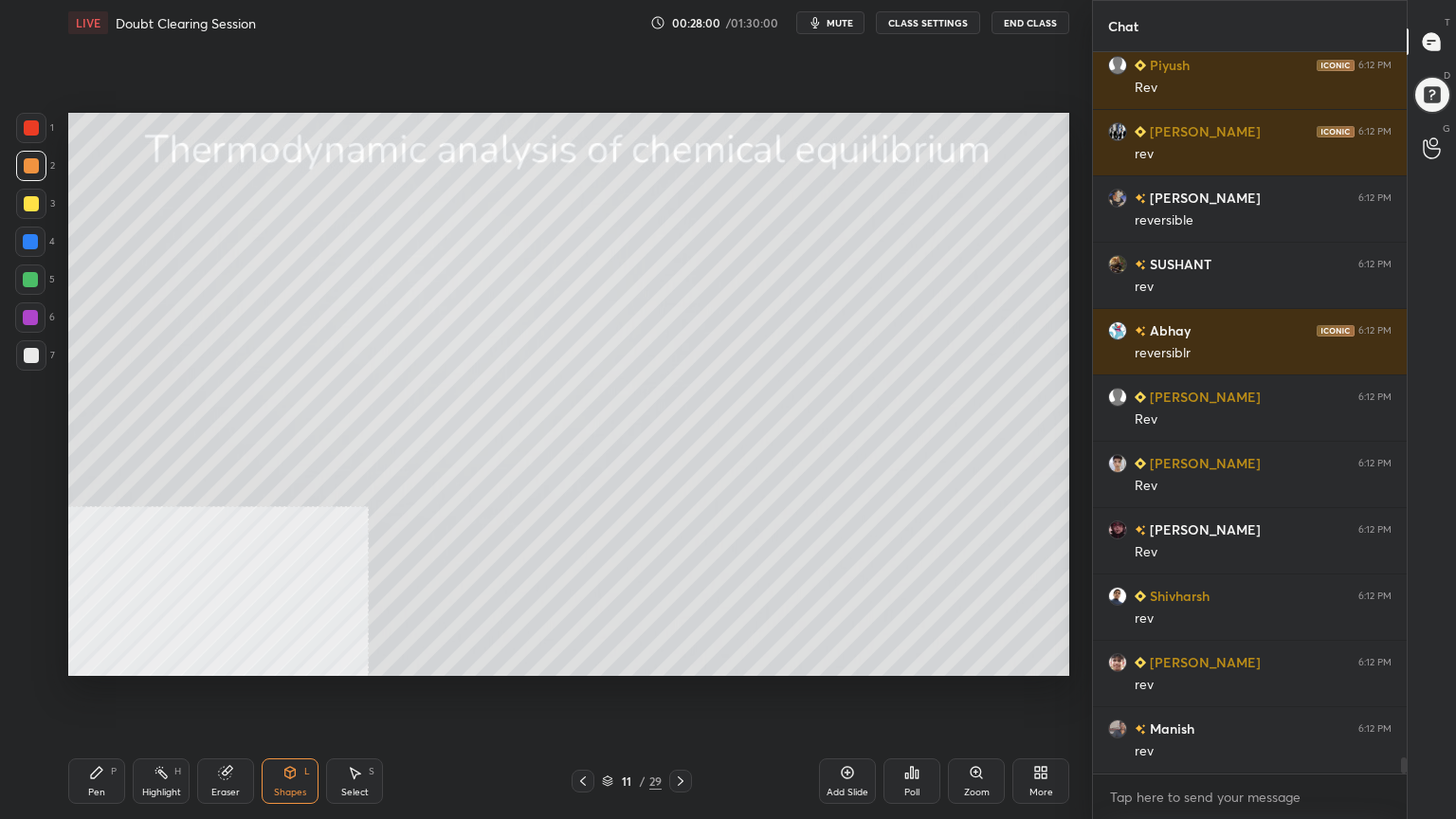 drag, startPoint x: 368, startPoint y: 789, endPoint x: 365, endPoint y: 753, distance: 36.124784 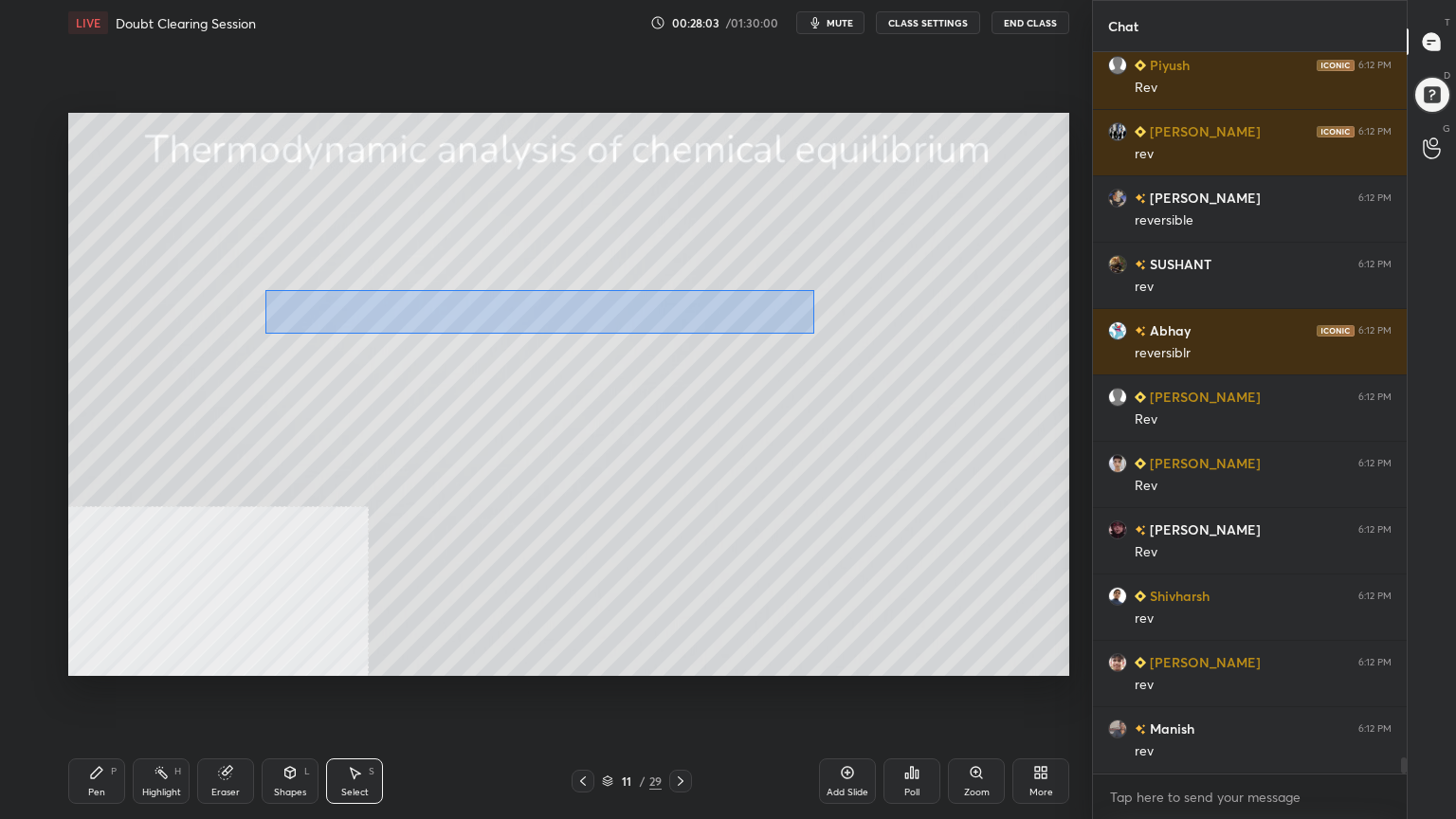 drag, startPoint x: 265, startPoint y: 288, endPoint x: 814, endPoint y: 334, distance: 550.9238 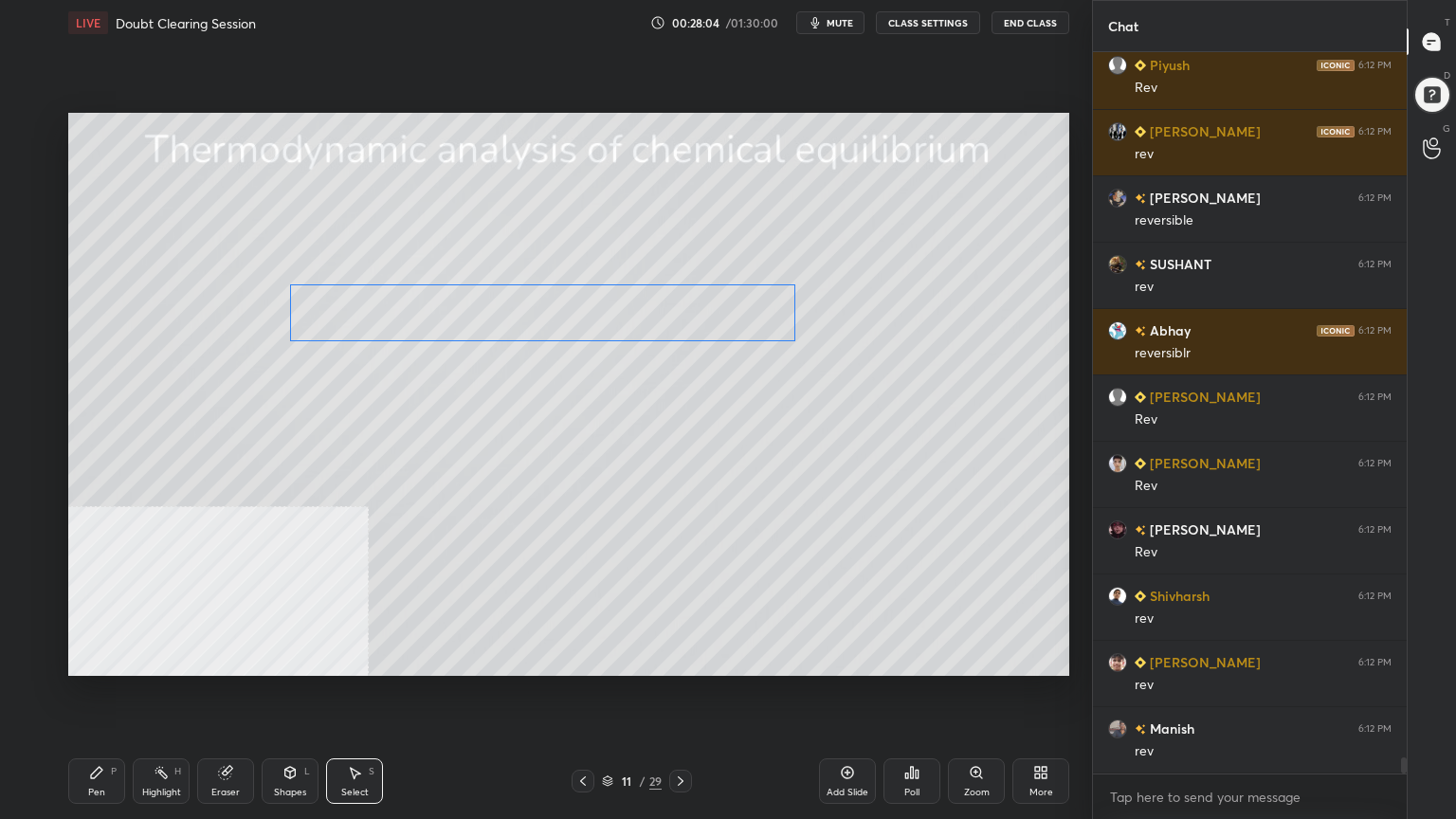 click on "0 ° Undo Copy Paste here Duplicate Duplicate to new slide Delete" at bounding box center [569, 394] 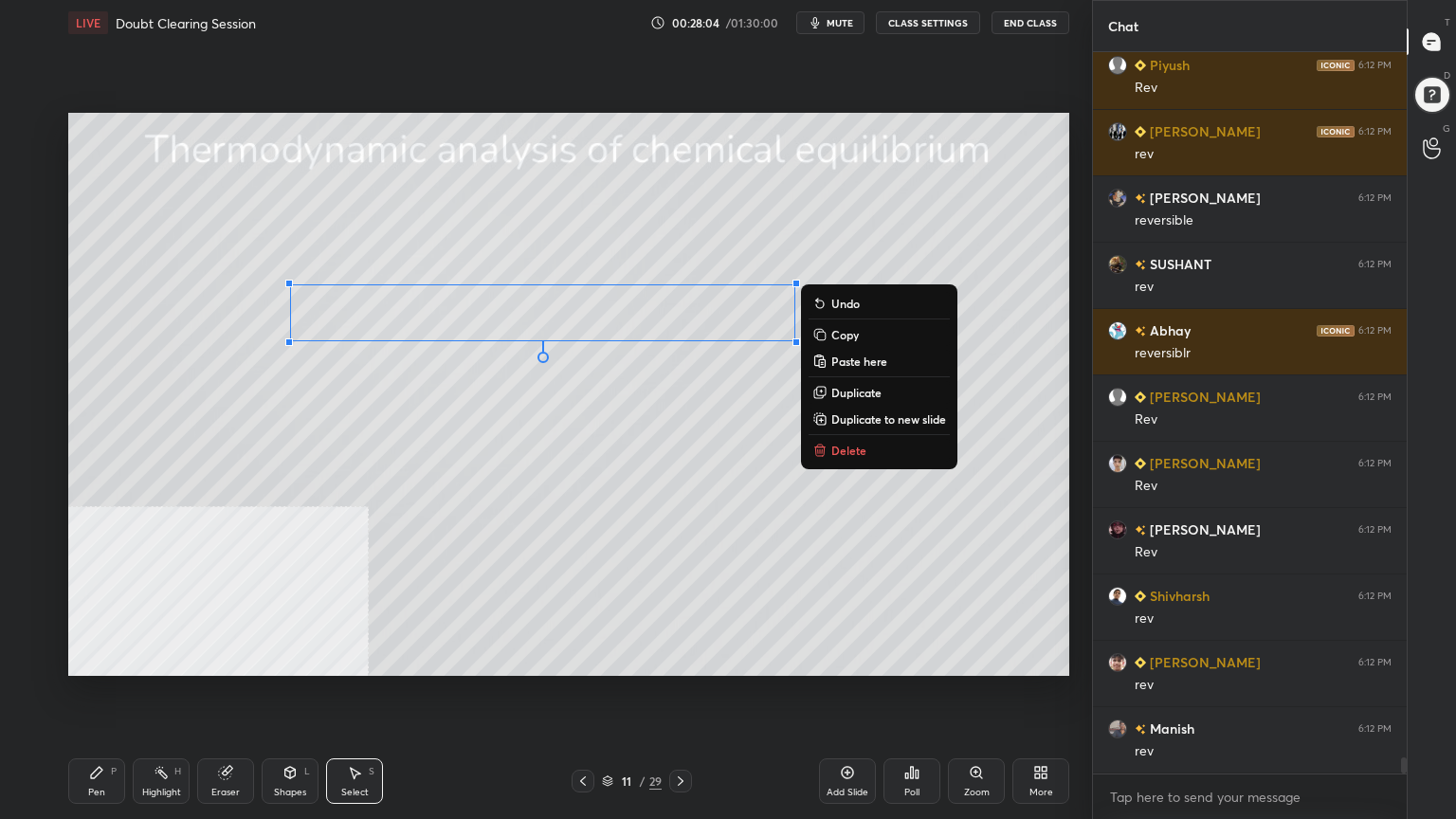 click on "0 ° Undo Copy Paste here Duplicate Duplicate to new slide Delete Setting up your live class Poll for   secs No correct answer Start poll" at bounding box center [569, 394] 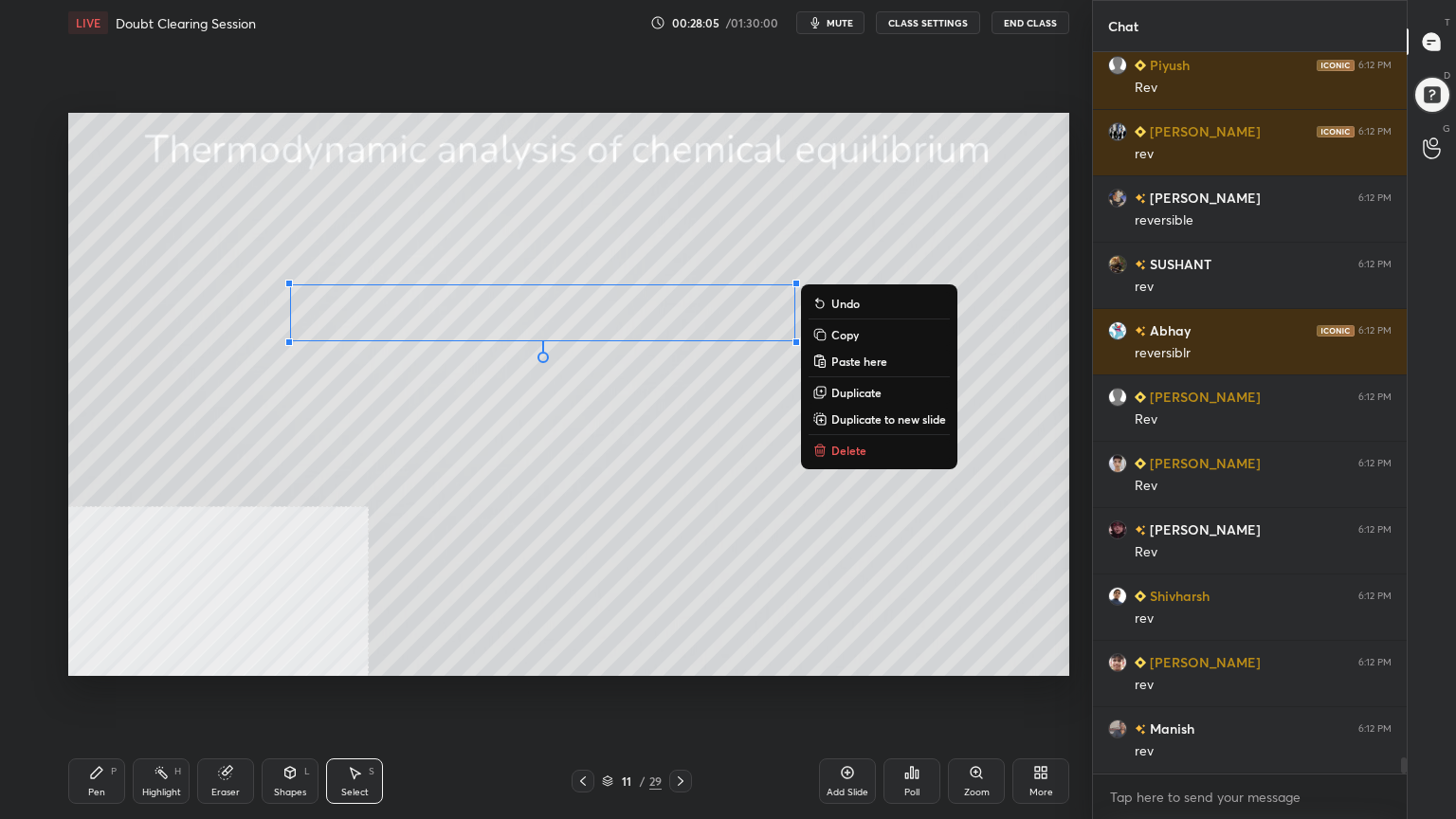 click on "Pen" at bounding box center [97, 792] 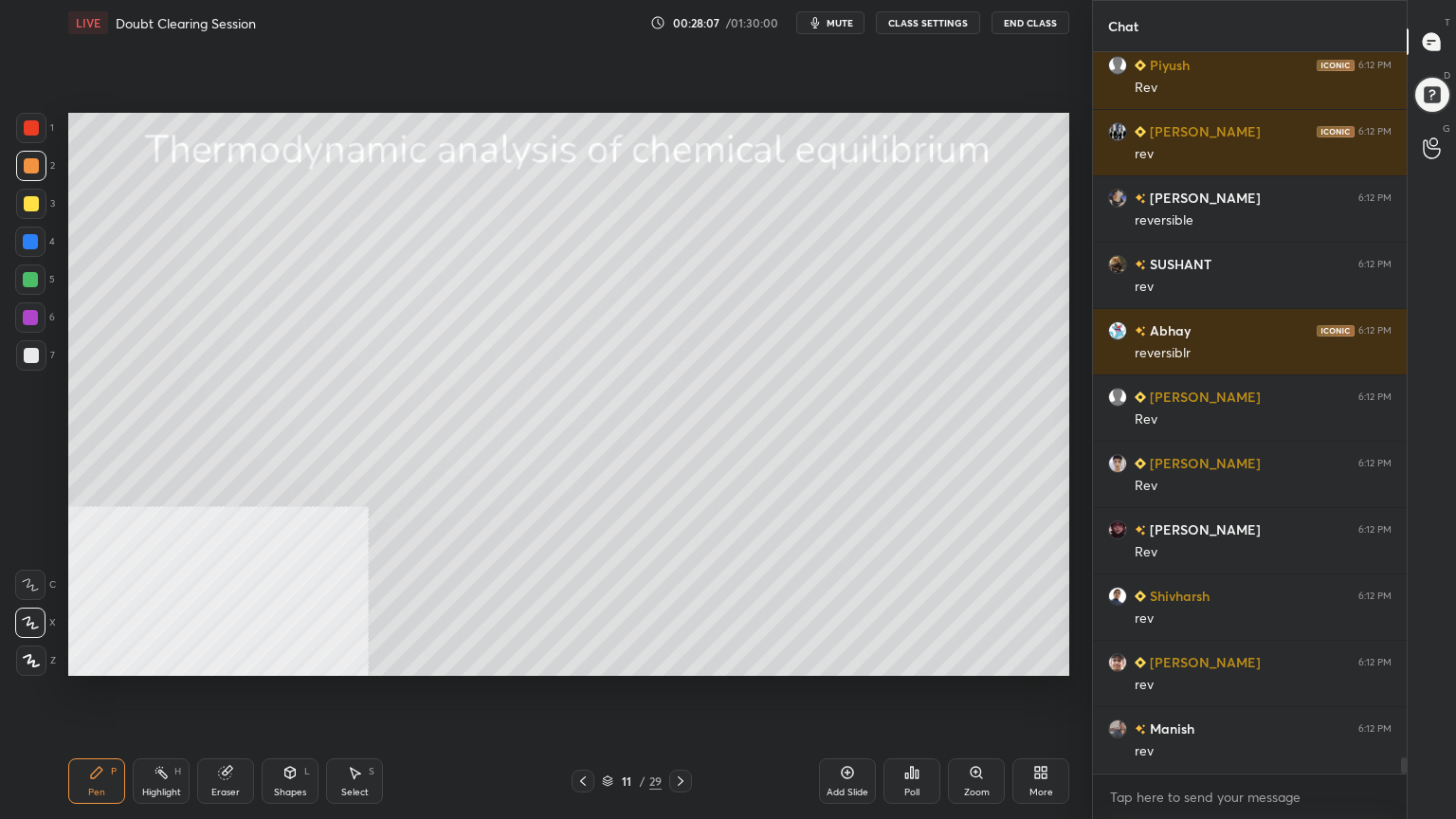 click on "Select S" at bounding box center [355, 781] 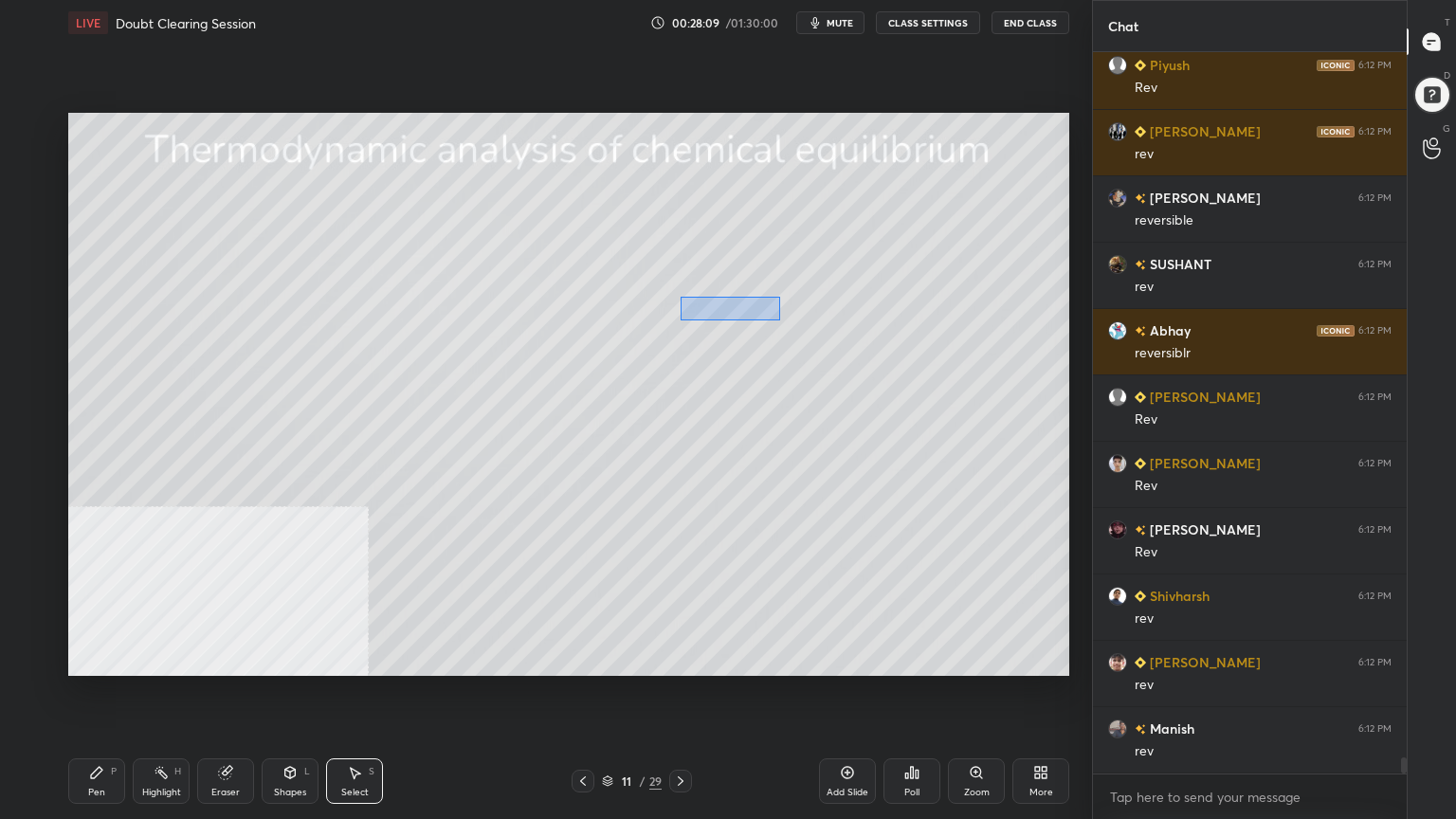 drag, startPoint x: 688, startPoint y: 299, endPoint x: 779, endPoint y: 318, distance: 92.962358 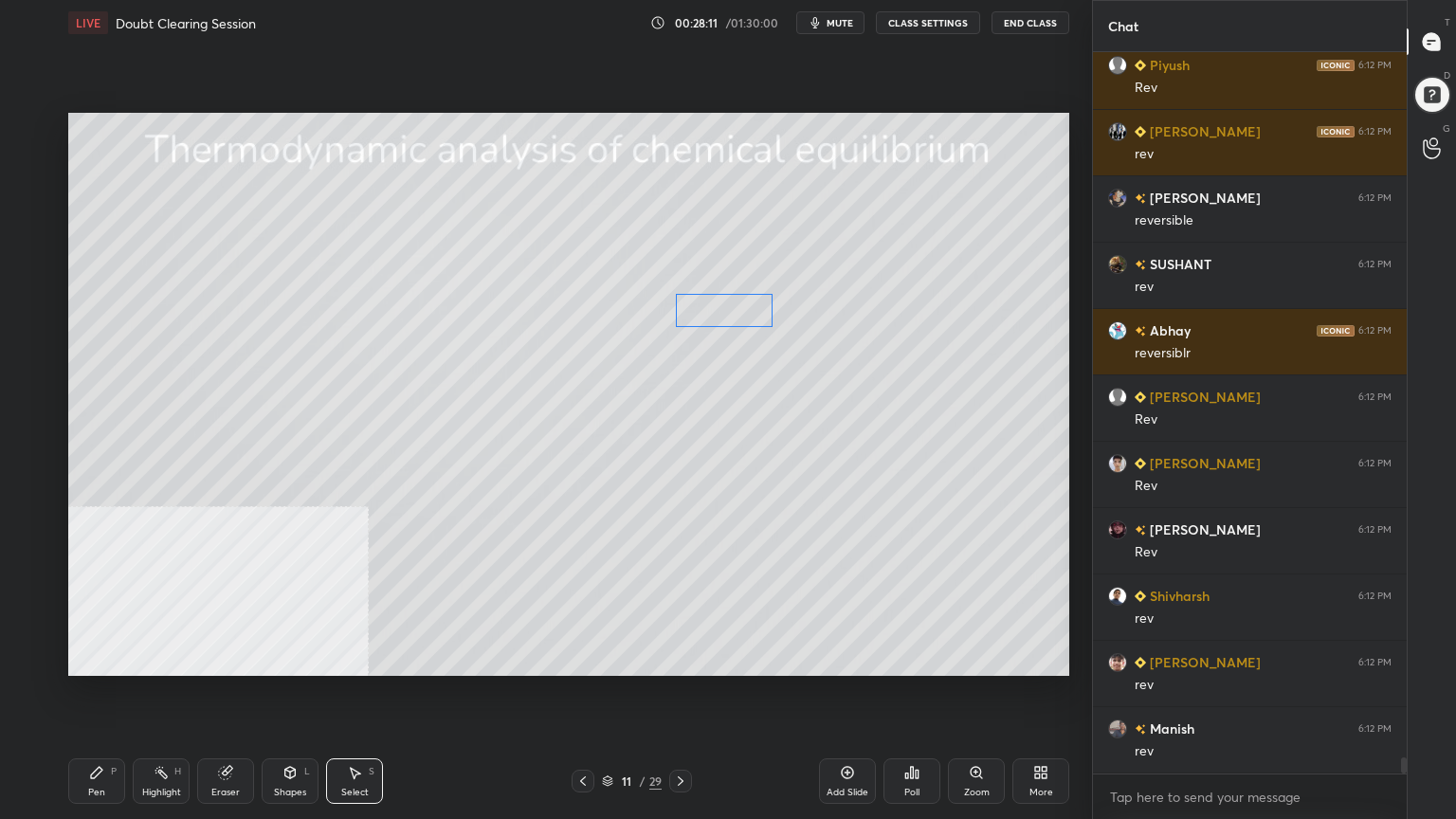 click on "0 ° Undo Copy Paste here Duplicate Duplicate to new slide Delete" at bounding box center (569, 394) 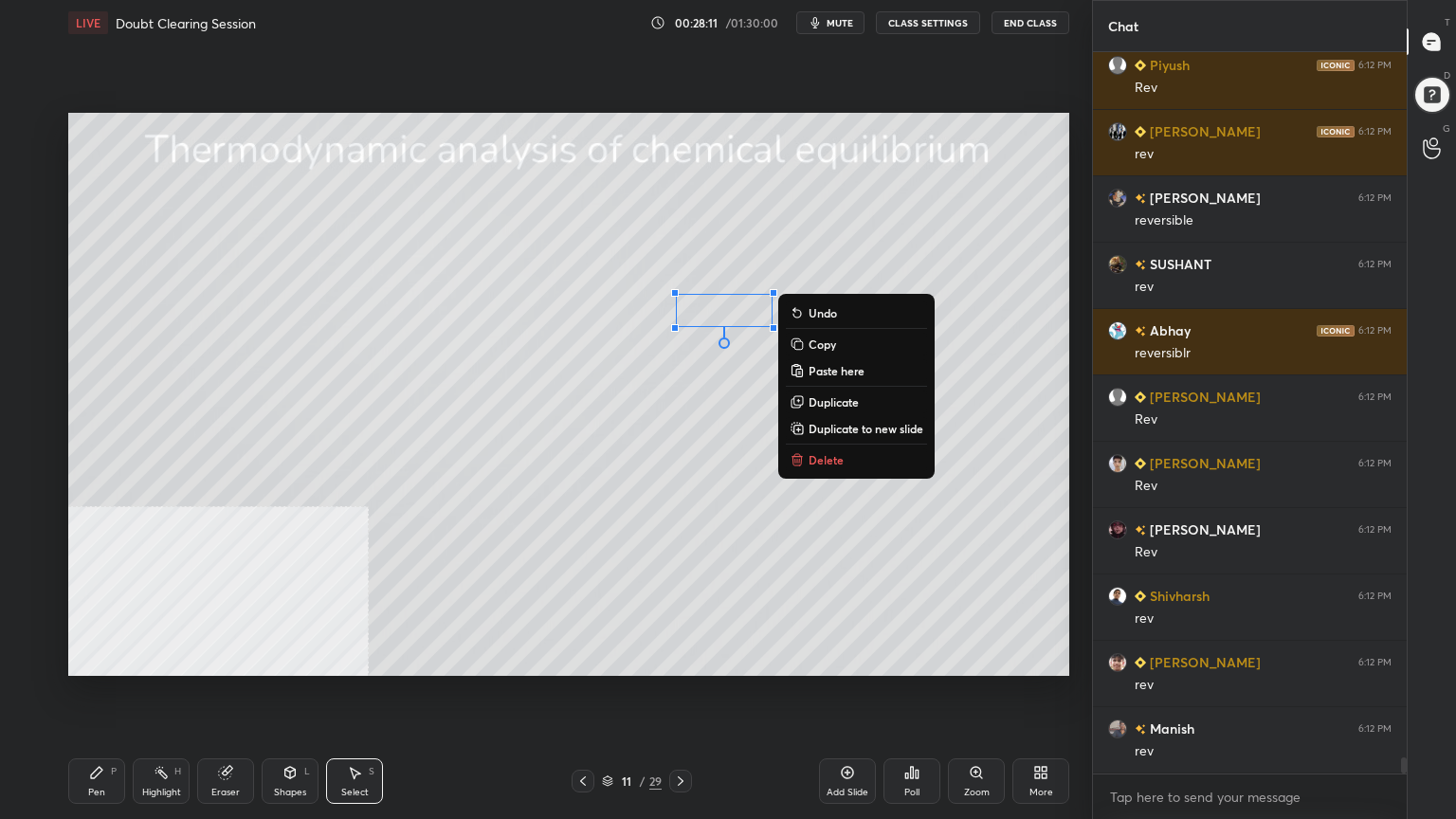 click on "0 ° Undo Copy Paste here Duplicate Duplicate to new slide Delete" at bounding box center (569, 394) 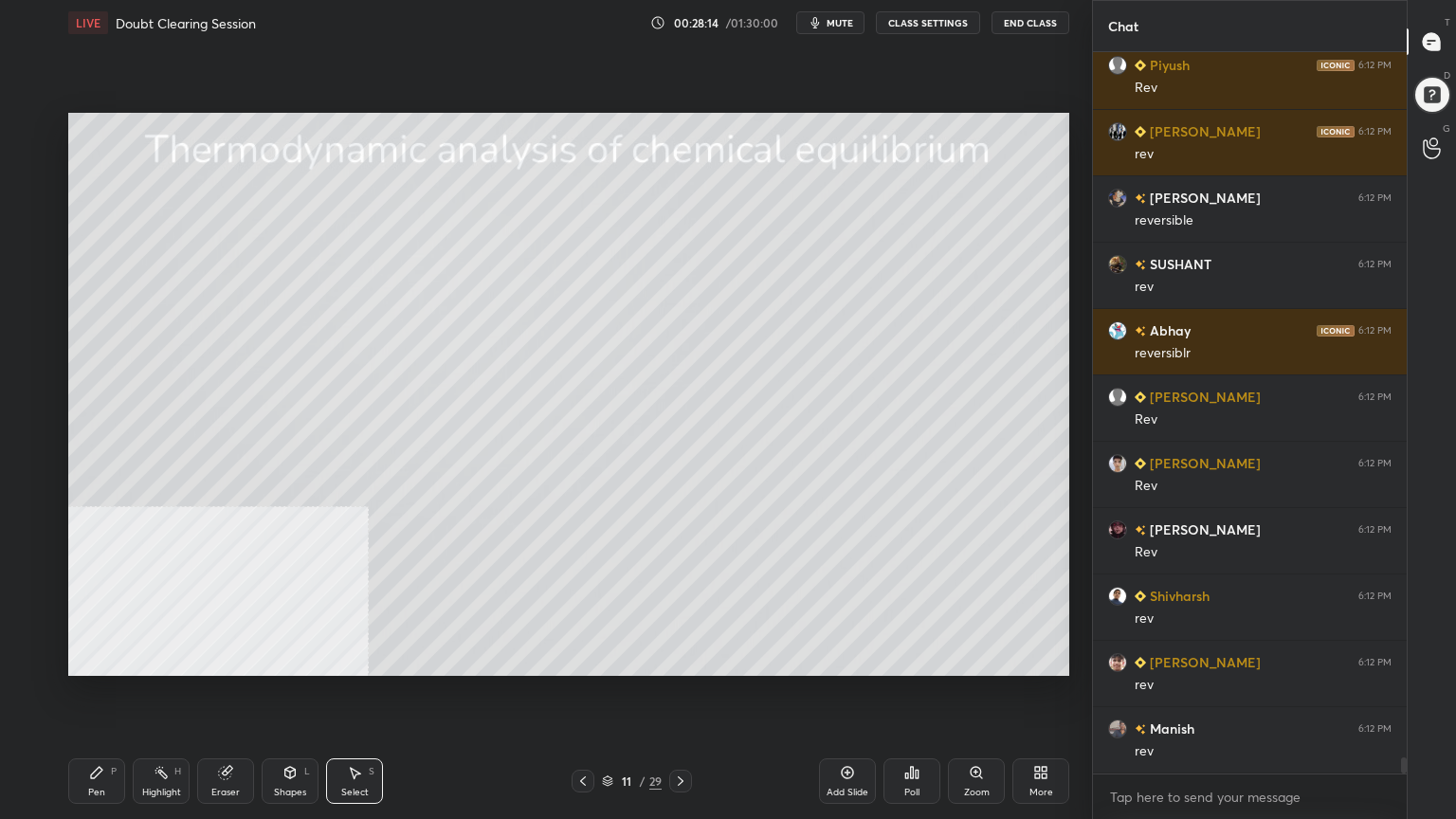 click on "Pen P" at bounding box center [97, 781] 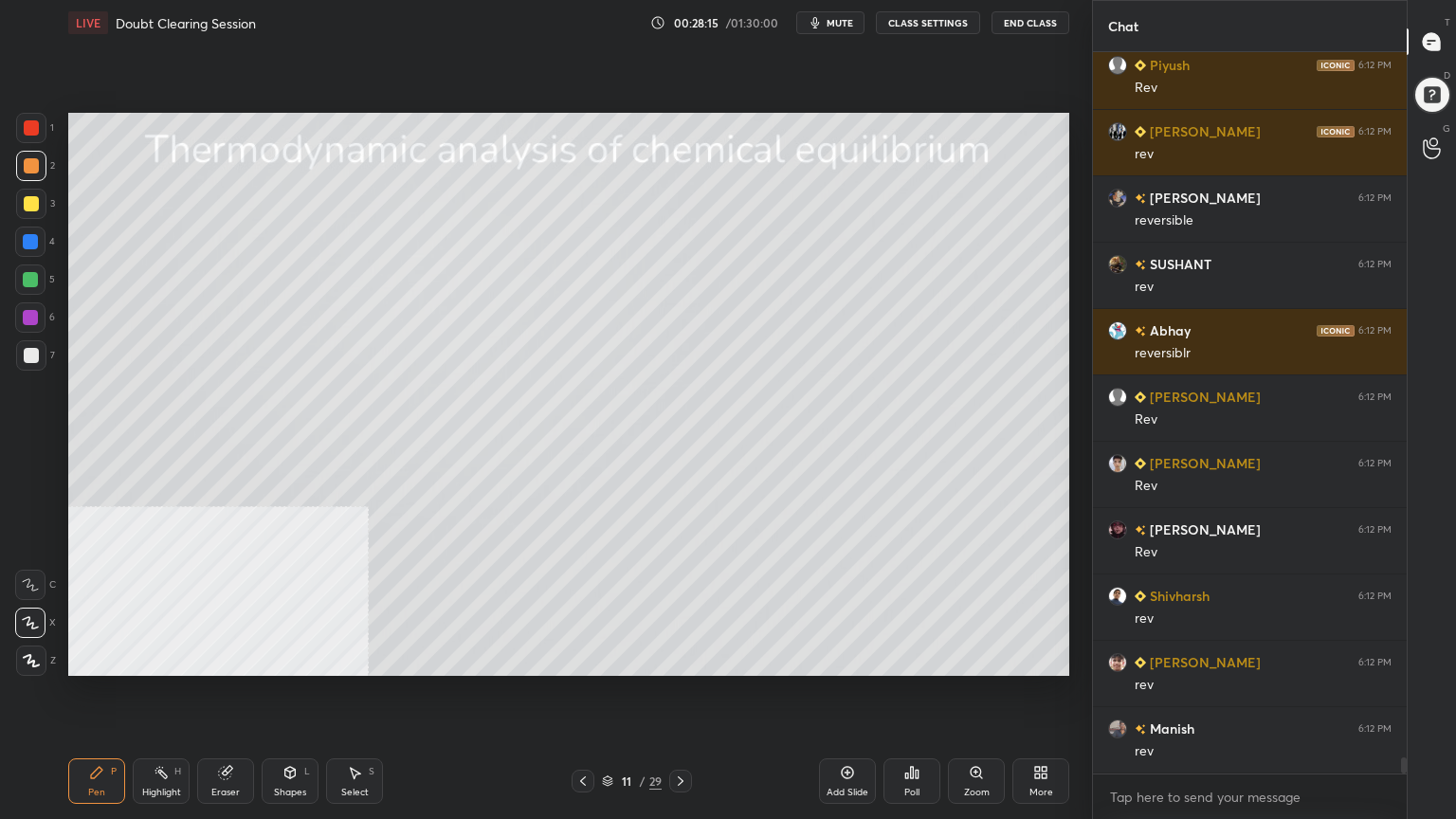 click at bounding box center (31, 355) 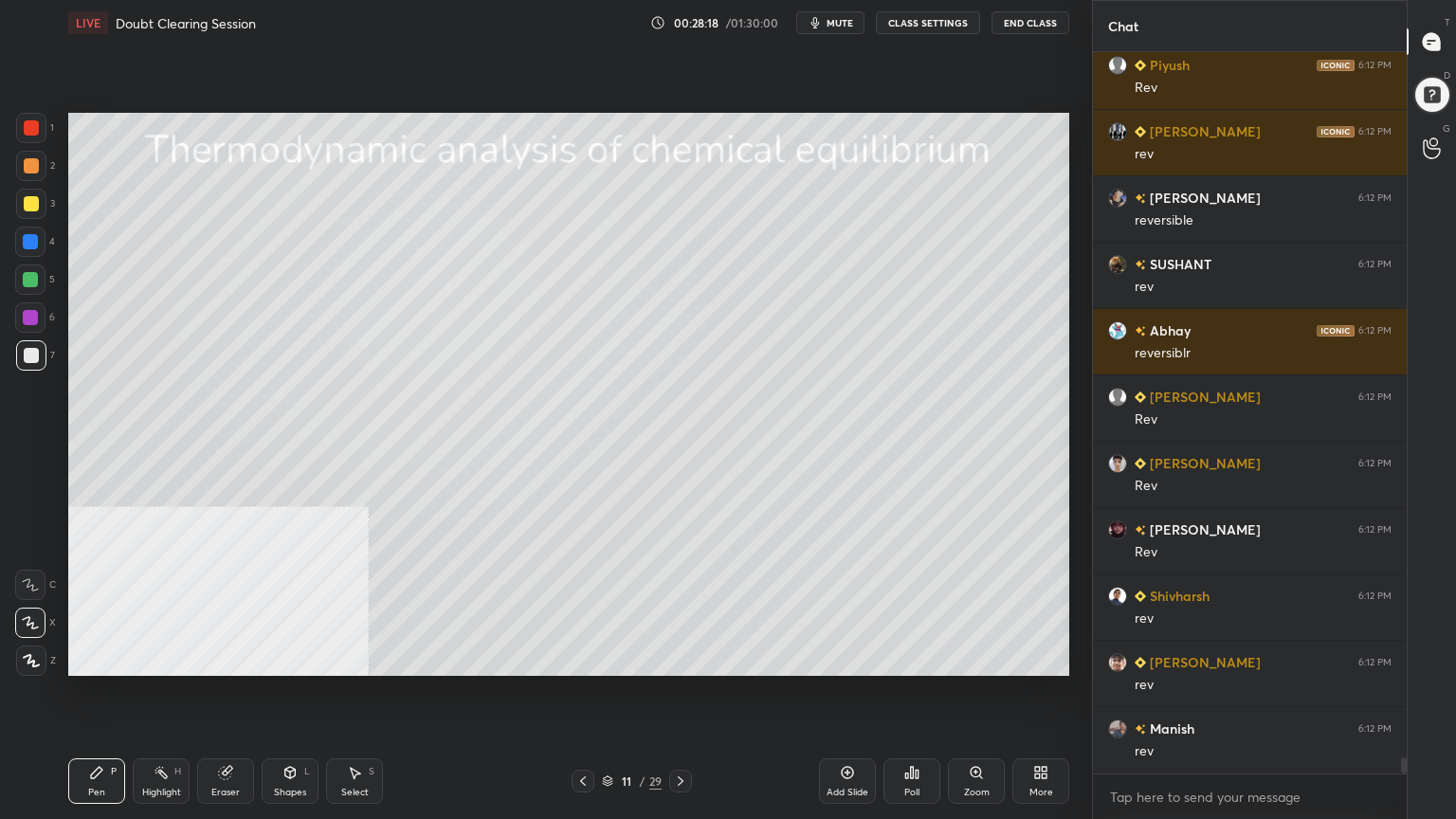 drag, startPoint x: 30, startPoint y: 579, endPoint x: 40, endPoint y: 463, distance: 116.43024 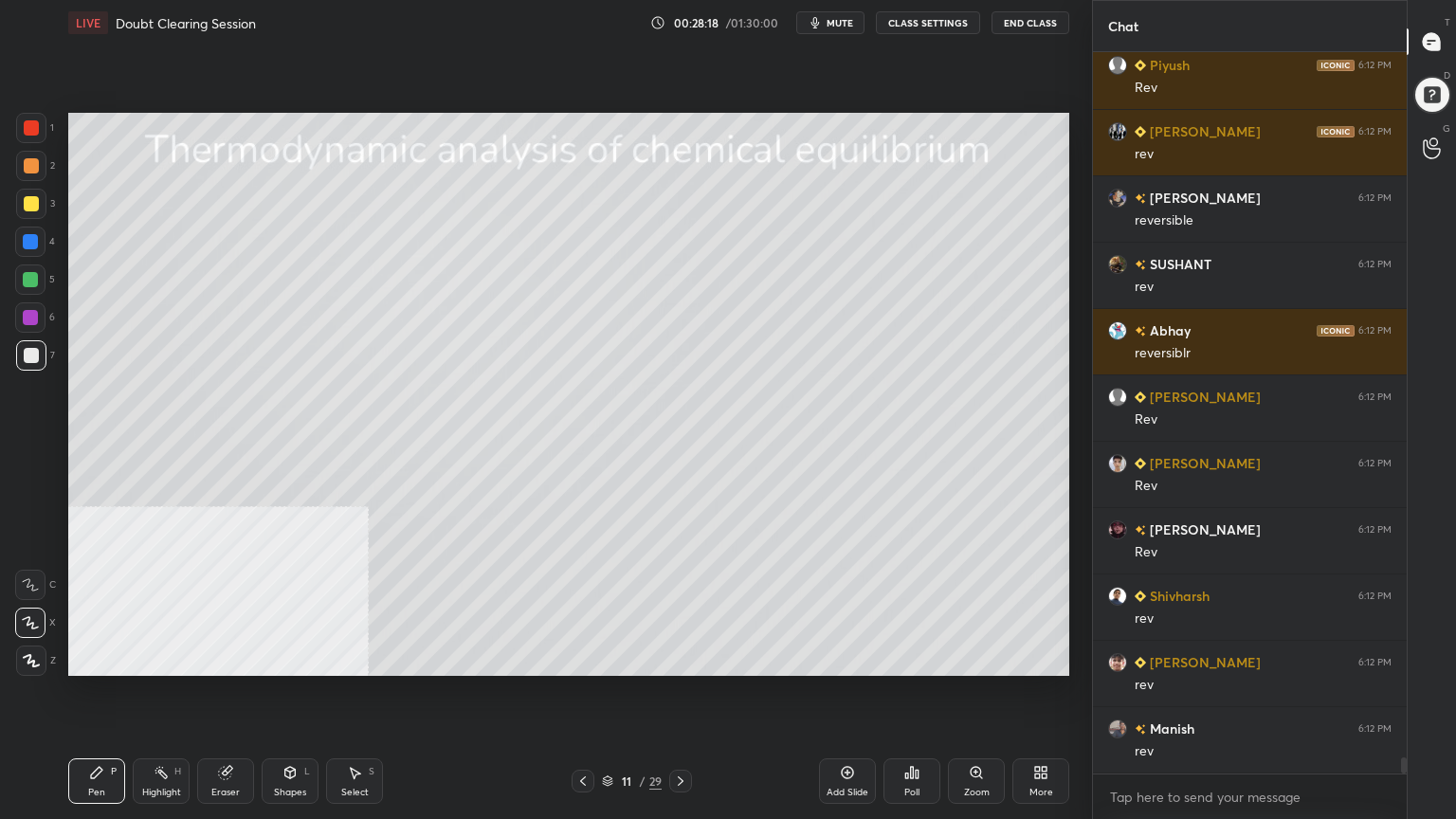 click 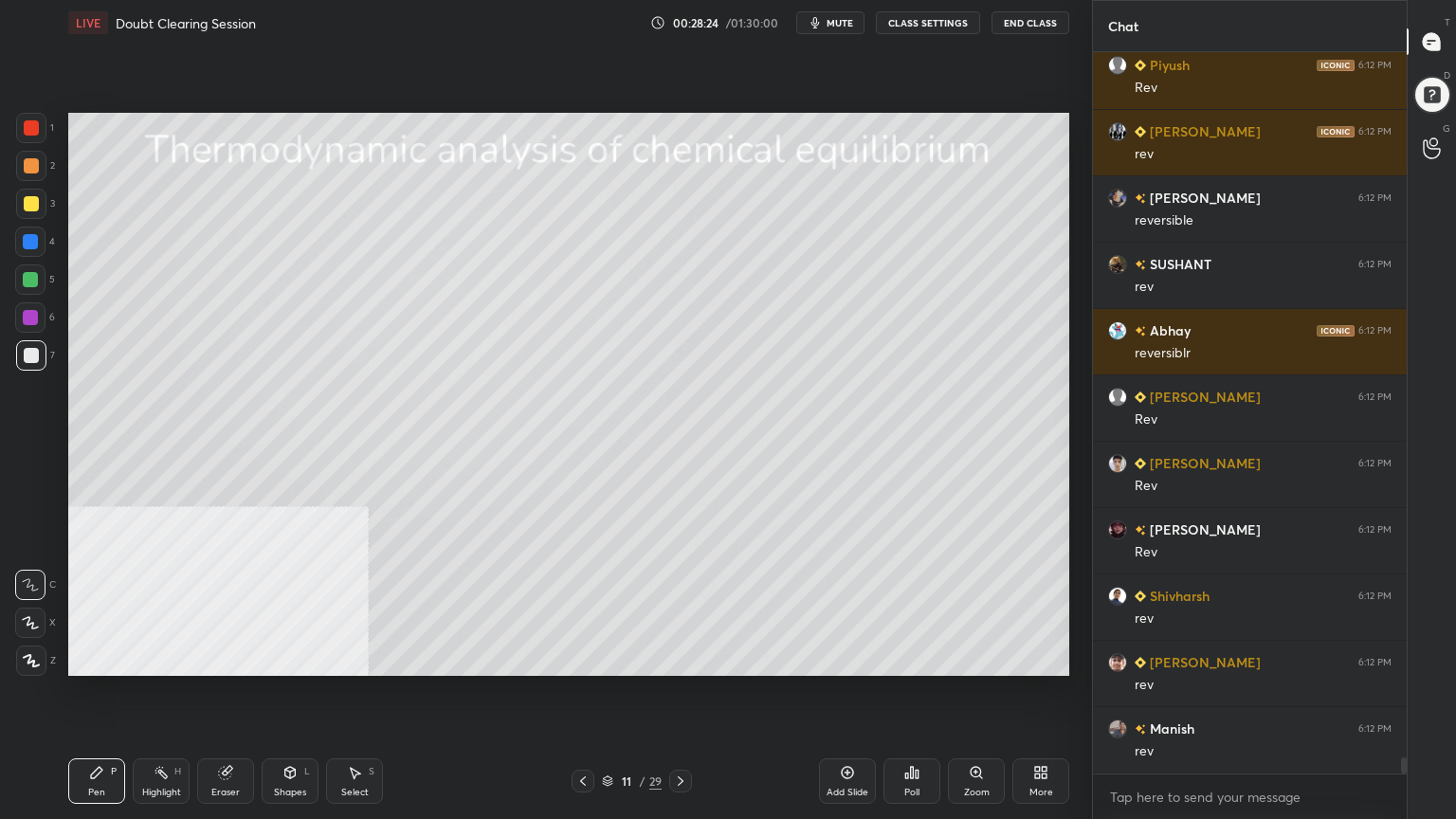 click at bounding box center [30, 280] 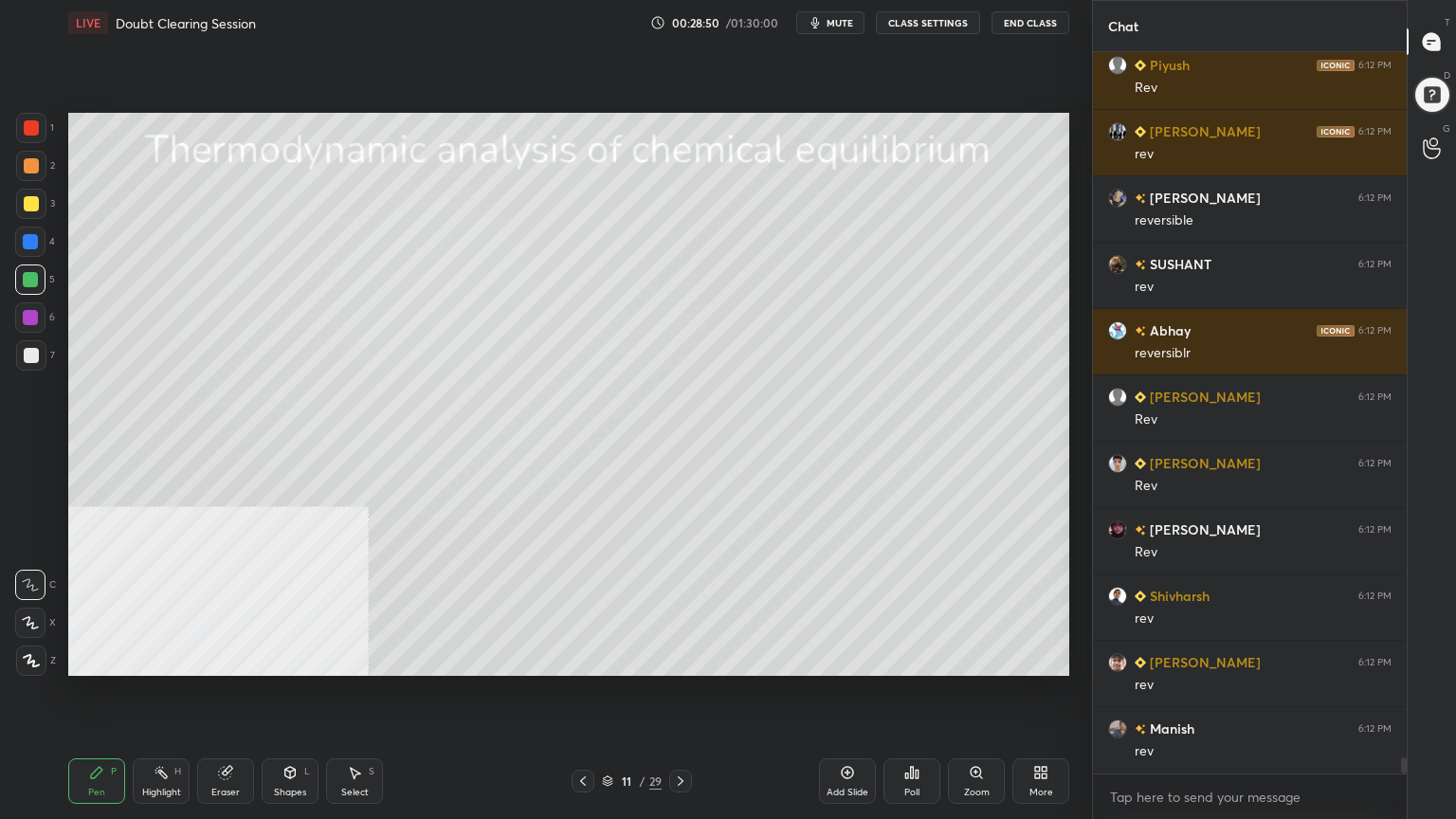 click on "Select S" at bounding box center [355, 781] 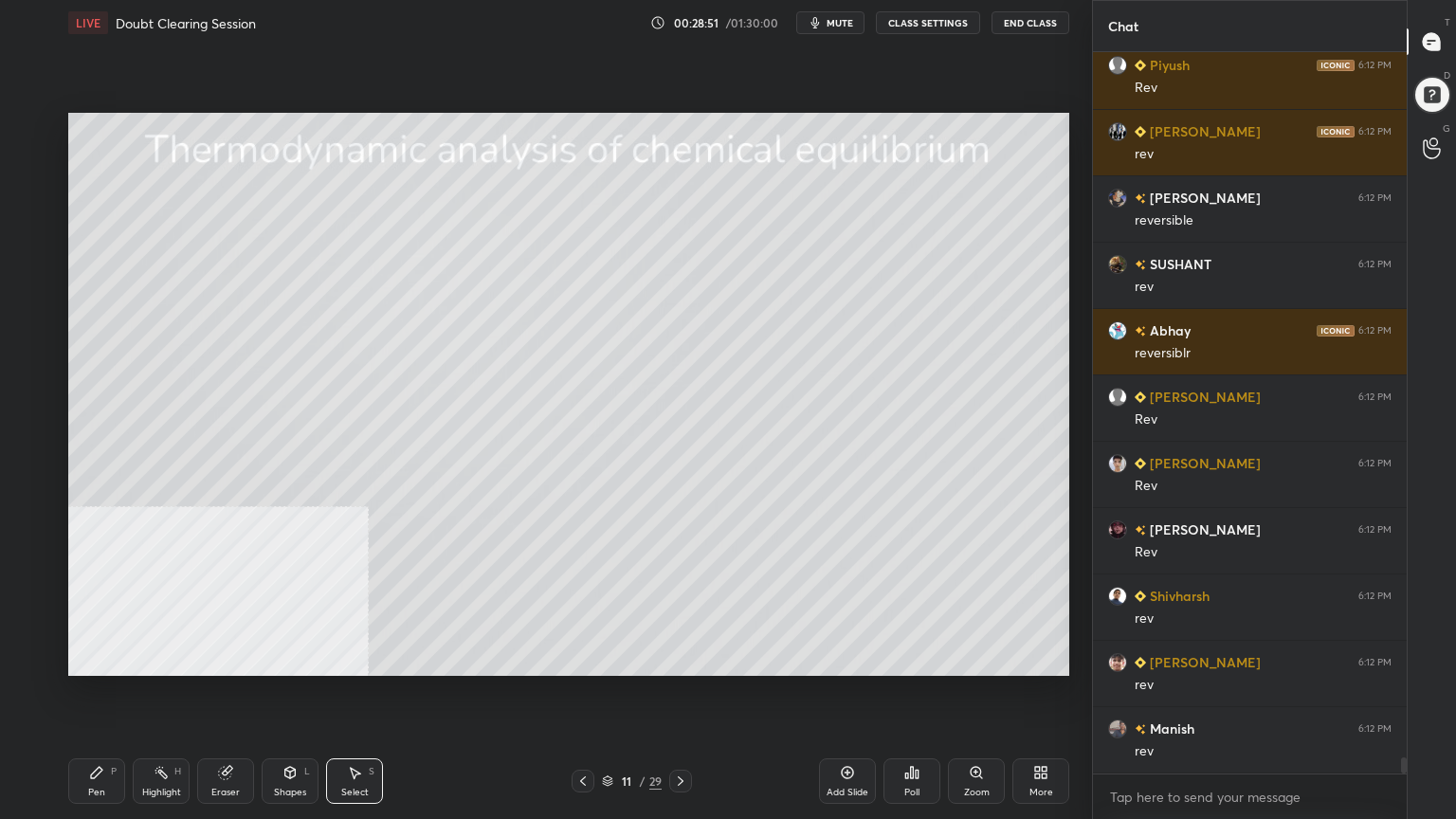 click on "0 ° Undo Copy Paste here Duplicate Duplicate to new slide Delete" at bounding box center [569, 394] 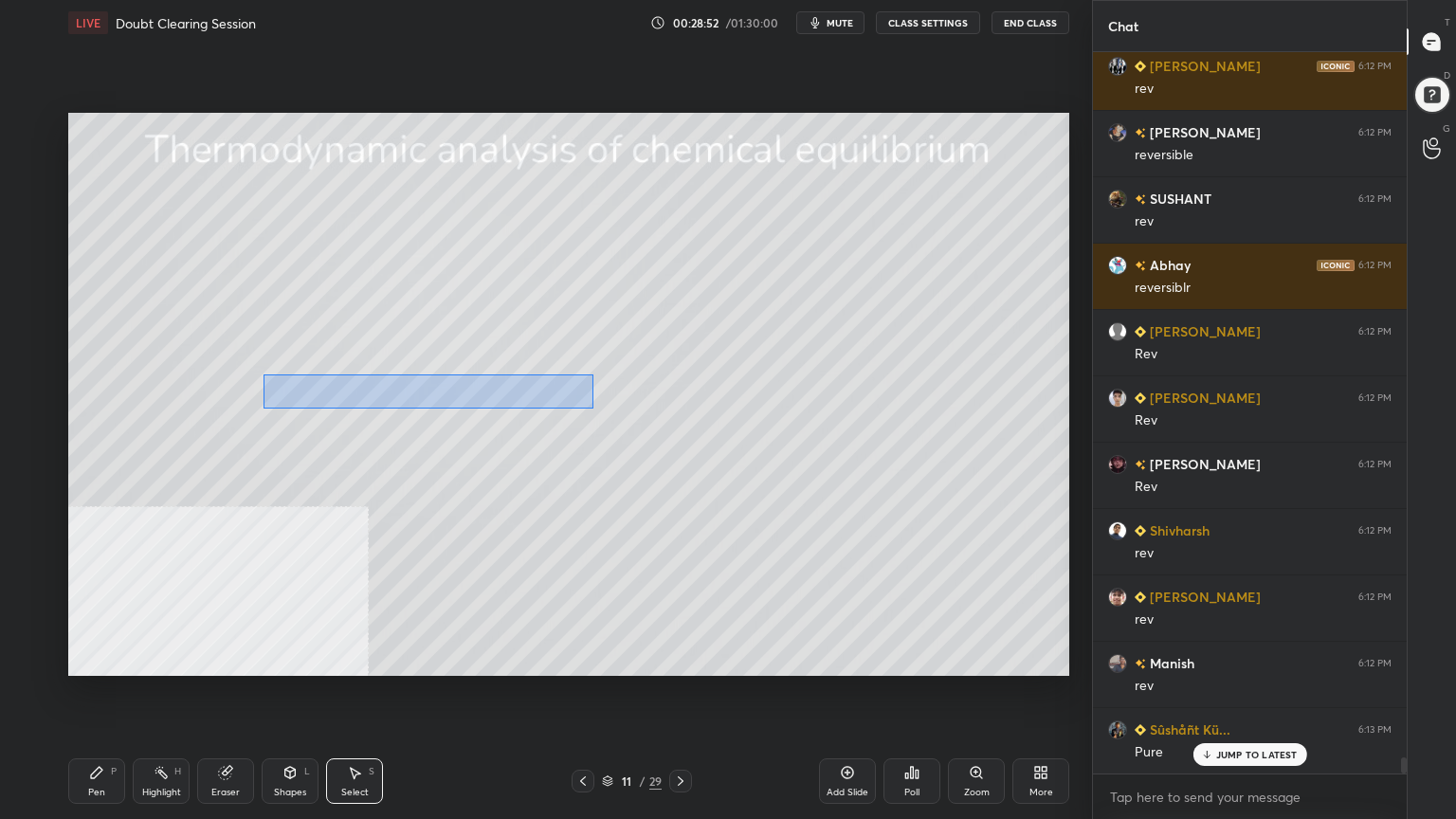 drag, startPoint x: 262, startPoint y: 373, endPoint x: 592, endPoint y: 409, distance: 331.95783 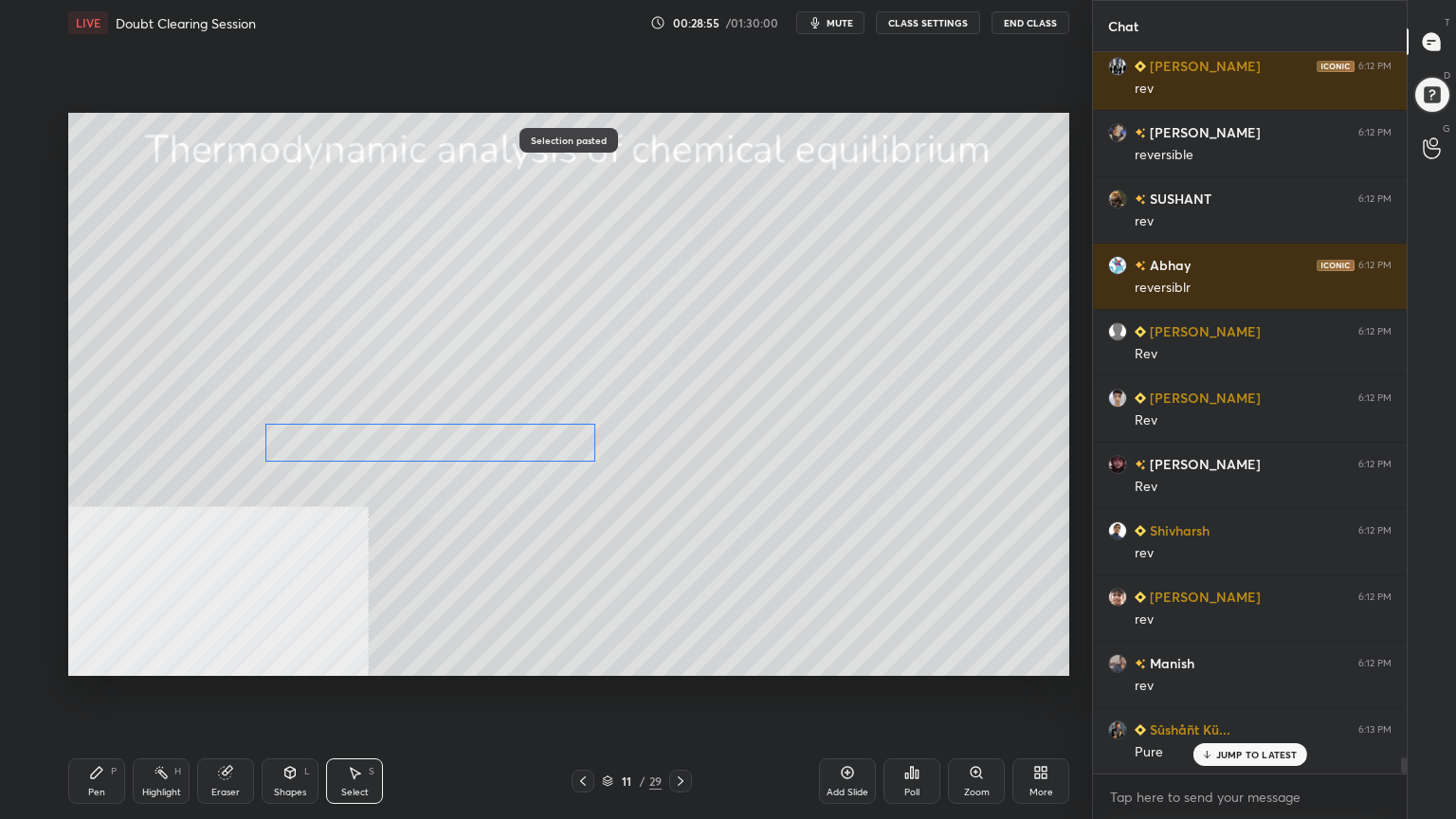 drag, startPoint x: 470, startPoint y: 417, endPoint x: 446, endPoint y: 443, distance: 35.383612 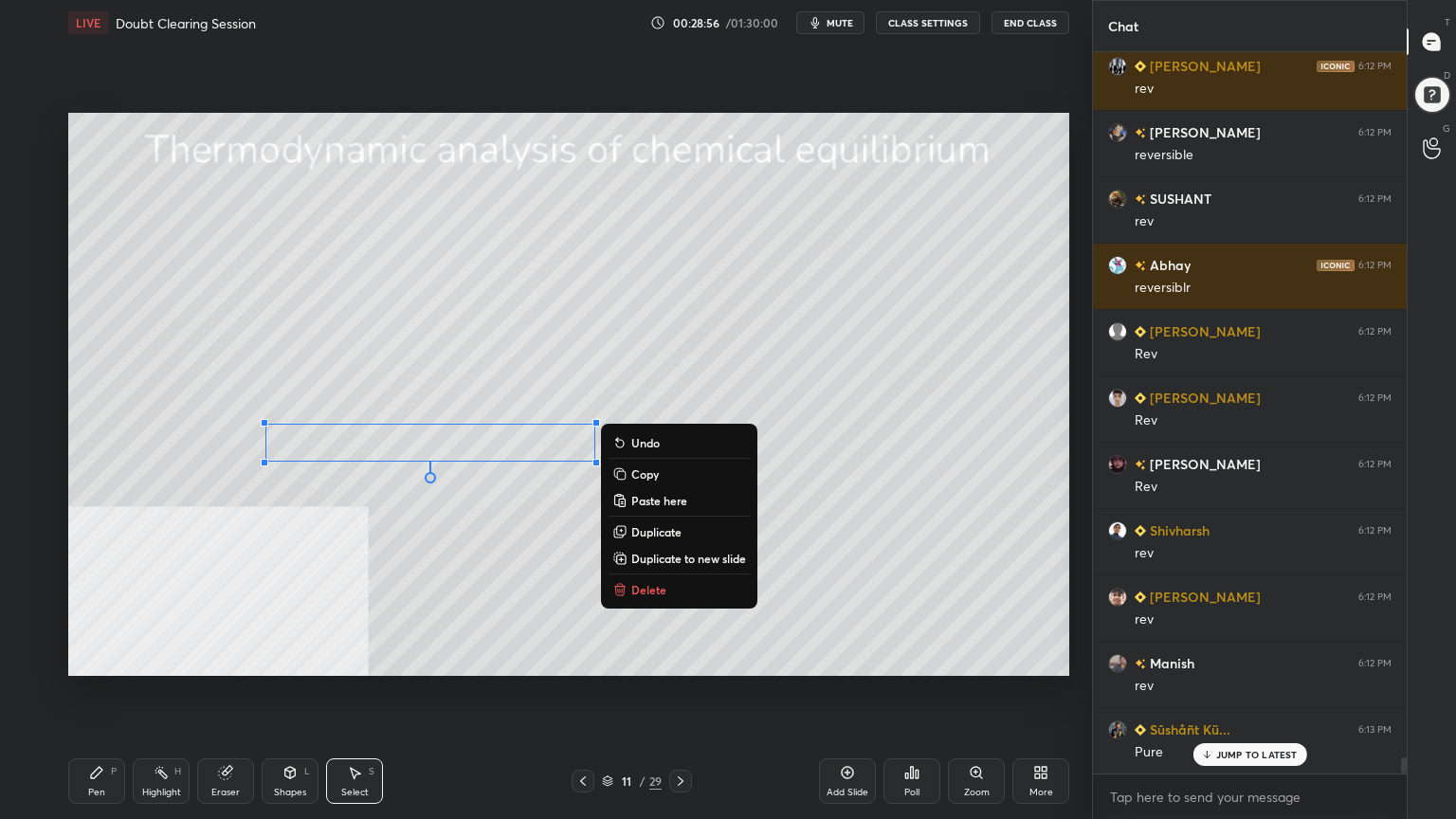 drag, startPoint x: 99, startPoint y: 790, endPoint x: 235, endPoint y: 690, distance: 168.80758 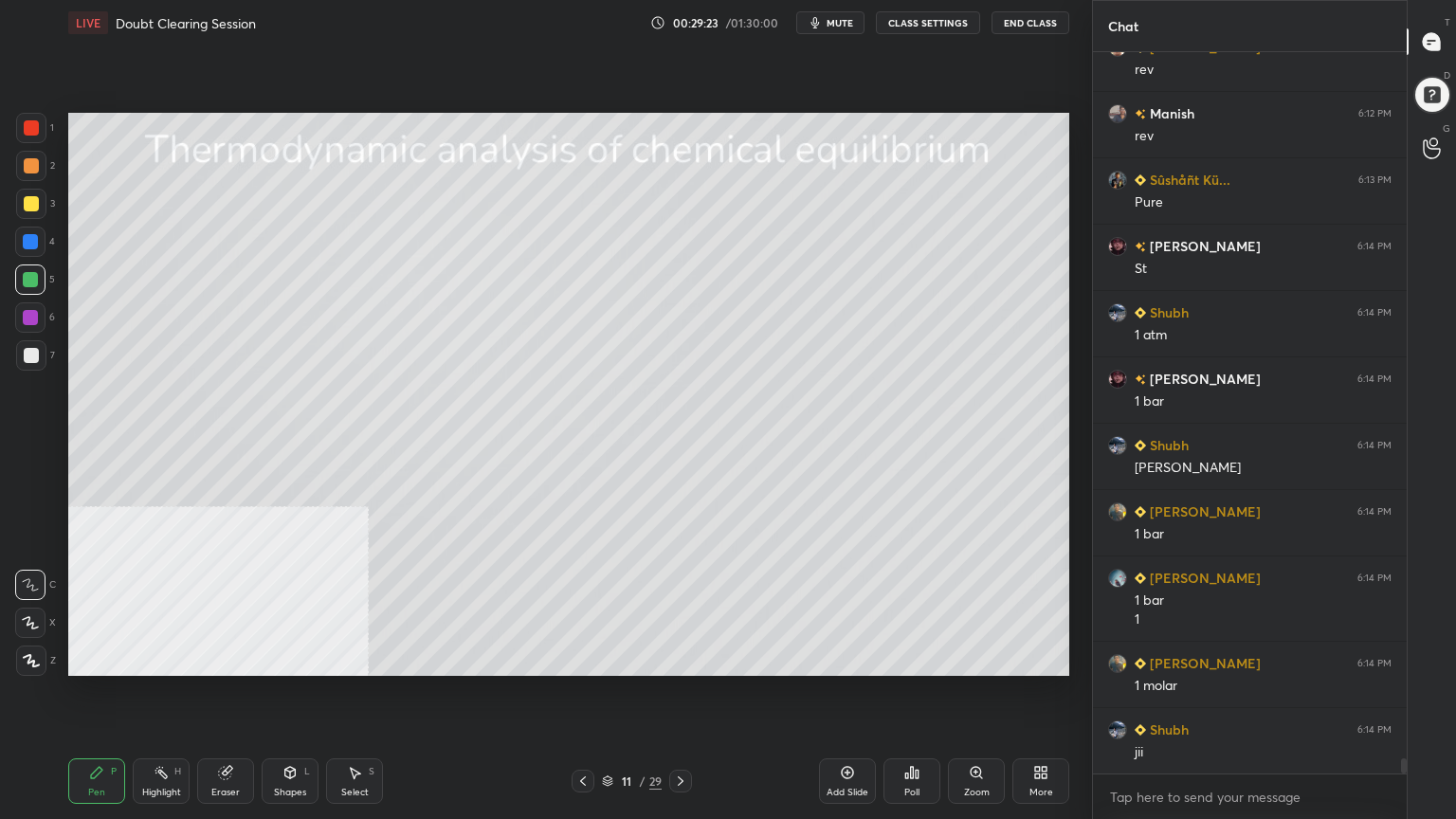 scroll, scrollTop: 32831, scrollLeft: 0, axis: vertical 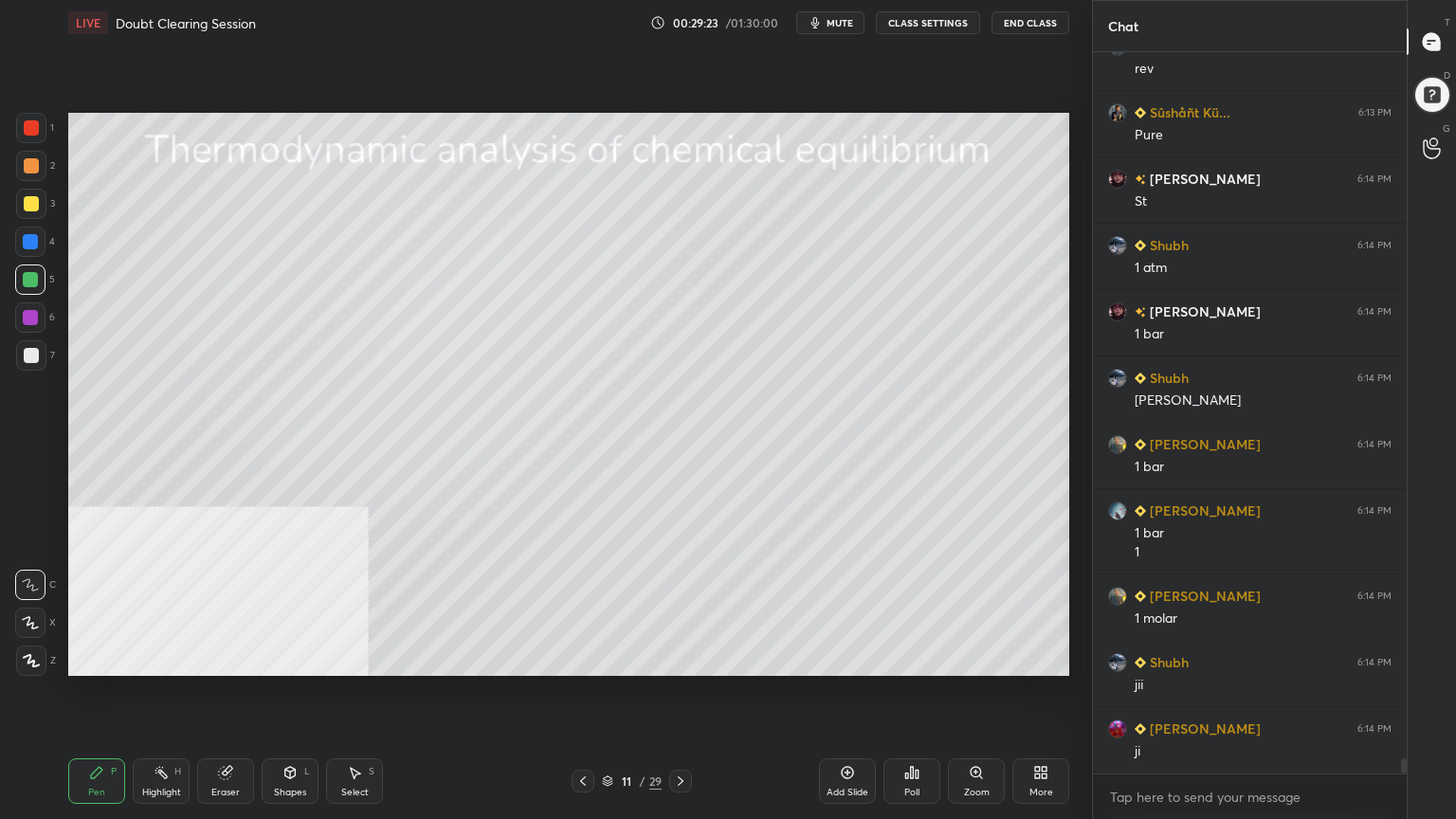 click at bounding box center (31, 355) 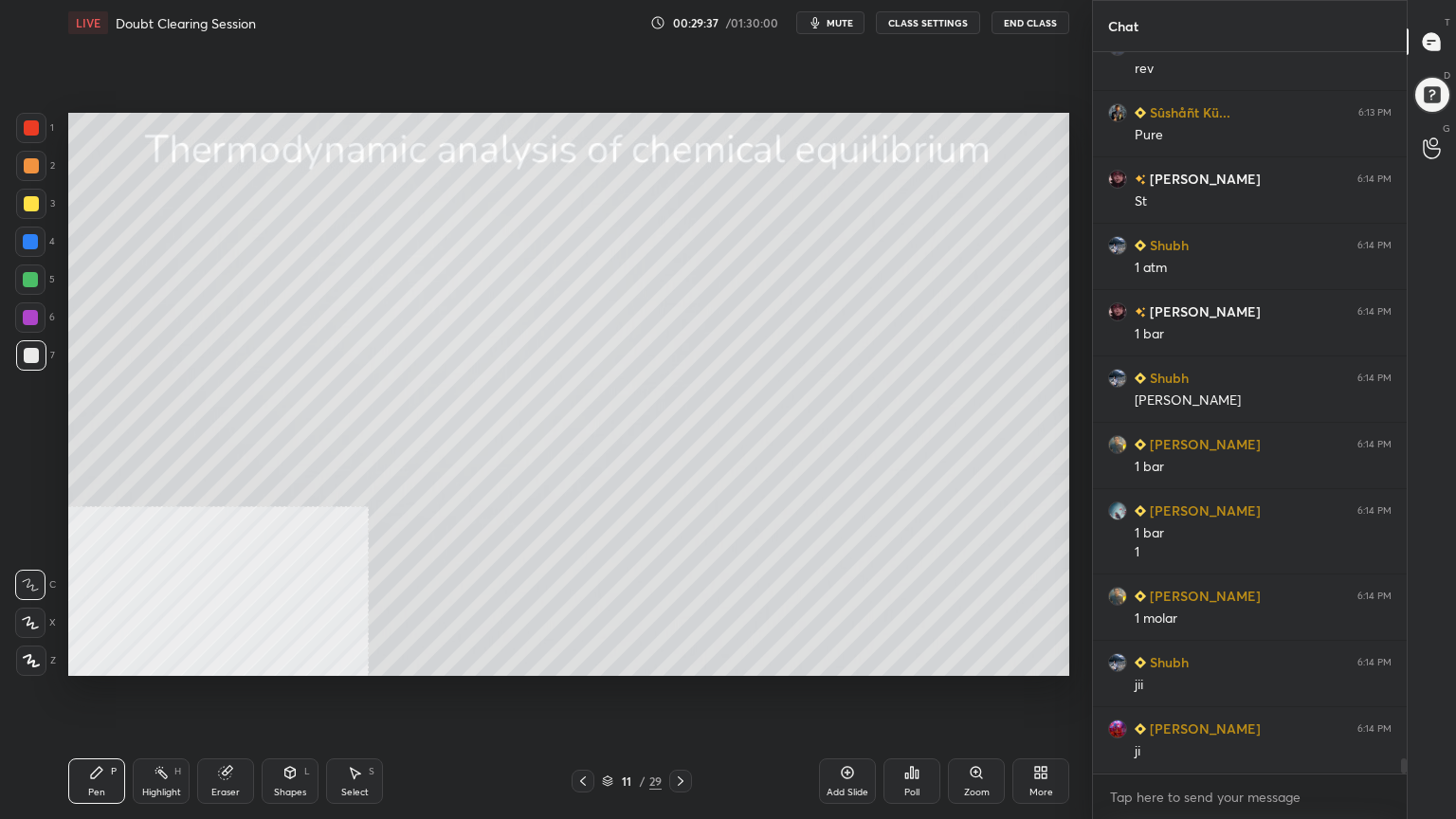 drag, startPoint x: 27, startPoint y: 275, endPoint x: 41, endPoint y: 279, distance: 14.56022 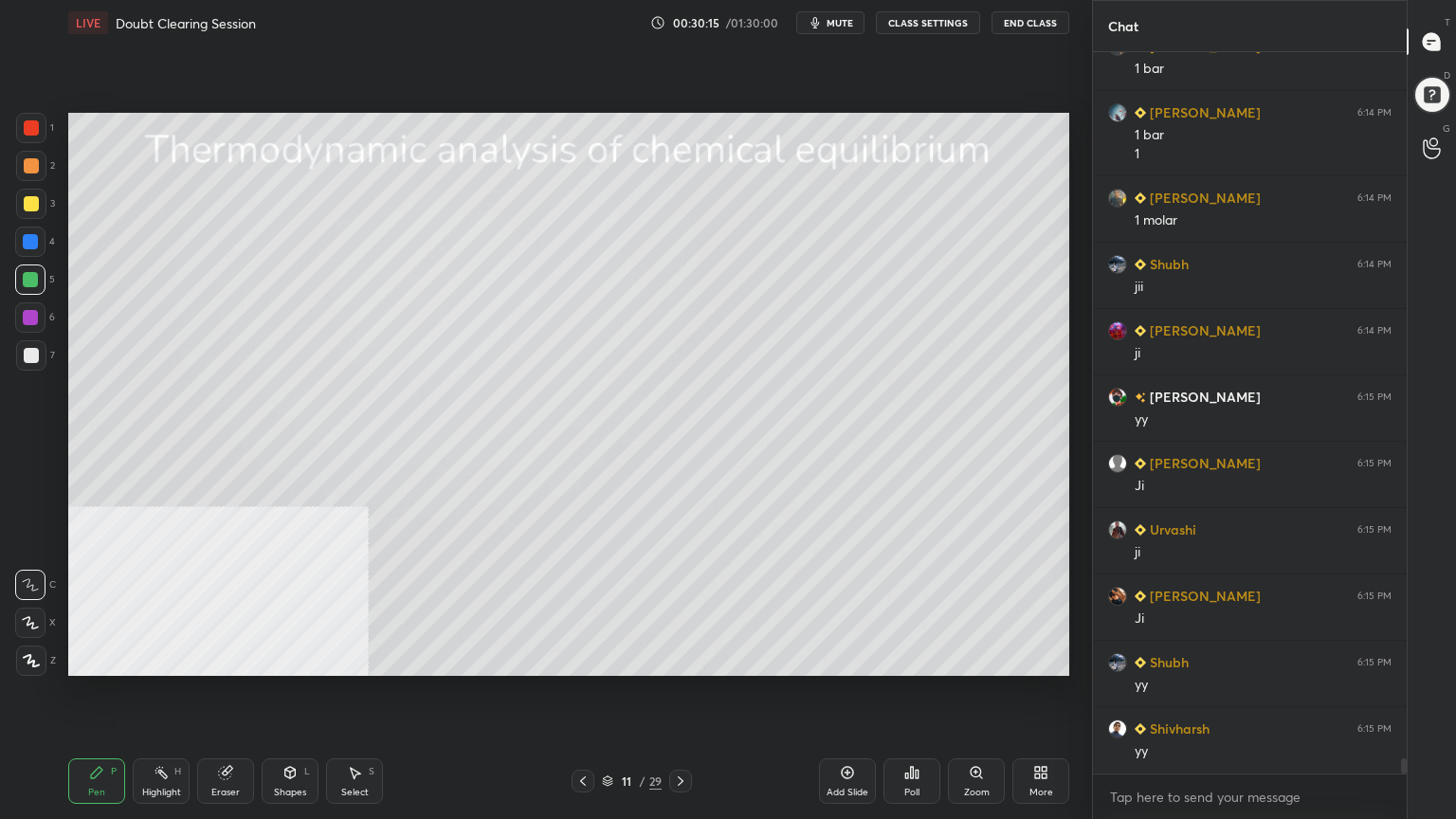 scroll, scrollTop: 33295, scrollLeft: 0, axis: vertical 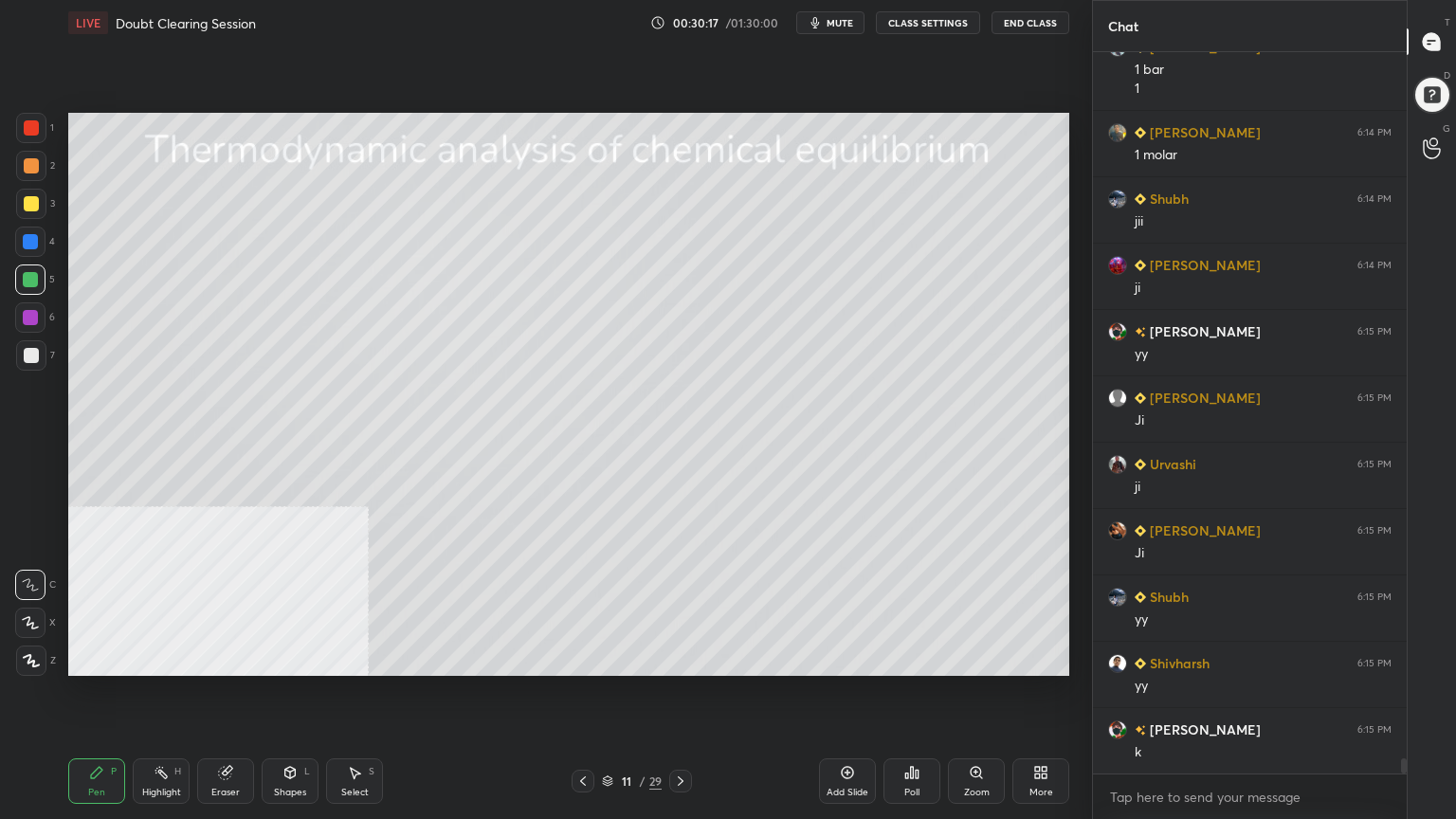 click 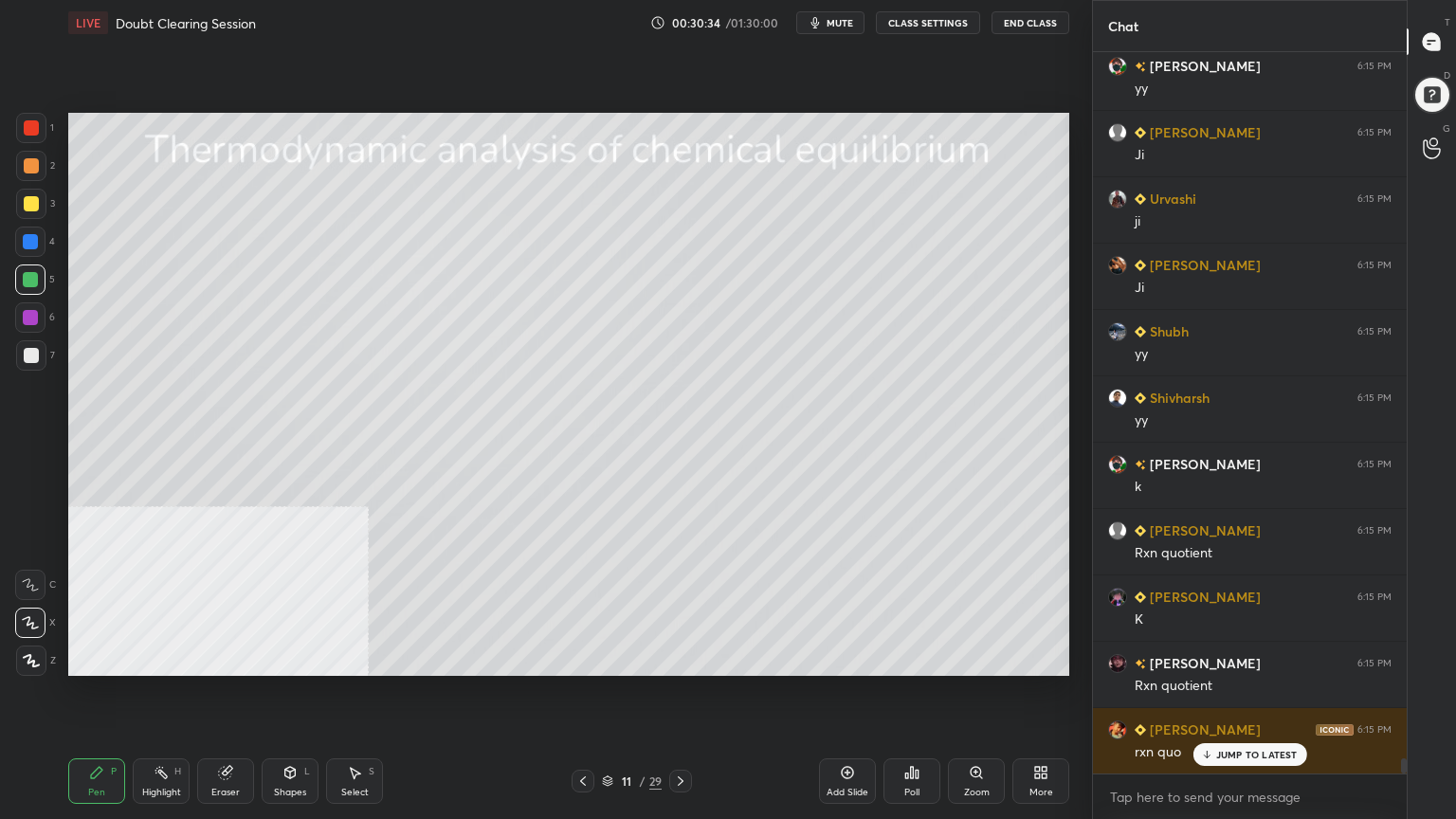 scroll, scrollTop: 33627, scrollLeft: 0, axis: vertical 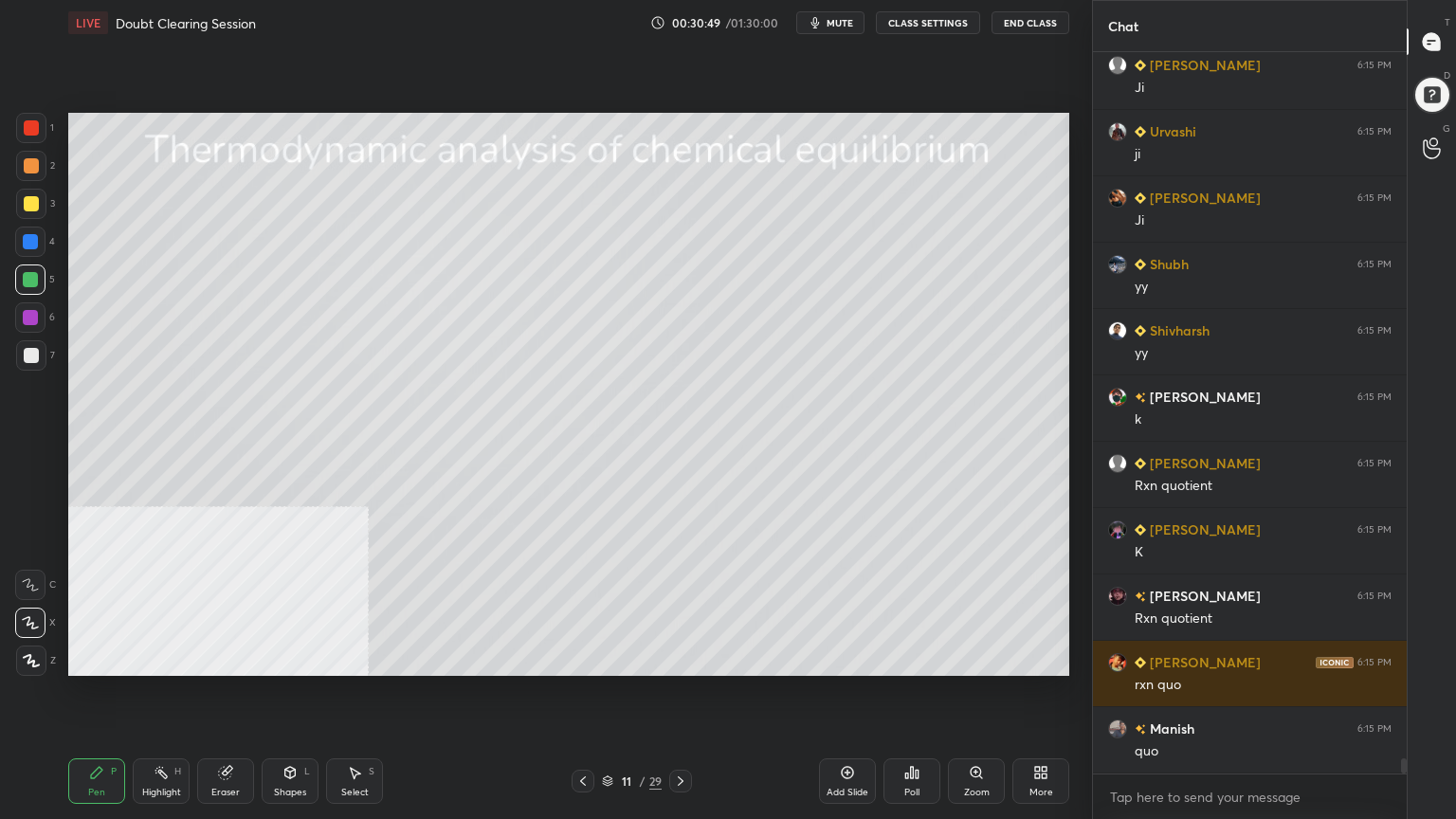 drag, startPoint x: 29, startPoint y: 359, endPoint x: 29, endPoint y: 349, distance: 10 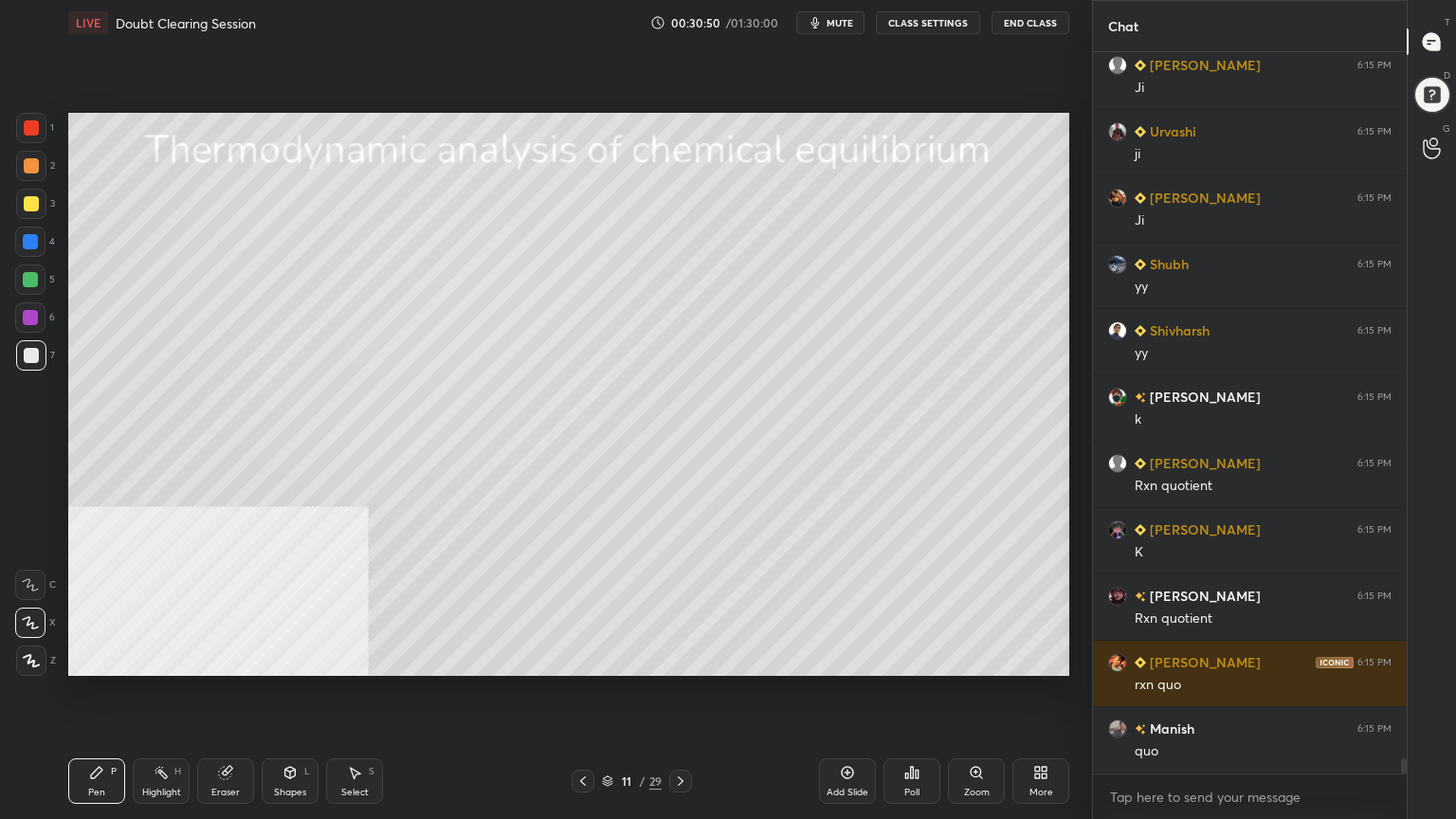 click at bounding box center (30, 585) 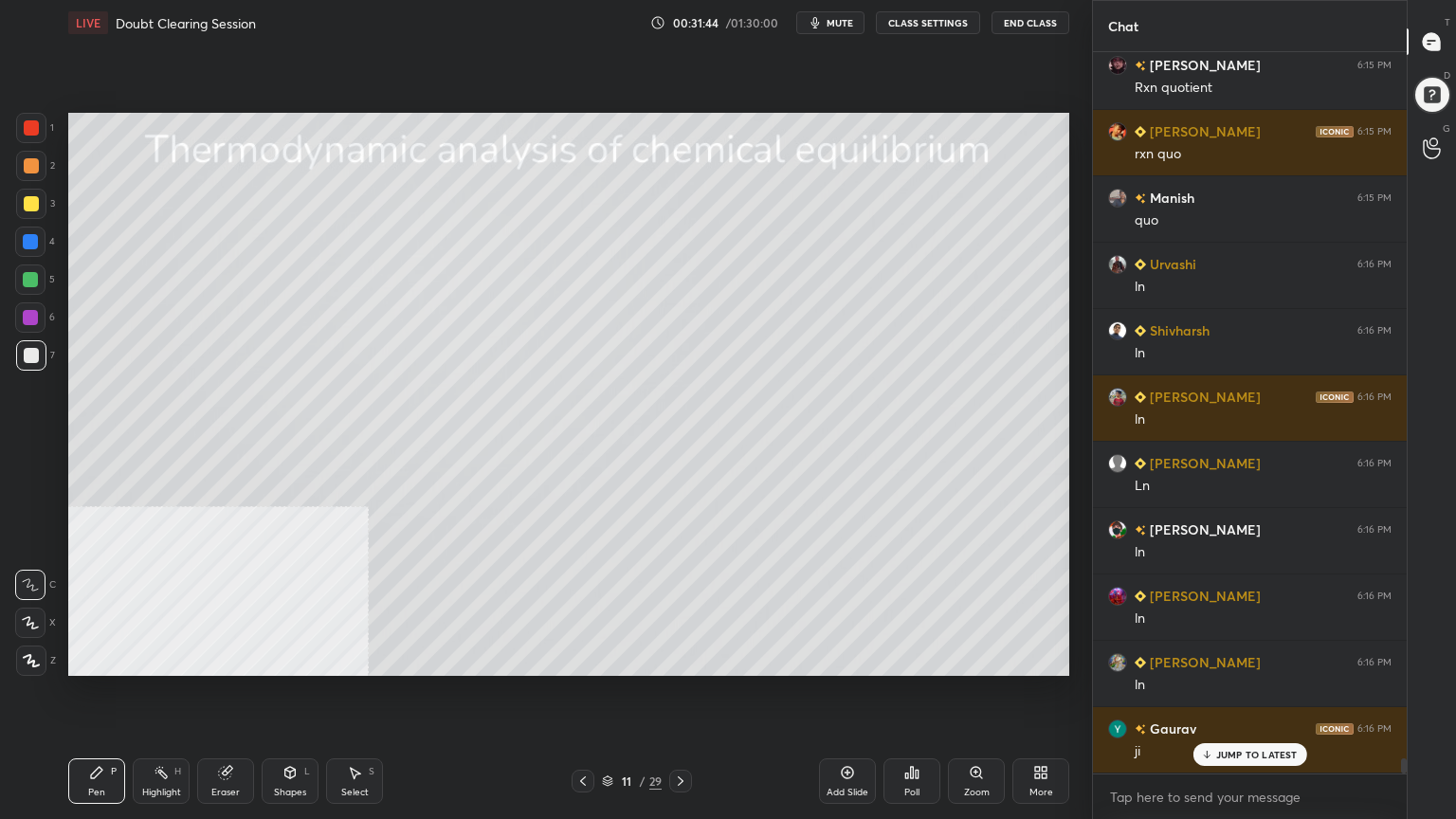 scroll, scrollTop: 34224, scrollLeft: 0, axis: vertical 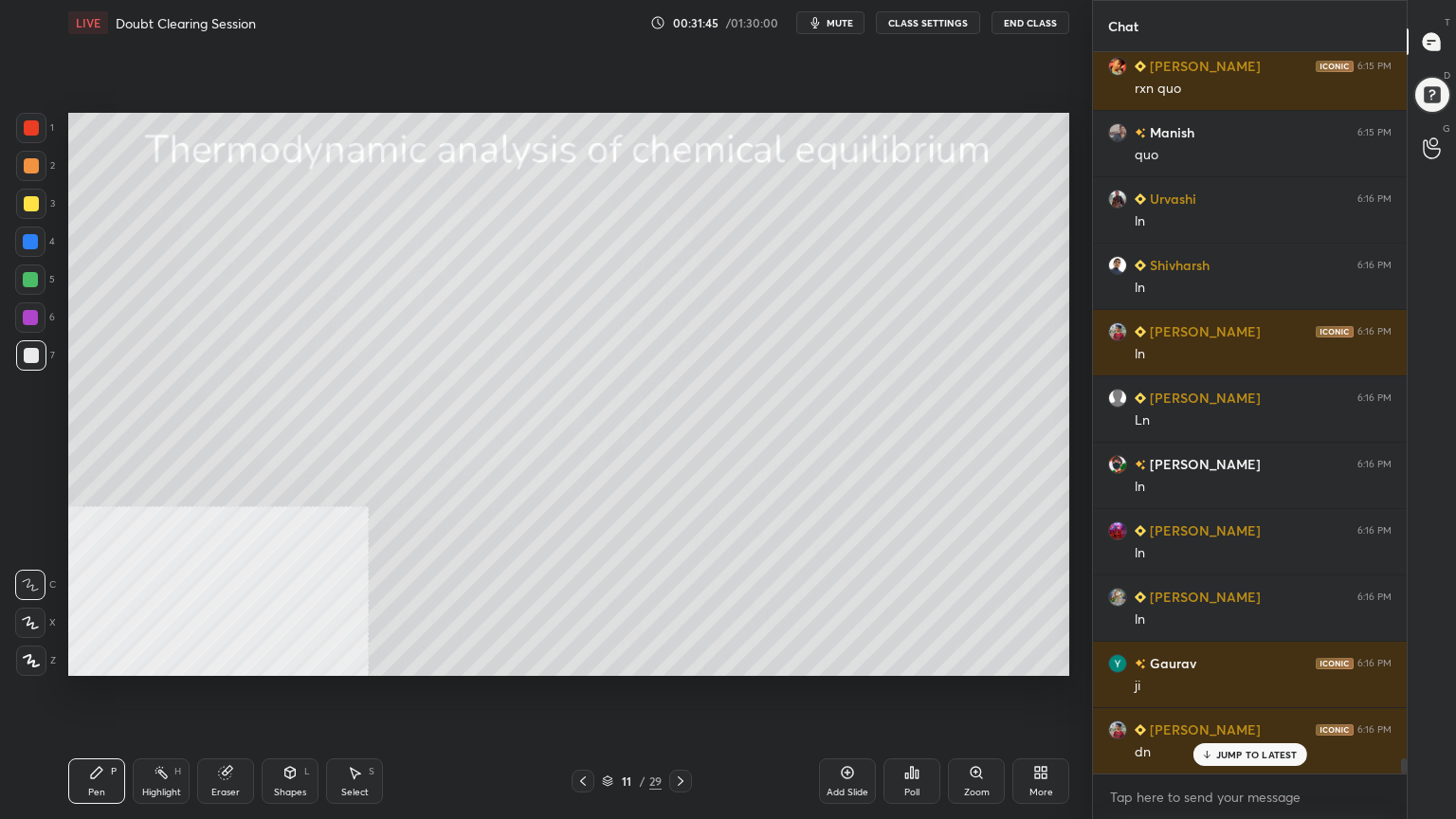click at bounding box center [31, 204] 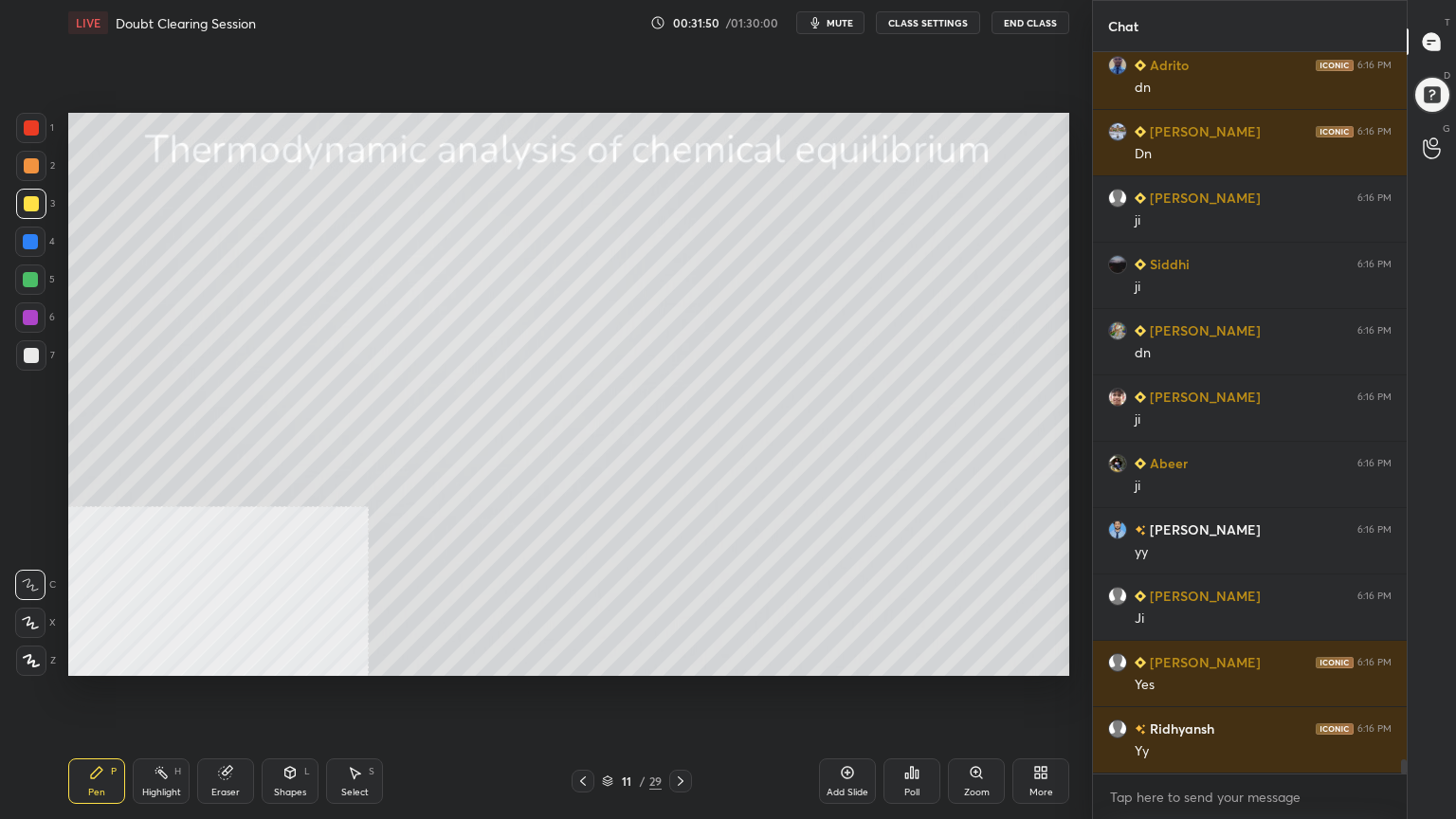 scroll, scrollTop: 35153, scrollLeft: 0, axis: vertical 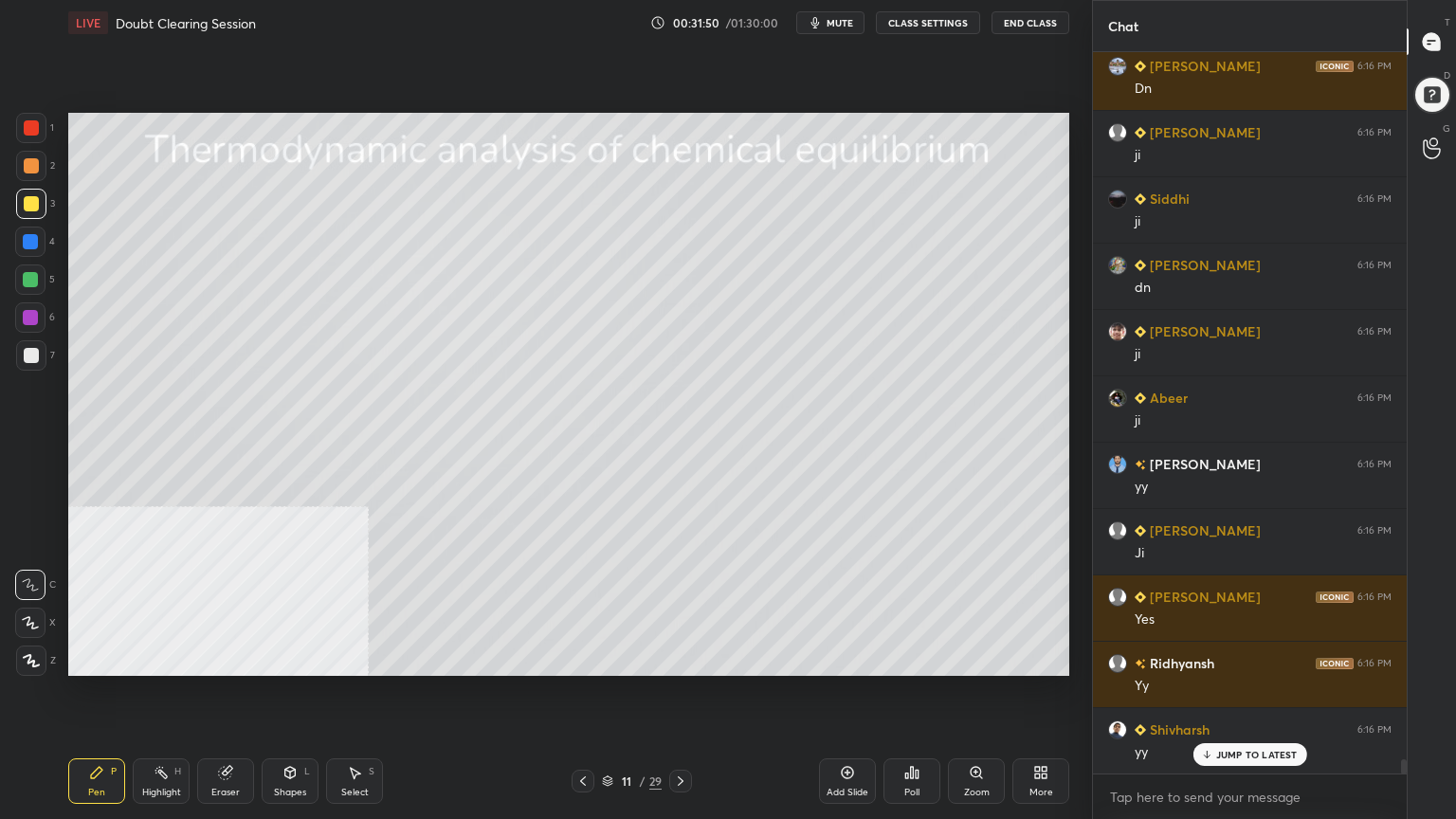 click 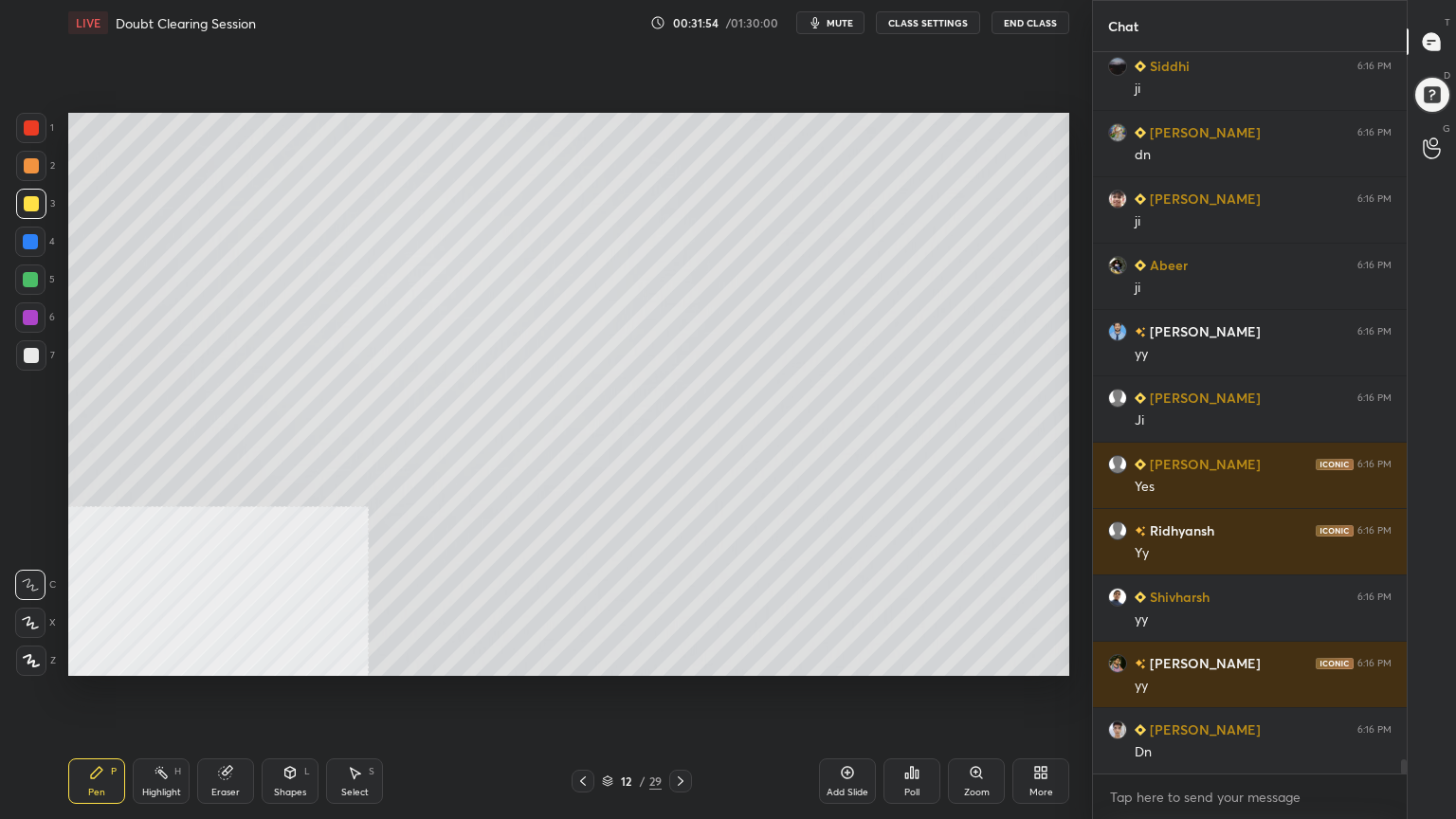 scroll, scrollTop: 35353, scrollLeft: 0, axis: vertical 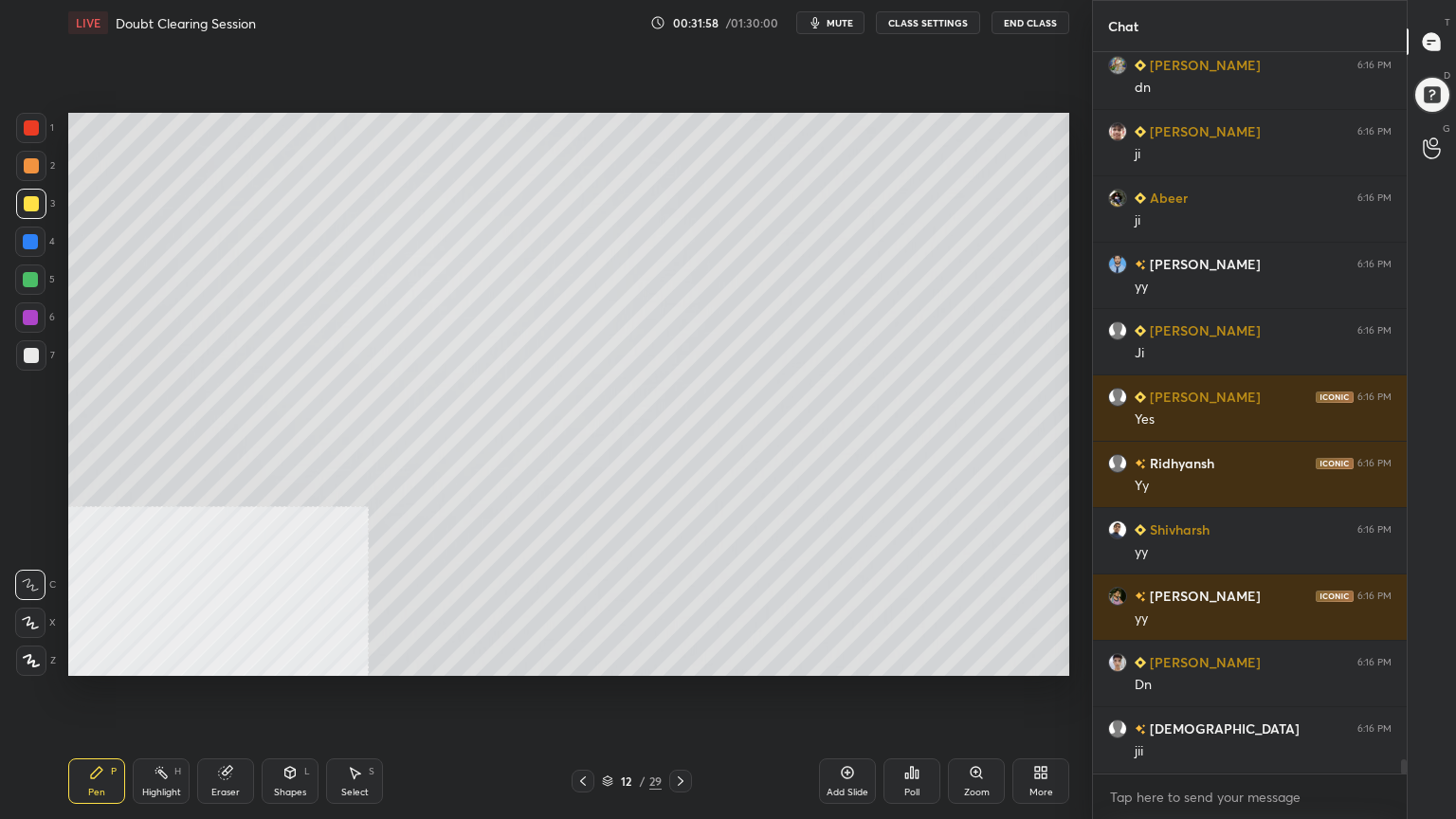 click at bounding box center (31, 166) 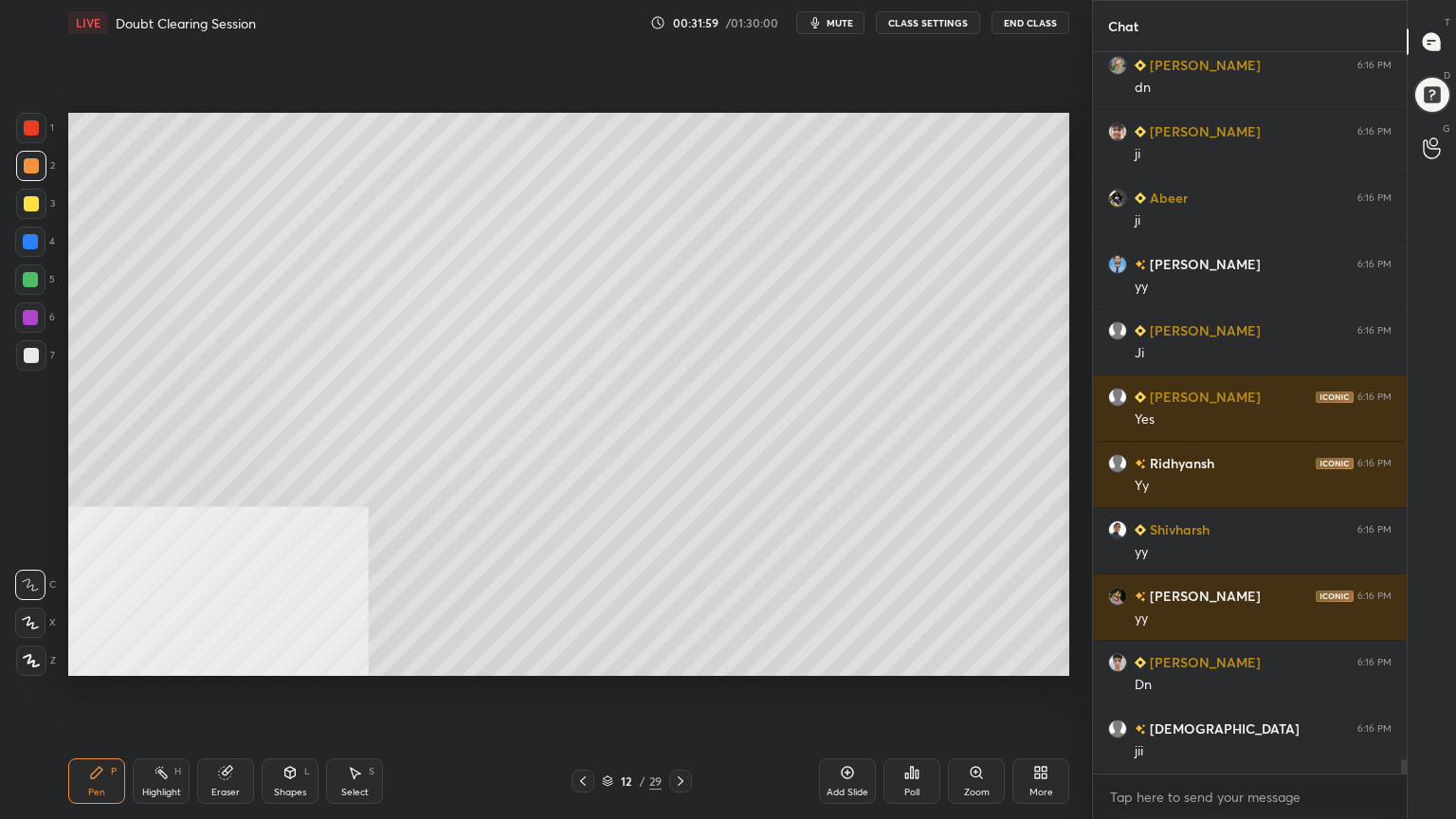 drag, startPoint x: 24, startPoint y: 626, endPoint x: 61, endPoint y: 562, distance: 73.92564 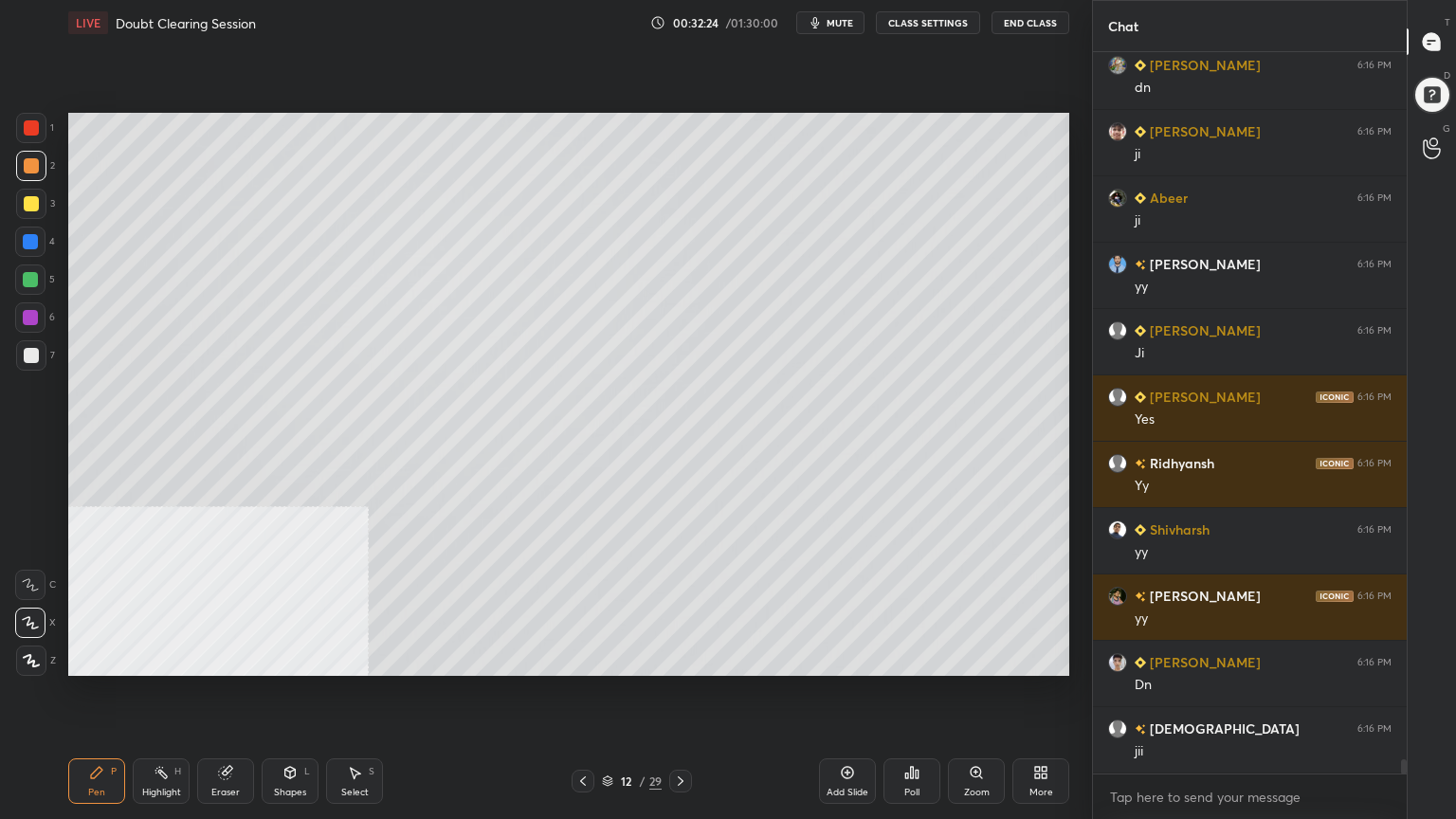 click on "Shapes L" at bounding box center (290, 781) 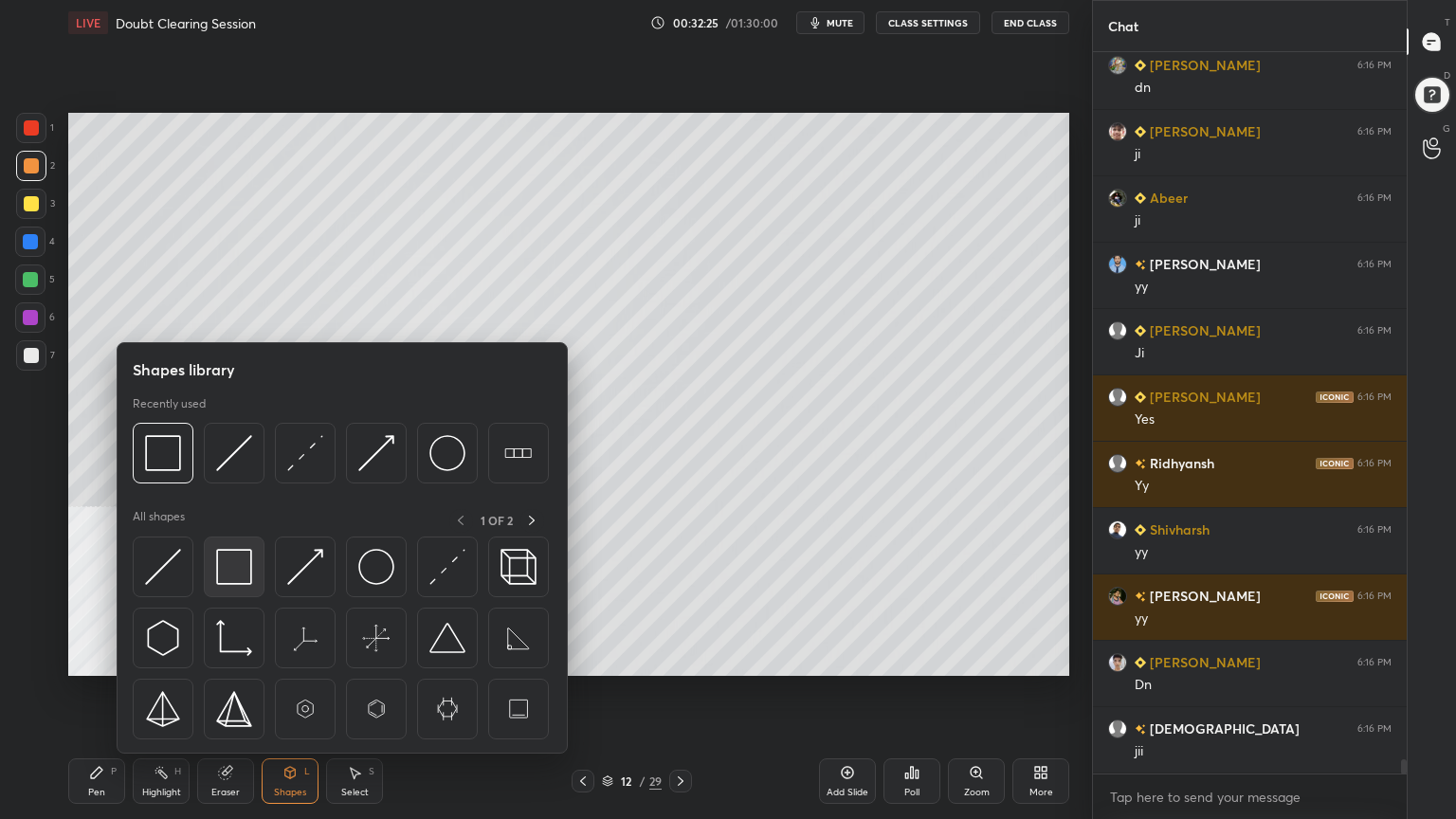 click at bounding box center [234, 567] 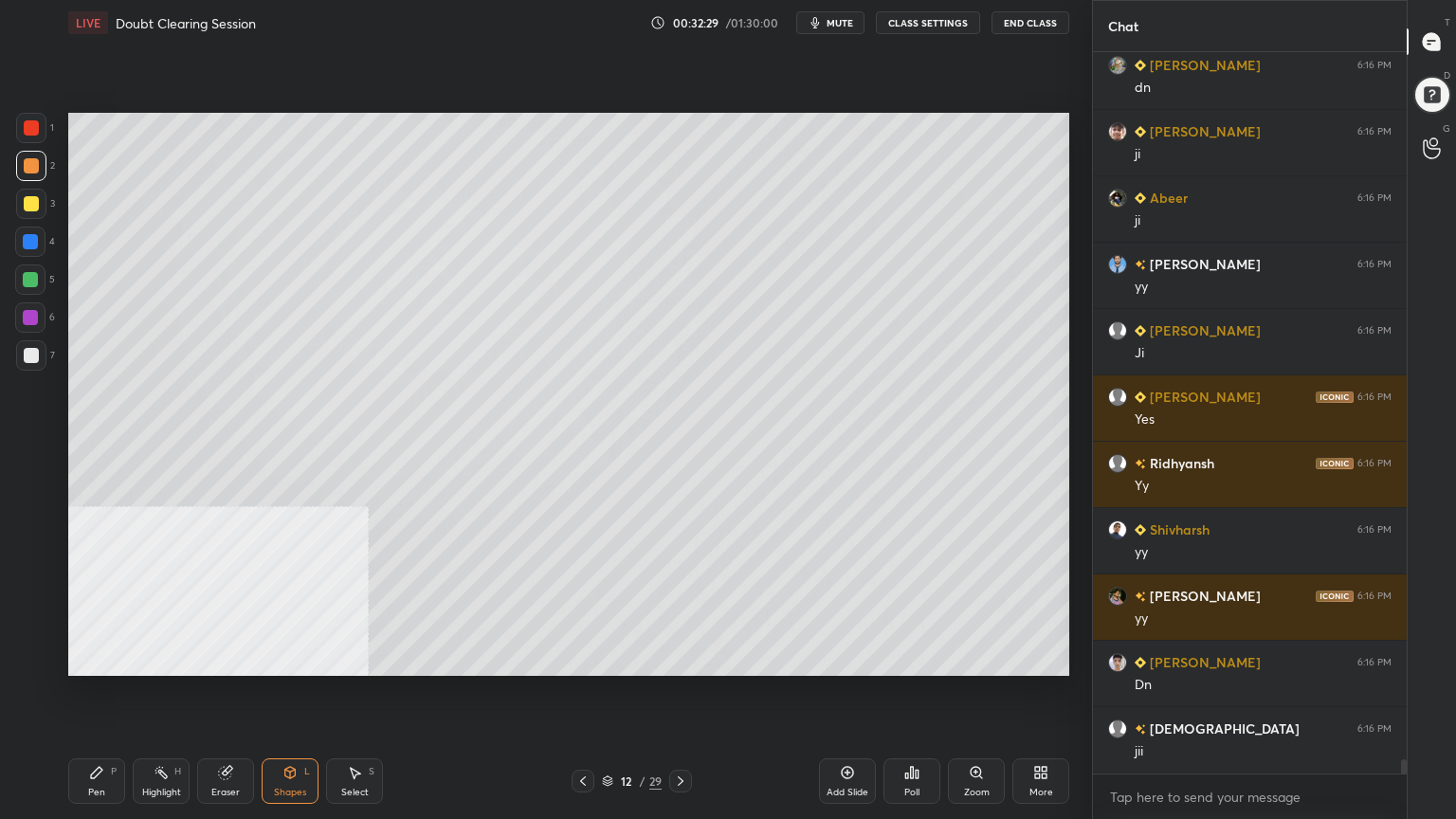 drag, startPoint x: 363, startPoint y: 786, endPoint x: 364, endPoint y: 691, distance: 95.005 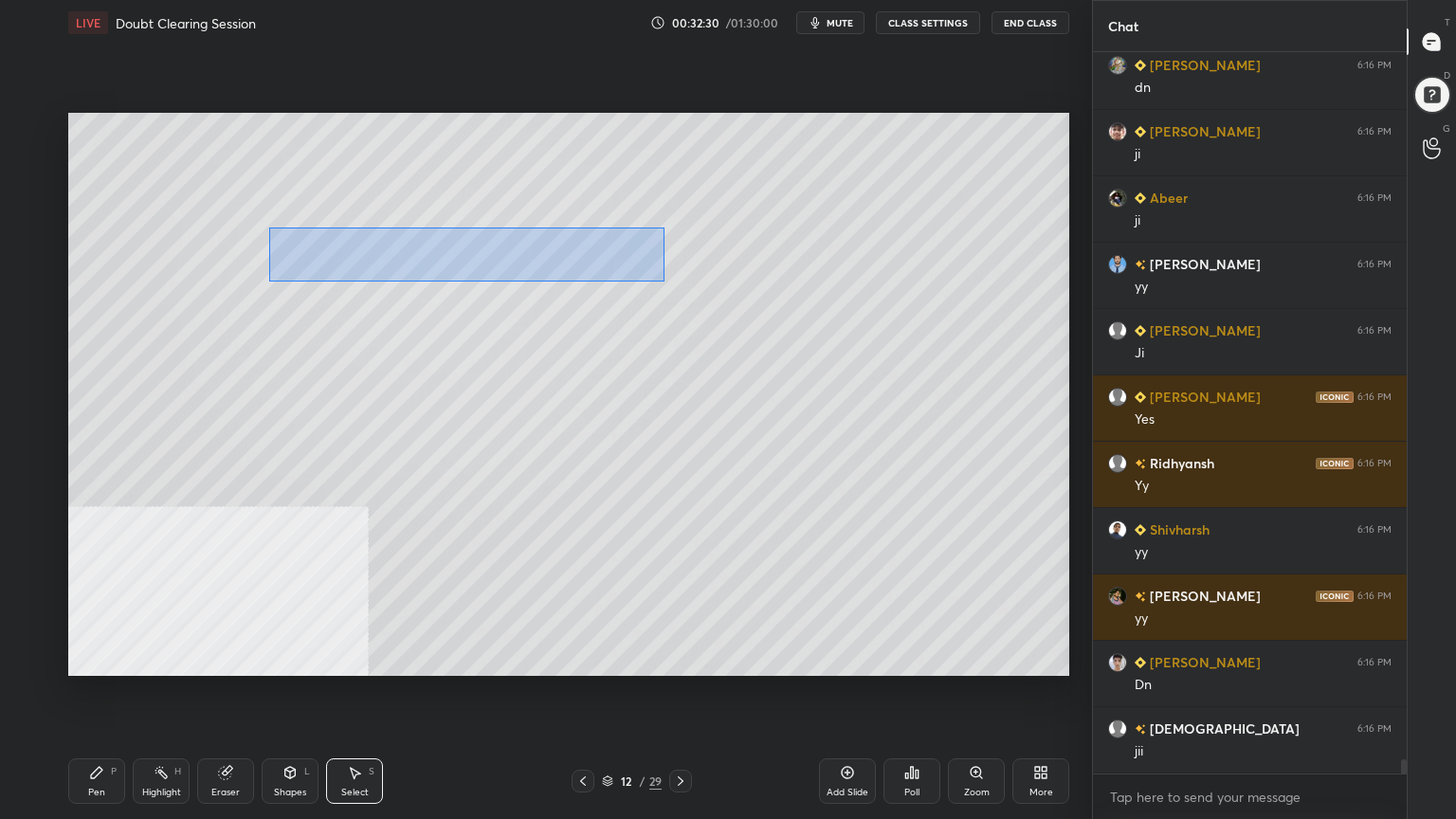 scroll, scrollTop: 35398, scrollLeft: 0, axis: vertical 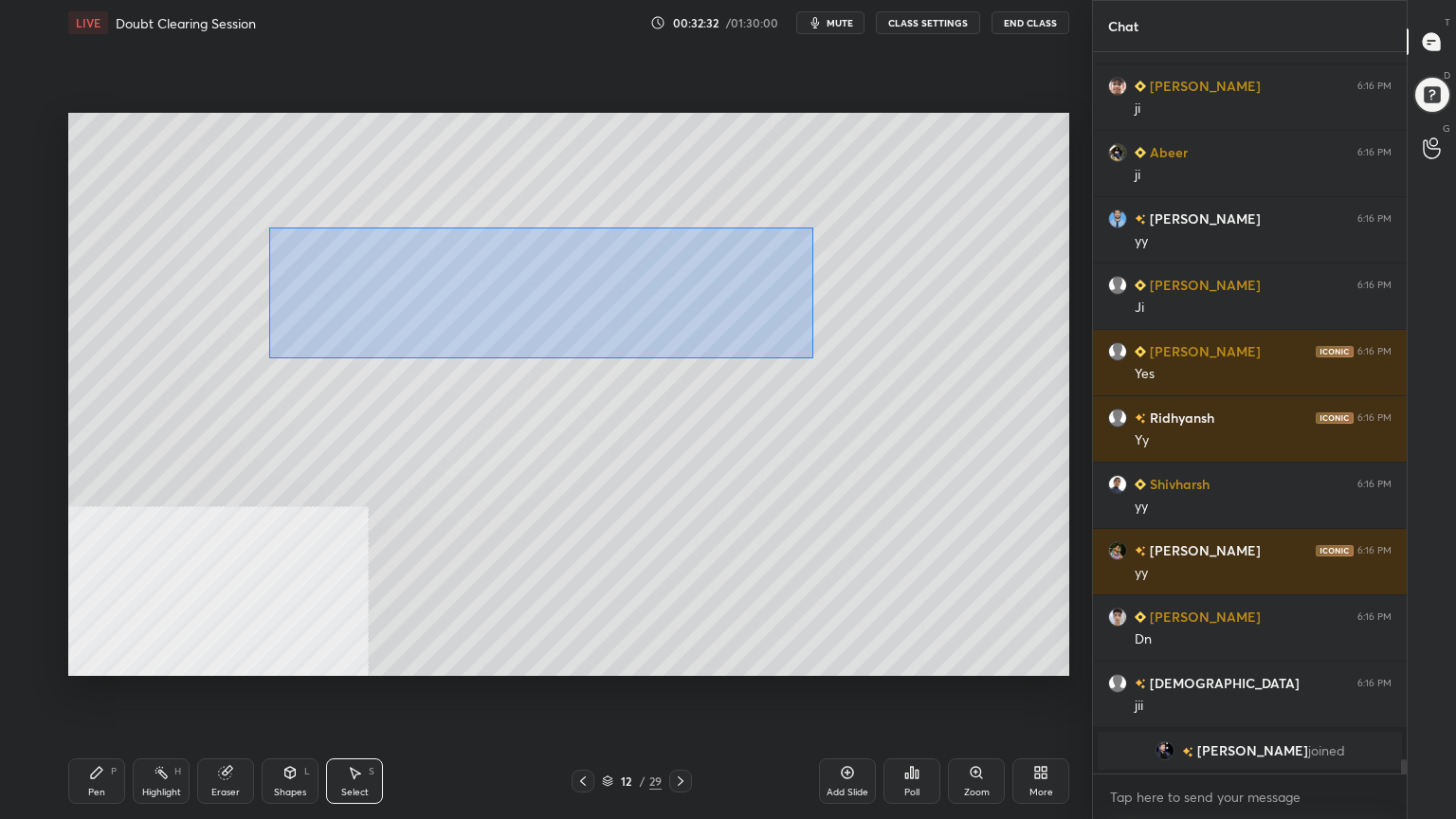 drag, startPoint x: 269, startPoint y: 228, endPoint x: 802, endPoint y: 351, distance: 547.00823 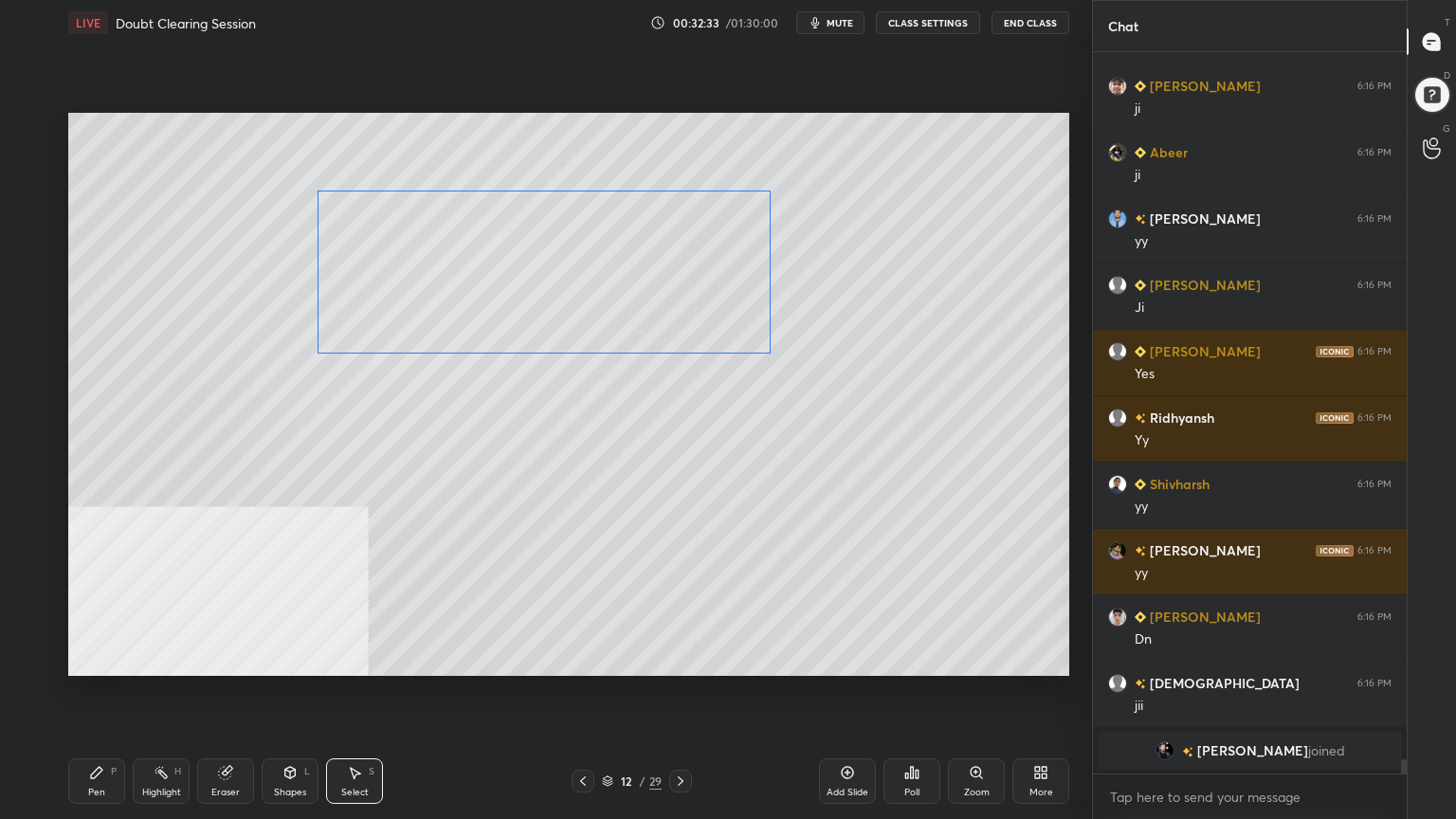 drag, startPoint x: 677, startPoint y: 315, endPoint x: 707, endPoint y: 300, distance: 33.54102 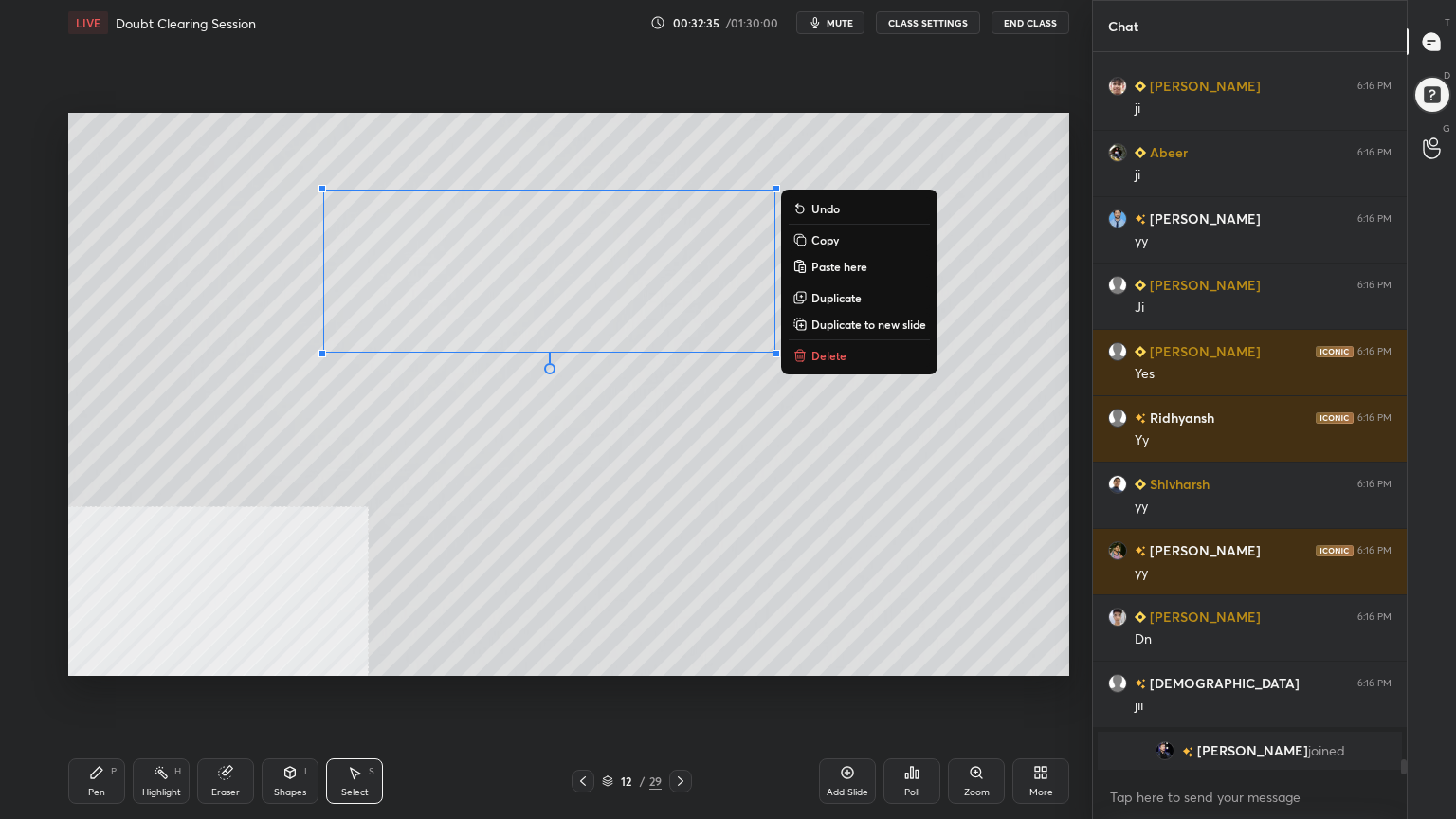 drag, startPoint x: 110, startPoint y: 780, endPoint x: 117, endPoint y: 752, distance: 28.861739 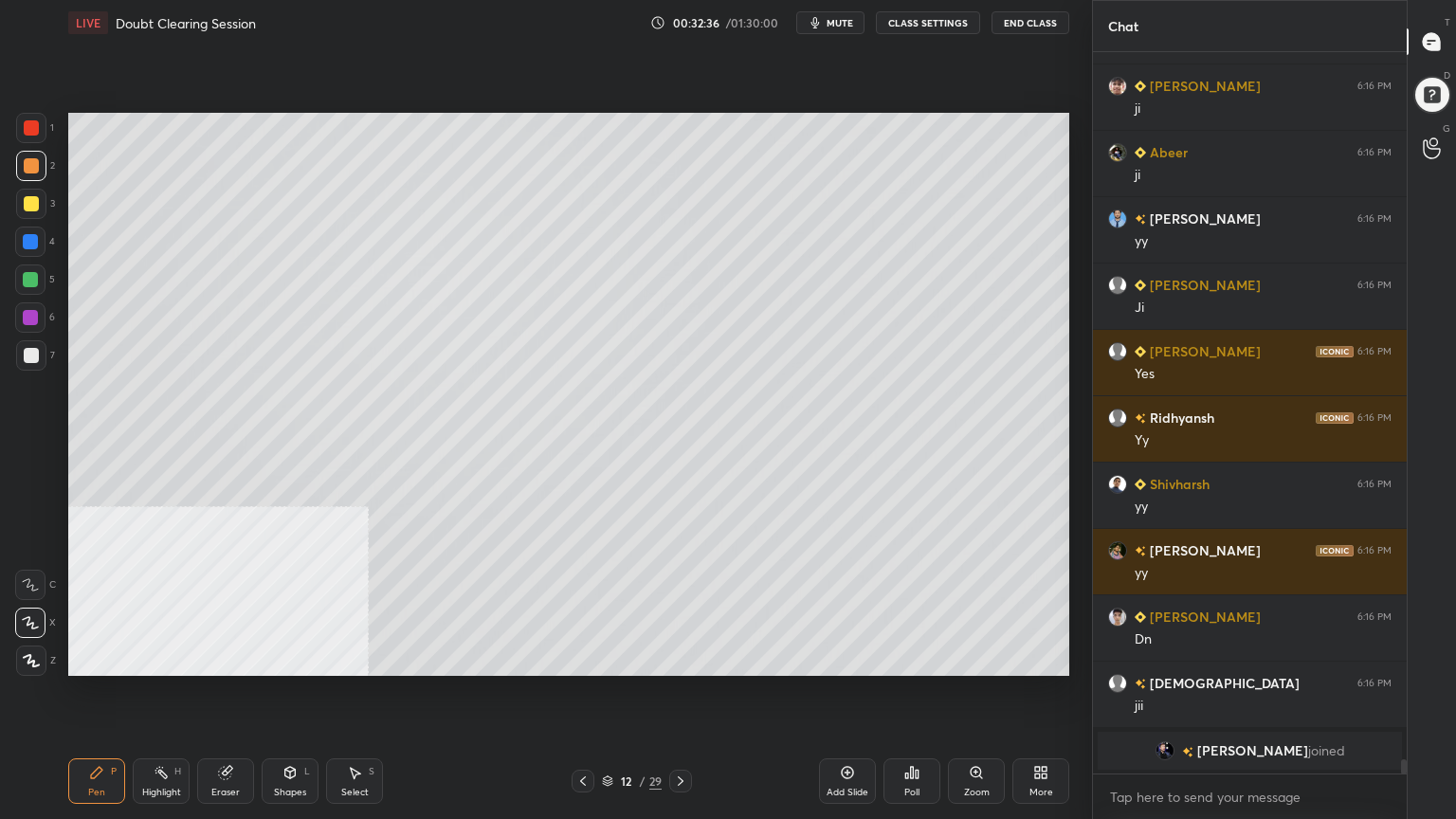 click at bounding box center (30, 280) 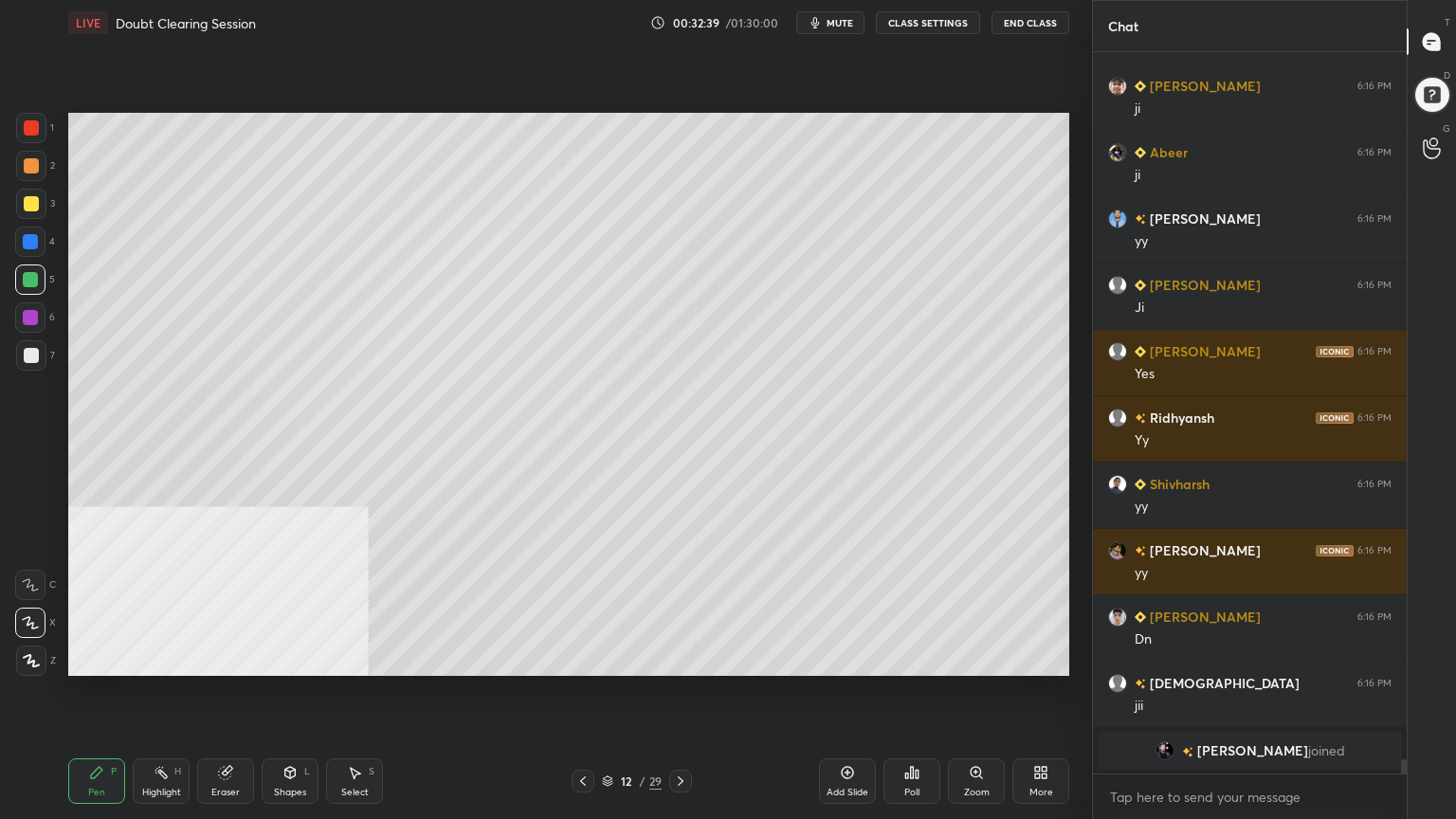 drag, startPoint x: 30, startPoint y: 583, endPoint x: 61, endPoint y: 561, distance: 38.01316 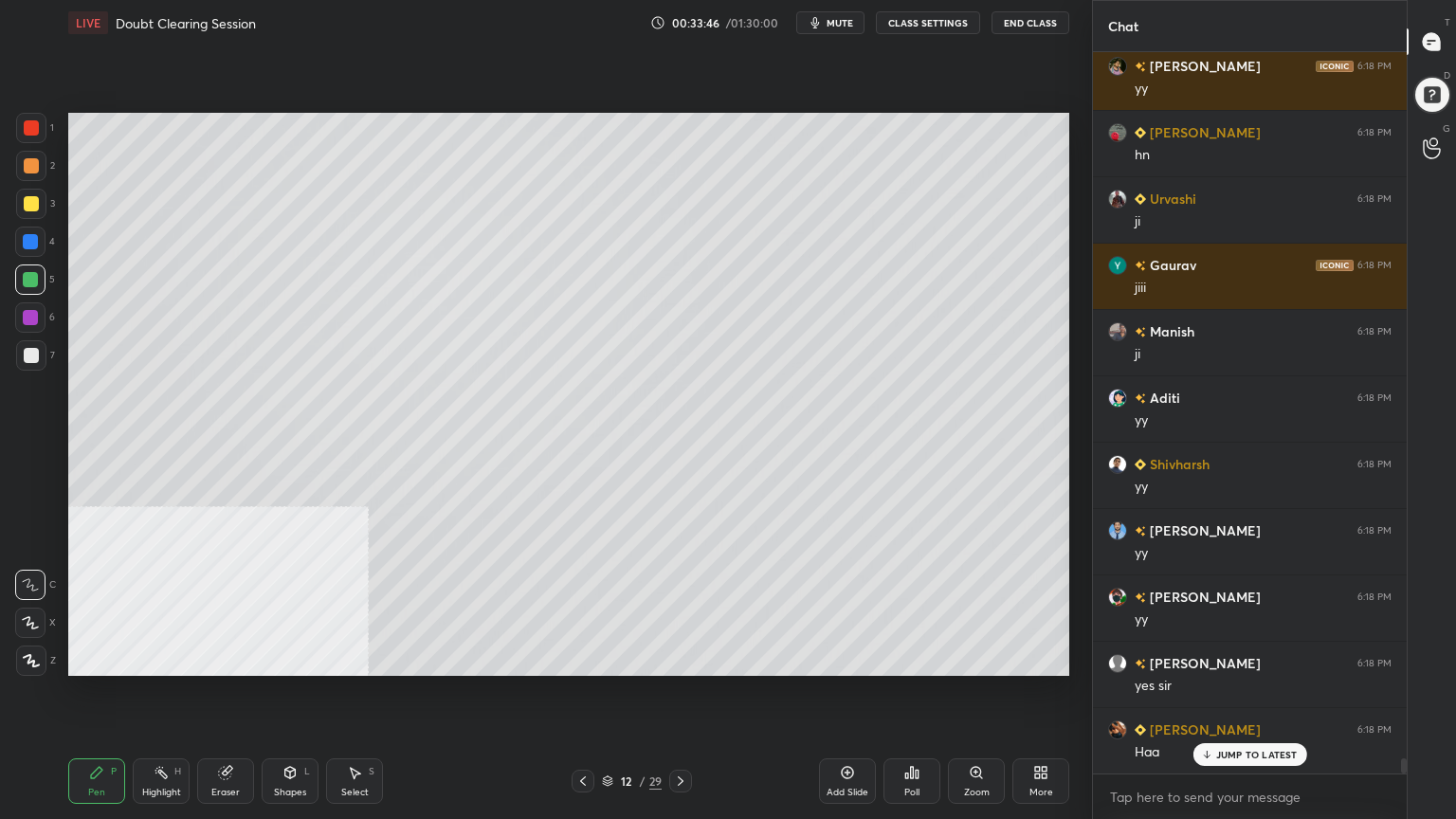 scroll, scrollTop: 34499, scrollLeft: 0, axis: vertical 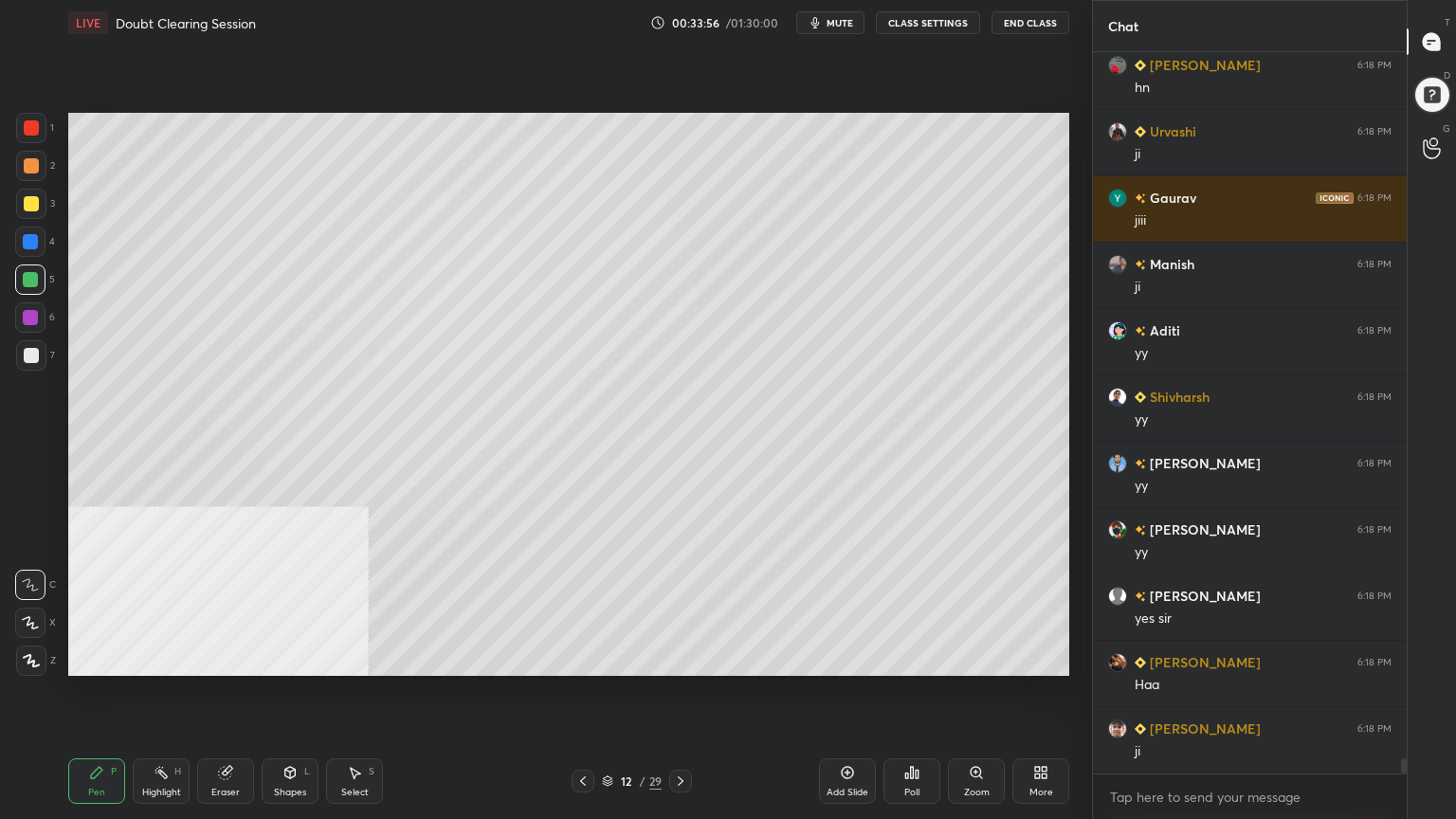 click at bounding box center [31, 355] 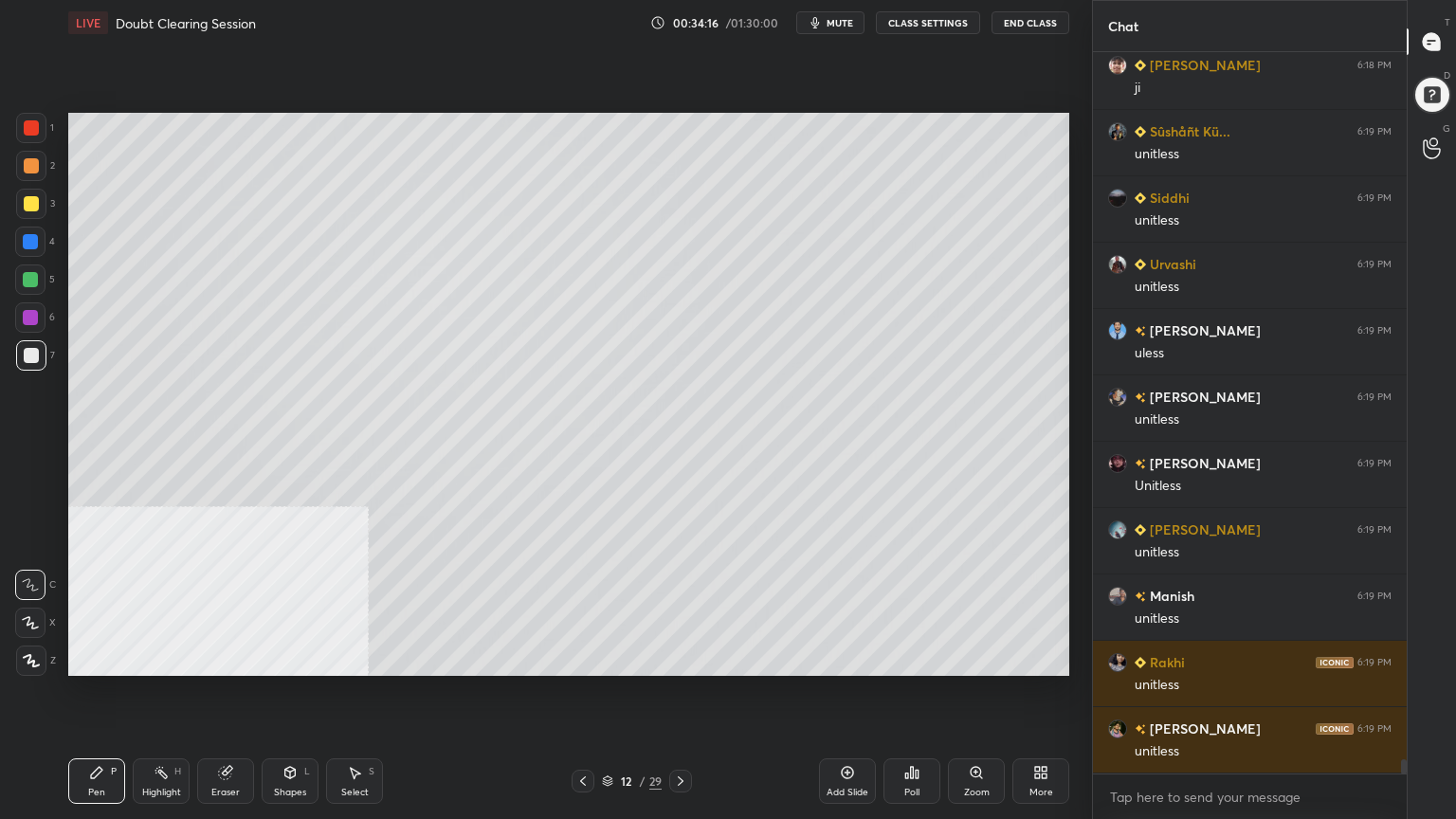 scroll, scrollTop: 35228, scrollLeft: 0, axis: vertical 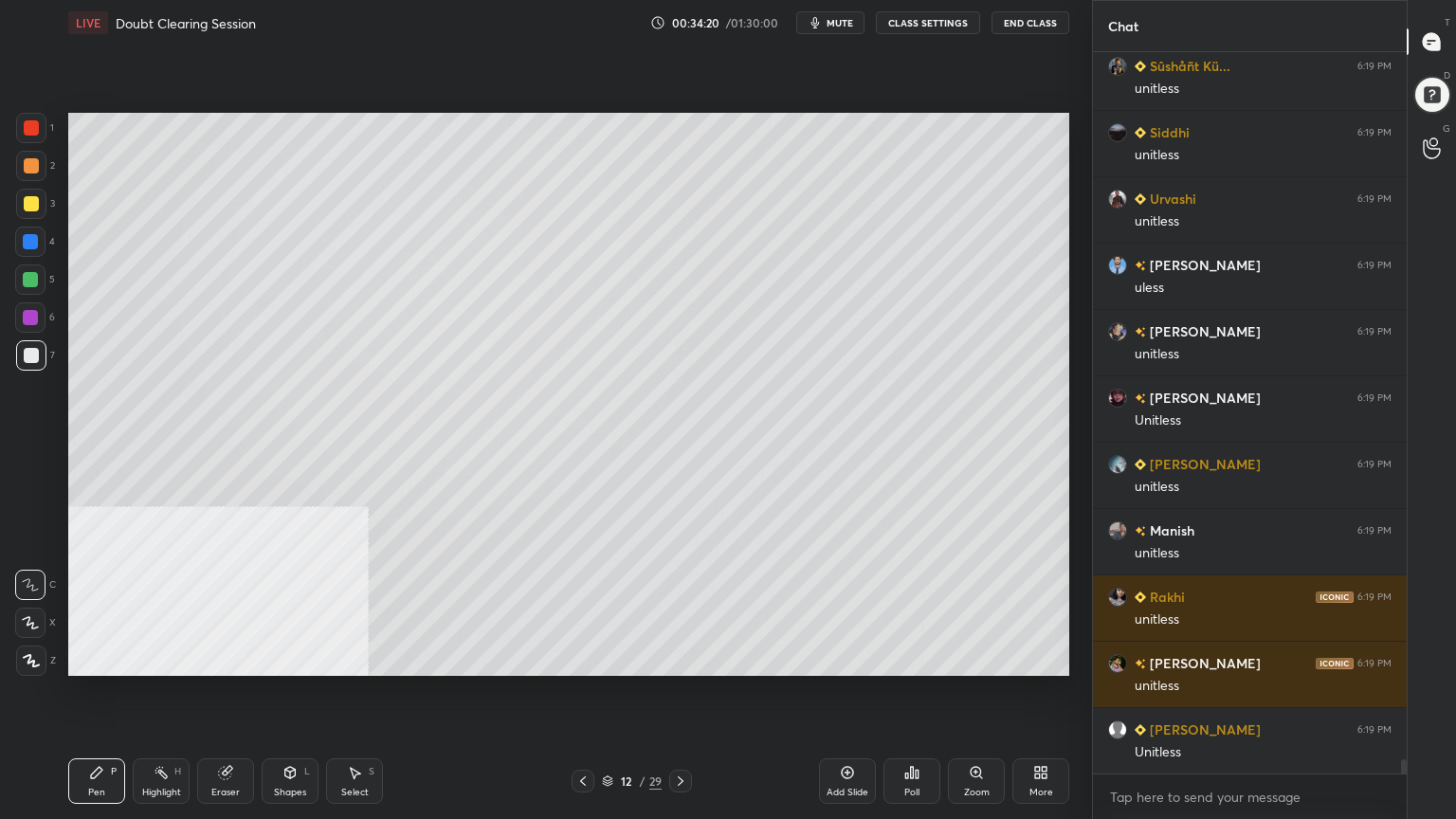 click 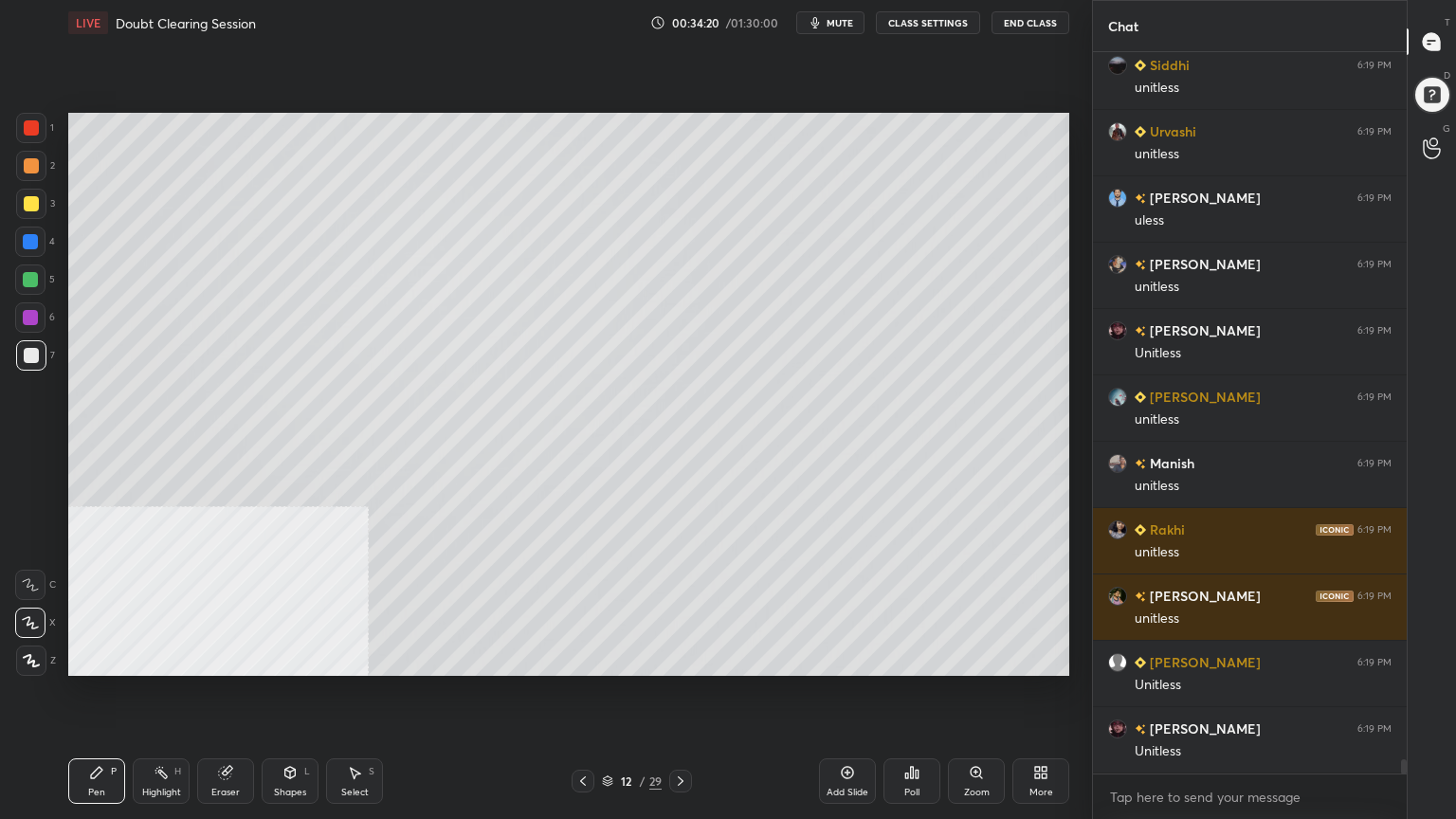 click on "Shapes" at bounding box center [290, 792] 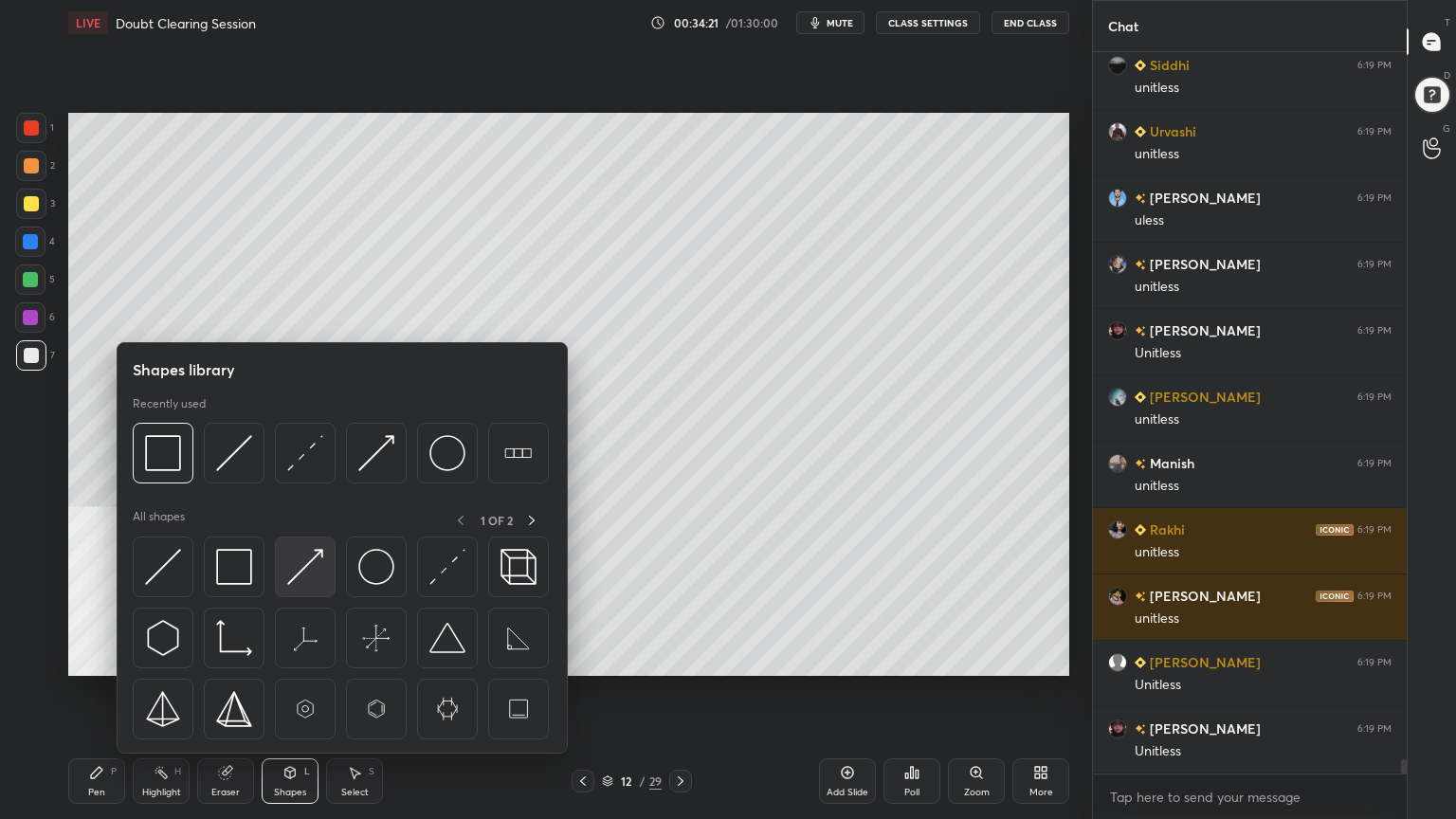 scroll, scrollTop: 35361, scrollLeft: 0, axis: vertical 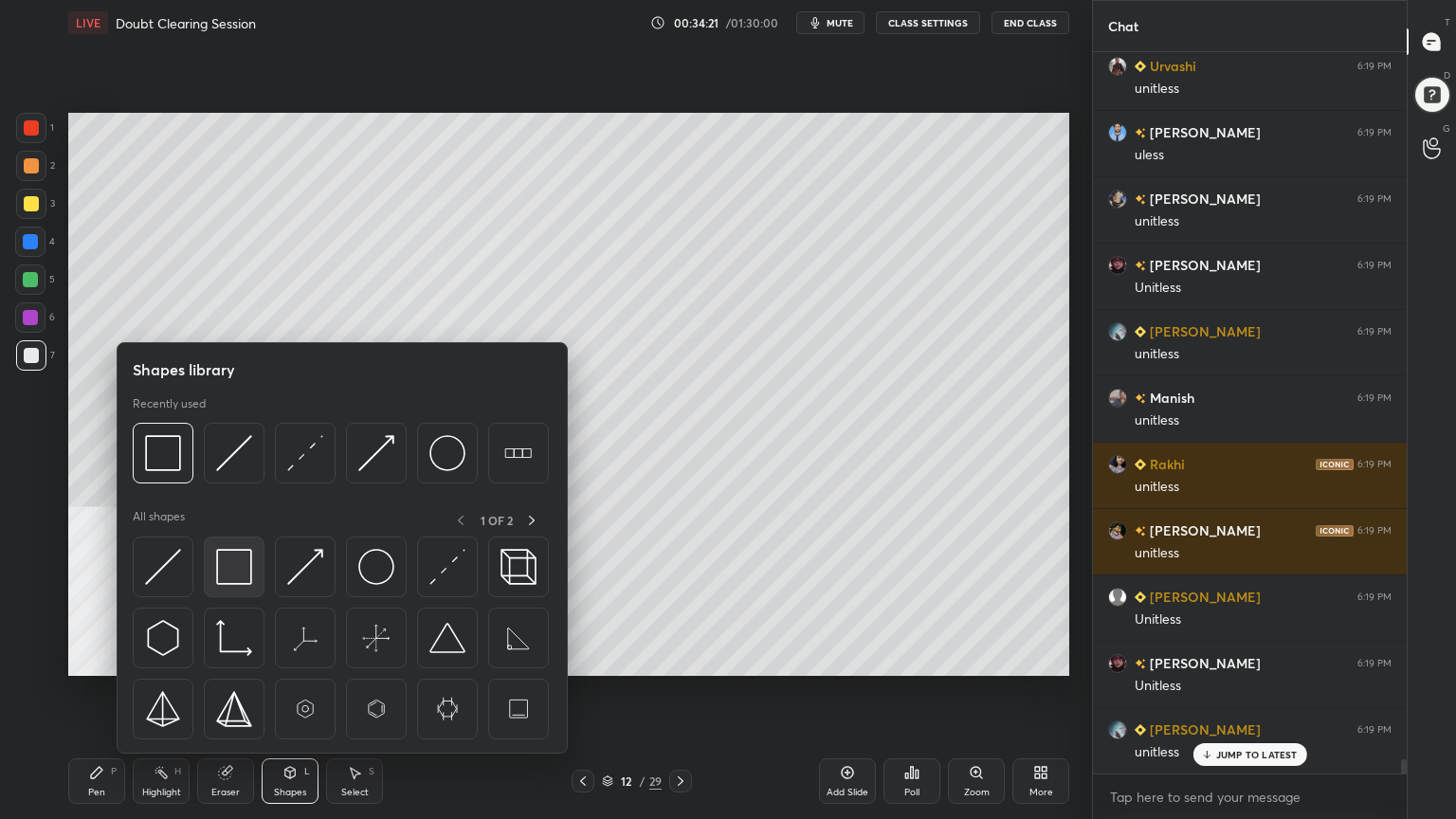 click at bounding box center (234, 567) 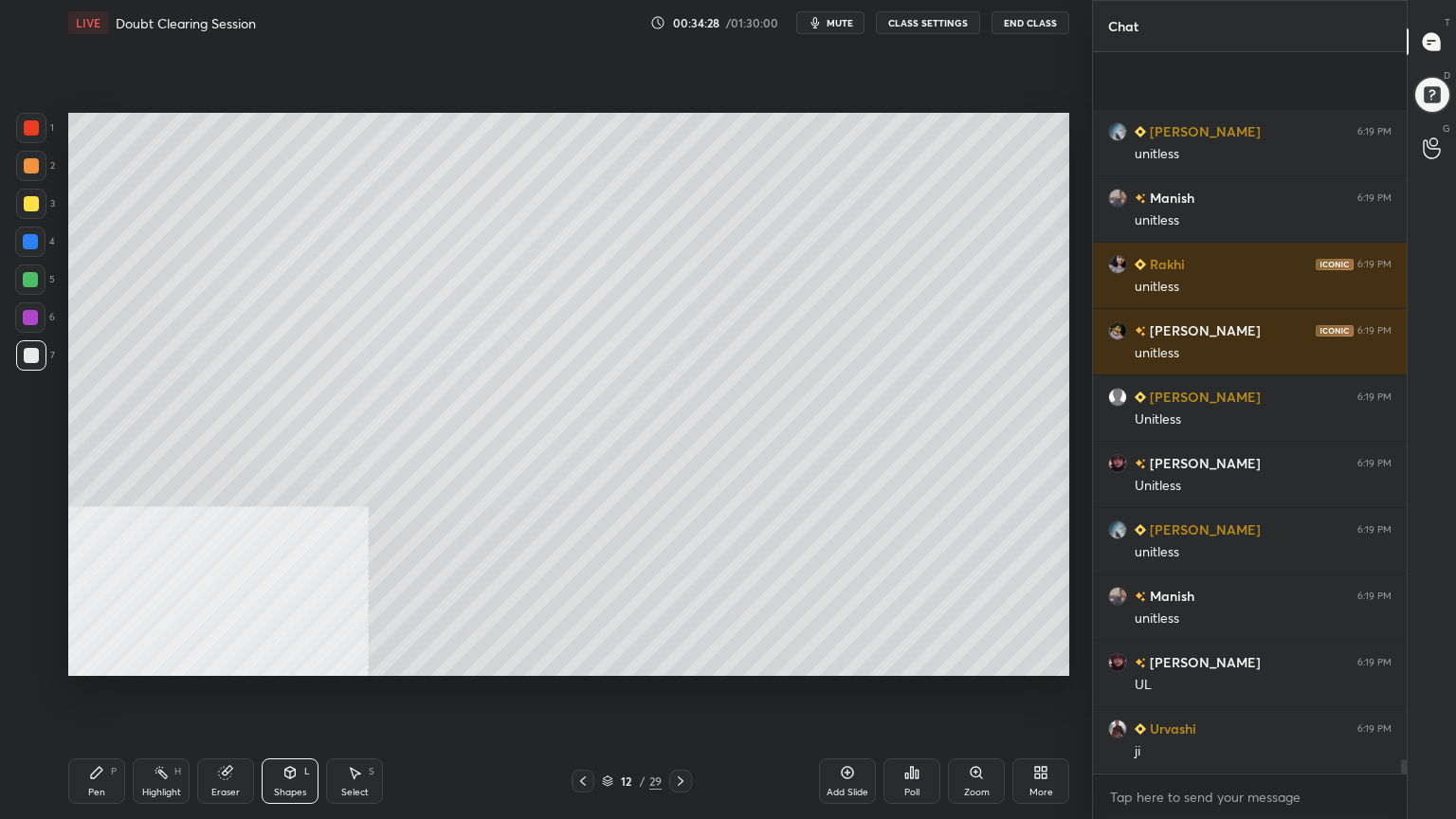 scroll, scrollTop: 35694, scrollLeft: 0, axis: vertical 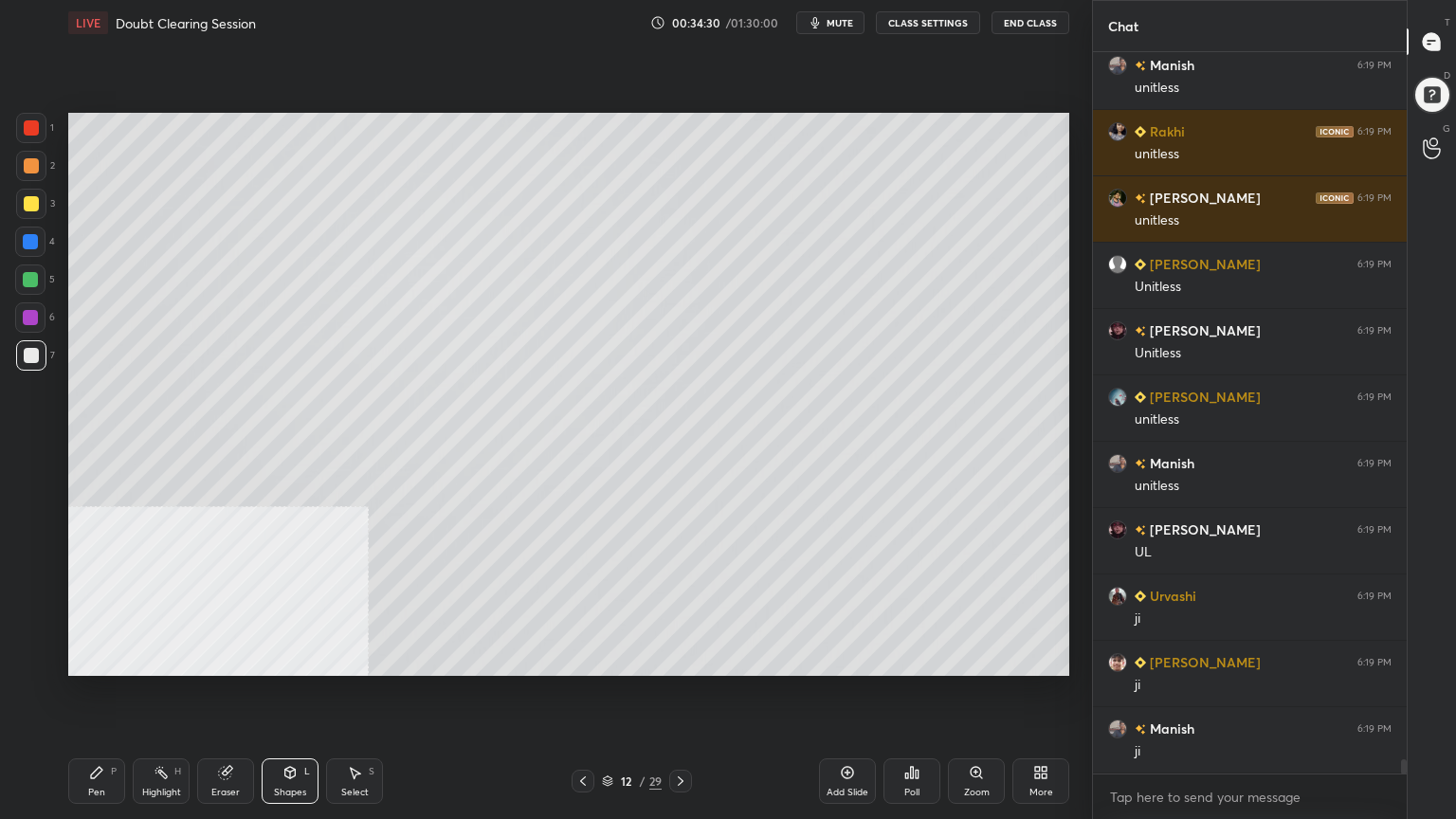 click on "Select" at bounding box center (355, 792) 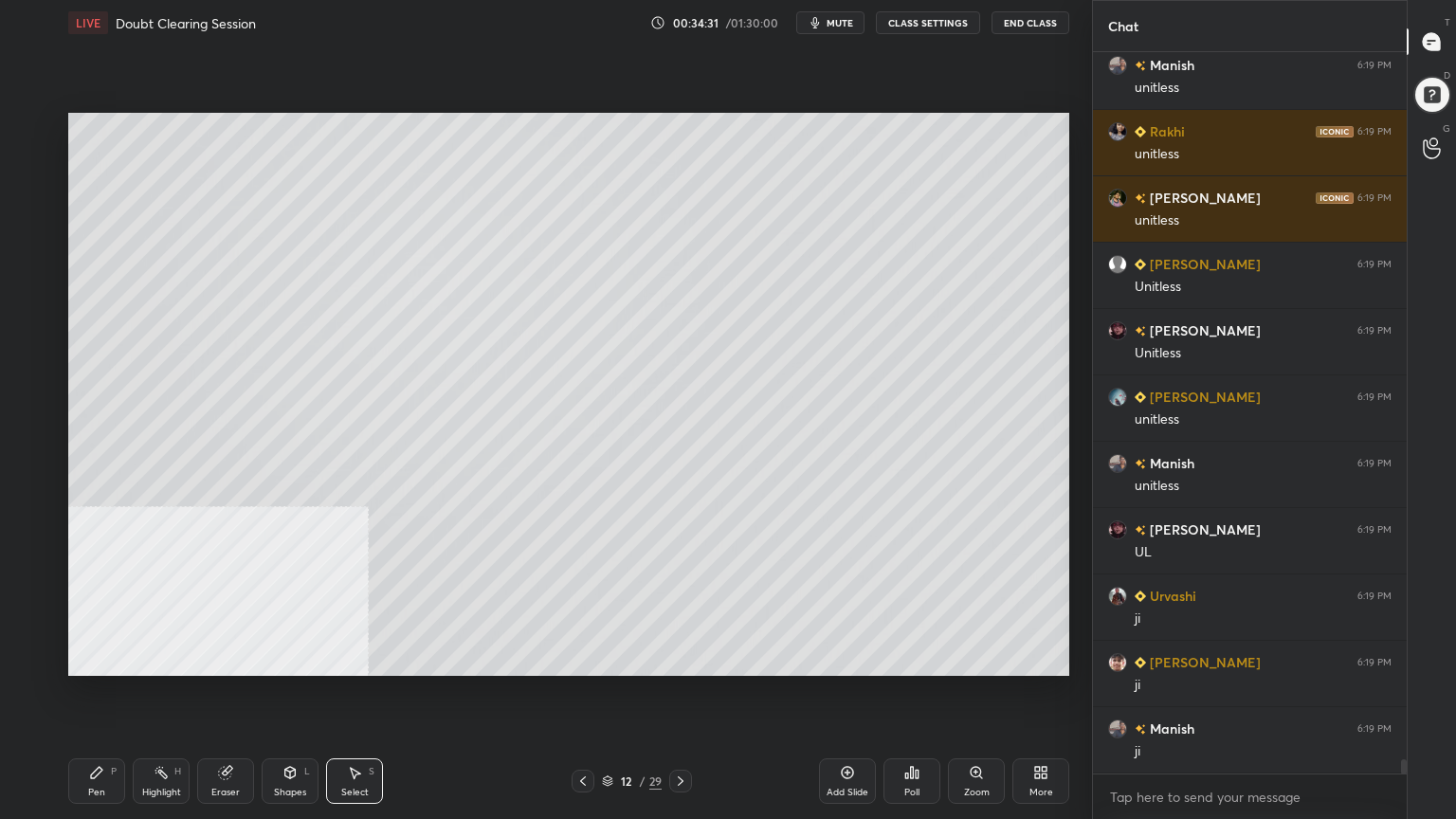 scroll, scrollTop: 35759, scrollLeft: 0, axis: vertical 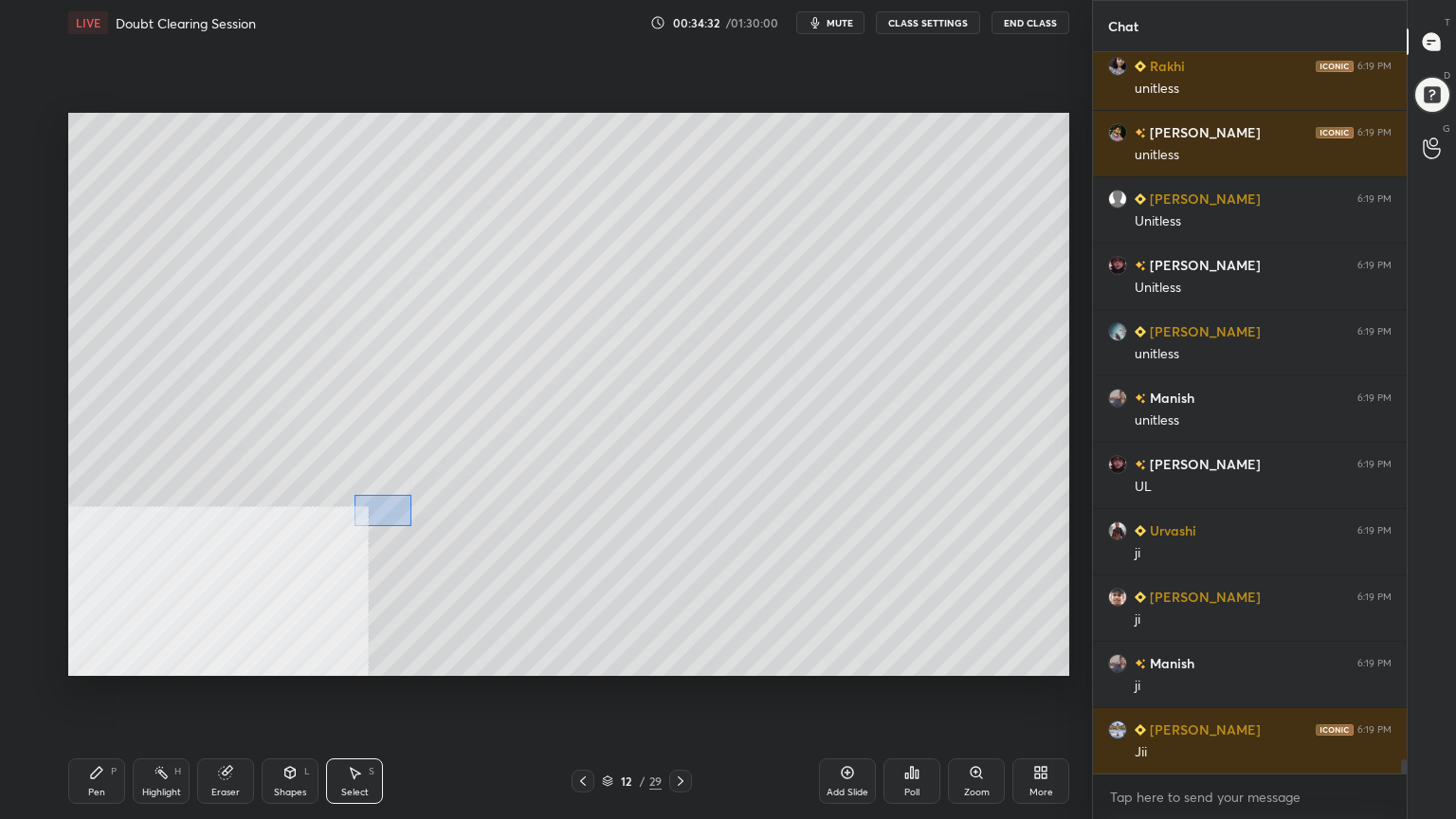 drag, startPoint x: 383, startPoint y: 516, endPoint x: 412, endPoint y: 527, distance: 31.01612 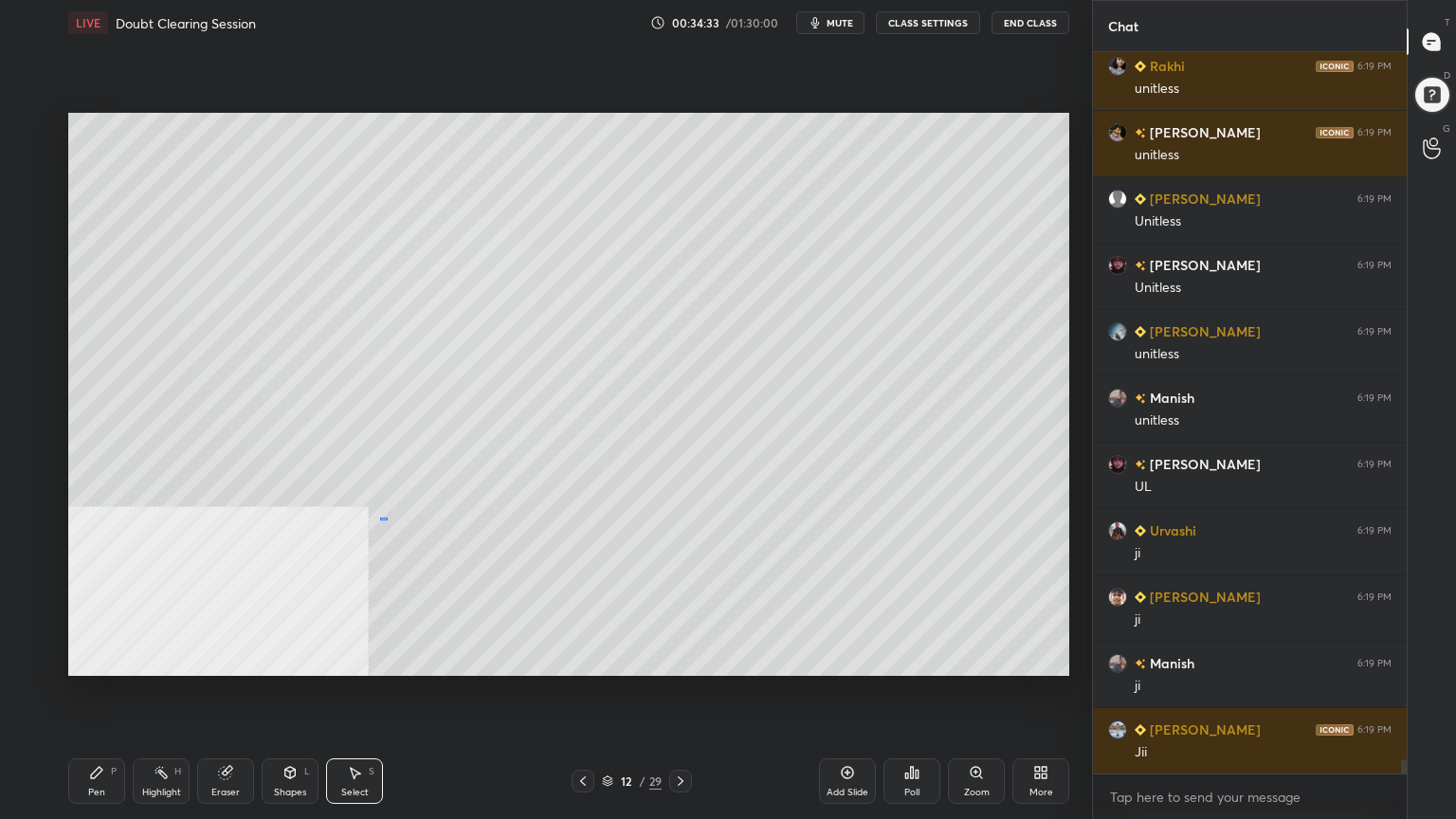 drag, startPoint x: 380, startPoint y: 518, endPoint x: 391, endPoint y: 519, distance: 11.04536 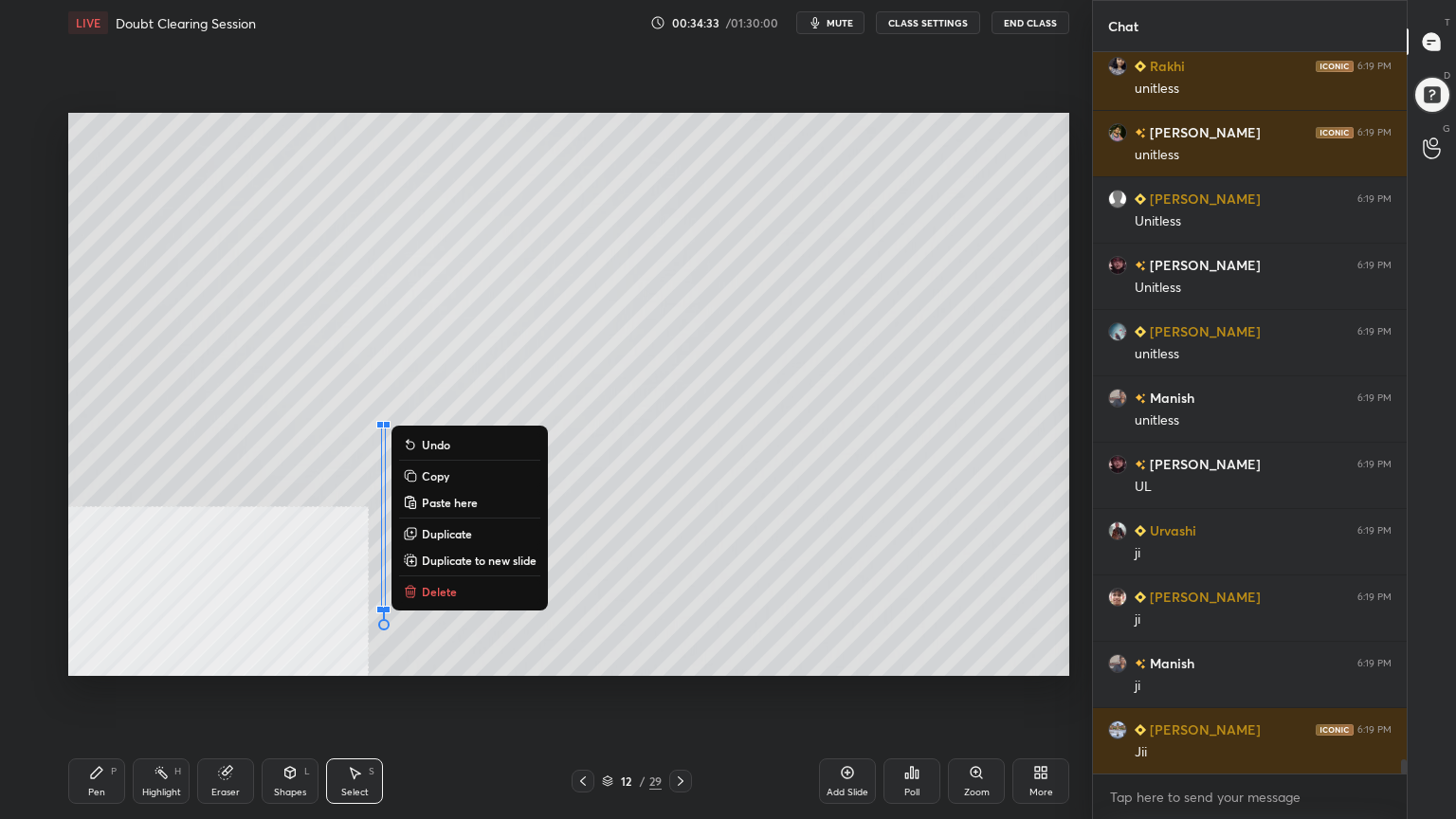 scroll, scrollTop: 35827, scrollLeft: 0, axis: vertical 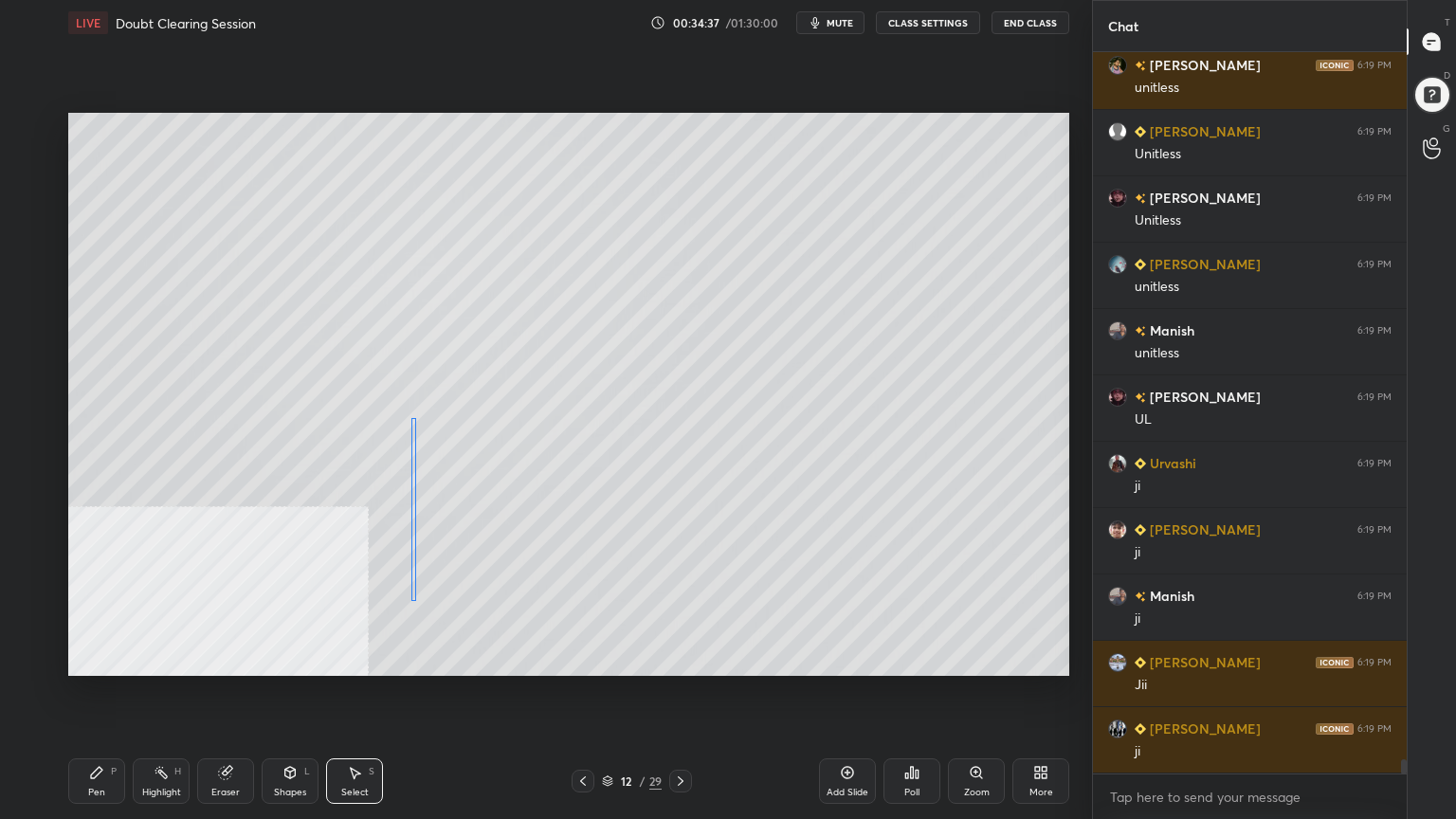 drag, startPoint x: 383, startPoint y: 519, endPoint x: 413, endPoint y: 512, distance: 30.805844 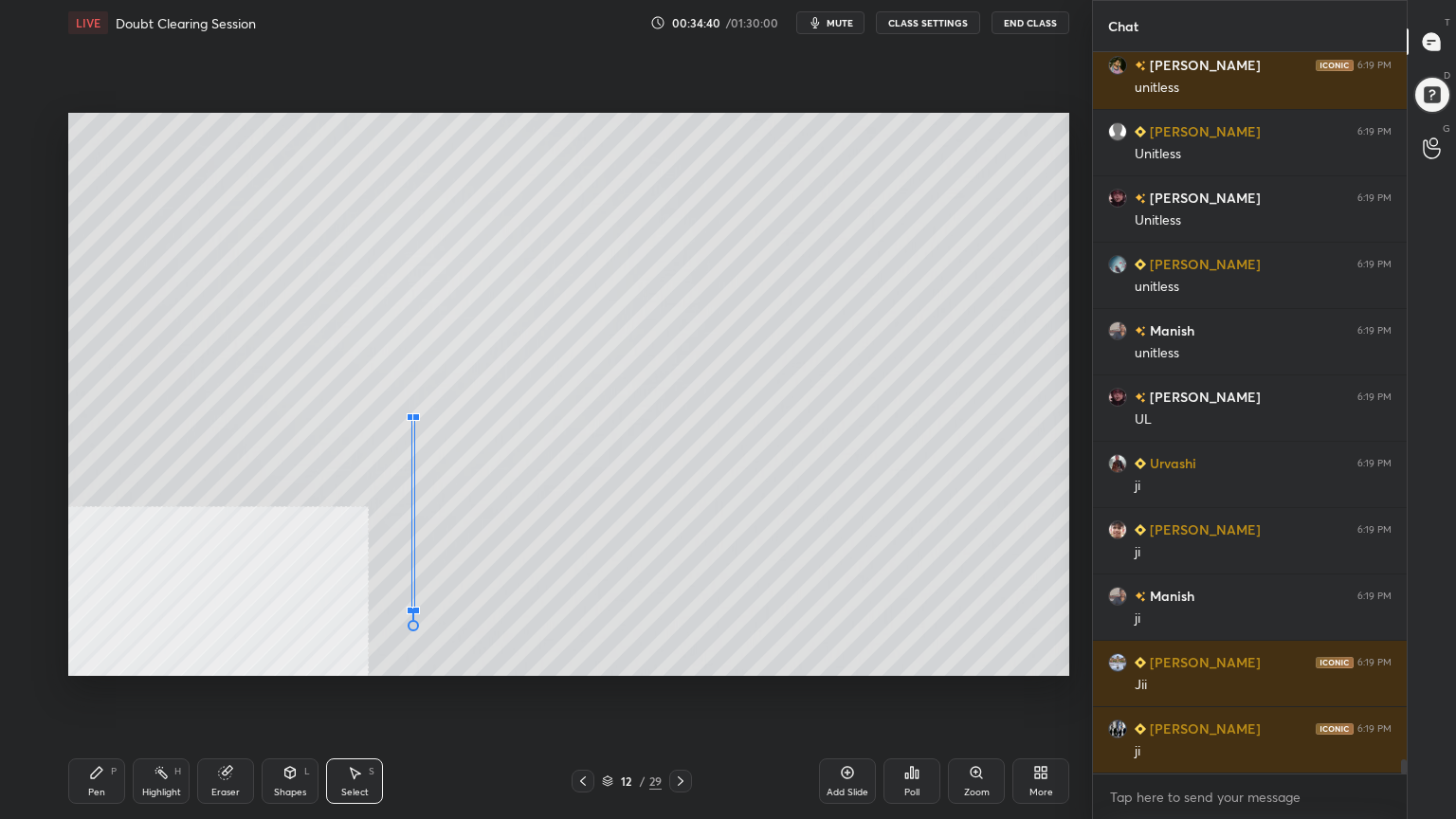 click at bounding box center (416, 610) 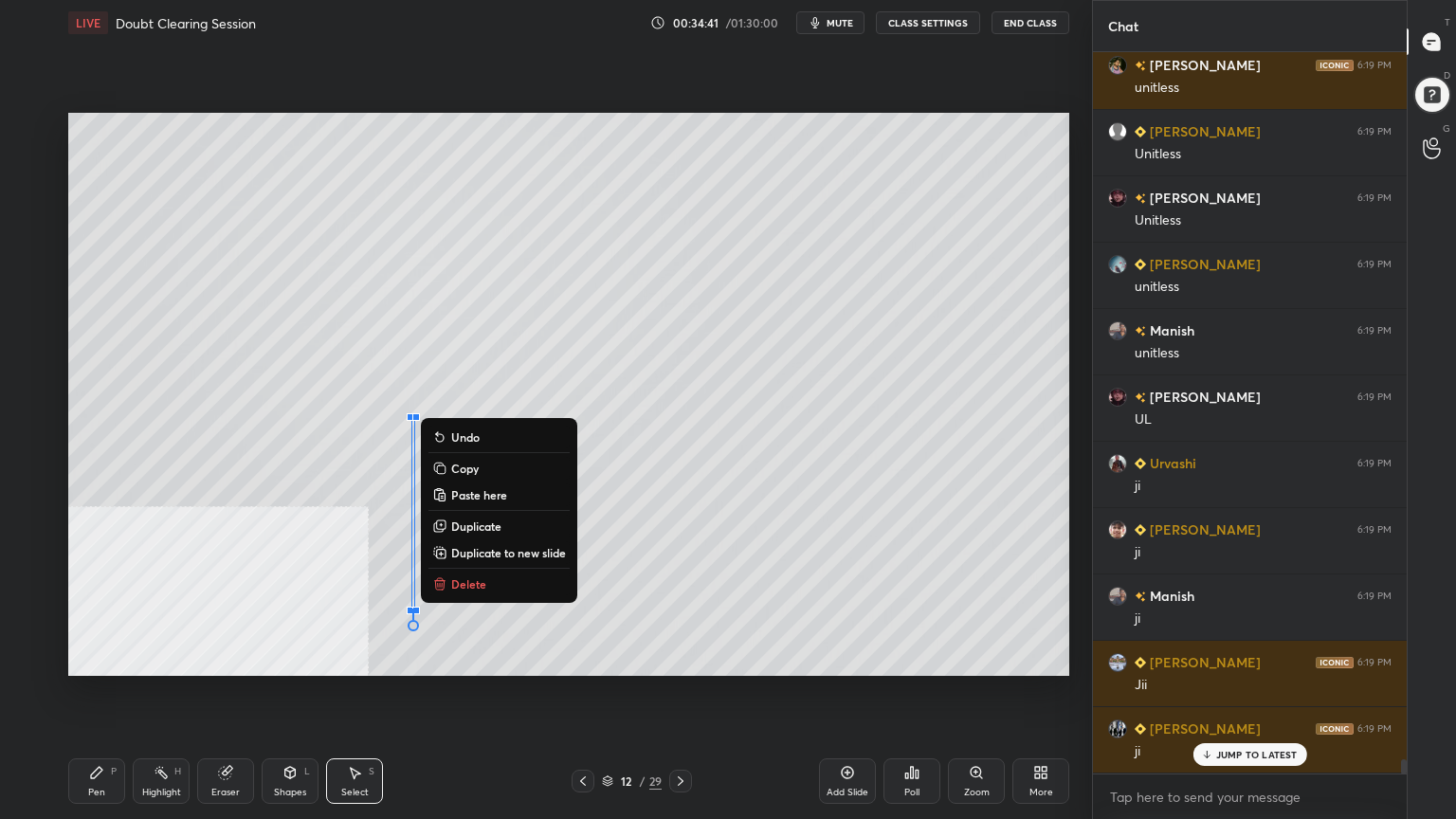 scroll, scrollTop: 35892, scrollLeft: 0, axis: vertical 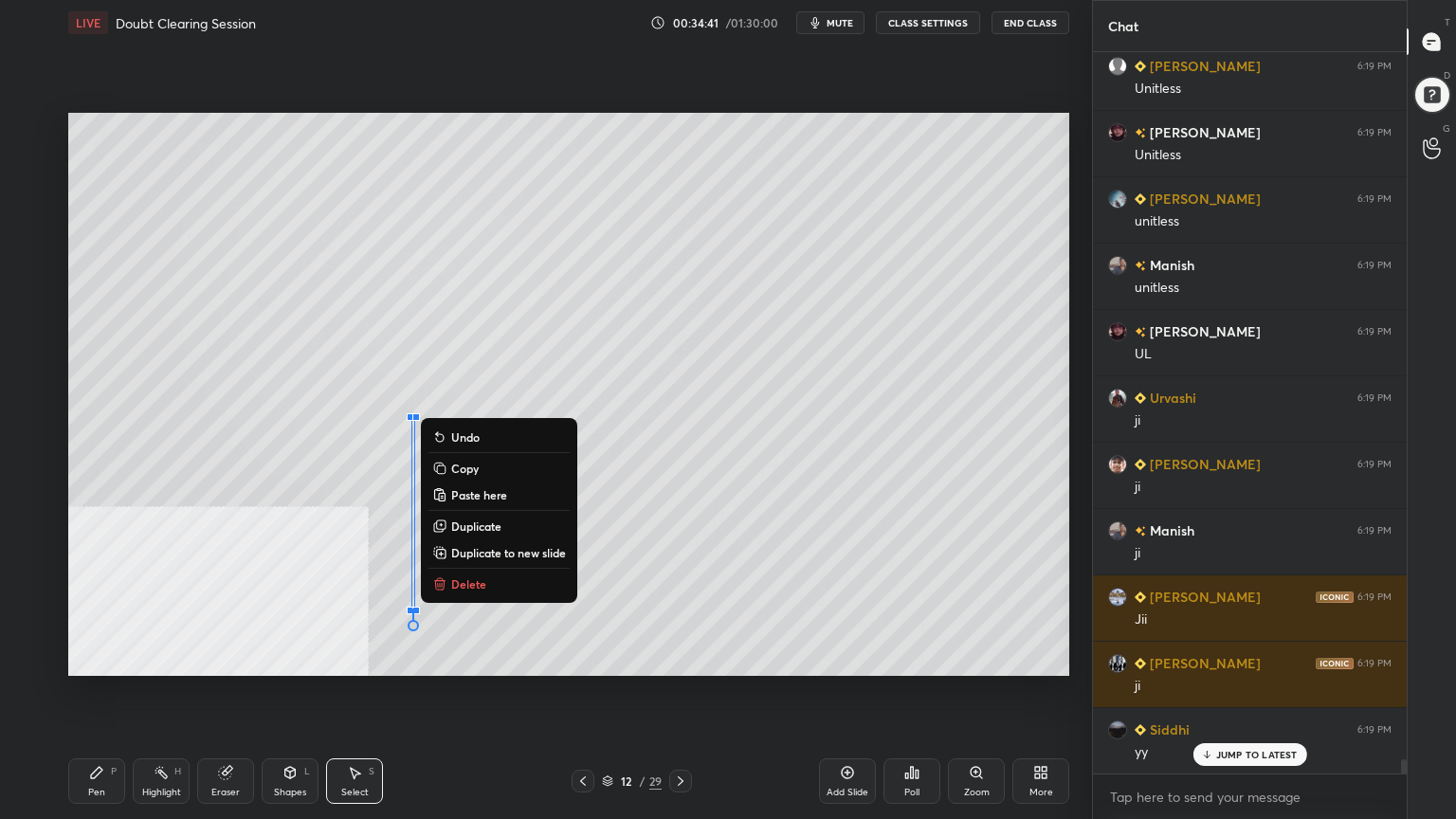 click on "0 ° Undo Copy Paste here Duplicate Duplicate to new slide Delete" at bounding box center [569, 394] 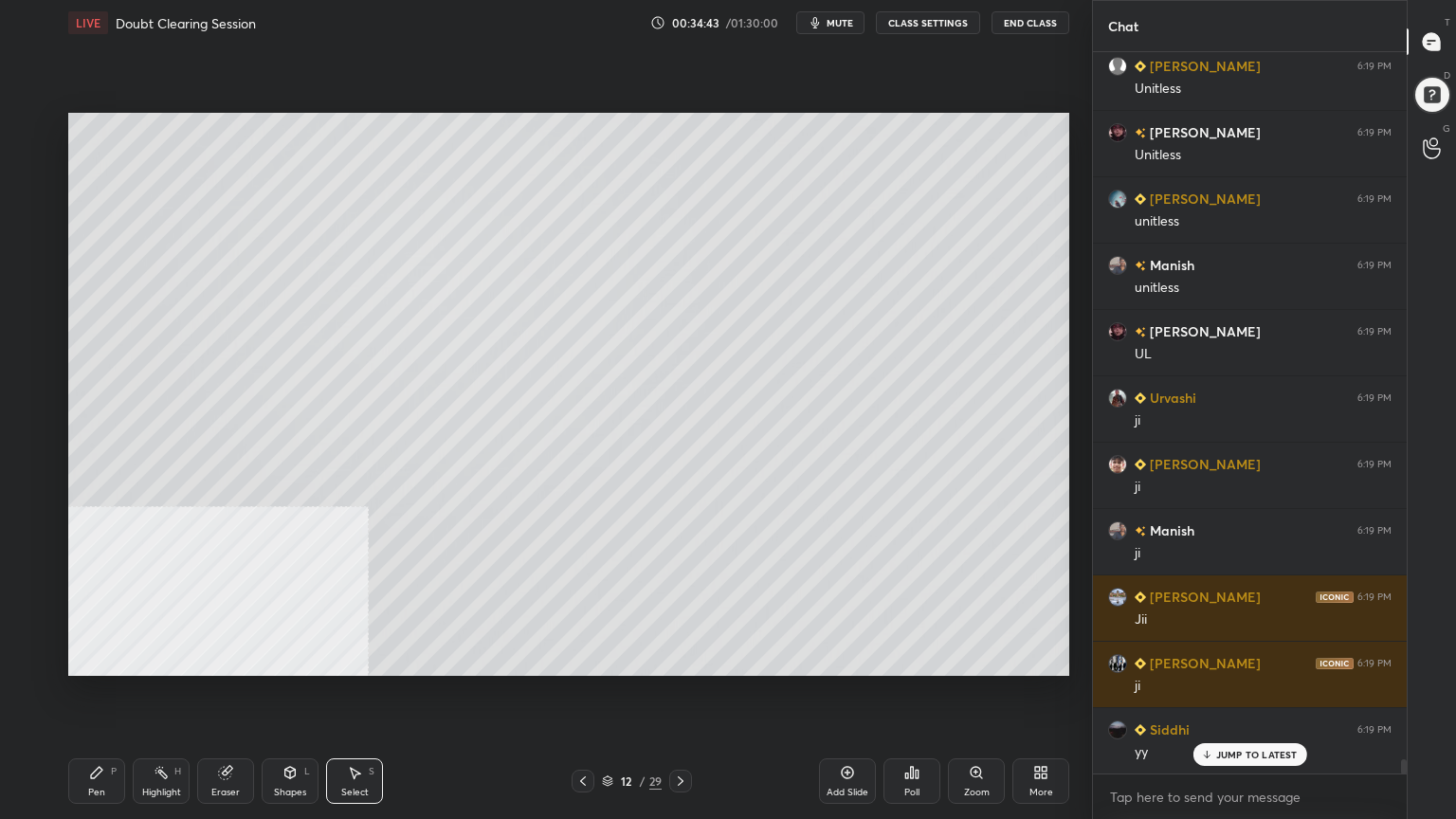 click on "Pen P" at bounding box center (97, 781) 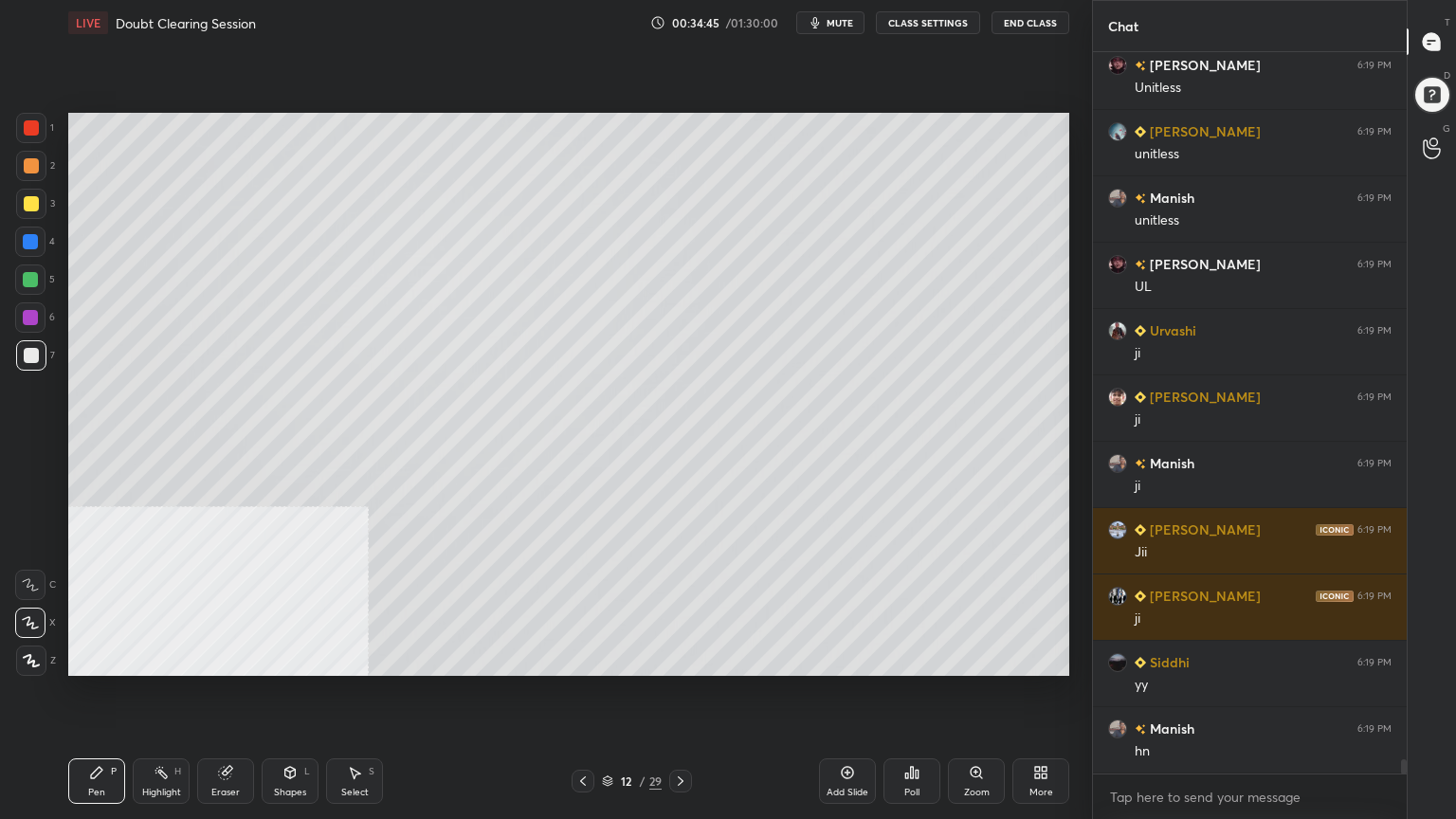 click 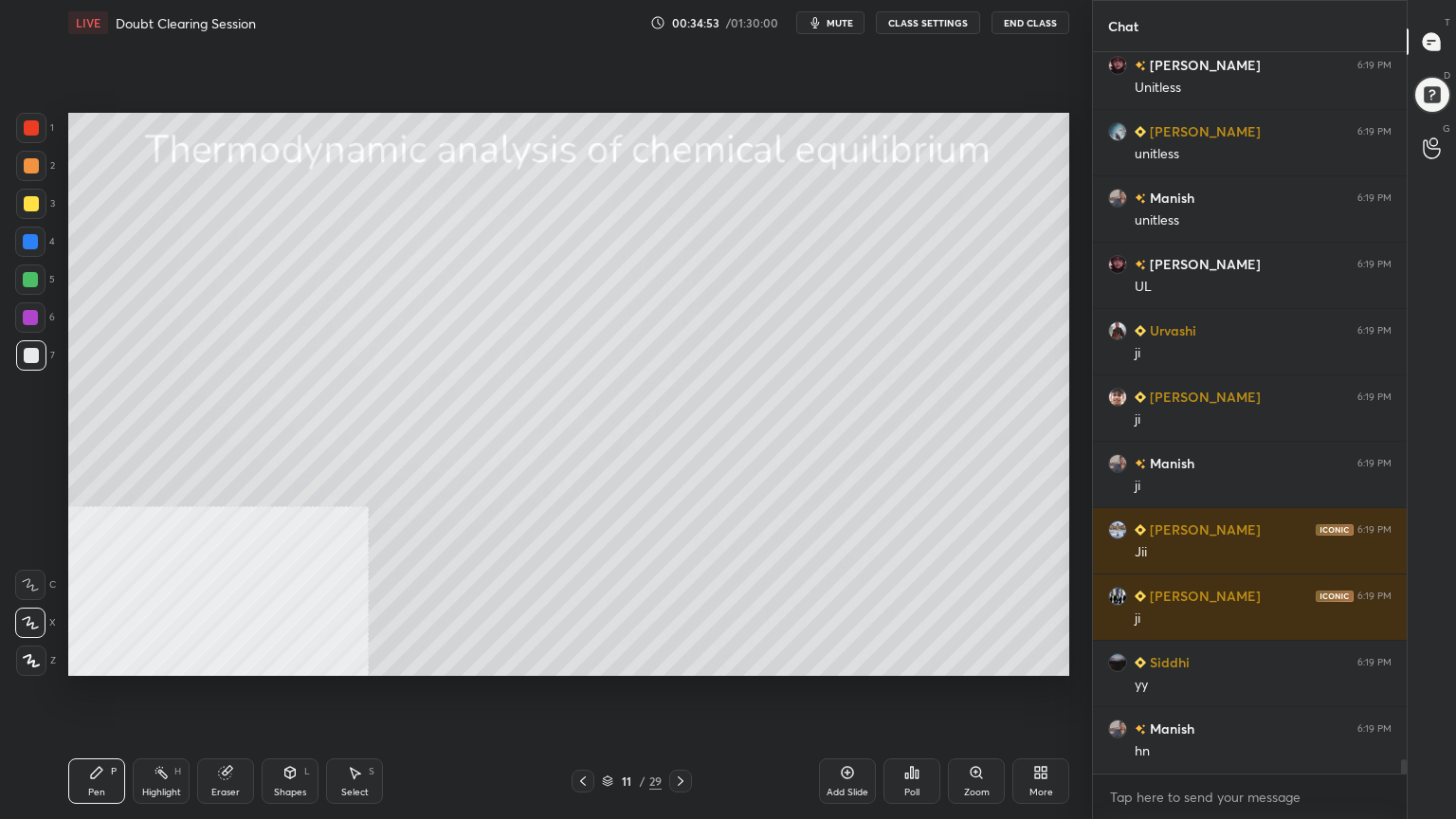 click 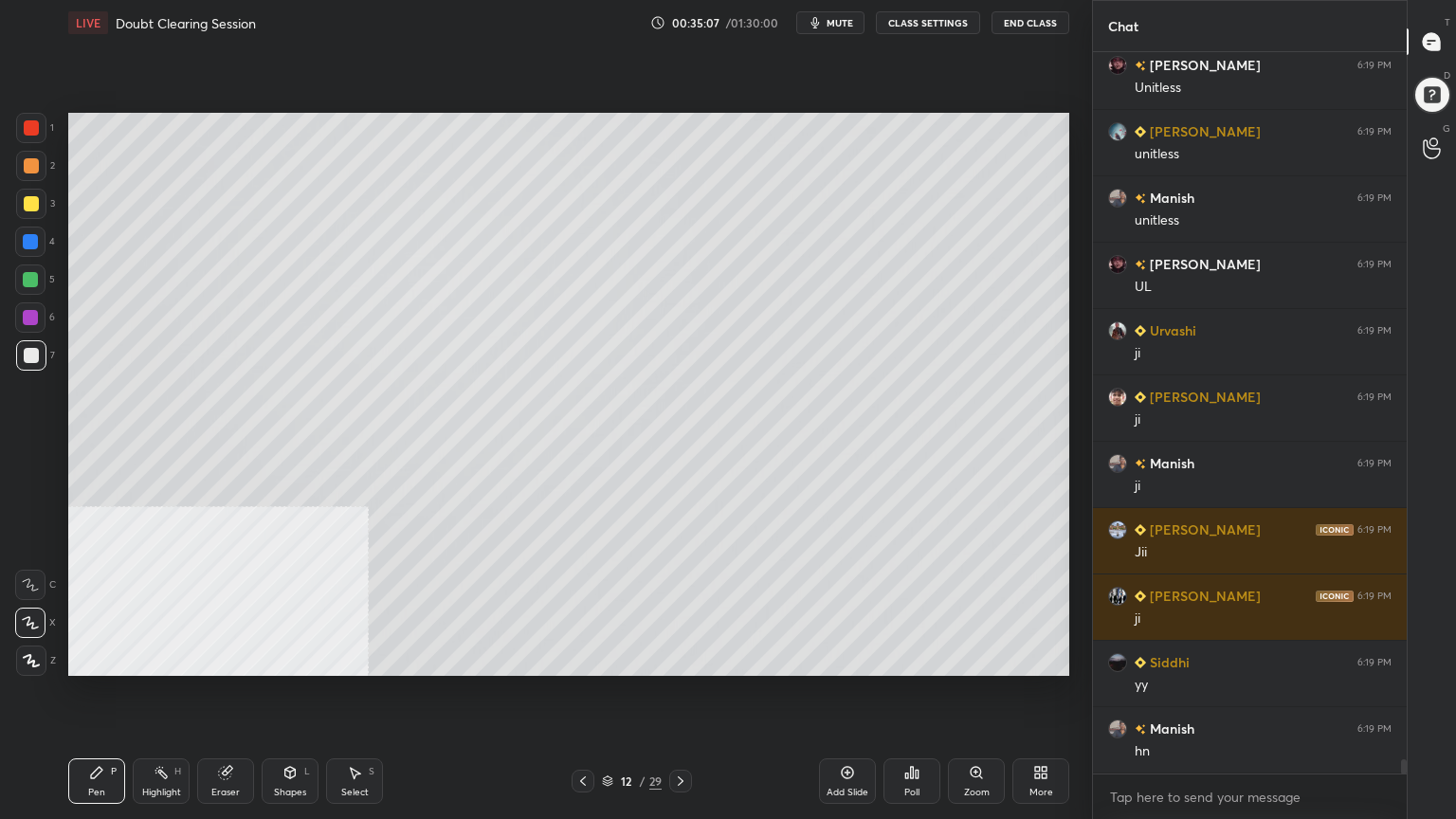 drag, startPoint x: 19, startPoint y: 201, endPoint x: 47, endPoint y: 345, distance: 146.69697 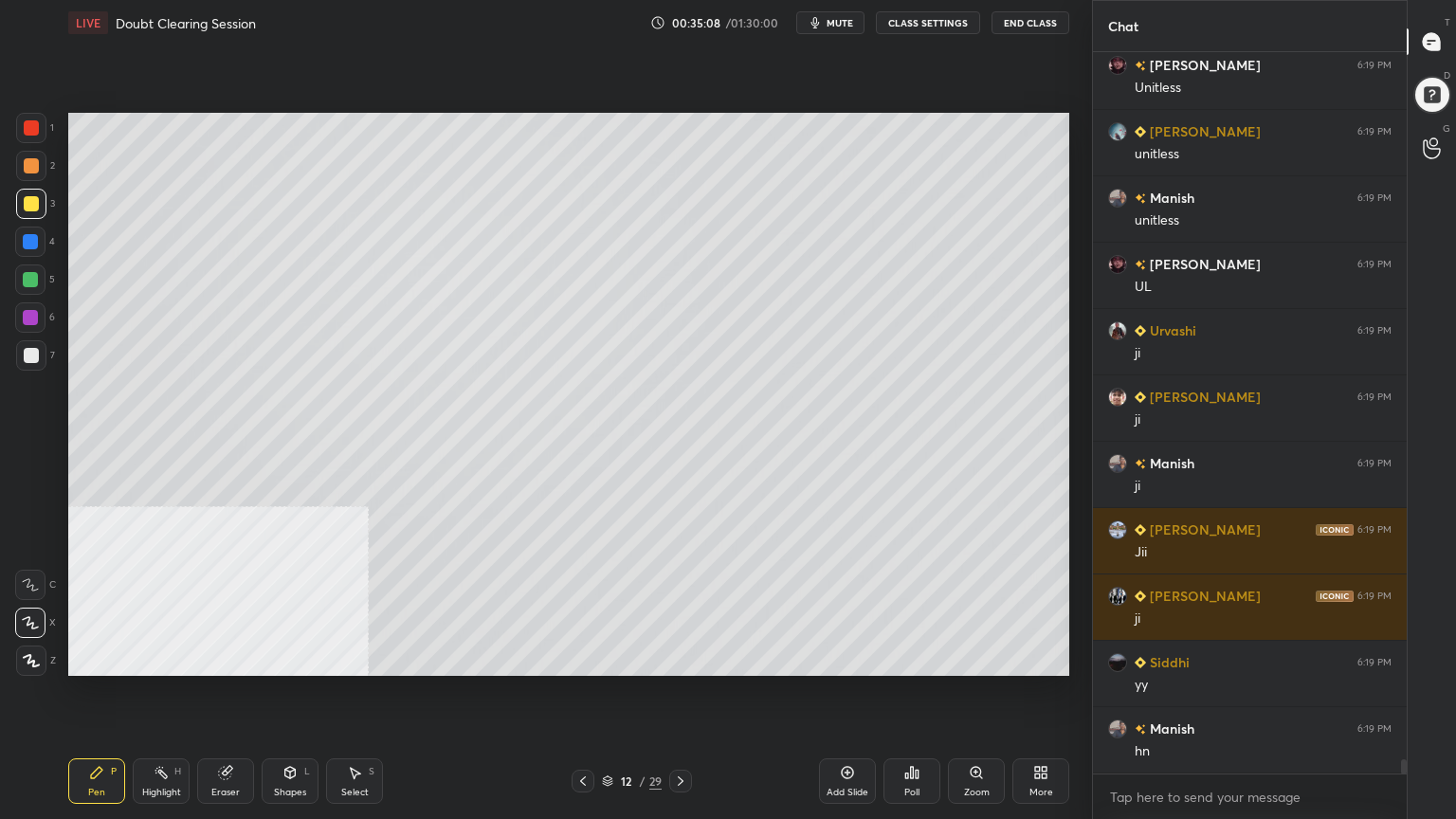 drag, startPoint x: 24, startPoint y: 592, endPoint x: 38, endPoint y: 584, distance: 16.124515 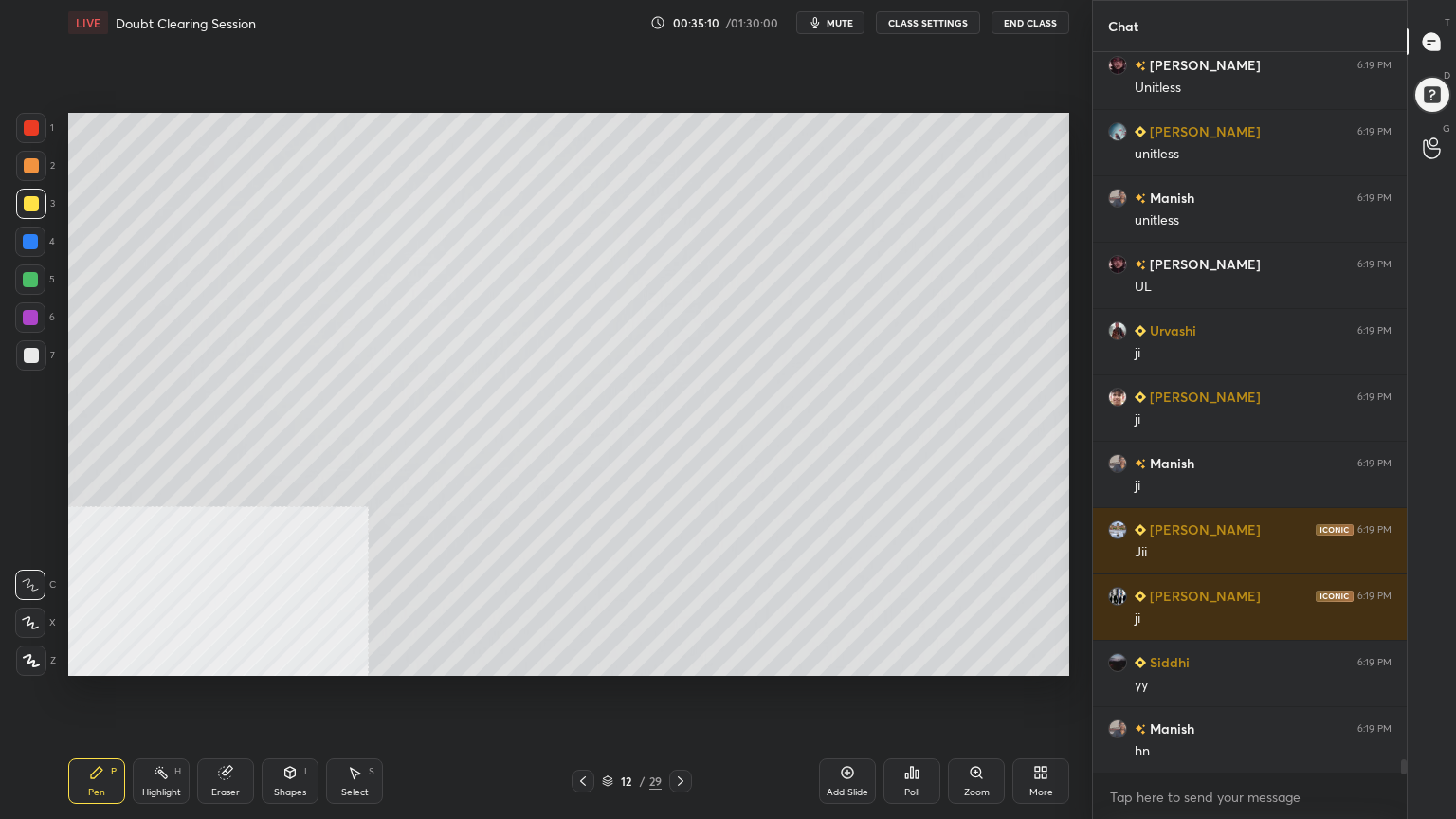 click at bounding box center [31, 166] 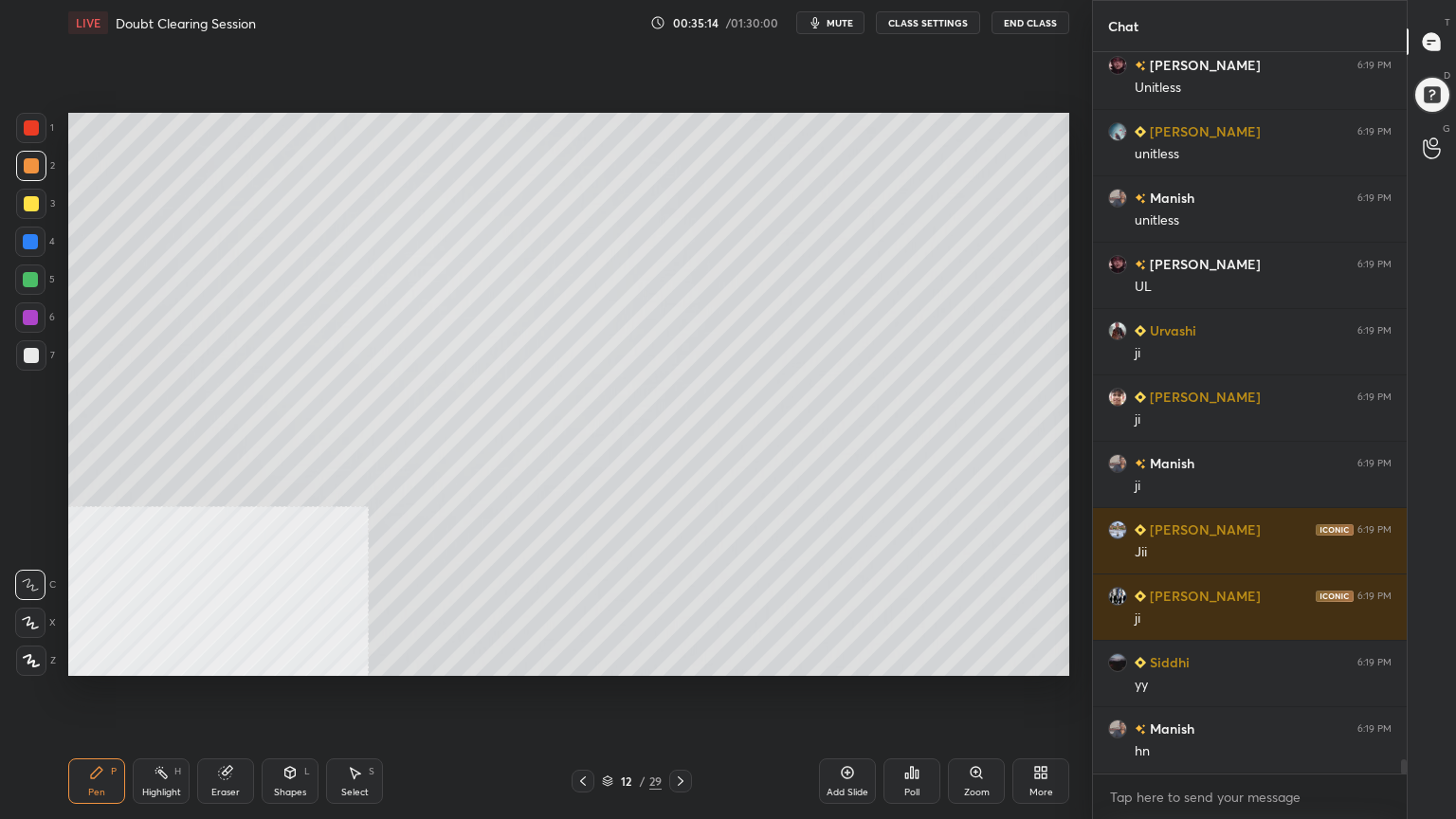 drag, startPoint x: 290, startPoint y: 782, endPoint x: 278, endPoint y: 758, distance: 26.832816 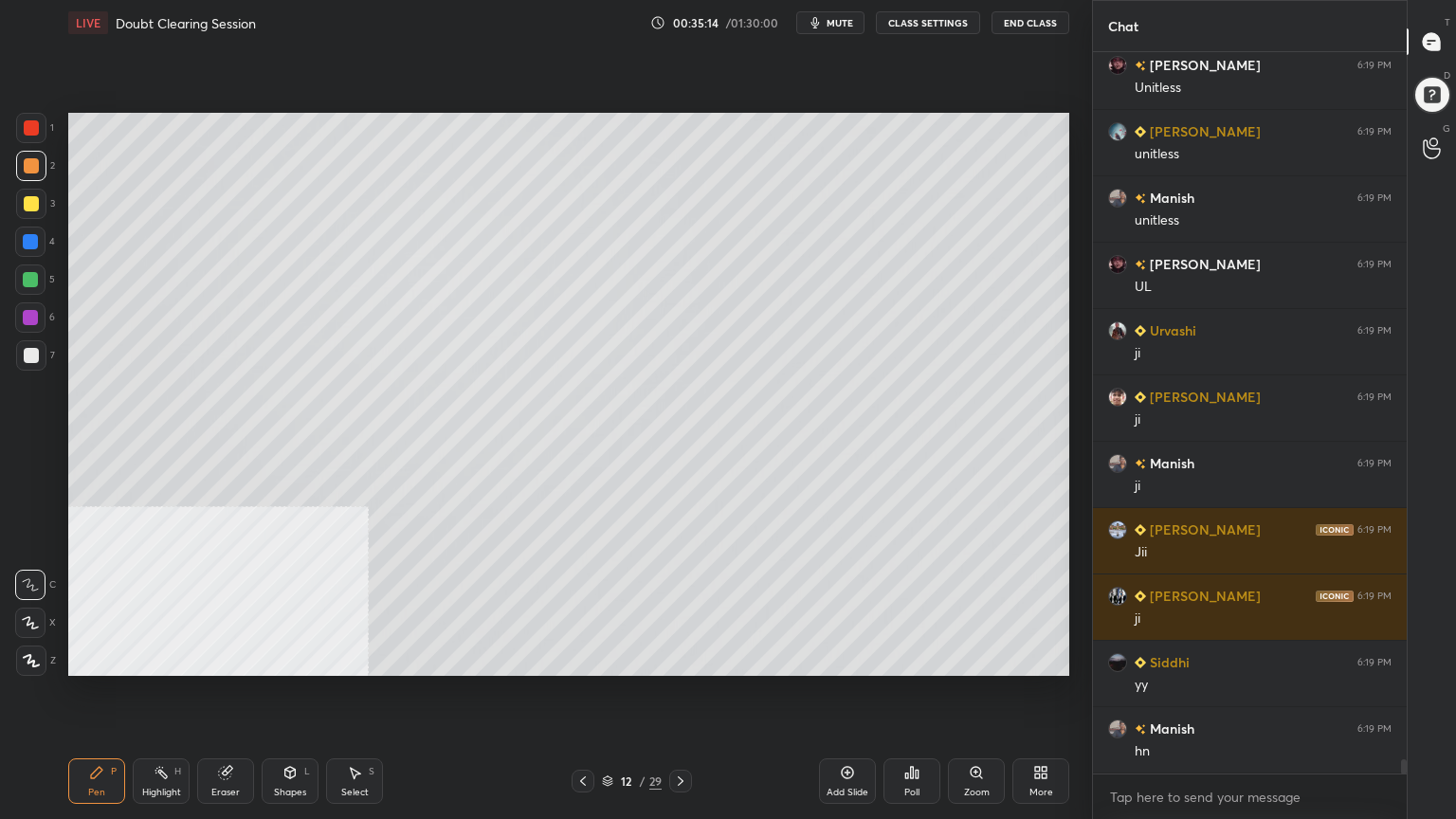 click on "Shapes L" at bounding box center [290, 781] 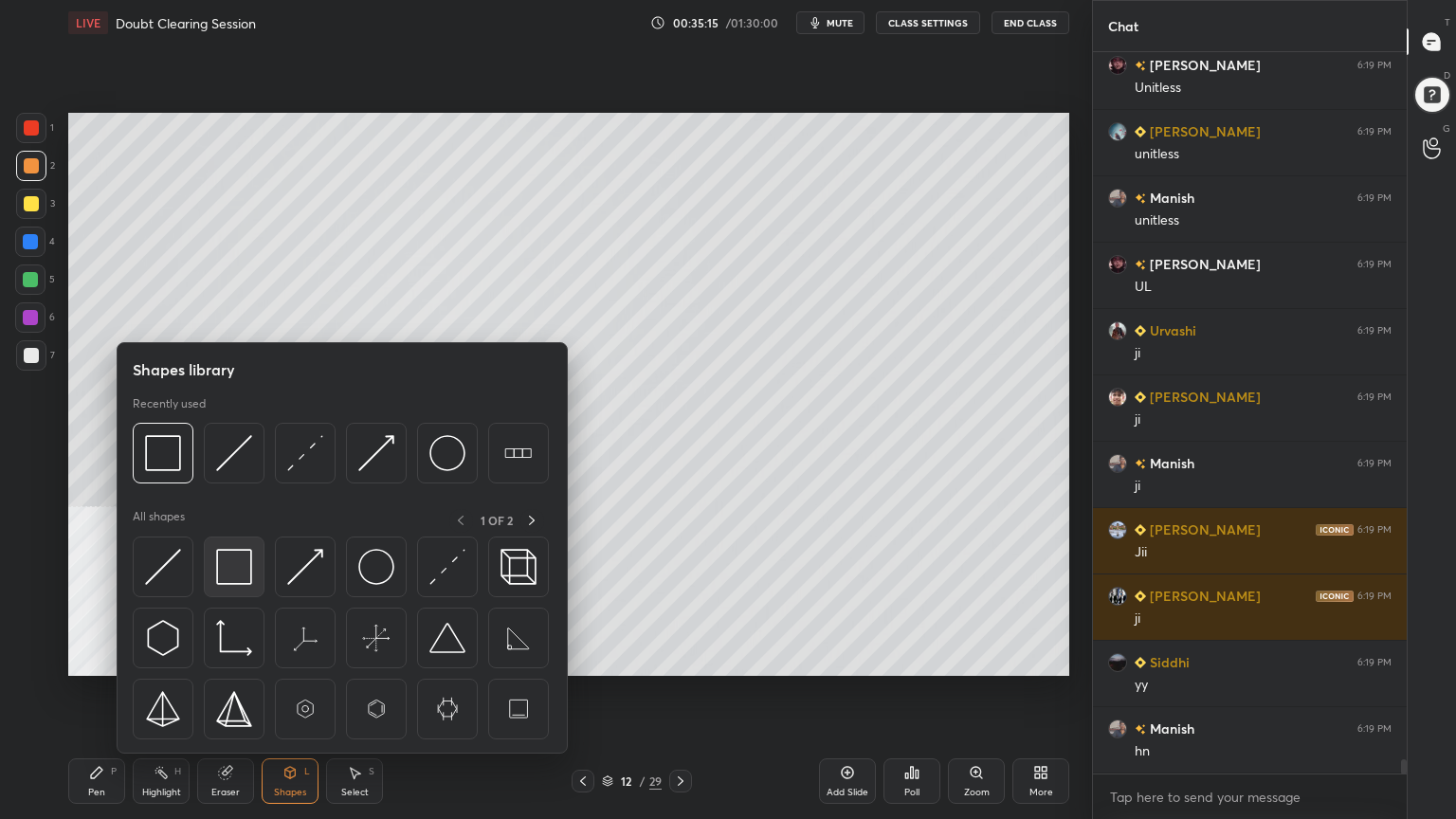 click at bounding box center [234, 567] 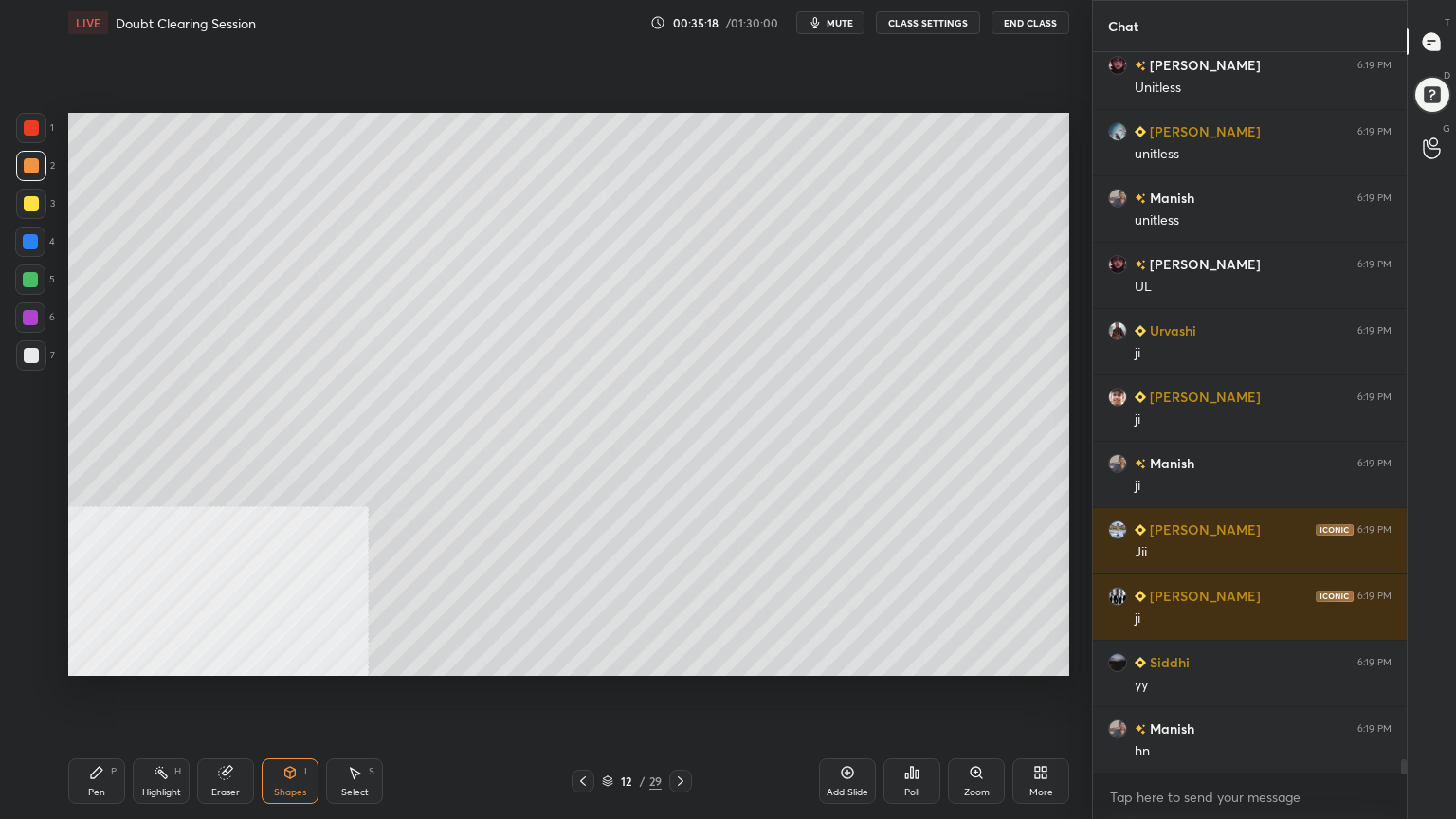 click on "Pen" at bounding box center [97, 792] 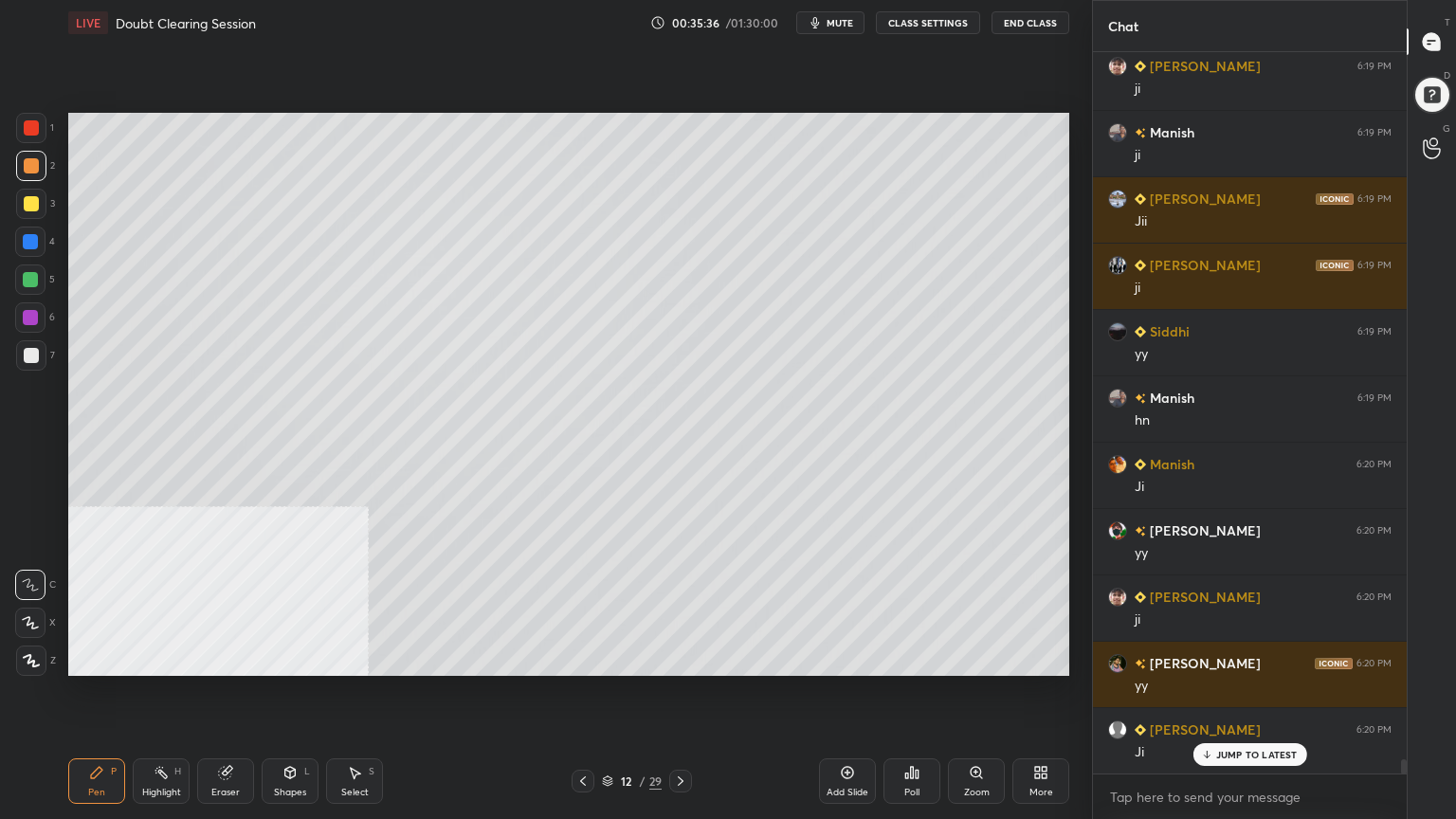 scroll, scrollTop: 36357, scrollLeft: 0, axis: vertical 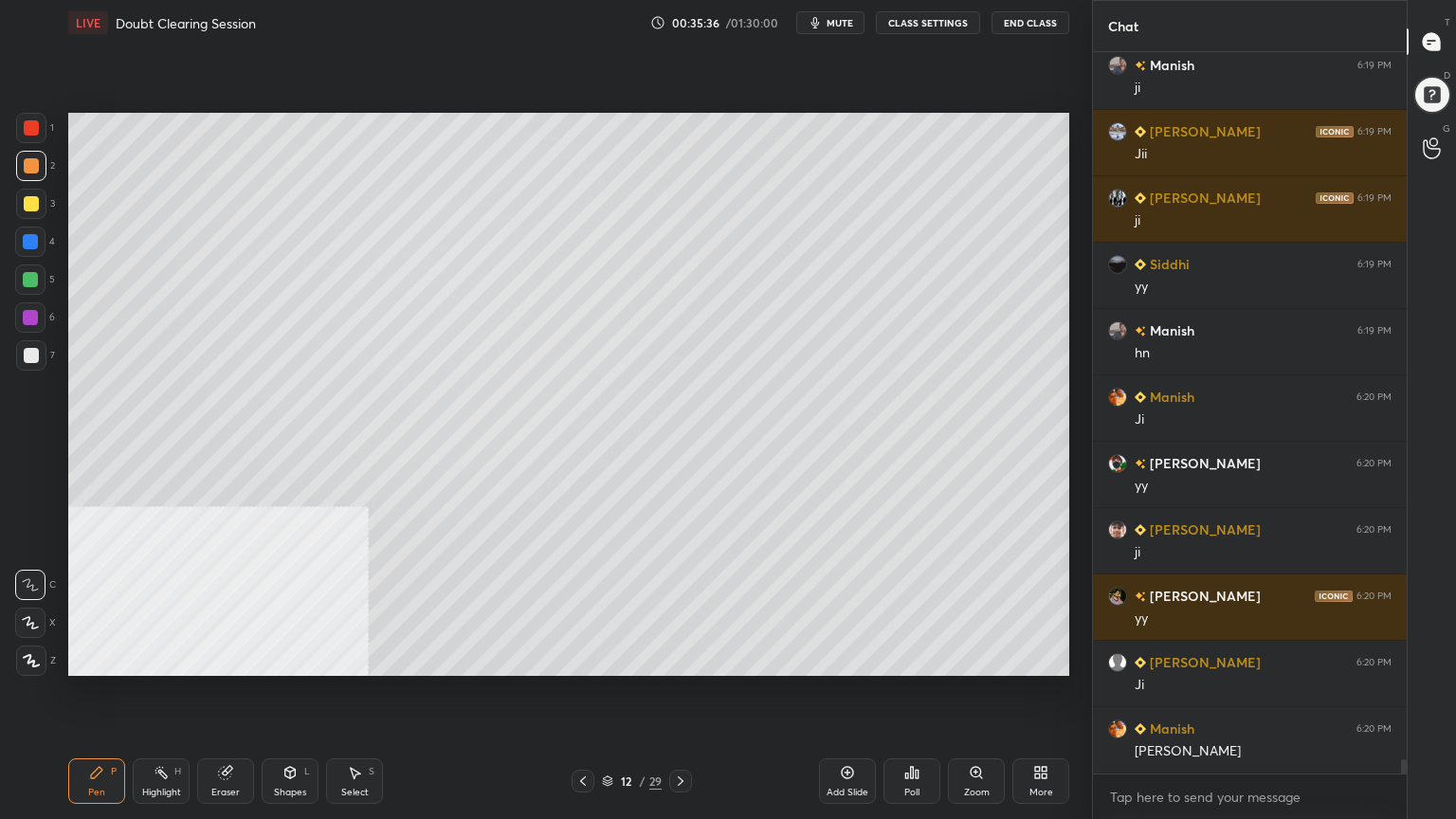 drag, startPoint x: 34, startPoint y: 357, endPoint x: 38, endPoint y: 402, distance: 45.177428 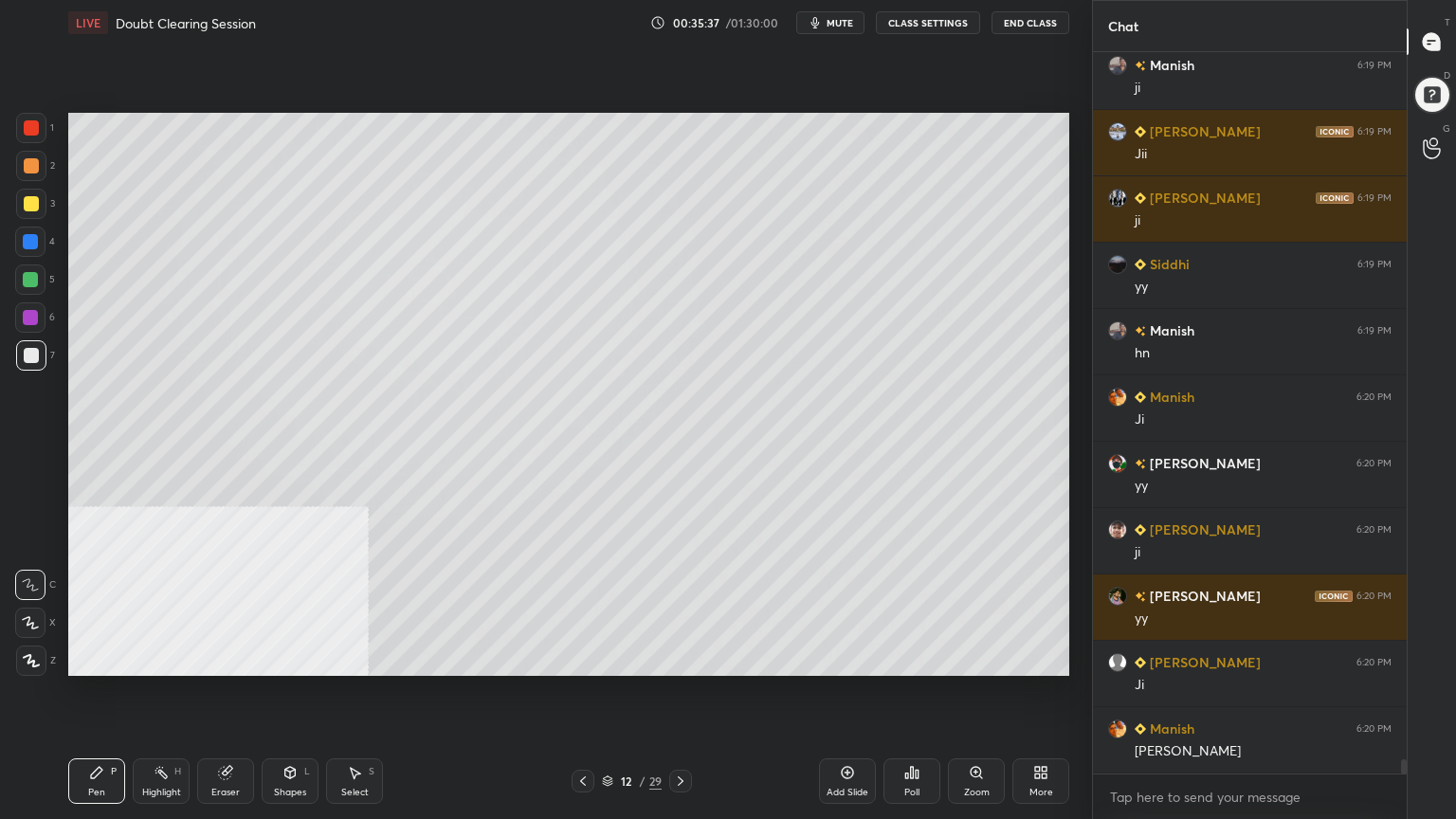 click 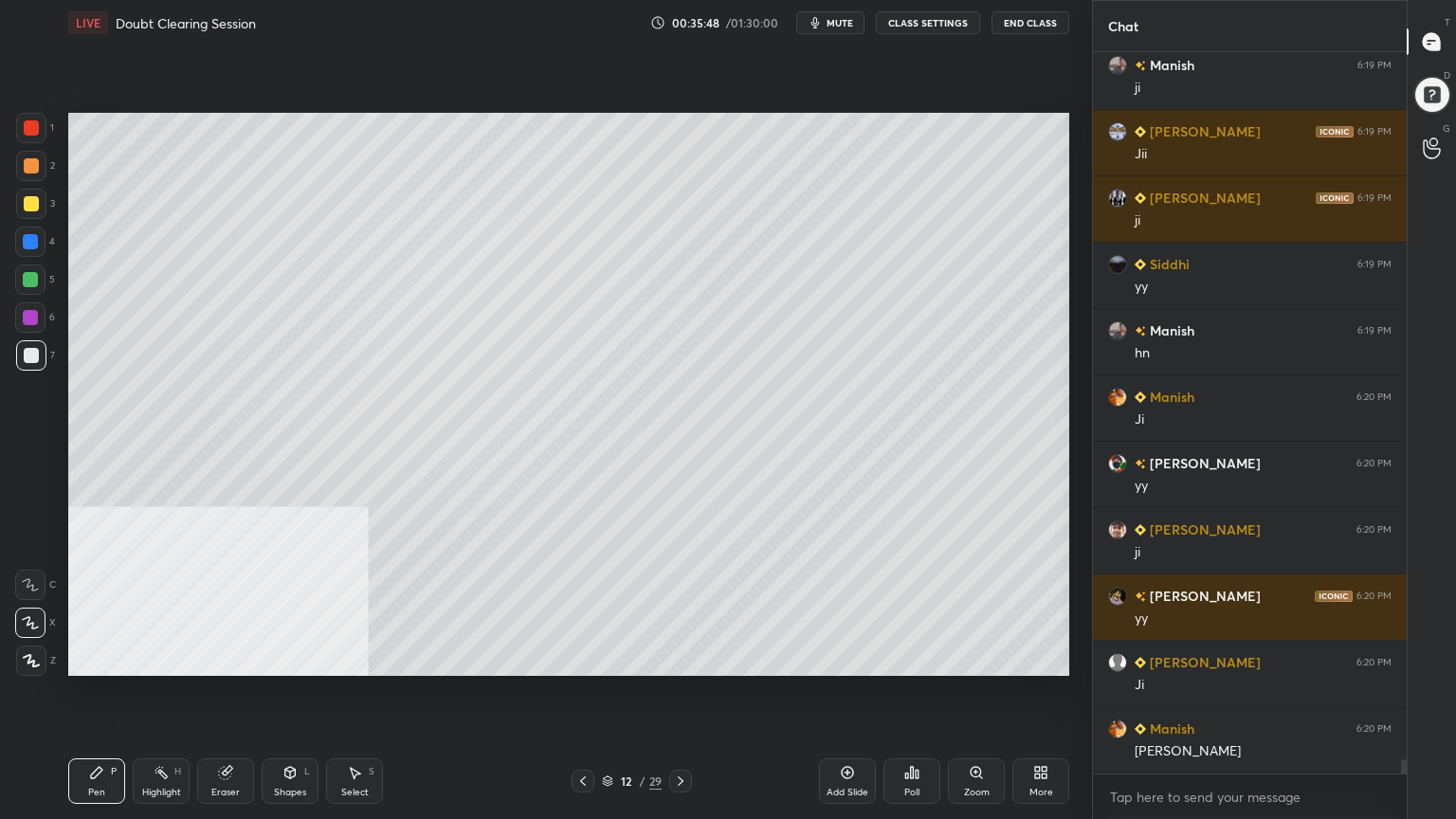 click at bounding box center (31, 166) 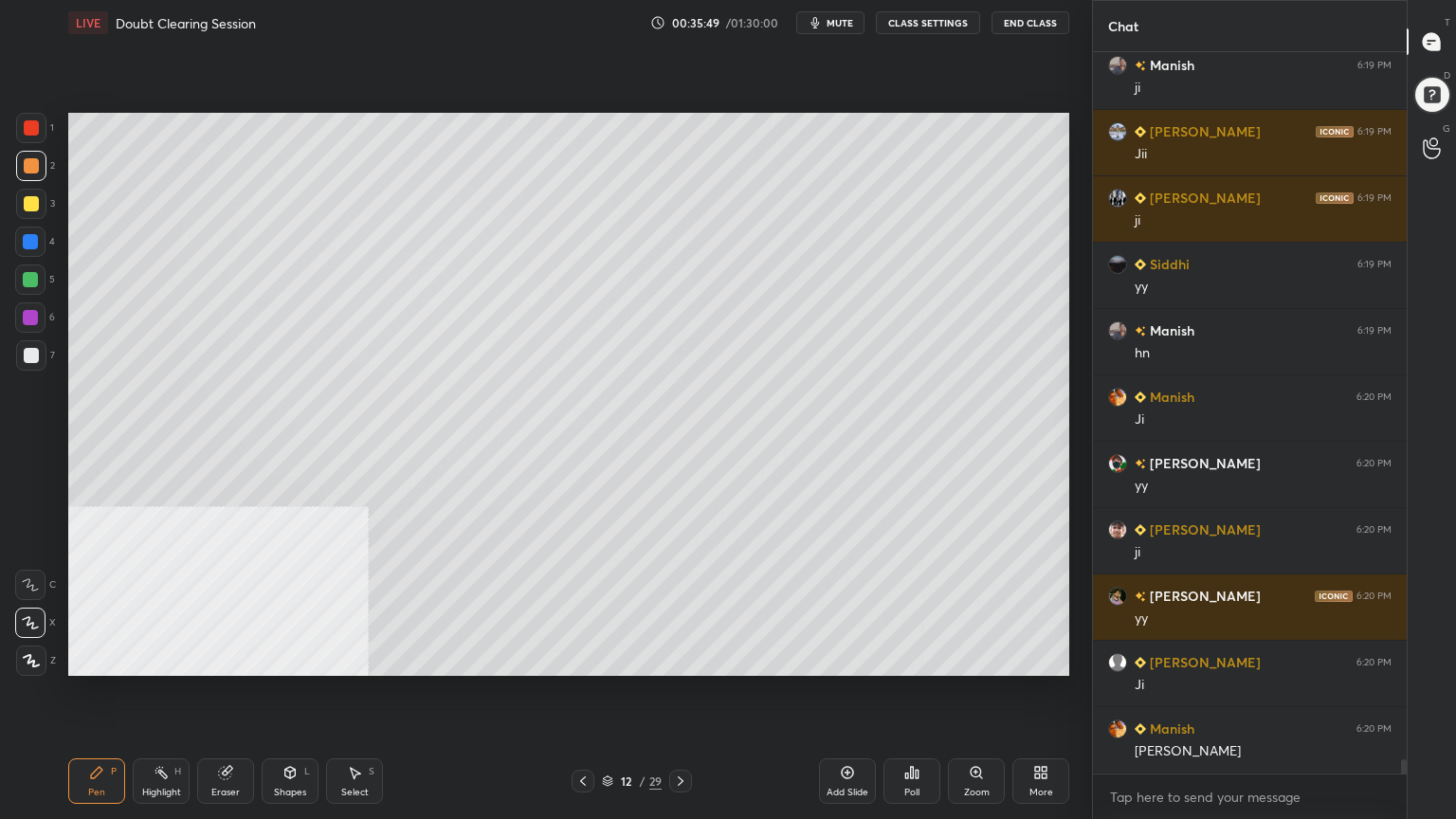 click 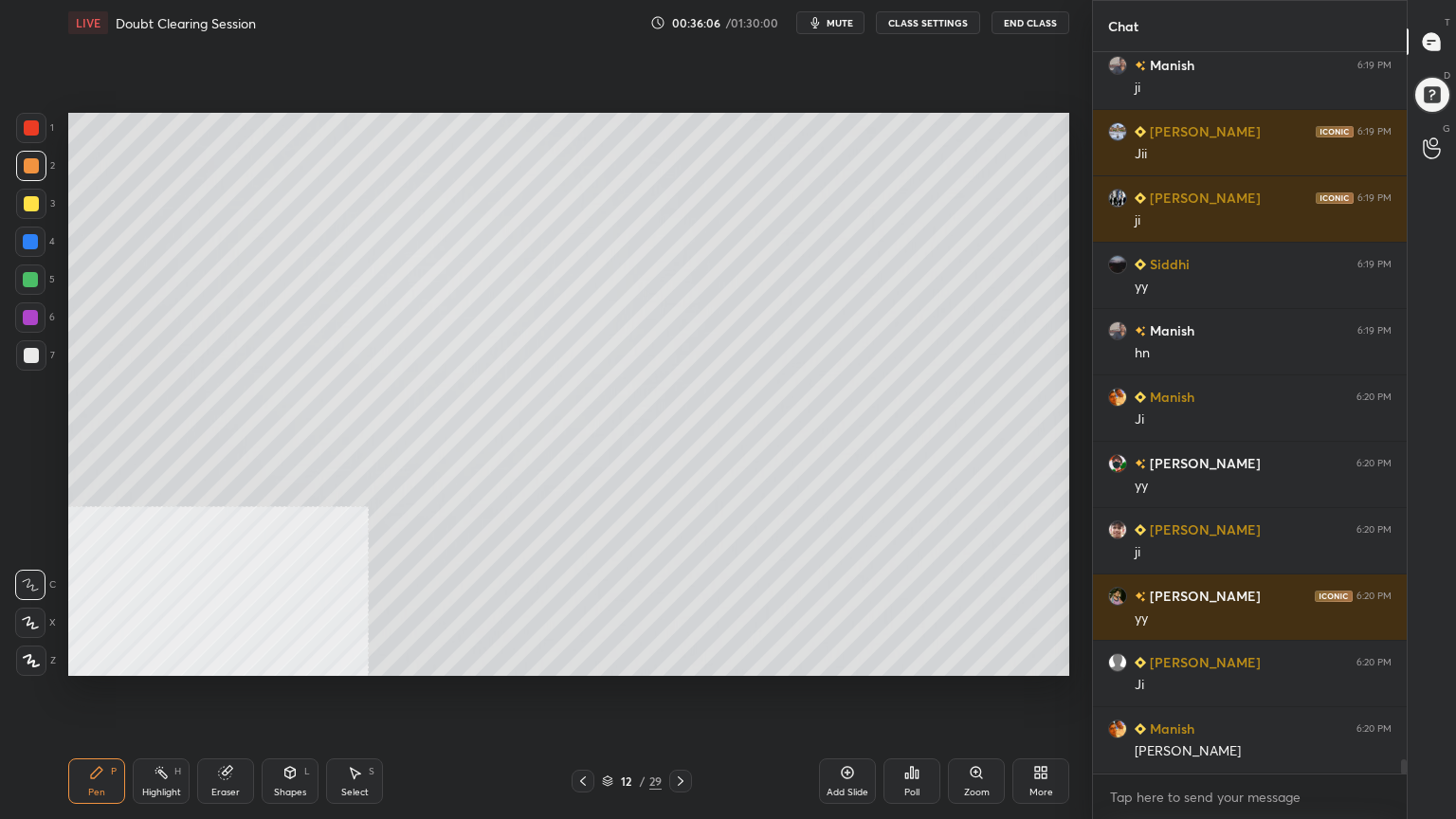 drag, startPoint x: 345, startPoint y: 781, endPoint x: 445, endPoint y: 677, distance: 144.27751 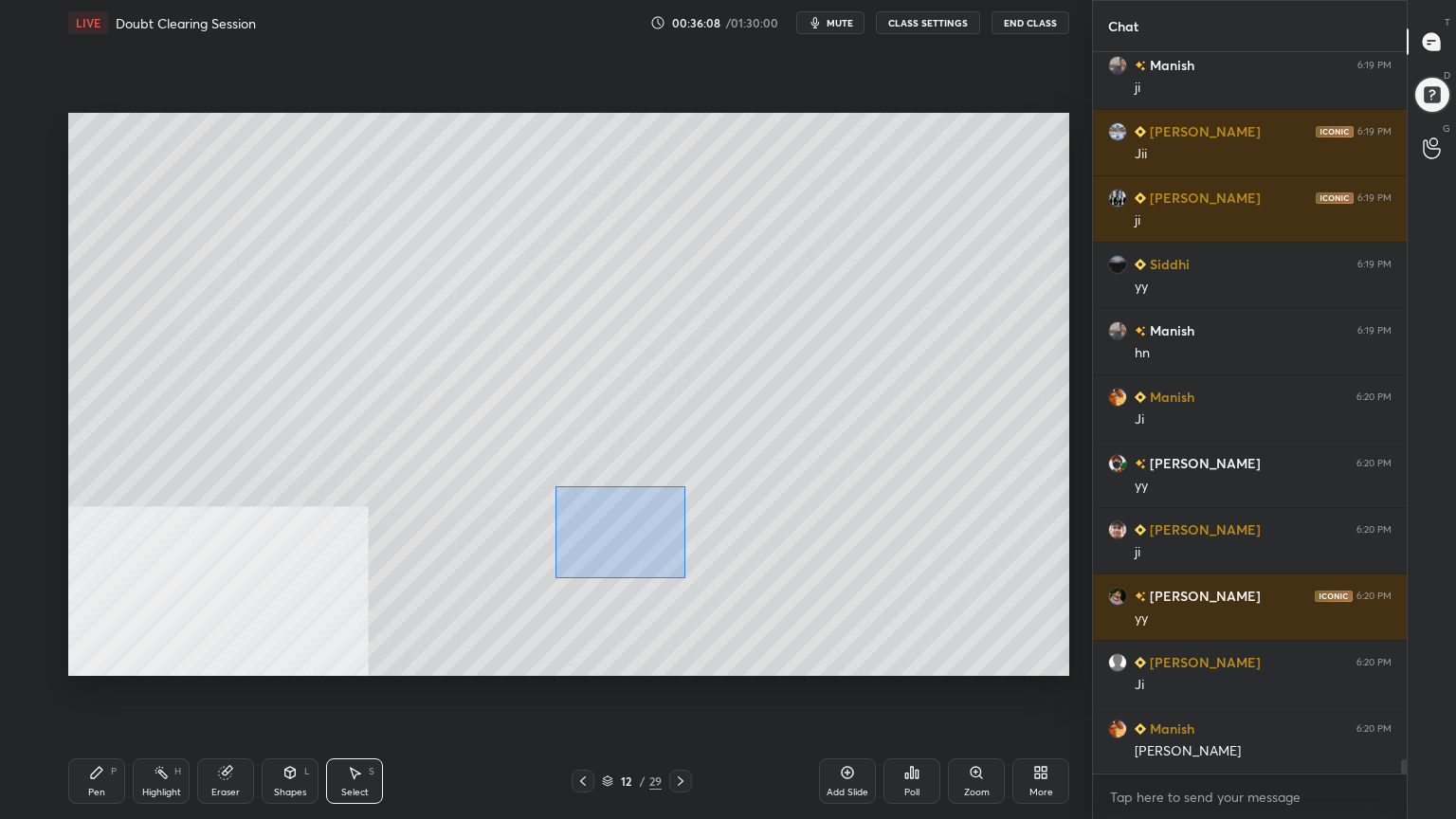 drag, startPoint x: 554, startPoint y: 484, endPoint x: 685, endPoint y: 577, distance: 160.65491 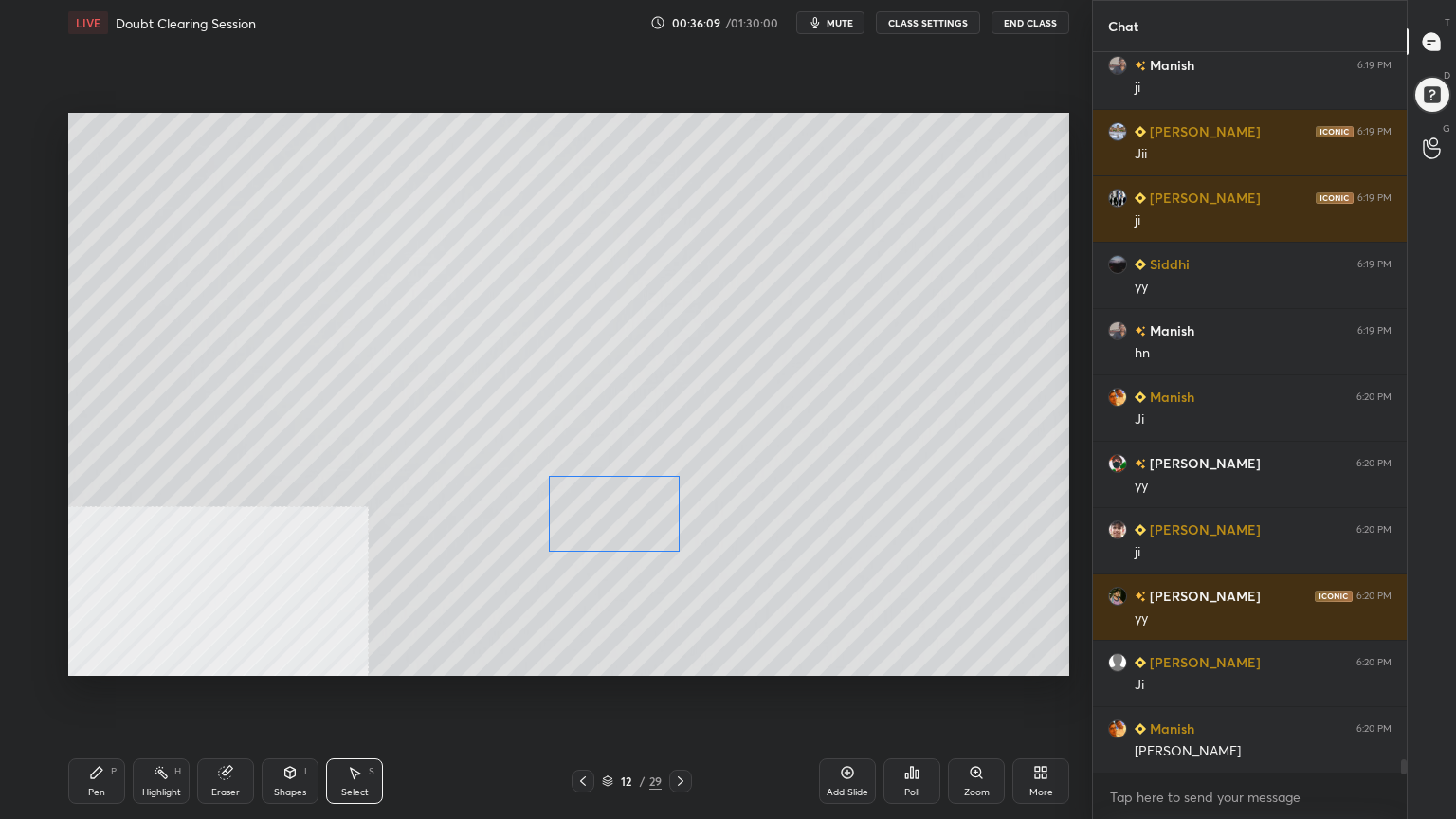 click on "0 ° Undo Copy Paste here Duplicate Duplicate to new slide Delete" at bounding box center (569, 394) 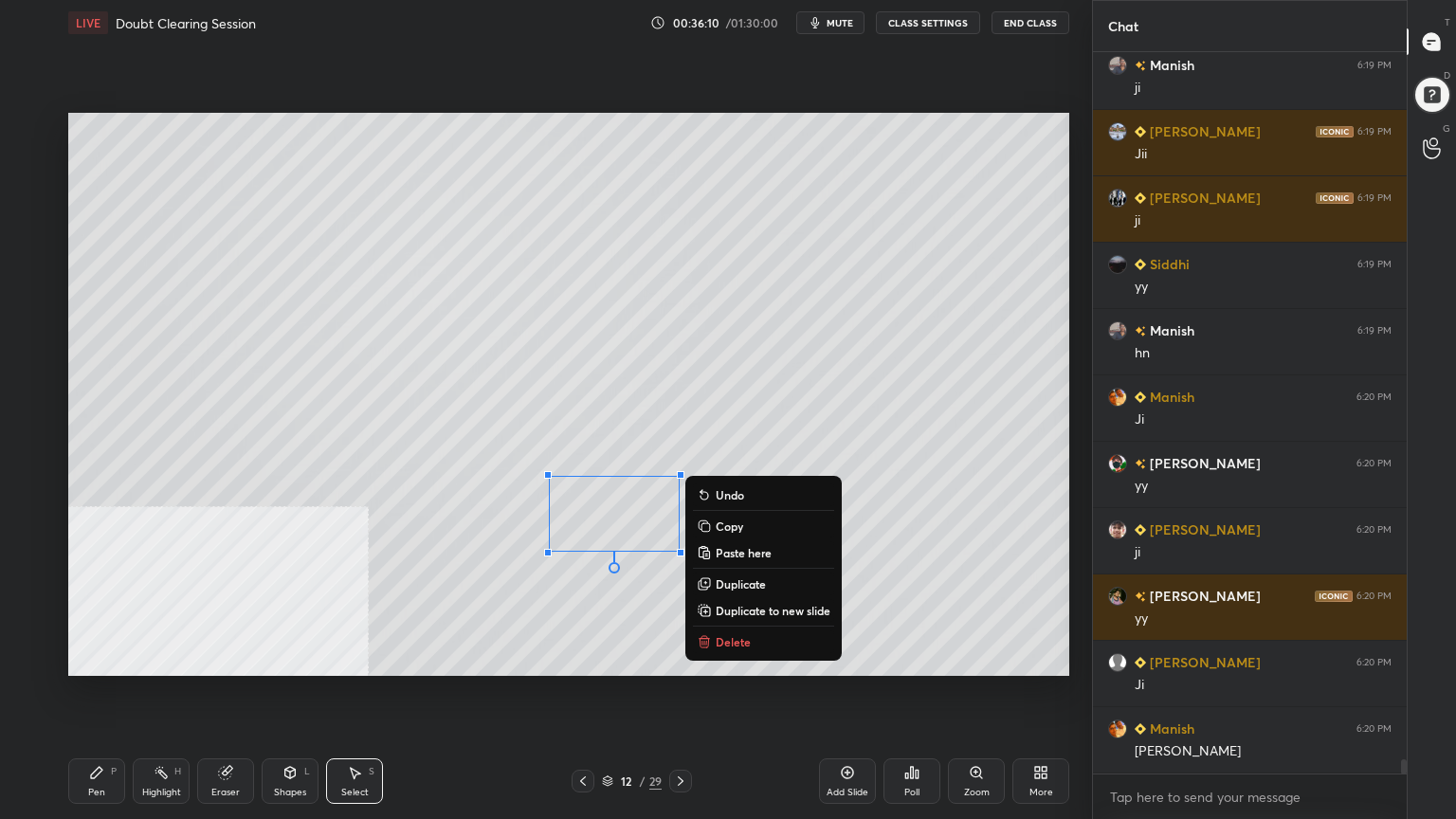 click on "0 ° Undo Copy Paste here Duplicate Duplicate to new slide Delete" at bounding box center (569, 394) 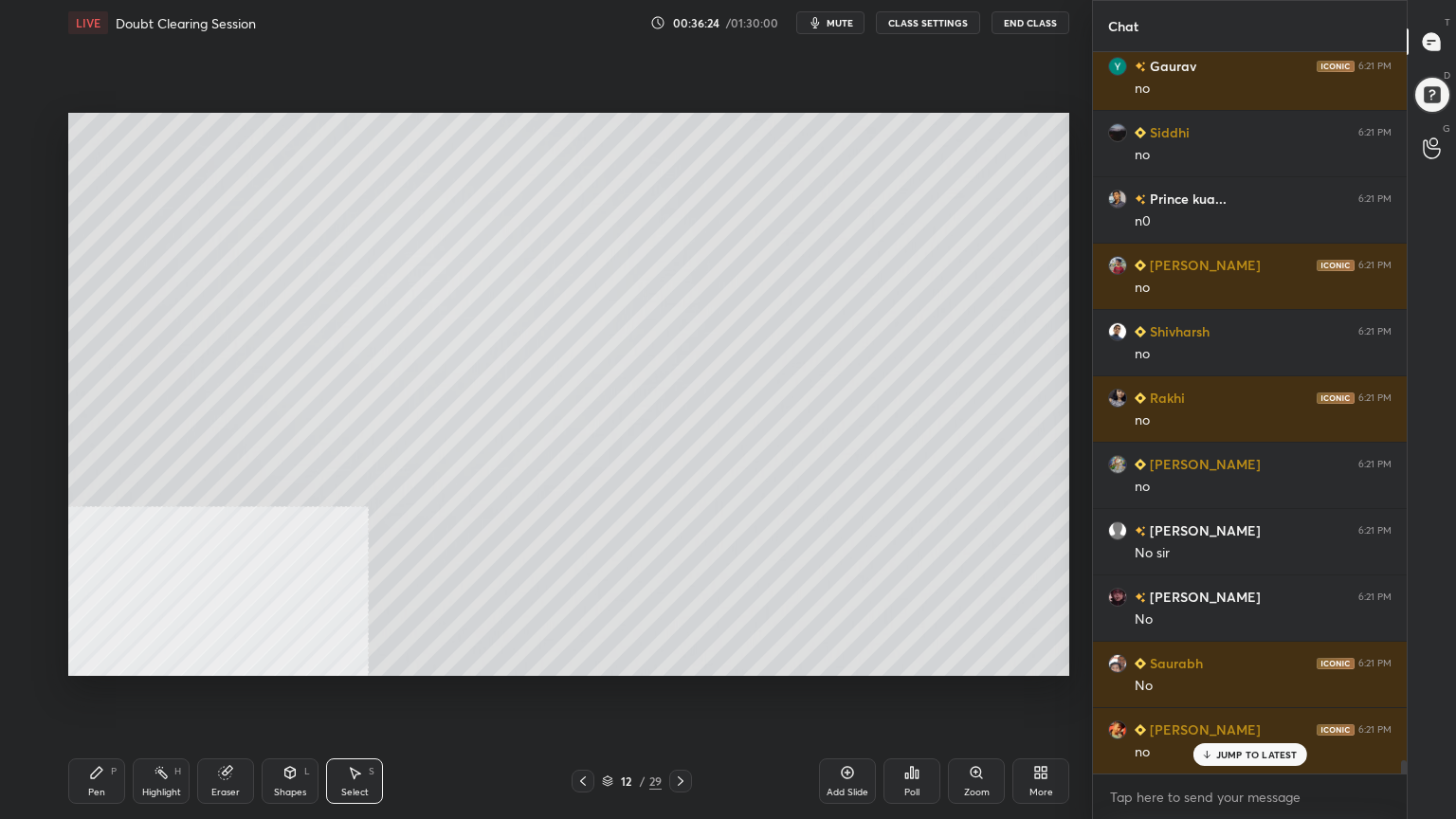scroll, scrollTop: 37684, scrollLeft: 0, axis: vertical 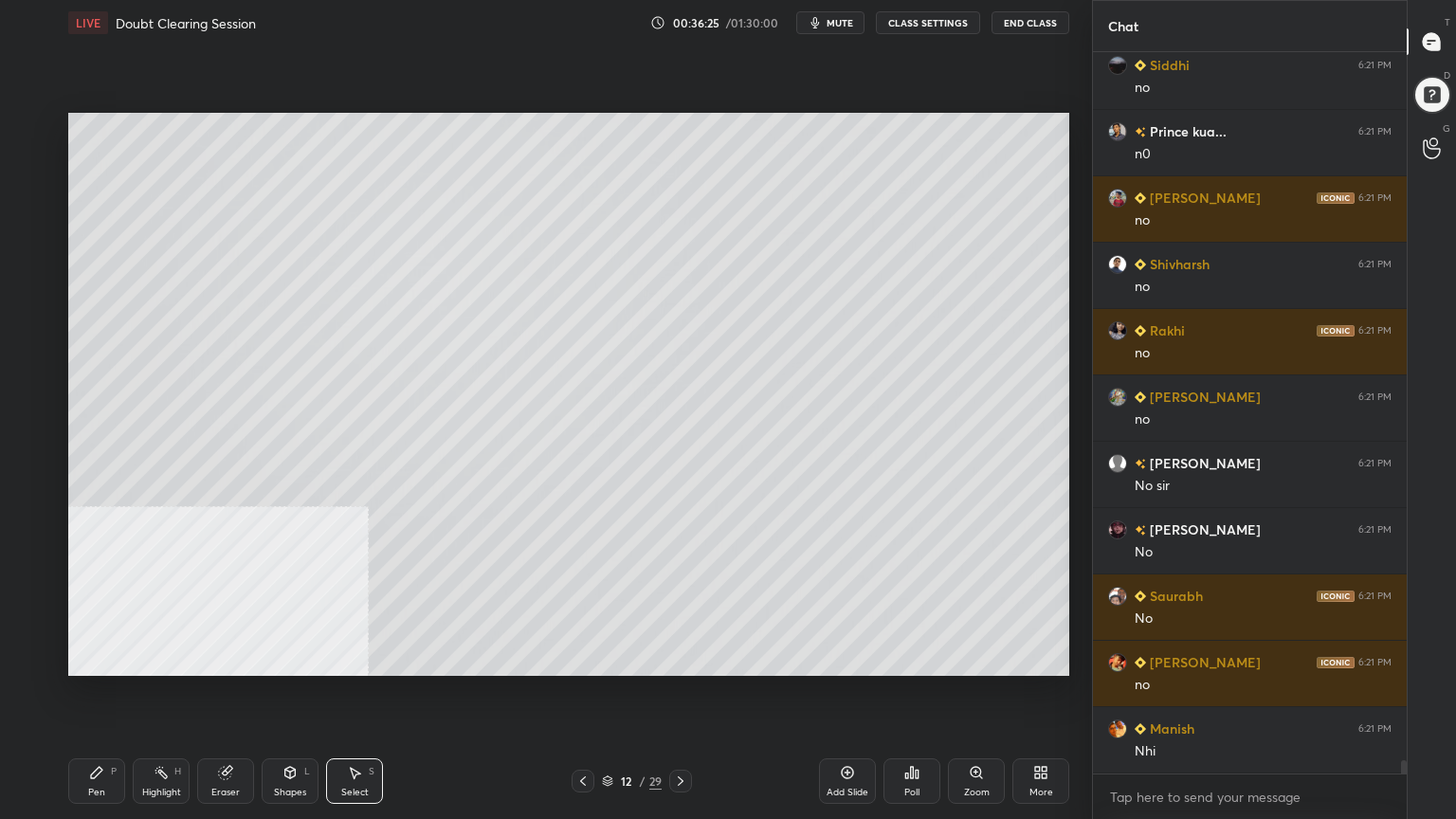 click on "Pen" at bounding box center (97, 792) 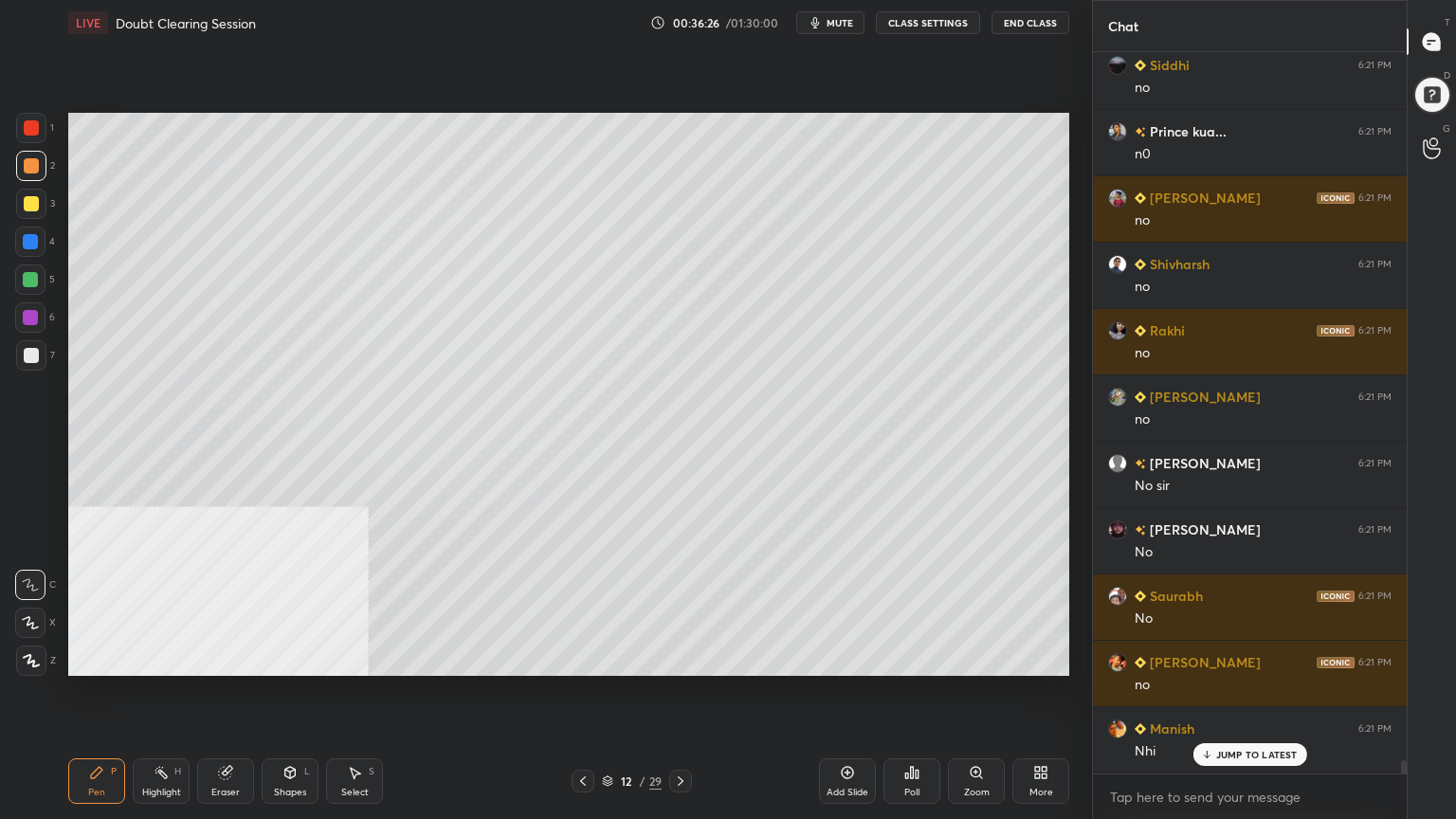 scroll, scrollTop: 37750, scrollLeft: 0, axis: vertical 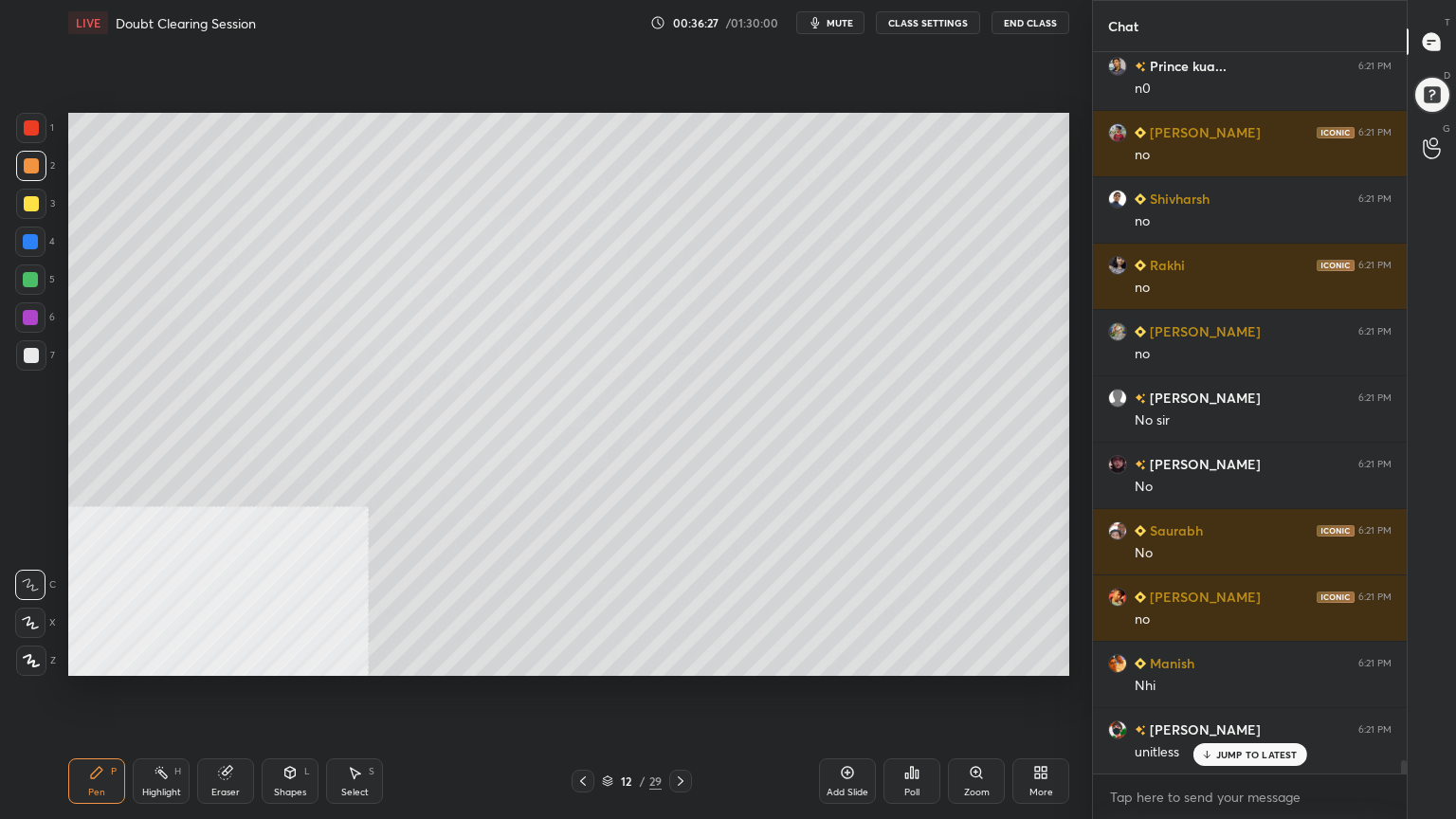 click at bounding box center [31, 355] 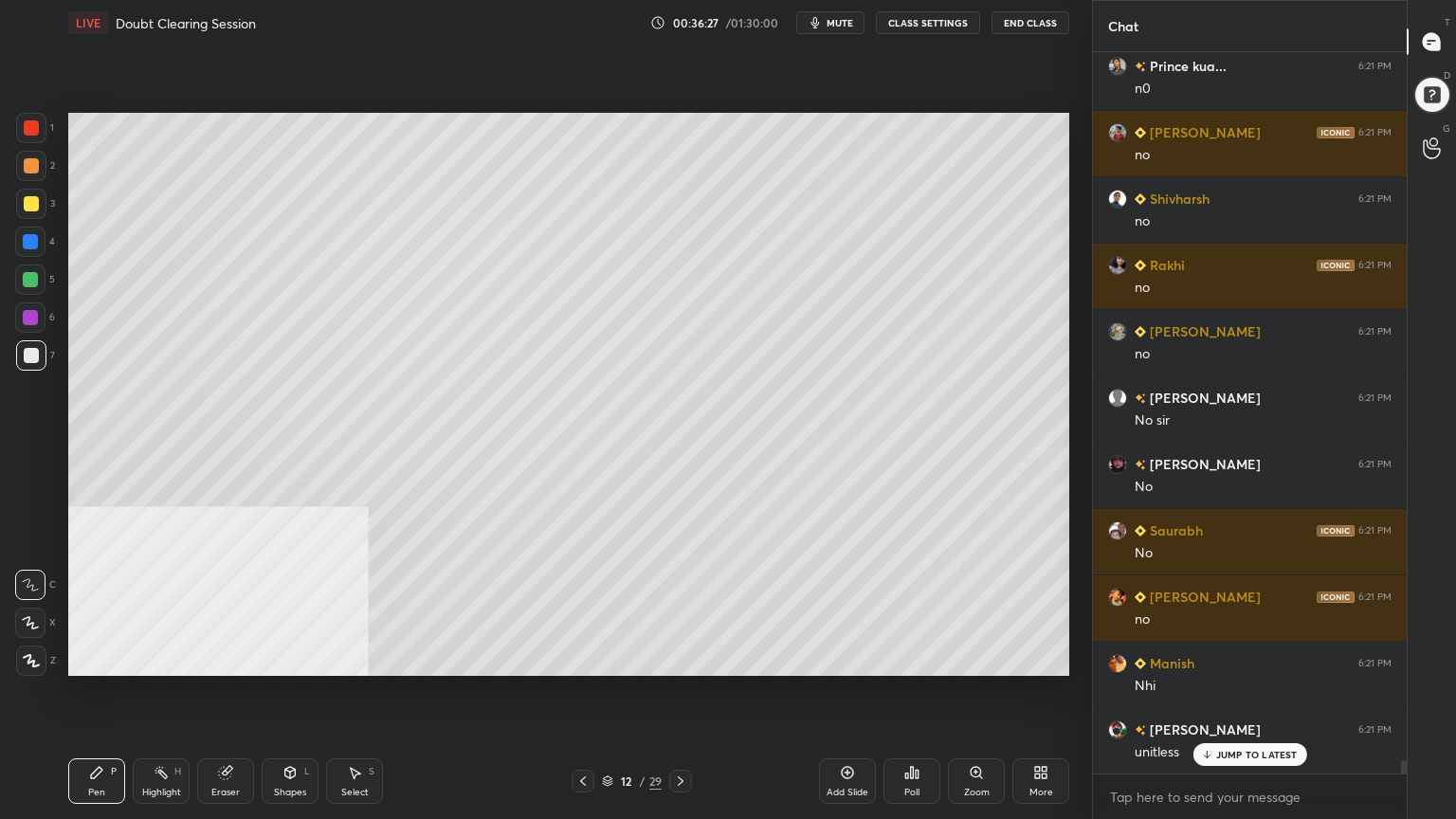 scroll, scrollTop: 37883, scrollLeft: 0, axis: vertical 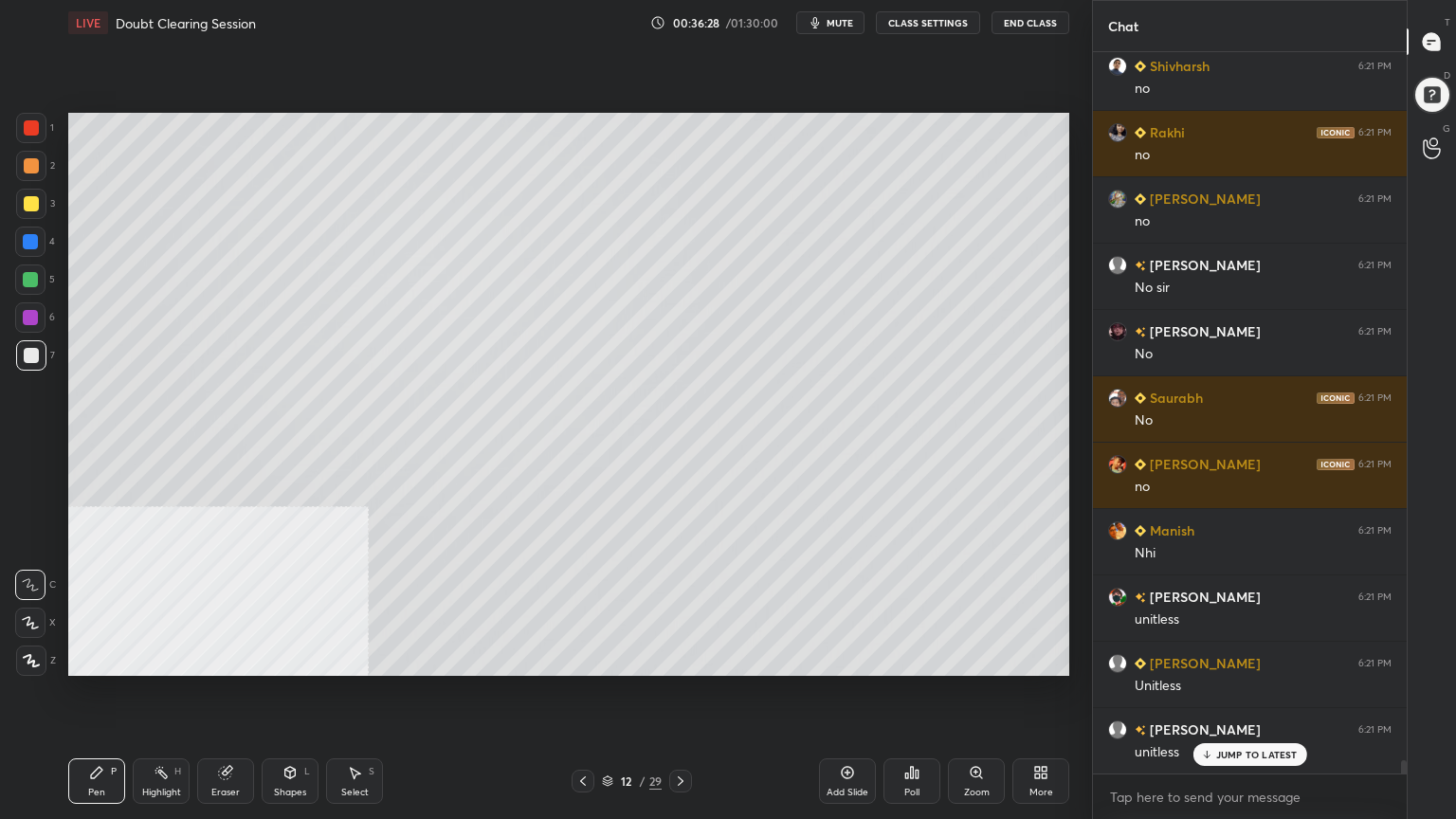 click on "1 2 3 4 5 6 7 C X Z C X Z E E Erase all   H H" at bounding box center [30, 394] 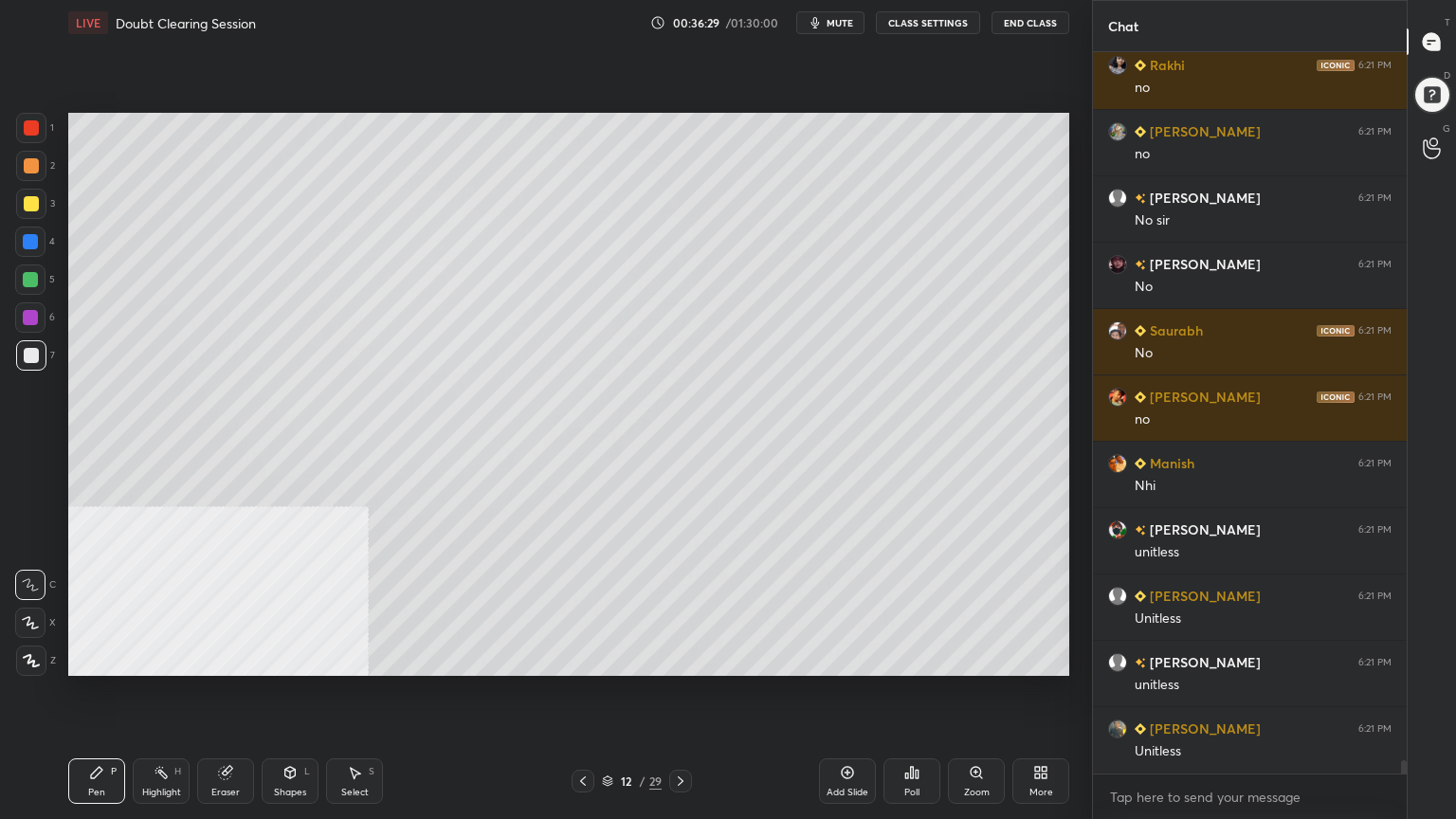 click 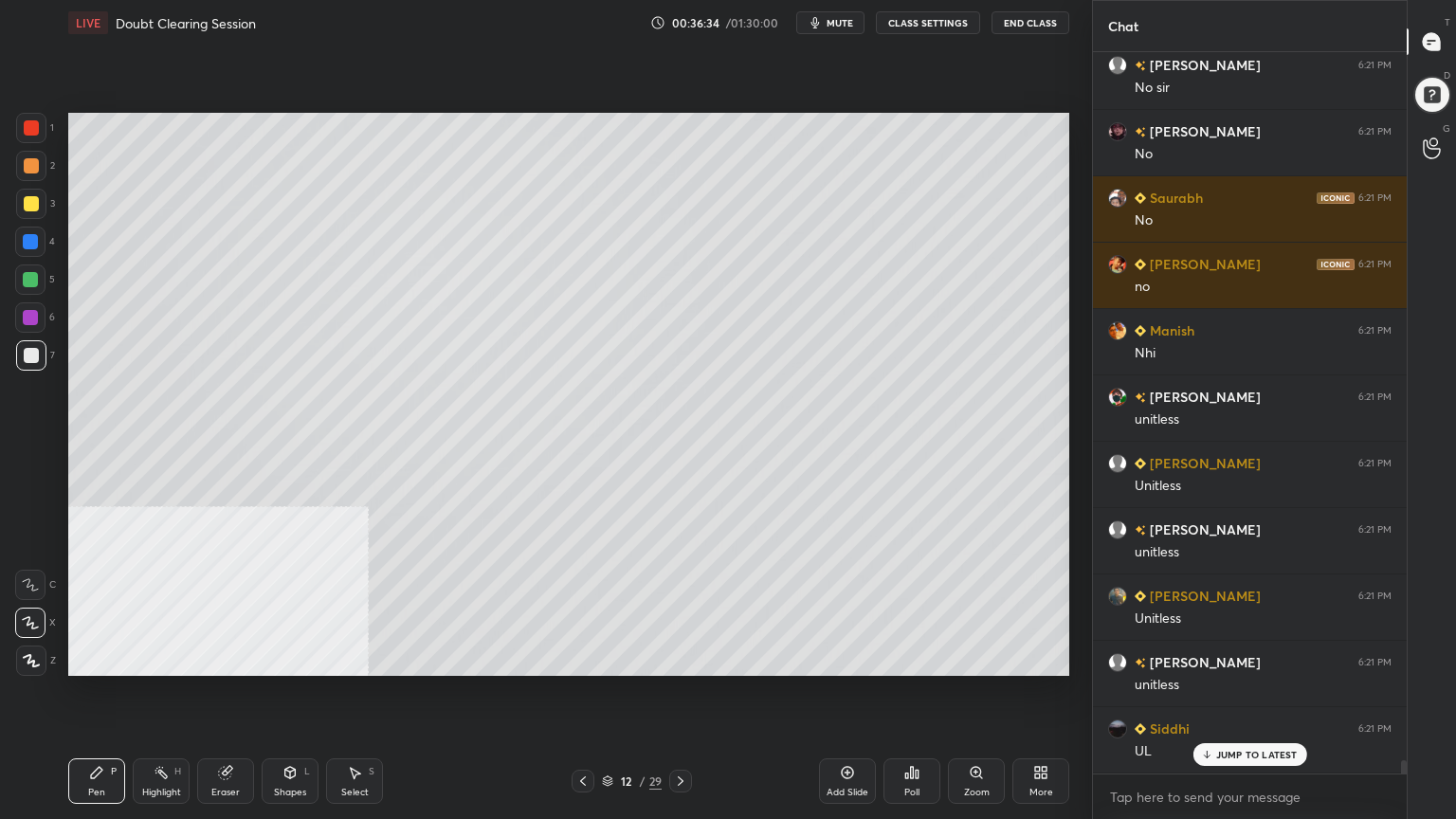 scroll, scrollTop: 38148, scrollLeft: 0, axis: vertical 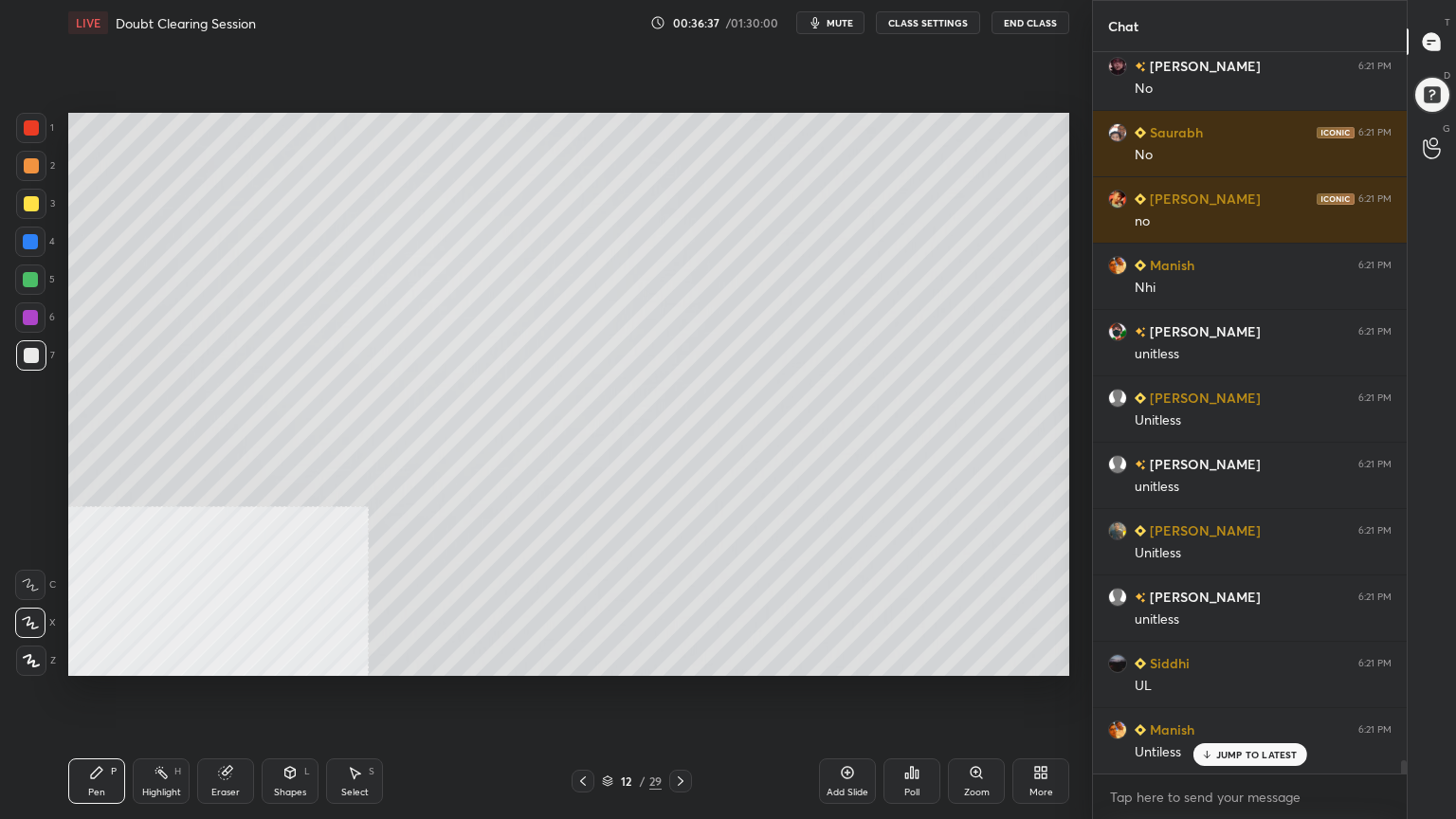 click at bounding box center (31, 166) 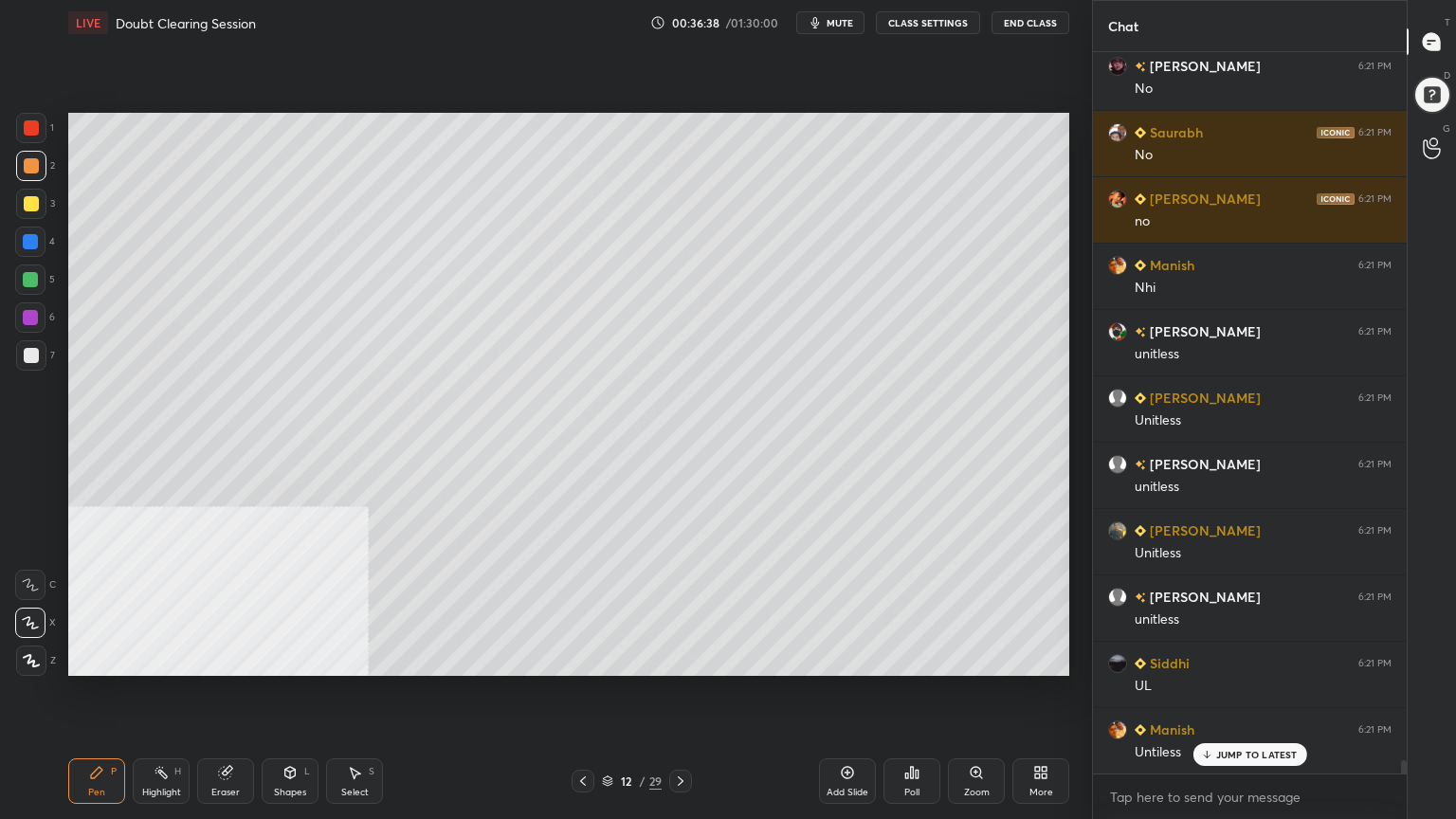 click at bounding box center [30, 585] 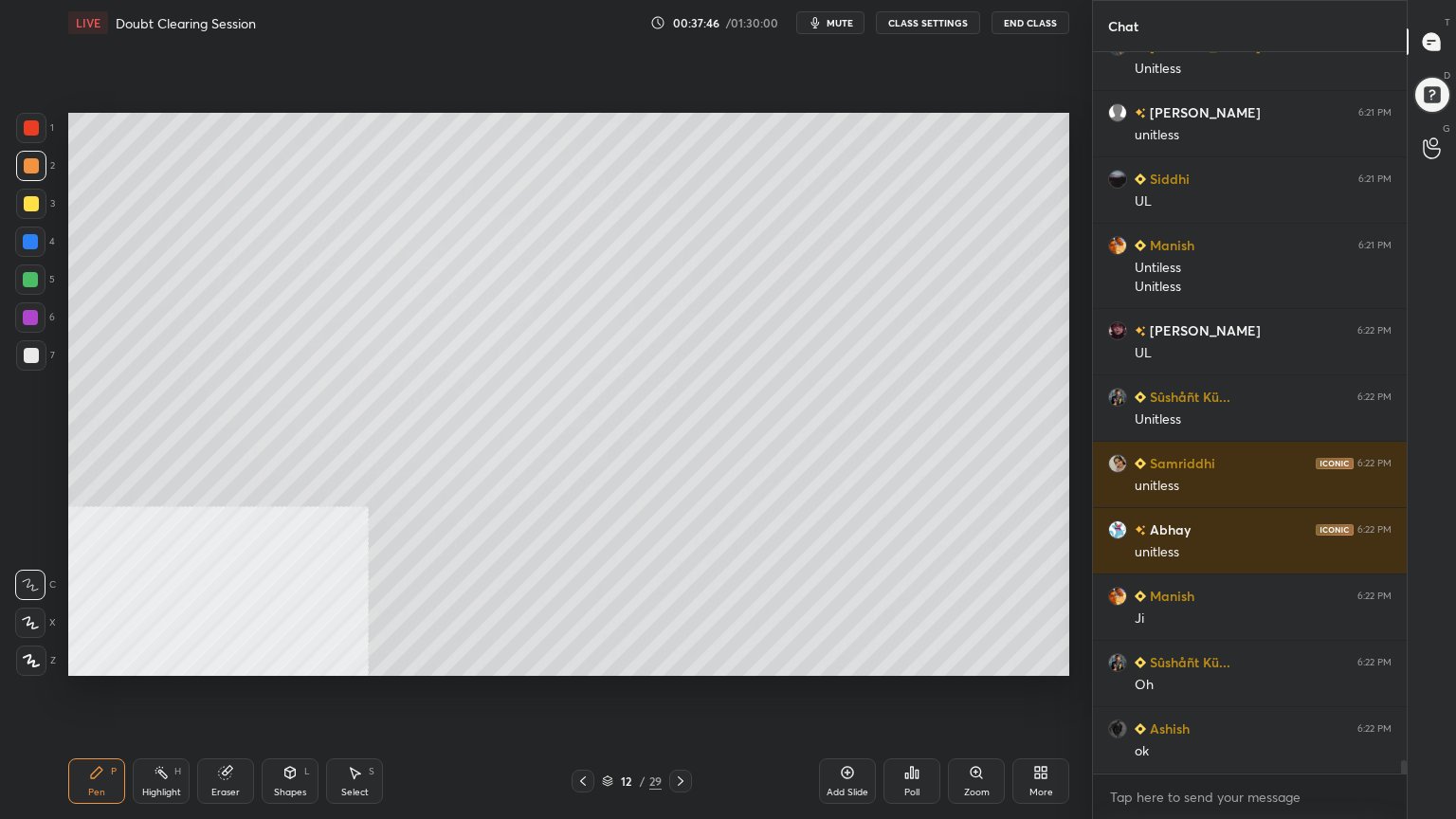 scroll, scrollTop: 38698, scrollLeft: 0, axis: vertical 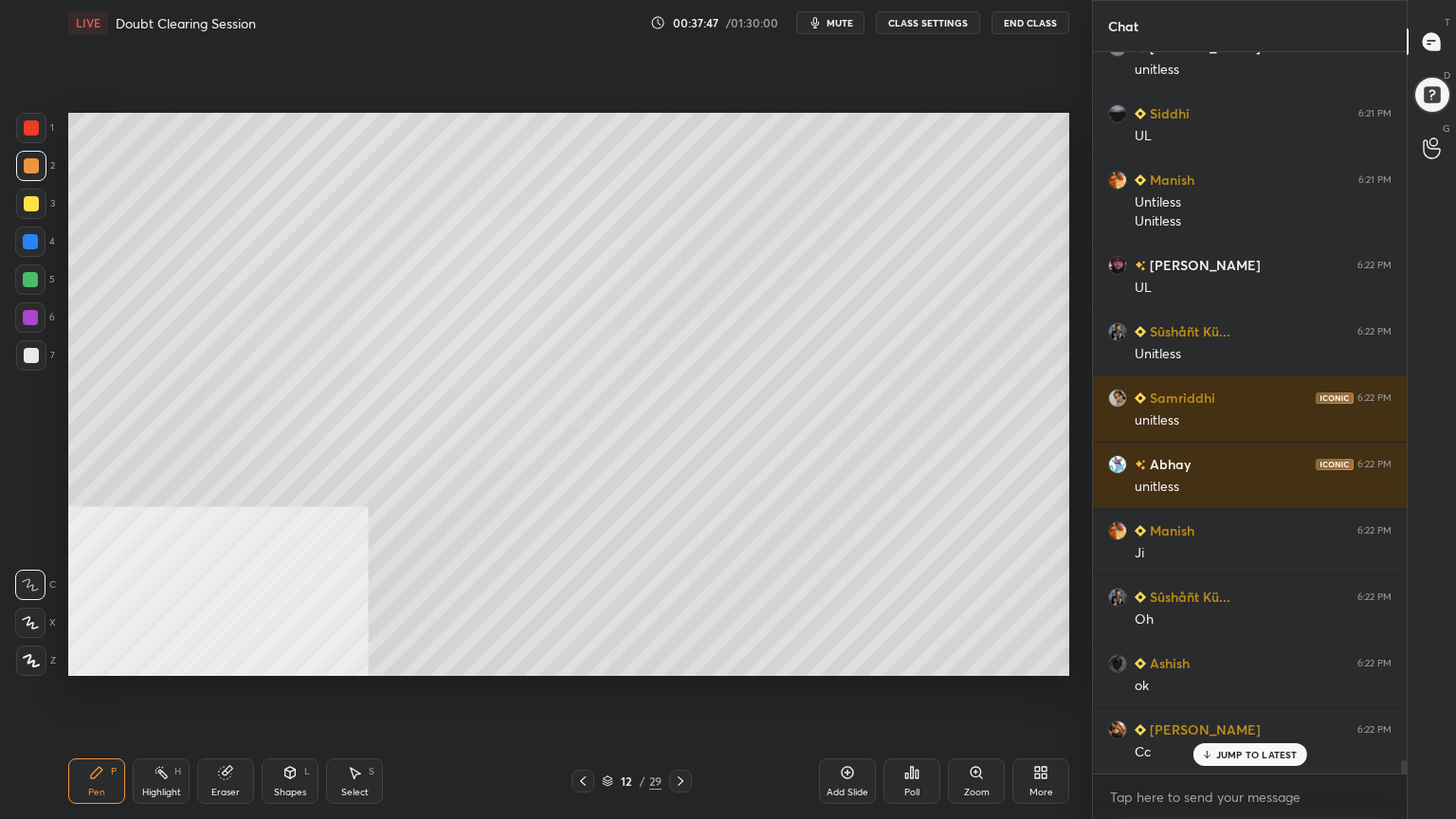 click at bounding box center [31, 204] 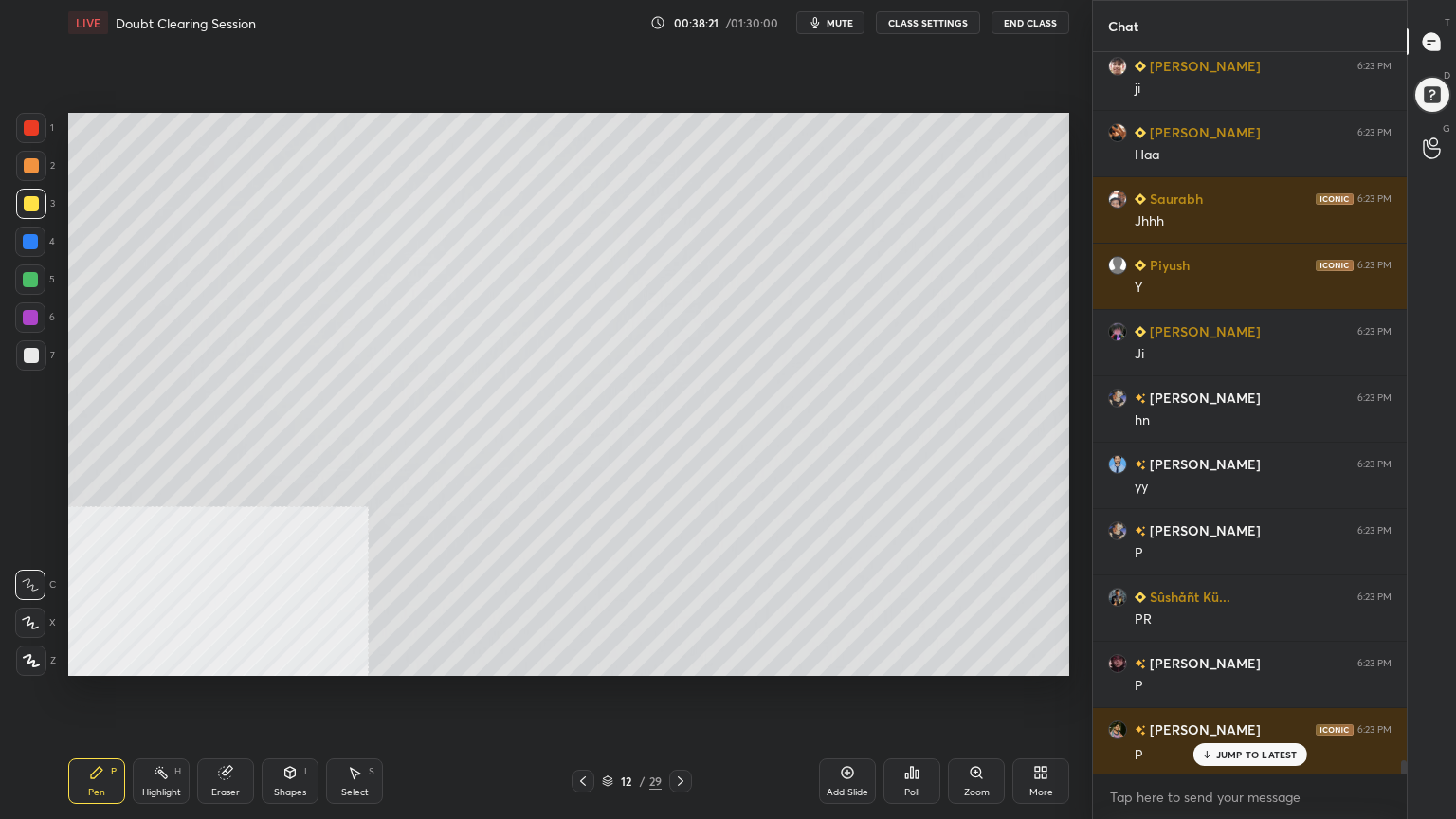 scroll, scrollTop: 39694, scrollLeft: 0, axis: vertical 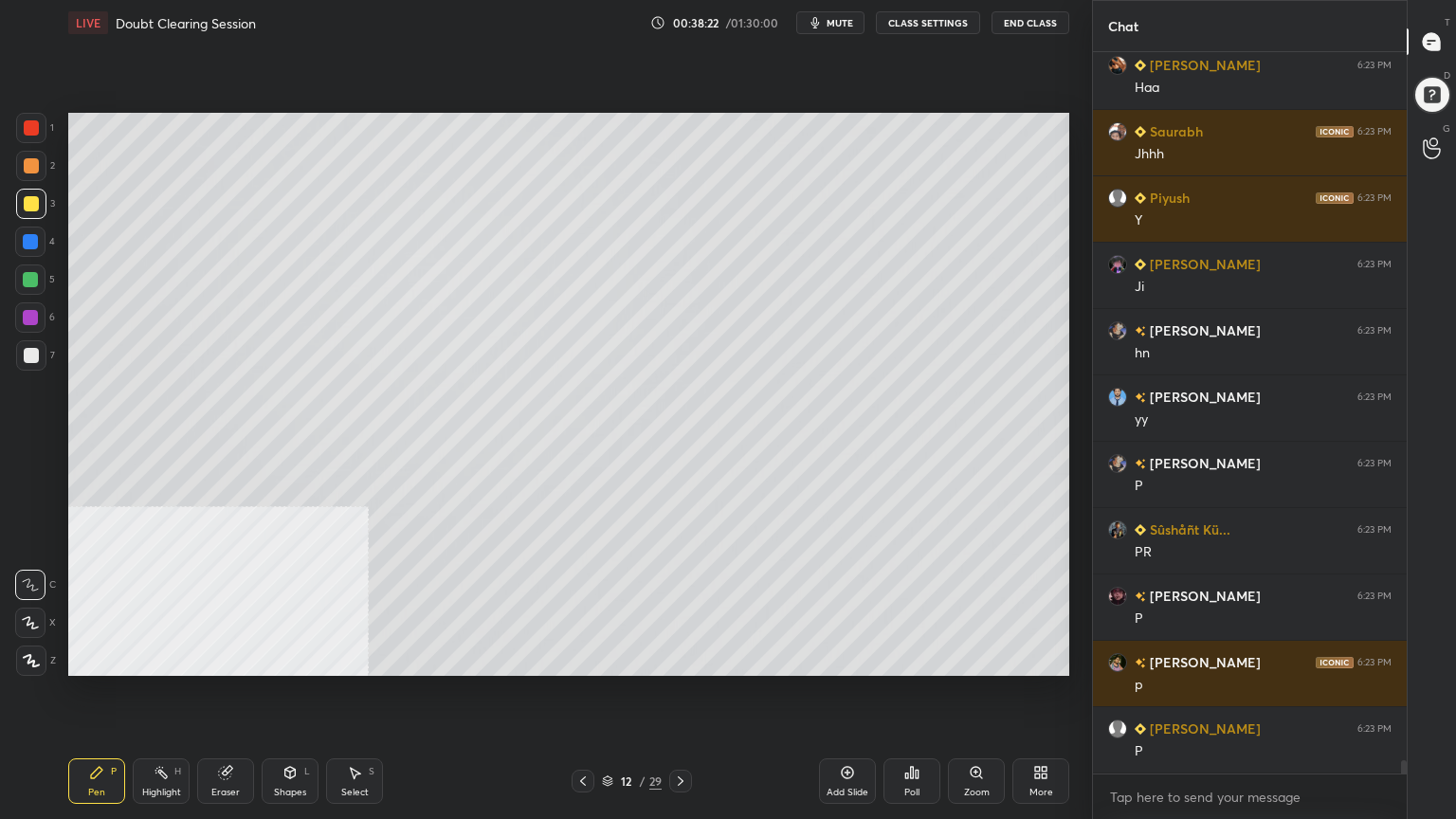 click 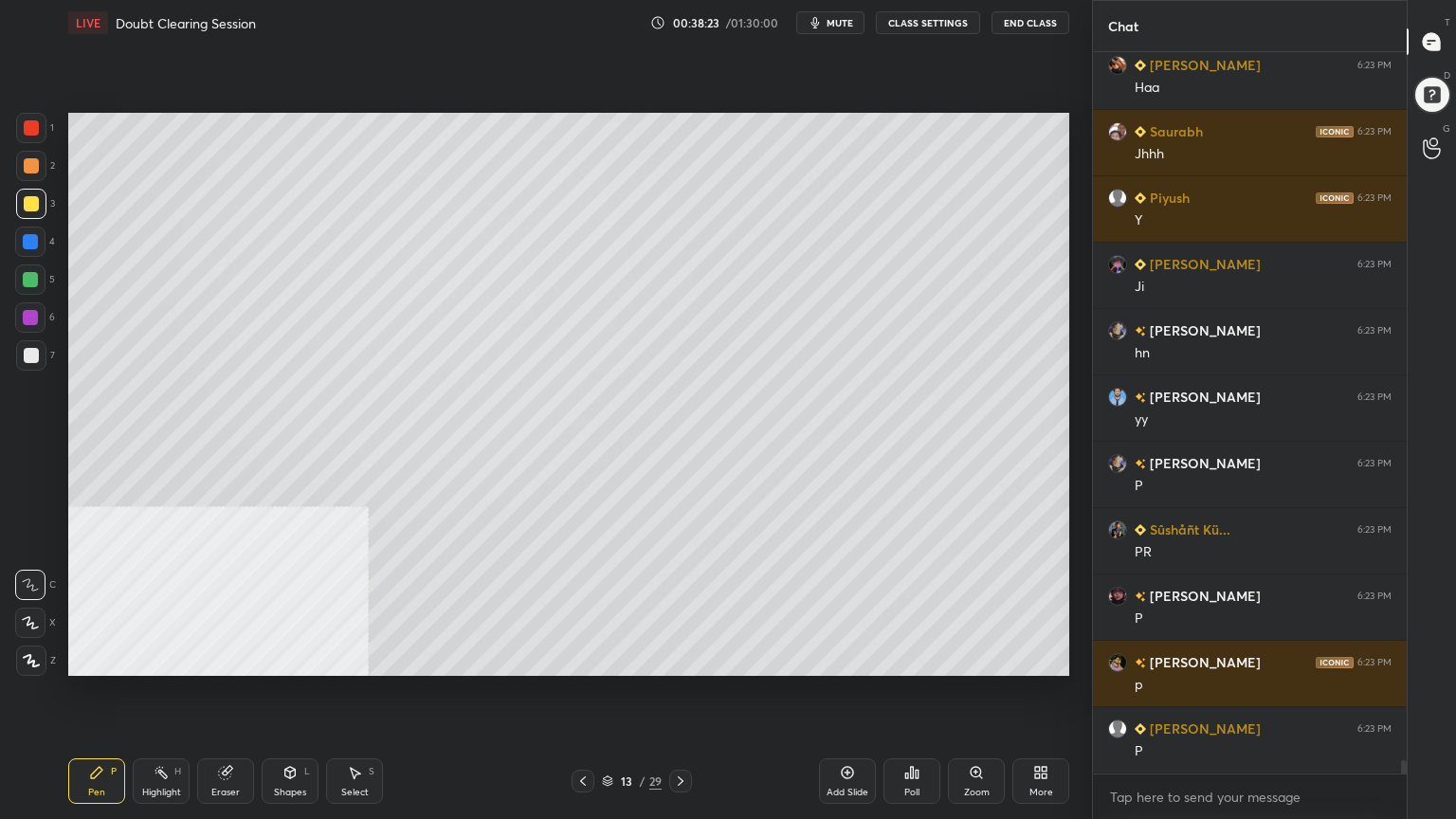 scroll, scrollTop: 39759, scrollLeft: 0, axis: vertical 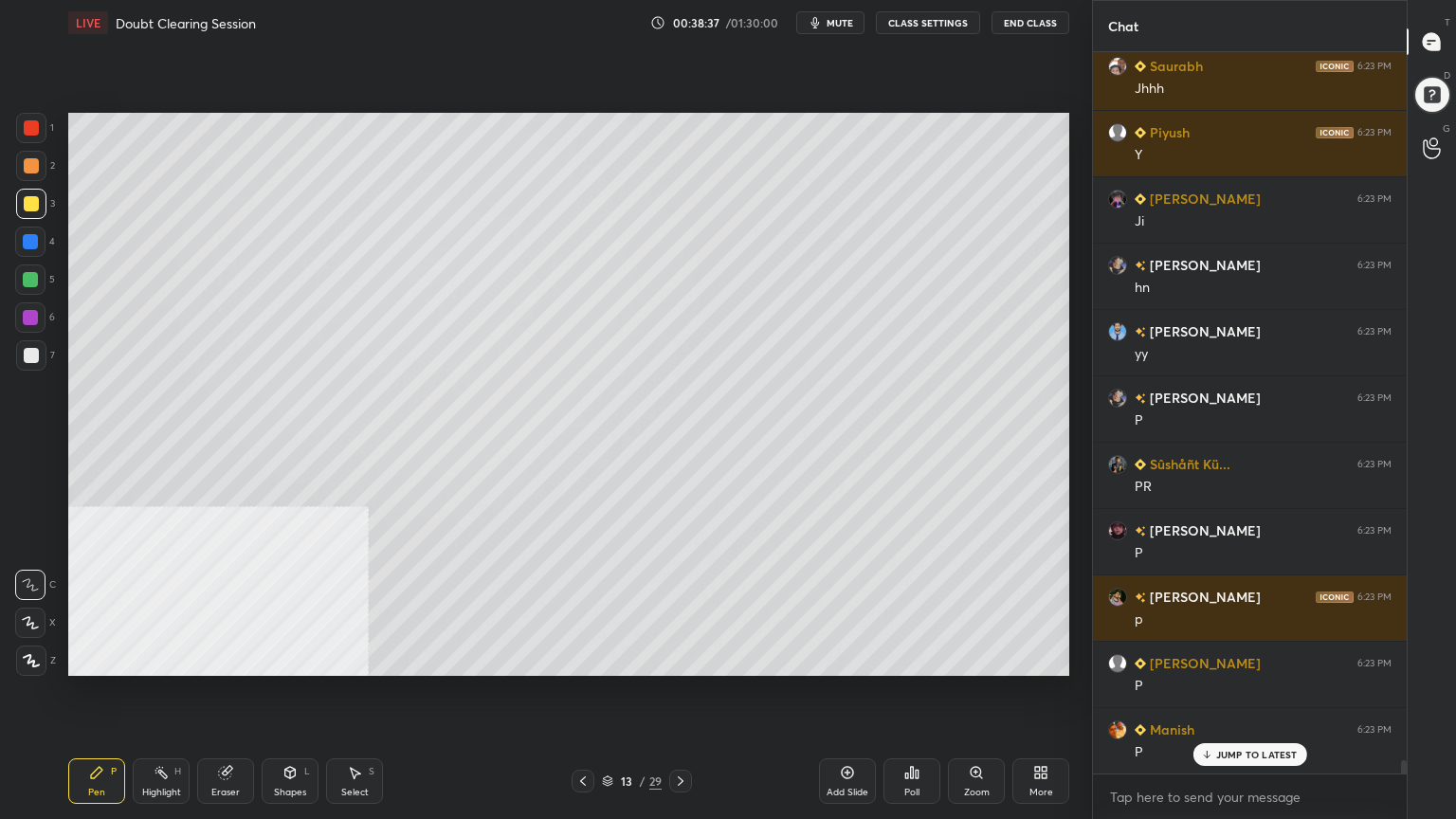 click at bounding box center (30, 280) 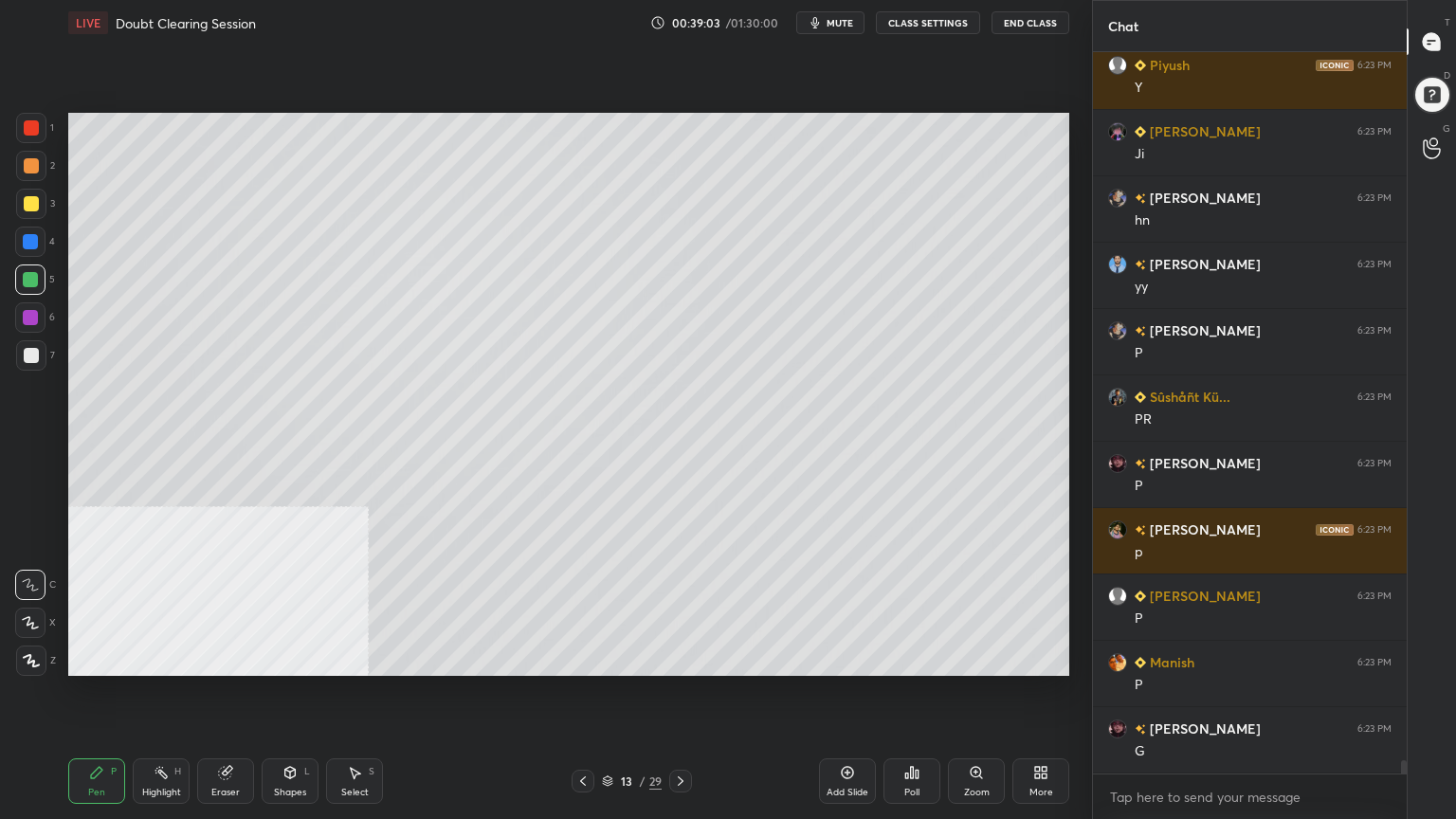 scroll, scrollTop: 39892, scrollLeft: 0, axis: vertical 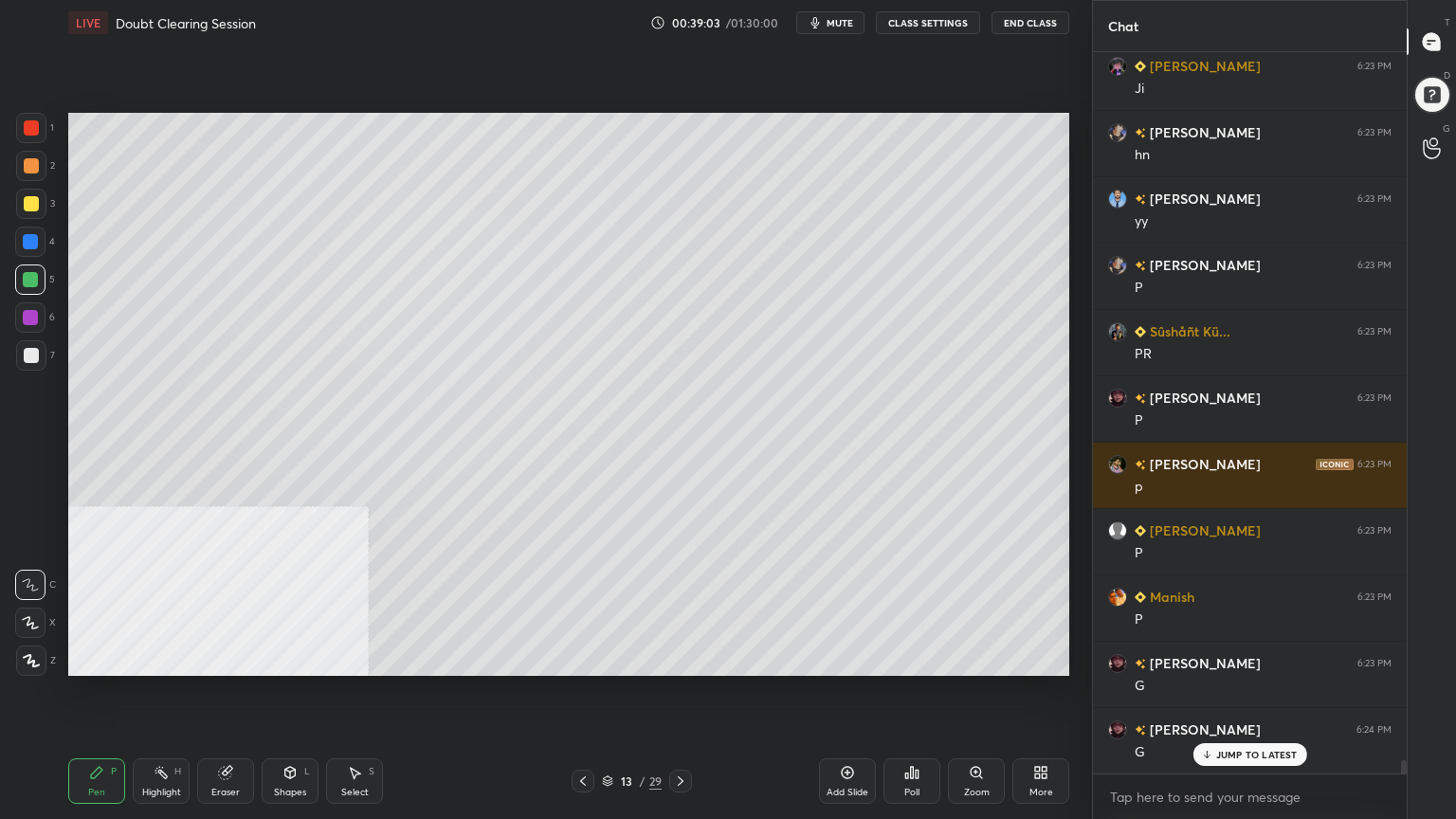 click at bounding box center (31, 166) 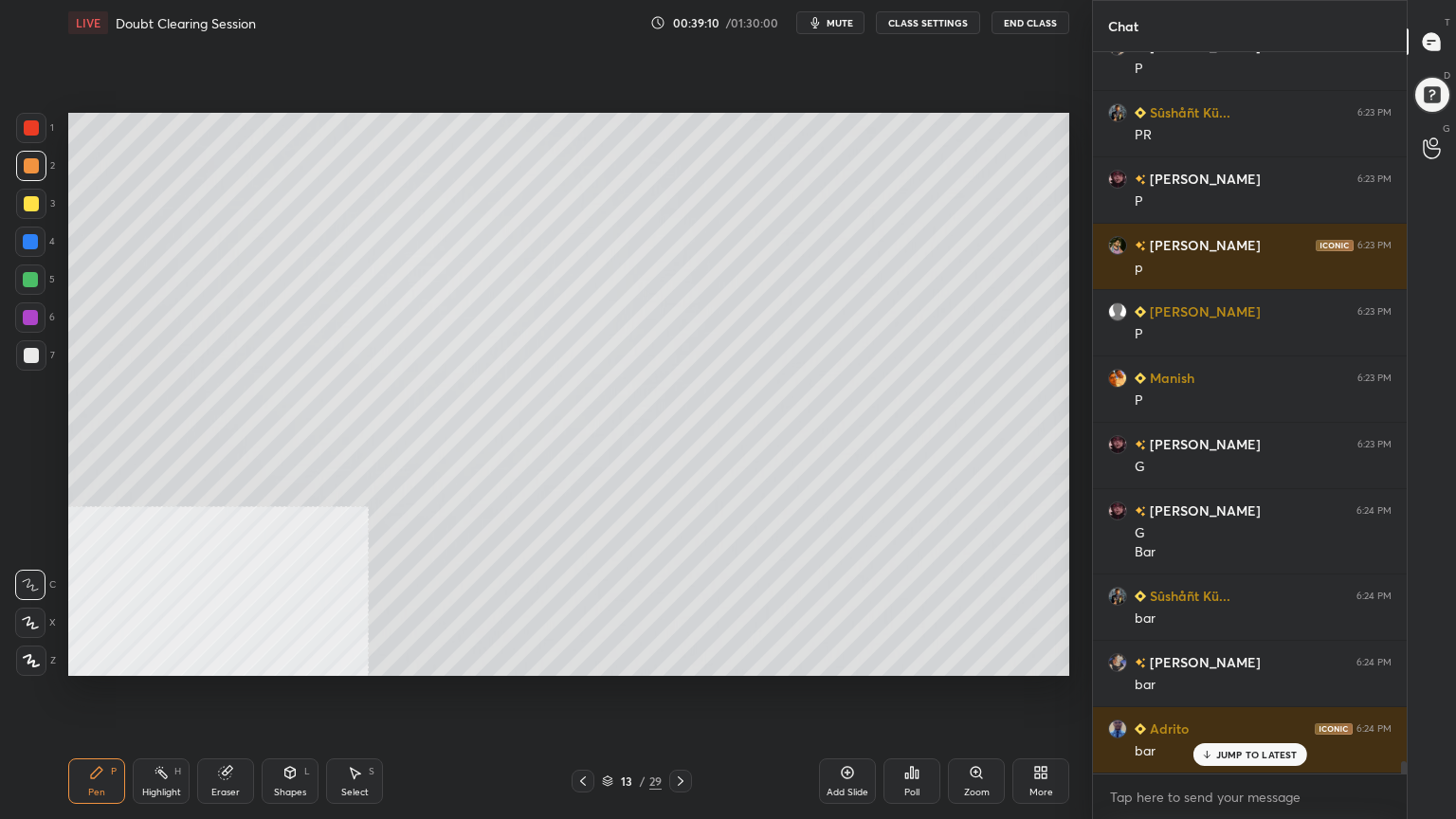 scroll, scrollTop: 40176, scrollLeft: 0, axis: vertical 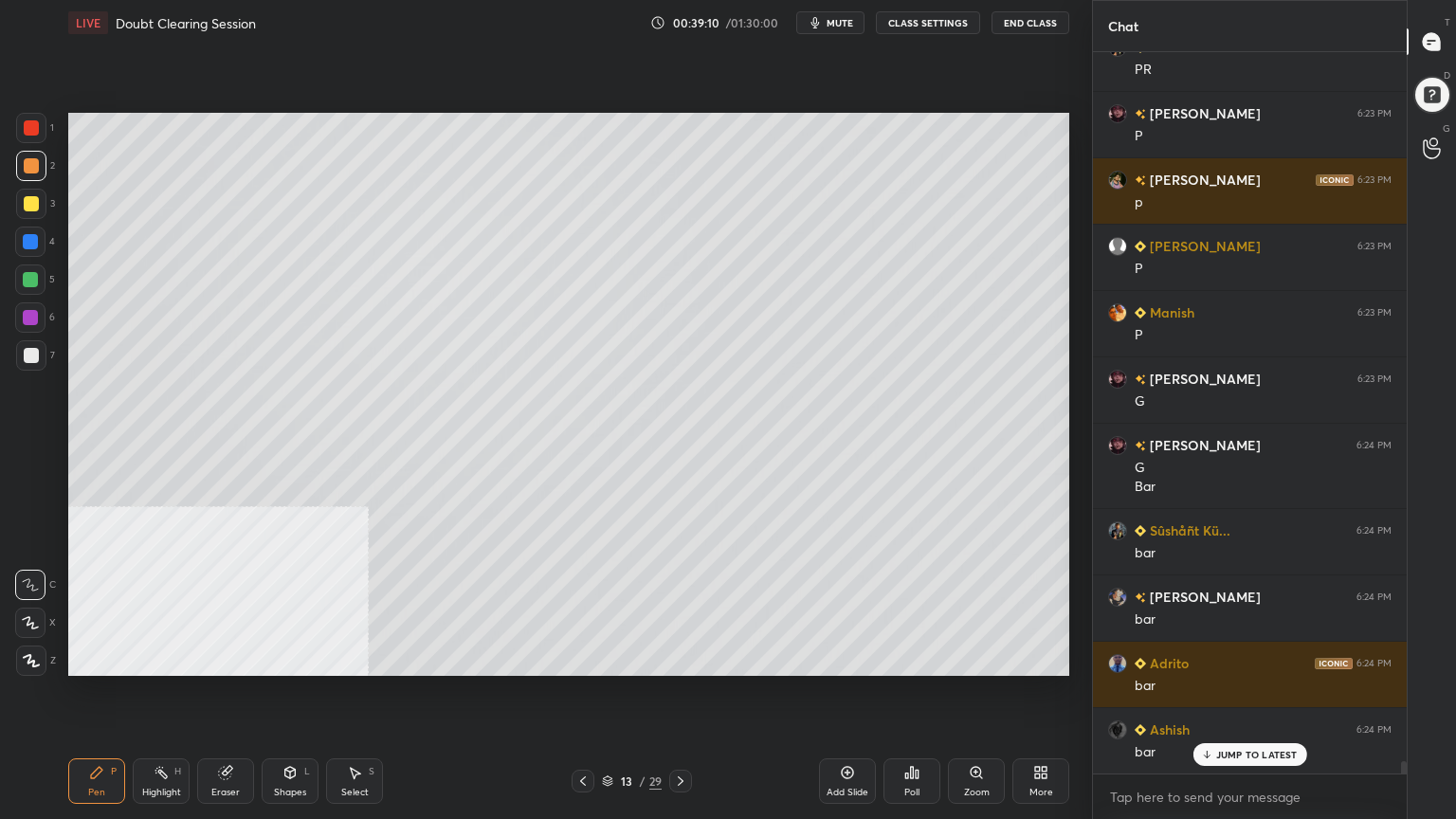 click on "Select" at bounding box center [355, 792] 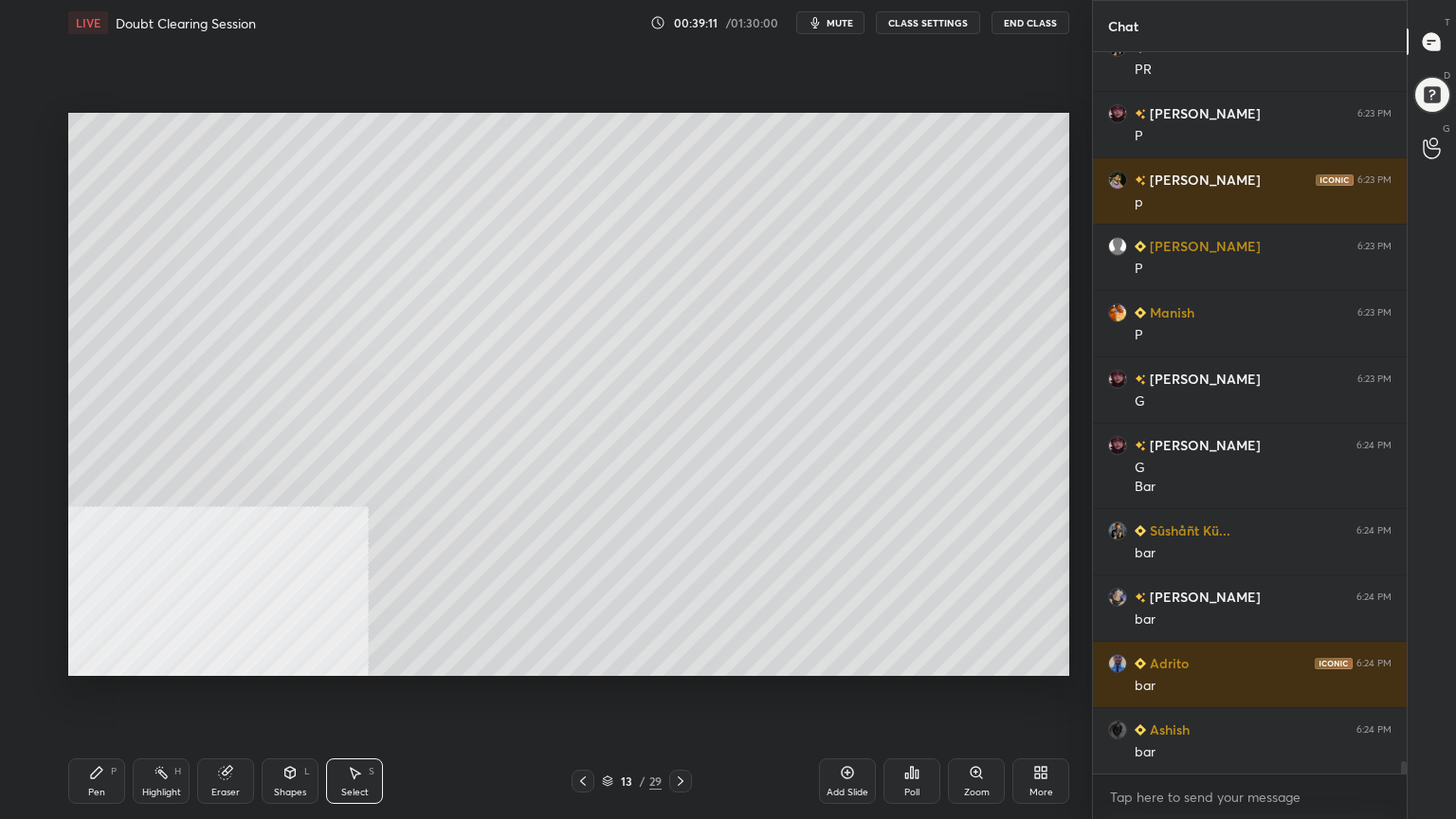 scroll, scrollTop: 40244, scrollLeft: 0, axis: vertical 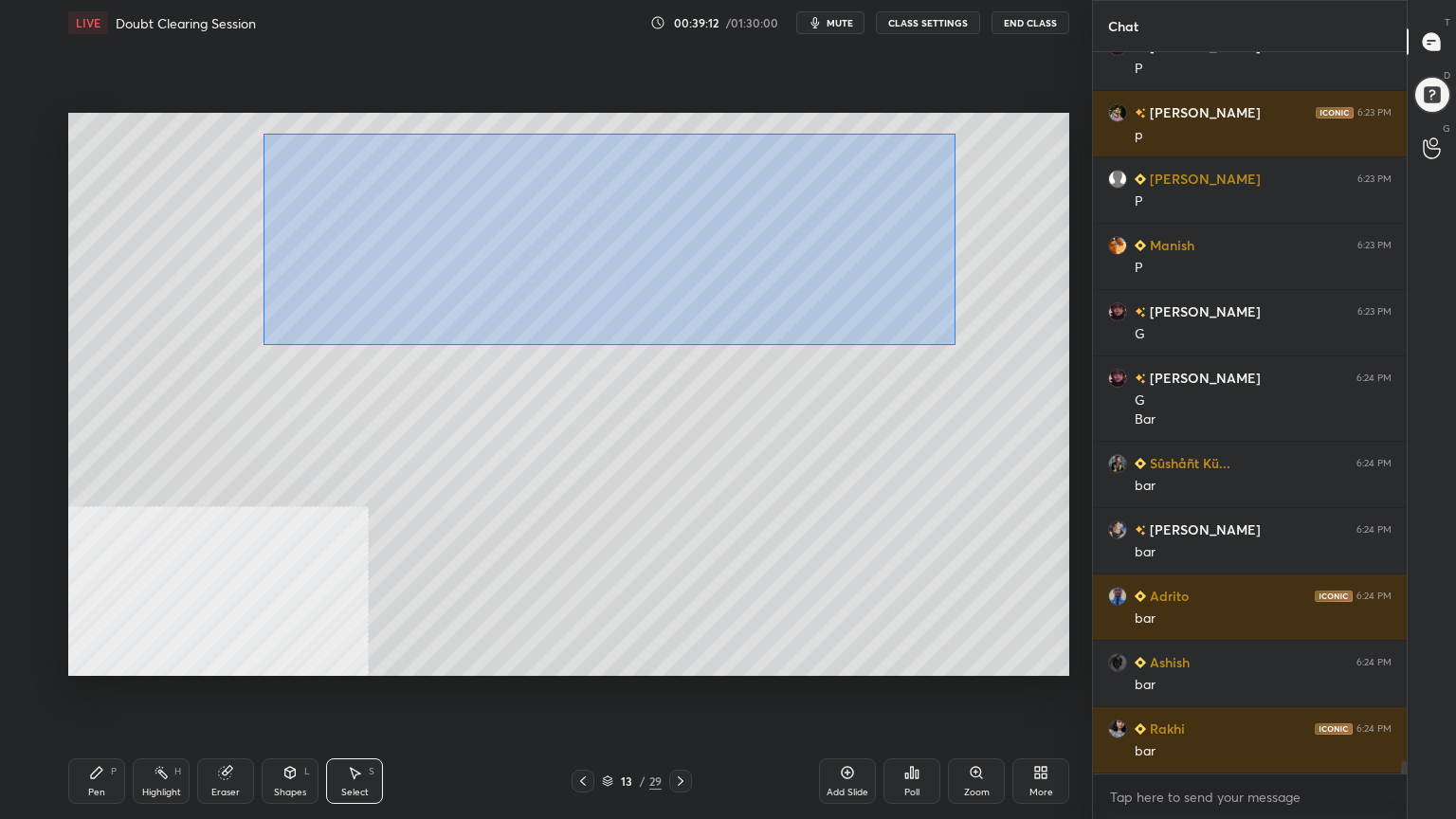drag, startPoint x: 262, startPoint y: 133, endPoint x: 943, endPoint y: 335, distance: 710.32739 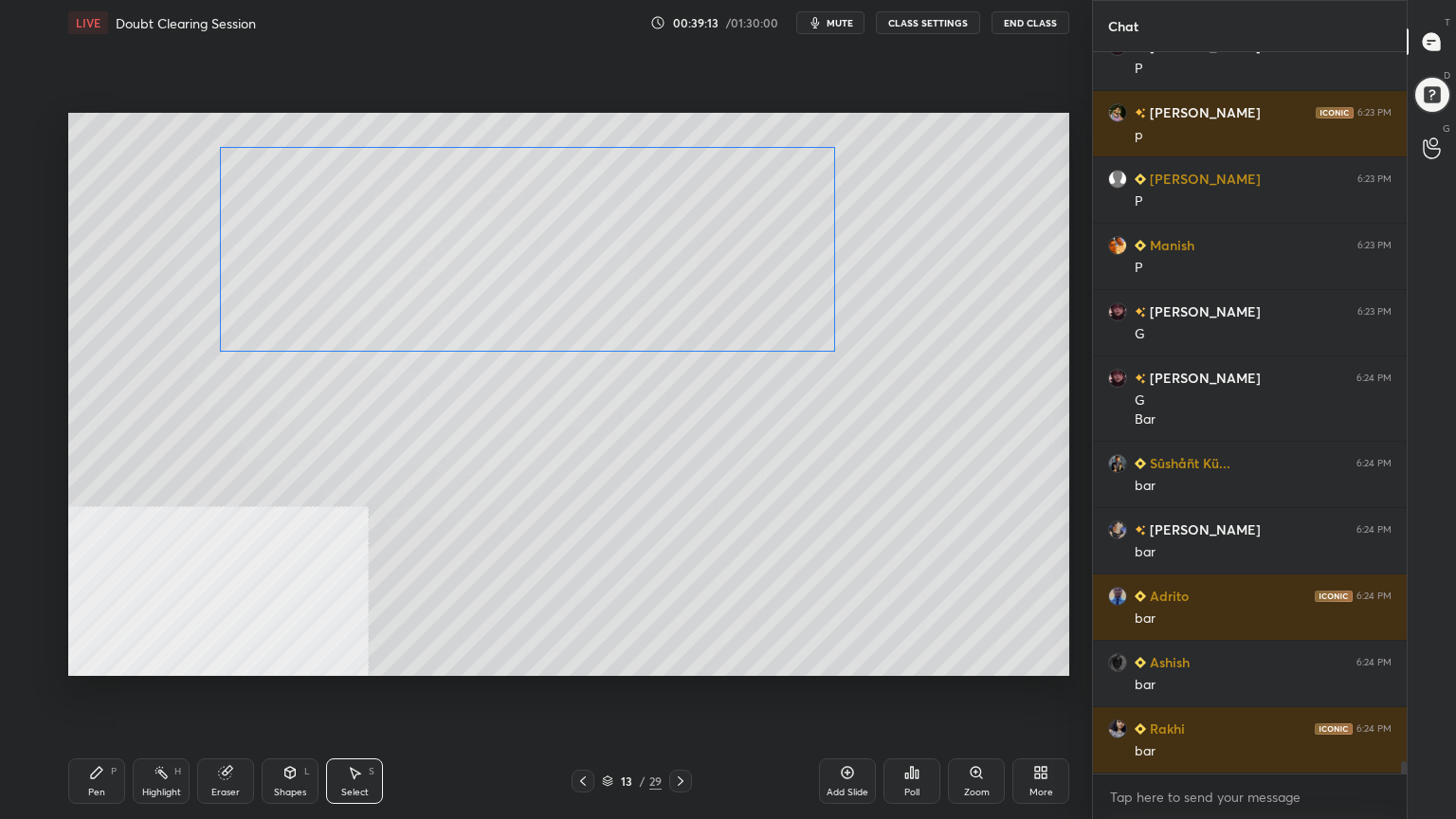 drag, startPoint x: 727, startPoint y: 265, endPoint x: 709, endPoint y: 257, distance: 19.697716 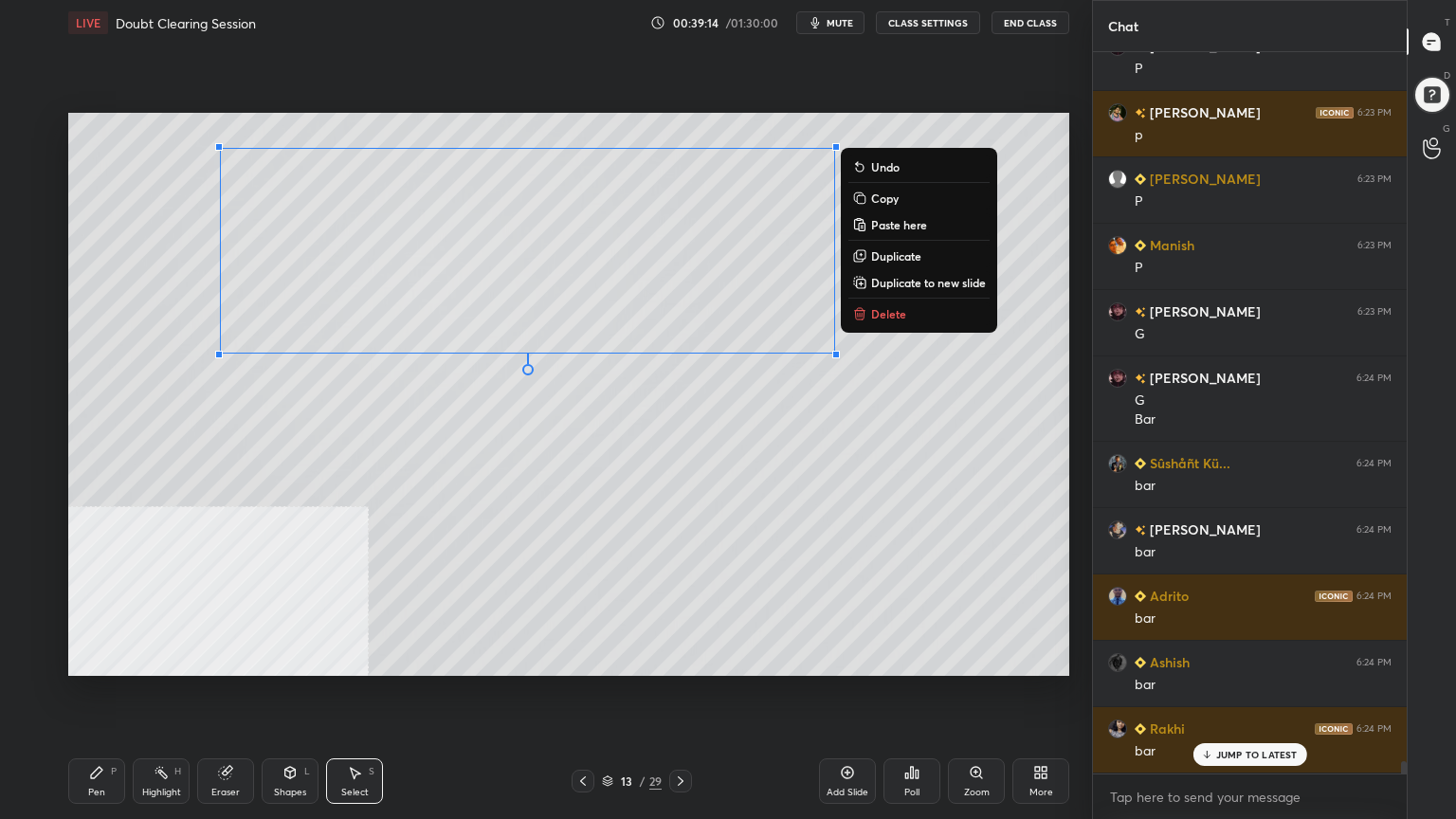 scroll, scrollTop: 40309, scrollLeft: 0, axis: vertical 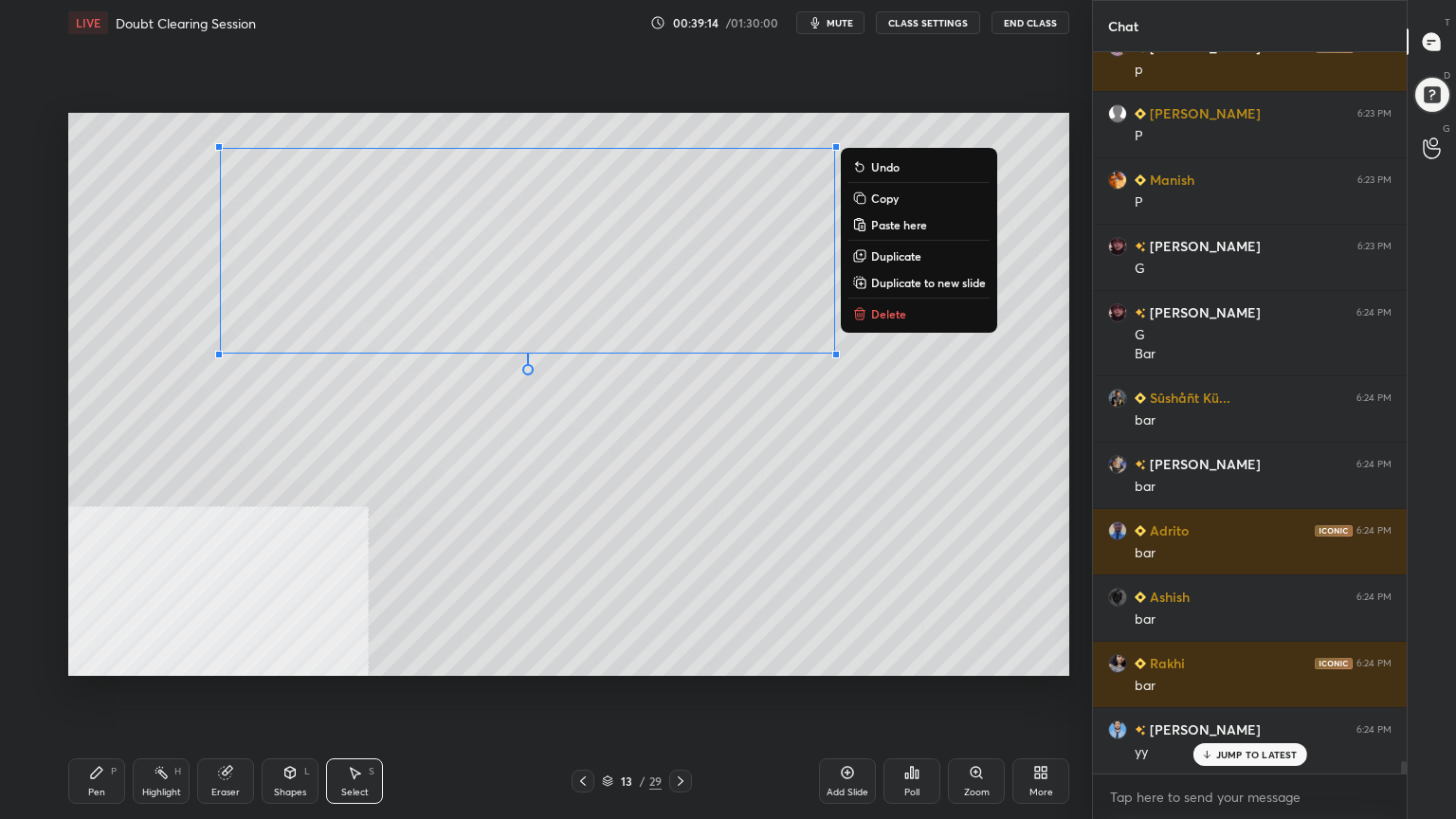 click on "Pen" at bounding box center (97, 792) 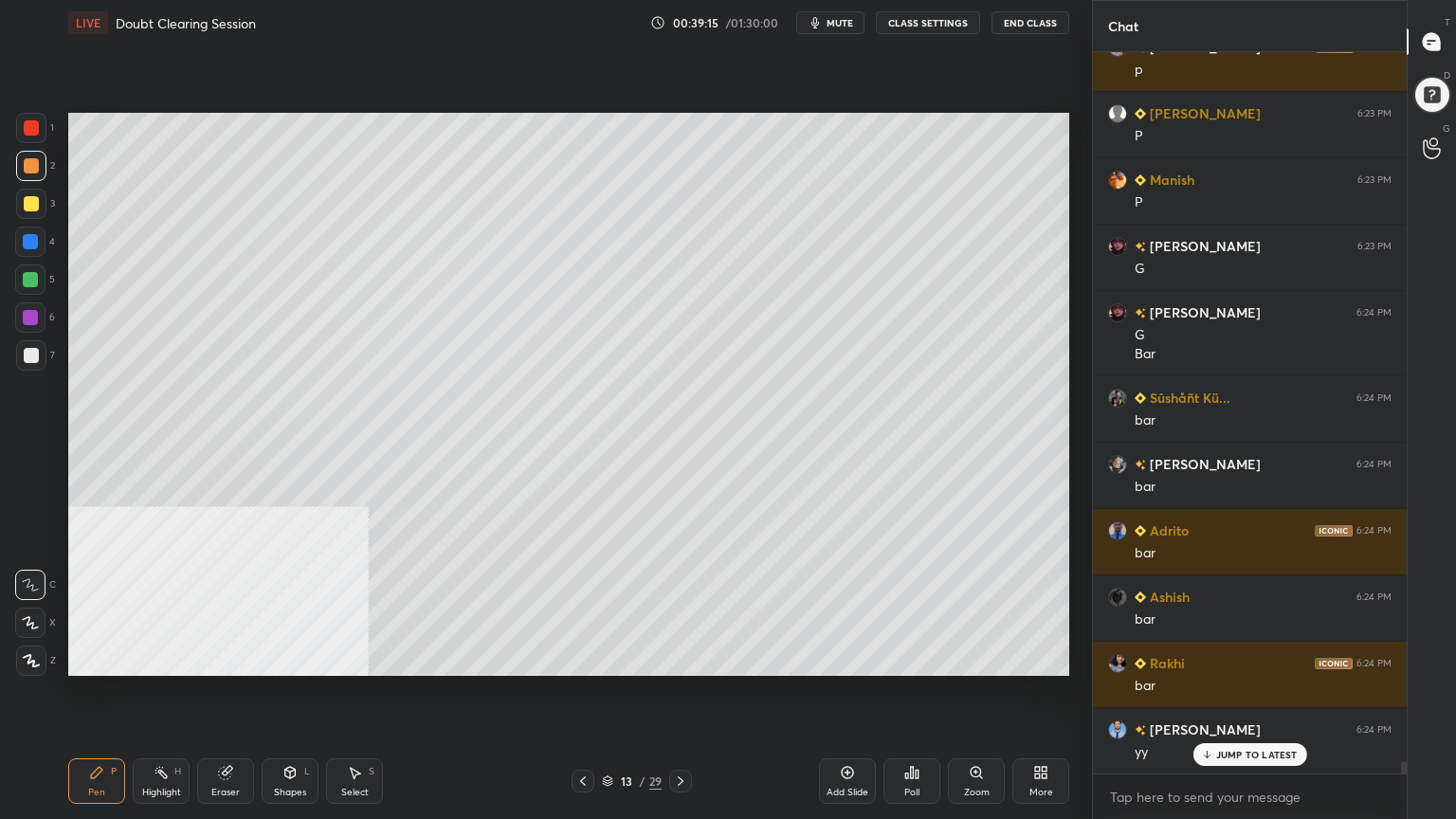 drag, startPoint x: 30, startPoint y: 281, endPoint x: 61, endPoint y: 284, distance: 31.14482 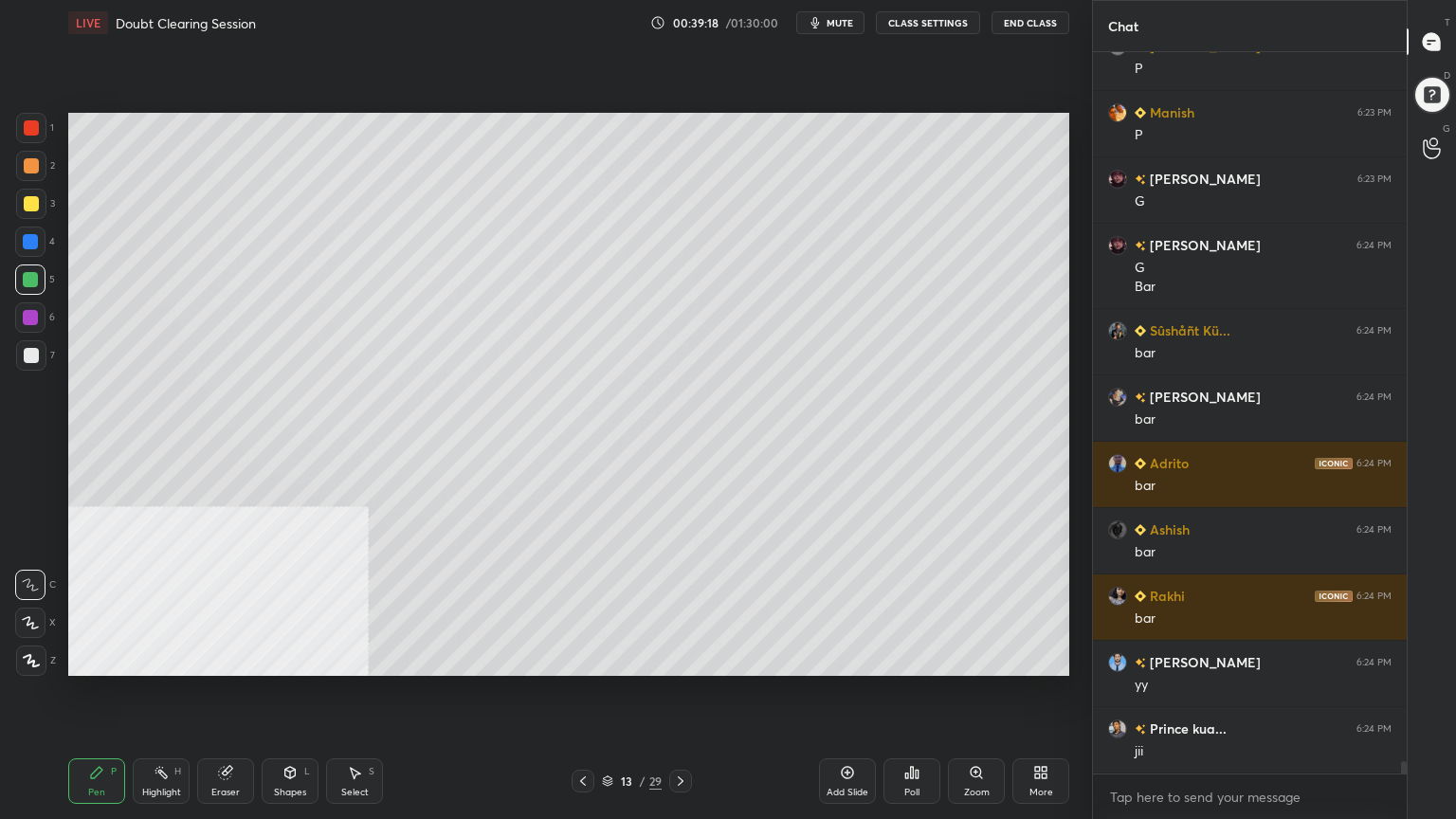 scroll, scrollTop: 40442, scrollLeft: 0, axis: vertical 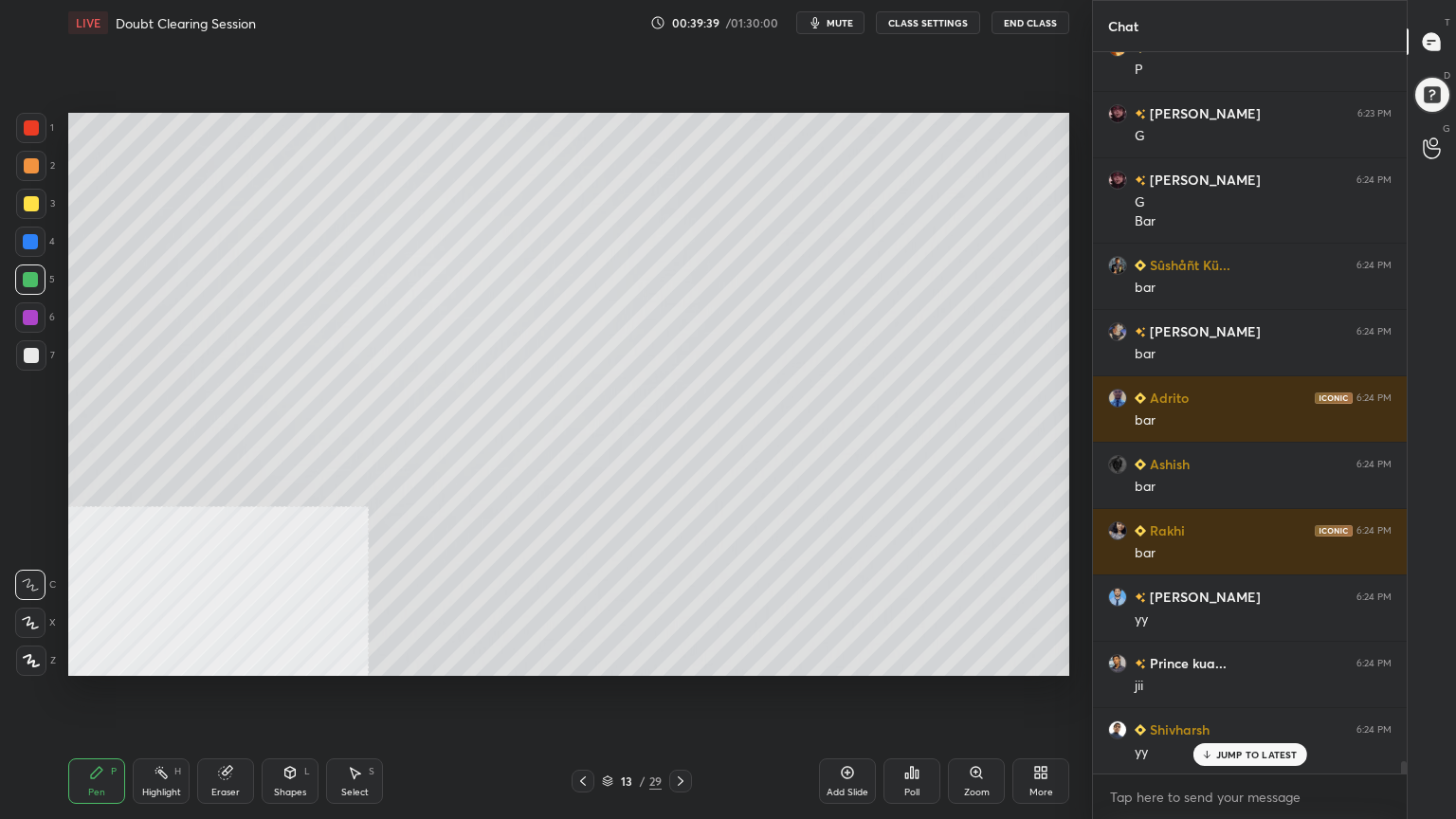 click at bounding box center (31, 166) 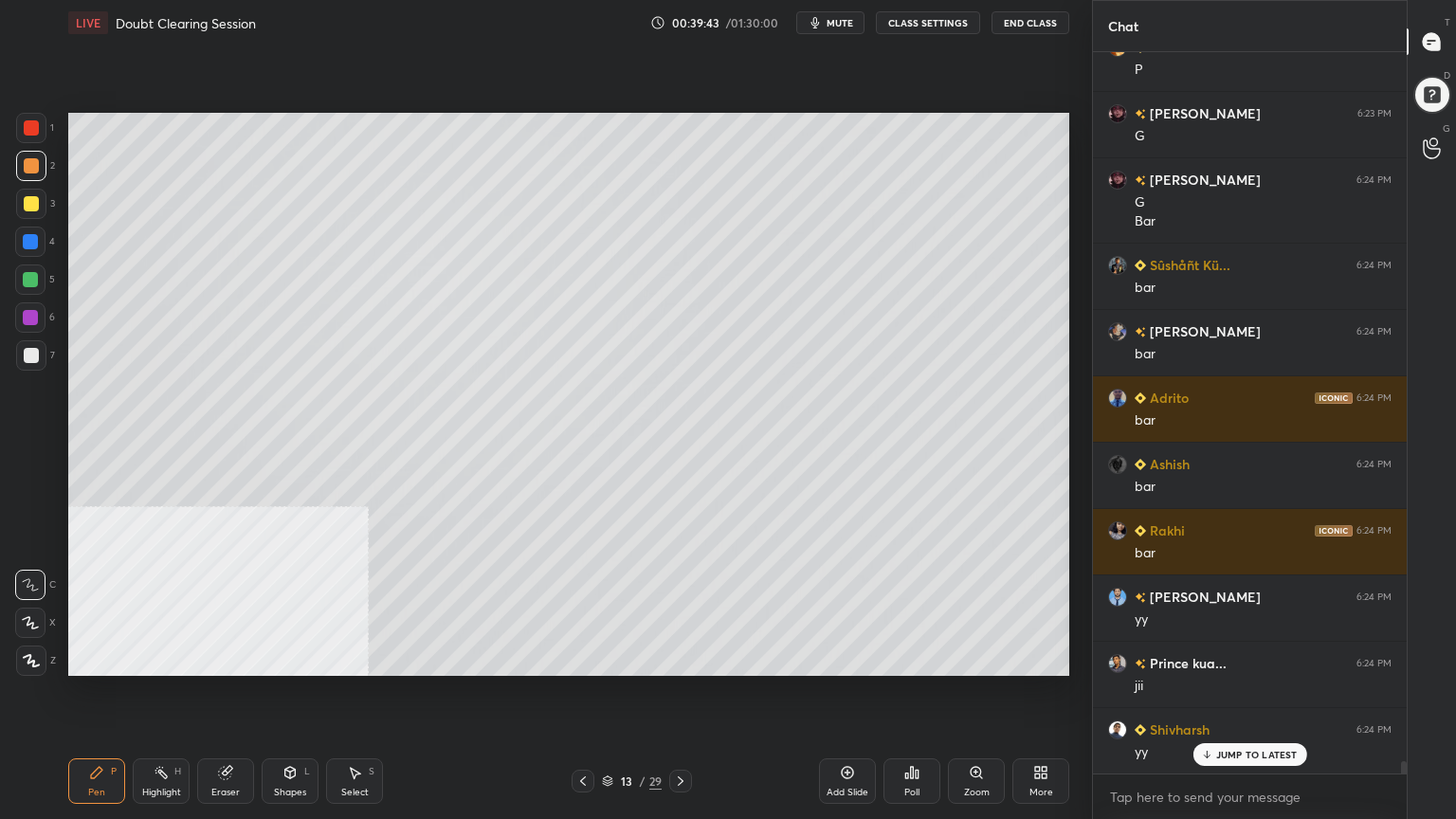 scroll, scrollTop: 40509, scrollLeft: 0, axis: vertical 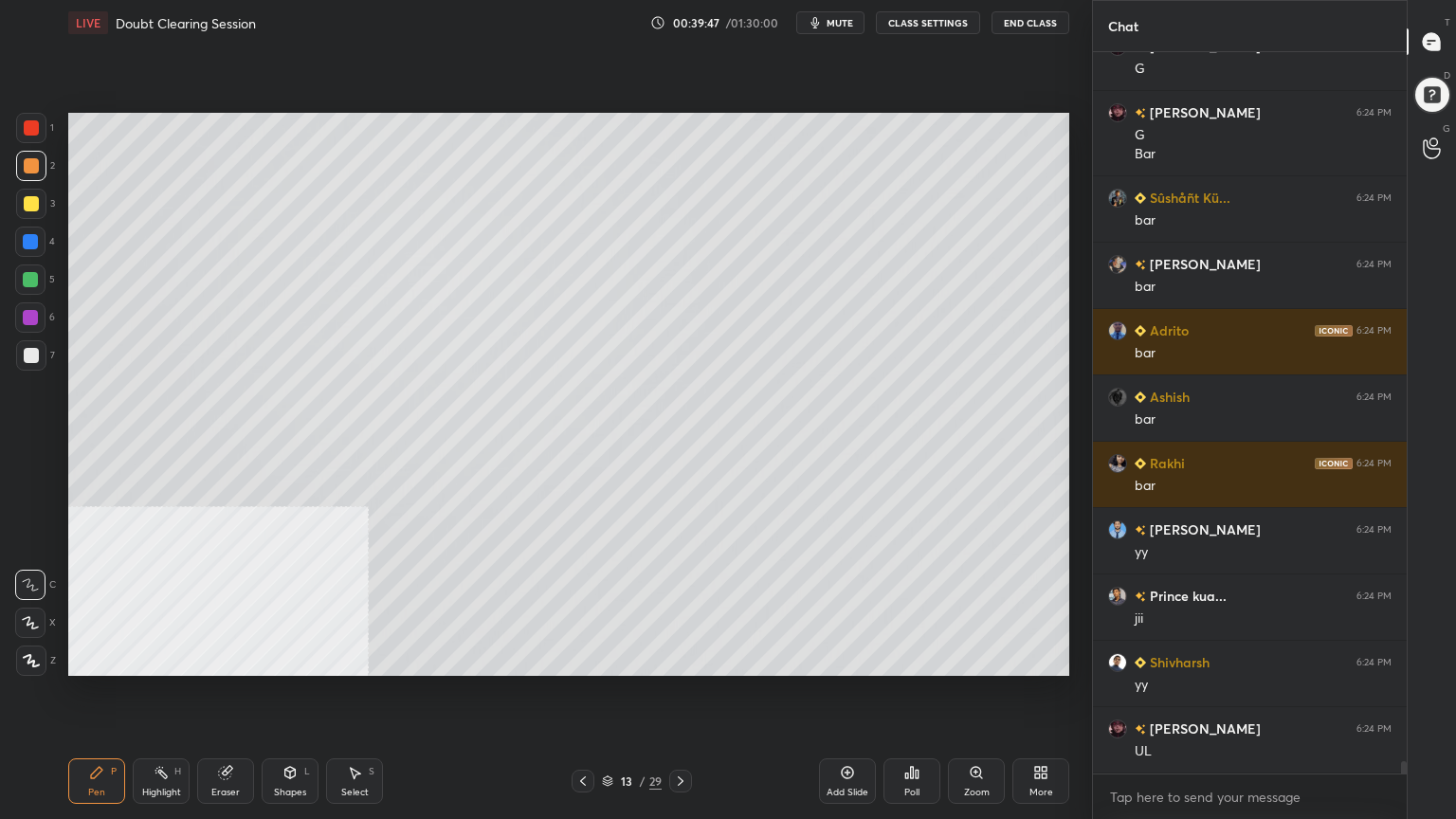 click at bounding box center (31, 355) 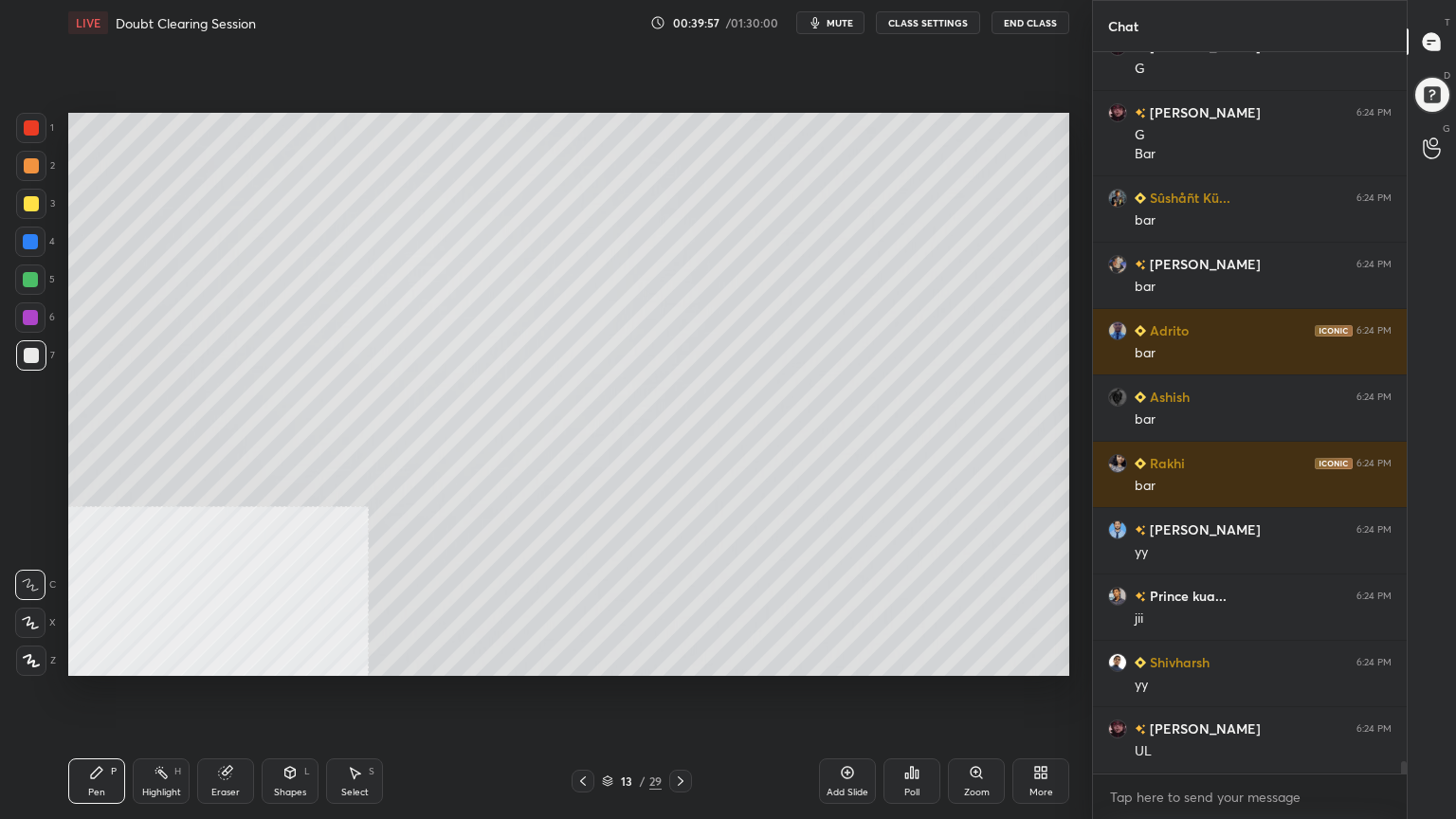 scroll, scrollTop: 40575, scrollLeft: 0, axis: vertical 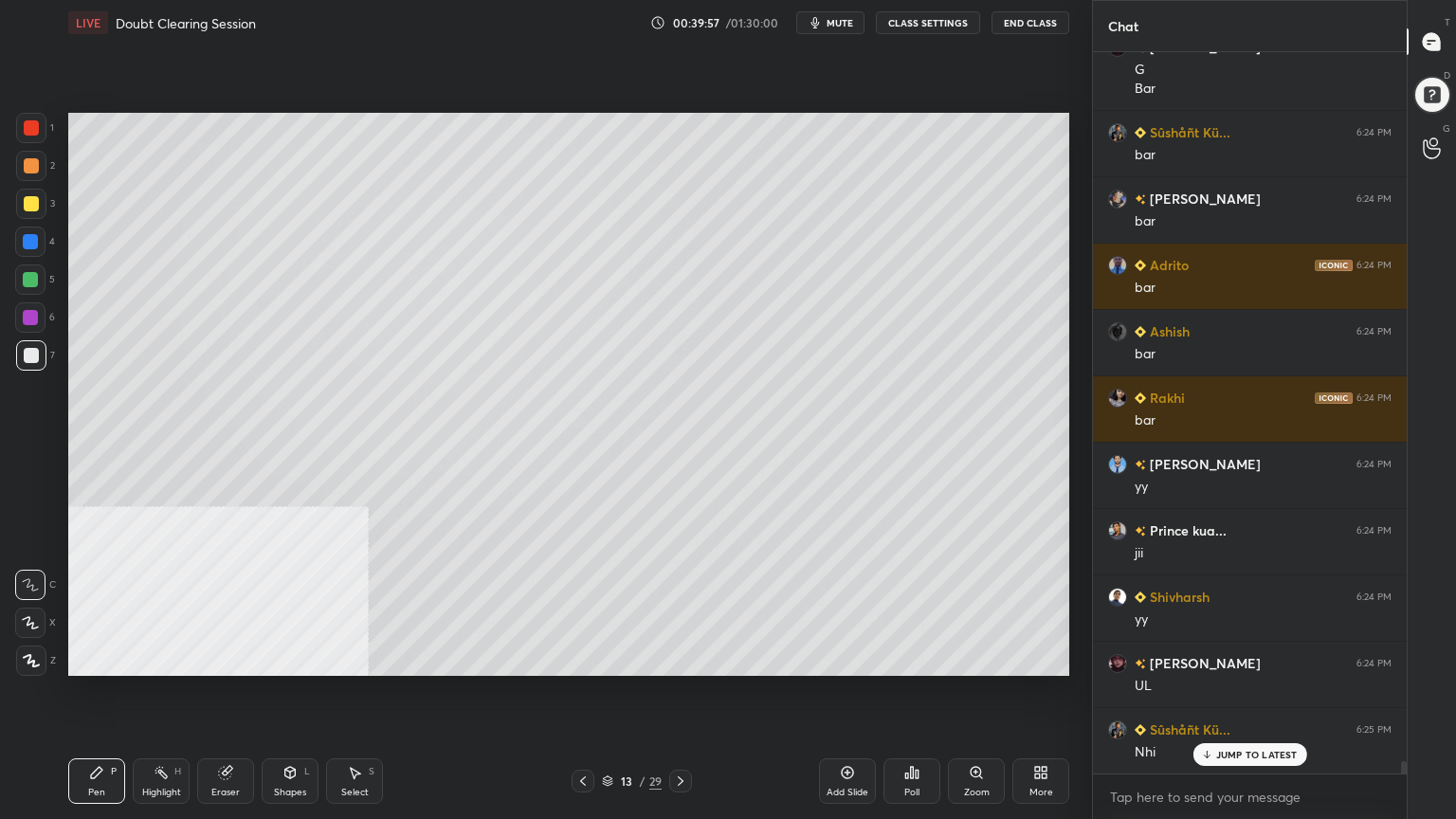 drag, startPoint x: 27, startPoint y: 290, endPoint x: 63, endPoint y: 296, distance: 36.496575 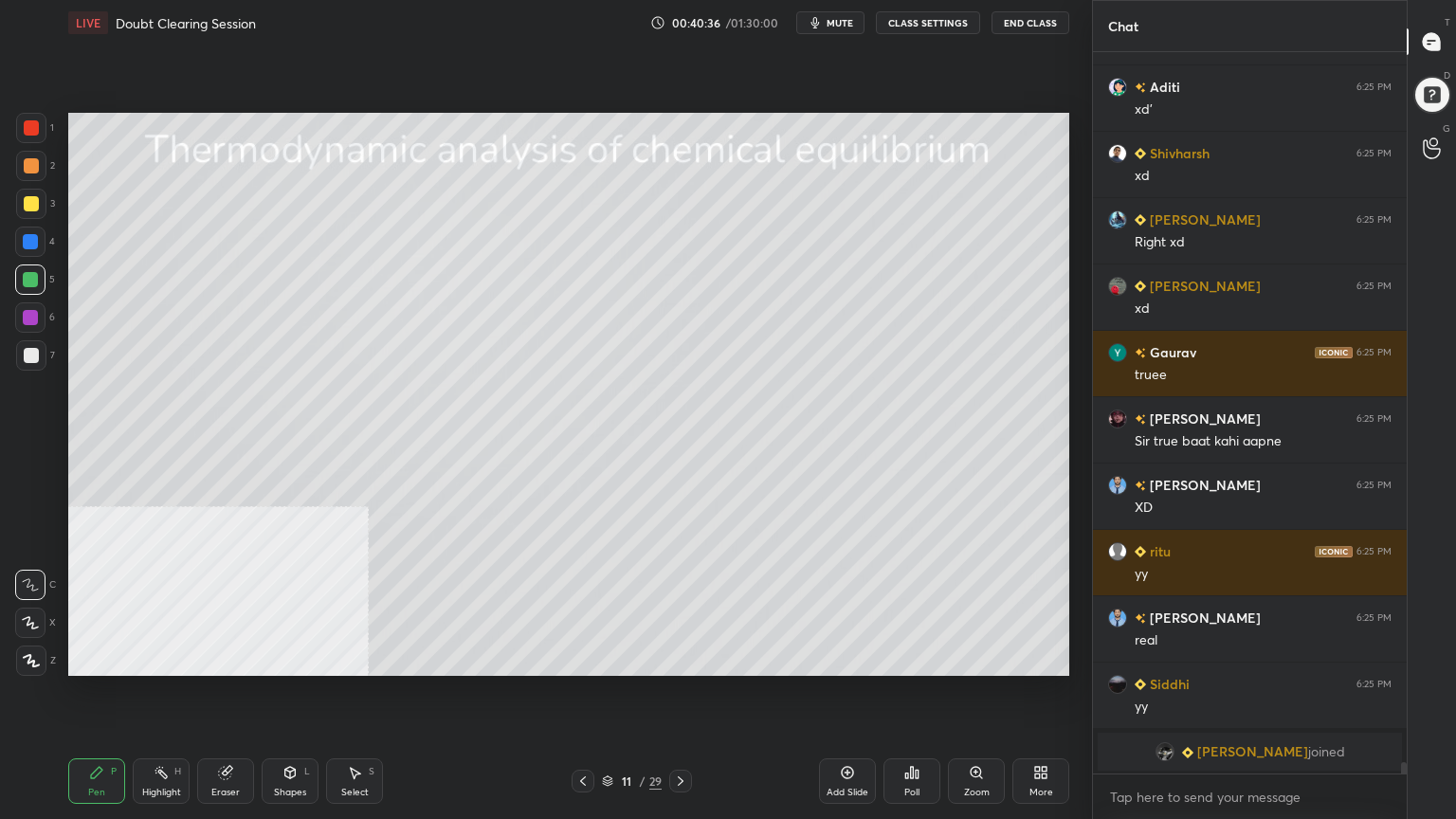 scroll, scrollTop: 44005, scrollLeft: 0, axis: vertical 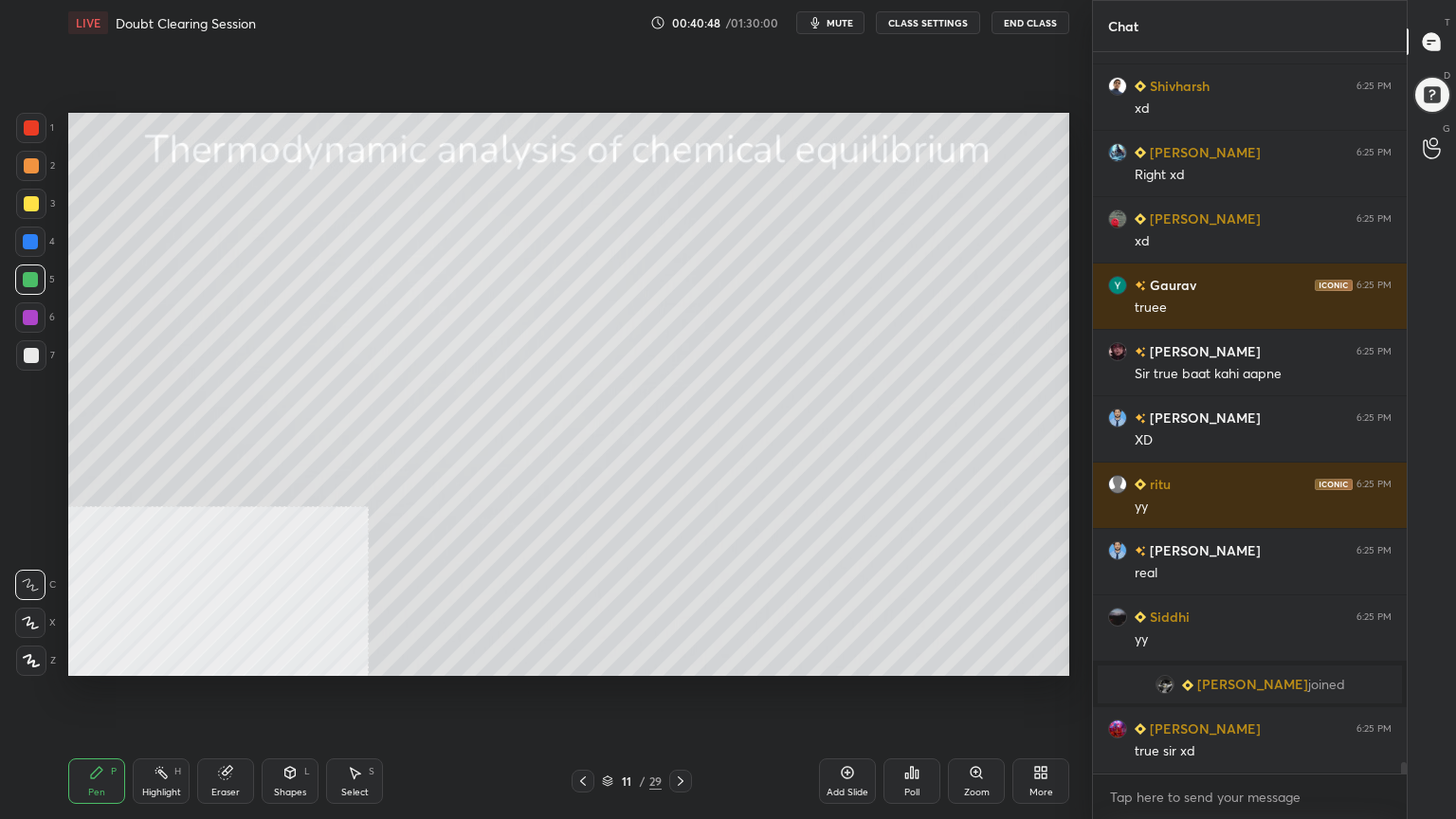 click 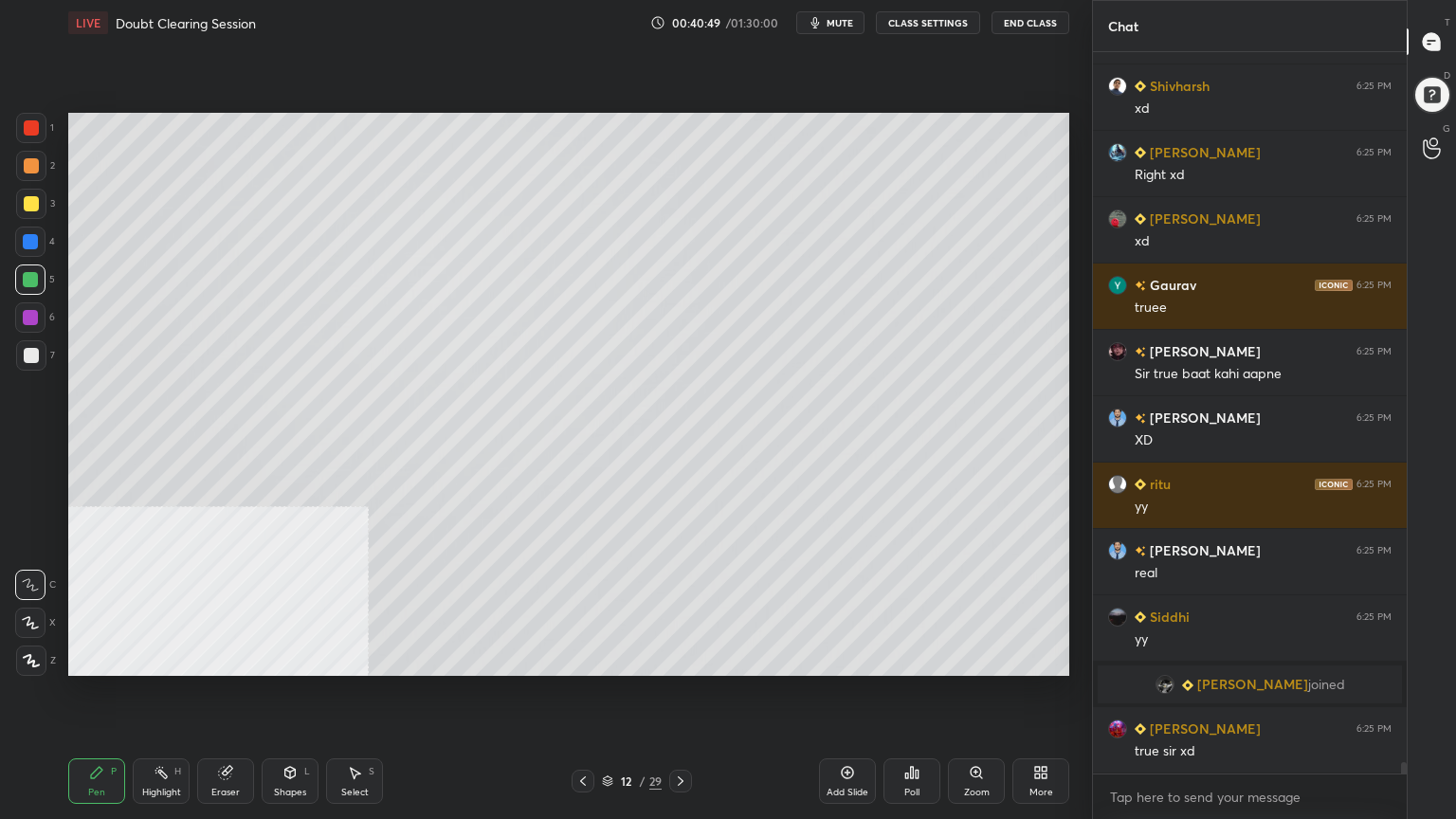 click 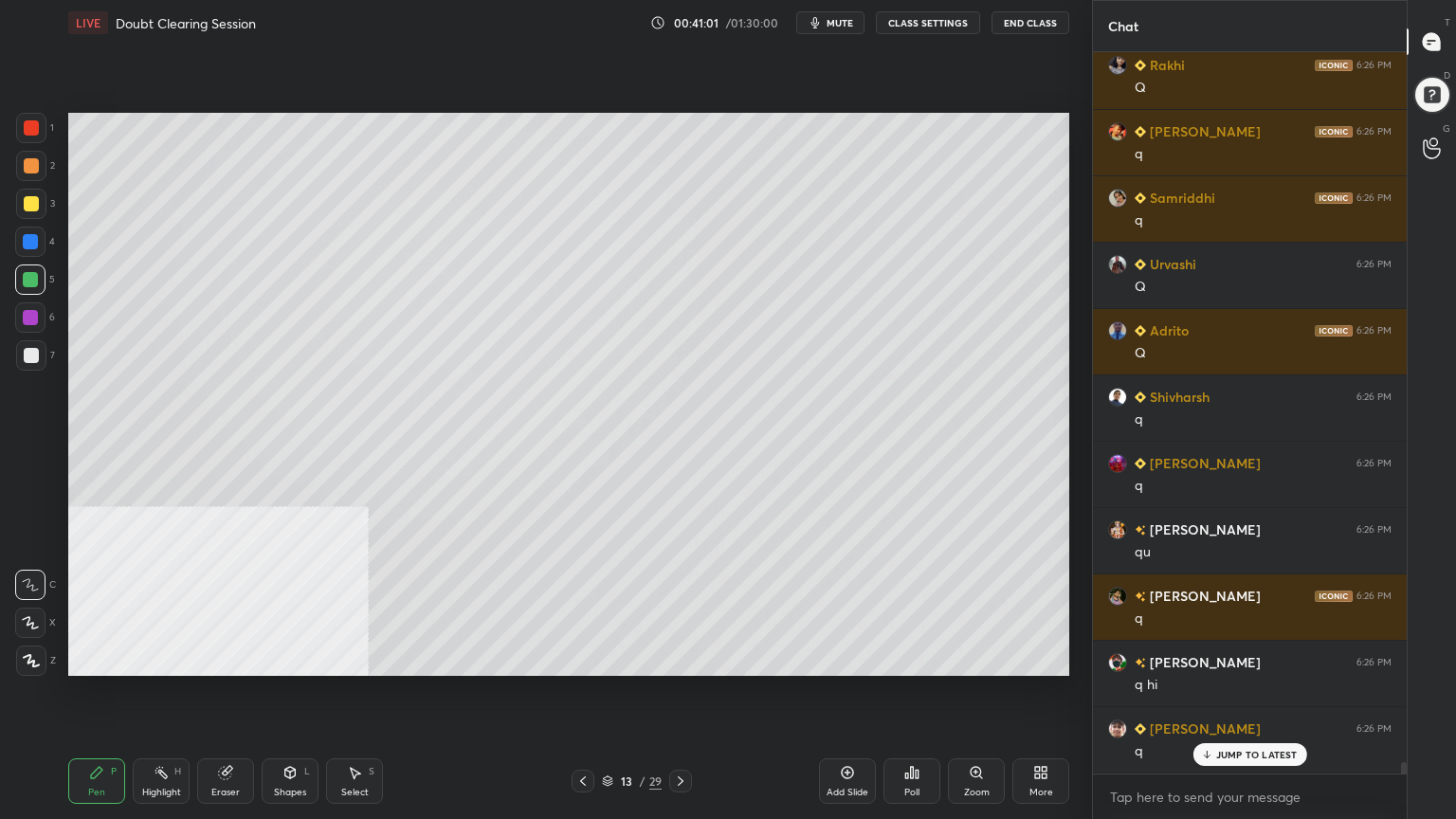 scroll, scrollTop: 45045, scrollLeft: 0, axis: vertical 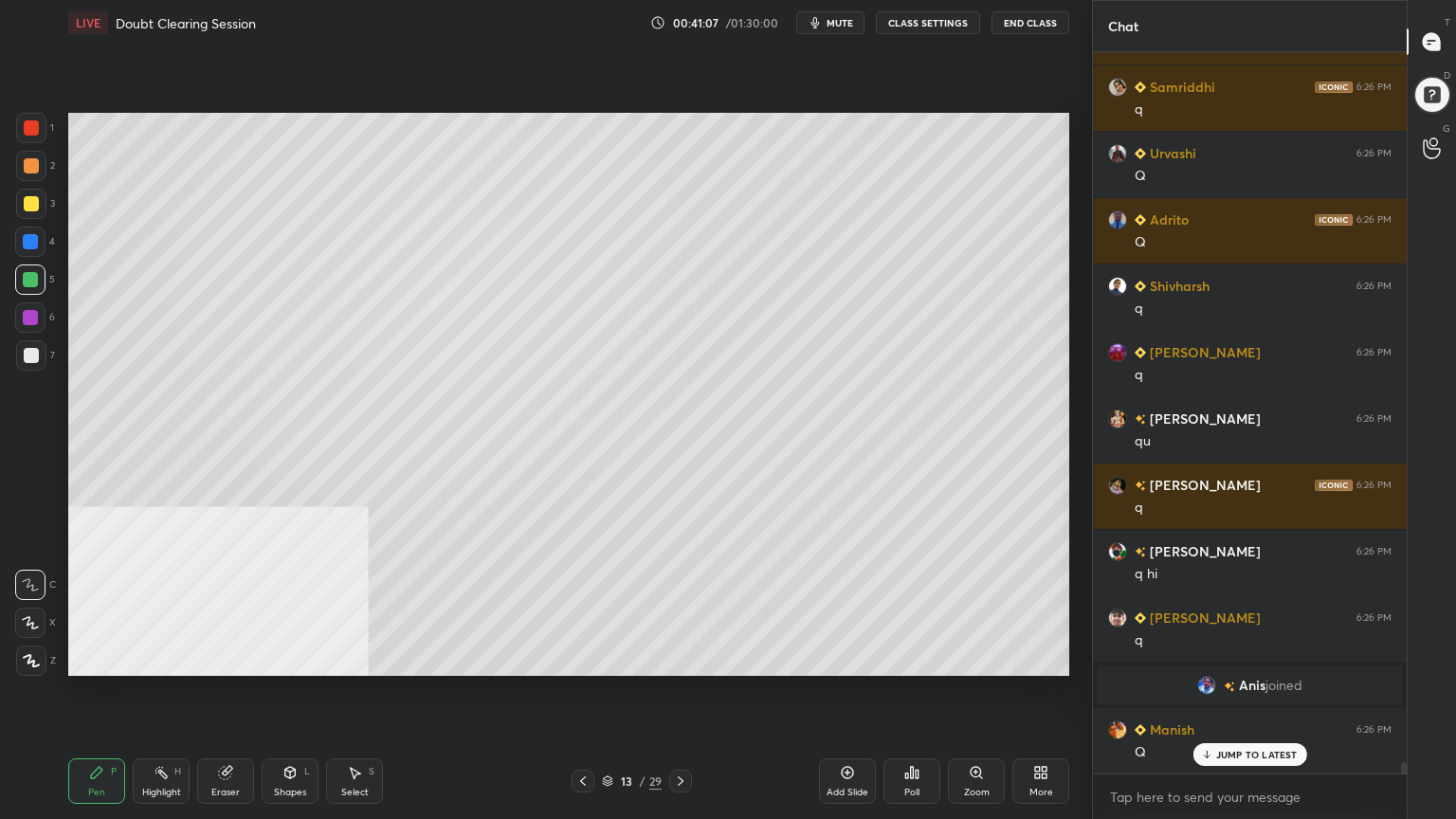 click 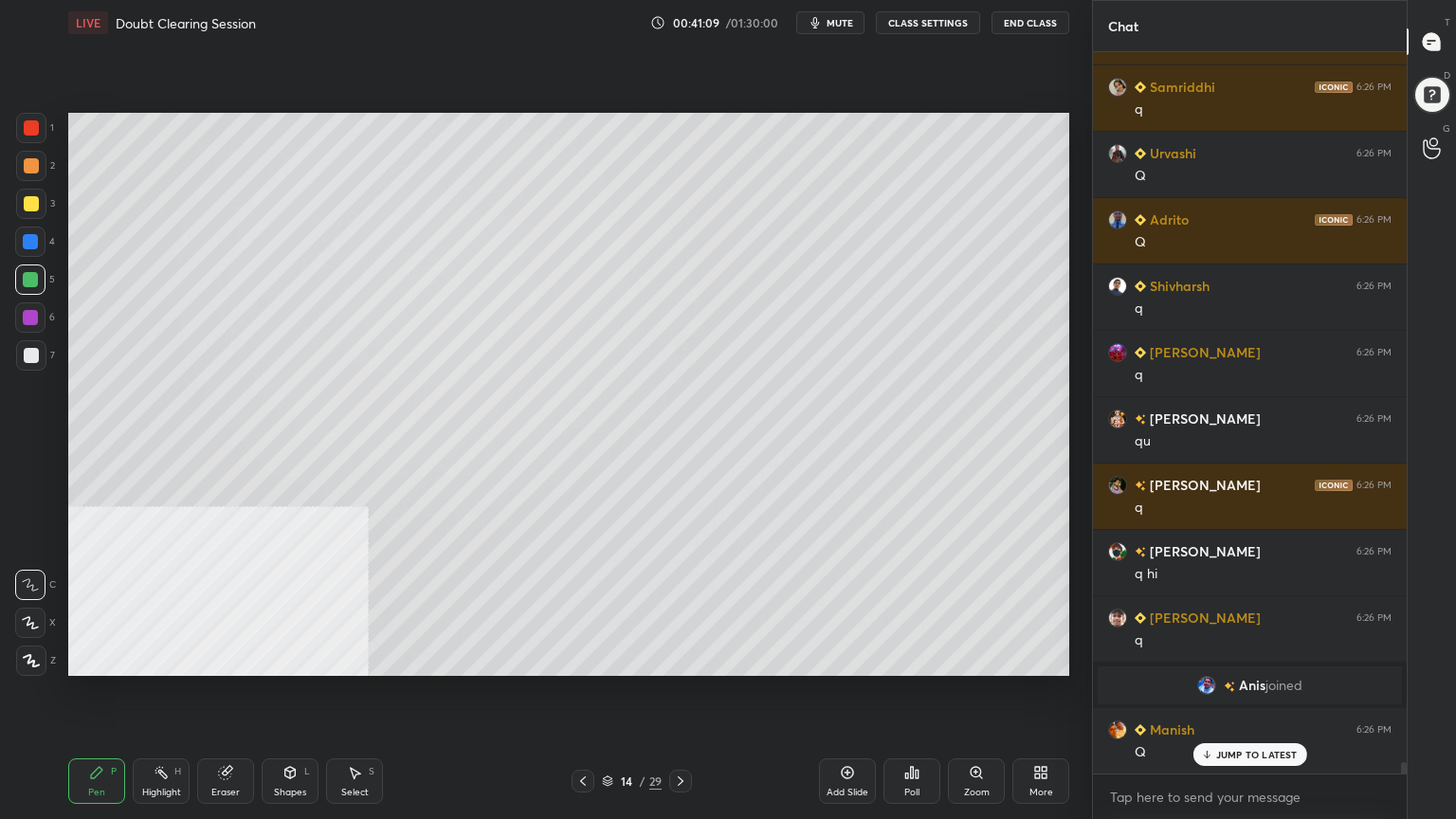 drag, startPoint x: 24, startPoint y: 202, endPoint x: 34, endPoint y: 198, distance: 10.7703296 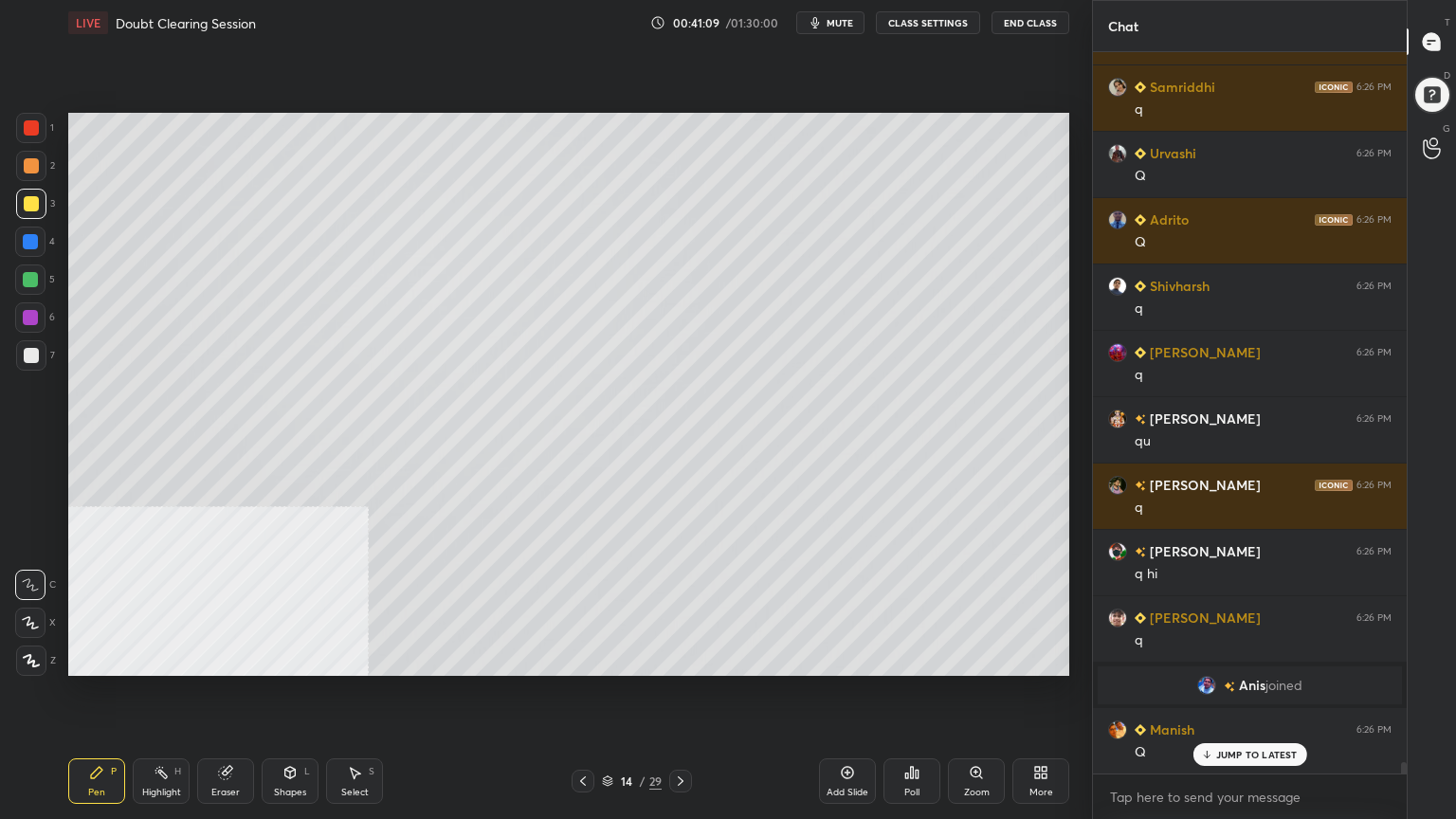 scroll, scrollTop: 45128, scrollLeft: 0, axis: vertical 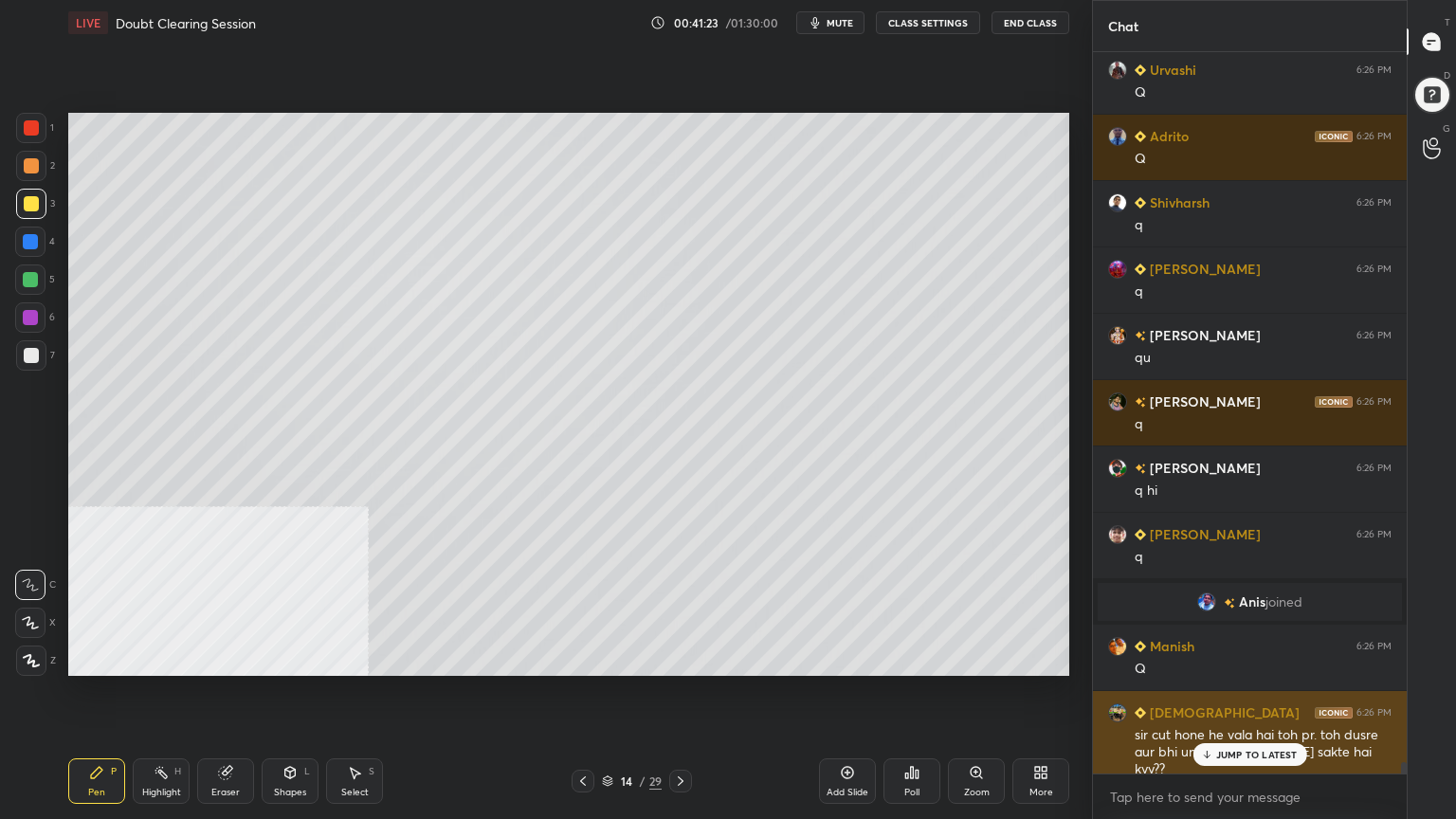 click on "JUMP TO LATEST" at bounding box center [1257, 755] 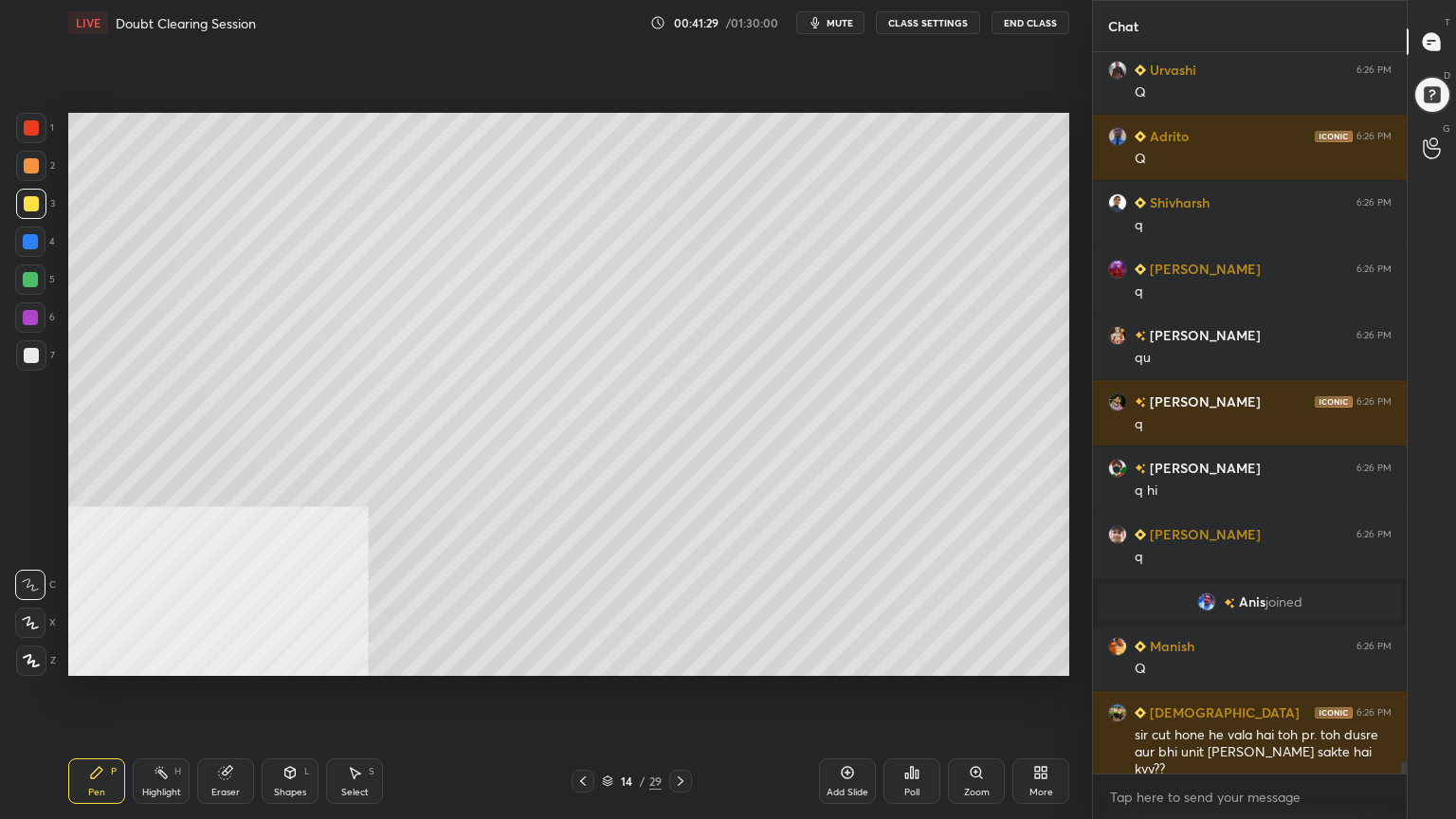 click on "Select S" at bounding box center [355, 781] 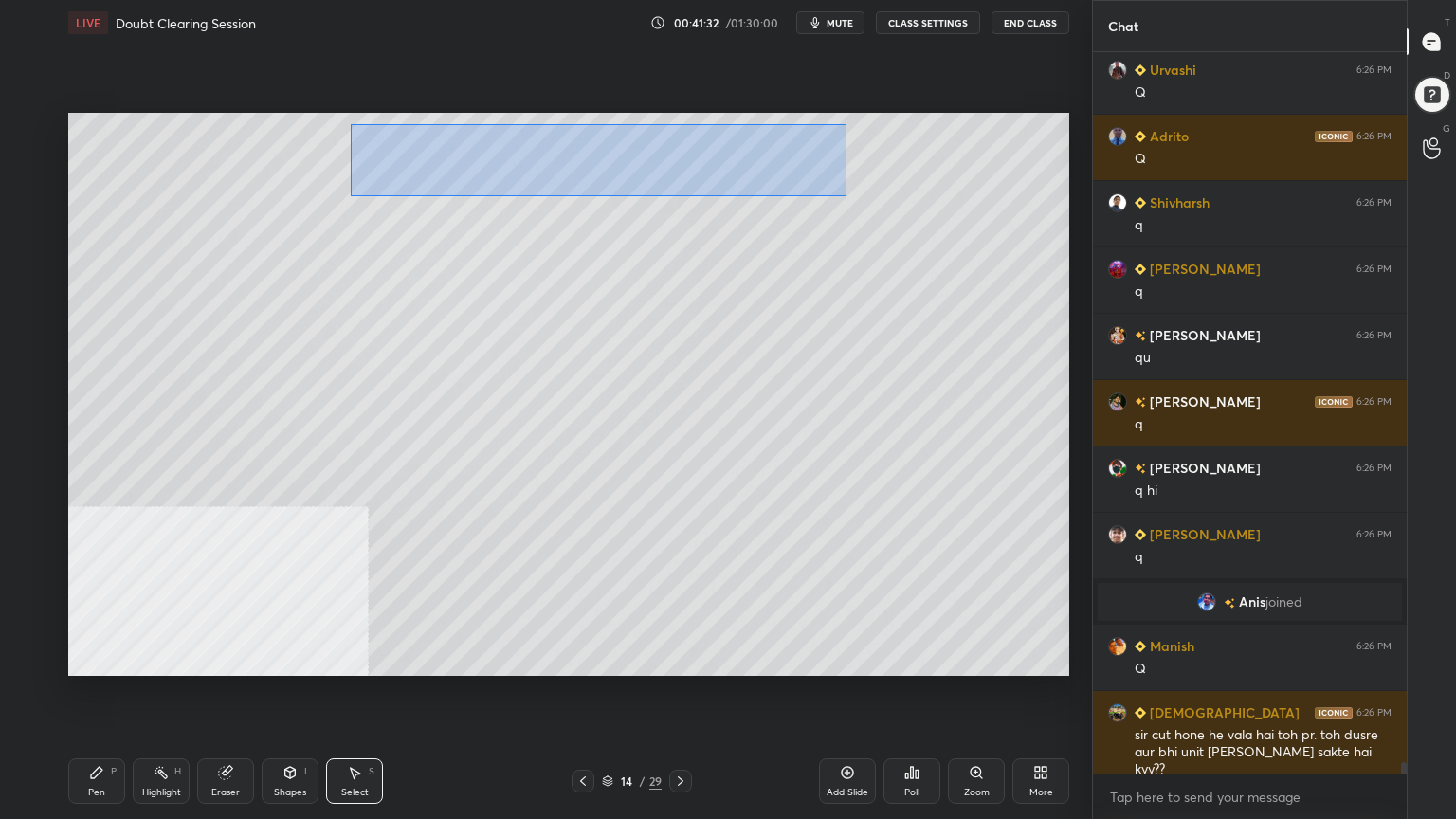 drag, startPoint x: 359, startPoint y: 124, endPoint x: 820, endPoint y: 172, distance: 463.49218 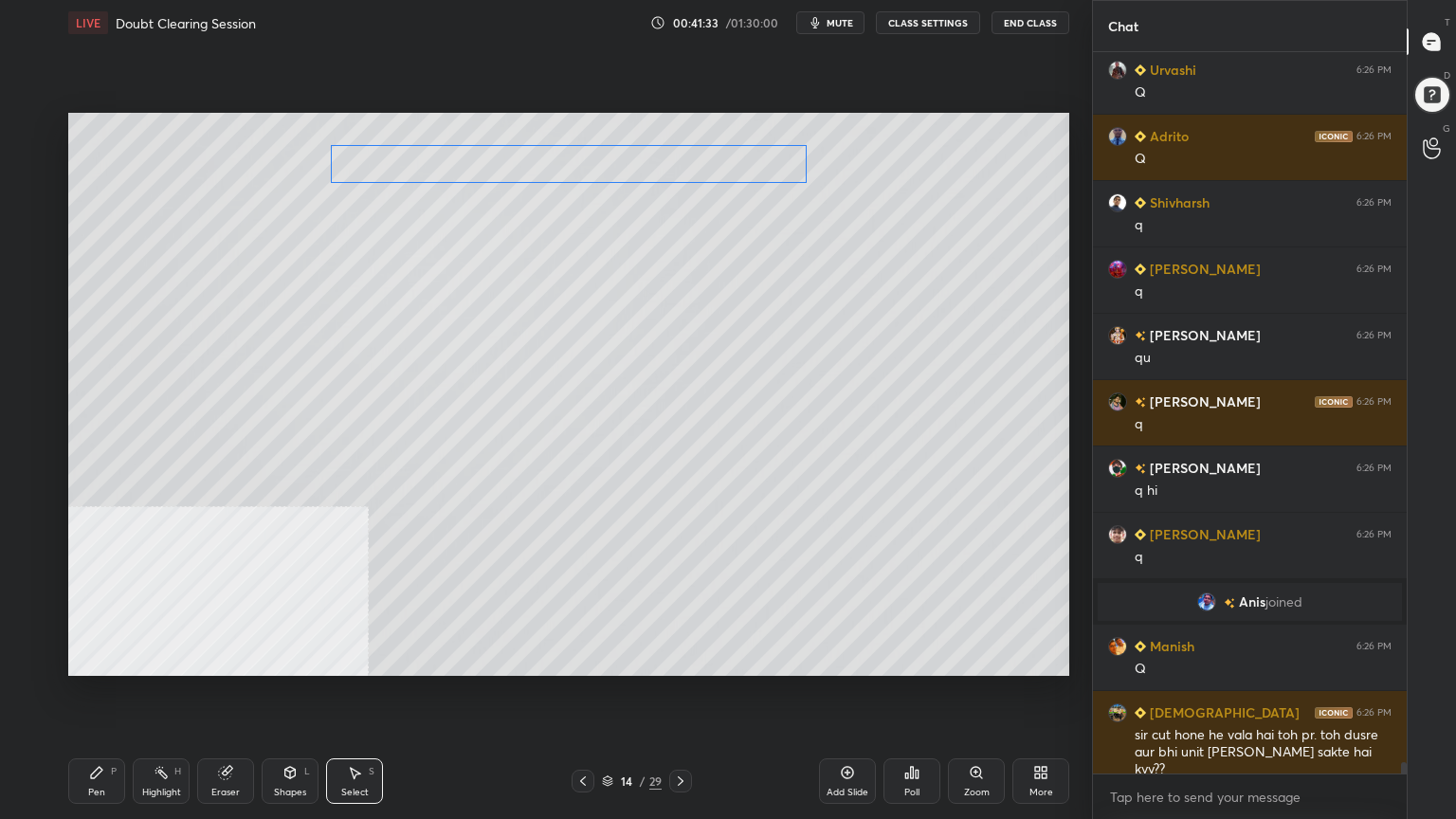 drag, startPoint x: 664, startPoint y: 154, endPoint x: 646, endPoint y: 155, distance: 18.027756 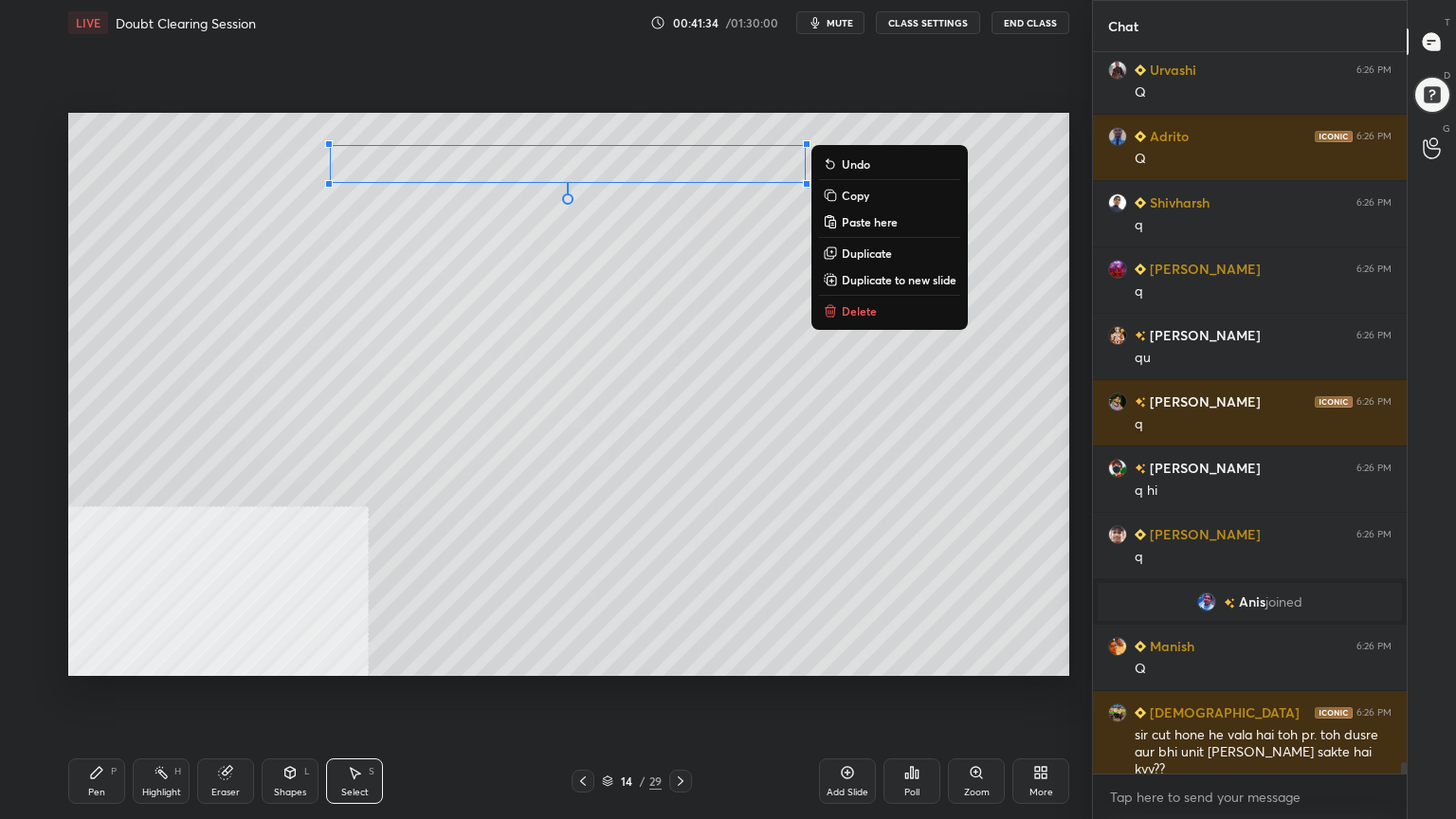 click on "Pen" at bounding box center [97, 792] 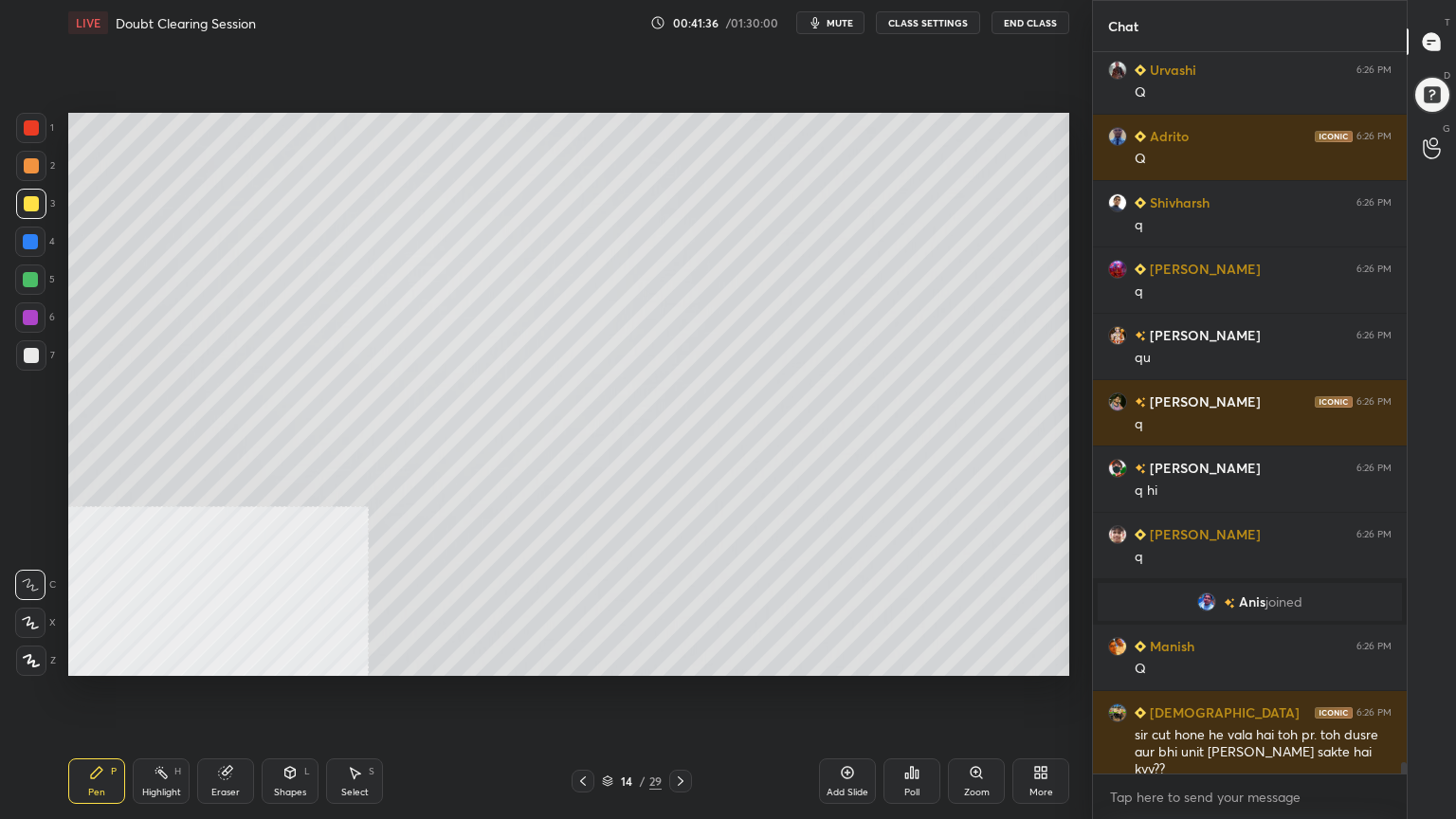 scroll, scrollTop: 45196, scrollLeft: 0, axis: vertical 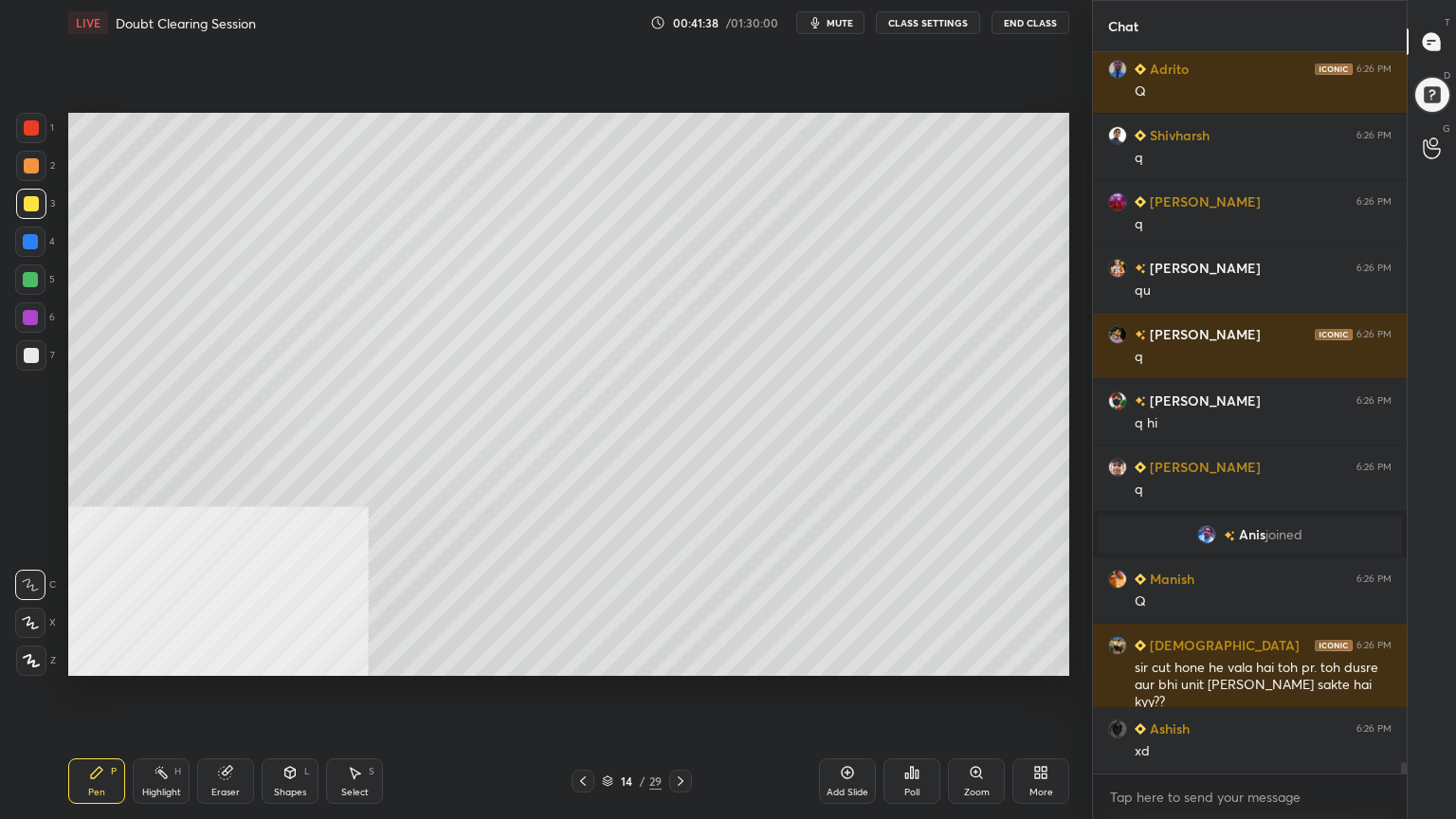 click at bounding box center [31, 166] 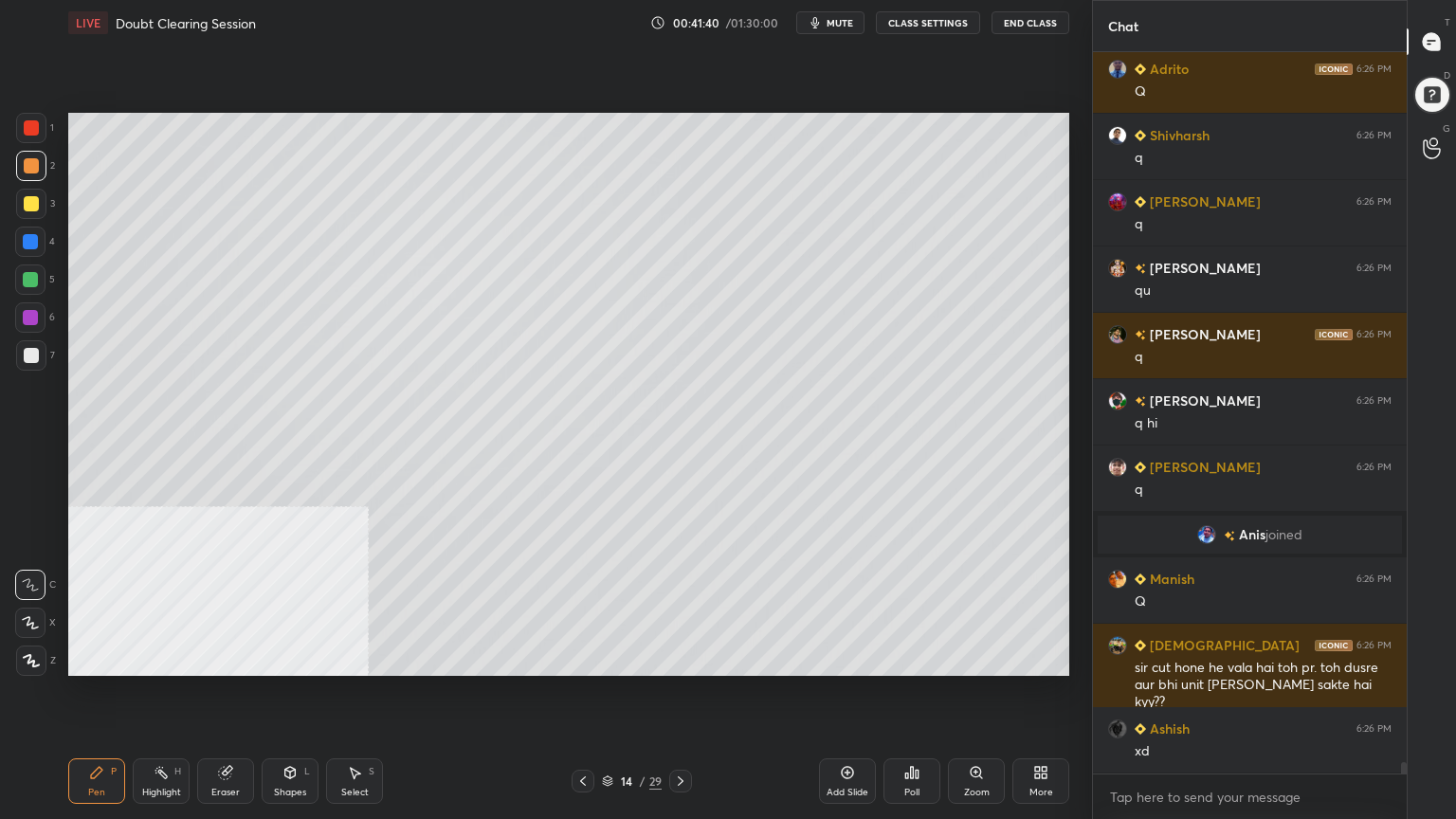 click at bounding box center [30, 280] 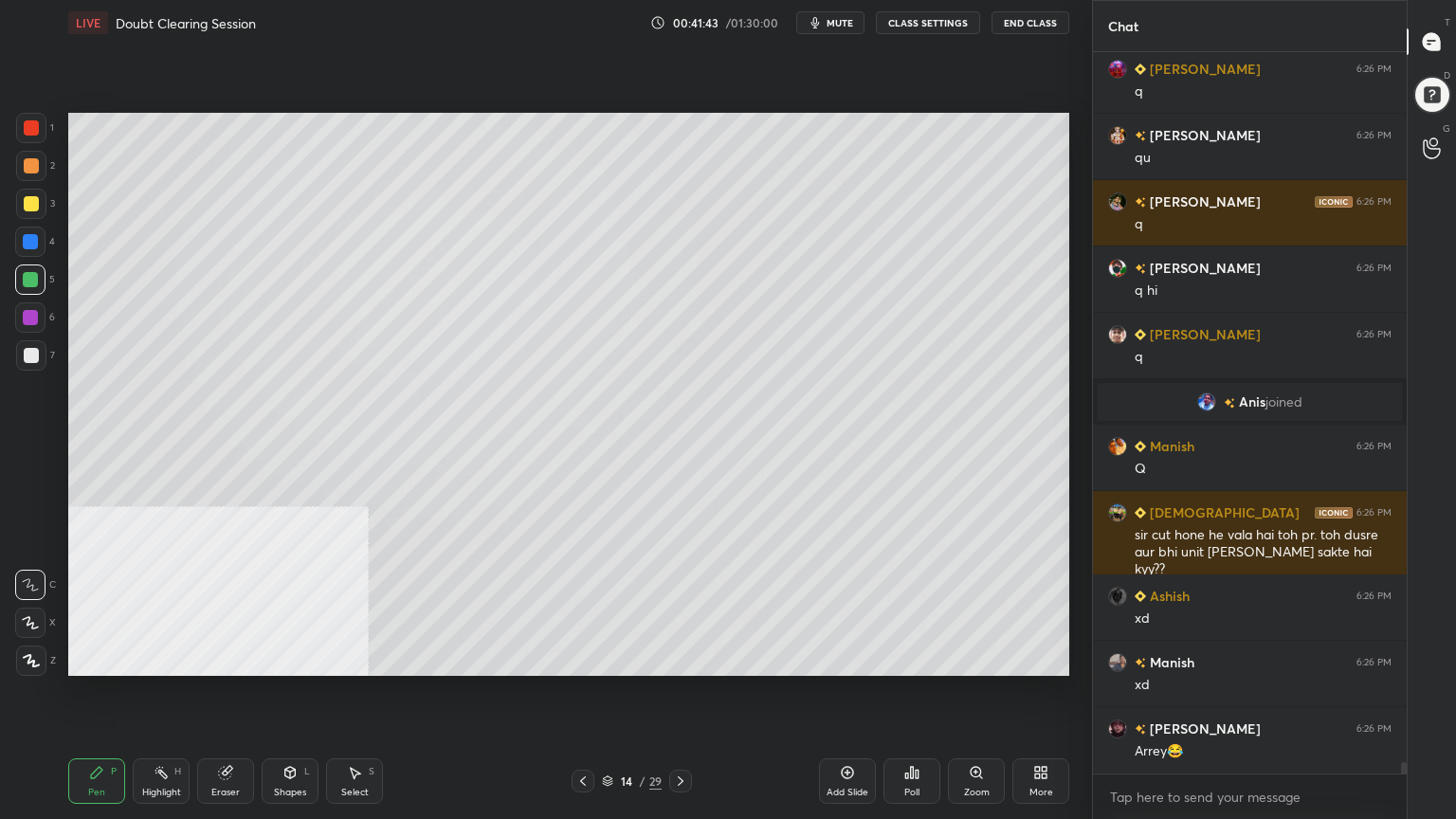 scroll, scrollTop: 45394, scrollLeft: 0, axis: vertical 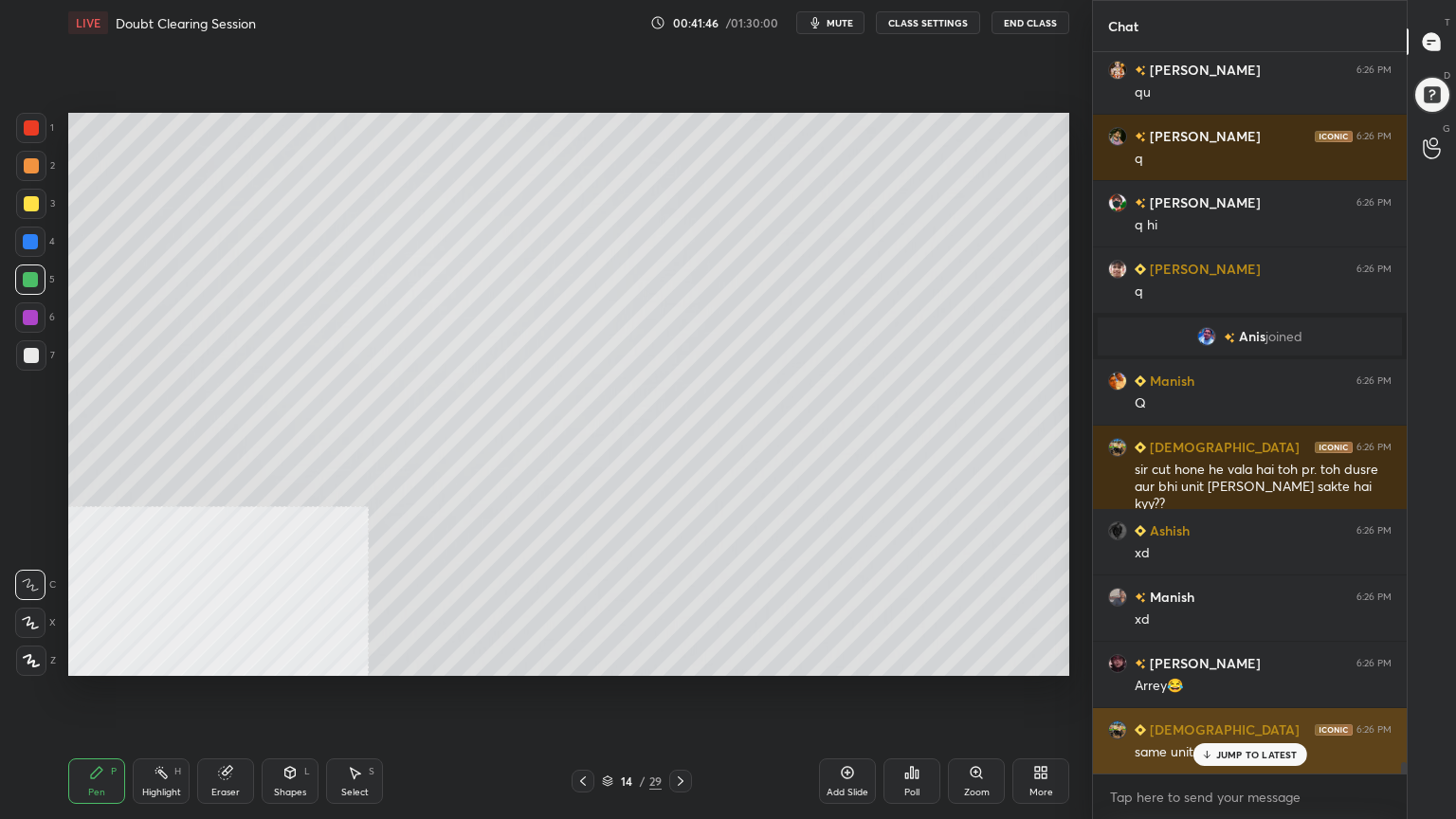 click on "JUMP TO LATEST" at bounding box center (1257, 755) 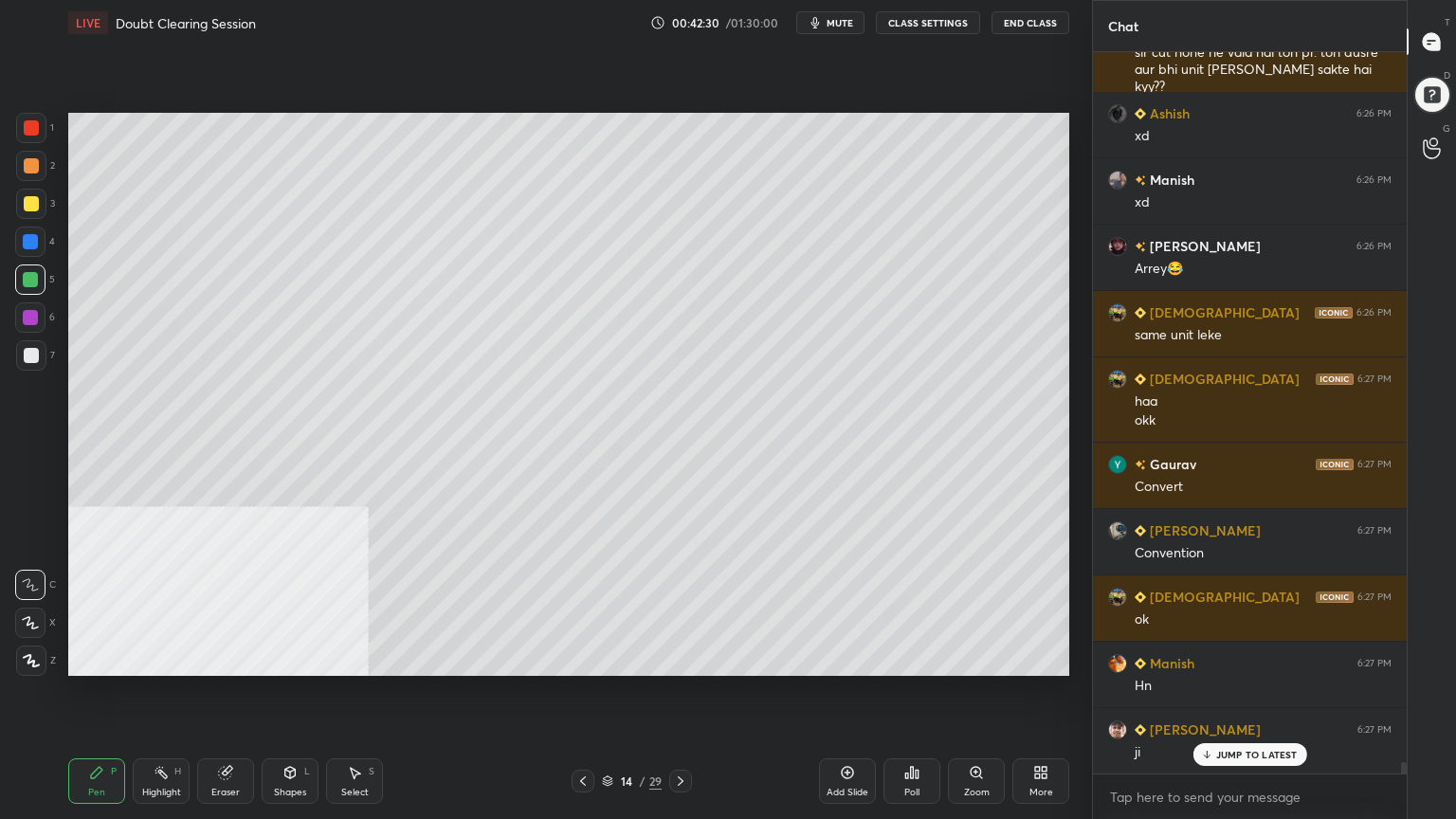 scroll, scrollTop: 45856, scrollLeft: 0, axis: vertical 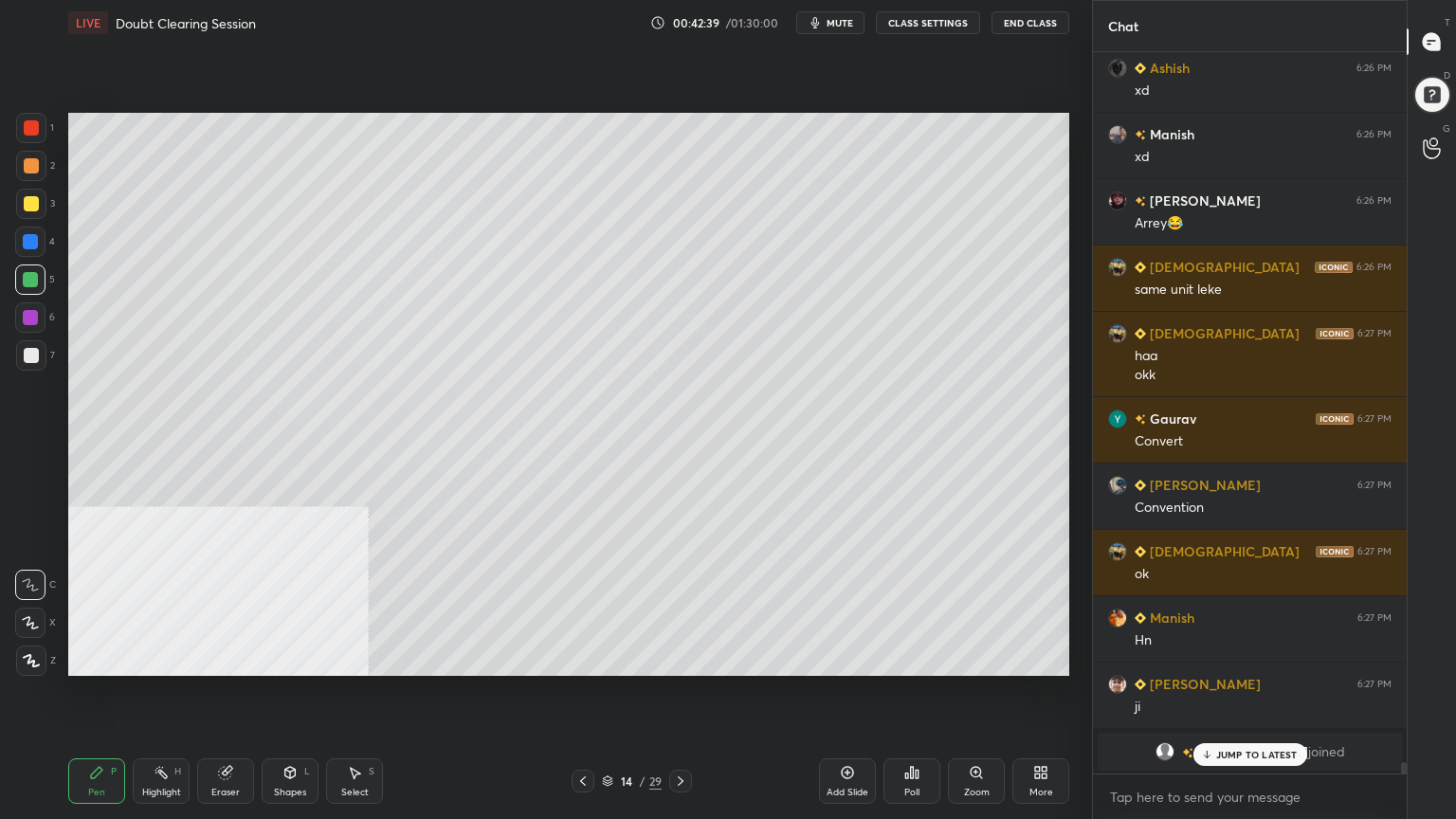 drag, startPoint x: 30, startPoint y: 207, endPoint x: 61, endPoint y: 212, distance: 31.40064 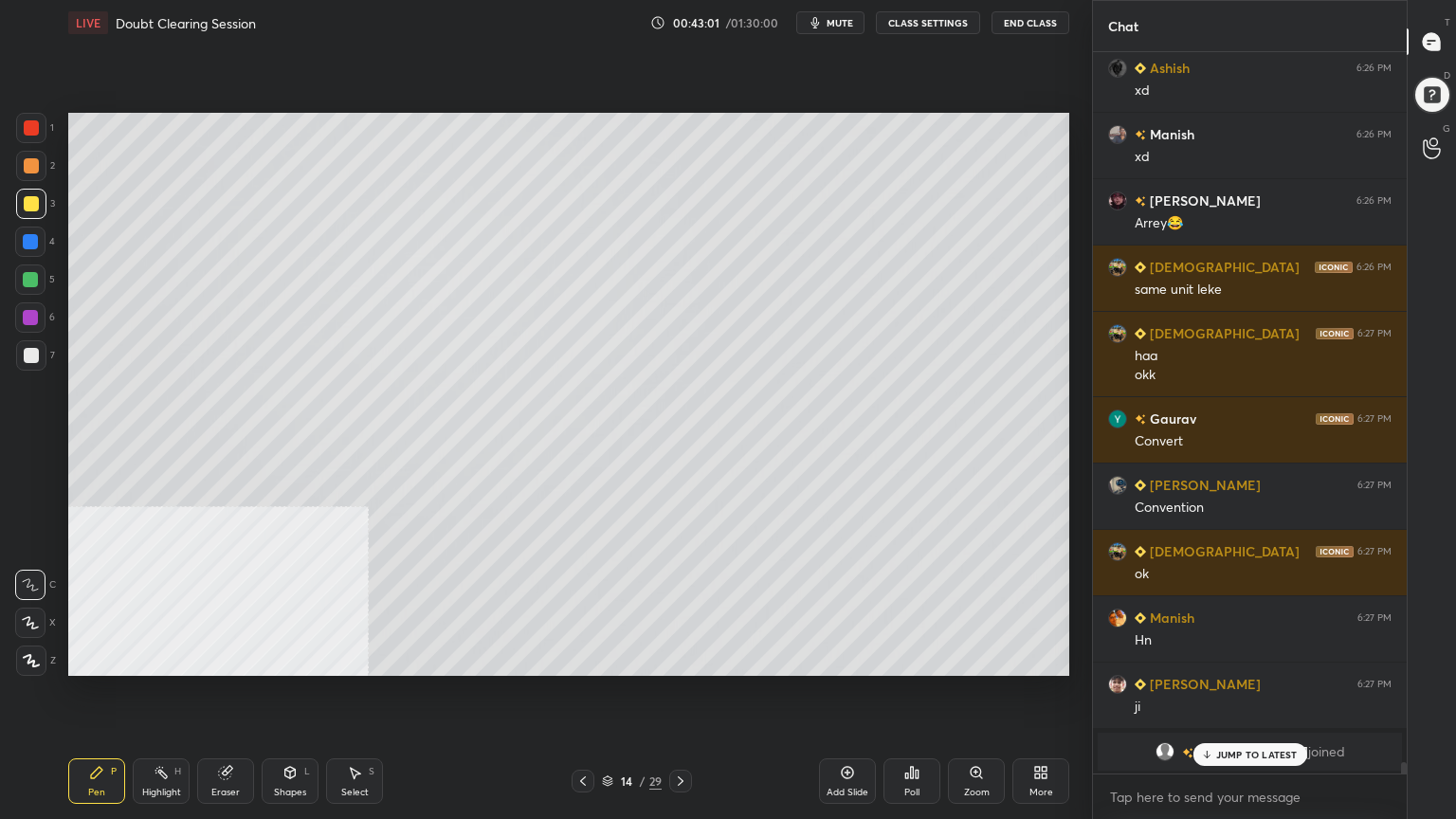 drag, startPoint x: 29, startPoint y: 271, endPoint x: 54, endPoint y: 274, distance: 25.179357 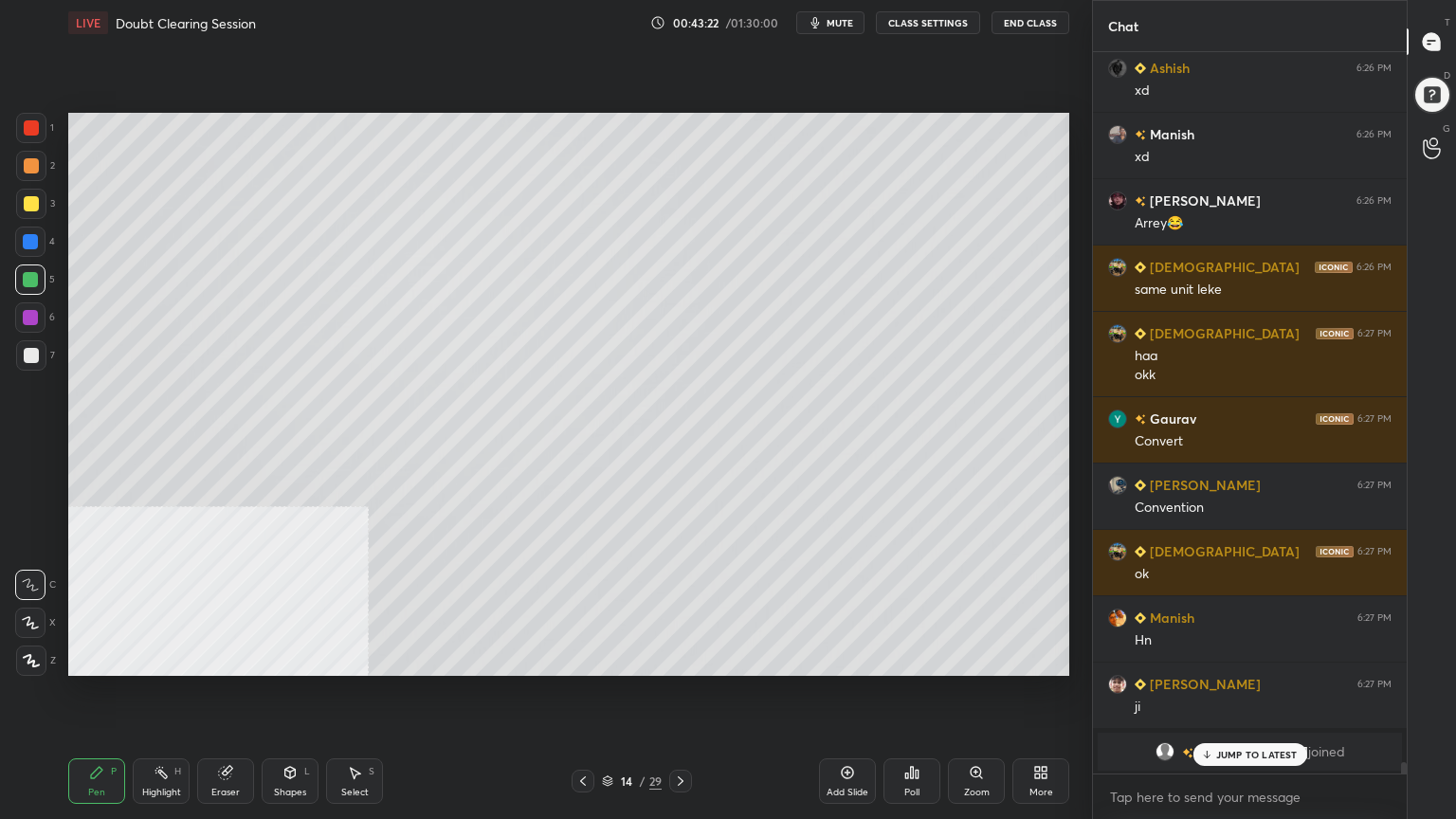 click at bounding box center (31, 204) 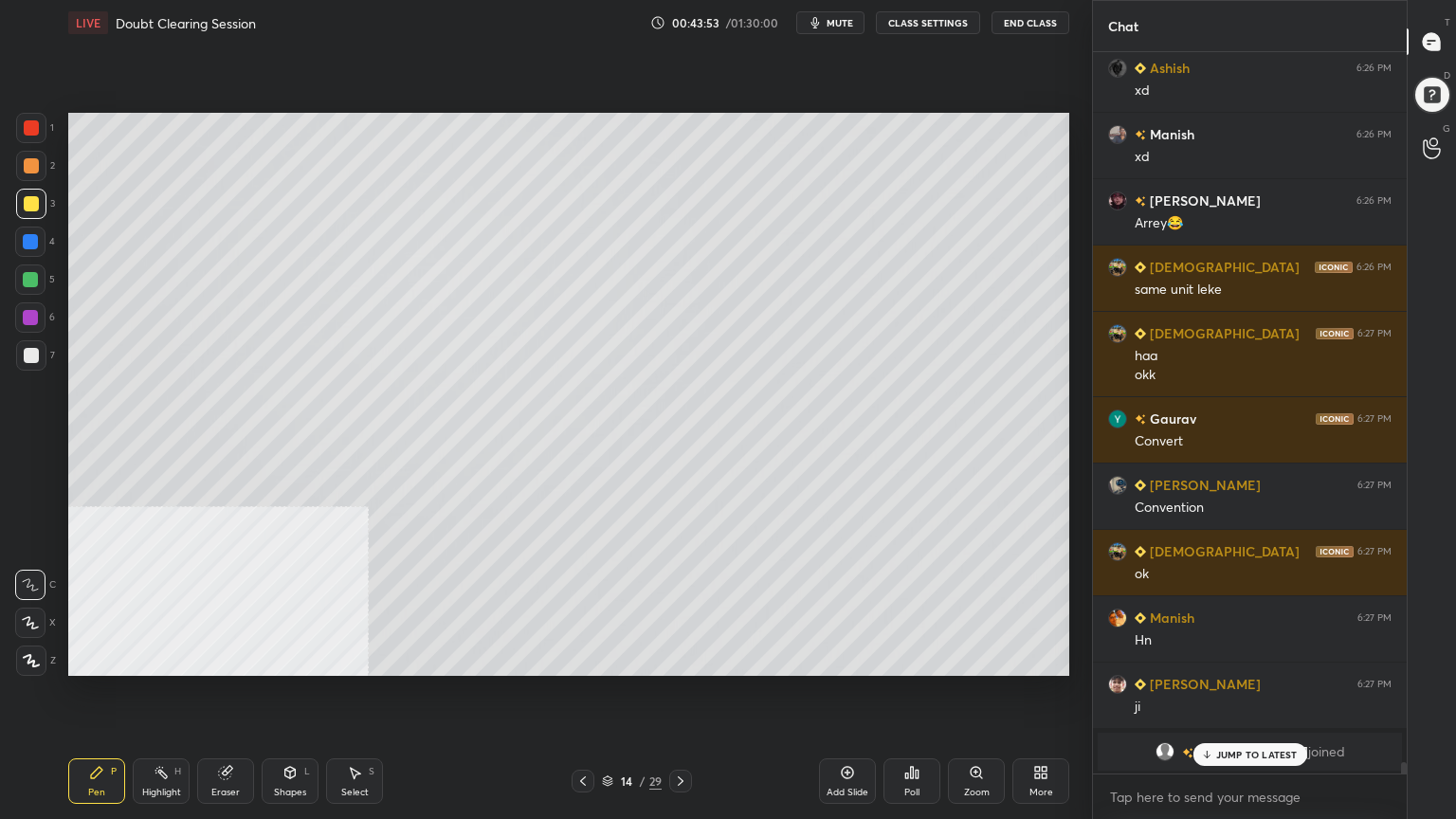 click on "Select S" at bounding box center (355, 781) 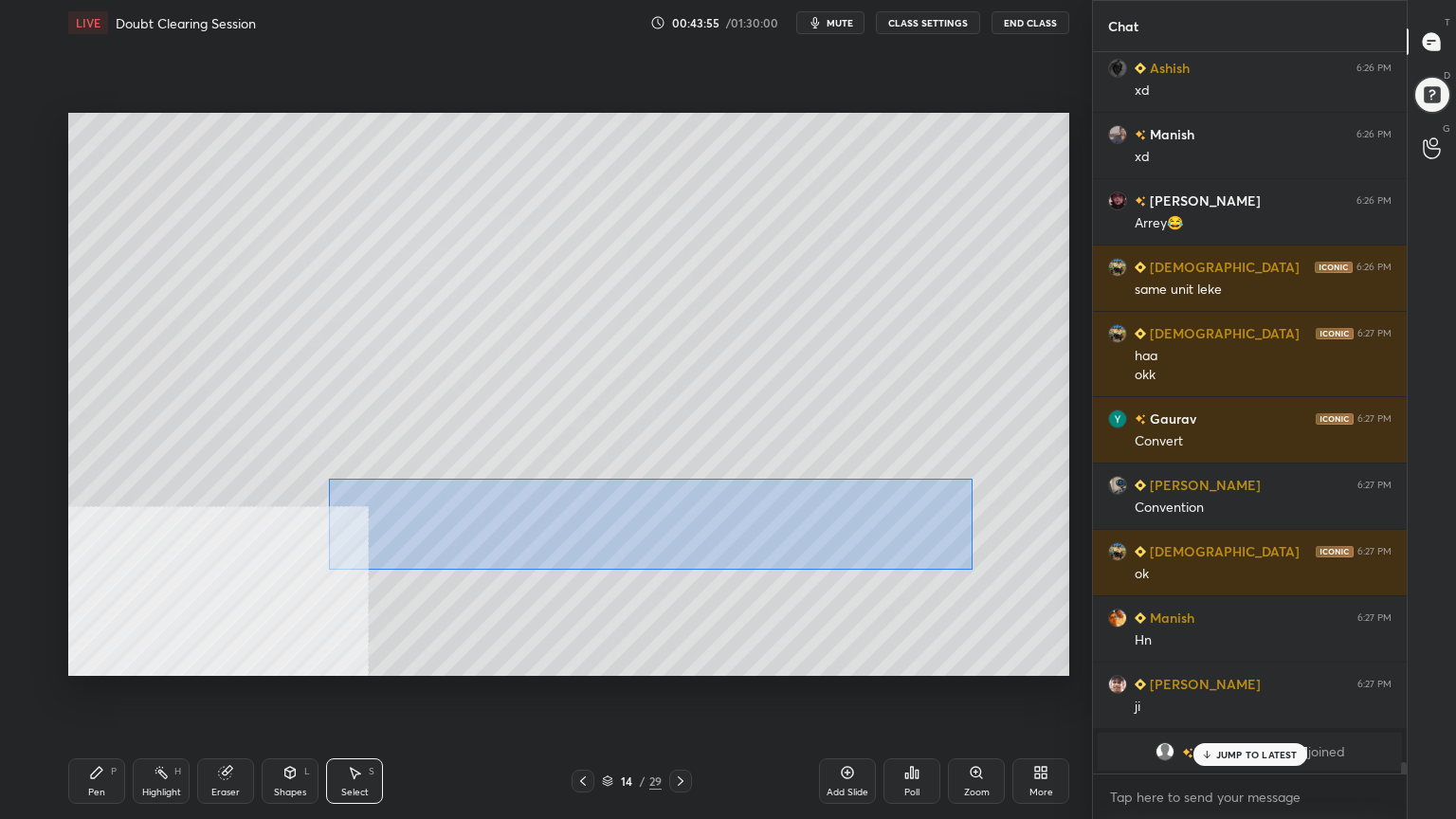 drag, startPoint x: 329, startPoint y: 478, endPoint x: 972, endPoint y: 569, distance: 649.40742 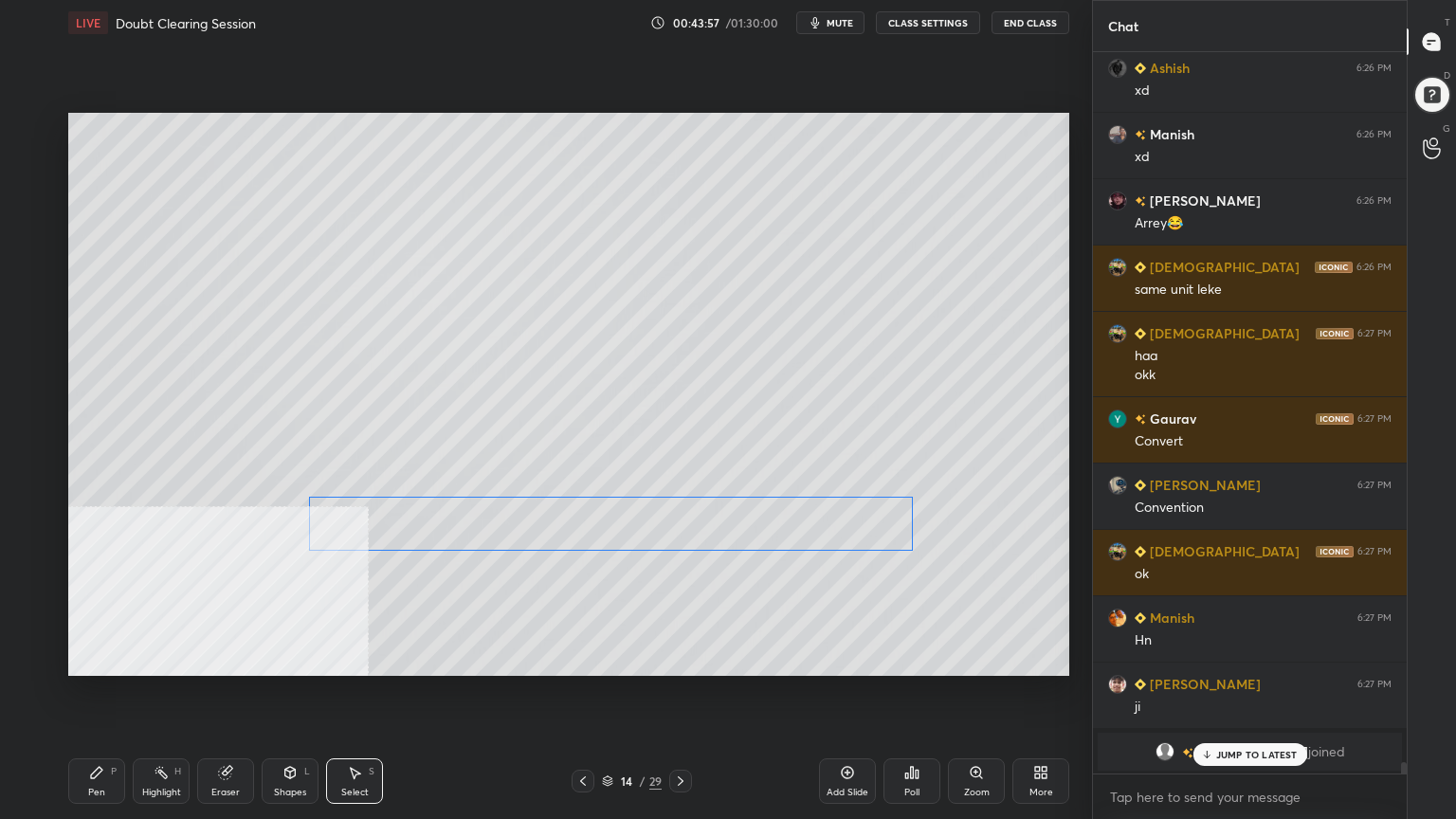drag, startPoint x: 798, startPoint y: 527, endPoint x: 775, endPoint y: 518, distance: 25 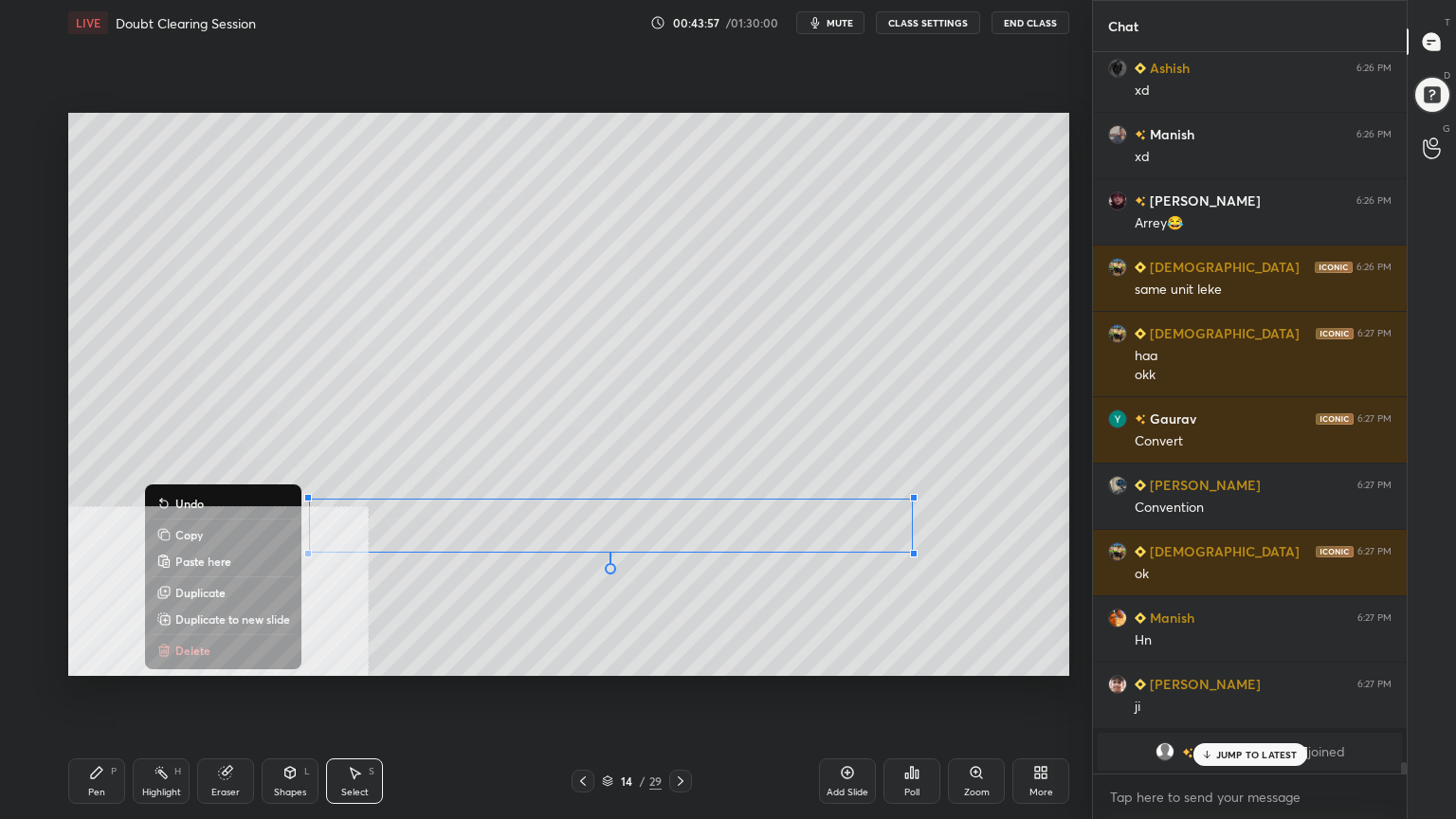 click on "Pen P" at bounding box center [97, 781] 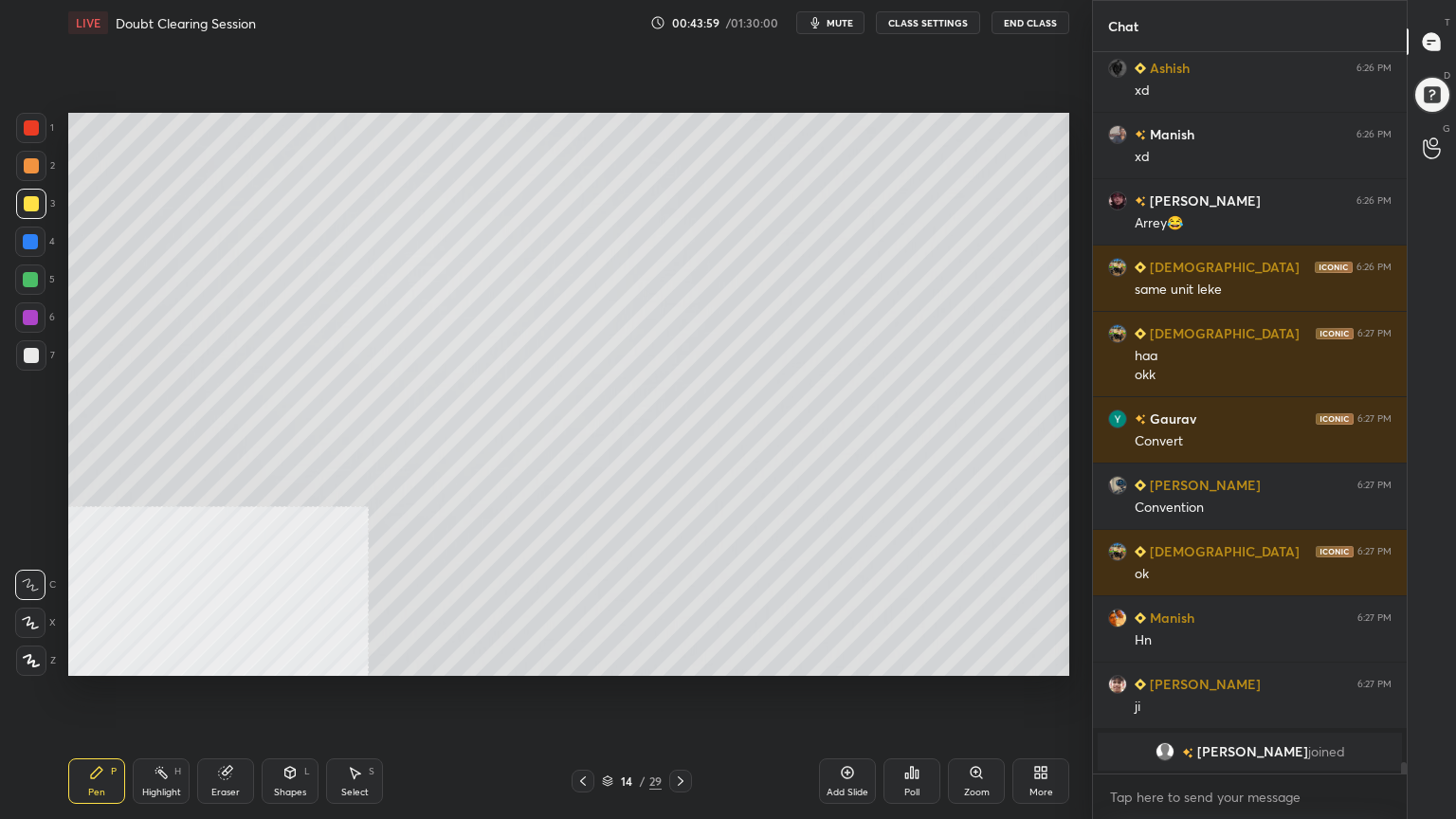 scroll, scrollTop: 45924, scrollLeft: 0, axis: vertical 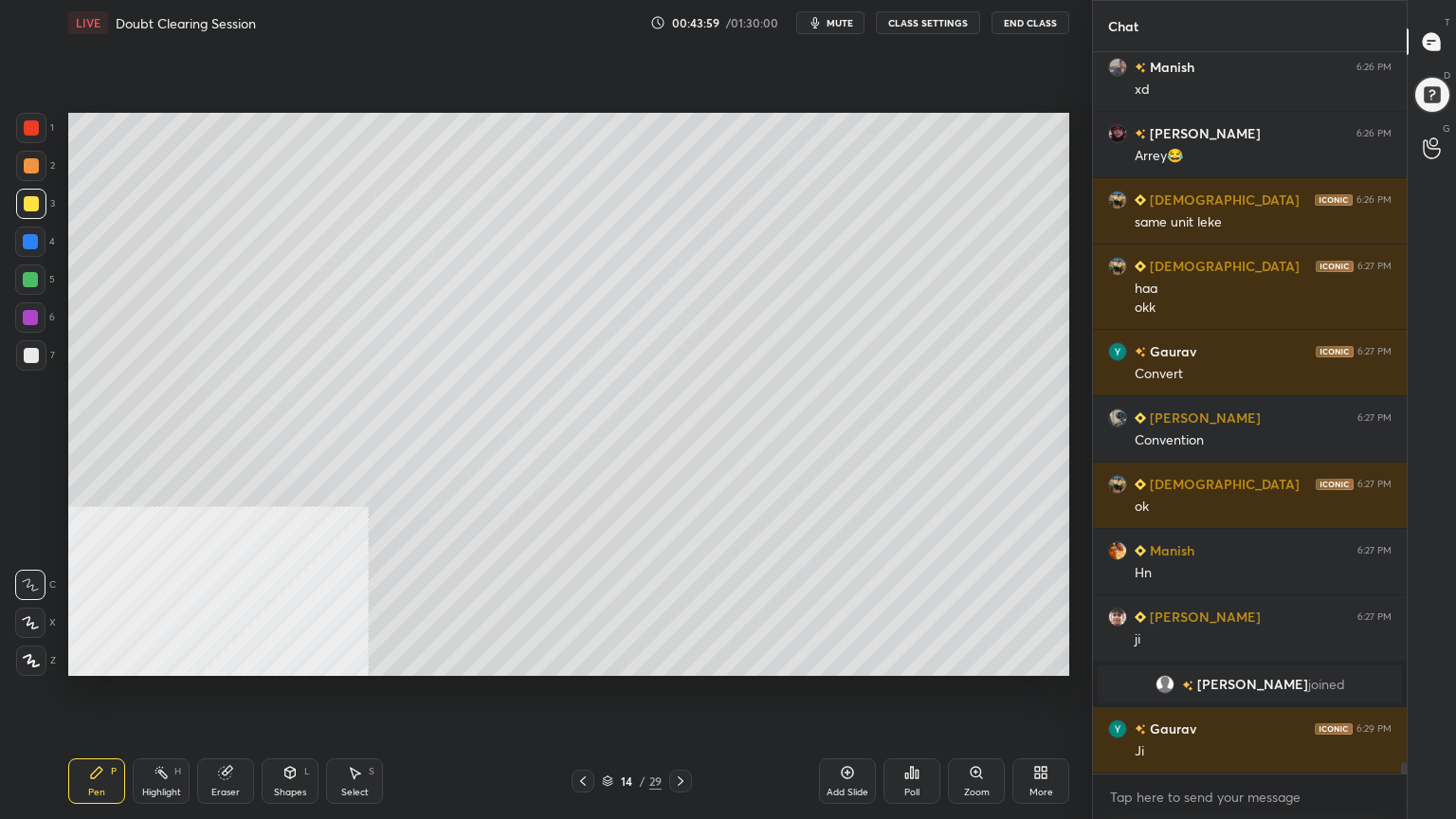 click at bounding box center (30, 280) 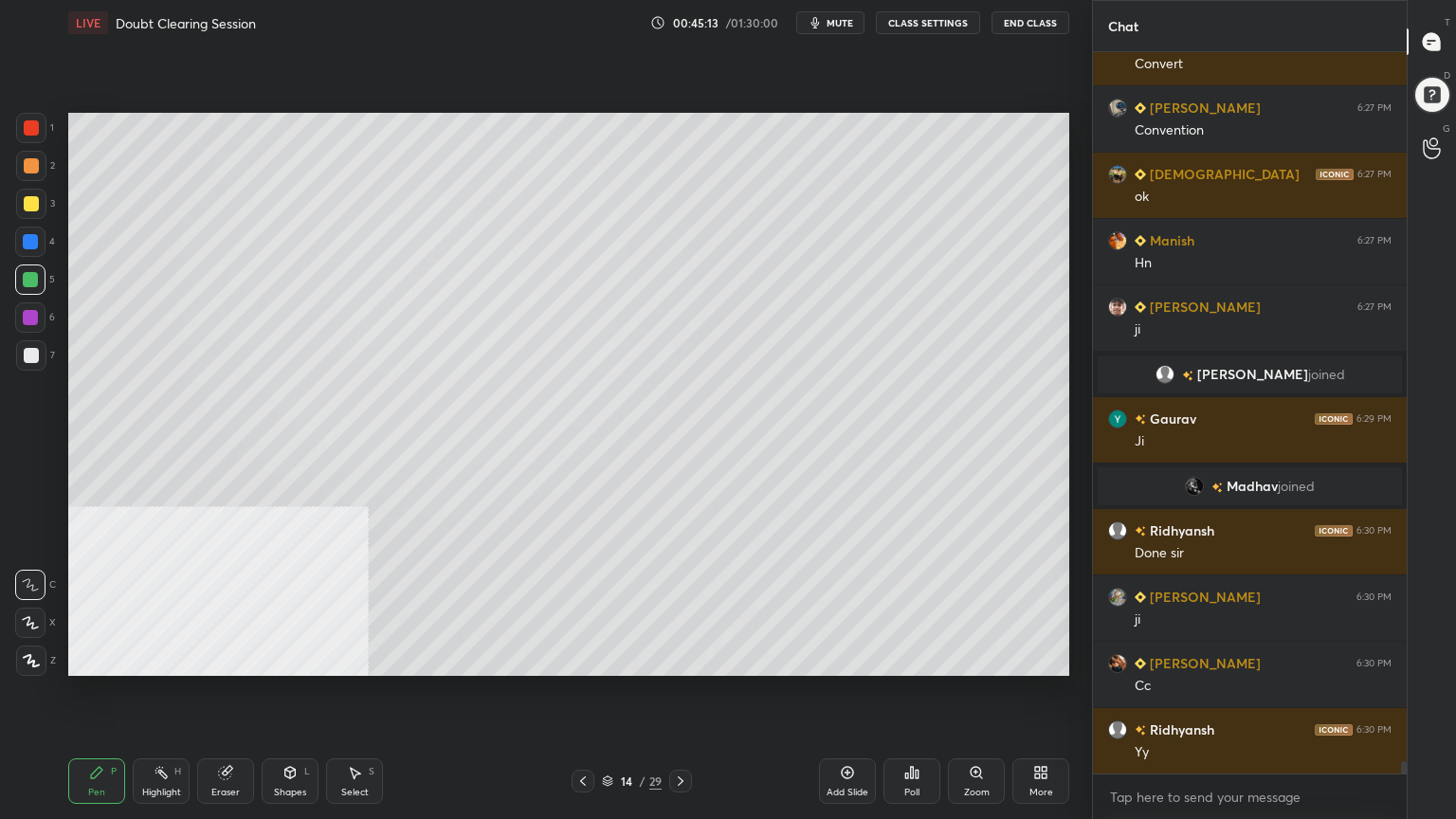 scroll, scrollTop: 42458, scrollLeft: 0, axis: vertical 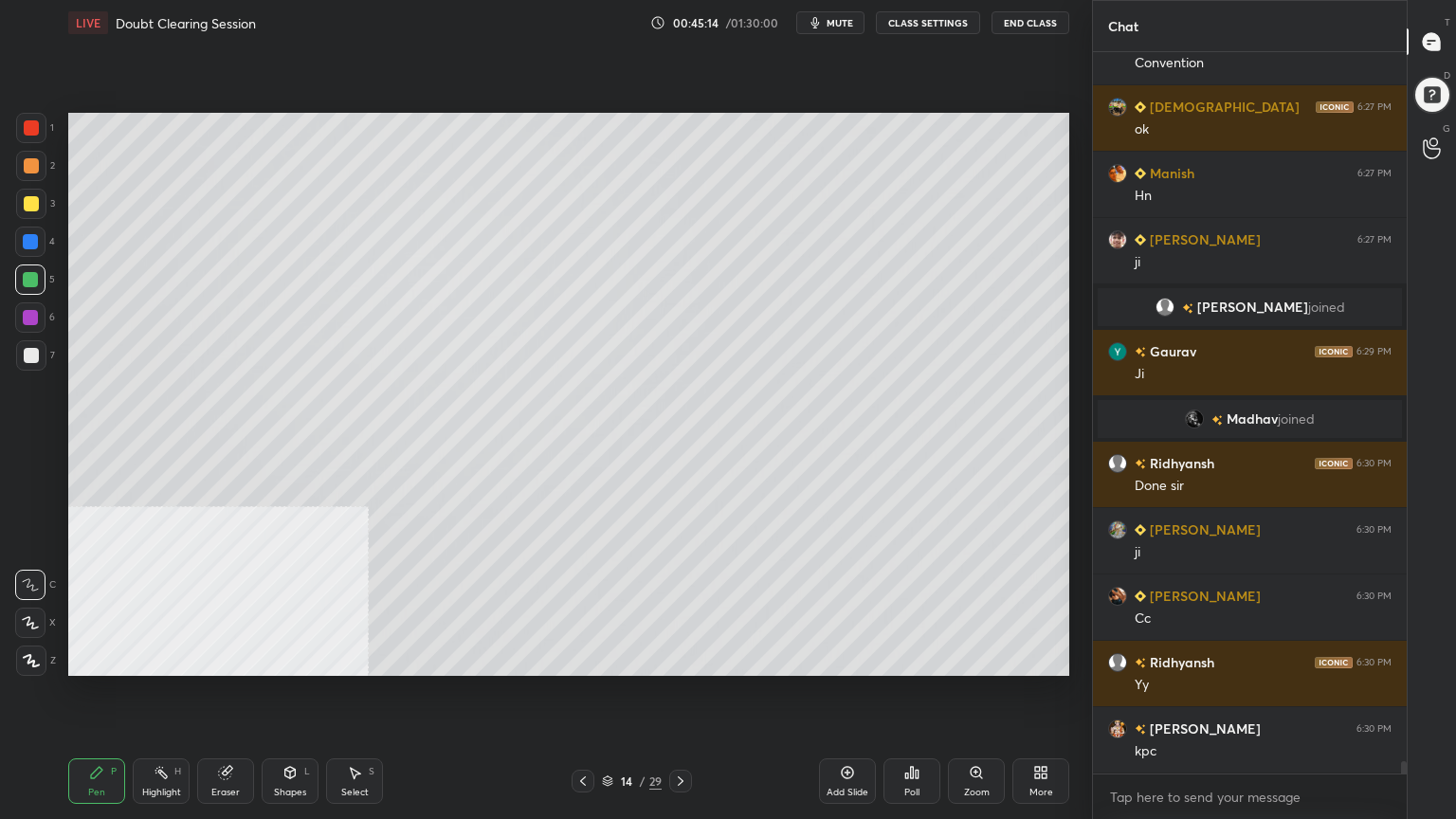 click 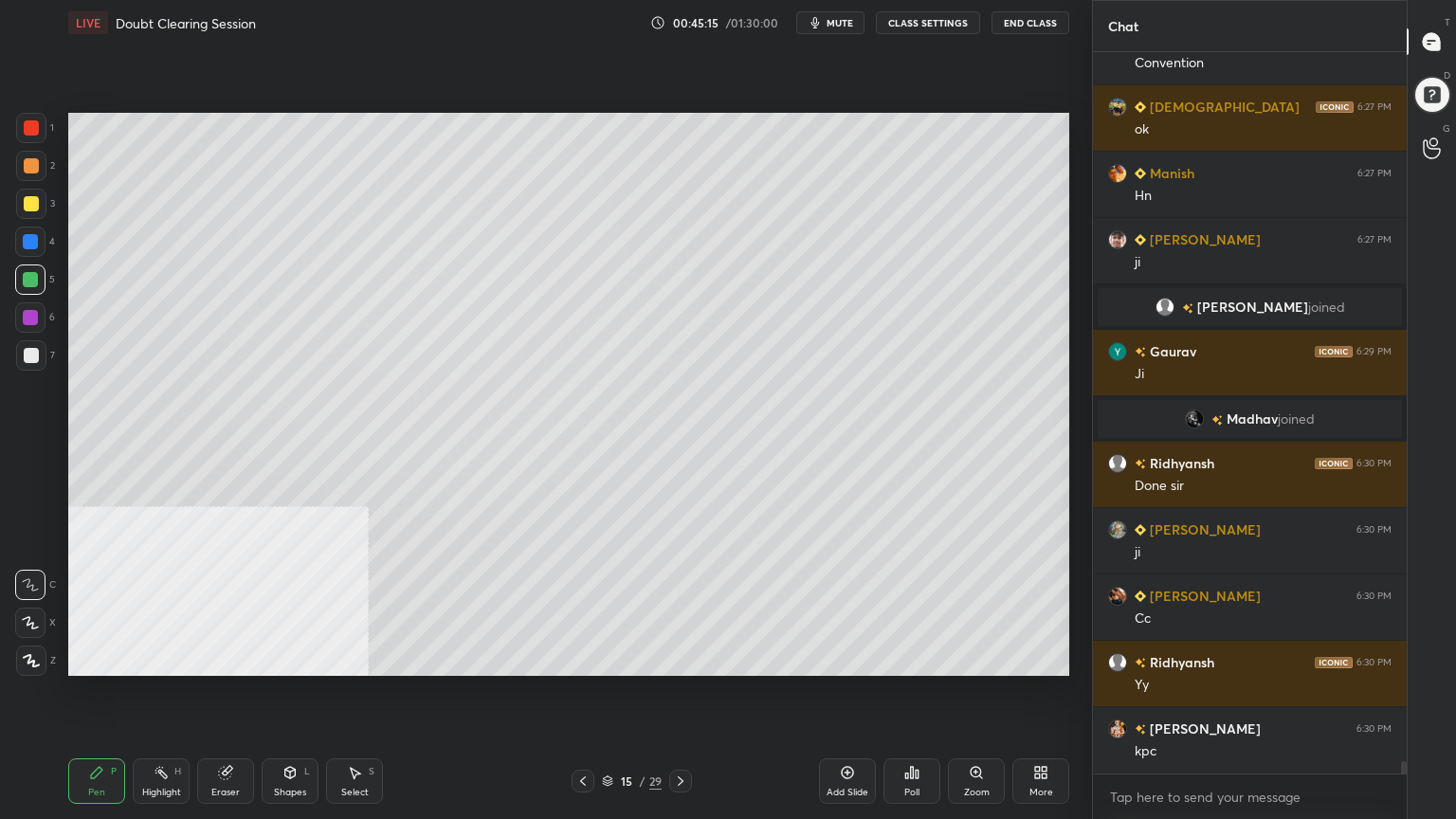 scroll, scrollTop: 42524, scrollLeft: 0, axis: vertical 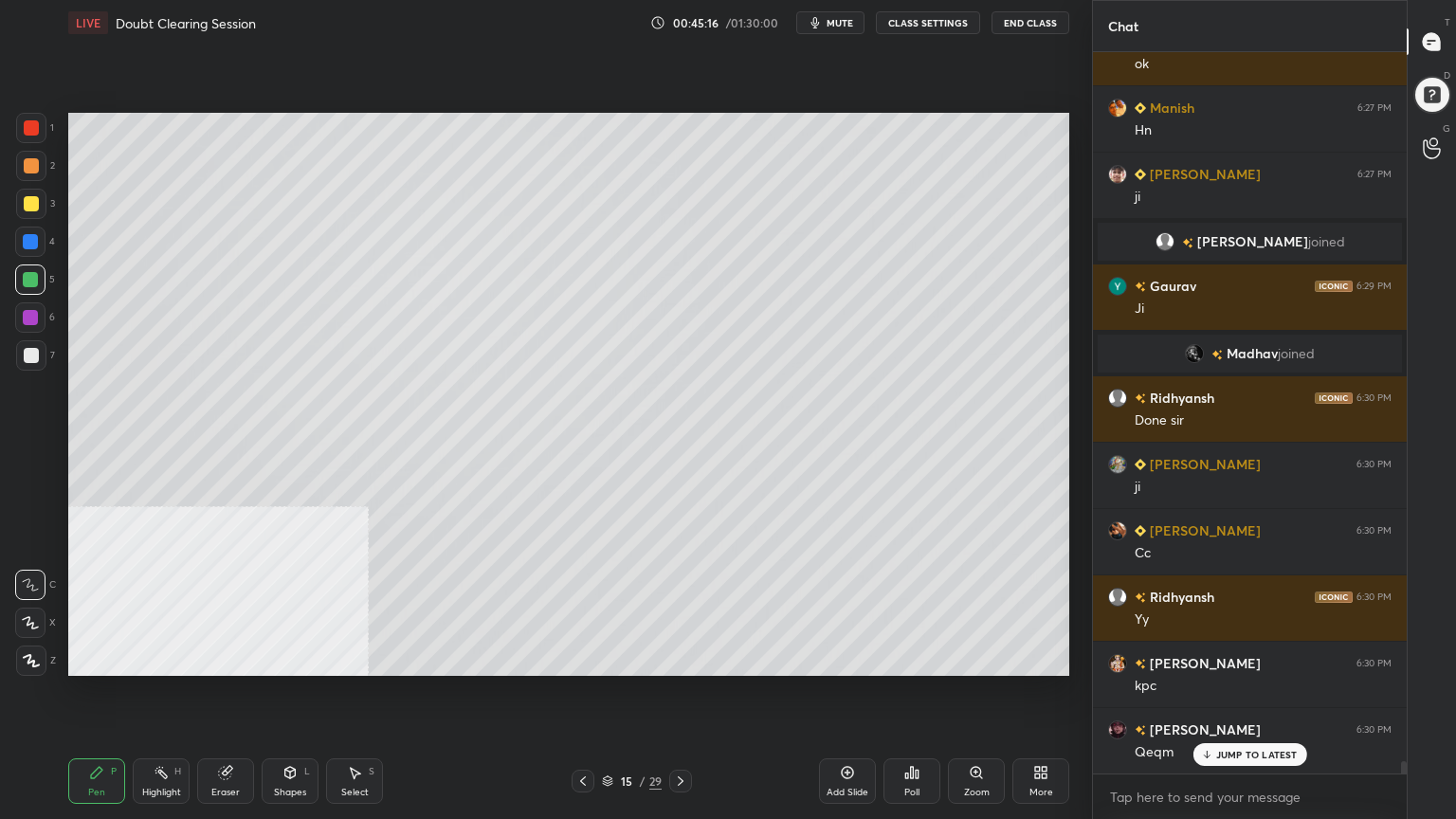 click at bounding box center [31, 166] 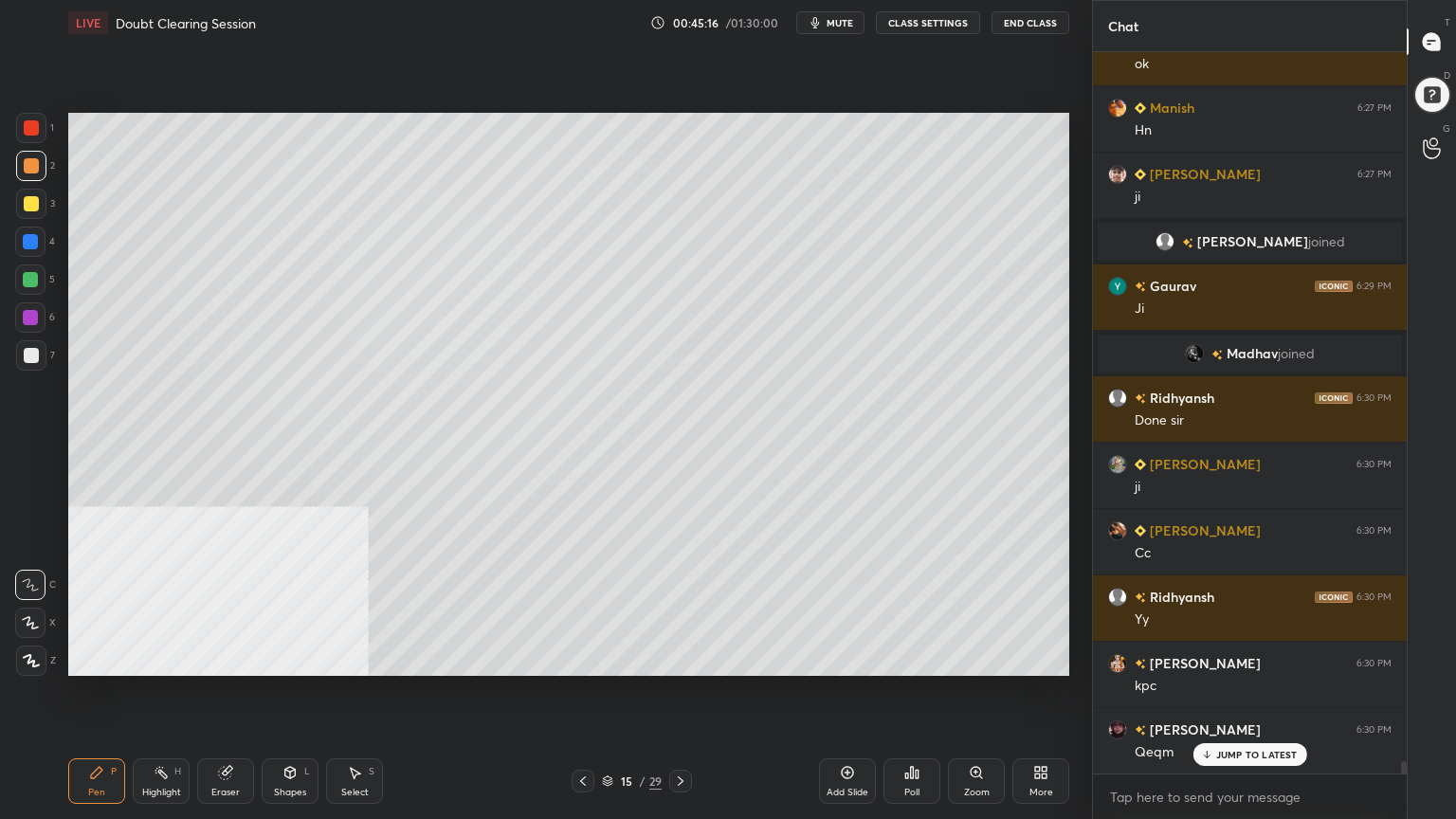 click at bounding box center (31, 204) 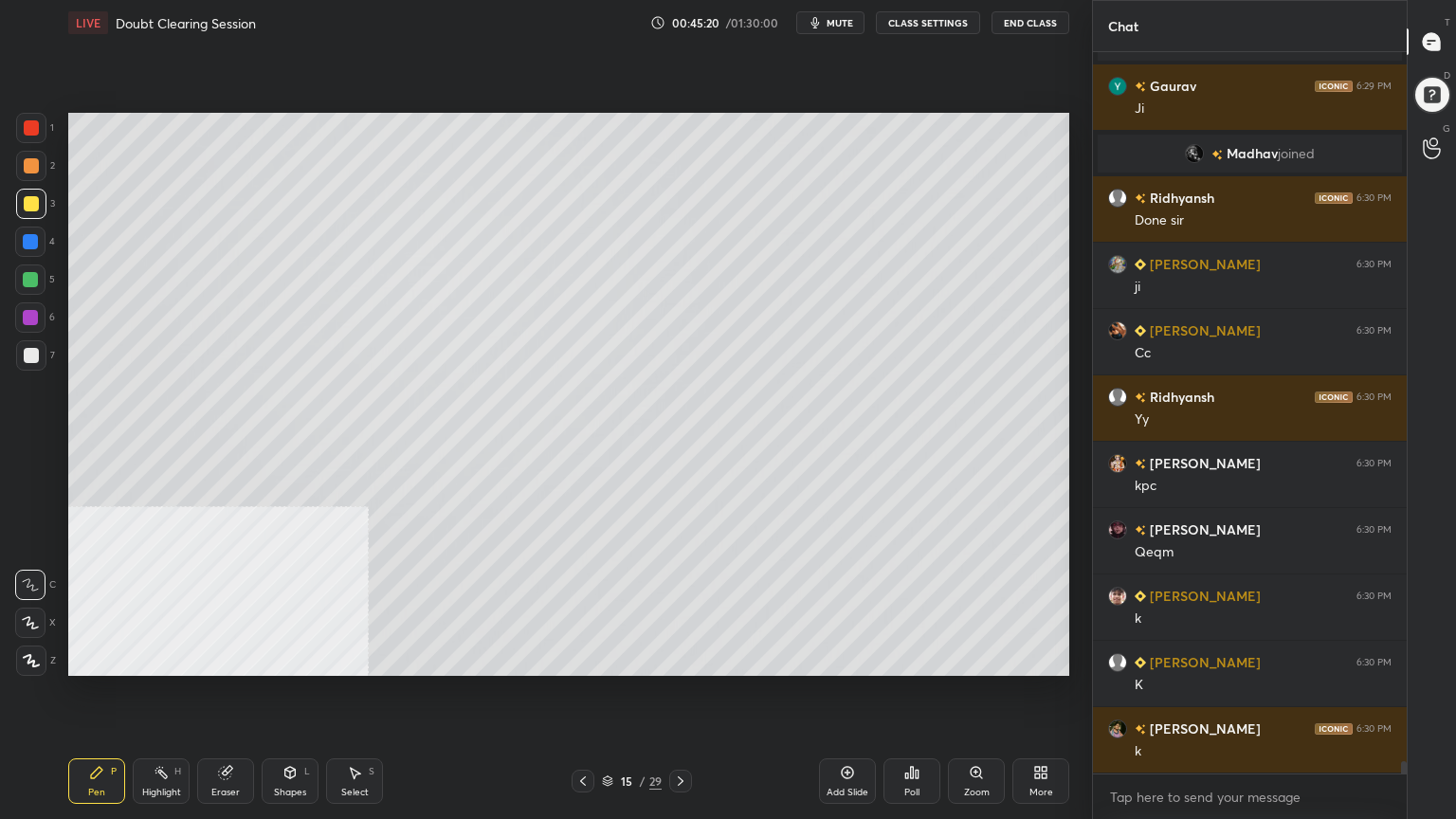 scroll, scrollTop: 42789, scrollLeft: 0, axis: vertical 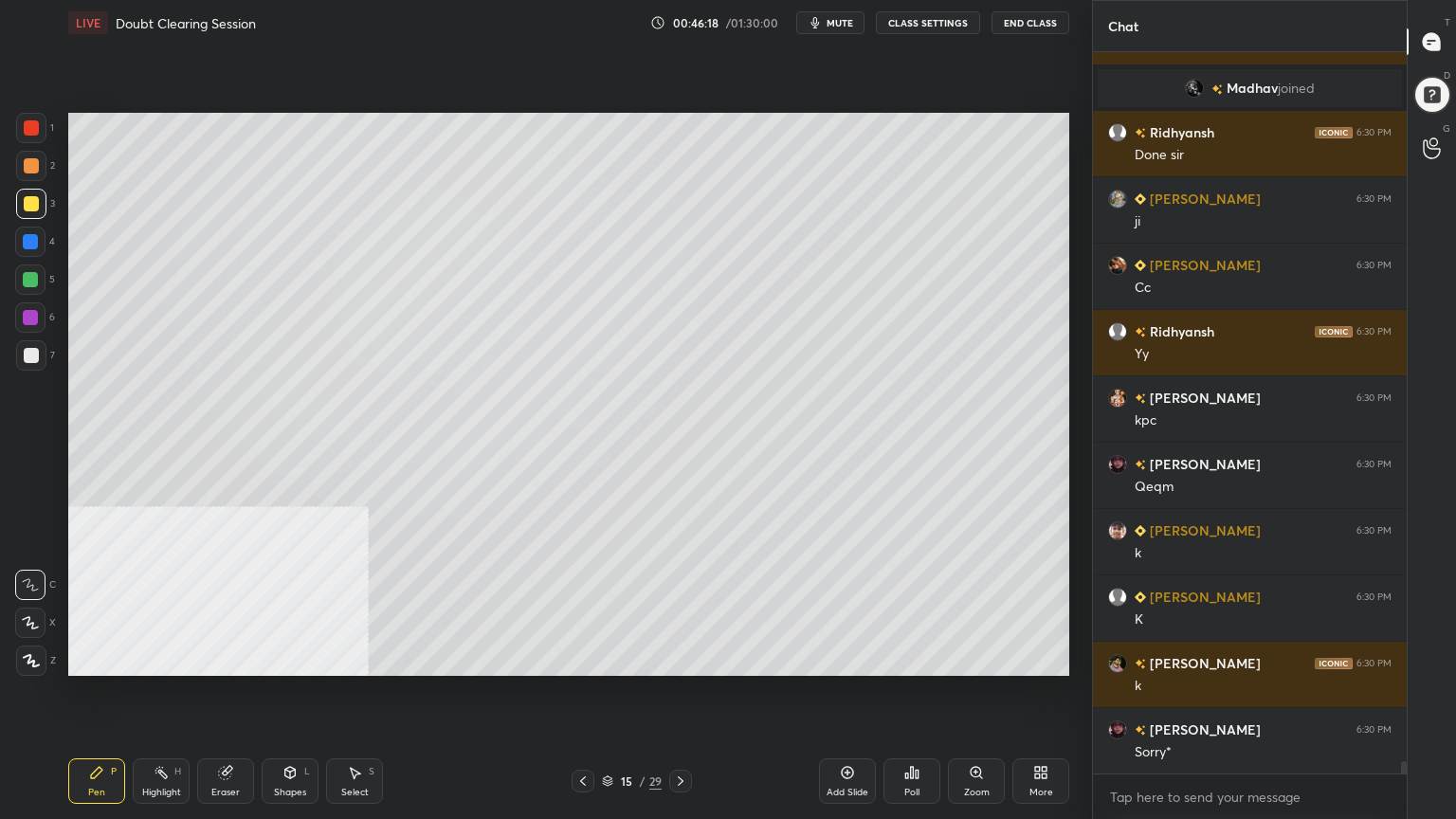 click at bounding box center (30, 280) 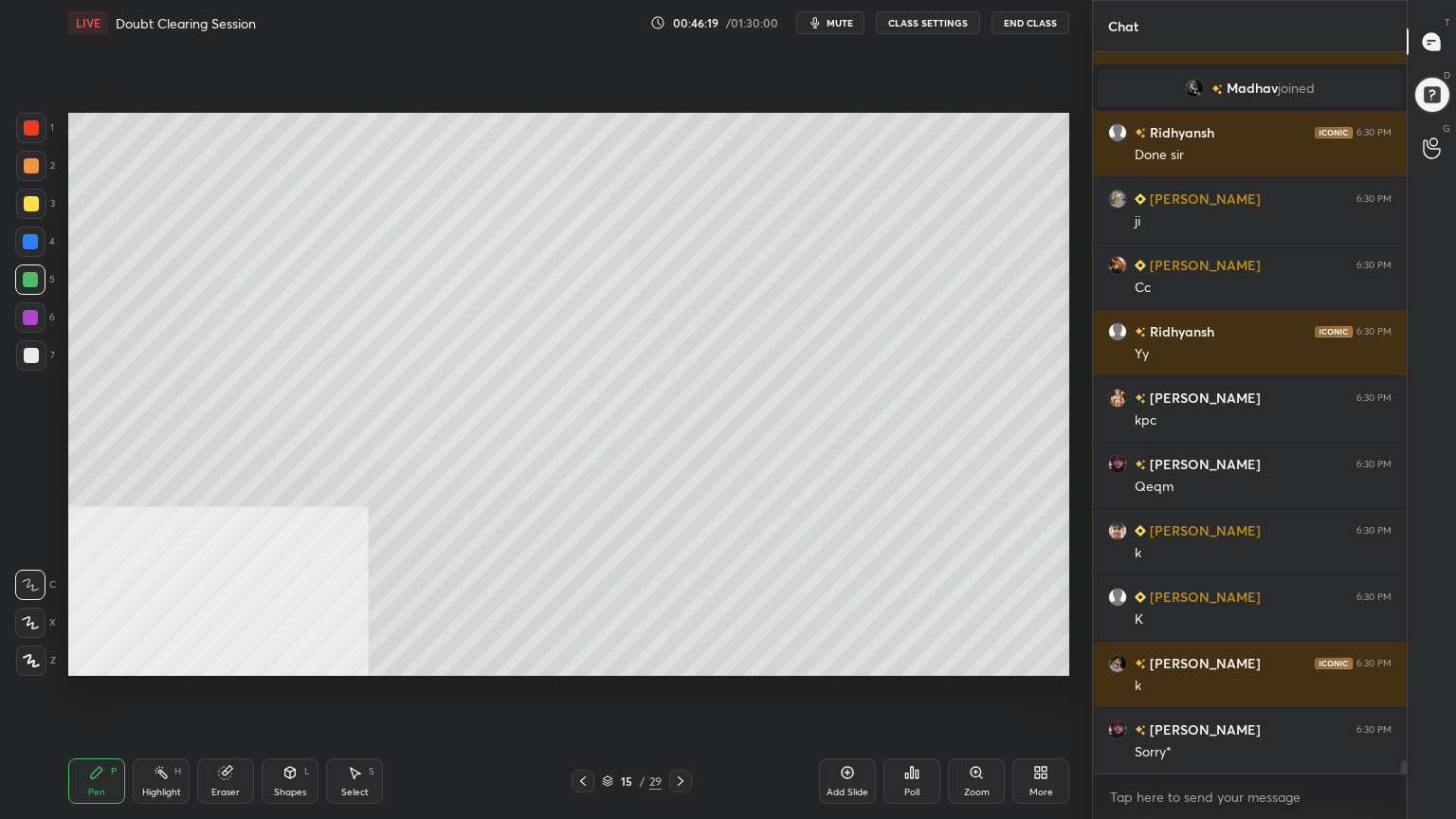 drag, startPoint x: 27, startPoint y: 168, endPoint x: 40, endPoint y: 171, distance: 13.341664 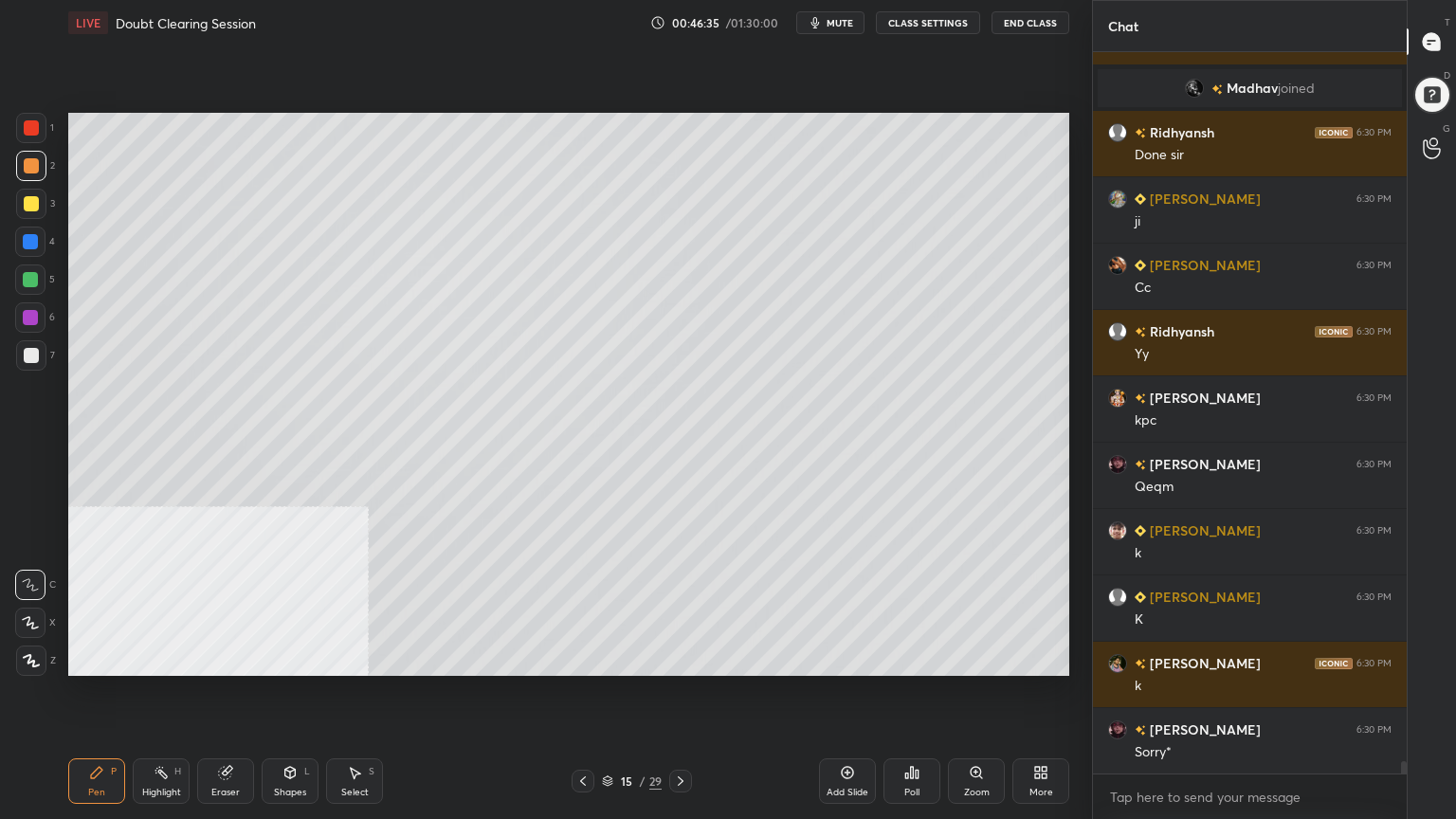 click at bounding box center [30, 280] 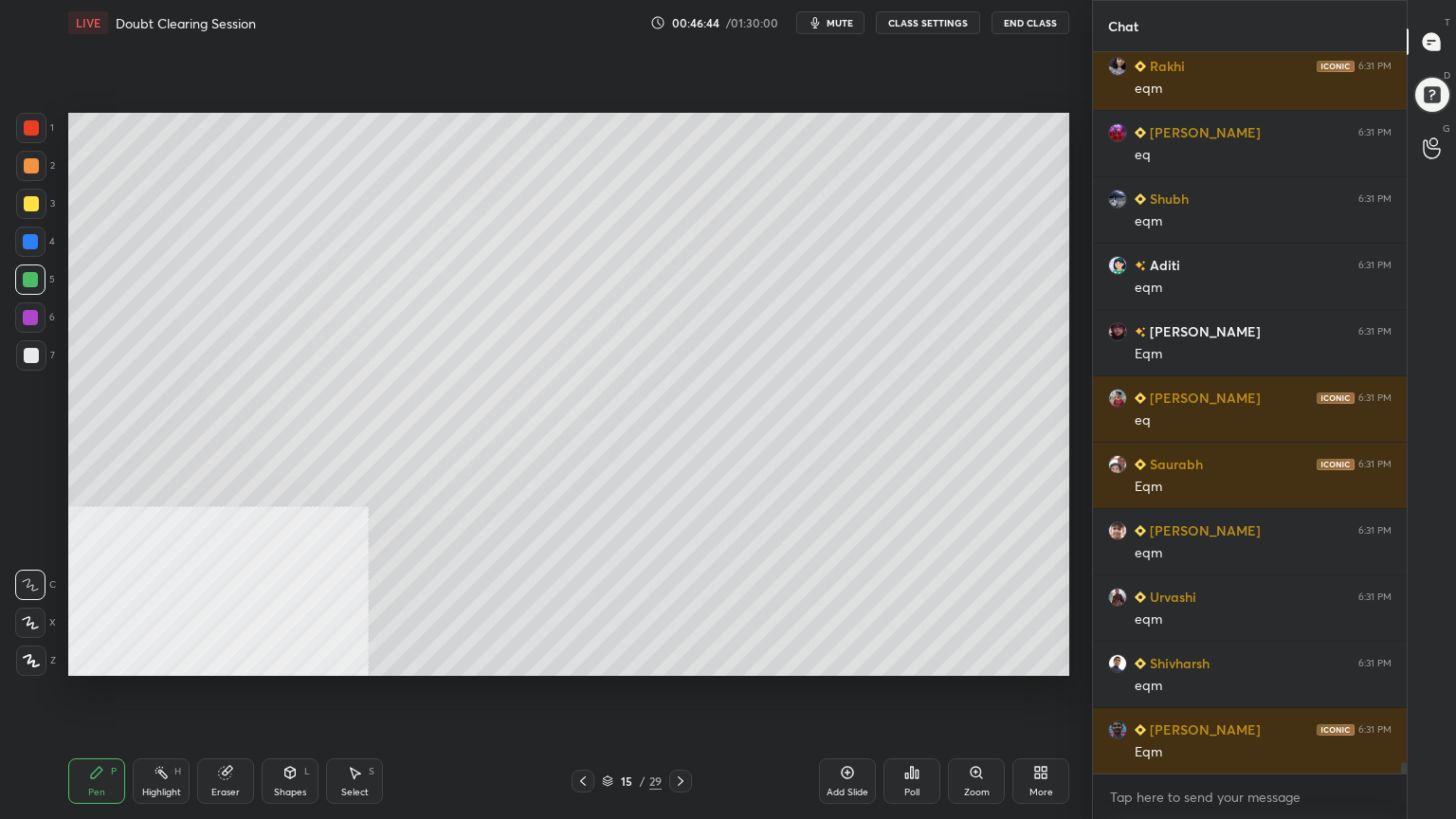 scroll, scrollTop: 43653, scrollLeft: 0, axis: vertical 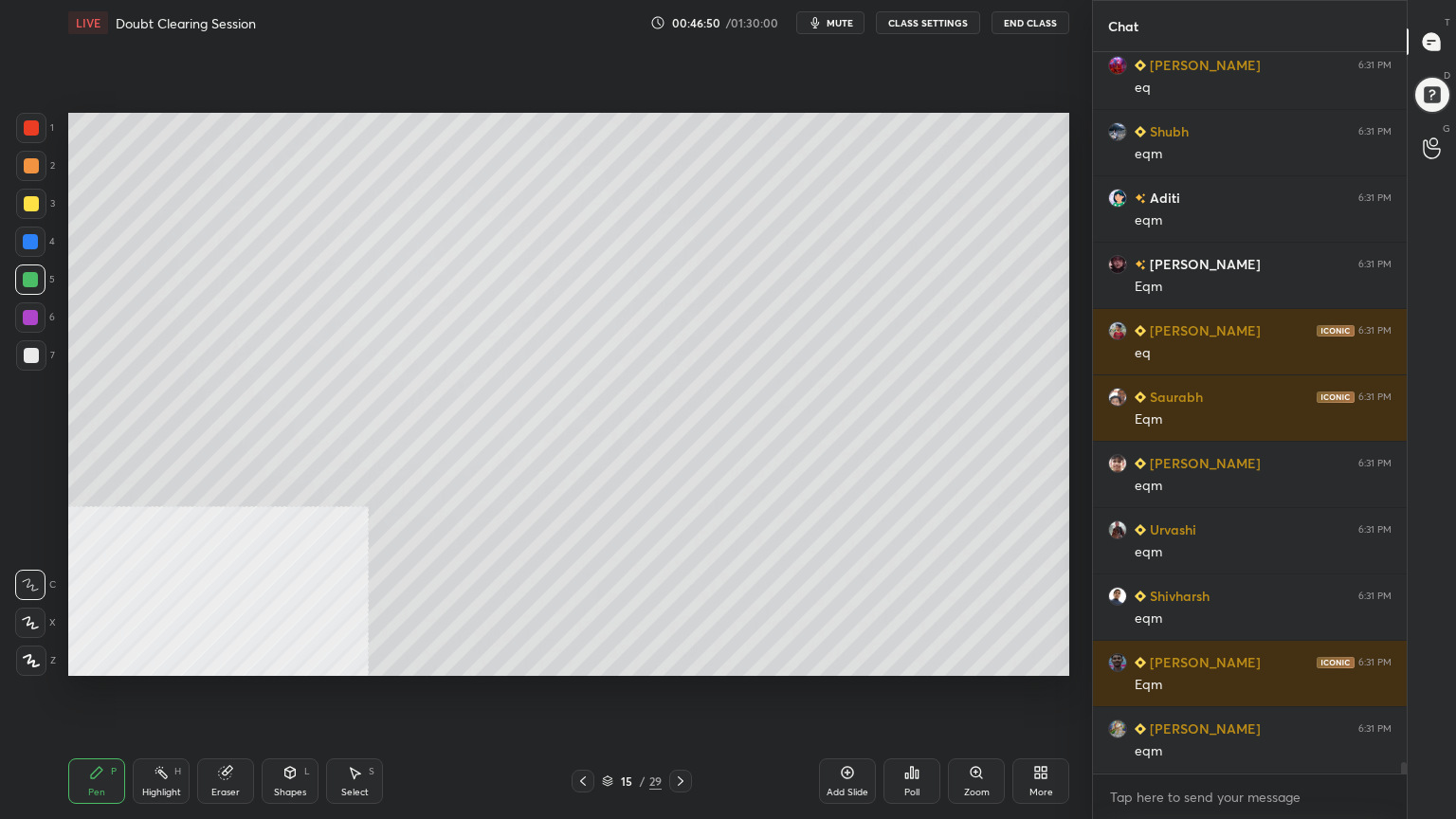 click on "Select S" at bounding box center (355, 781) 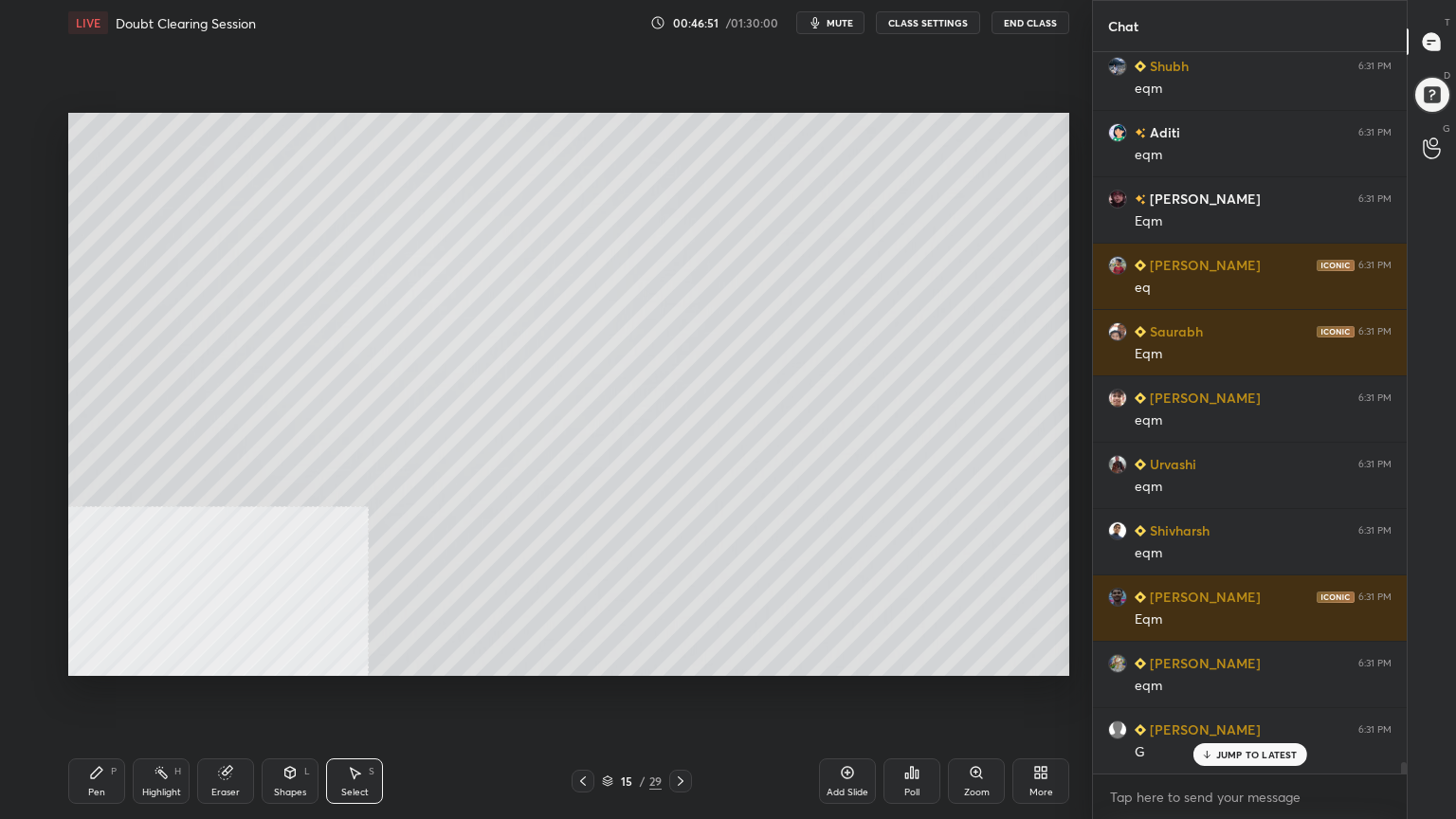 scroll, scrollTop: 43785, scrollLeft: 0, axis: vertical 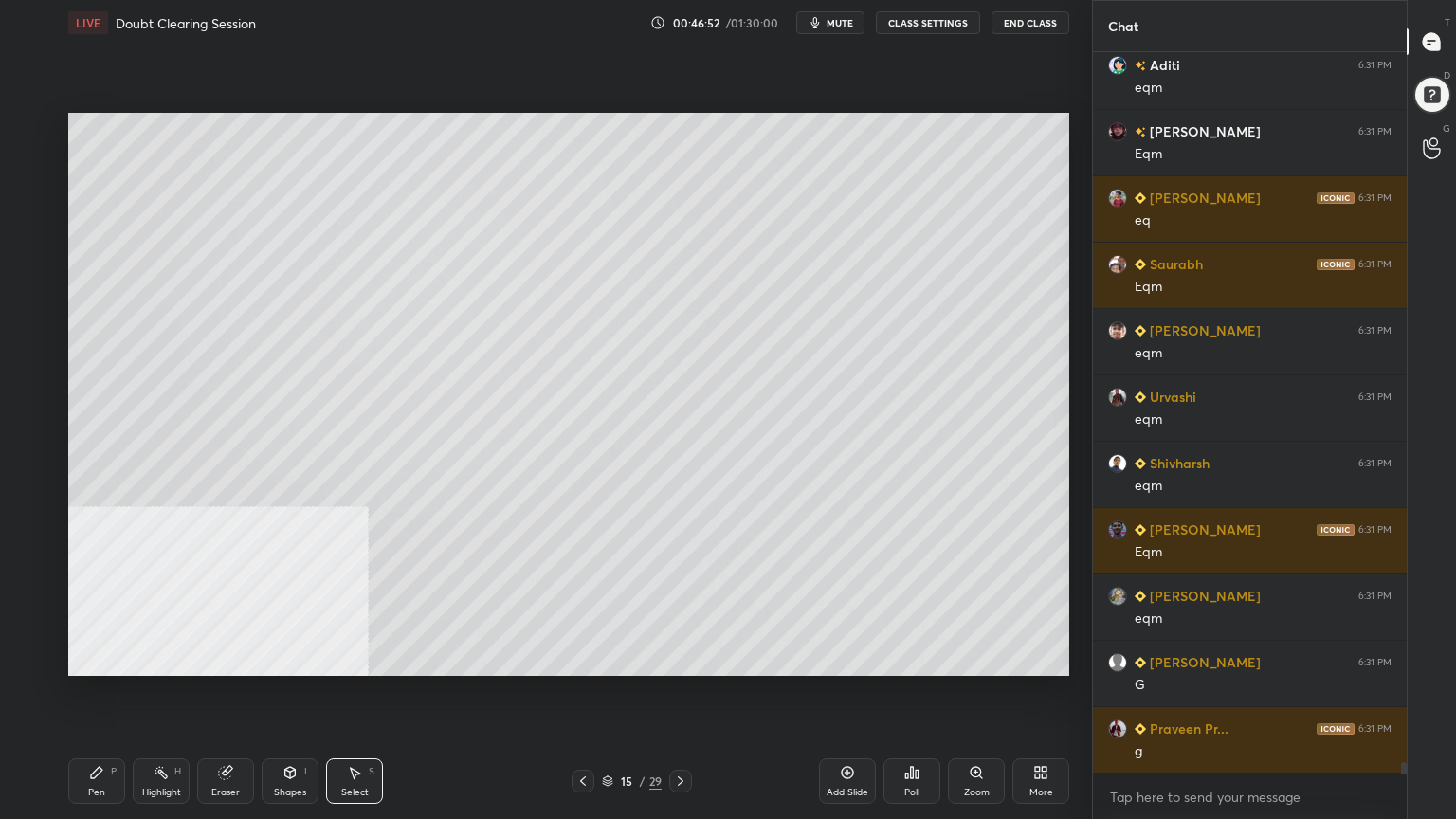 click on "Pen P" at bounding box center [97, 781] 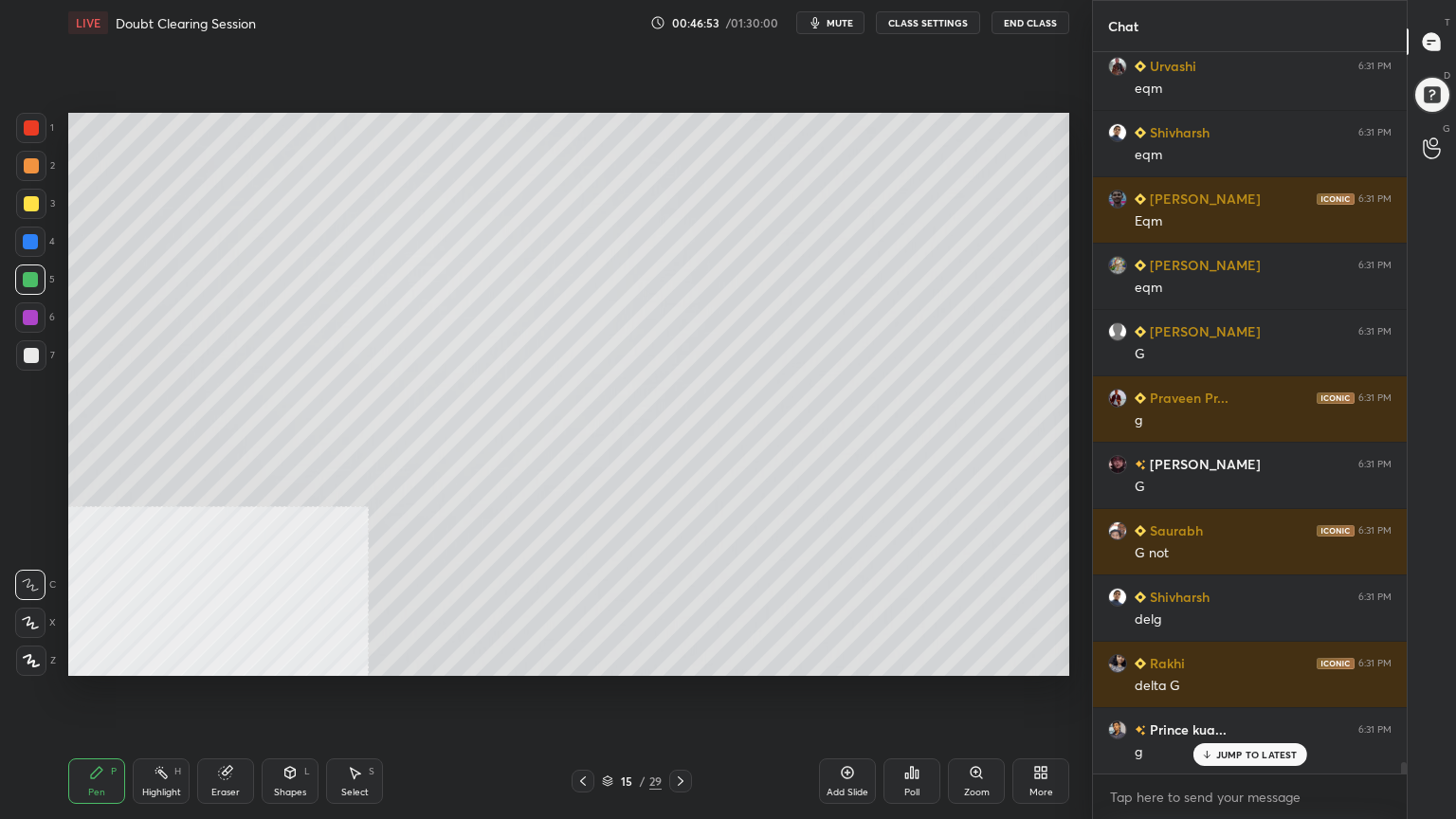 scroll, scrollTop: 44381, scrollLeft: 0, axis: vertical 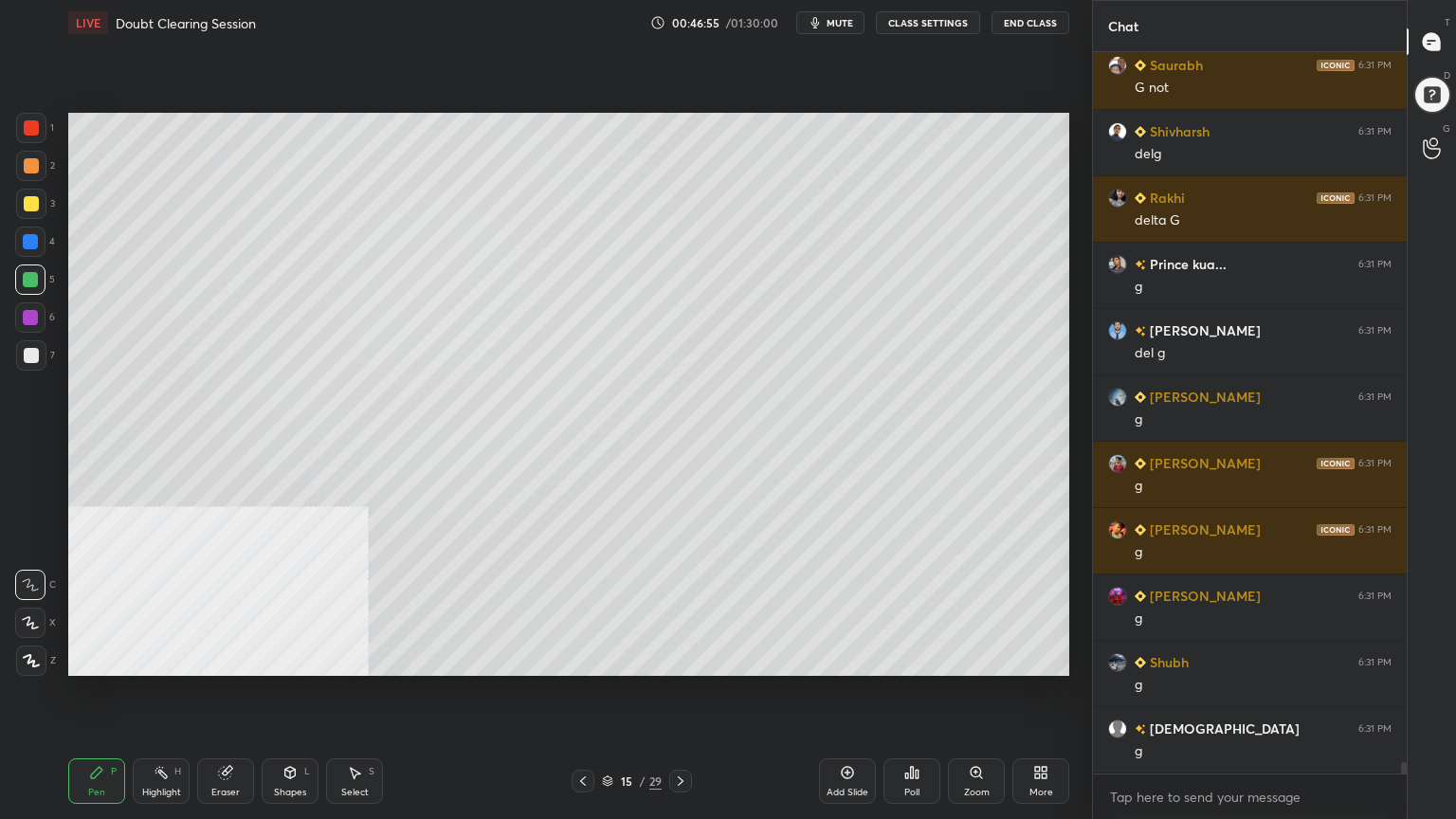 click at bounding box center [31, 166] 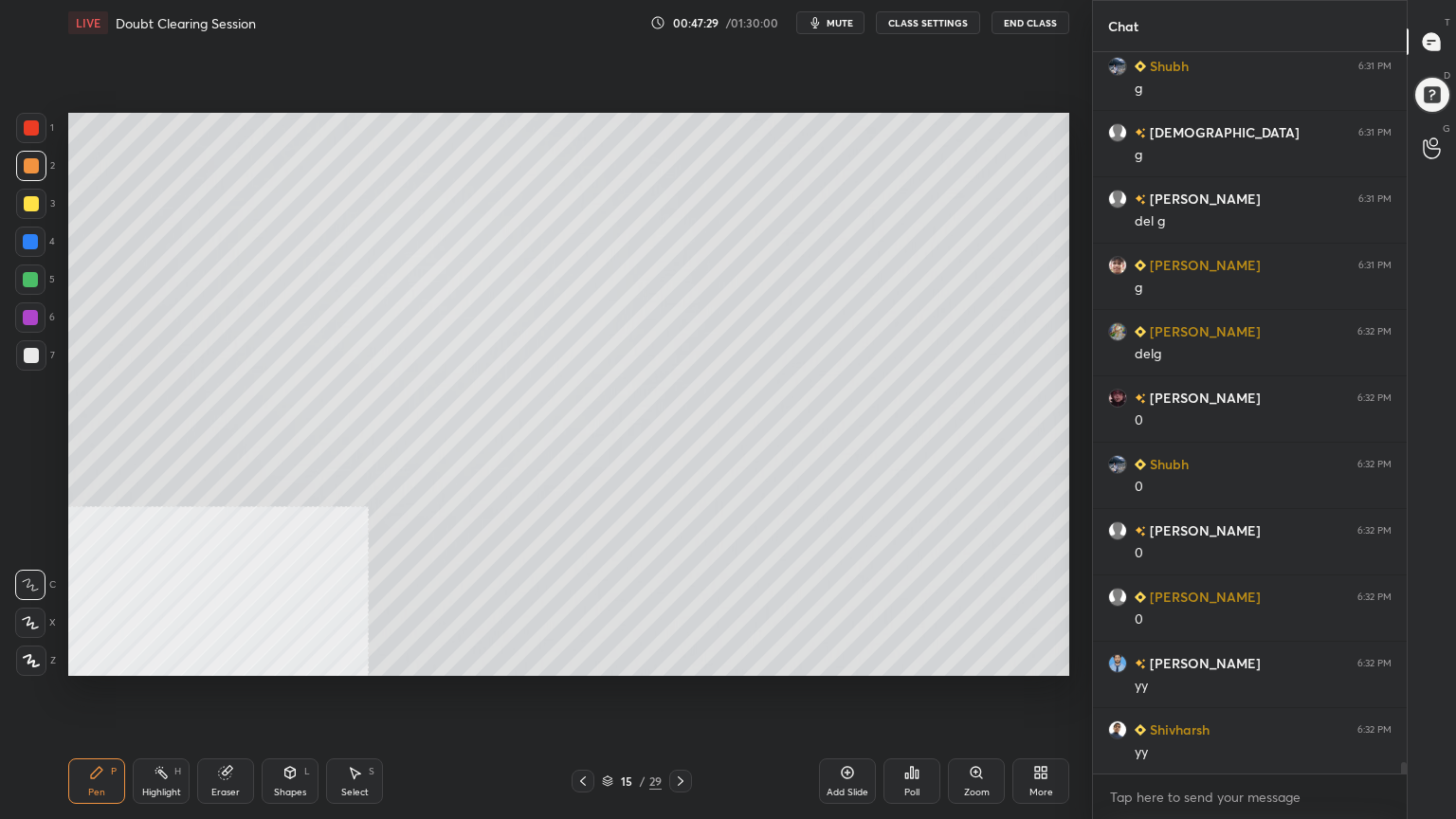 scroll, scrollTop: 45223, scrollLeft: 0, axis: vertical 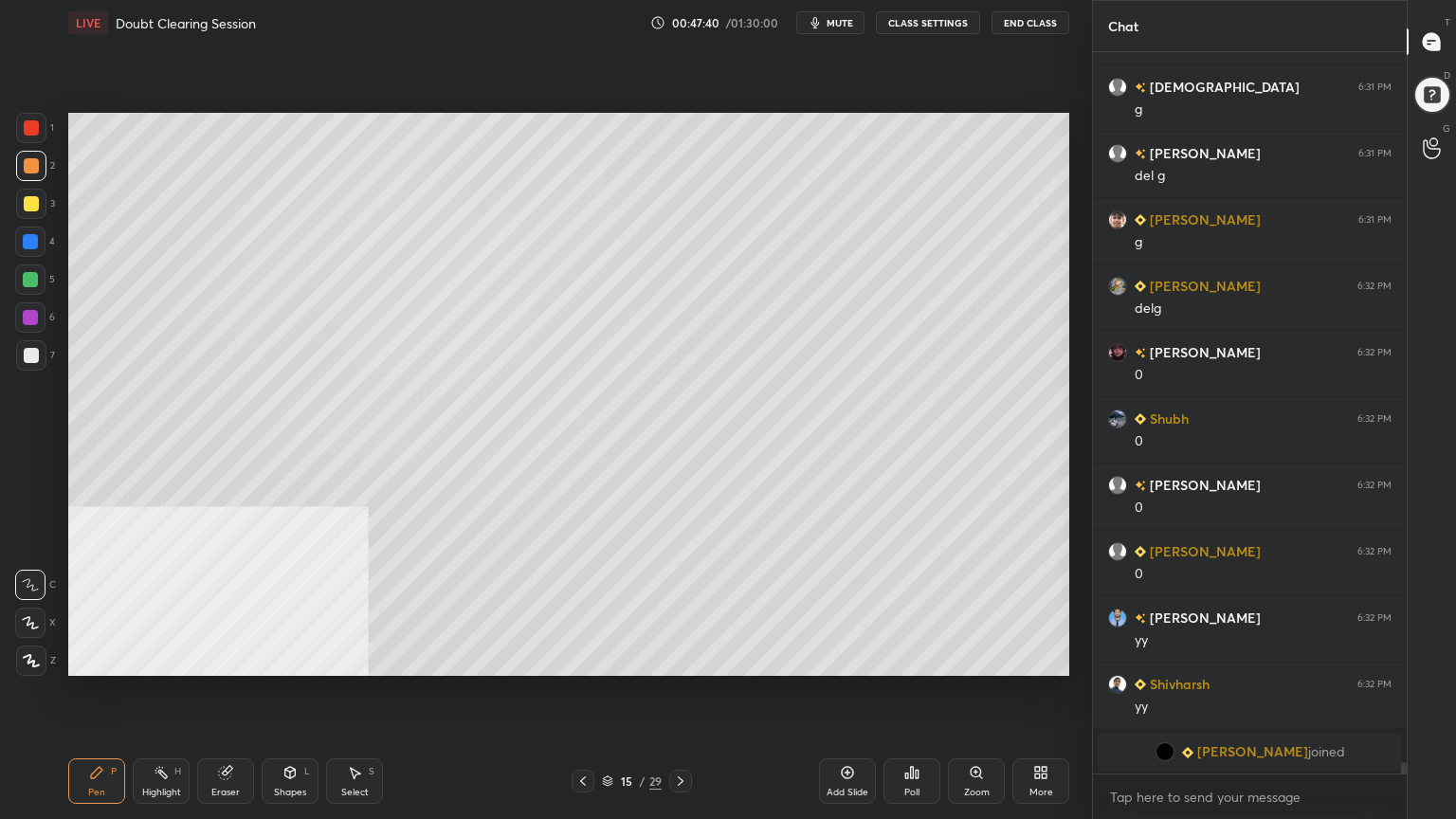 click on "Shapes L" at bounding box center (290, 781) 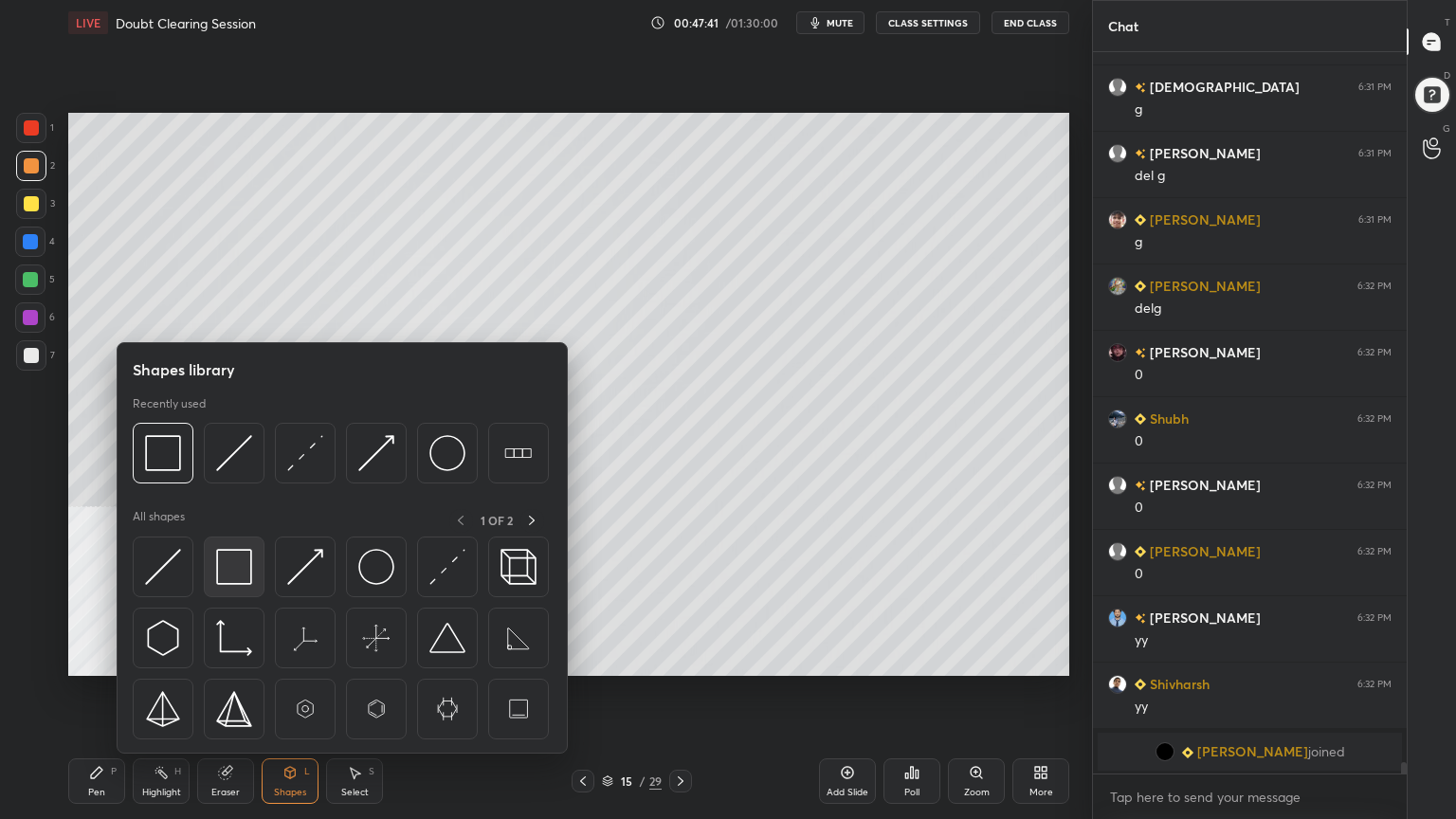 click at bounding box center [234, 567] 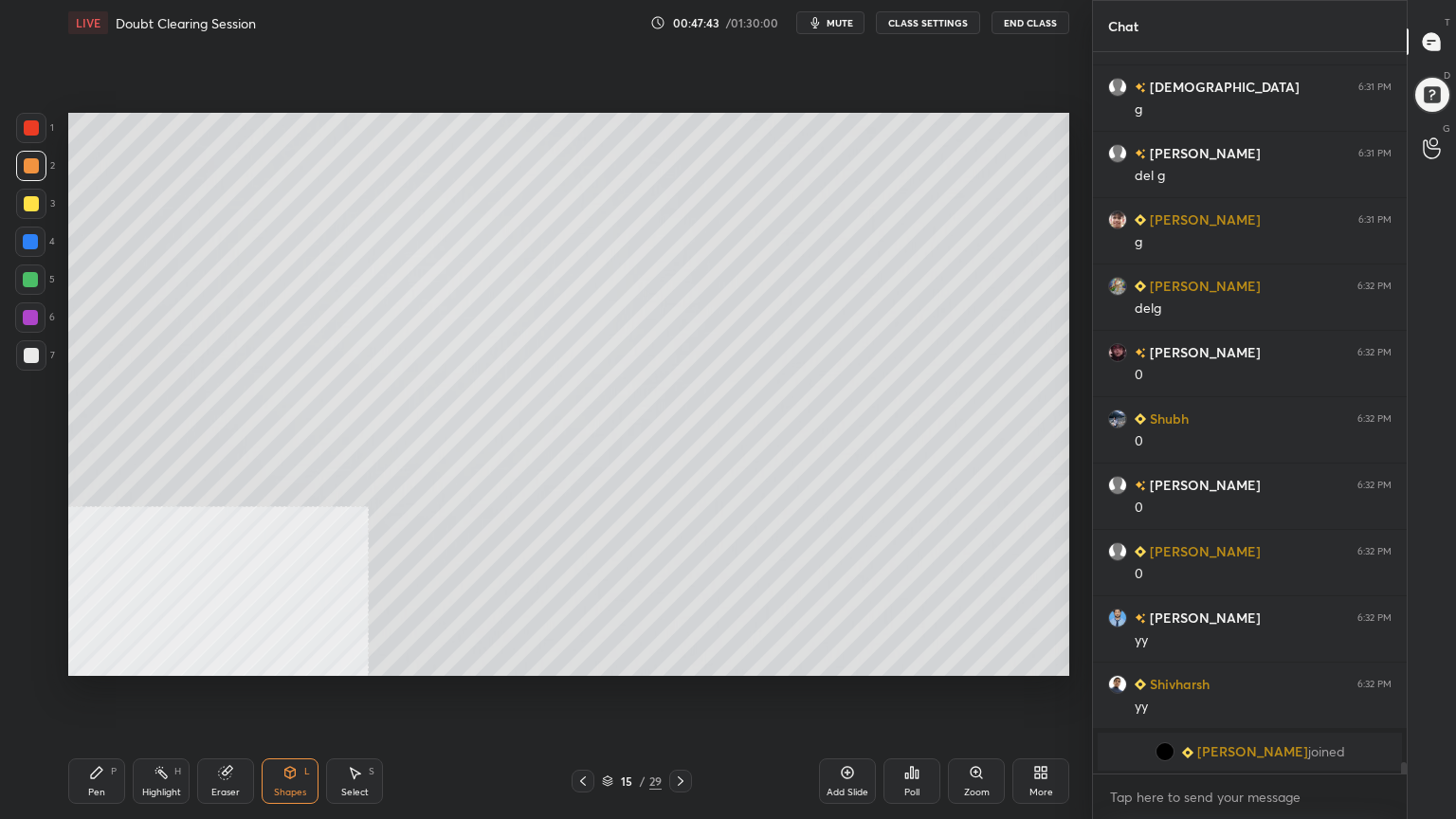 scroll, scrollTop: 45246, scrollLeft: 0, axis: vertical 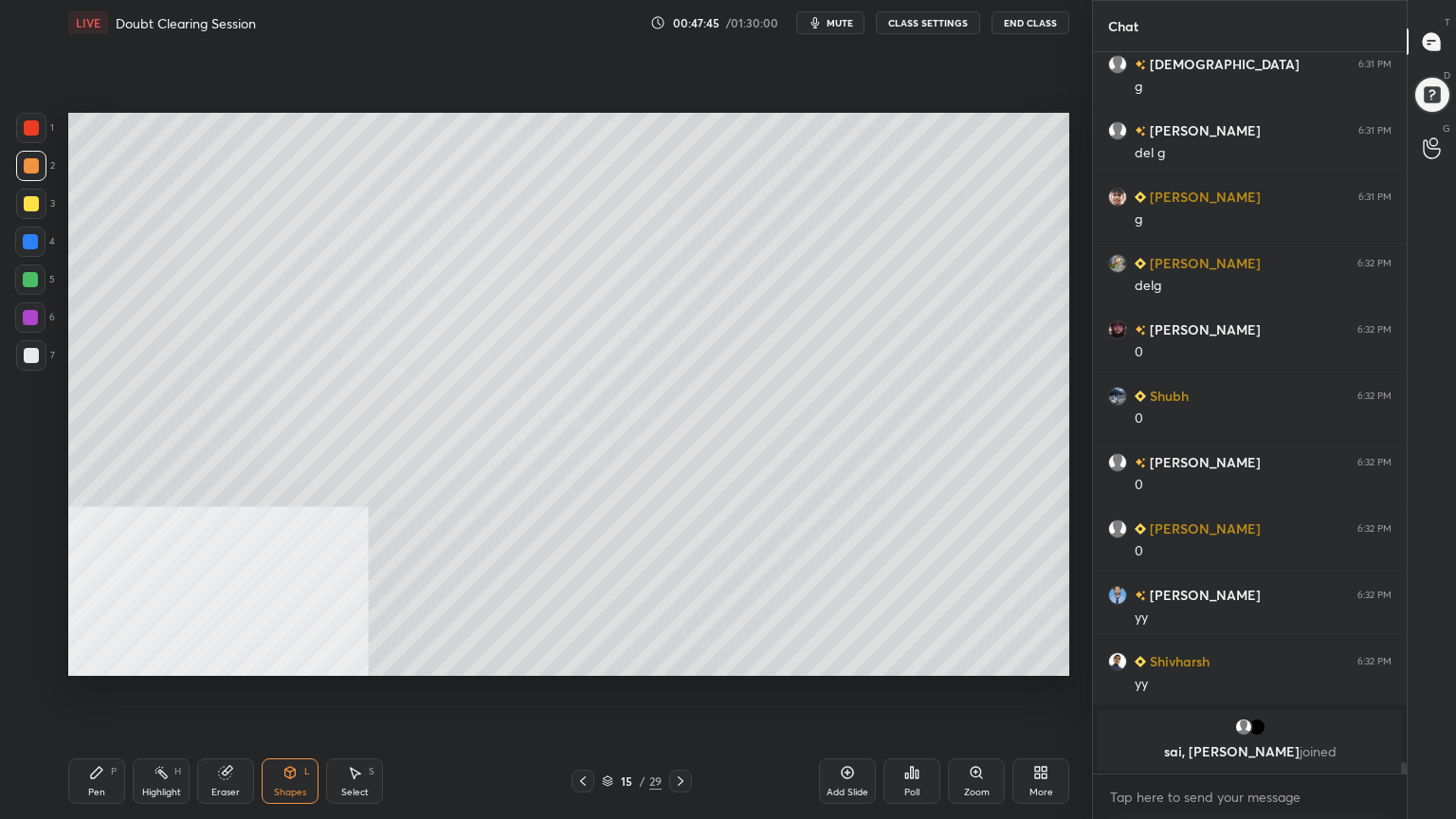 click on "Pen P" at bounding box center (97, 781) 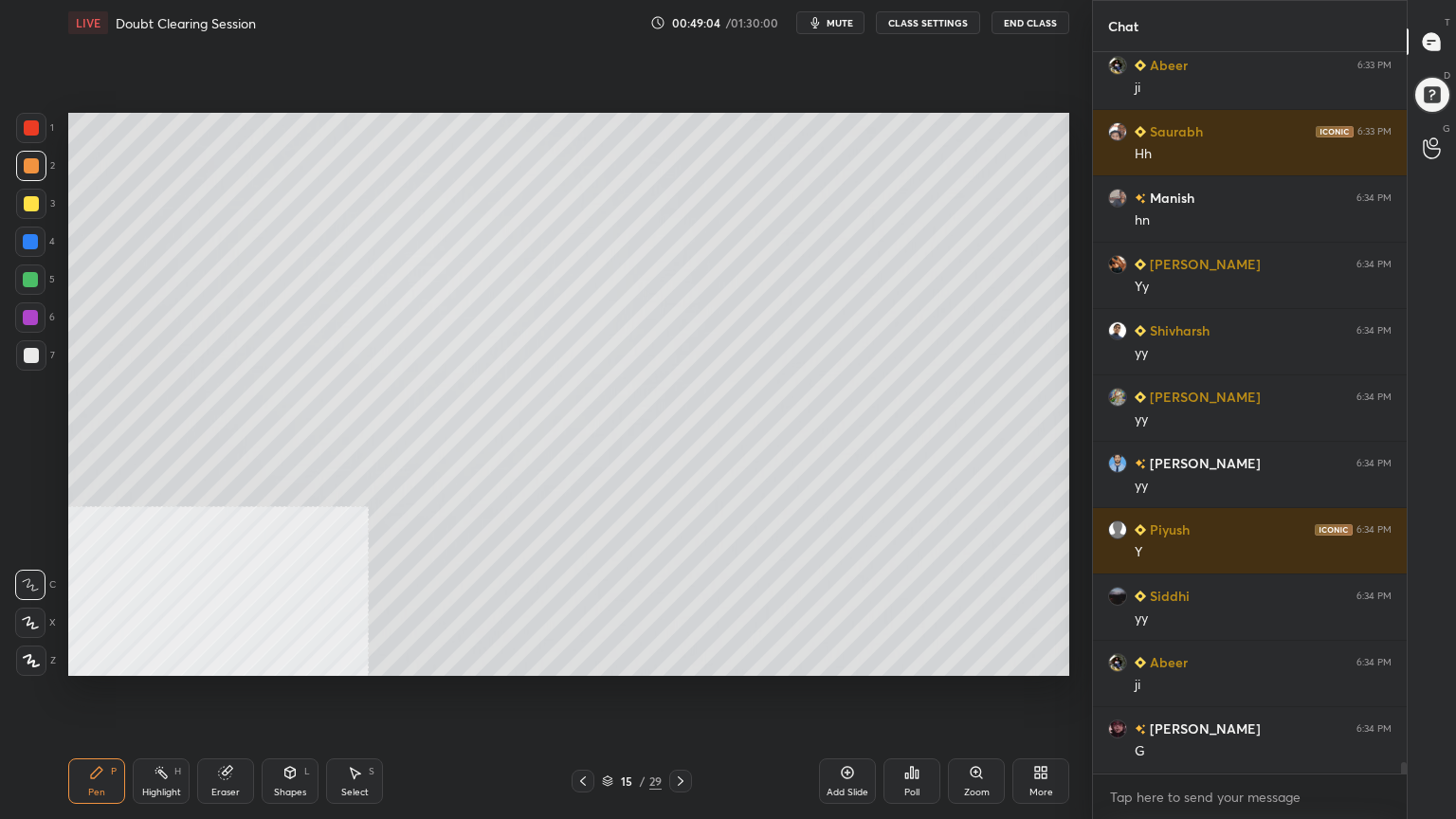scroll, scrollTop: 46846, scrollLeft: 0, axis: vertical 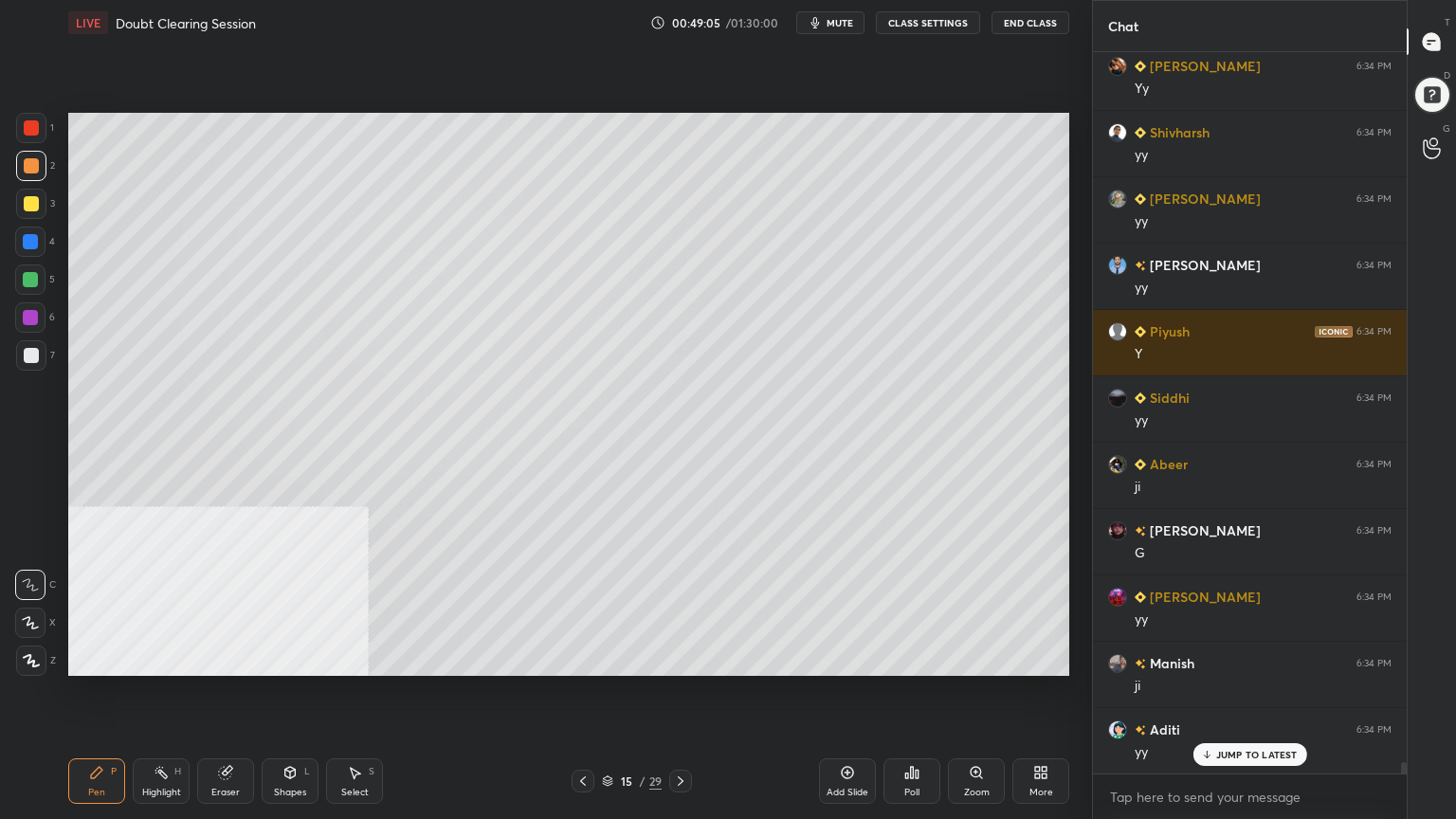click at bounding box center (31, 204) 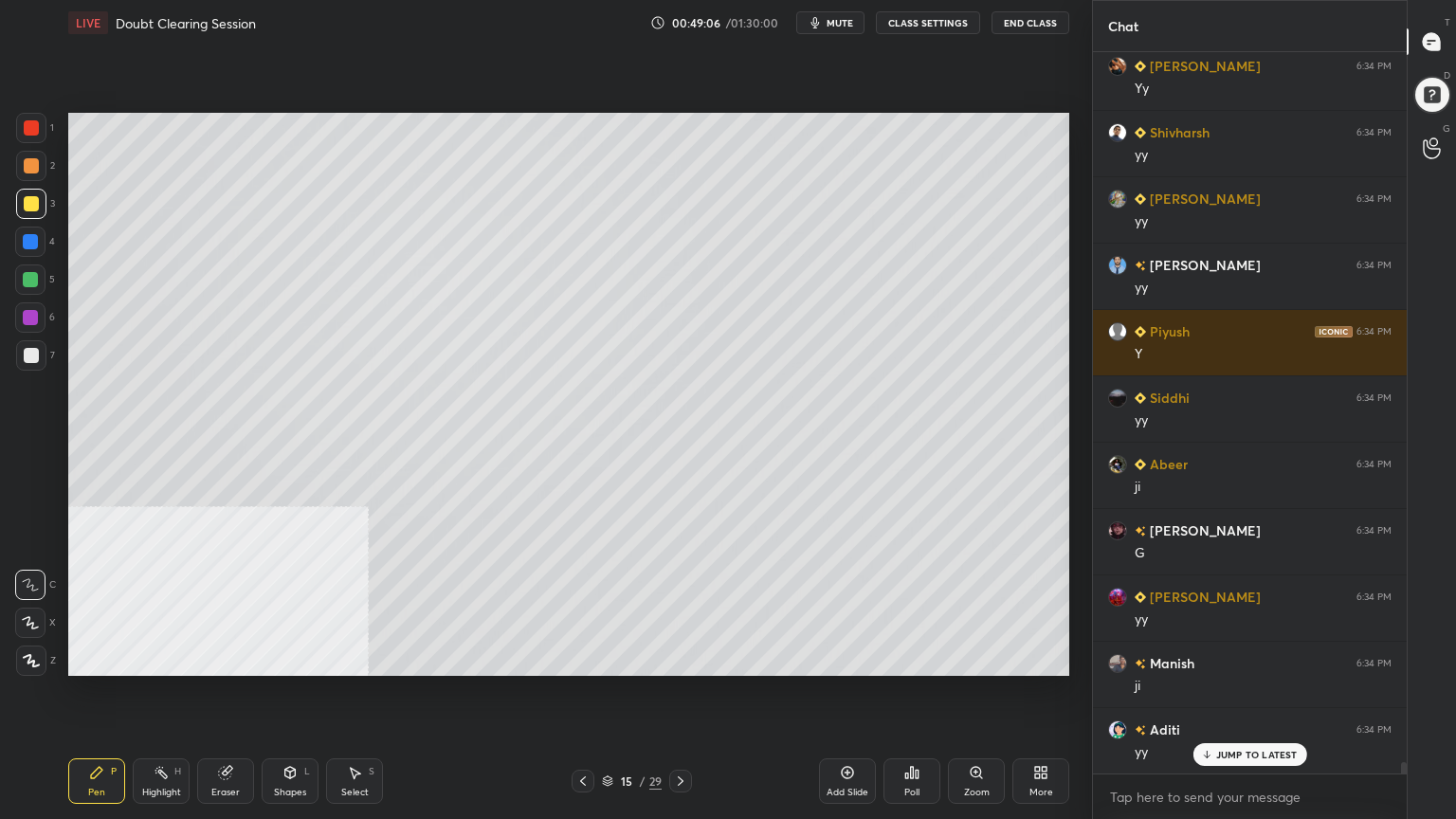 scroll, scrollTop: 47046, scrollLeft: 0, axis: vertical 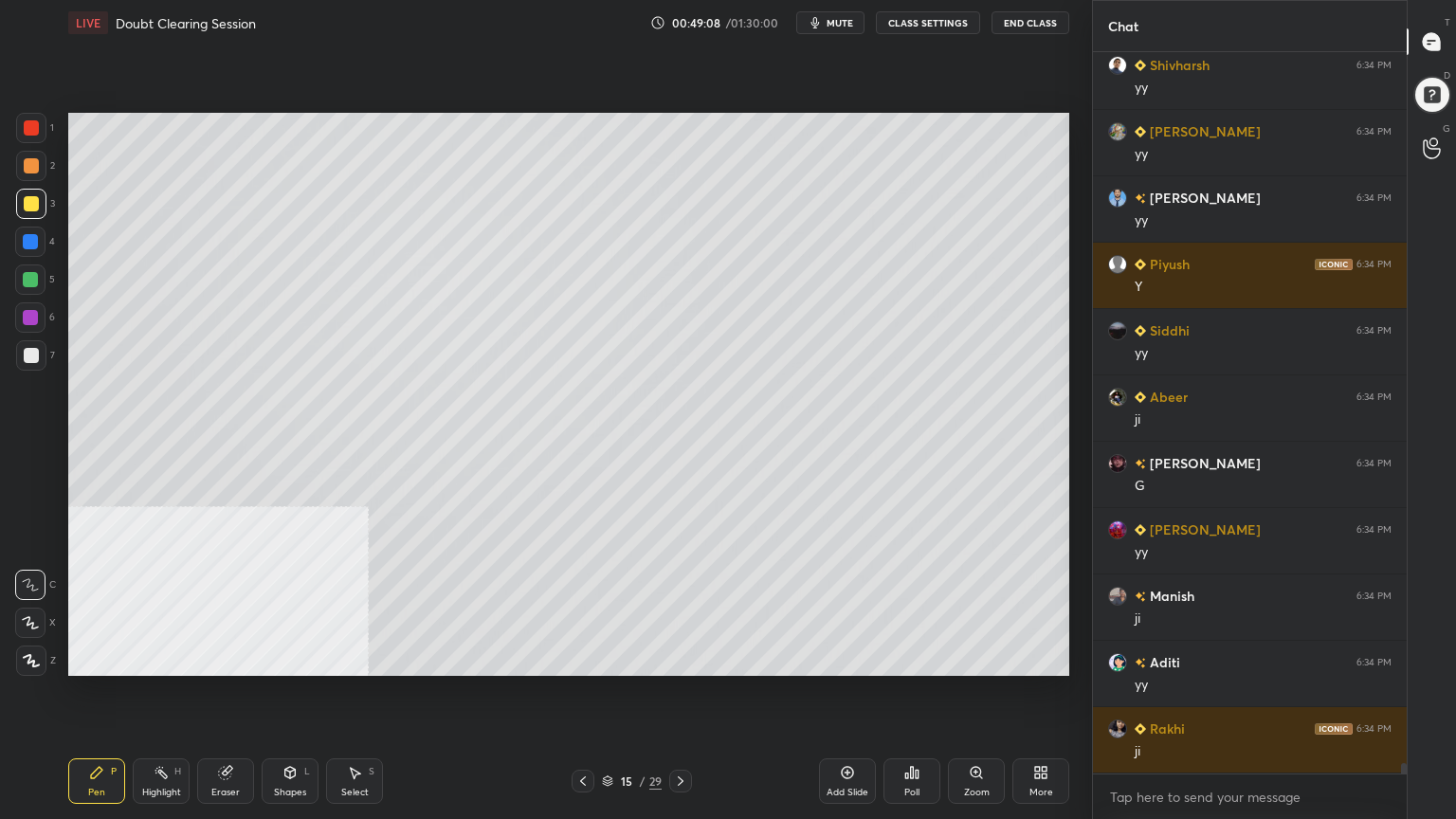 click 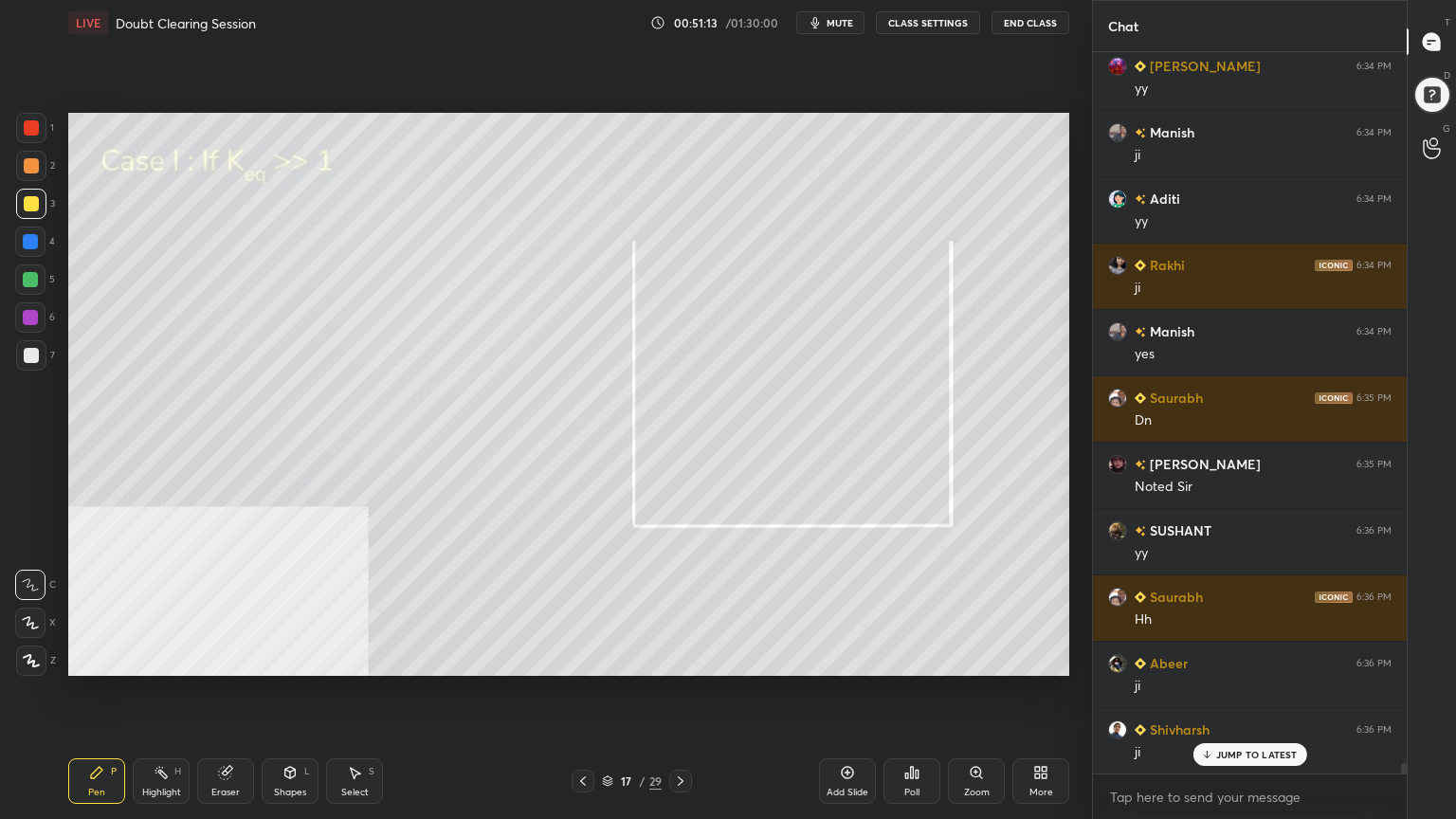 scroll, scrollTop: 47577, scrollLeft: 0, axis: vertical 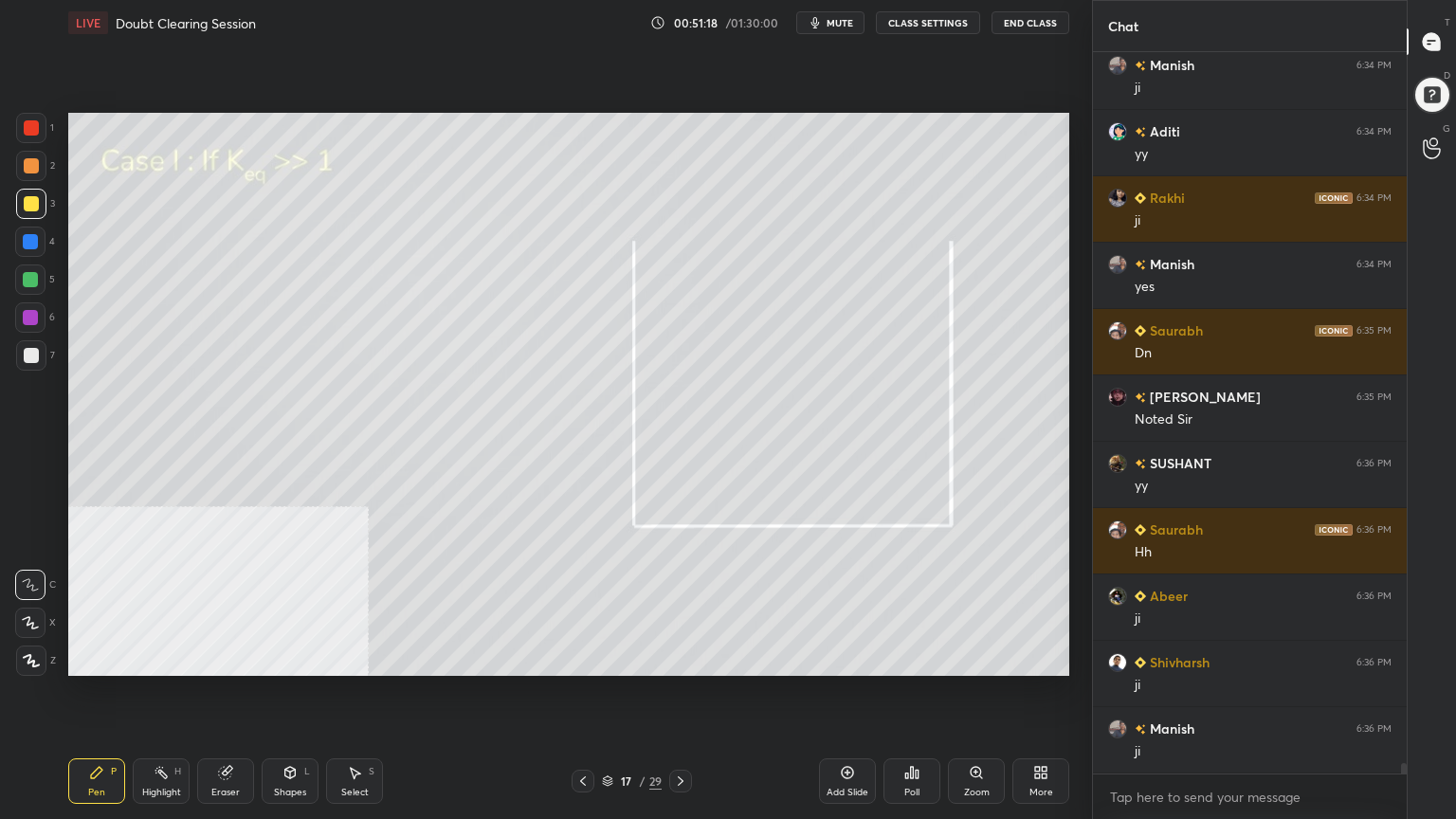 click 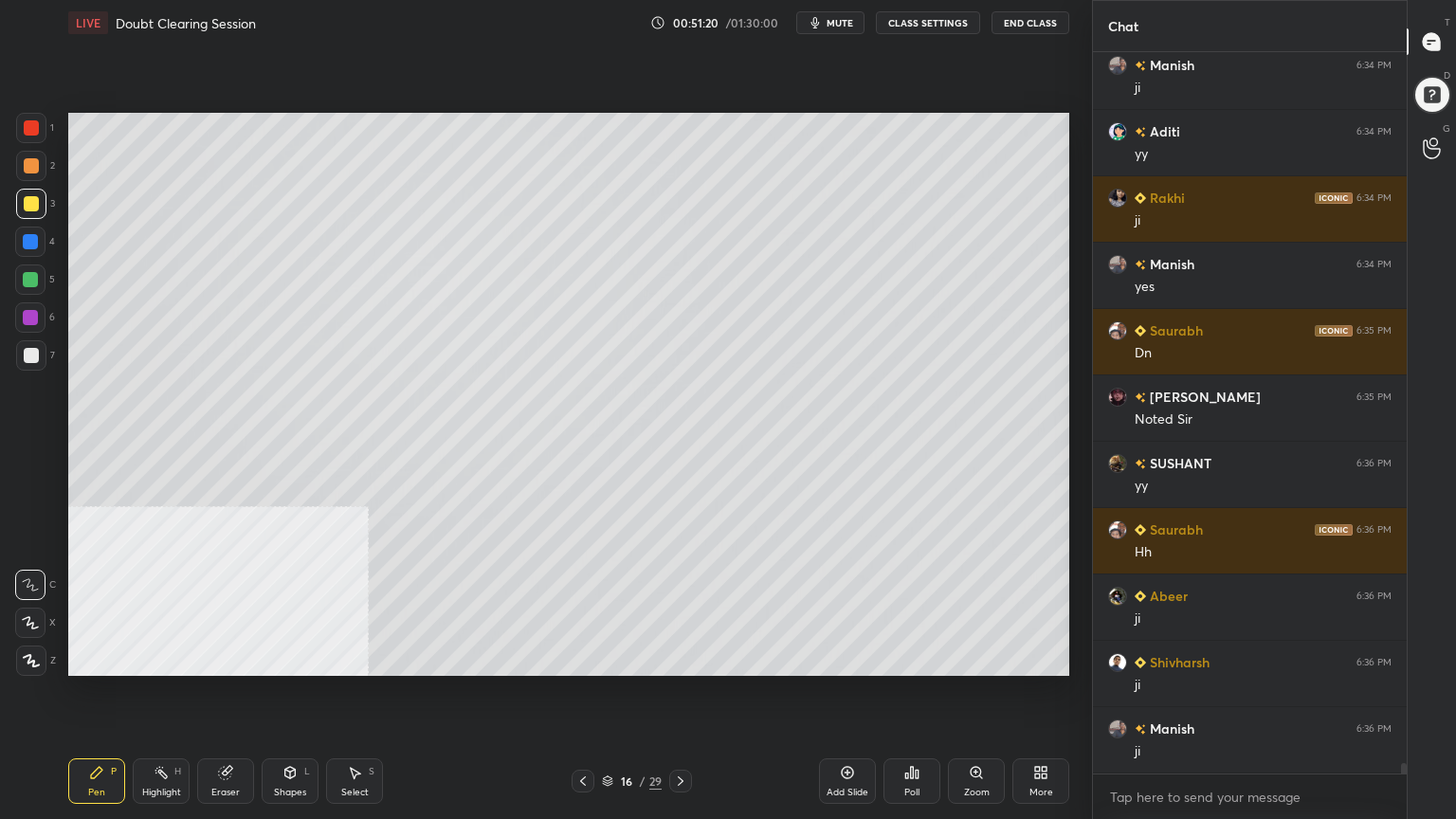 scroll, scrollTop: 47642, scrollLeft: 0, axis: vertical 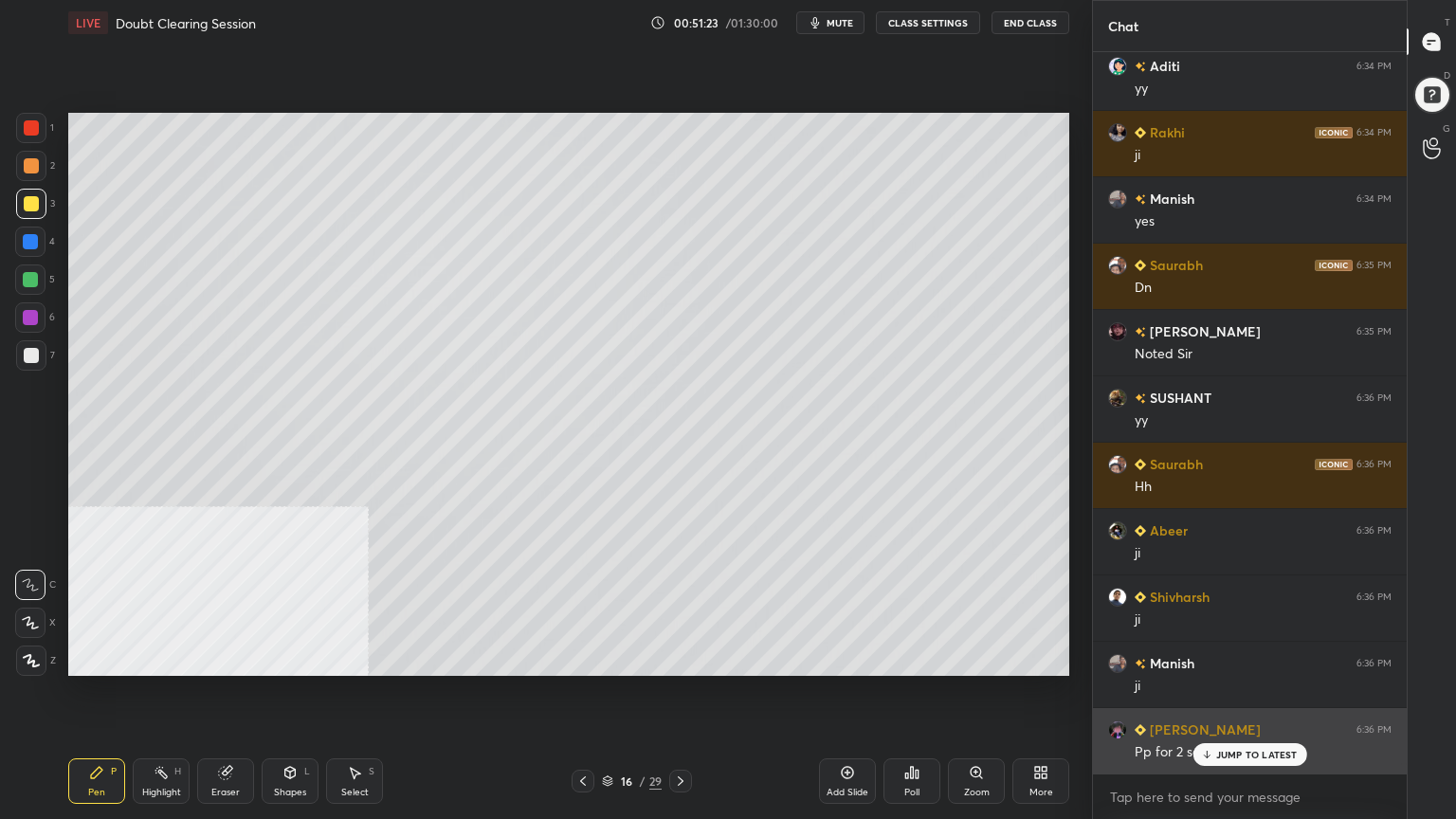 drag, startPoint x: 1289, startPoint y: 751, endPoint x: 1259, endPoint y: 751, distance: 30 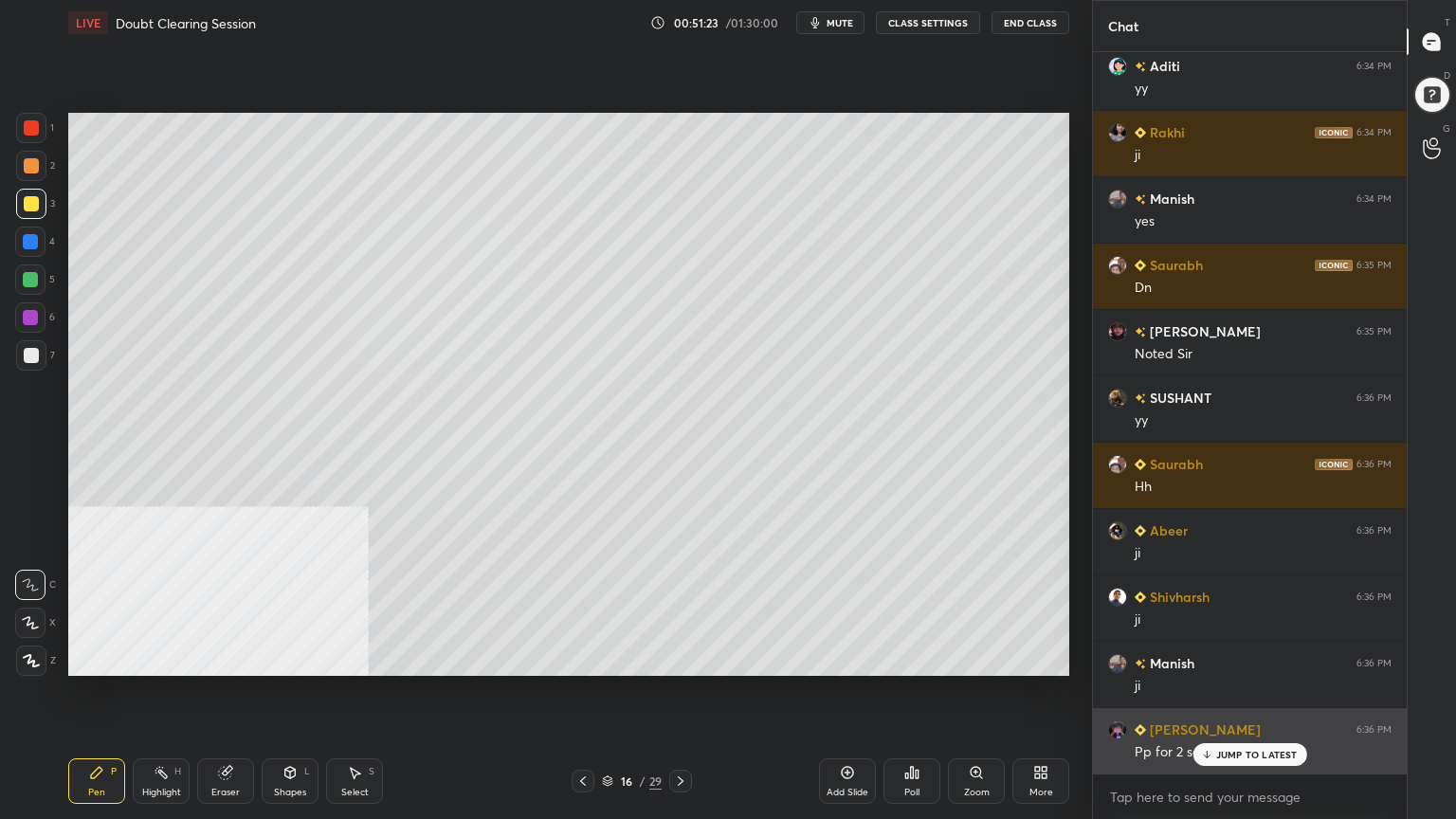 click on "JUMP TO LATEST" at bounding box center [1257, 755] 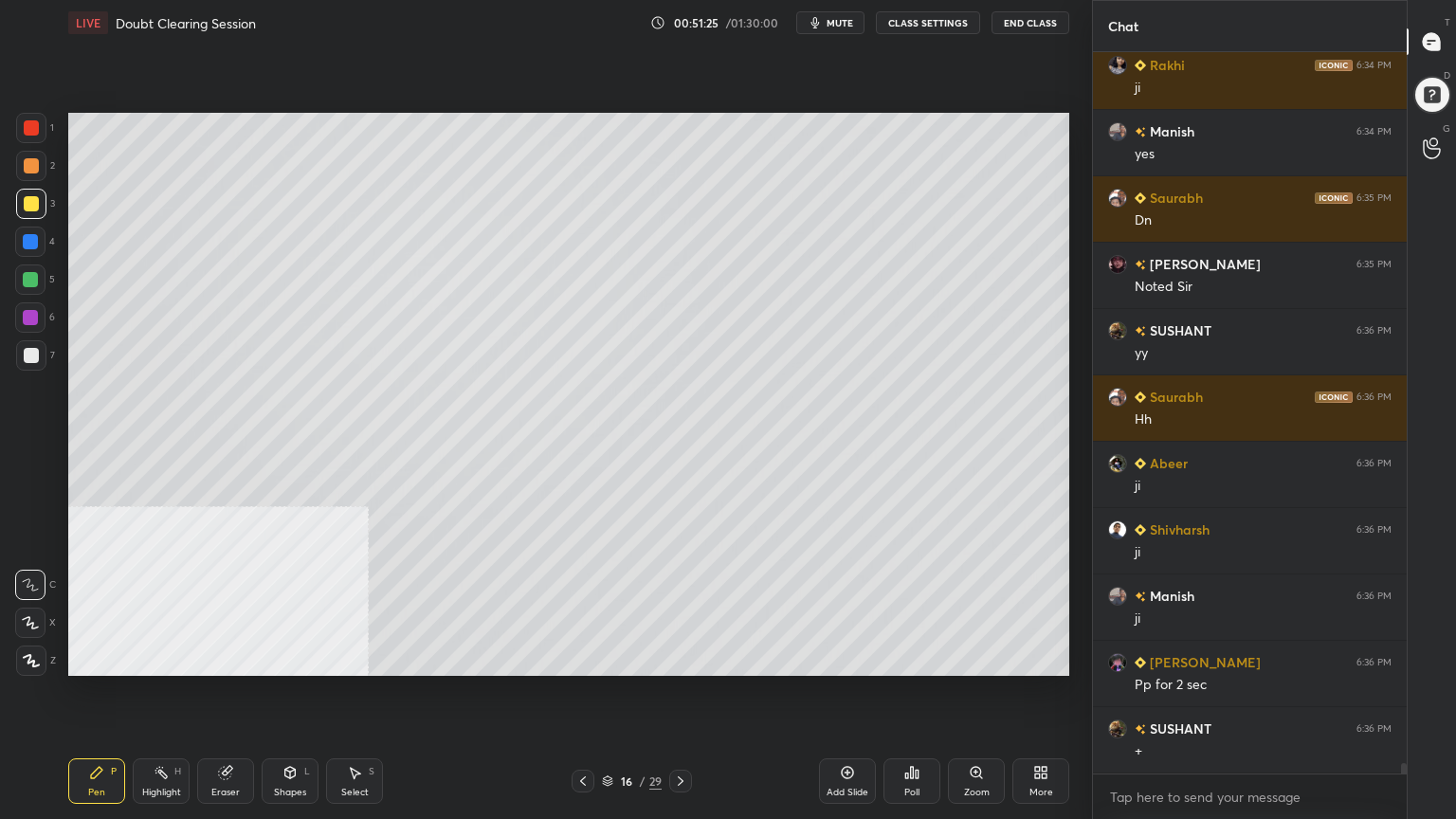 scroll, scrollTop: 47842, scrollLeft: 0, axis: vertical 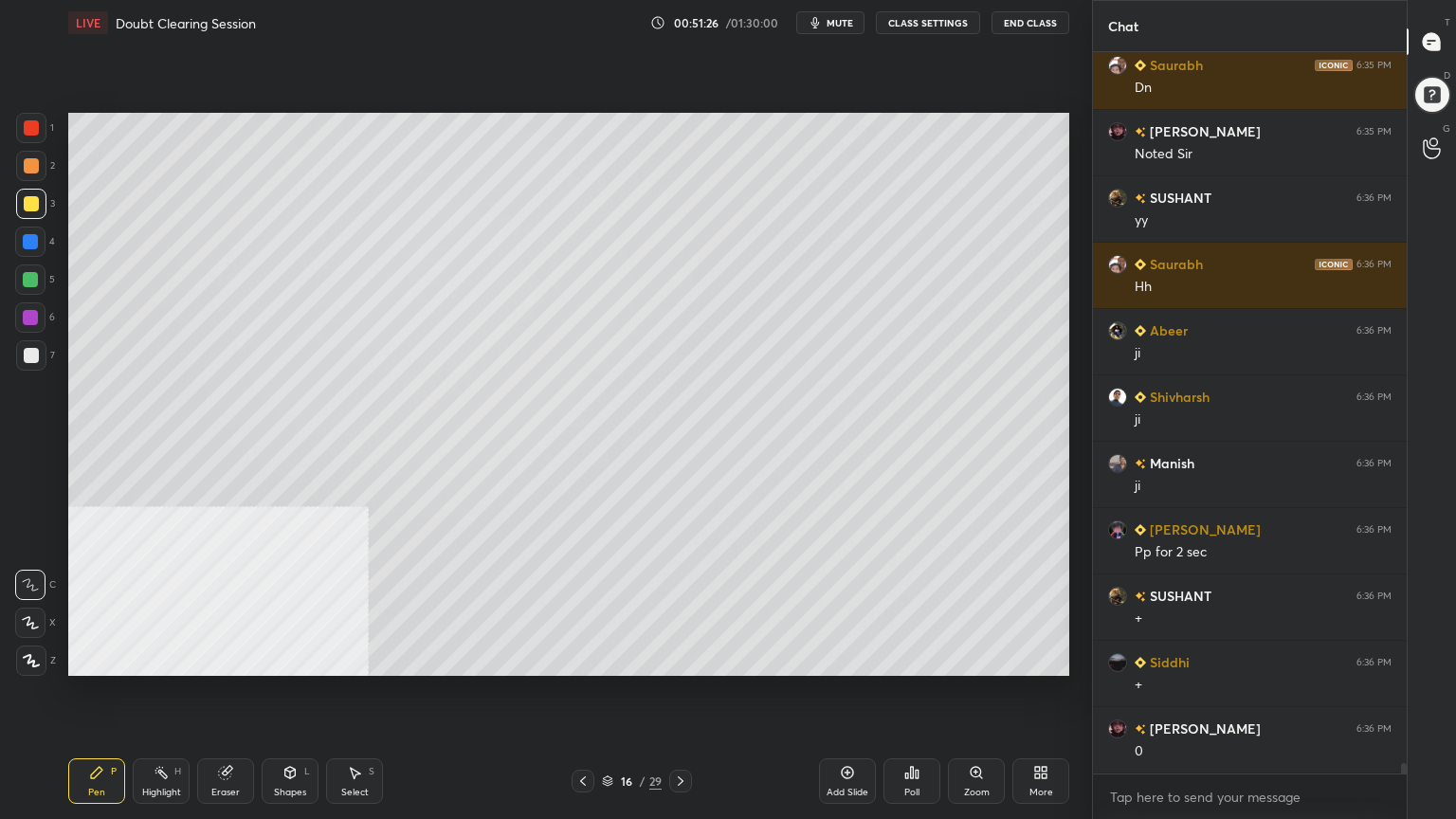 click 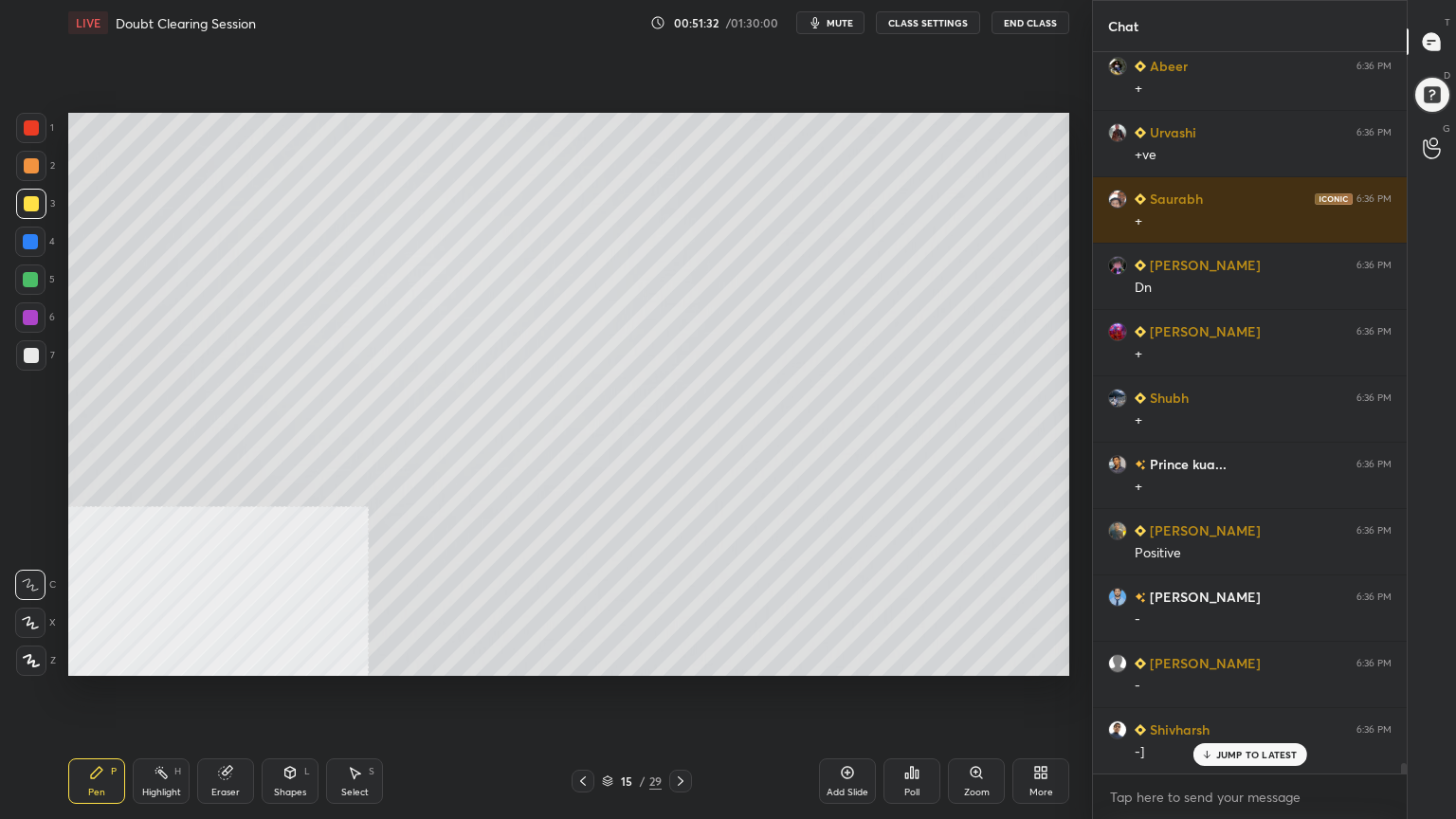 scroll, scrollTop: 49368, scrollLeft: 0, axis: vertical 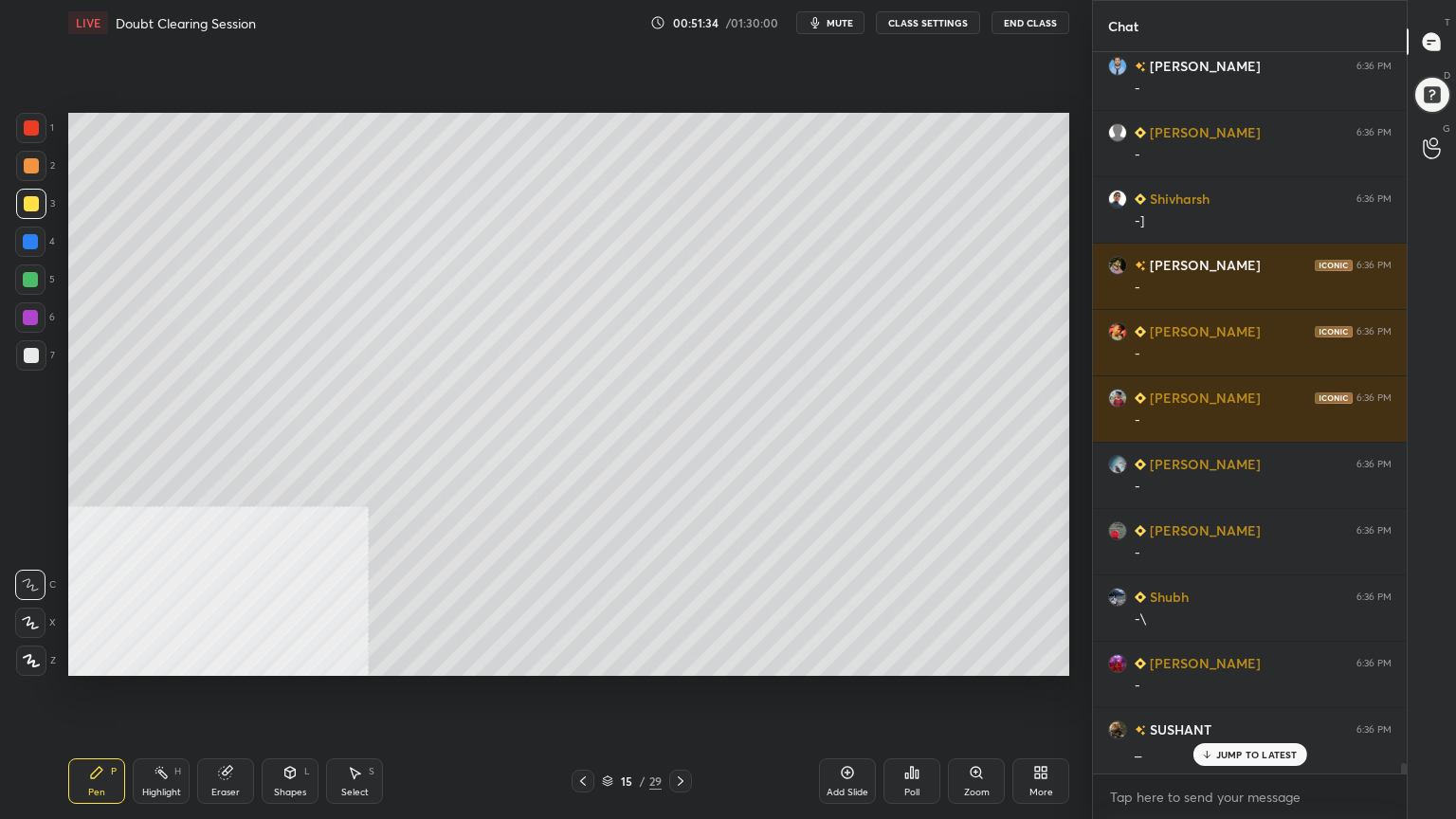click 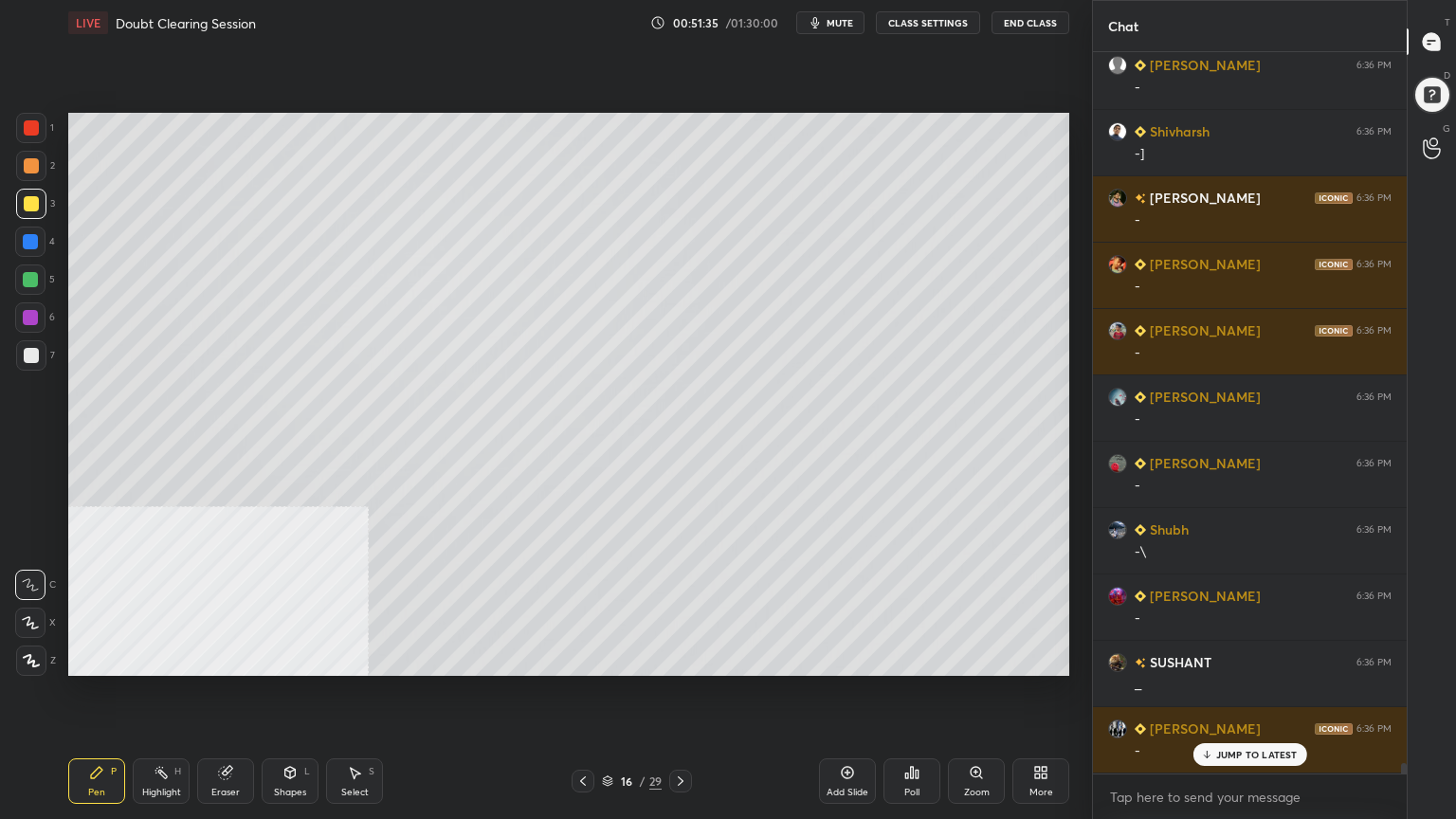 scroll, scrollTop: 49766, scrollLeft: 0, axis: vertical 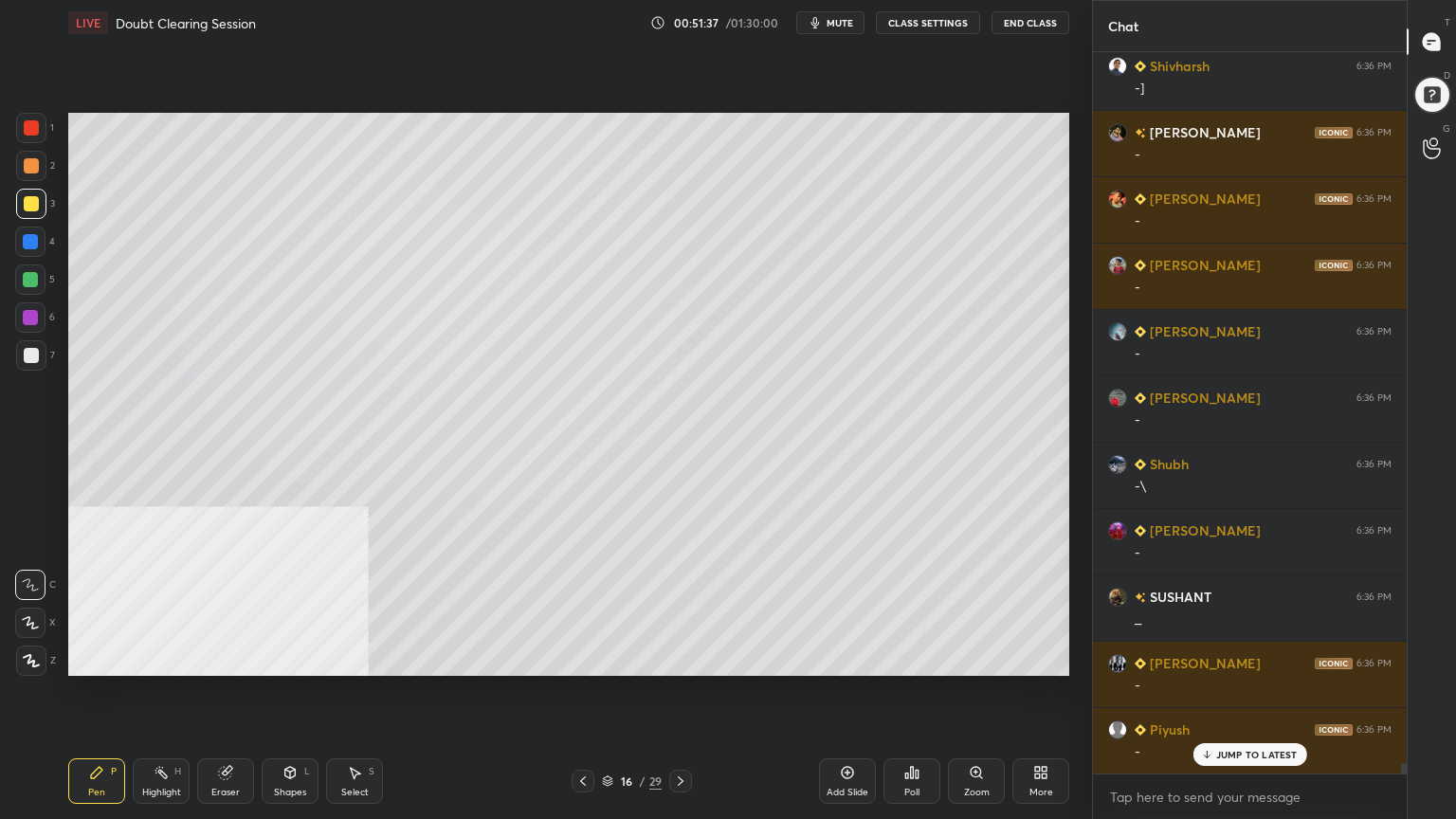 click 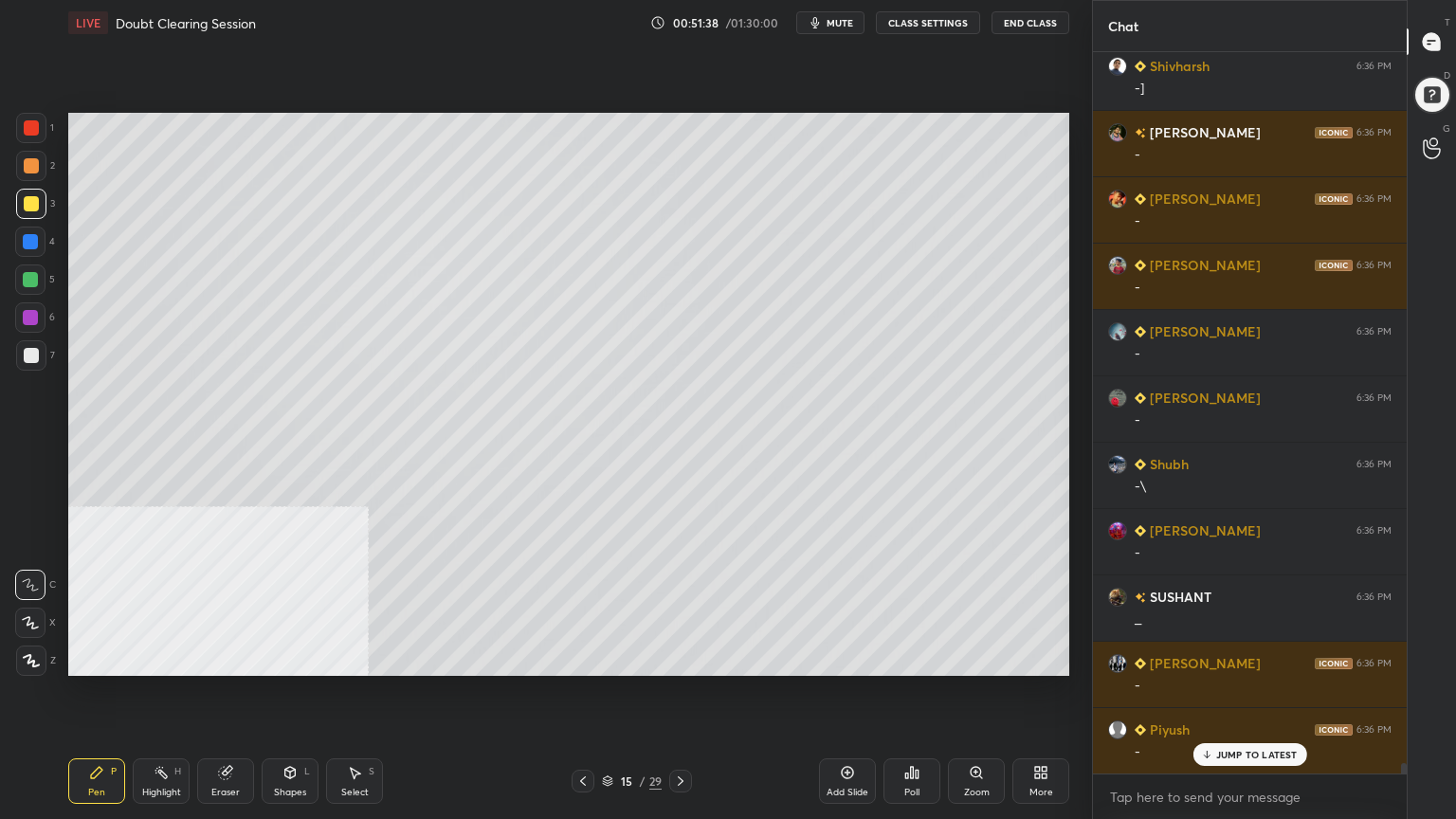 click 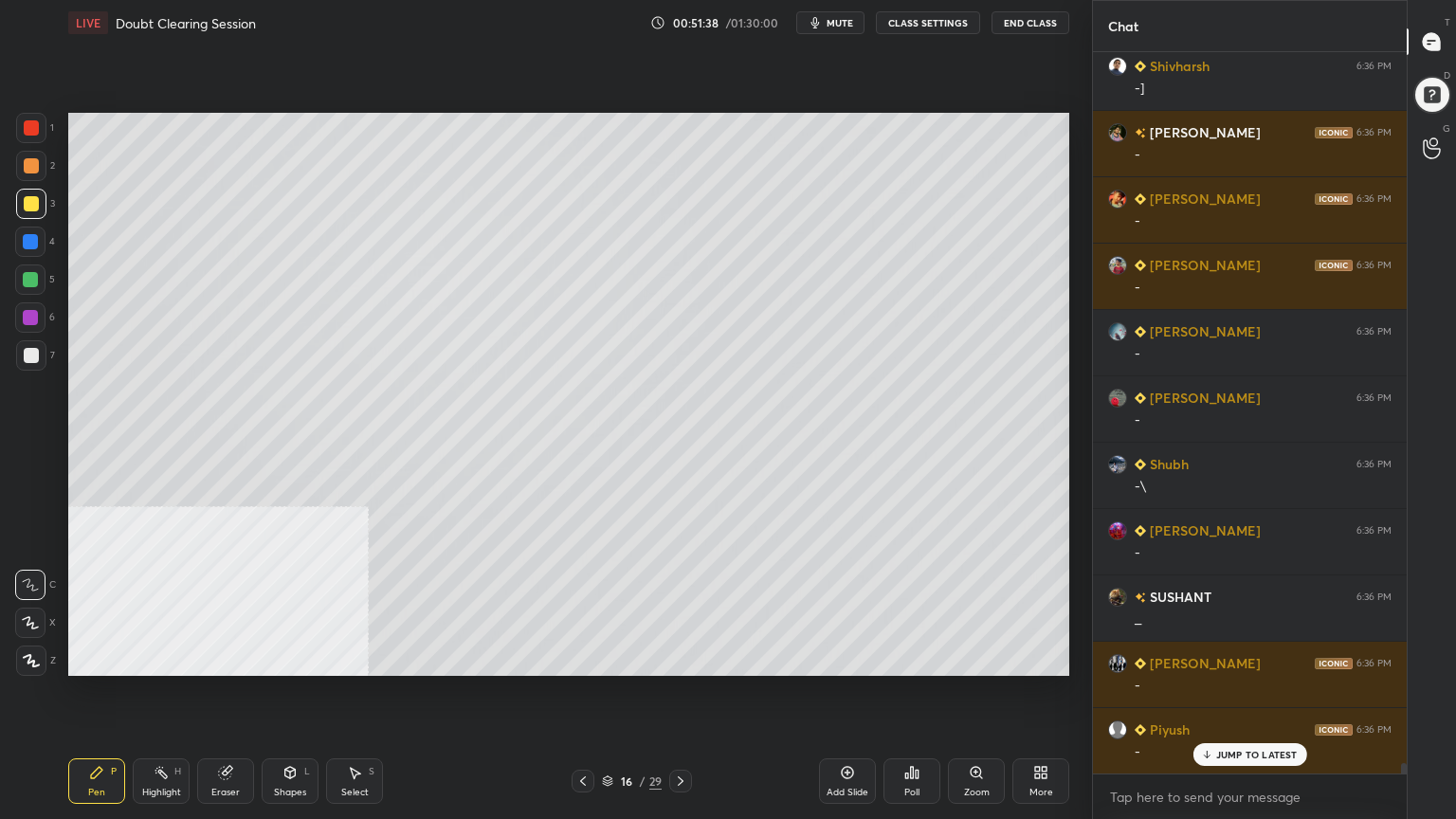click 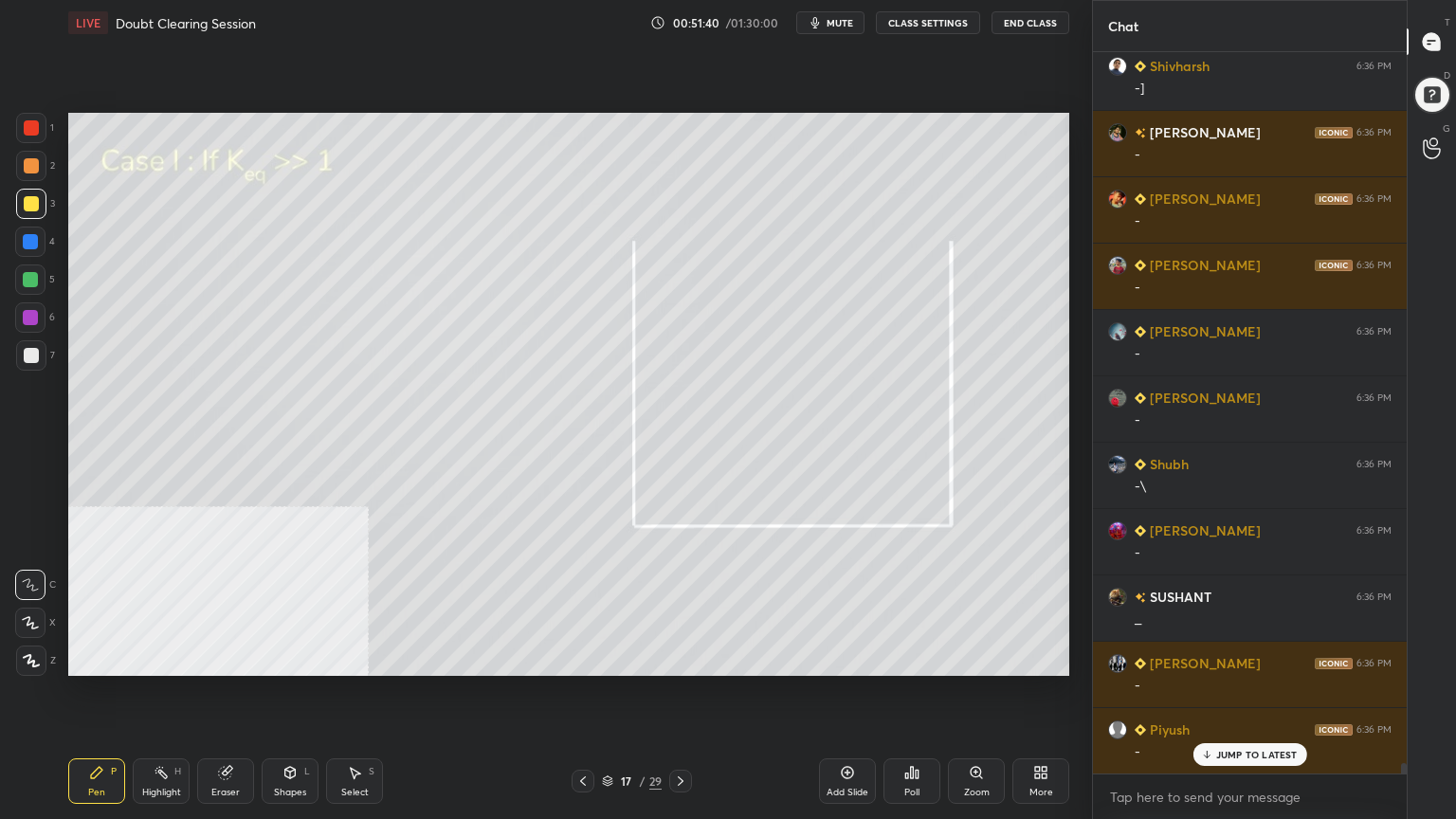click at bounding box center (30, 280) 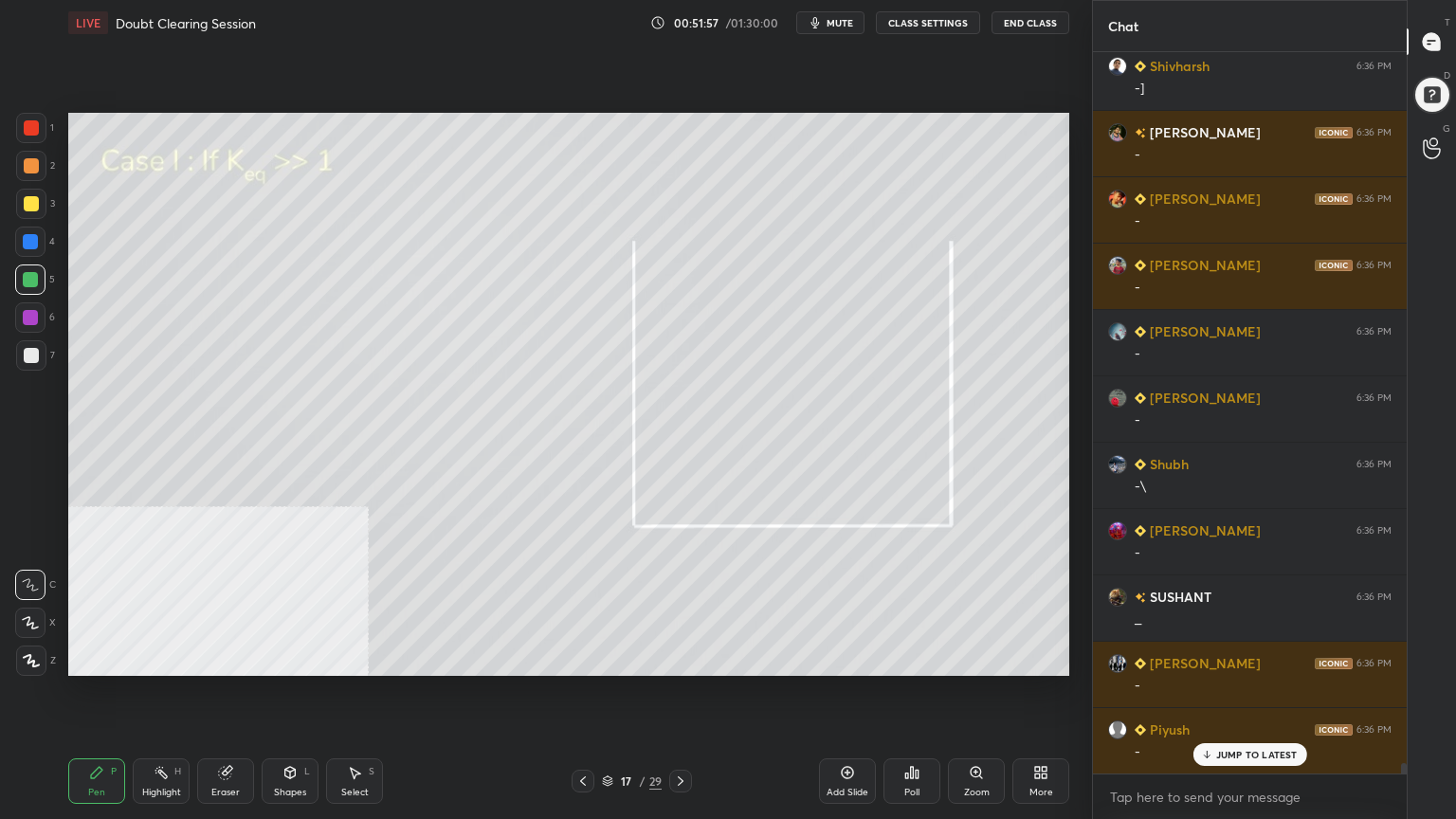 drag, startPoint x: 365, startPoint y: 792, endPoint x: 375, endPoint y: 696, distance: 96.51943 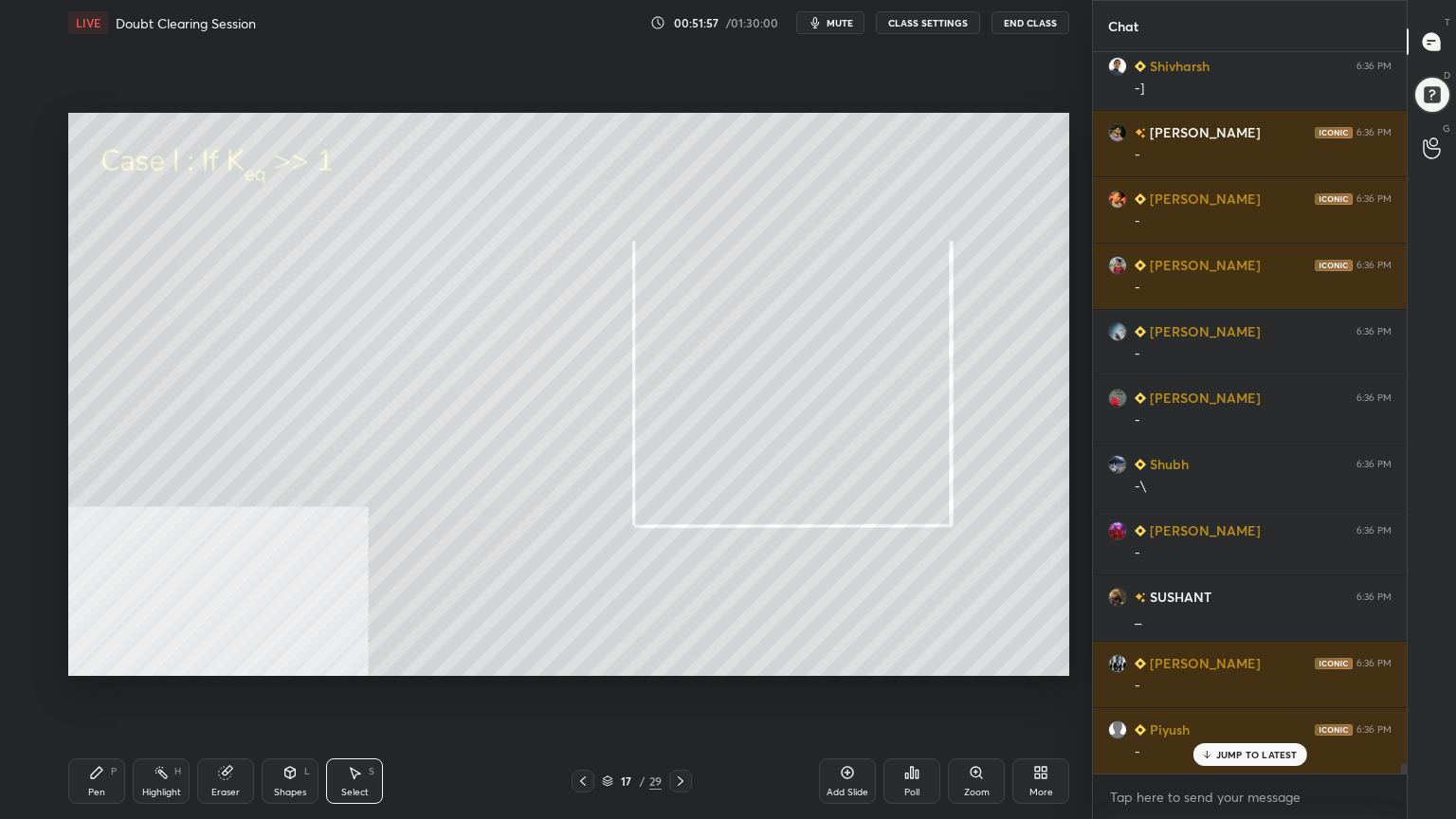 scroll, scrollTop: 49833, scrollLeft: 0, axis: vertical 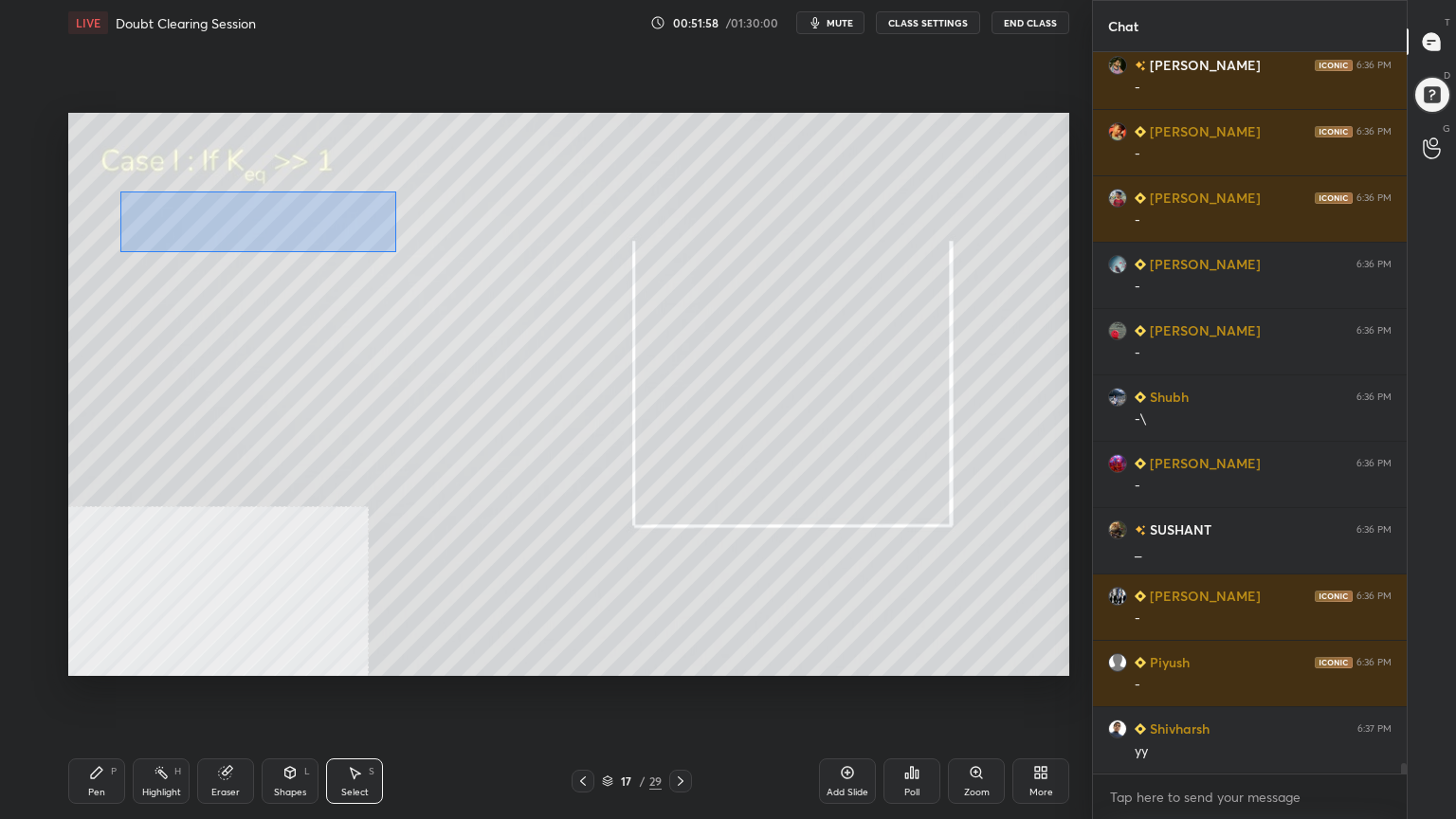 drag, startPoint x: 240, startPoint y: 229, endPoint x: 396, endPoint y: 251, distance: 157.54364 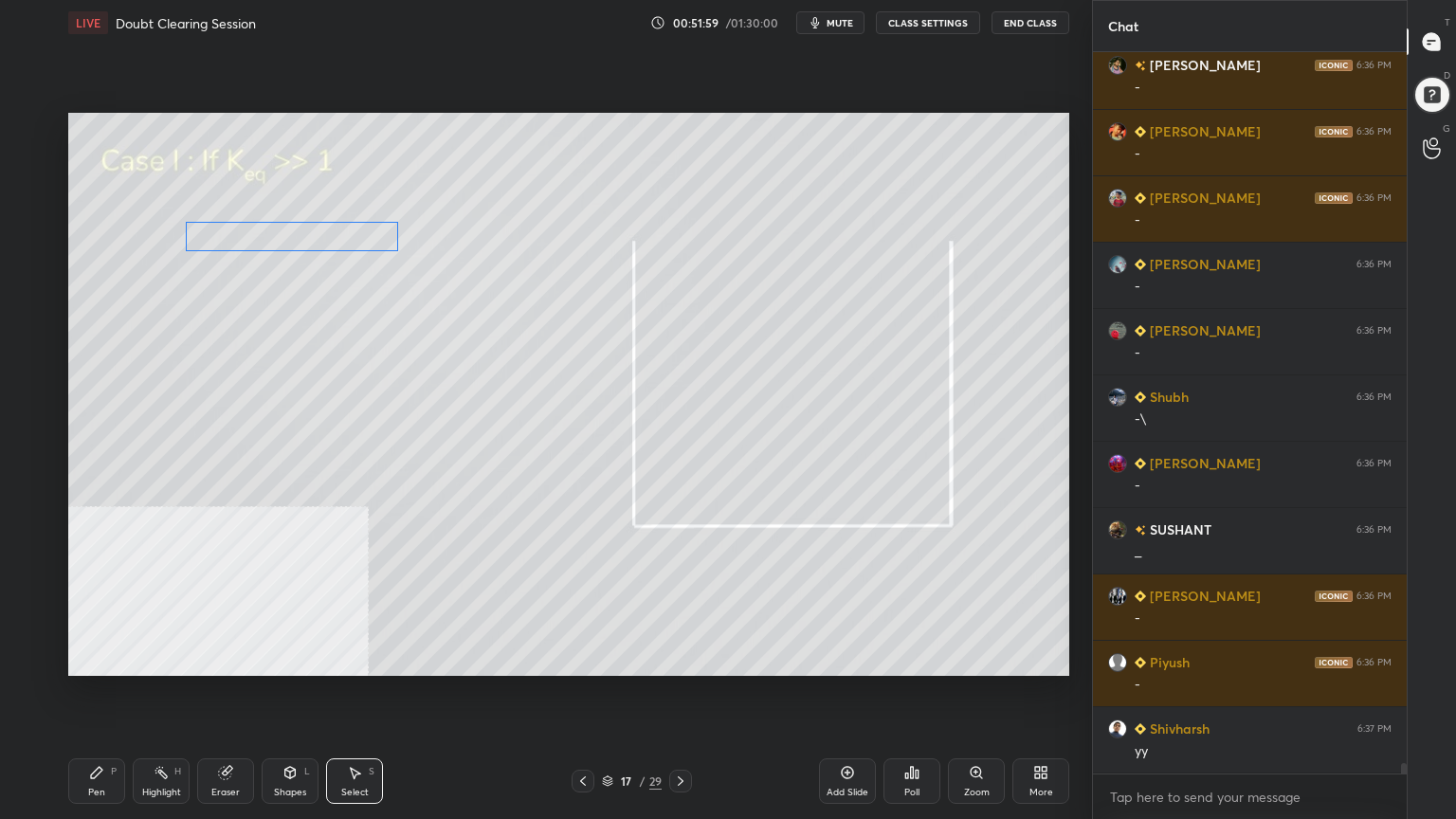 drag, startPoint x: 317, startPoint y: 224, endPoint x: 372, endPoint y: 235, distance: 56.08921 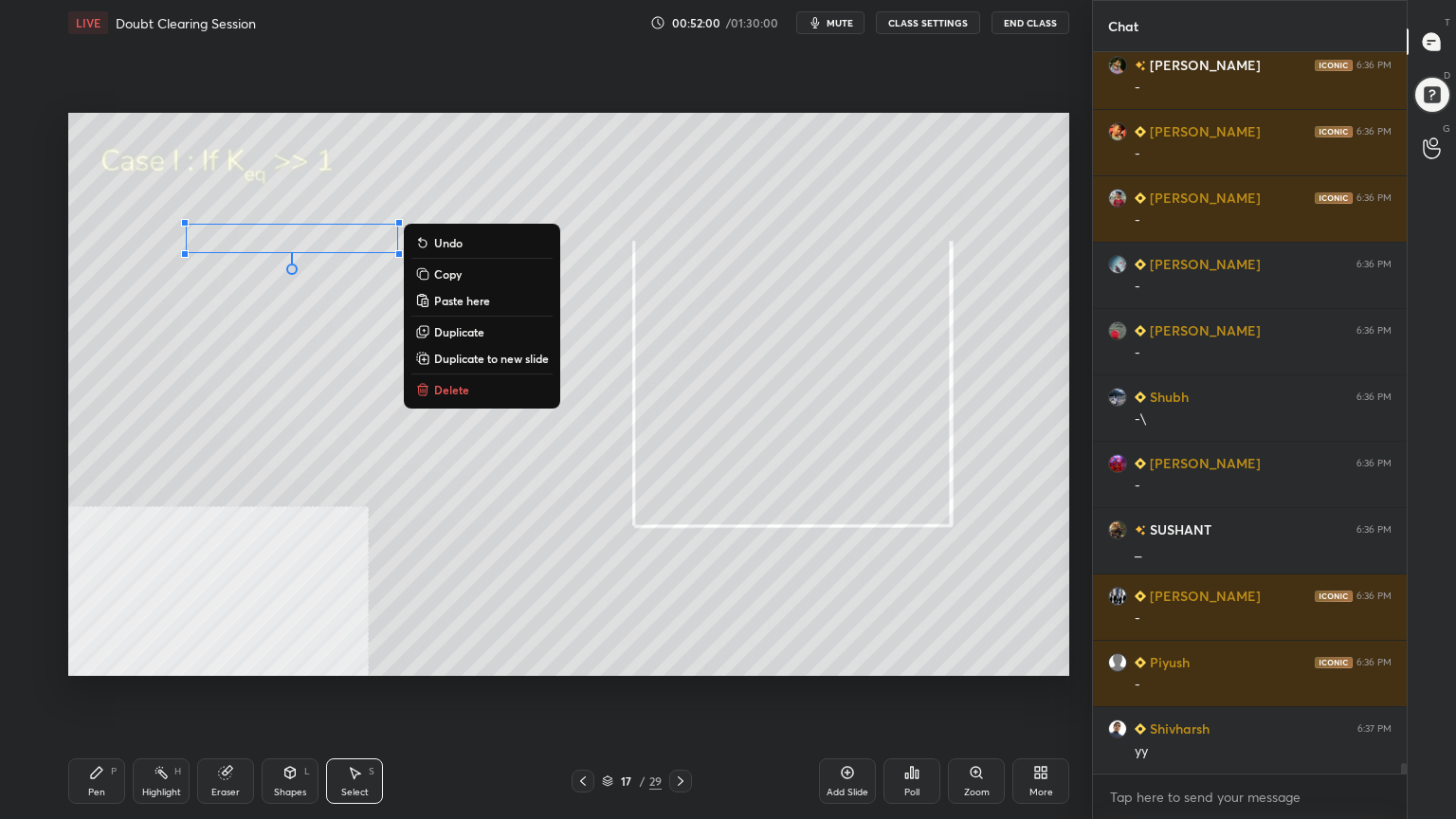 drag, startPoint x: 94, startPoint y: 792, endPoint x: 125, endPoint y: 698, distance: 98.9798 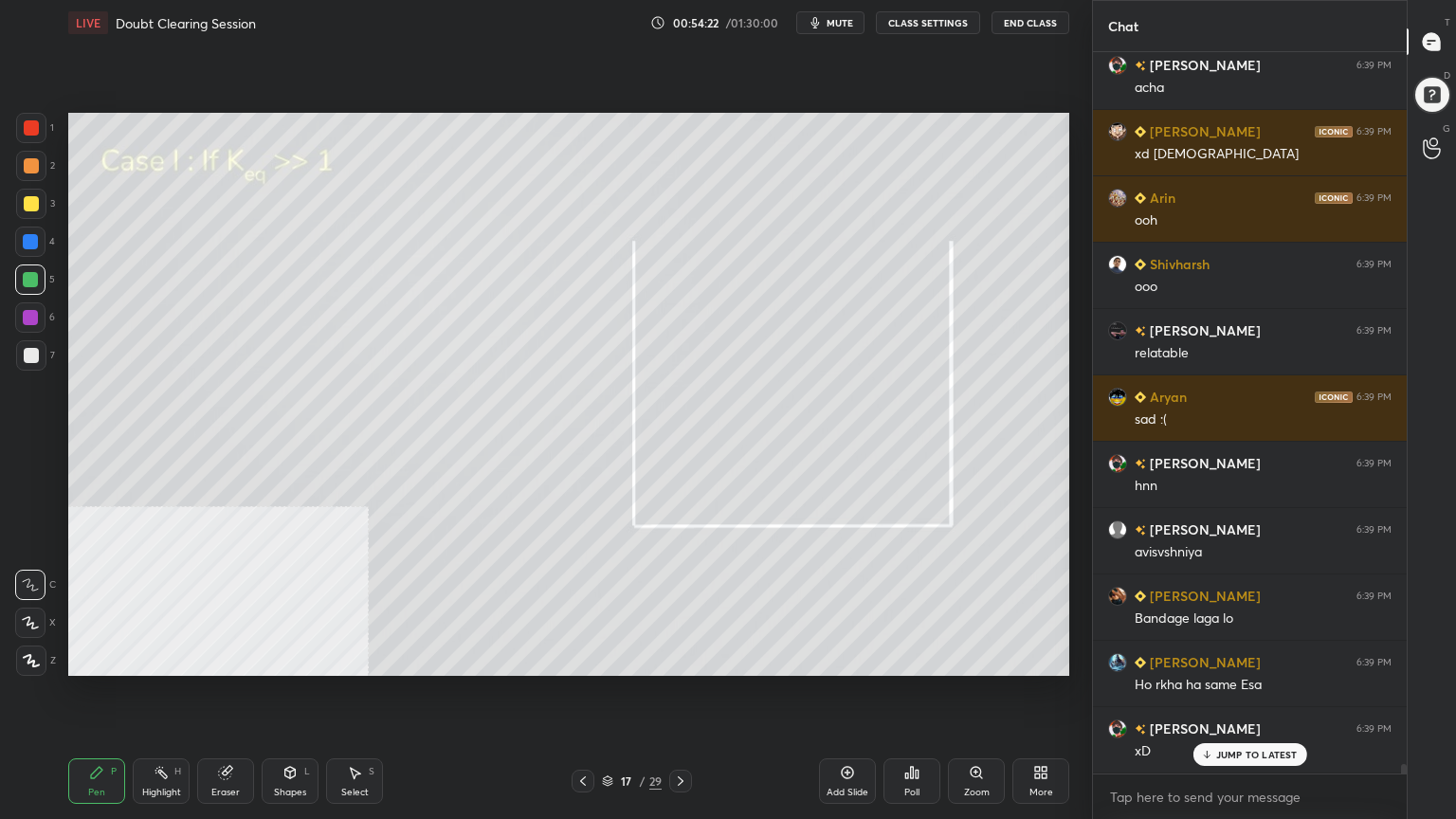 scroll, scrollTop: 55889, scrollLeft: 0, axis: vertical 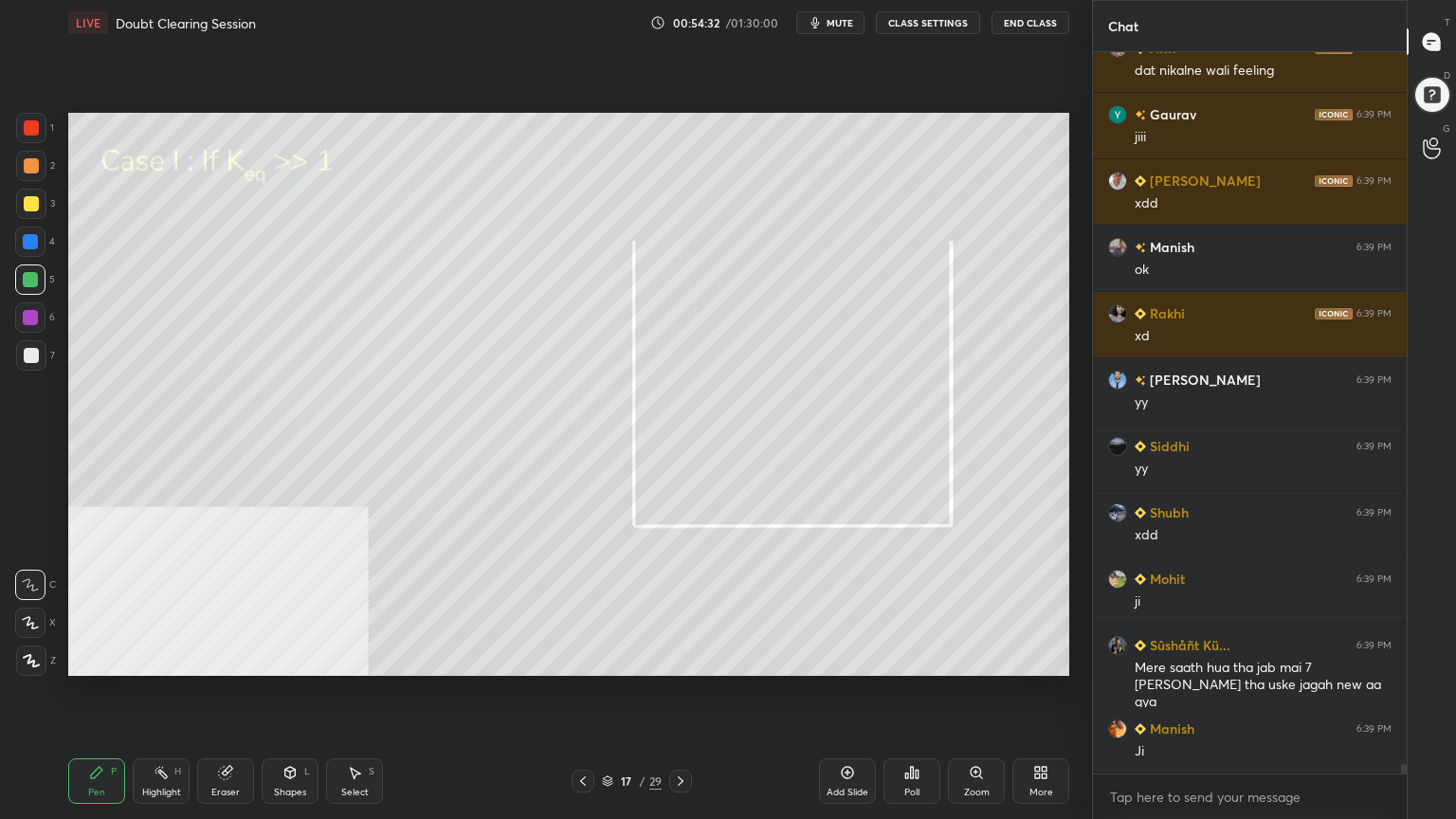 click at bounding box center [31, 204] 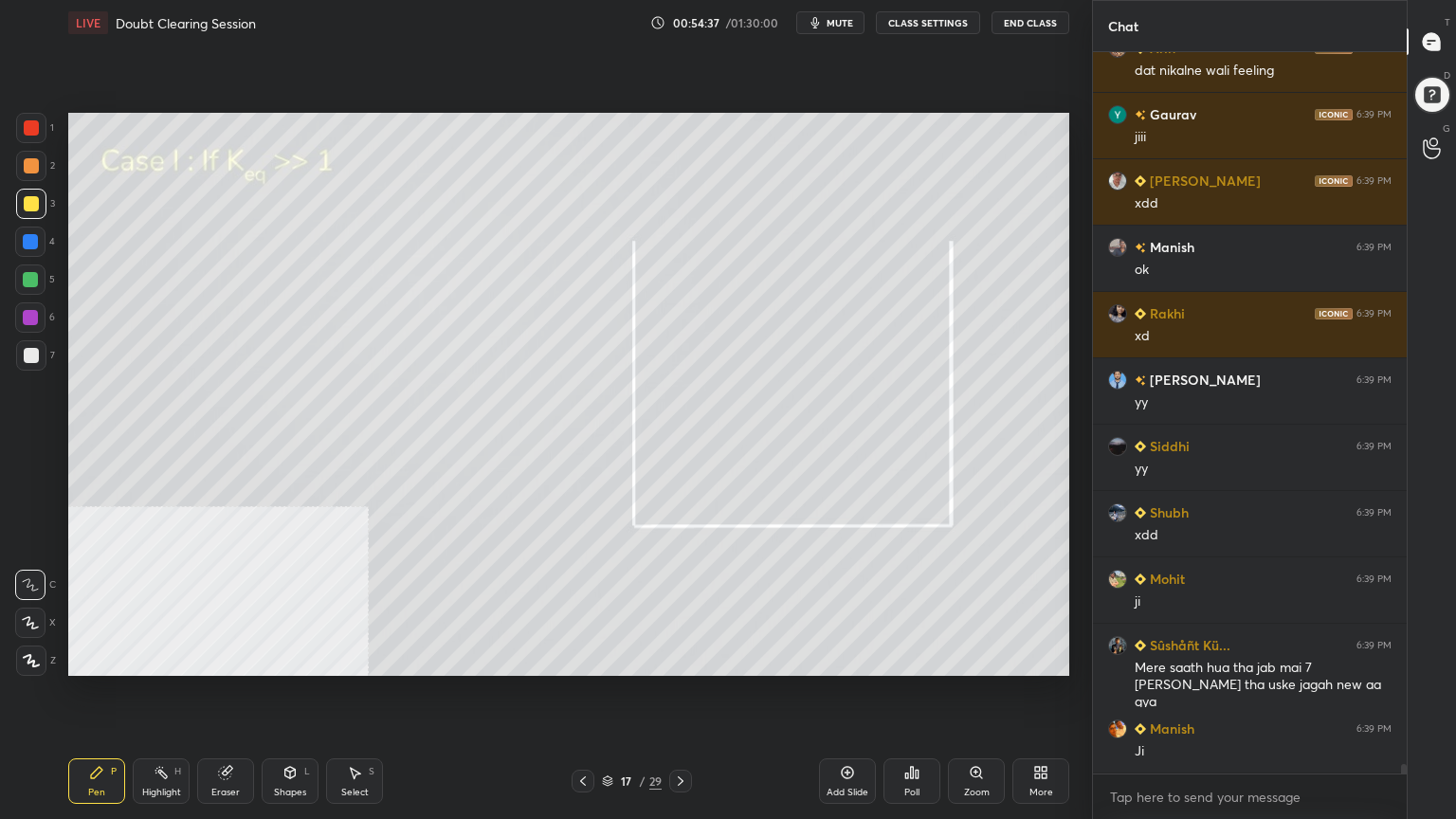 click at bounding box center [31, 166] 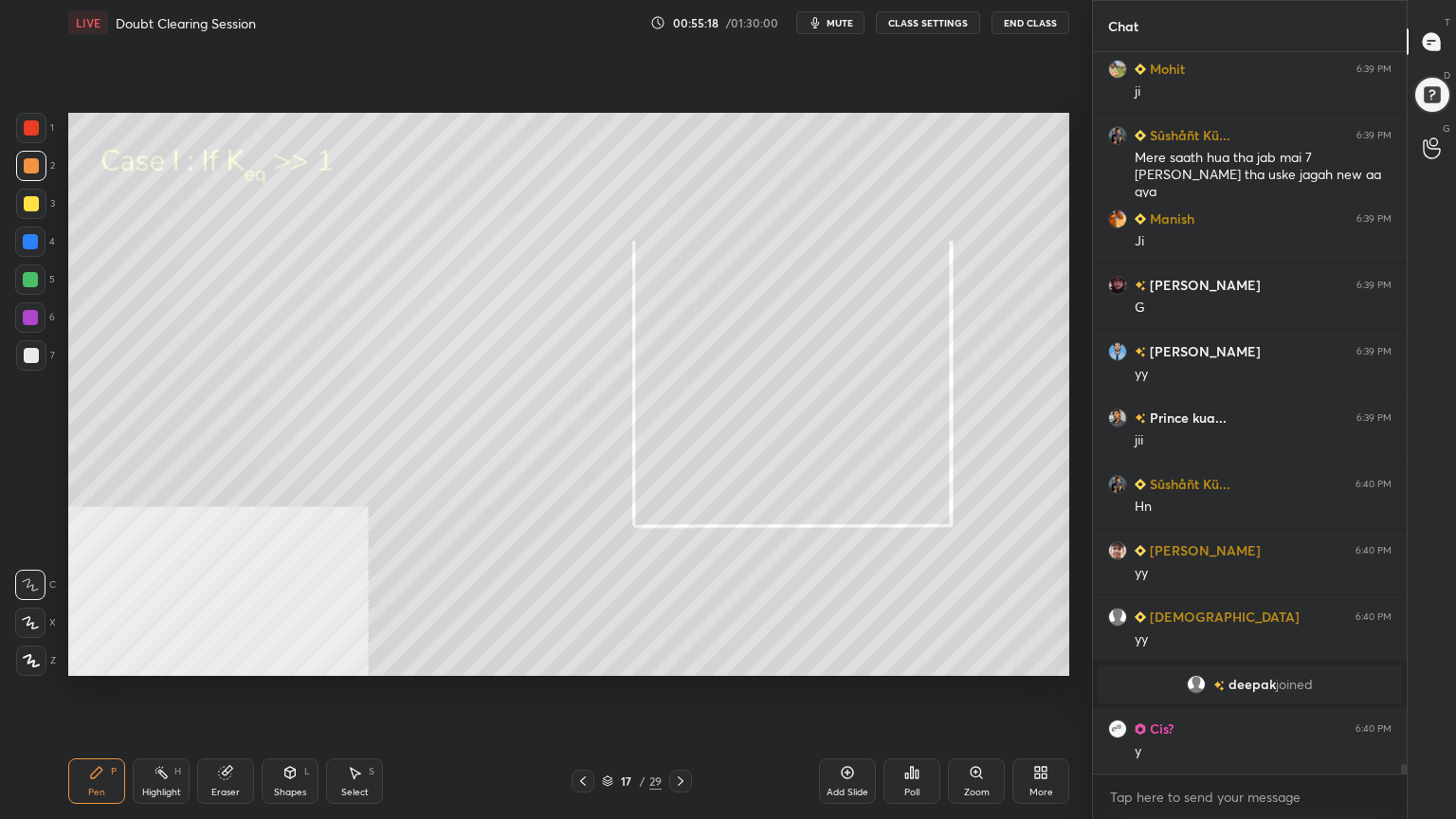 scroll, scrollTop: 53458, scrollLeft: 0, axis: vertical 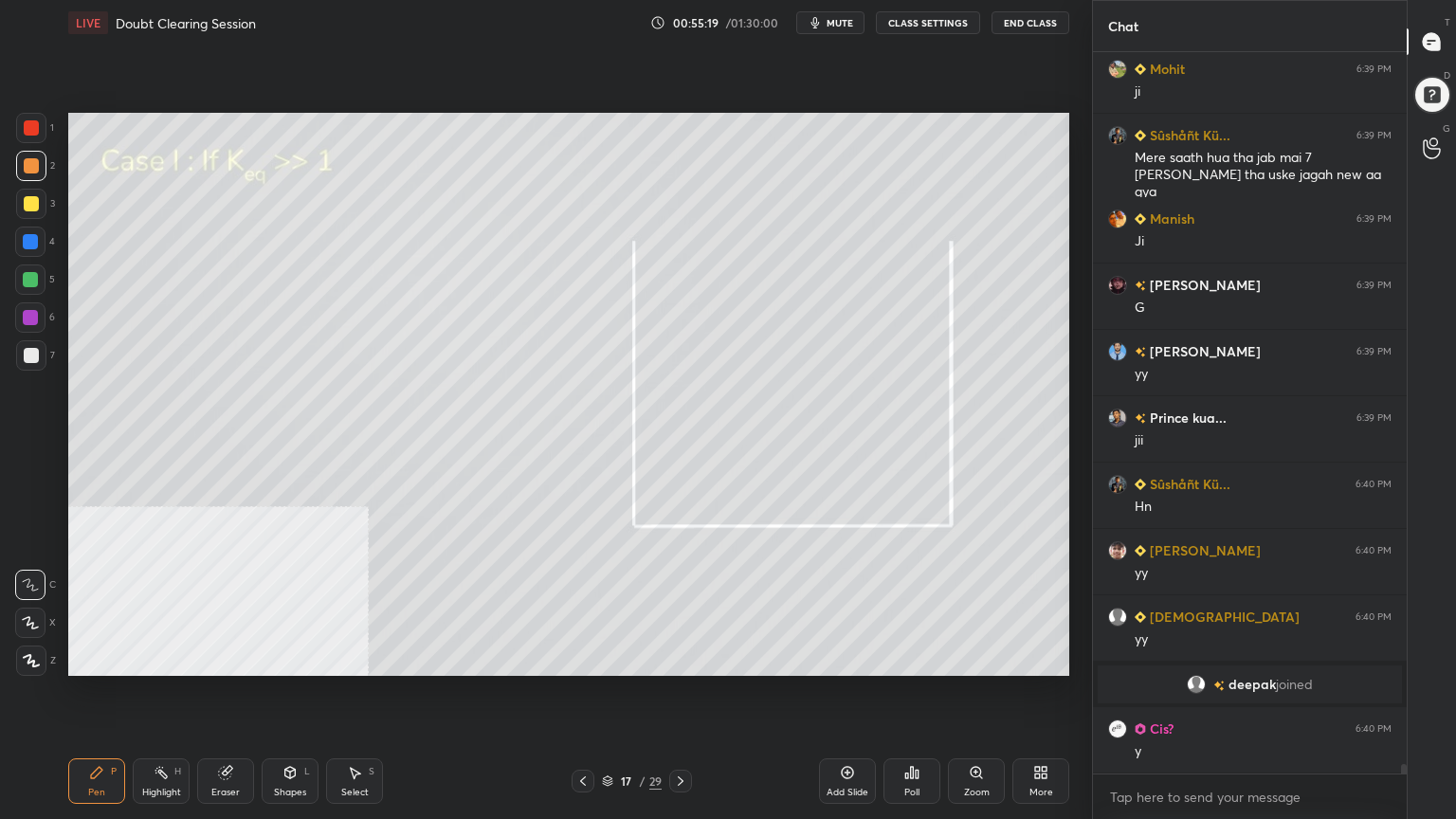 click on "More" at bounding box center (1041, 781) 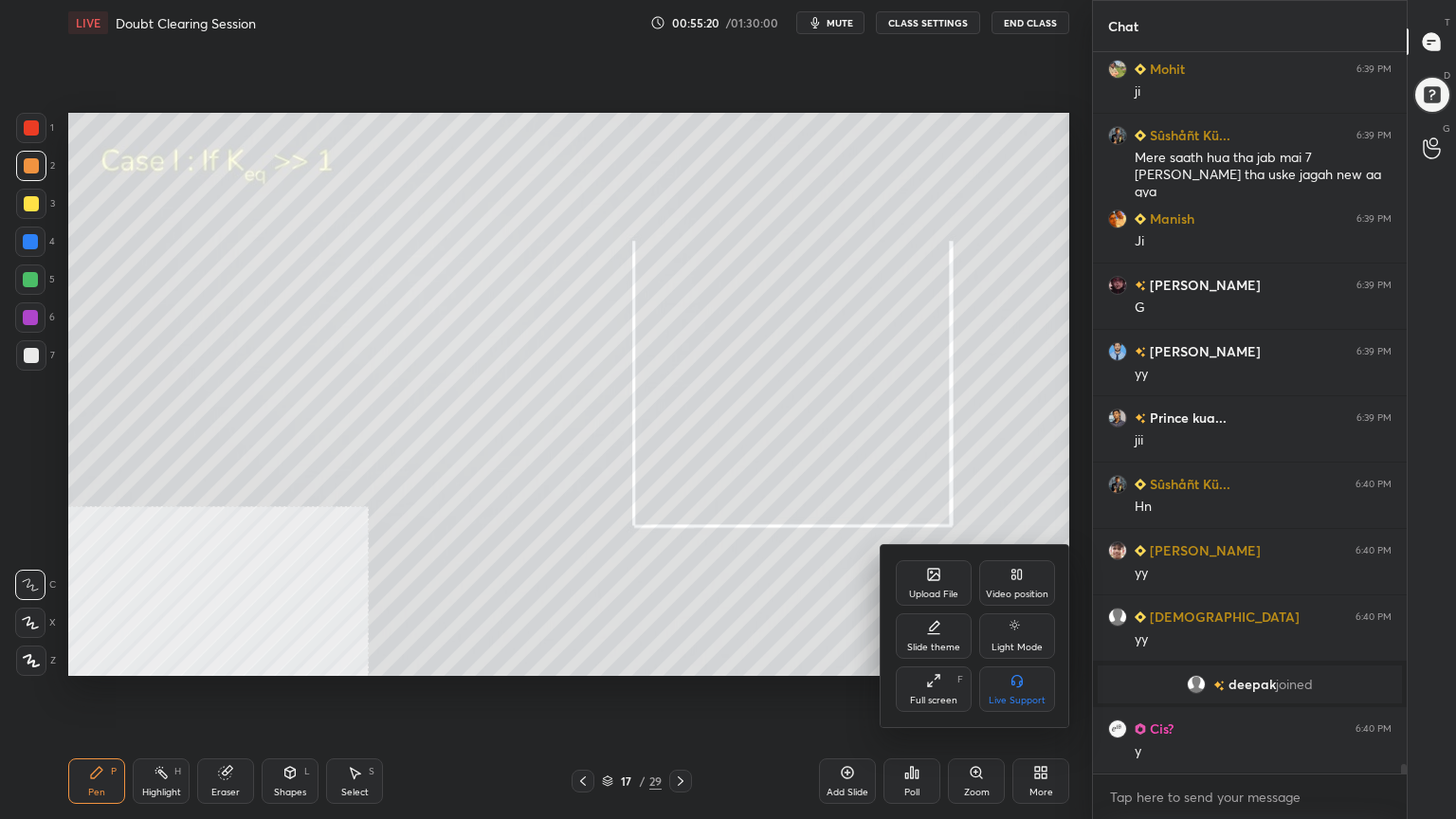 click at bounding box center (728, 410) 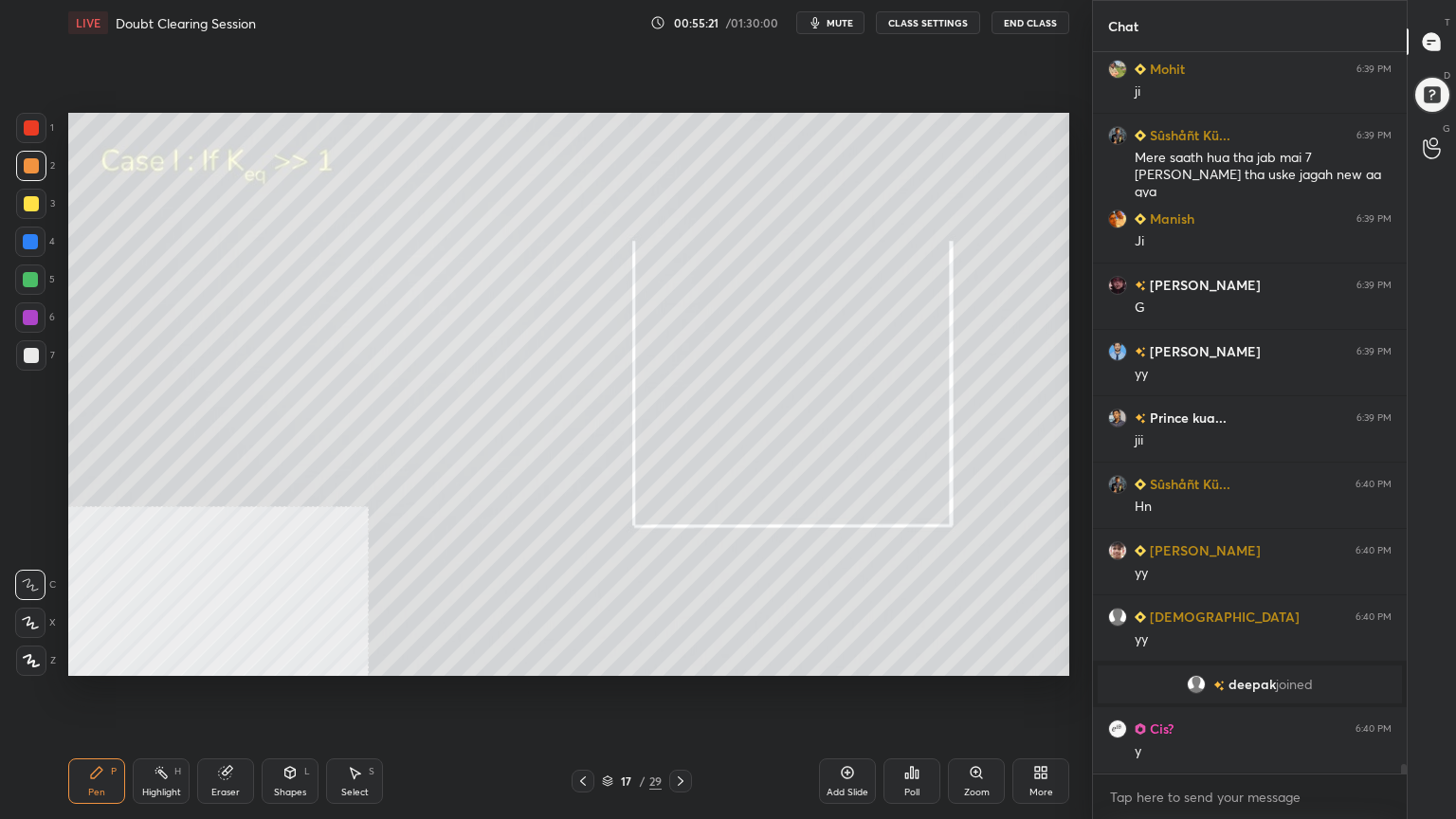 drag, startPoint x: 363, startPoint y: 778, endPoint x: 362, endPoint y: 757, distance: 21.023796 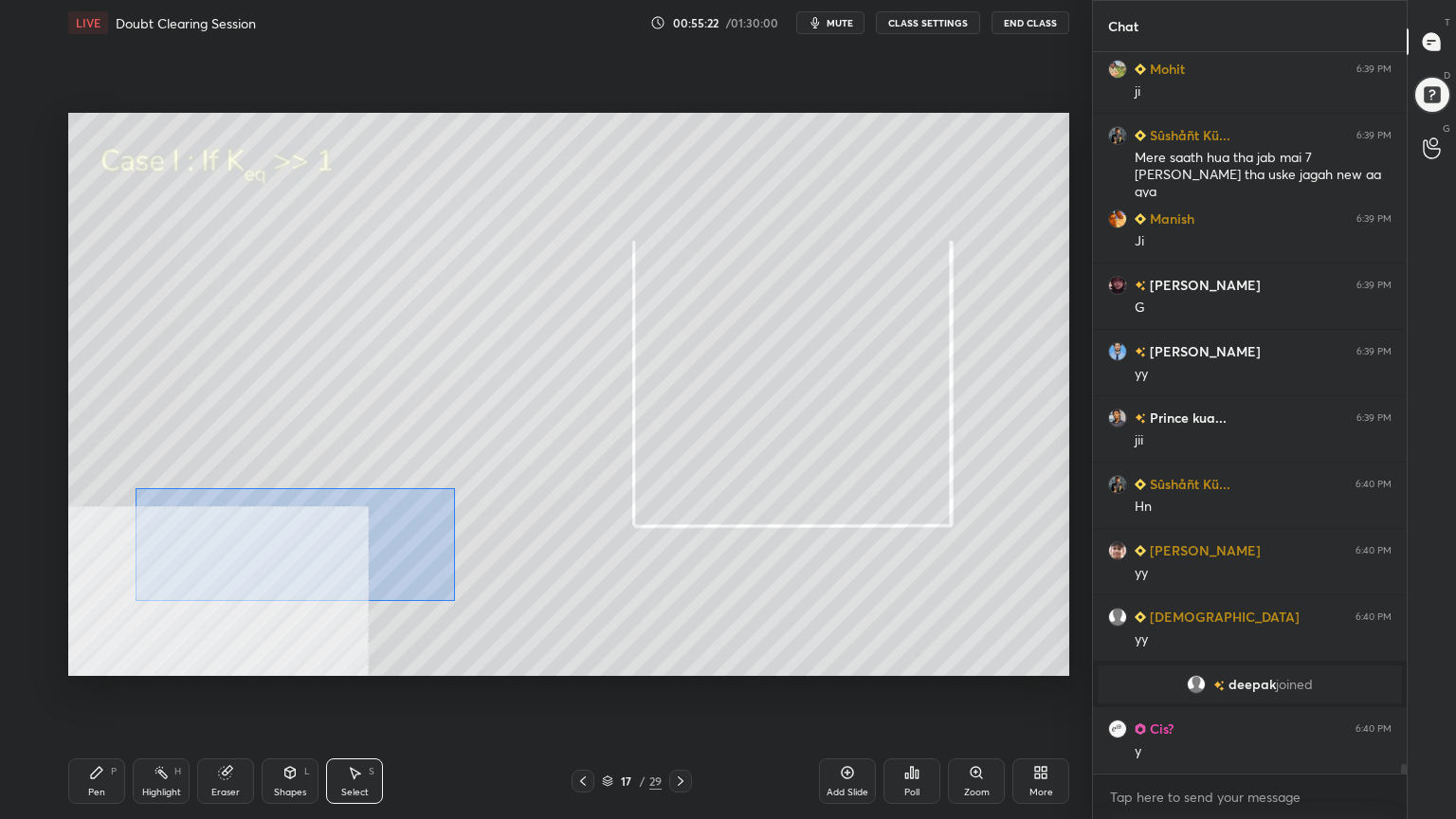 drag, startPoint x: 180, startPoint y: 511, endPoint x: 453, endPoint y: 599, distance: 286.8327 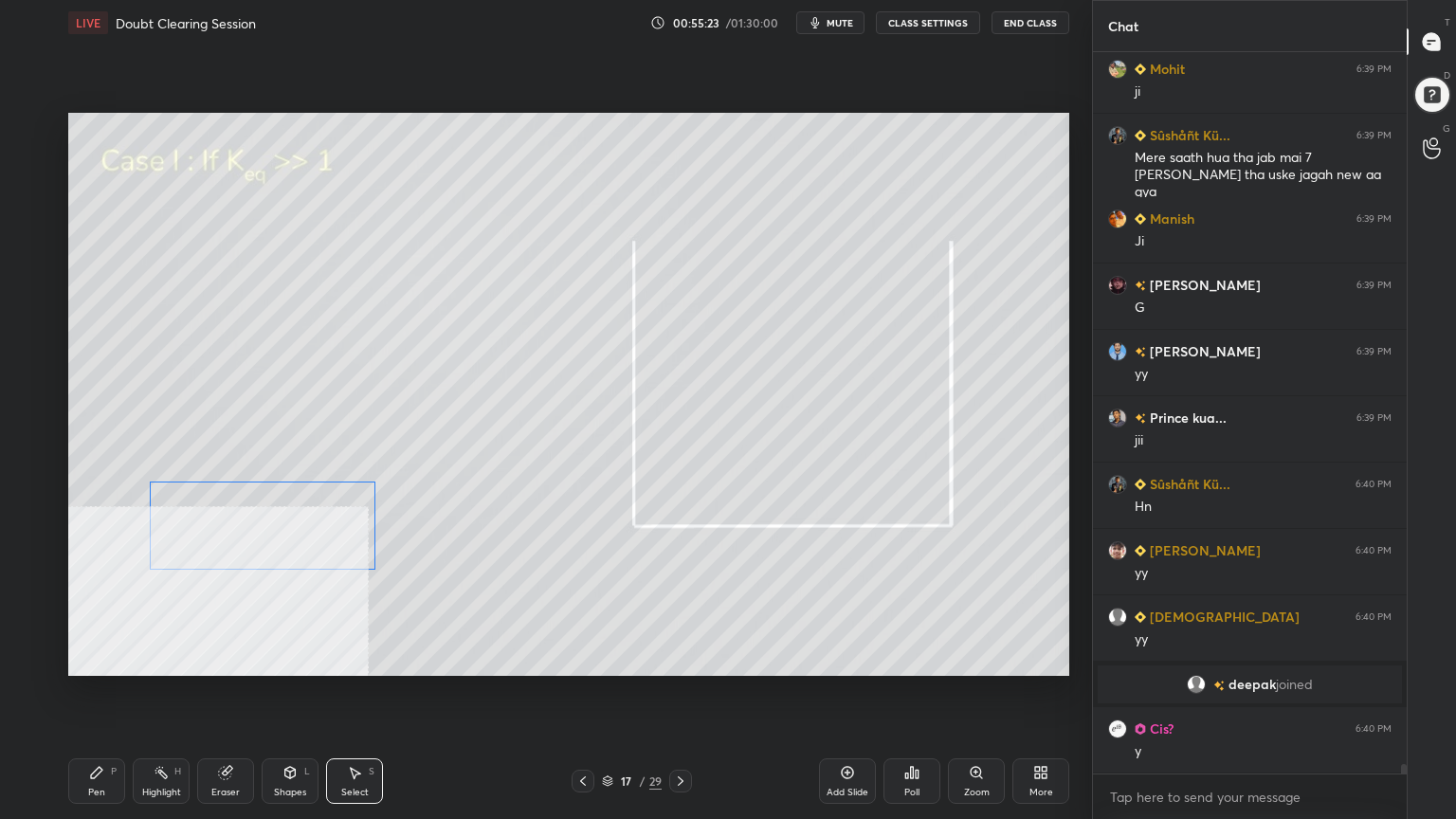 drag, startPoint x: 326, startPoint y: 555, endPoint x: 322, endPoint y: 539, distance: 16.492423 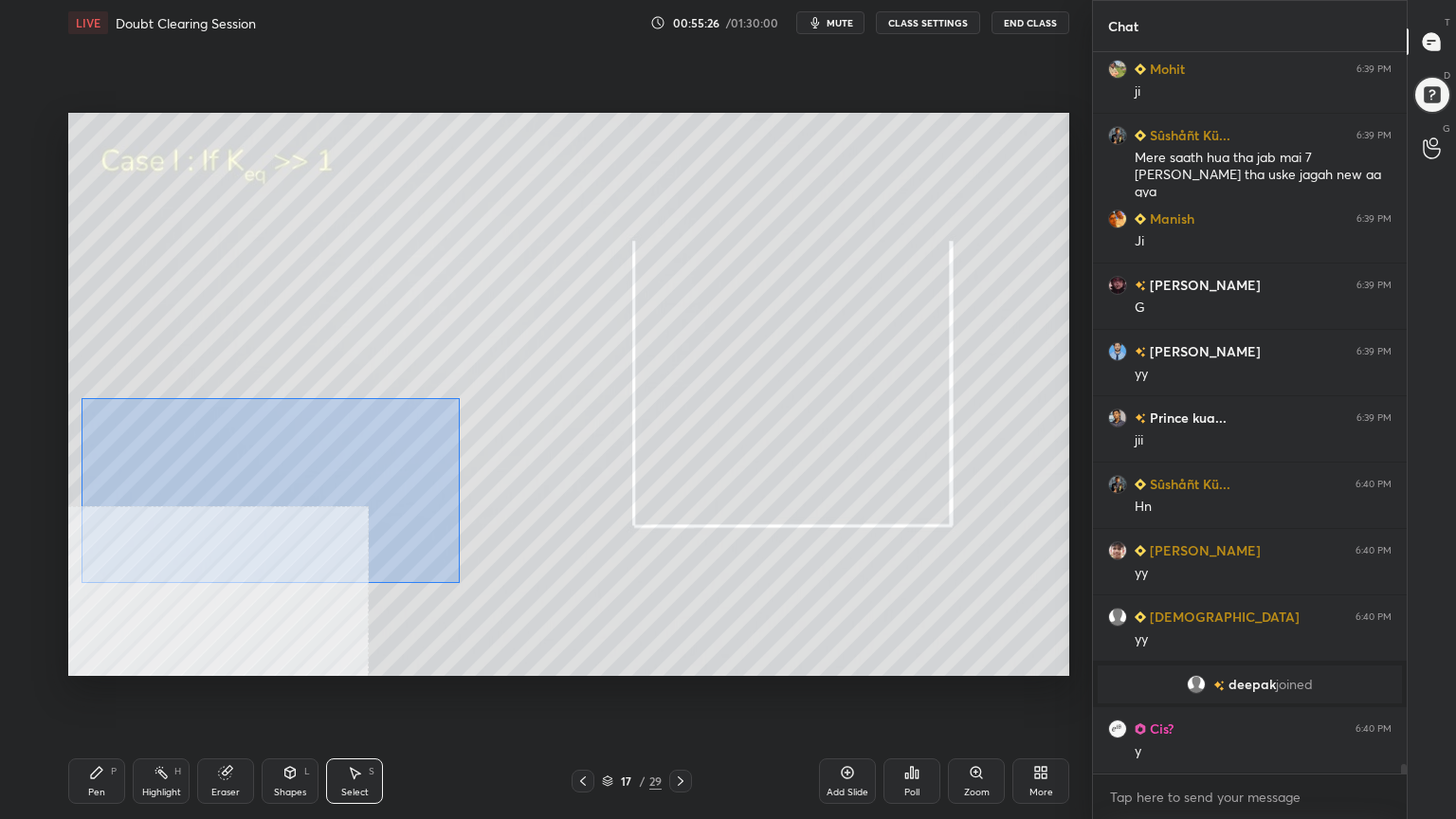 drag, startPoint x: 134, startPoint y: 423, endPoint x: 451, endPoint y: 581, distance: 354.19345 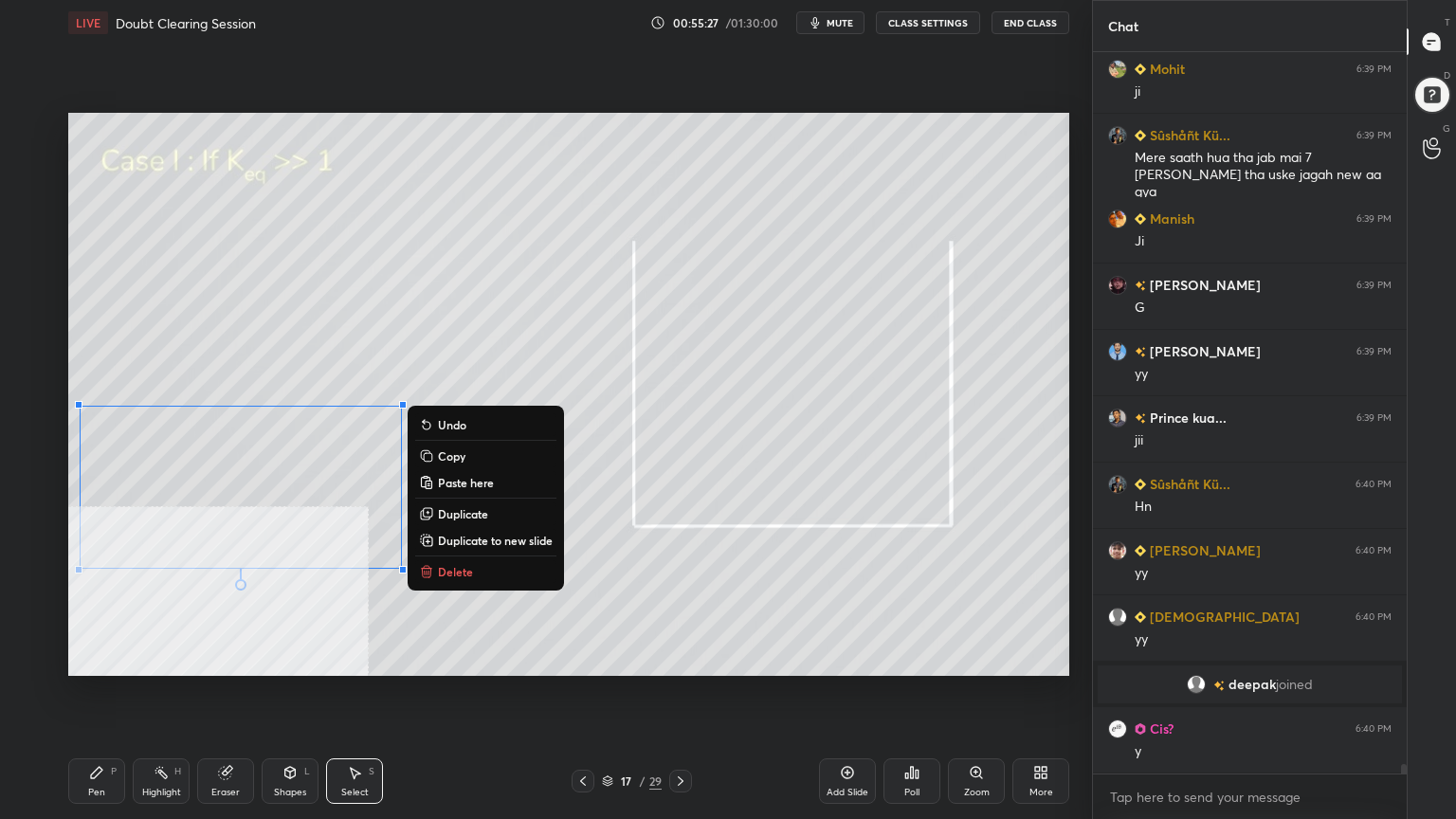 scroll, scrollTop: 53523, scrollLeft: 0, axis: vertical 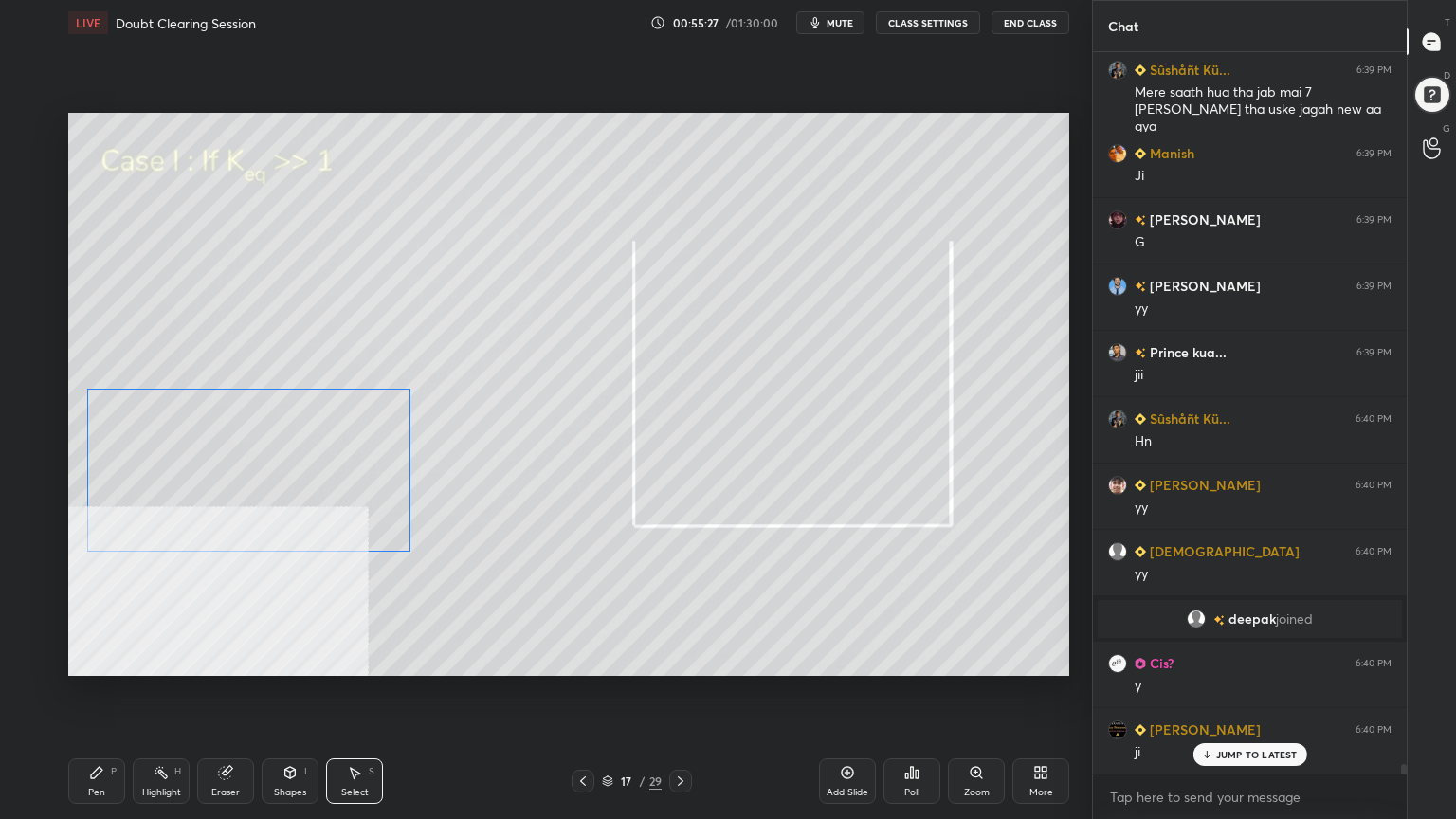 drag, startPoint x: 342, startPoint y: 500, endPoint x: 350, endPoint y: 482, distance: 19.697716 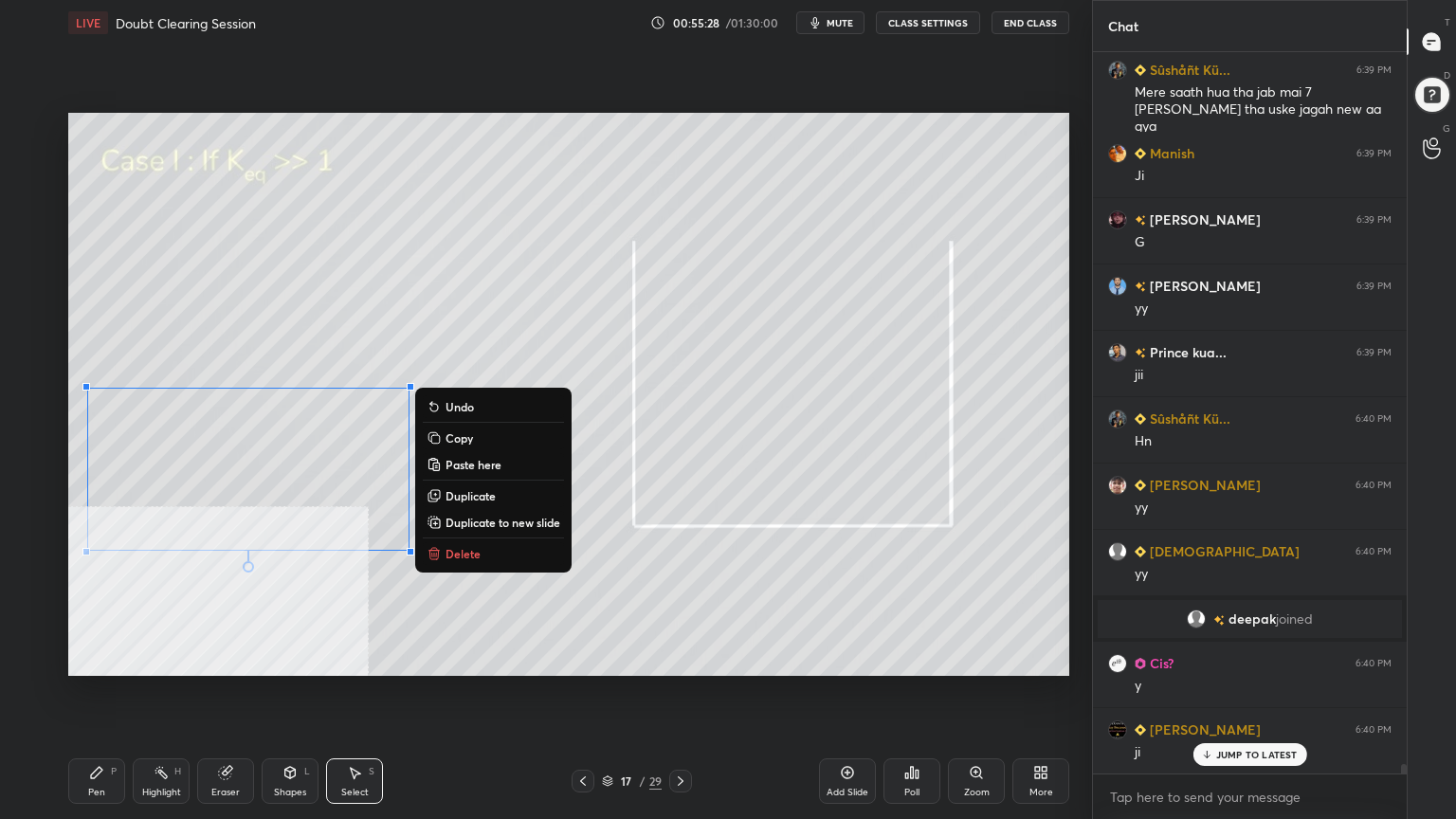 click on "Pen P" at bounding box center [97, 781] 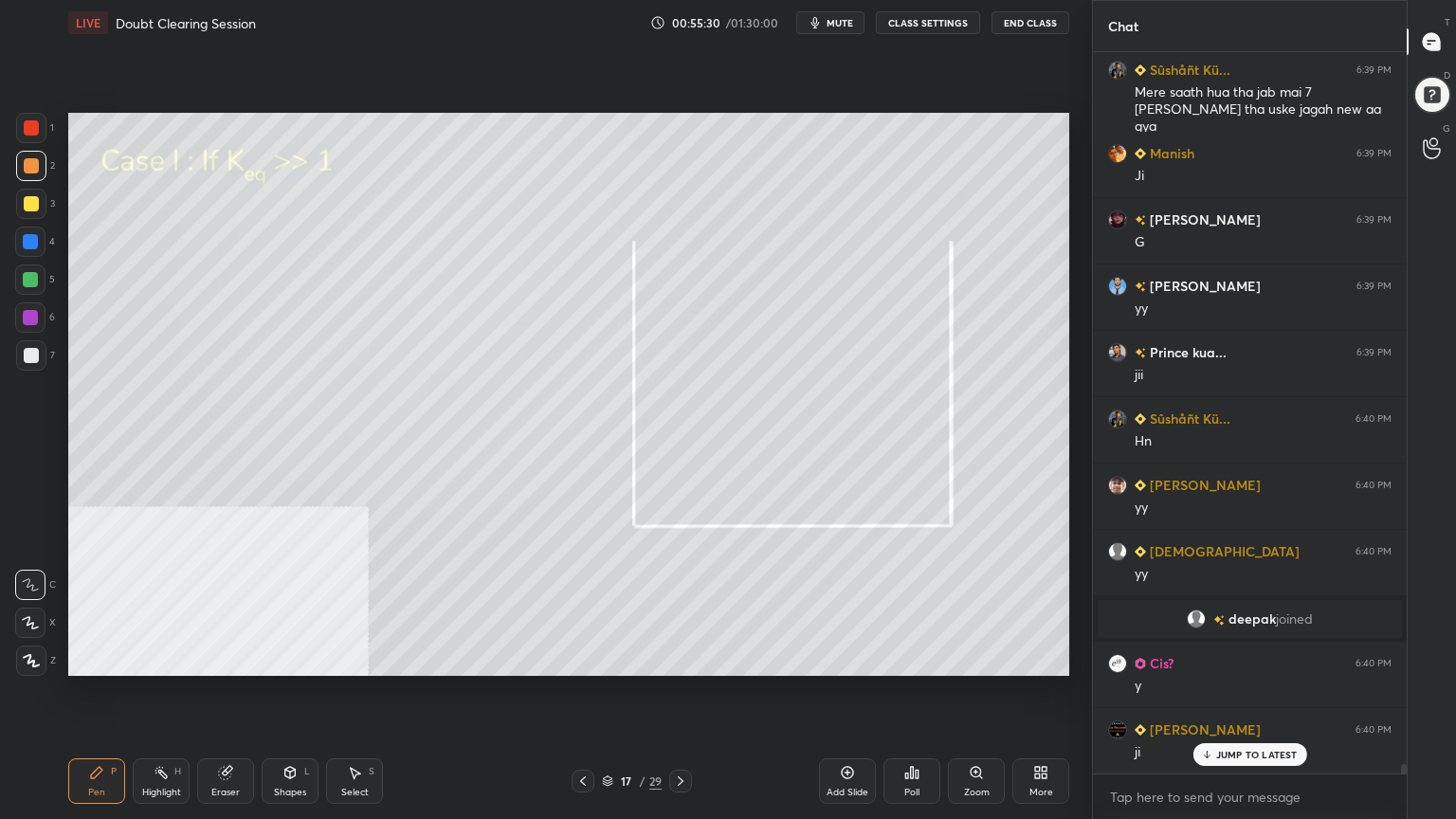 click on "5" at bounding box center (35, 280) 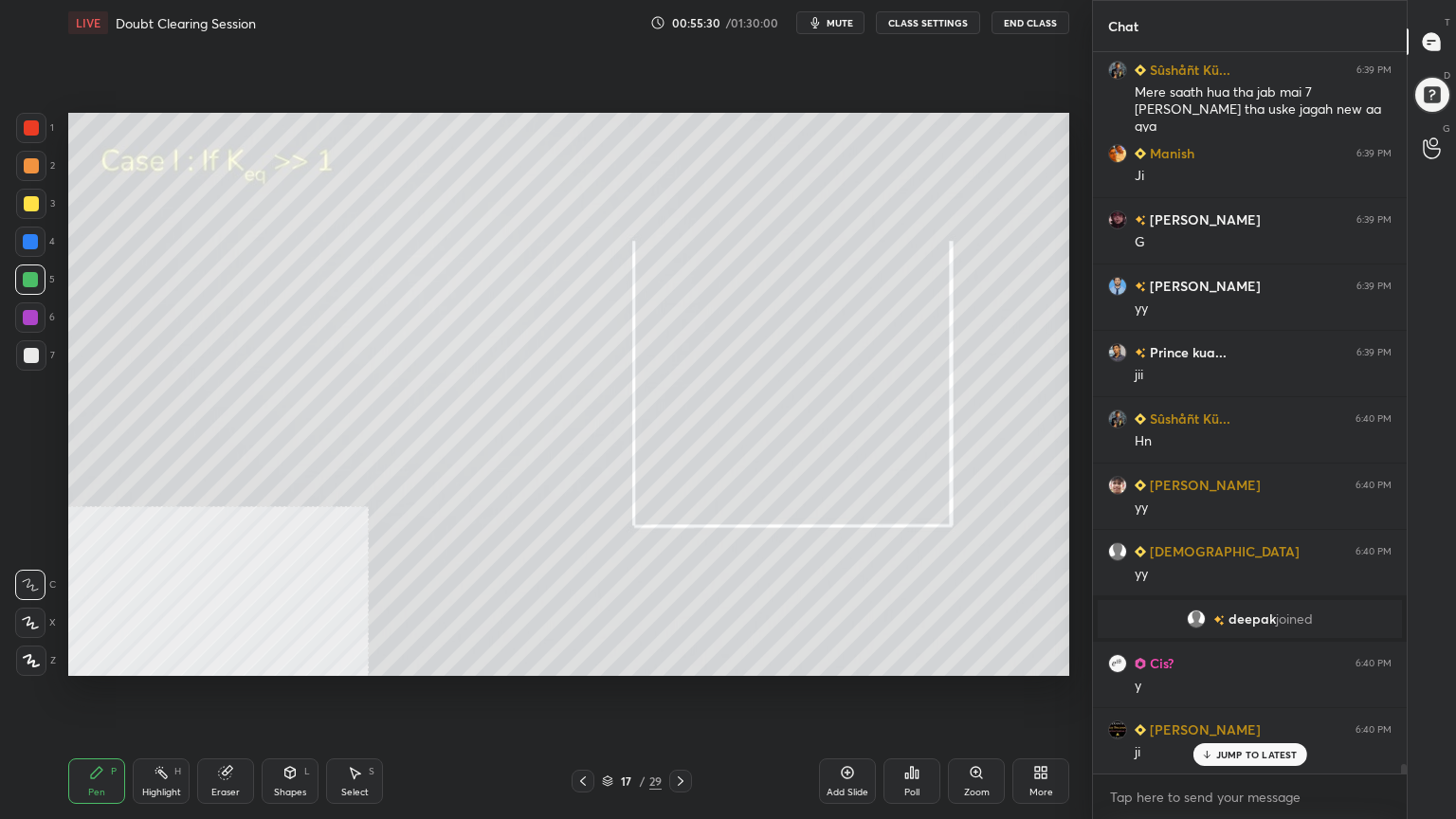 click at bounding box center (31, 355) 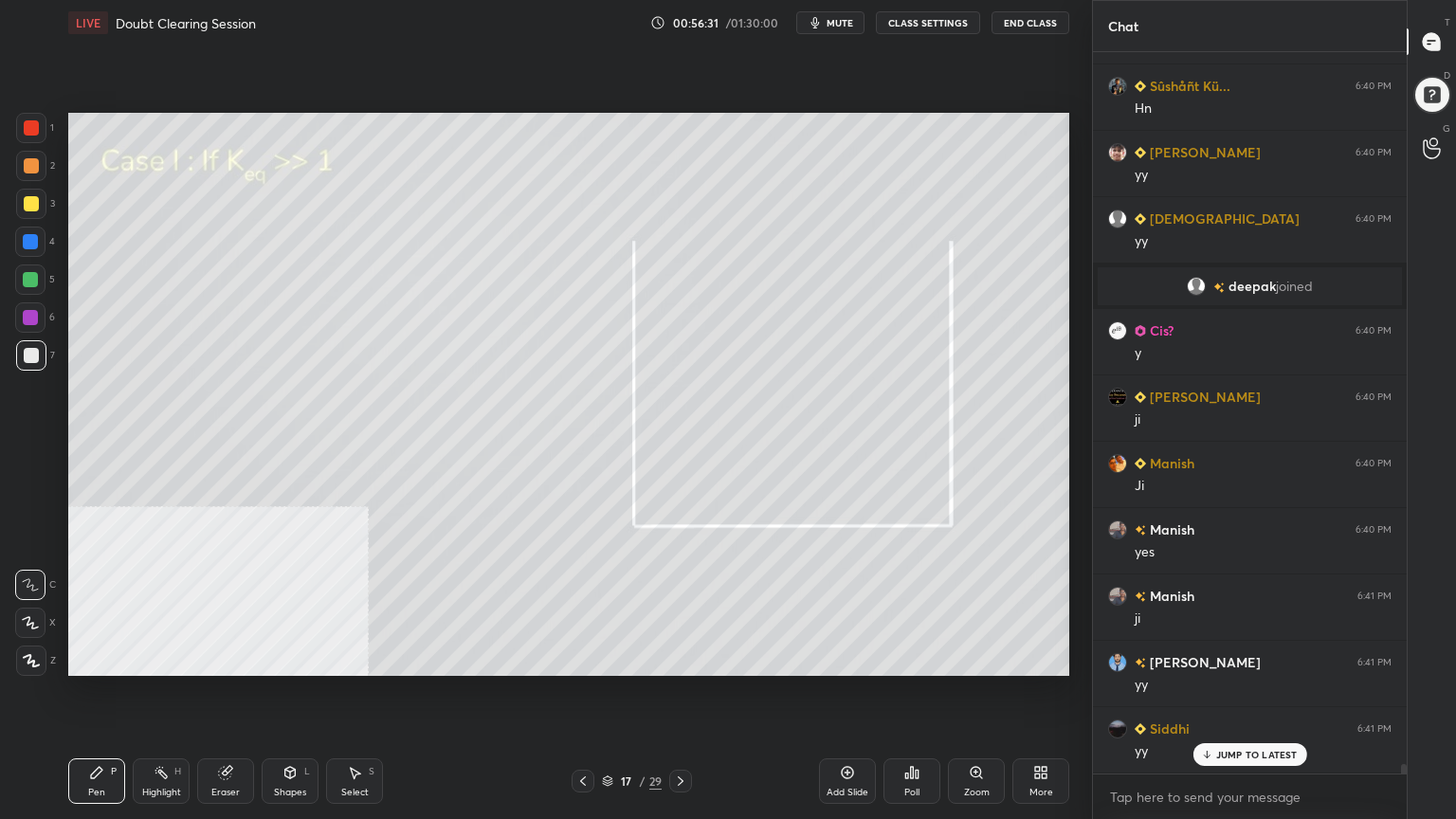 scroll, scrollTop: 53921, scrollLeft: 0, axis: vertical 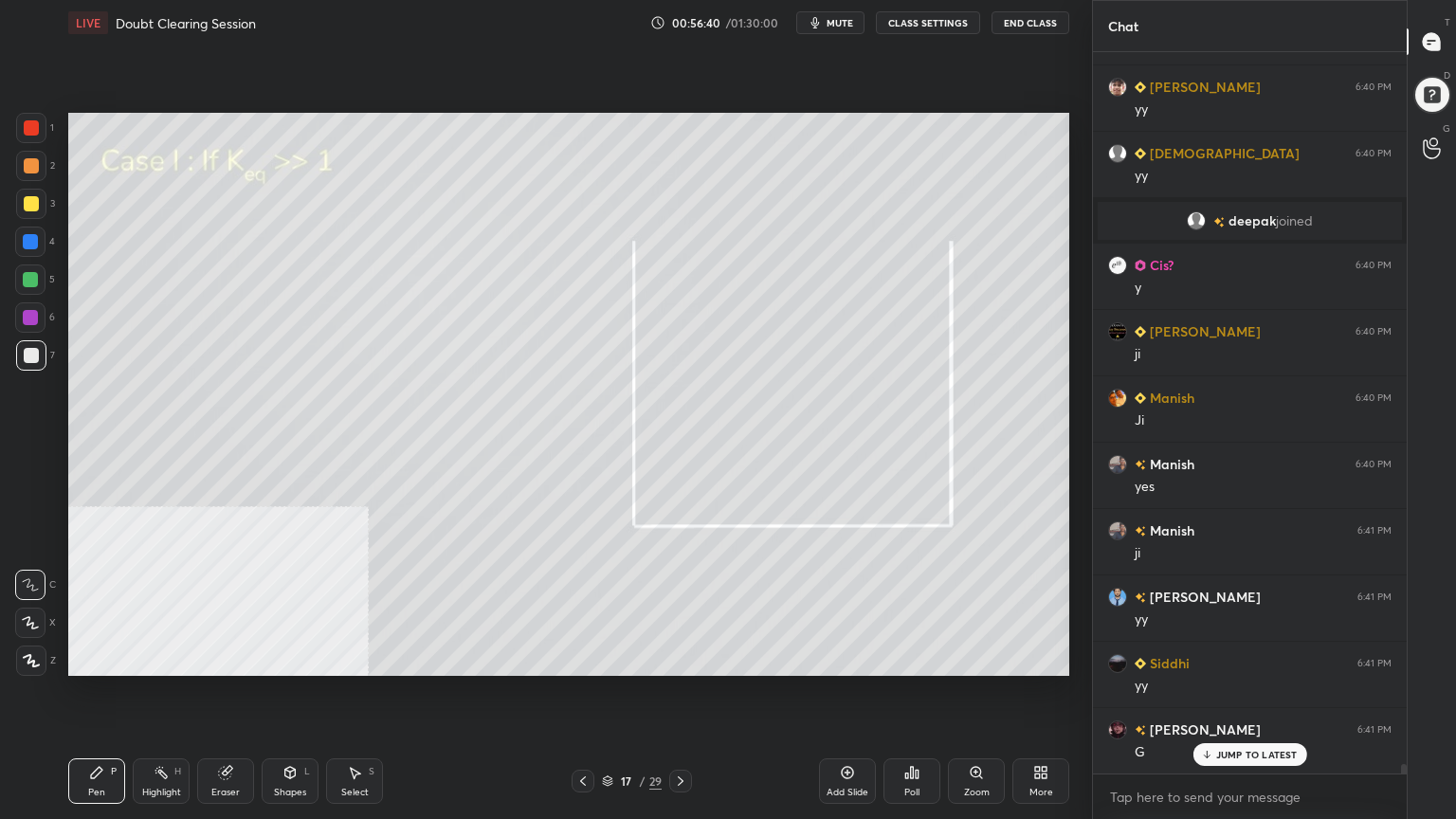drag, startPoint x: 30, startPoint y: 202, endPoint x: 64, endPoint y: 201, distance: 34.014703 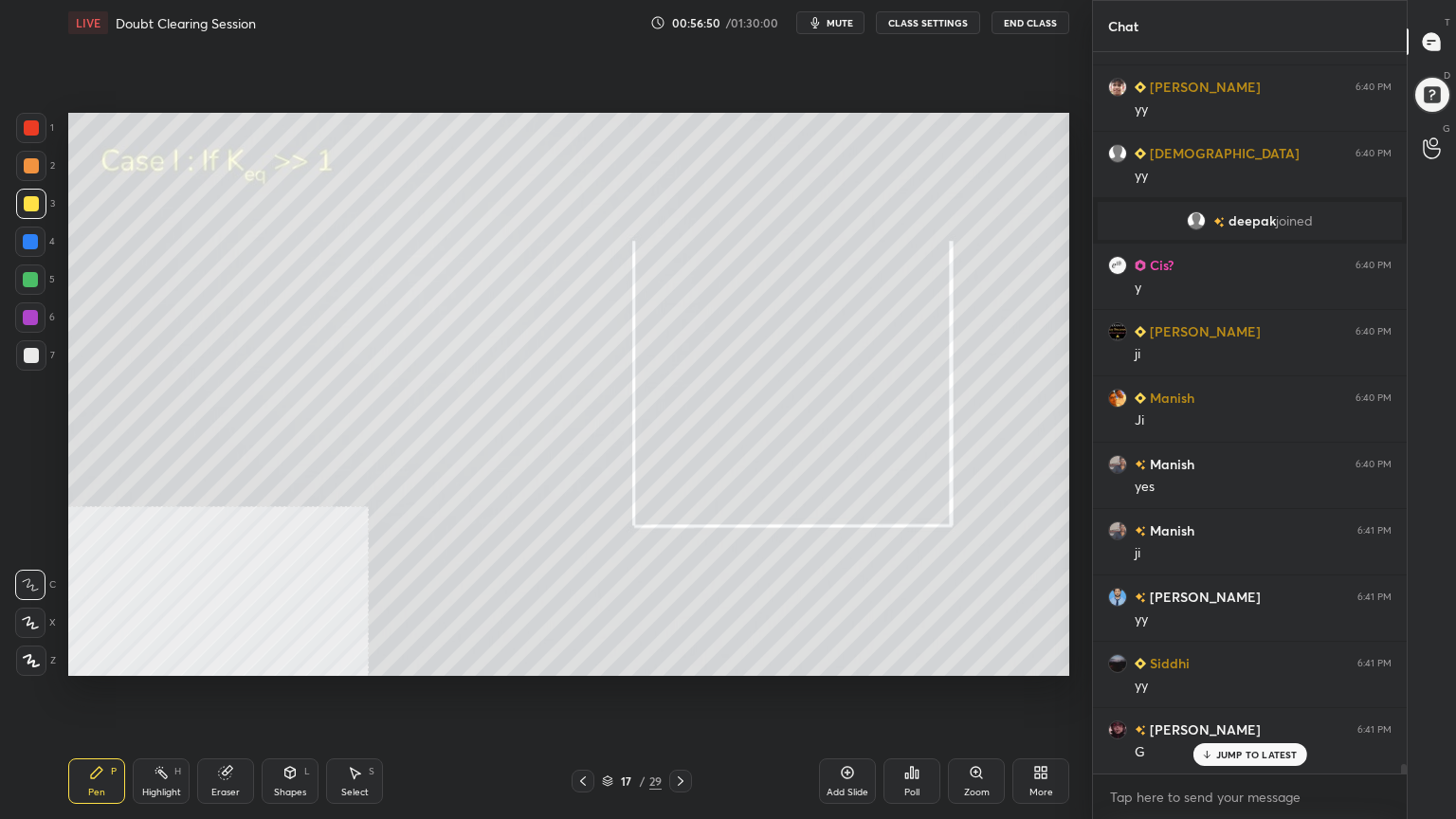 click on "Select S" at bounding box center [355, 781] 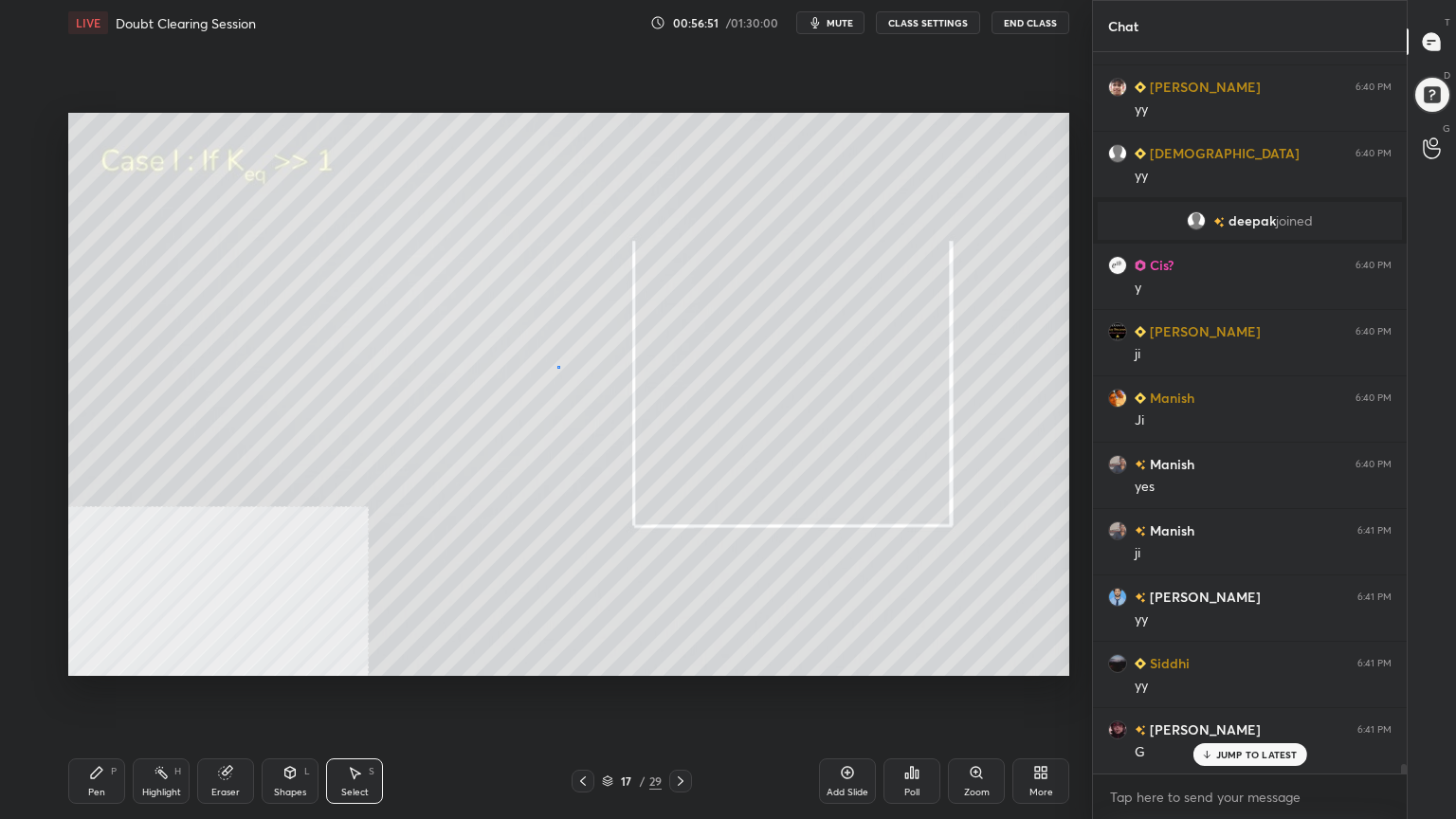 drag, startPoint x: 557, startPoint y: 366, endPoint x: 608, endPoint y: 418, distance: 72.83543 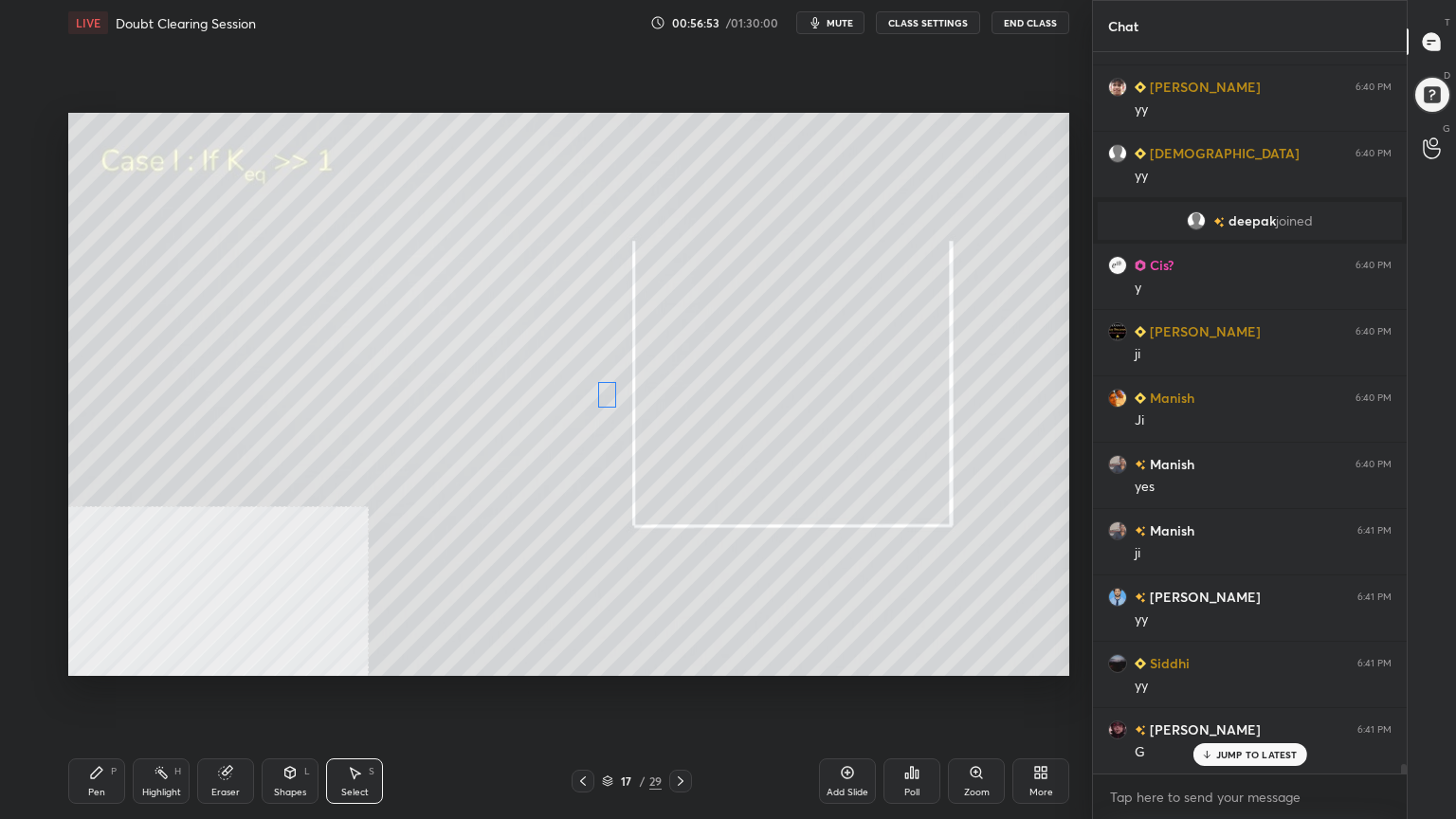 drag, startPoint x: 583, startPoint y: 394, endPoint x: 607, endPoint y: 397, distance: 24.186773 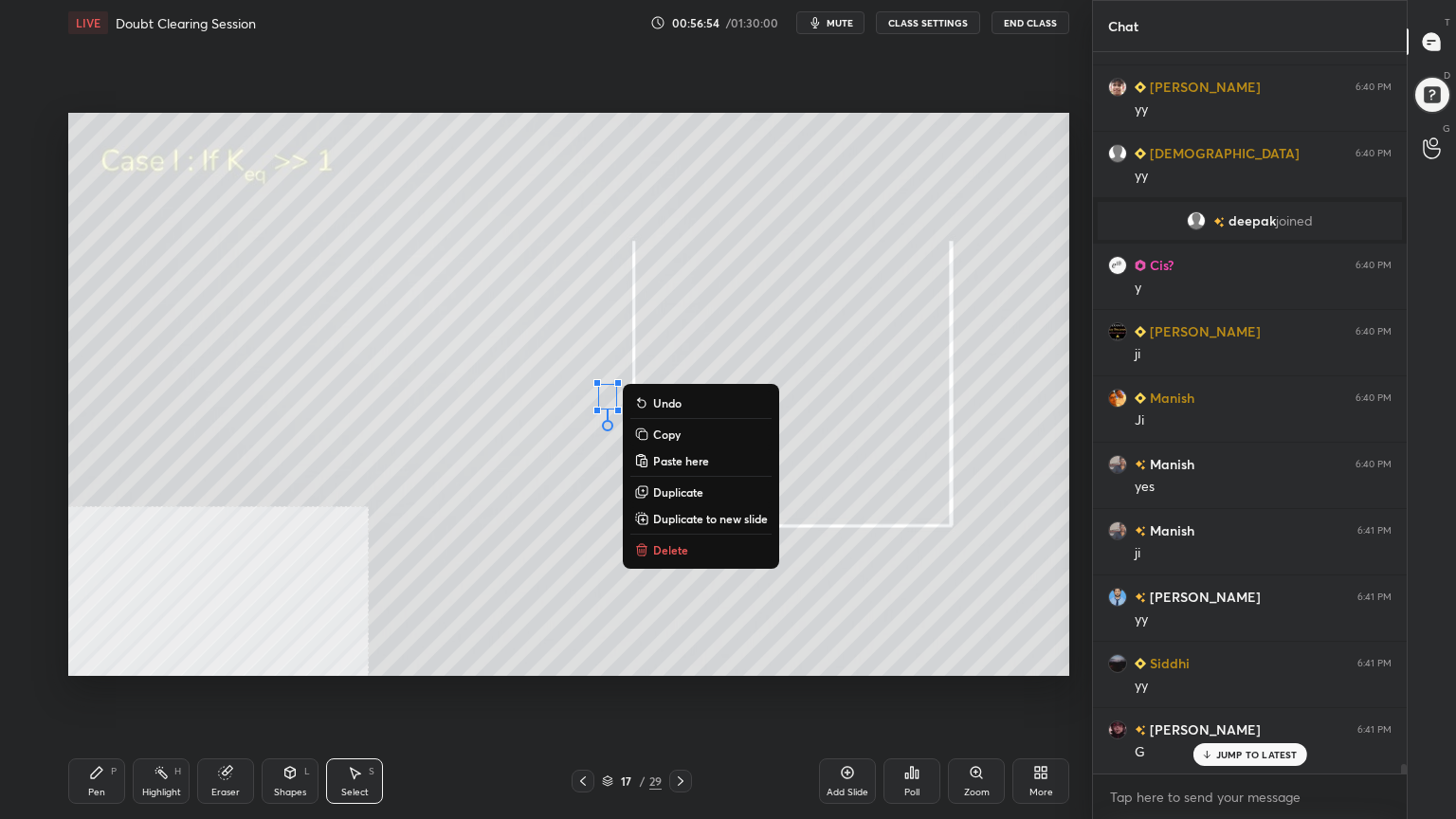 click on "Pen P" at bounding box center [97, 781] 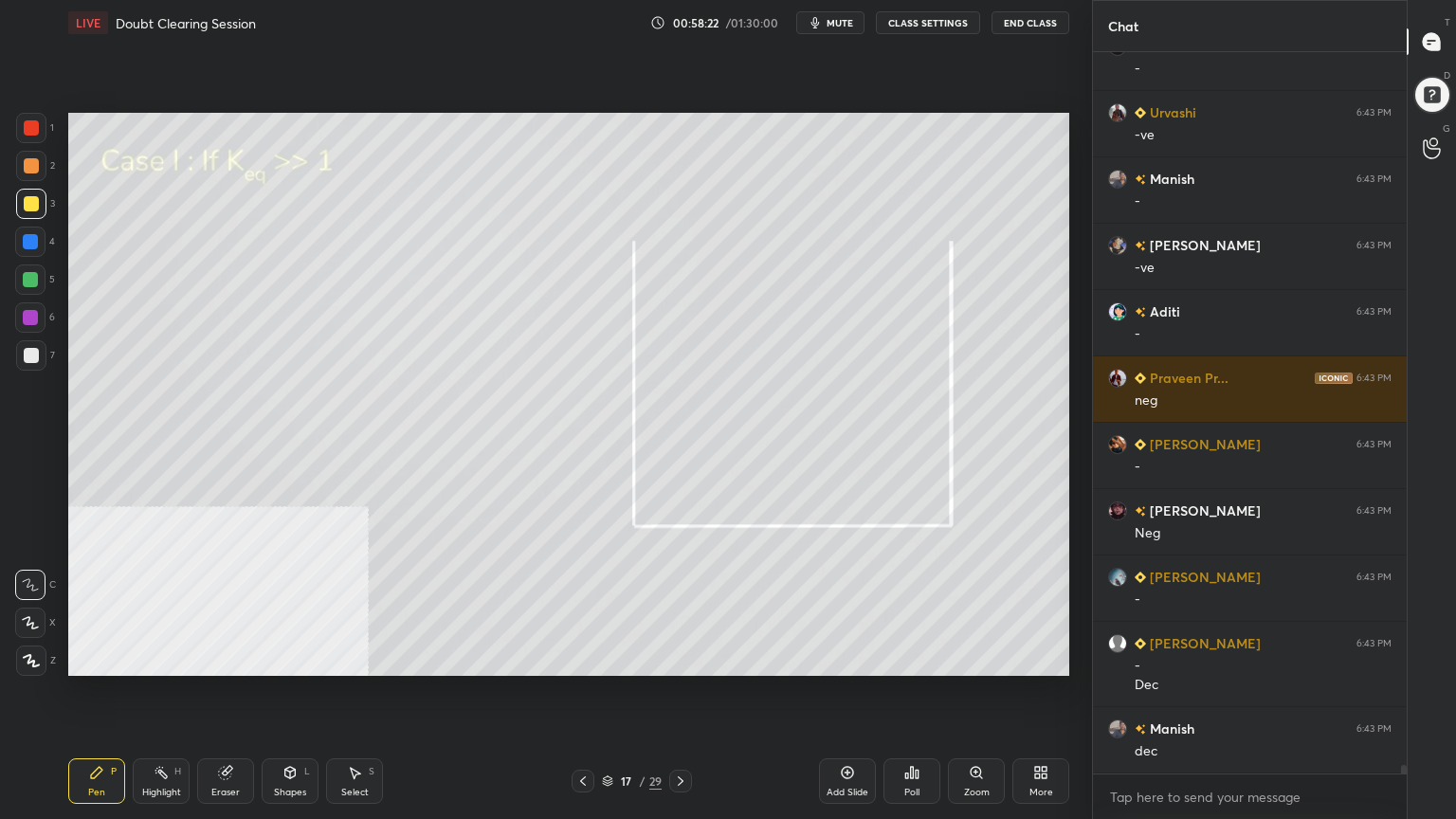 scroll, scrollTop: 59335, scrollLeft: 0, axis: vertical 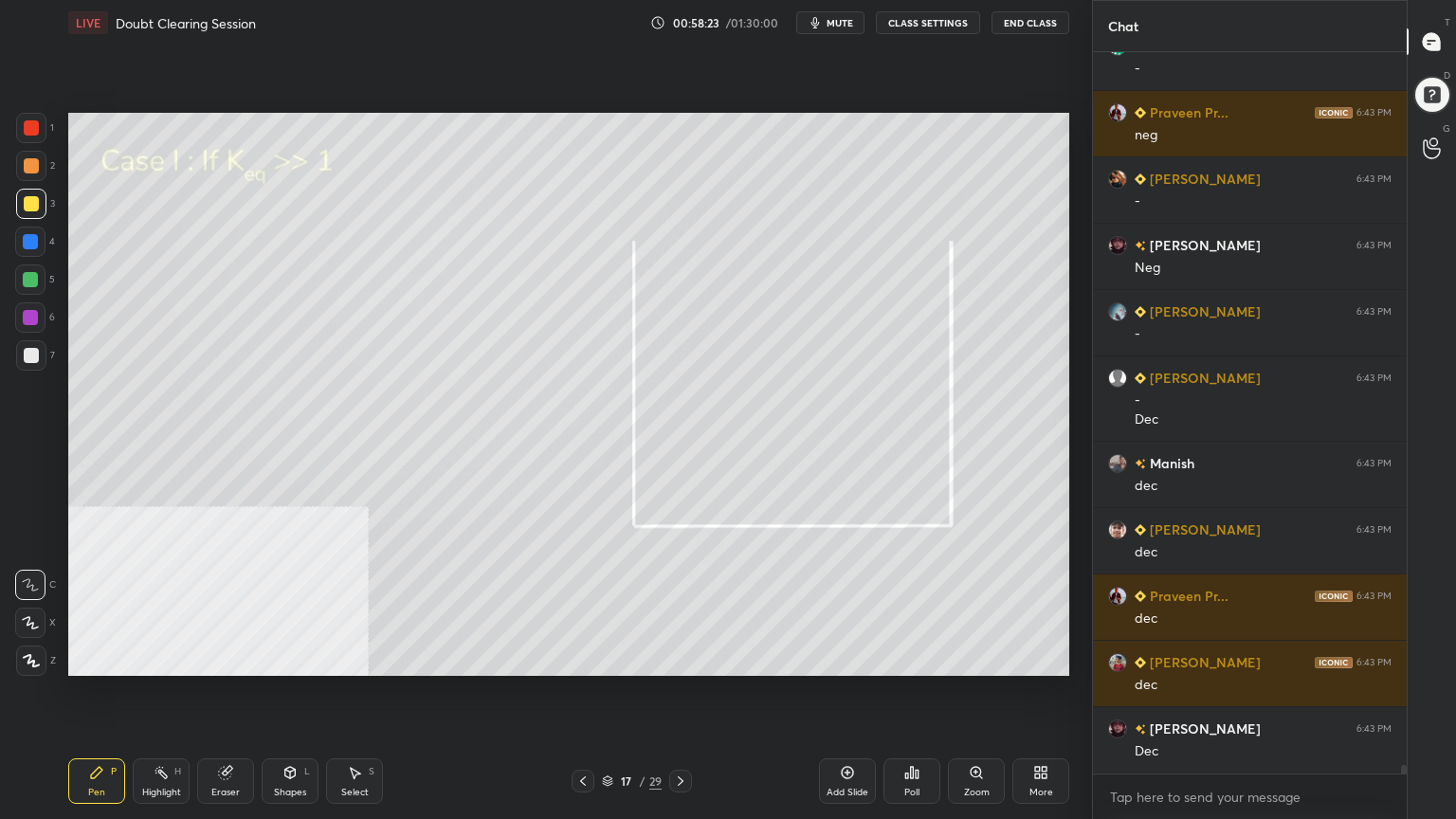 click at bounding box center [31, 166] 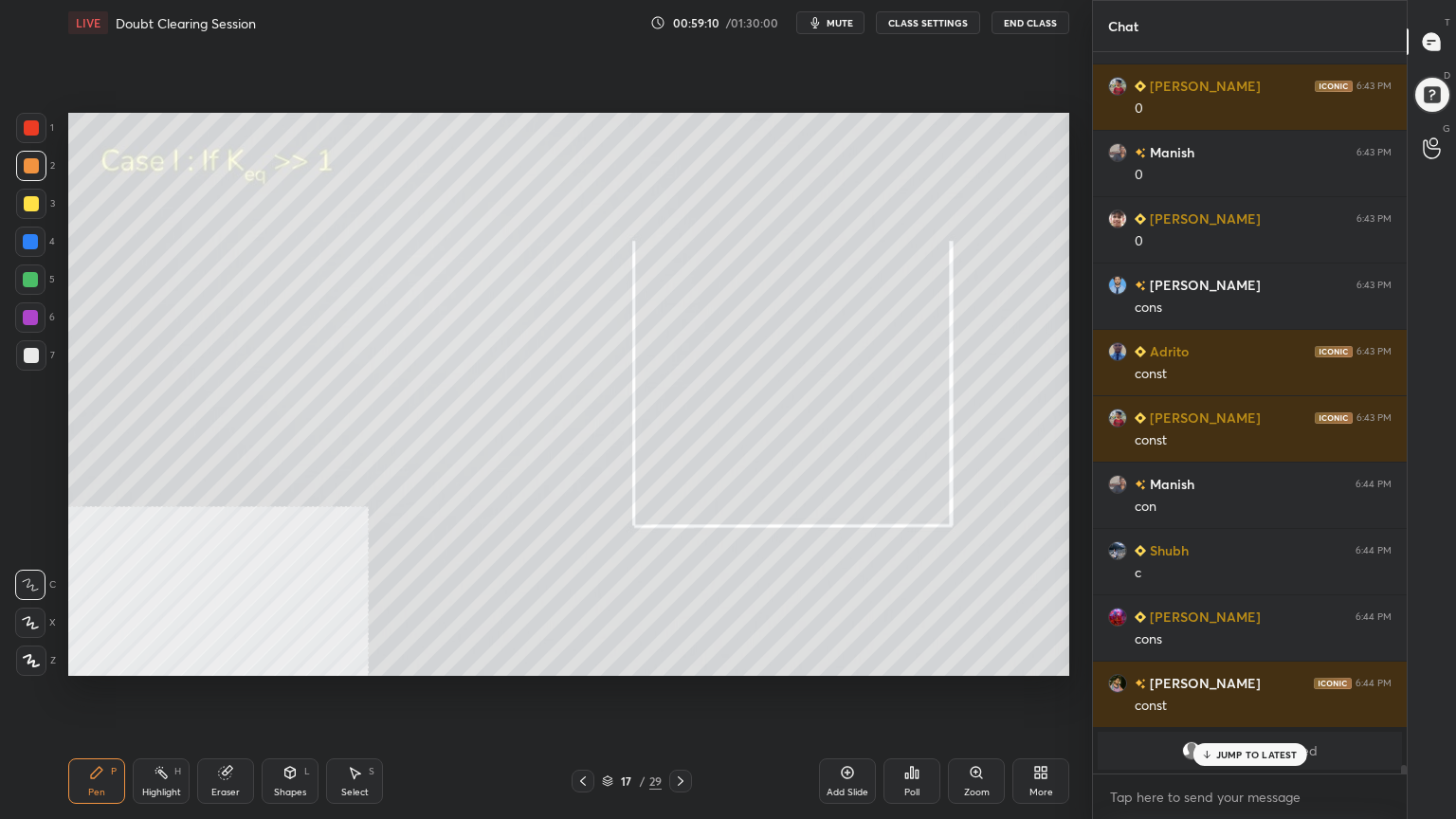 scroll, scrollTop: 62896, scrollLeft: 0, axis: vertical 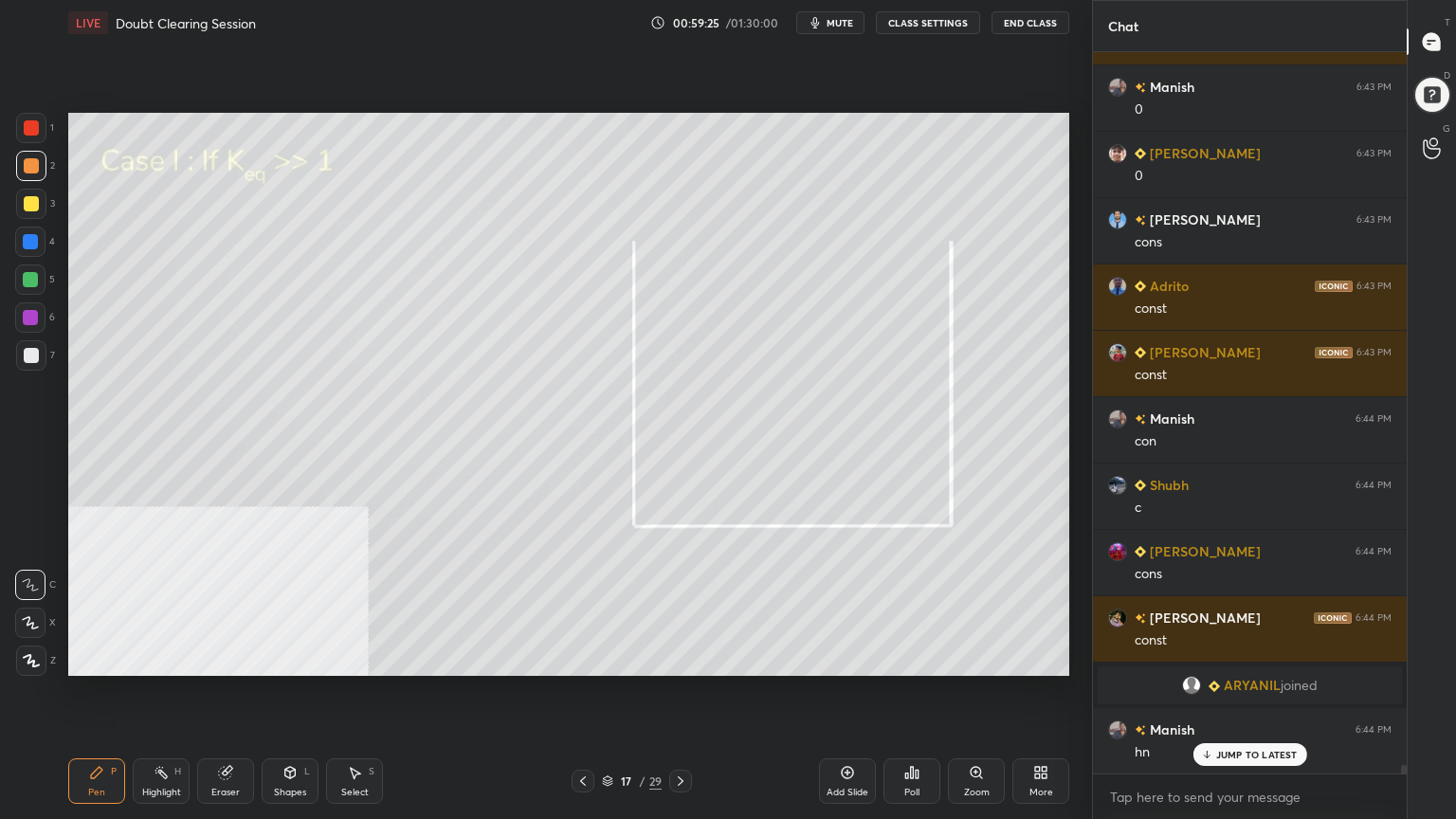 click at bounding box center [30, 280] 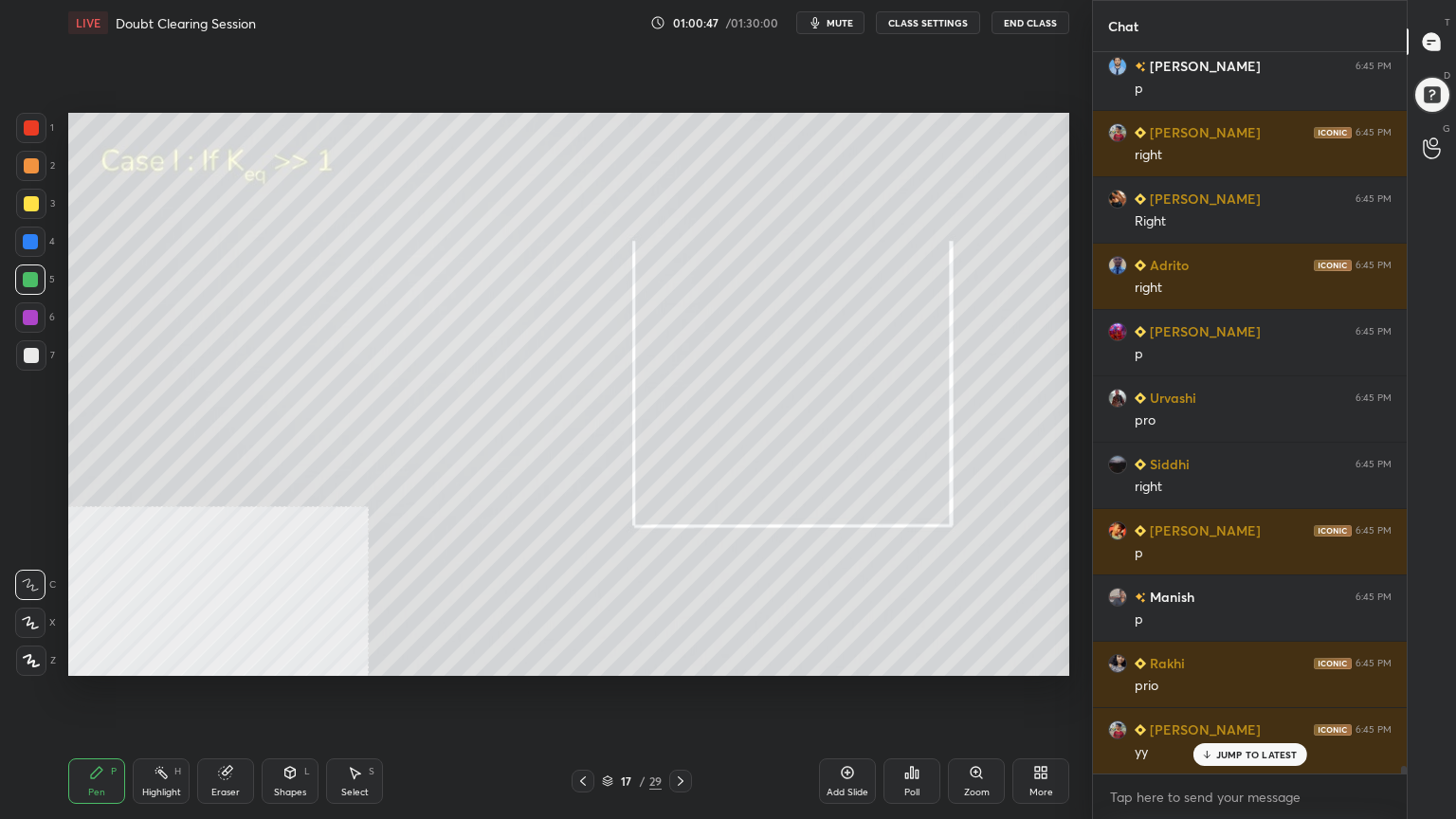 scroll, scrollTop: 68072, scrollLeft: 0, axis: vertical 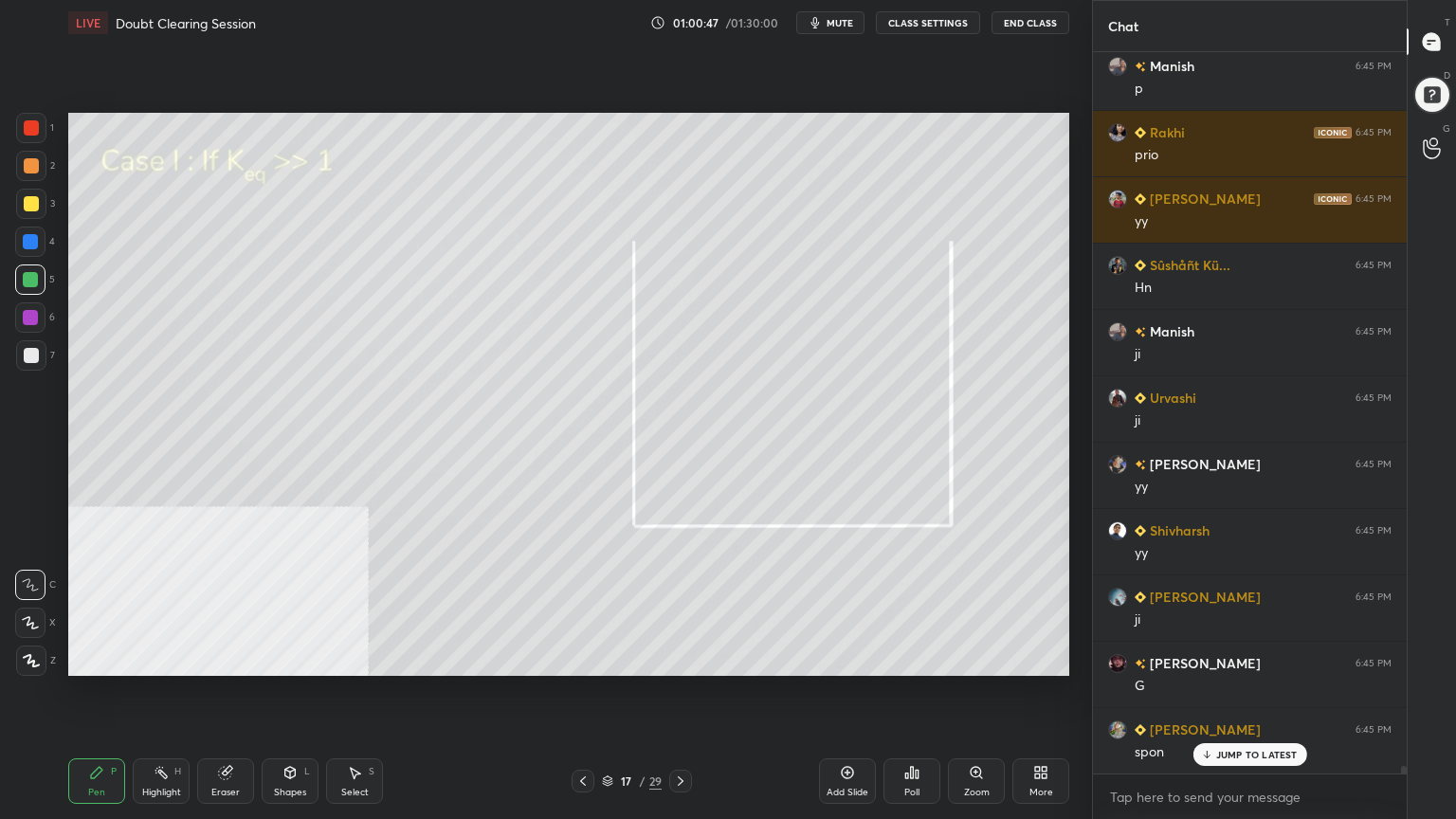 click at bounding box center [30, 242] 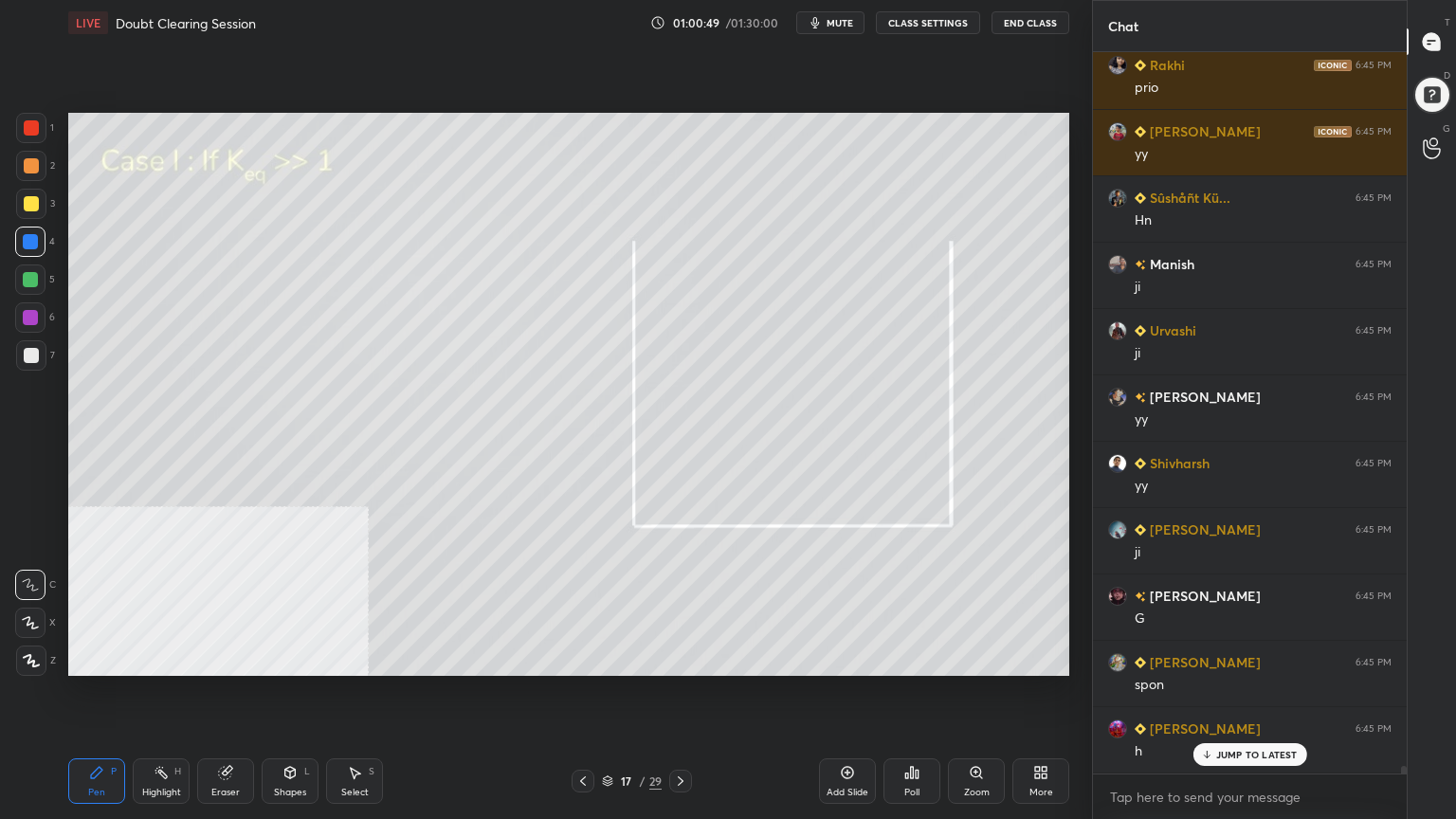 scroll, scrollTop: 68204, scrollLeft: 0, axis: vertical 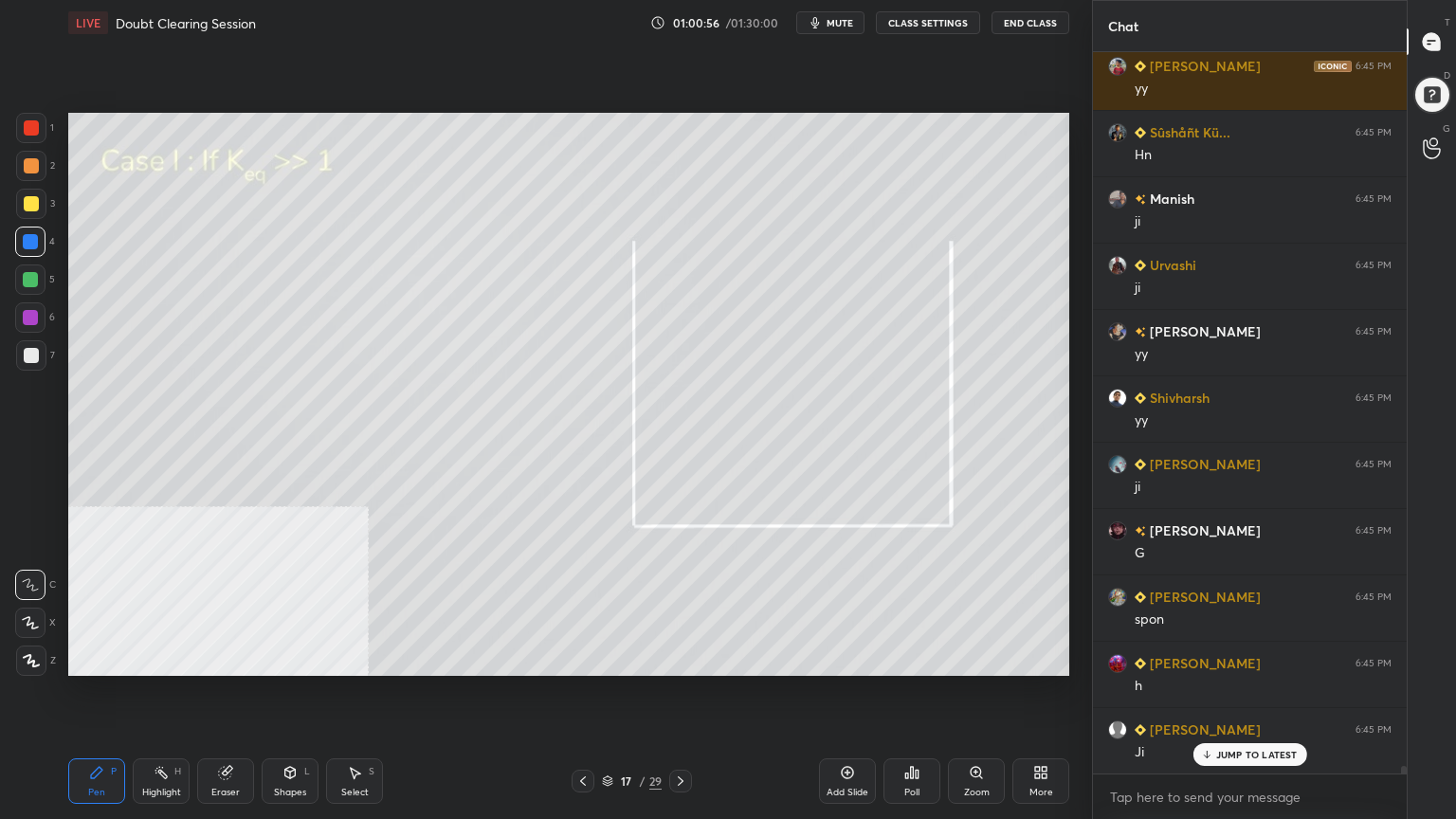 click on "Pen P Highlight H Eraser Shapes L Select S" at bounding box center [256, 781] 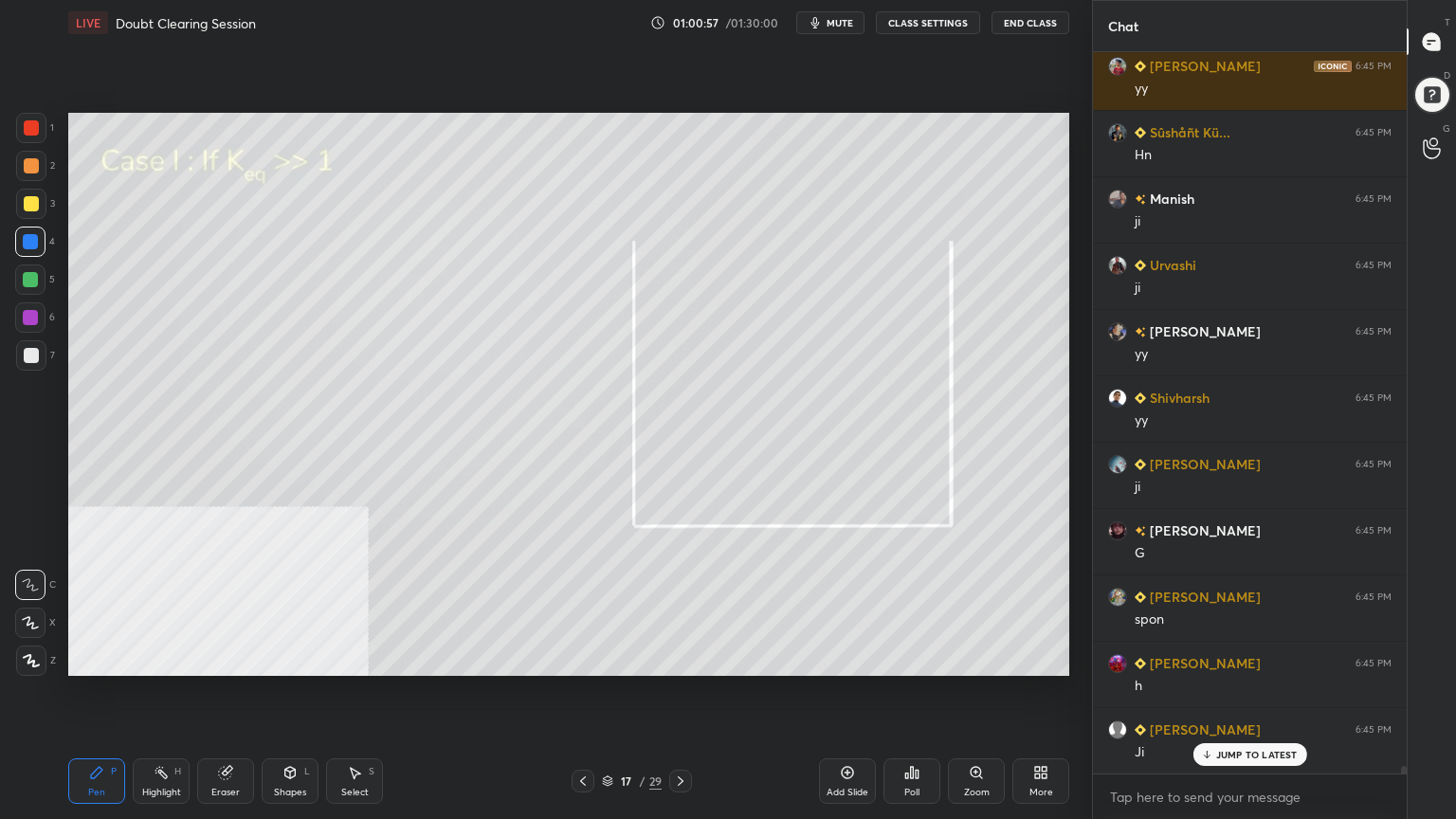 click 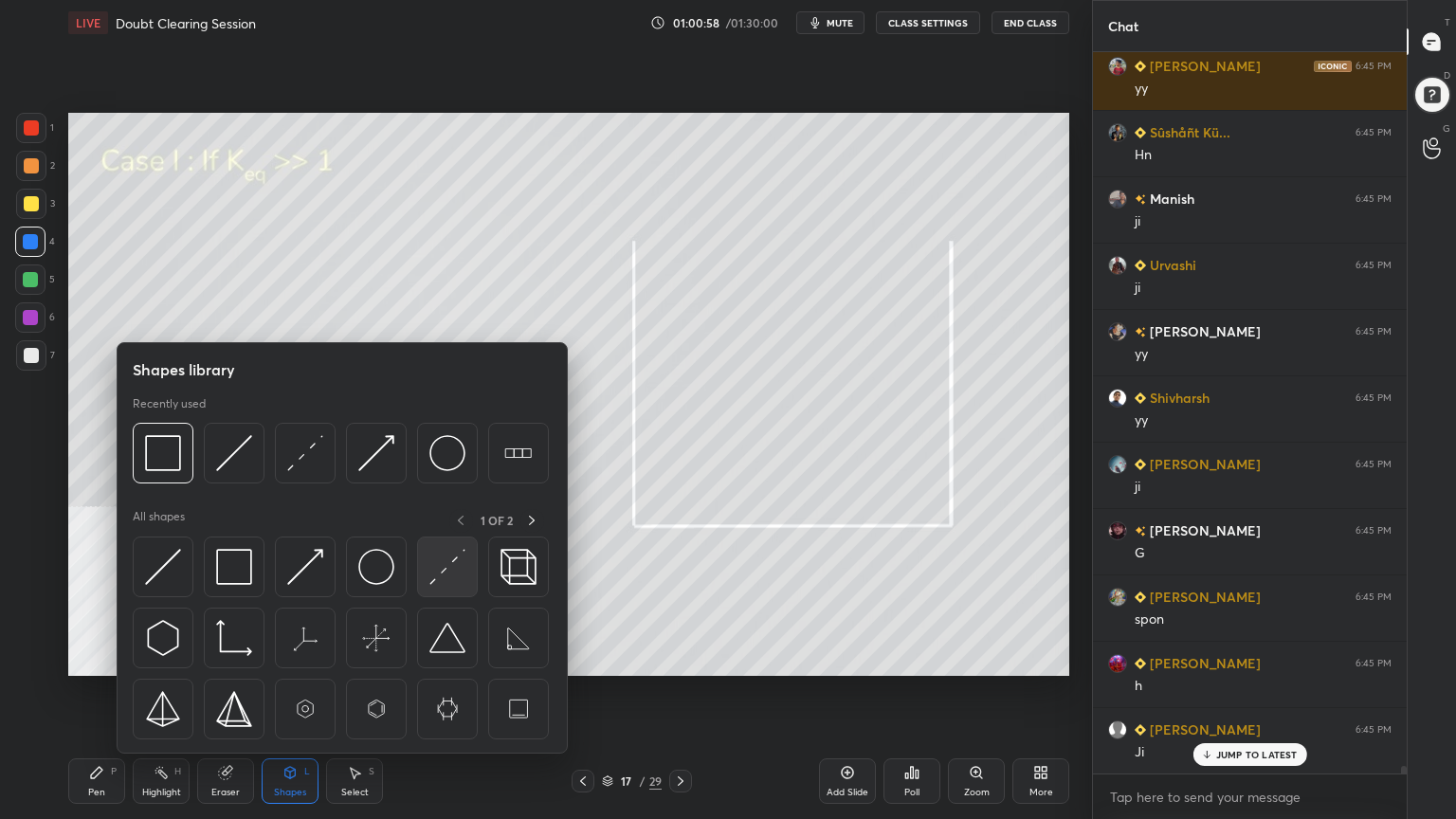 click at bounding box center (447, 567) 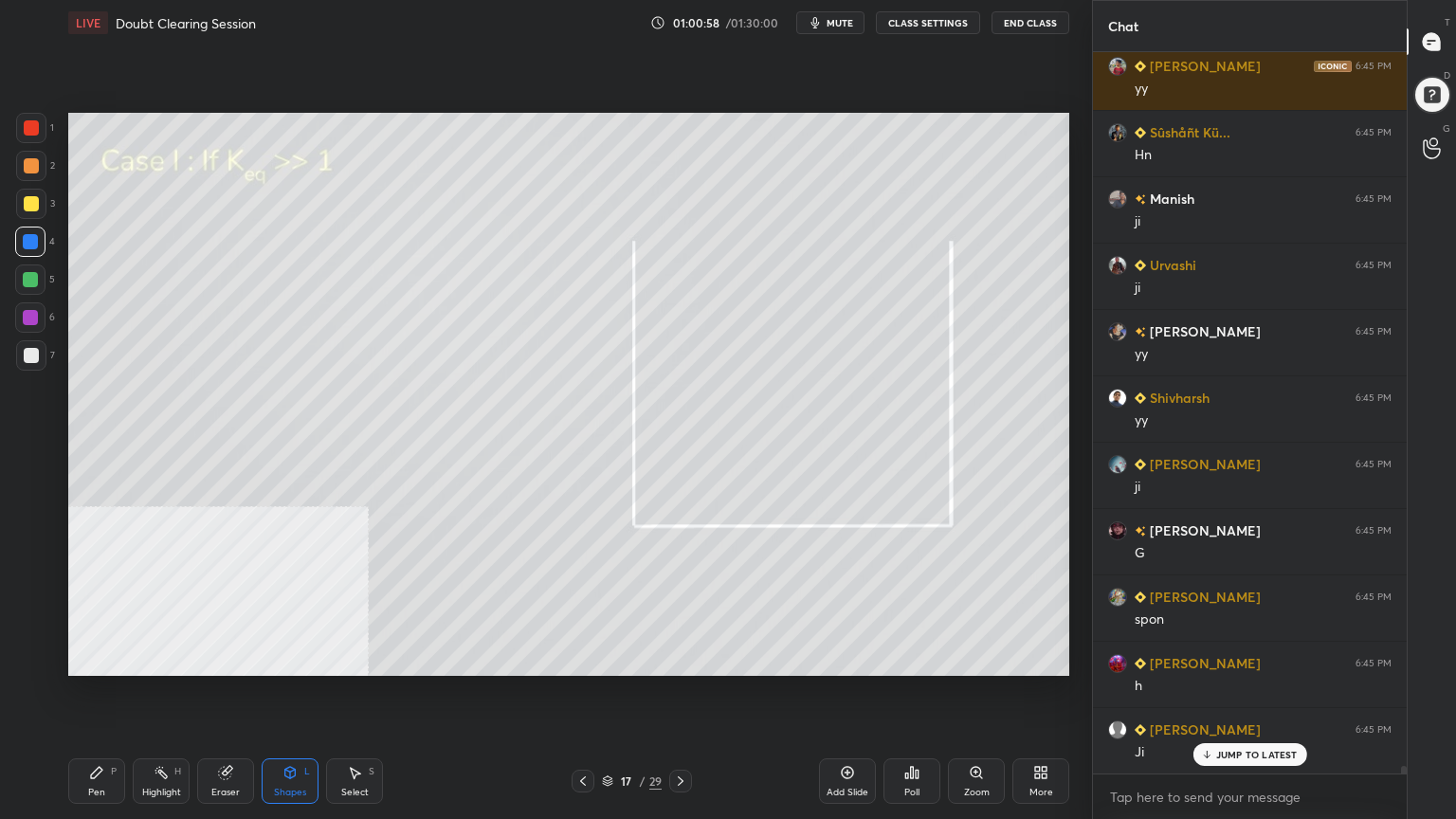 scroll, scrollTop: 68272, scrollLeft: 0, axis: vertical 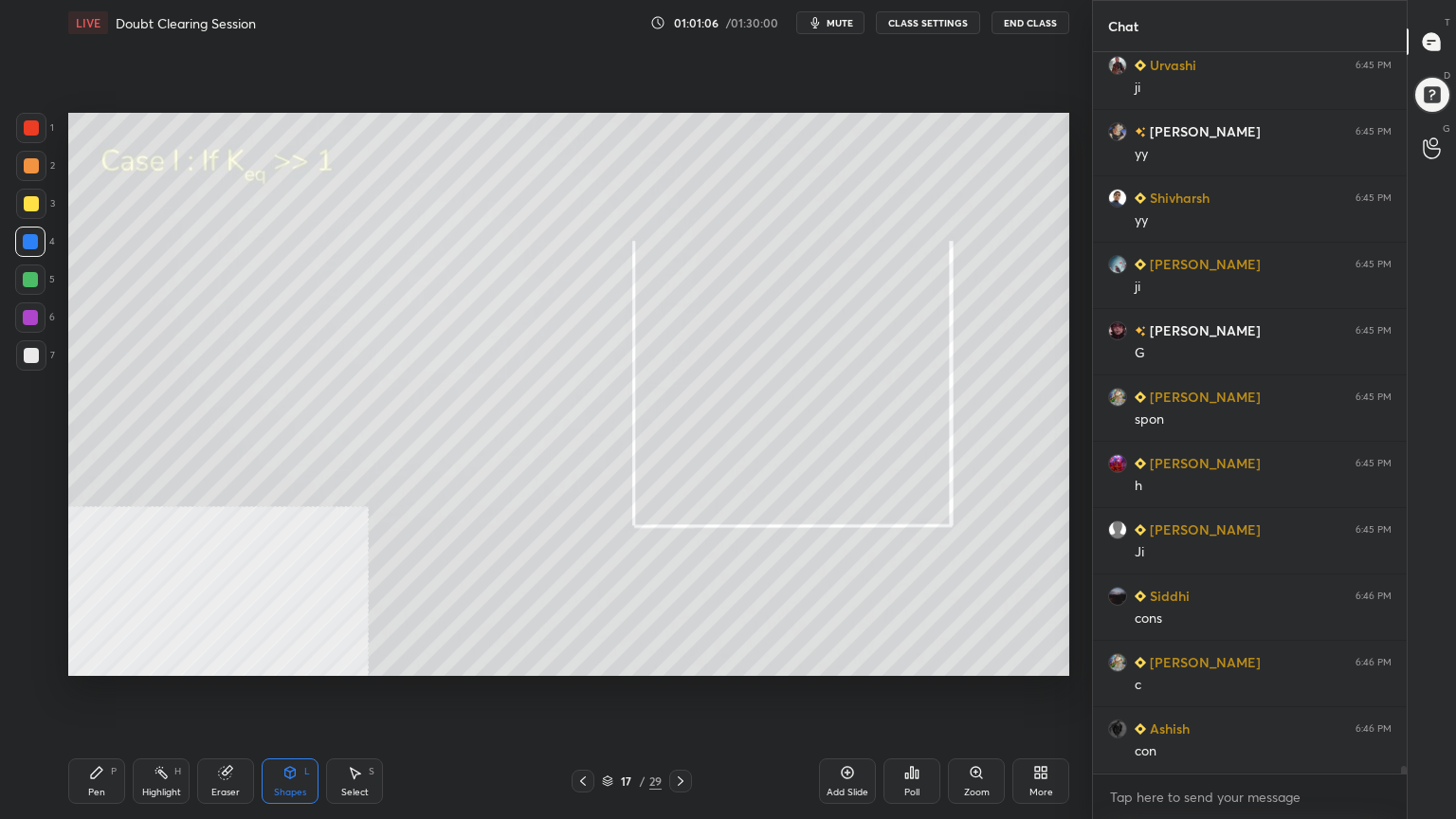 click on "Pen P" at bounding box center (97, 781) 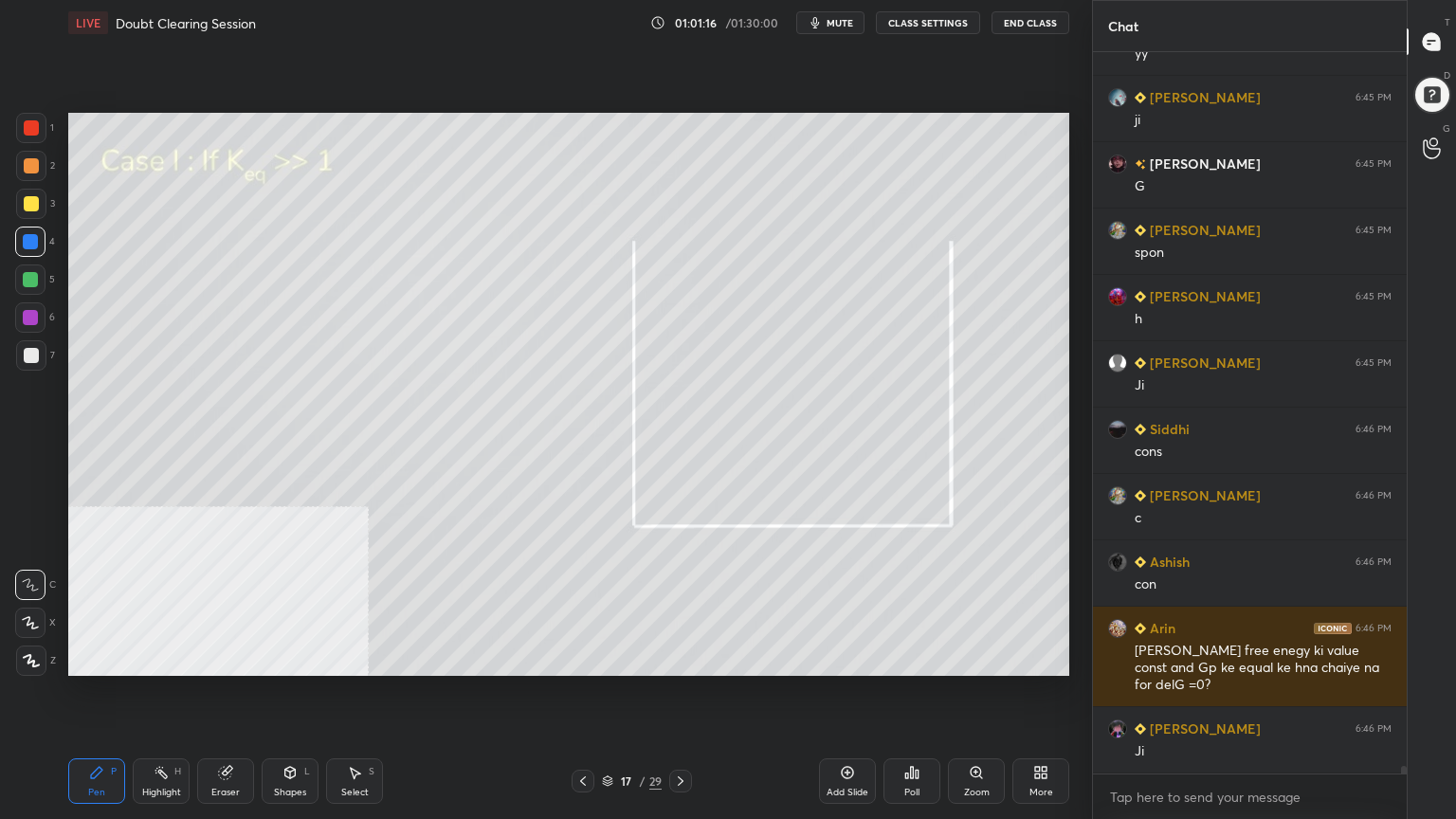 scroll, scrollTop: 68637, scrollLeft: 0, axis: vertical 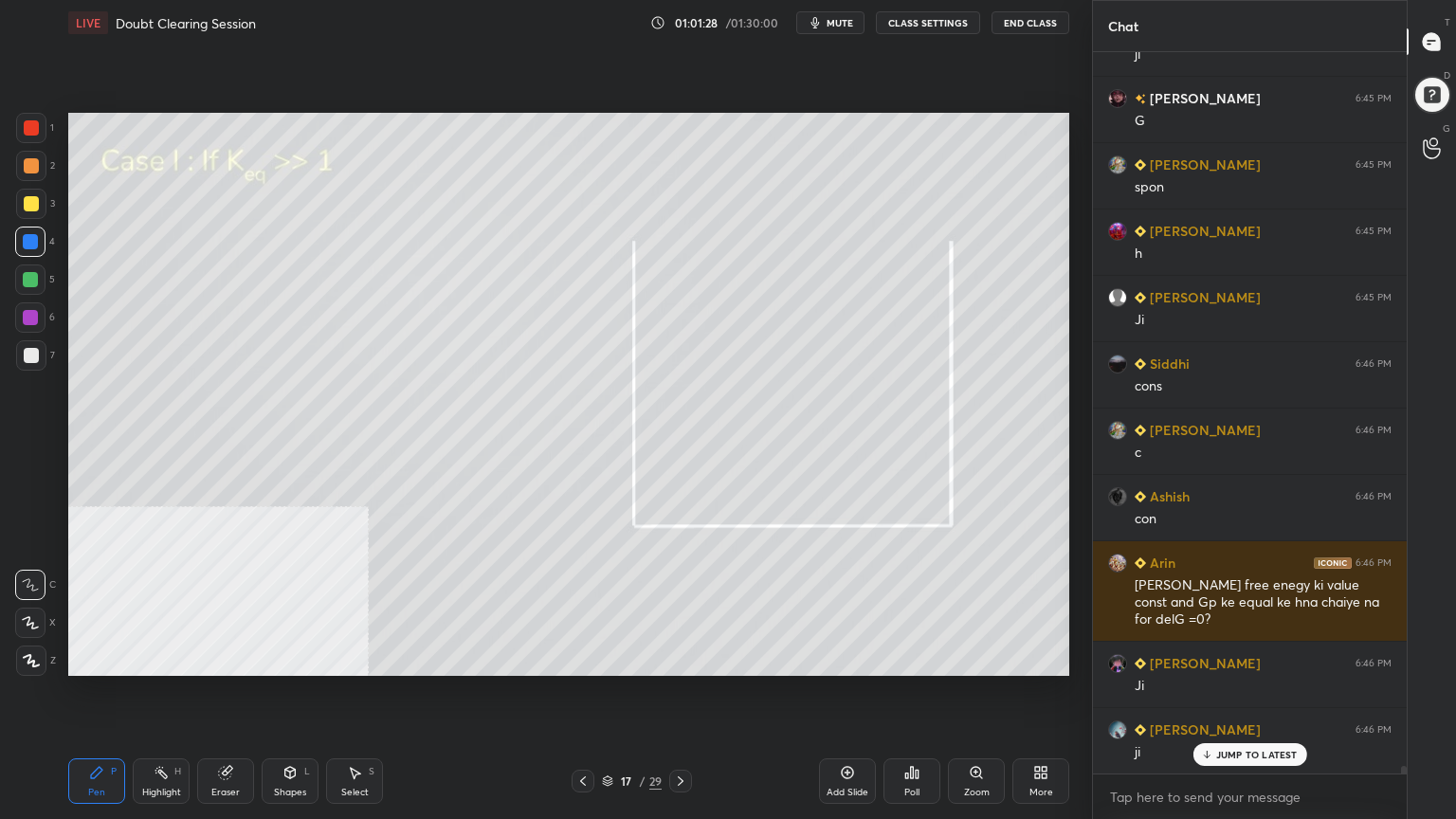 click at bounding box center (31, 355) 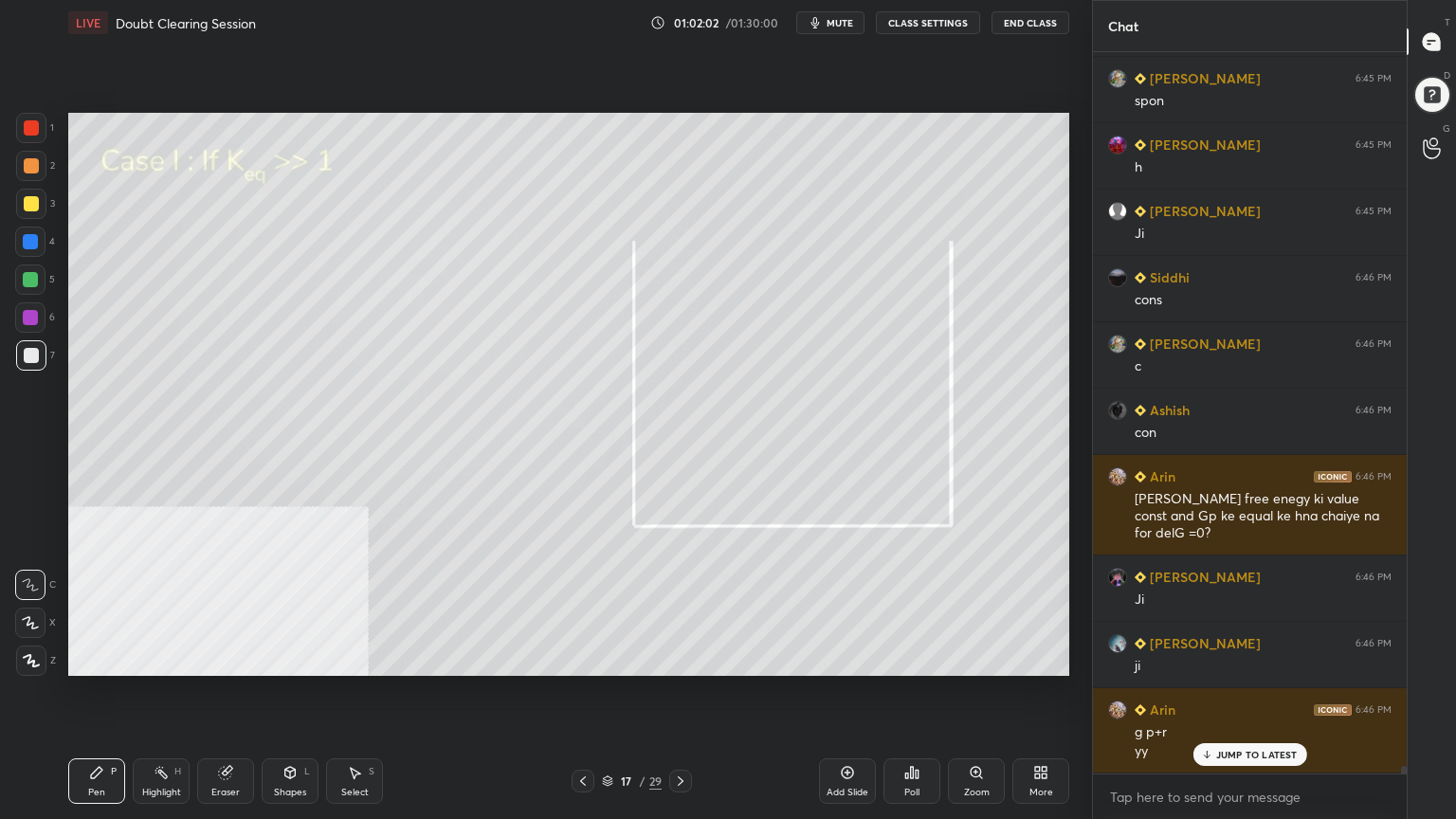 scroll, scrollTop: 68788, scrollLeft: 0, axis: vertical 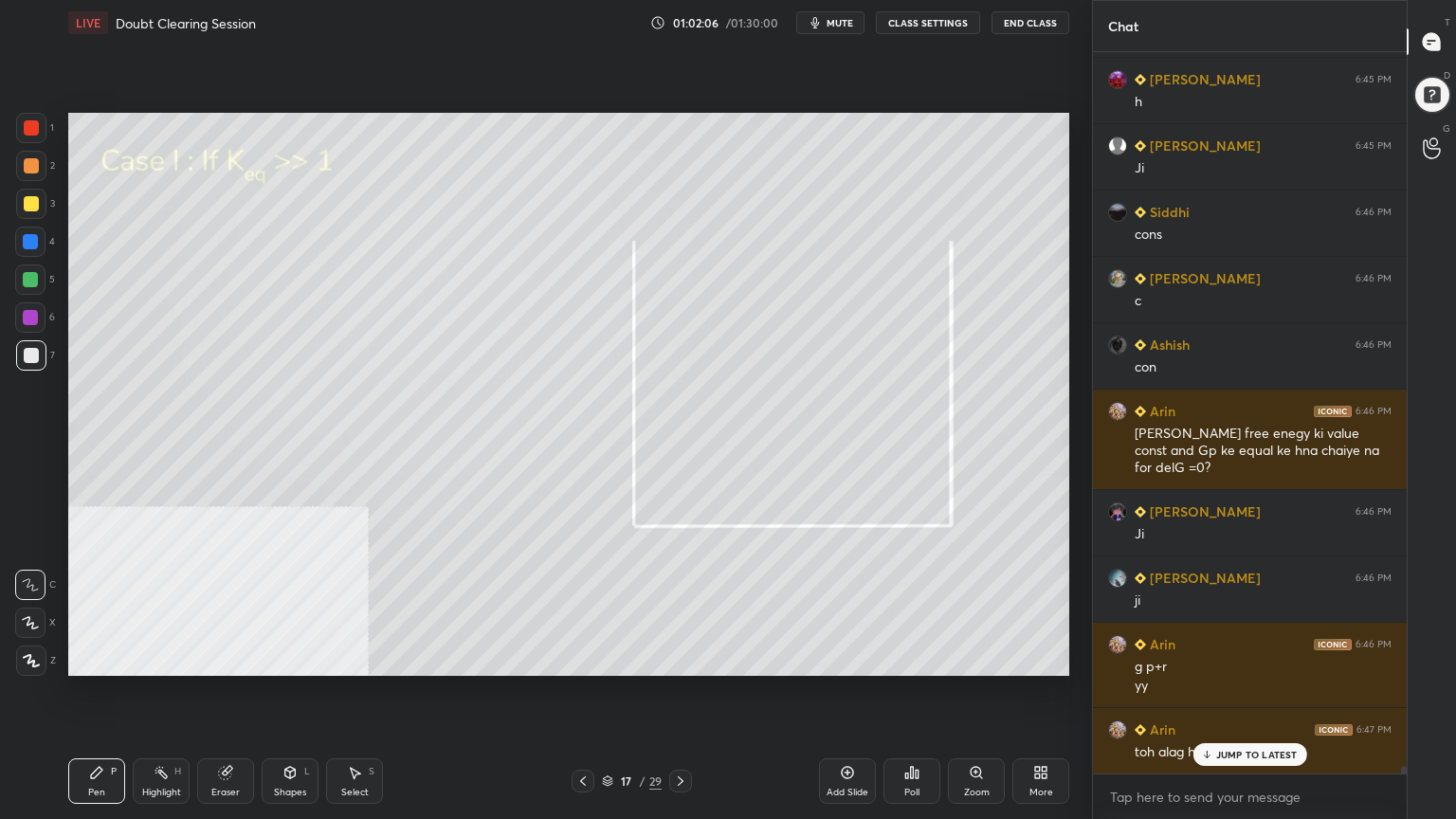 click on "JUMP TO LATEST" at bounding box center [1257, 755] 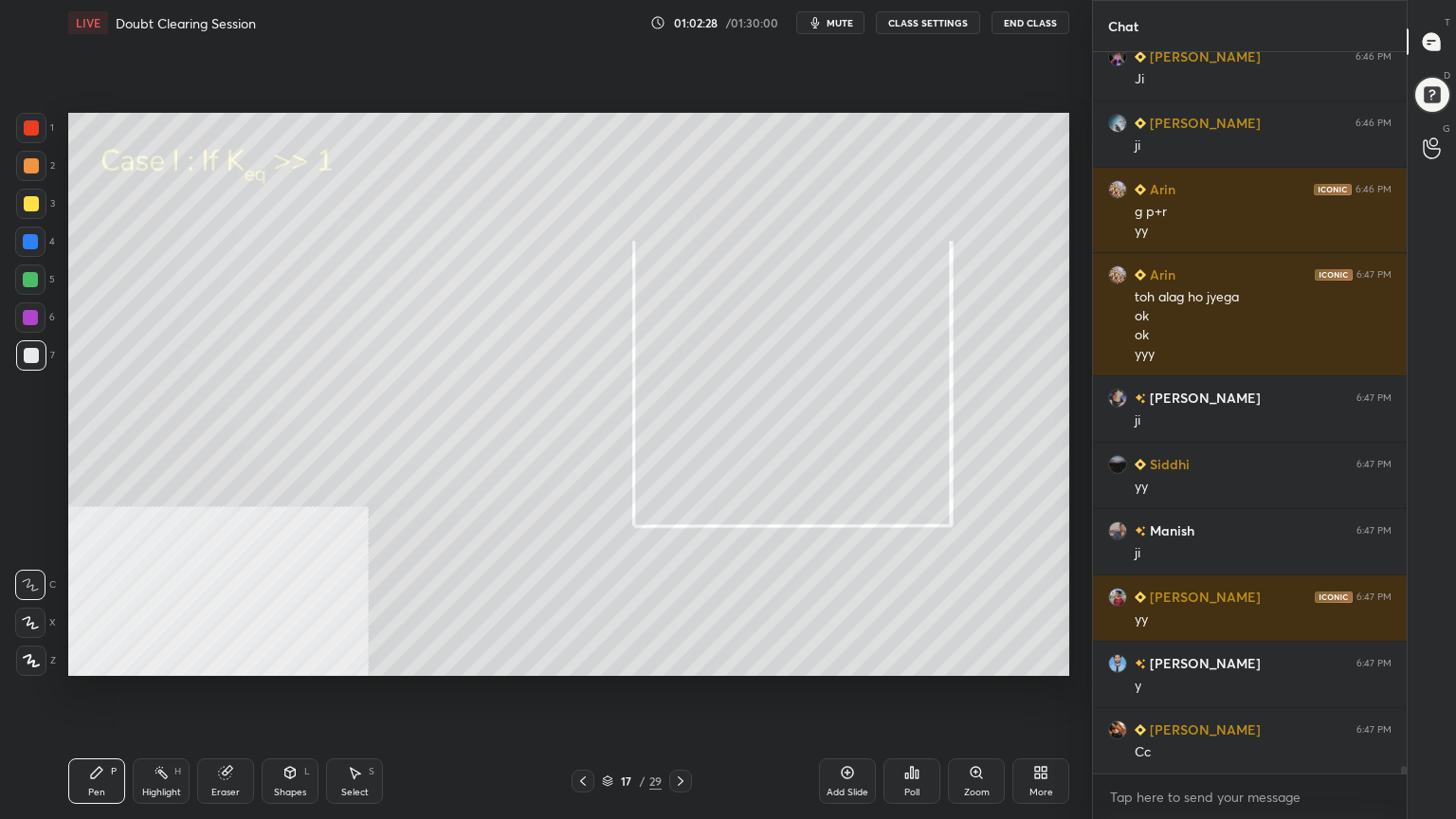 scroll, scrollTop: 69311, scrollLeft: 0, axis: vertical 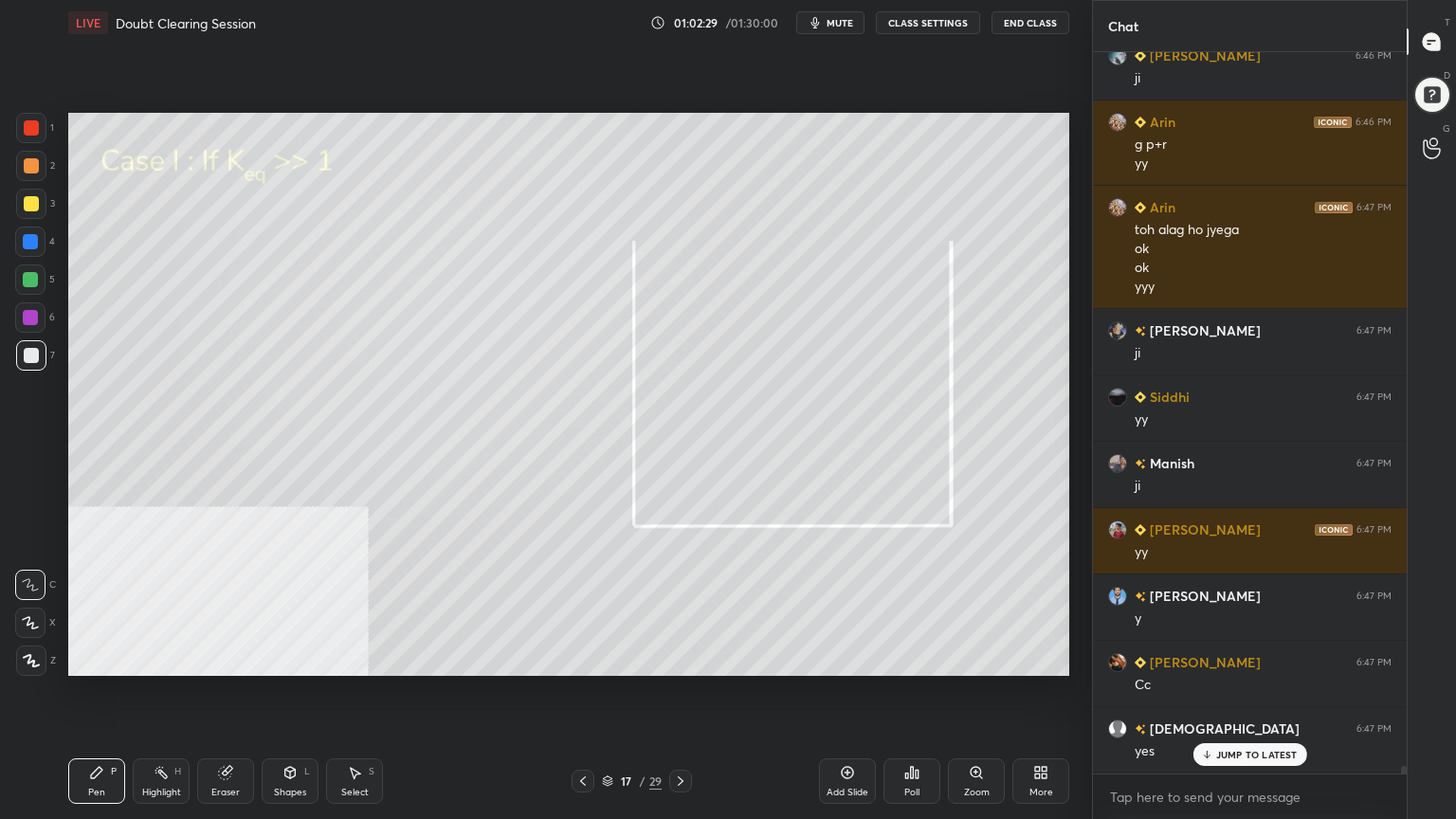click at bounding box center (30, 280) 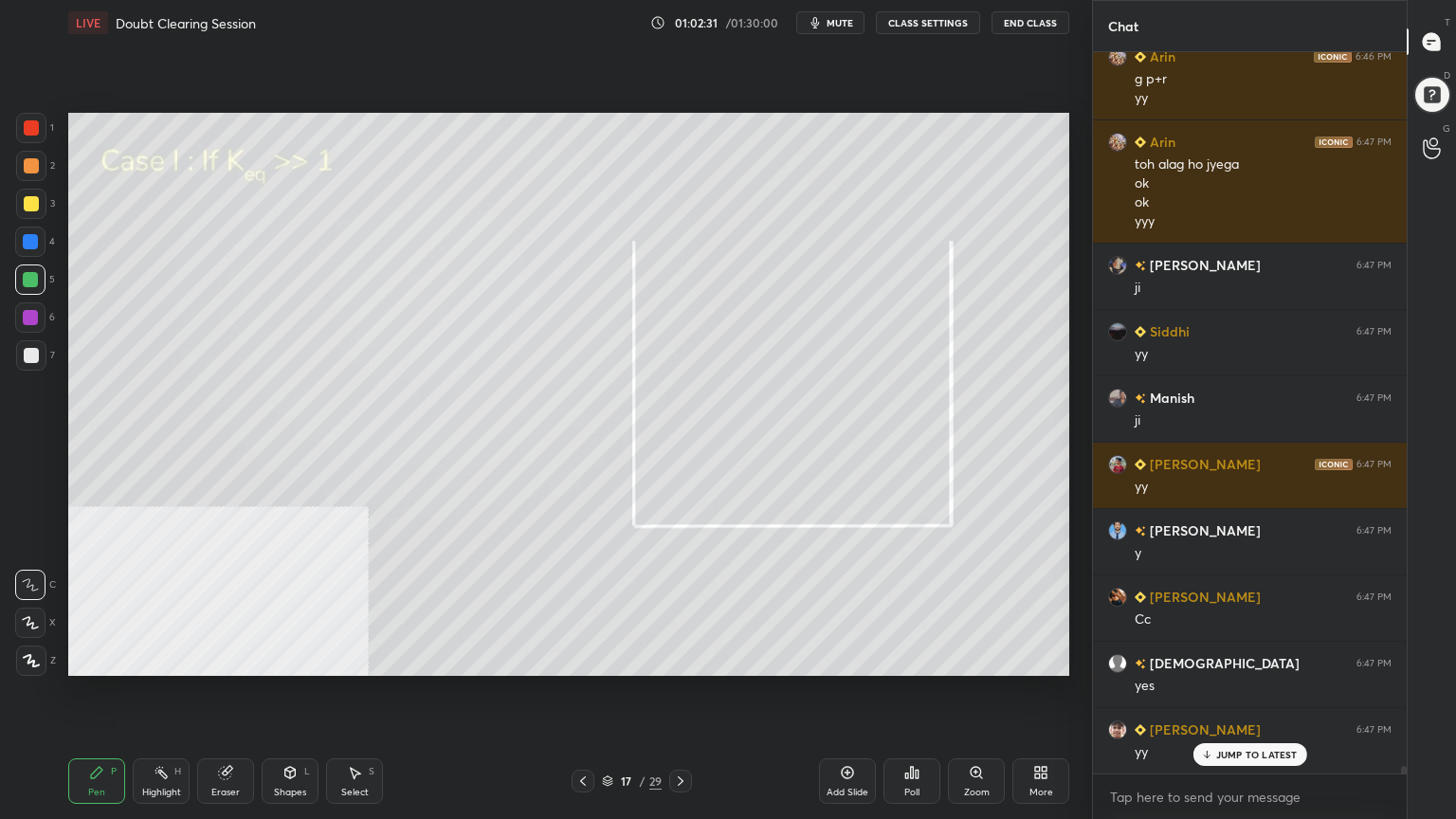 click 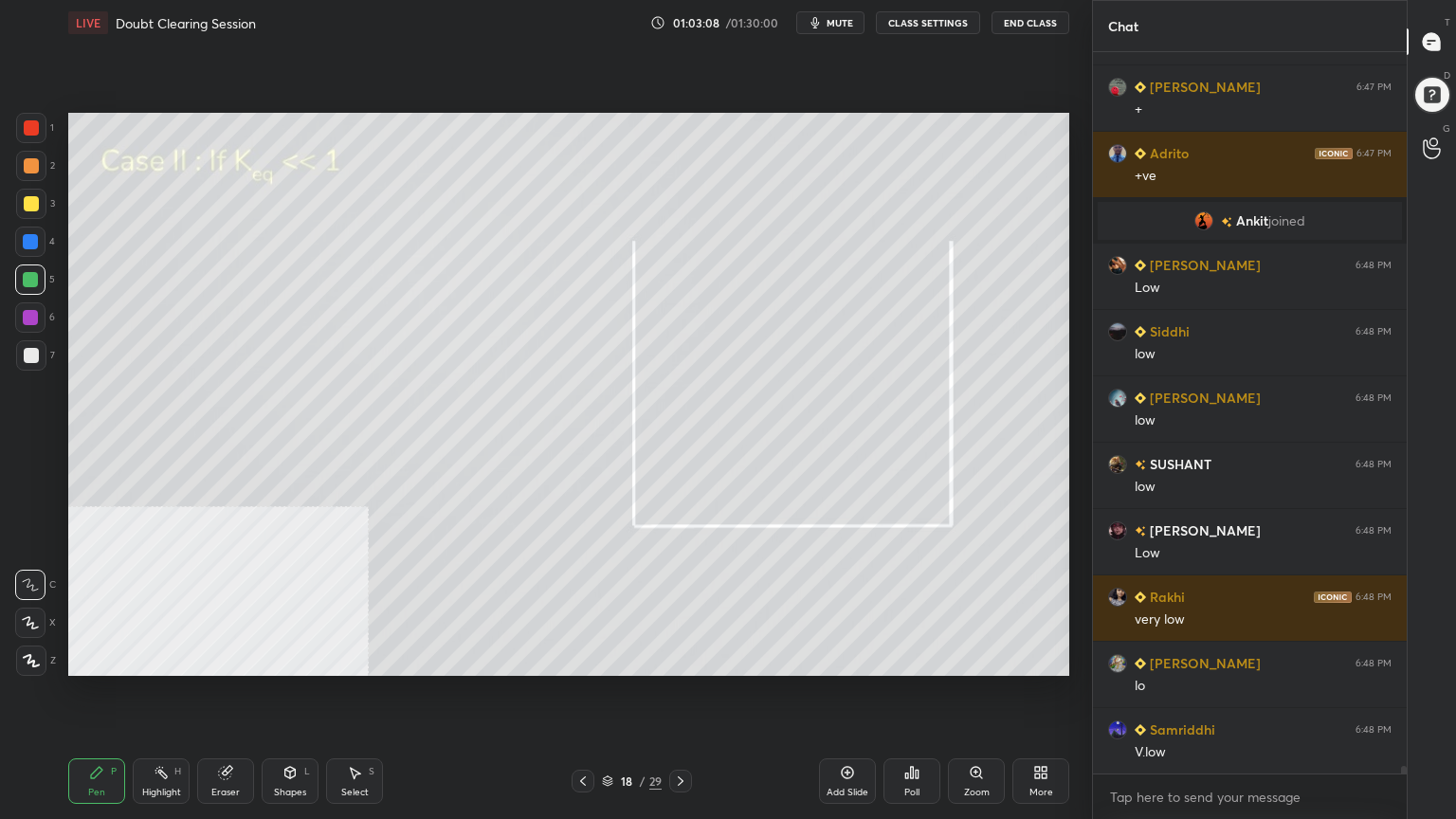 scroll, scrollTop: 65922, scrollLeft: 0, axis: vertical 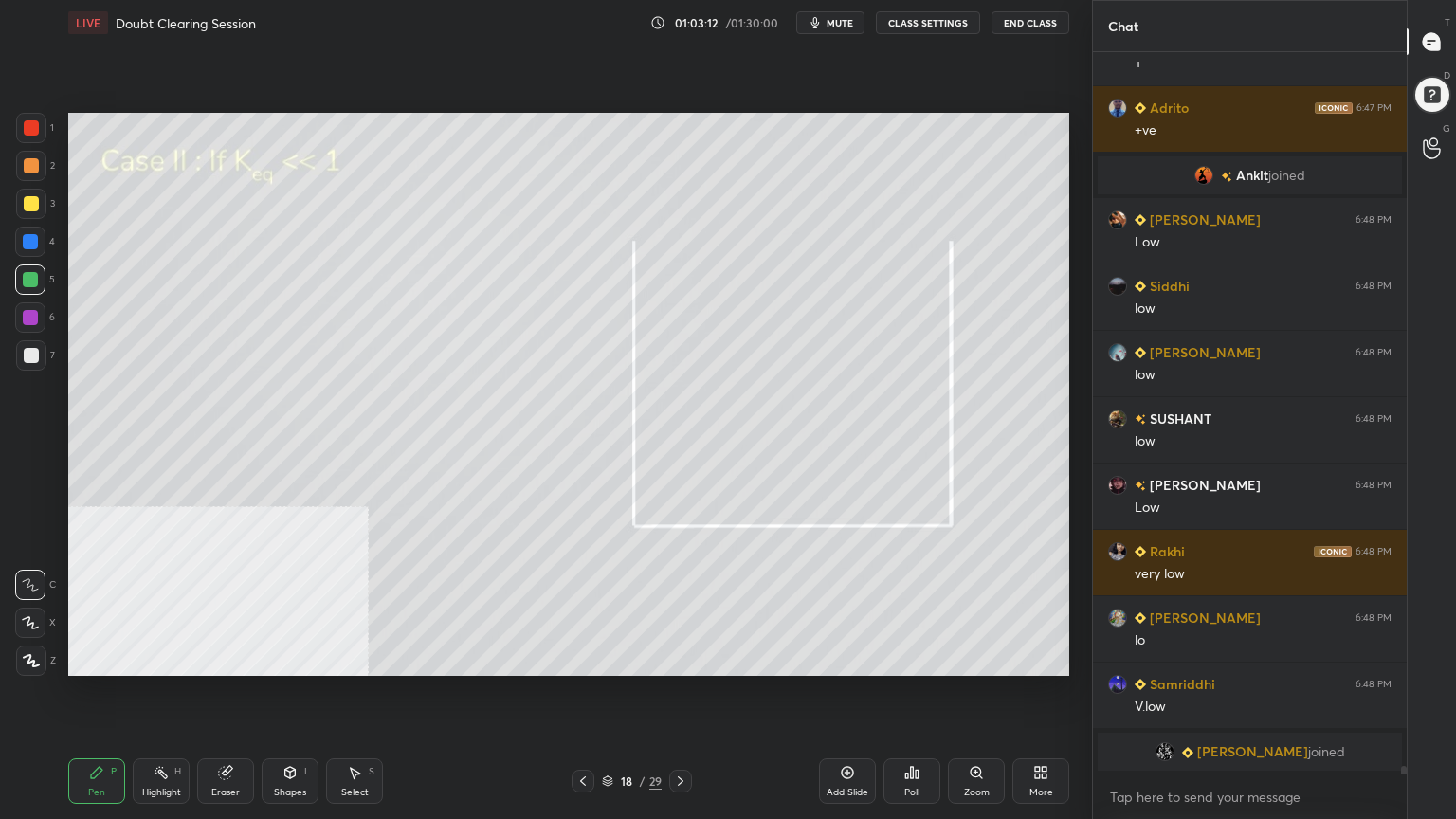 click at bounding box center [31, 355] 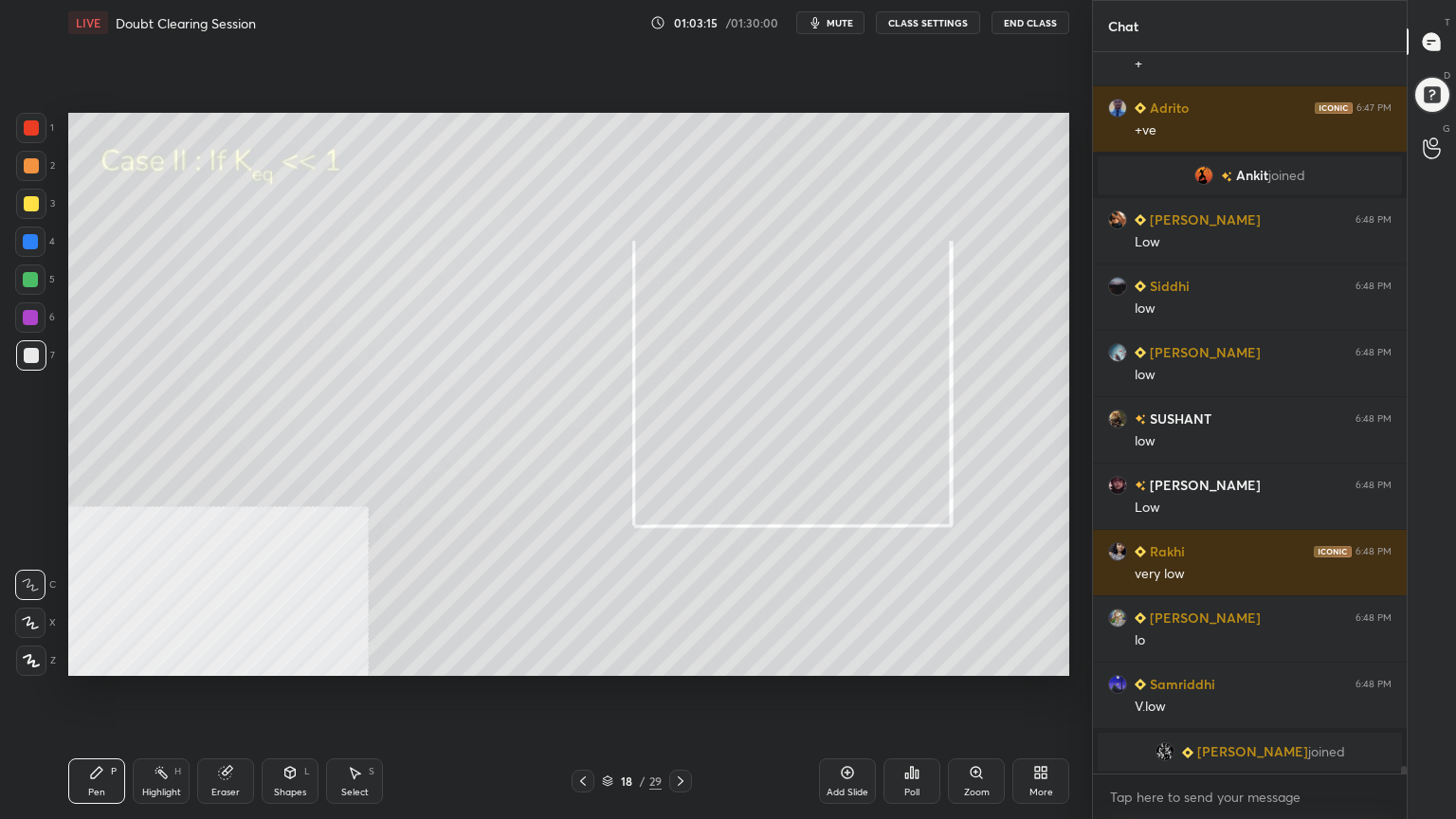 drag, startPoint x: 582, startPoint y: 780, endPoint x: 512, endPoint y: 734, distance: 83.761566 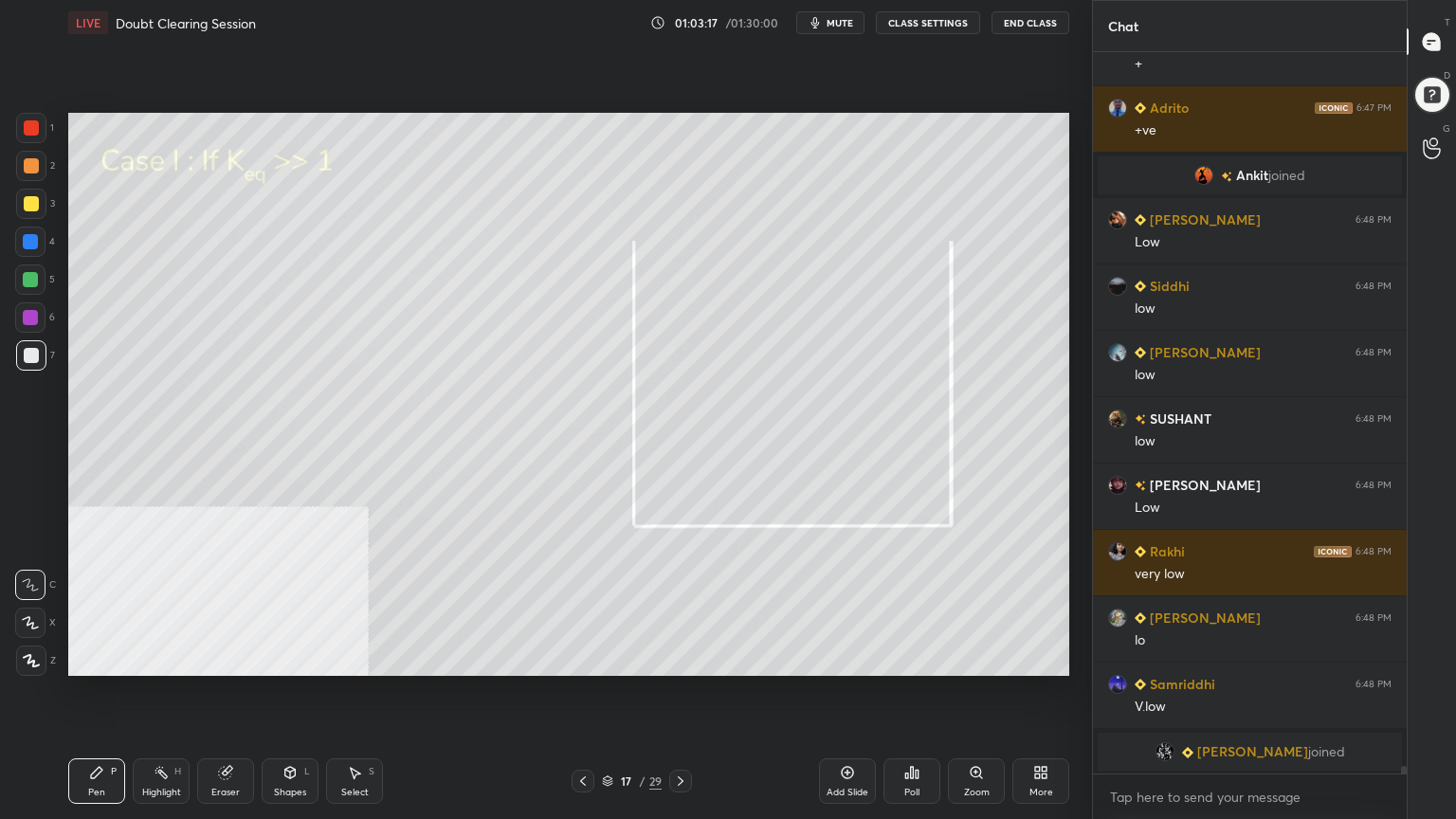 drag, startPoint x: 681, startPoint y: 777, endPoint x: 614, endPoint y: 712, distance: 93.34881 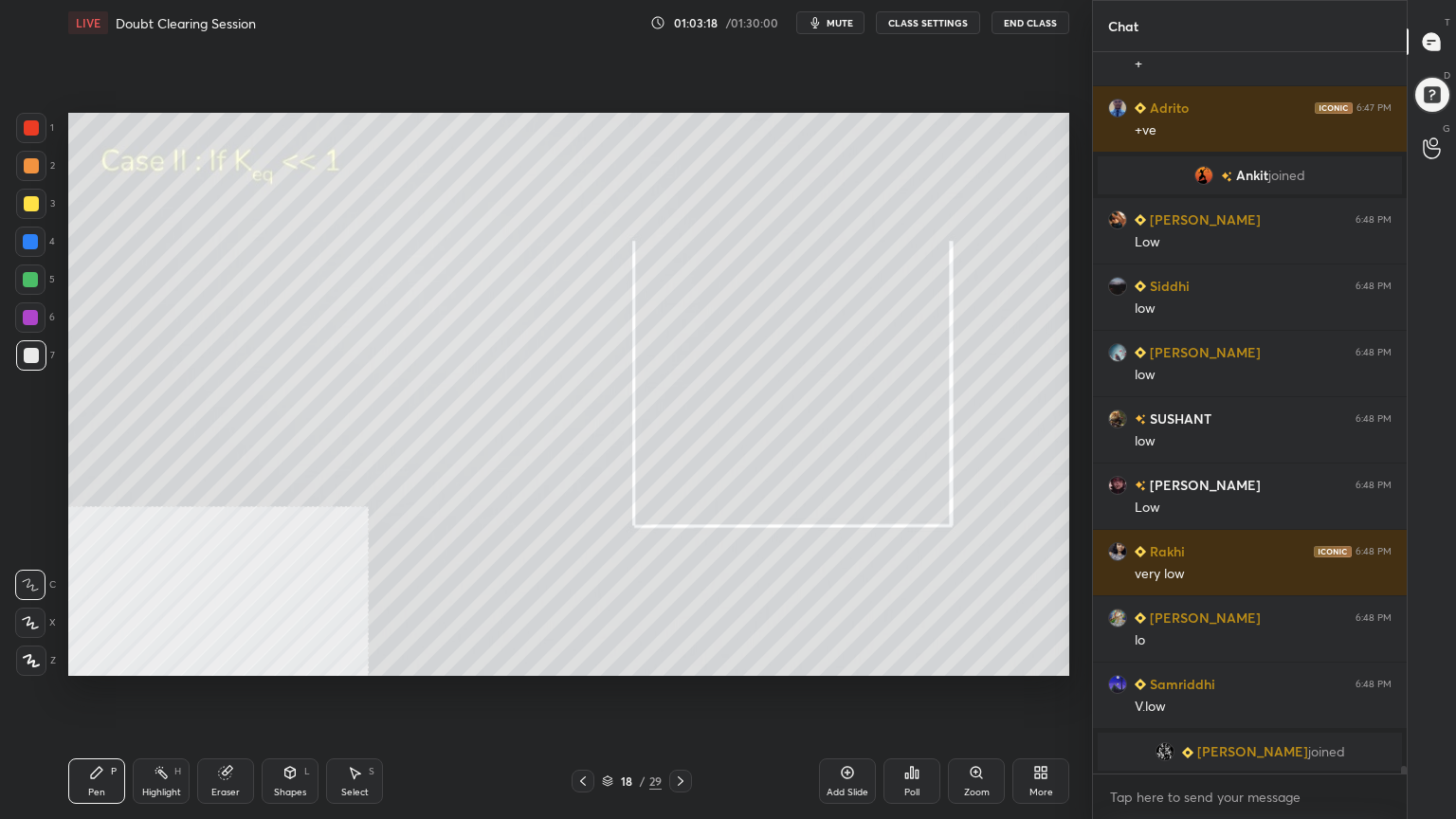 click at bounding box center [31, 166] 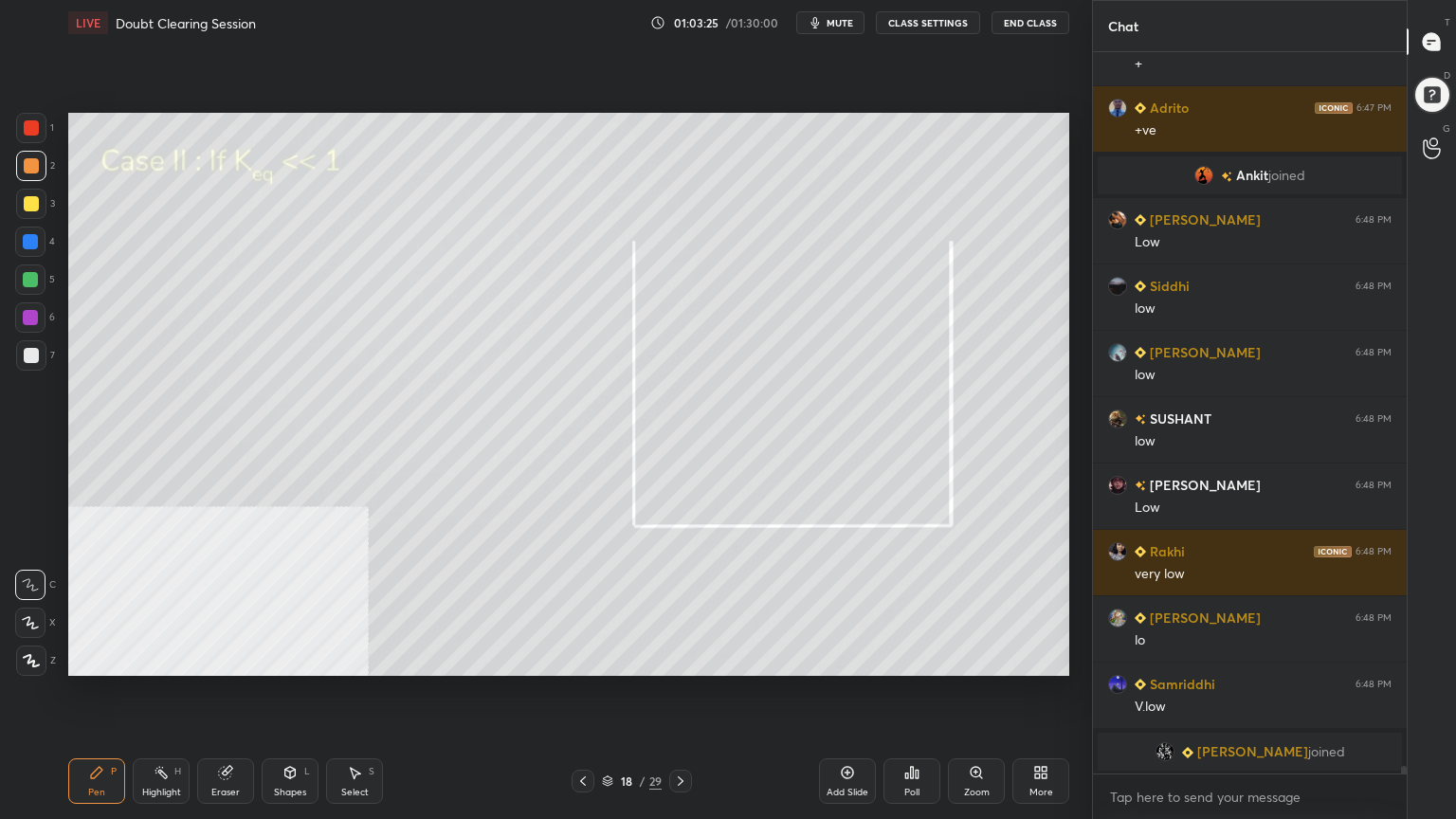 drag, startPoint x: 22, startPoint y: 351, endPoint x: 46, endPoint y: 351, distance: 24 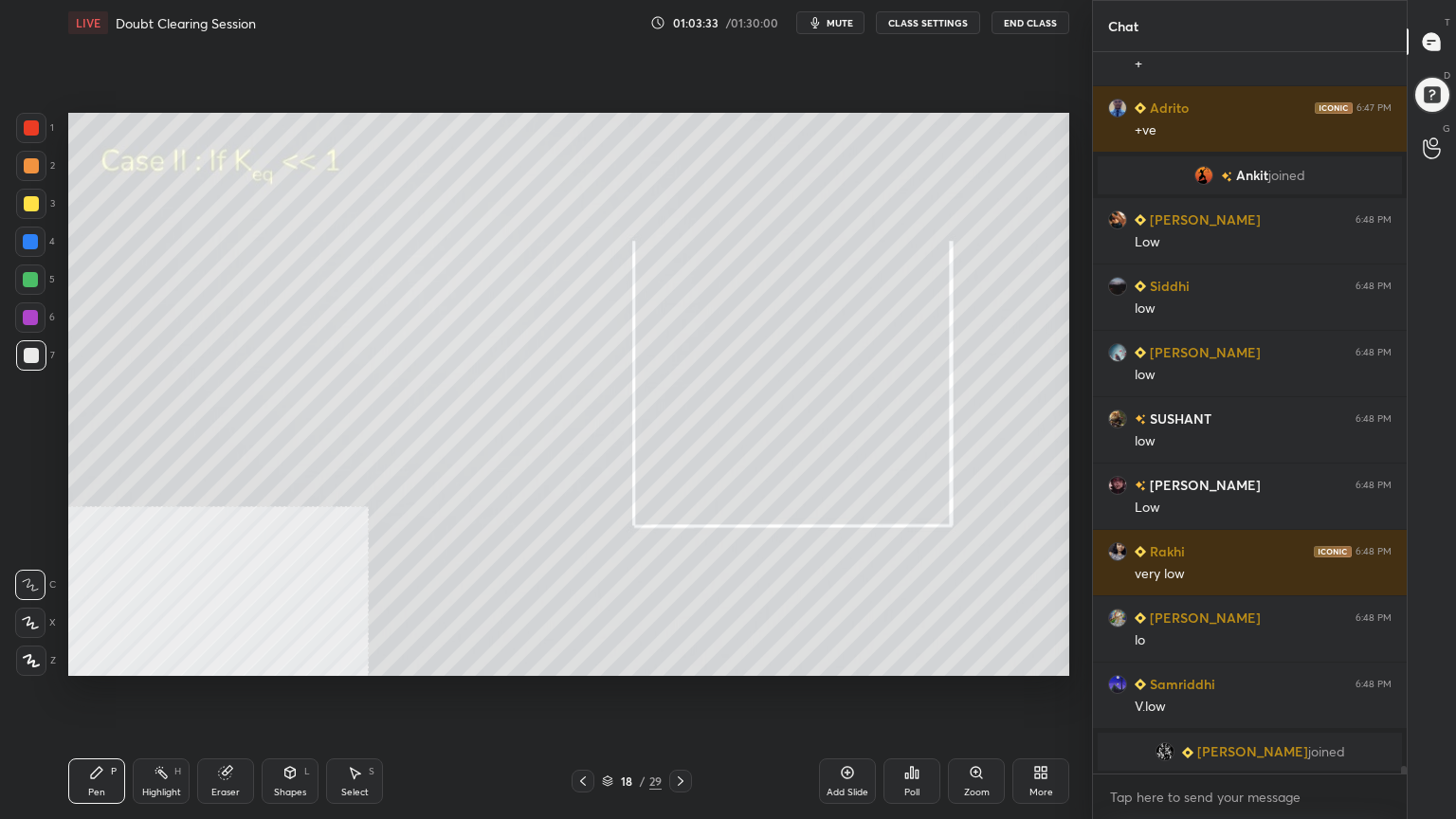 click at bounding box center [31, 204] 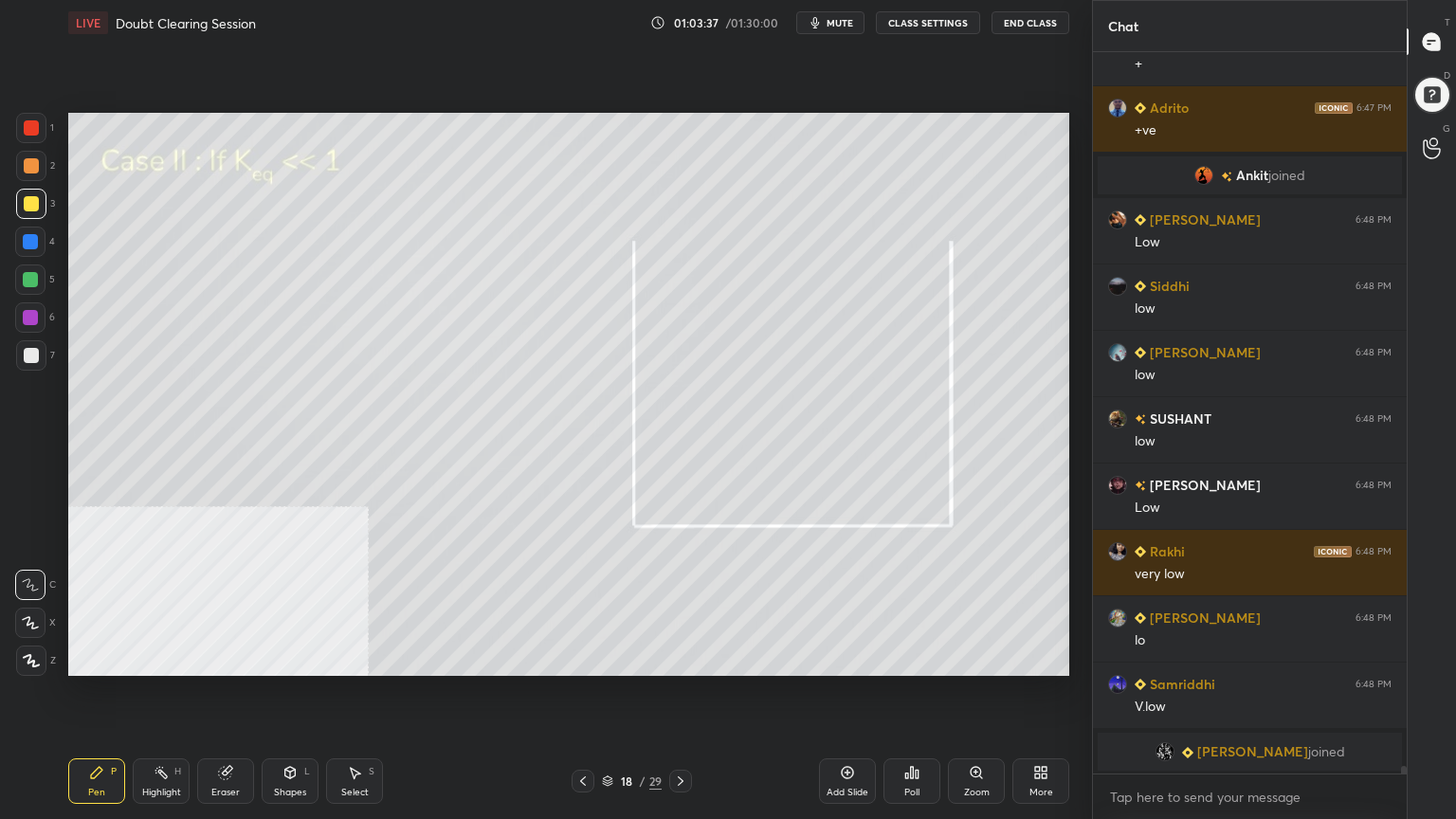 scroll, scrollTop: 65743, scrollLeft: 0, axis: vertical 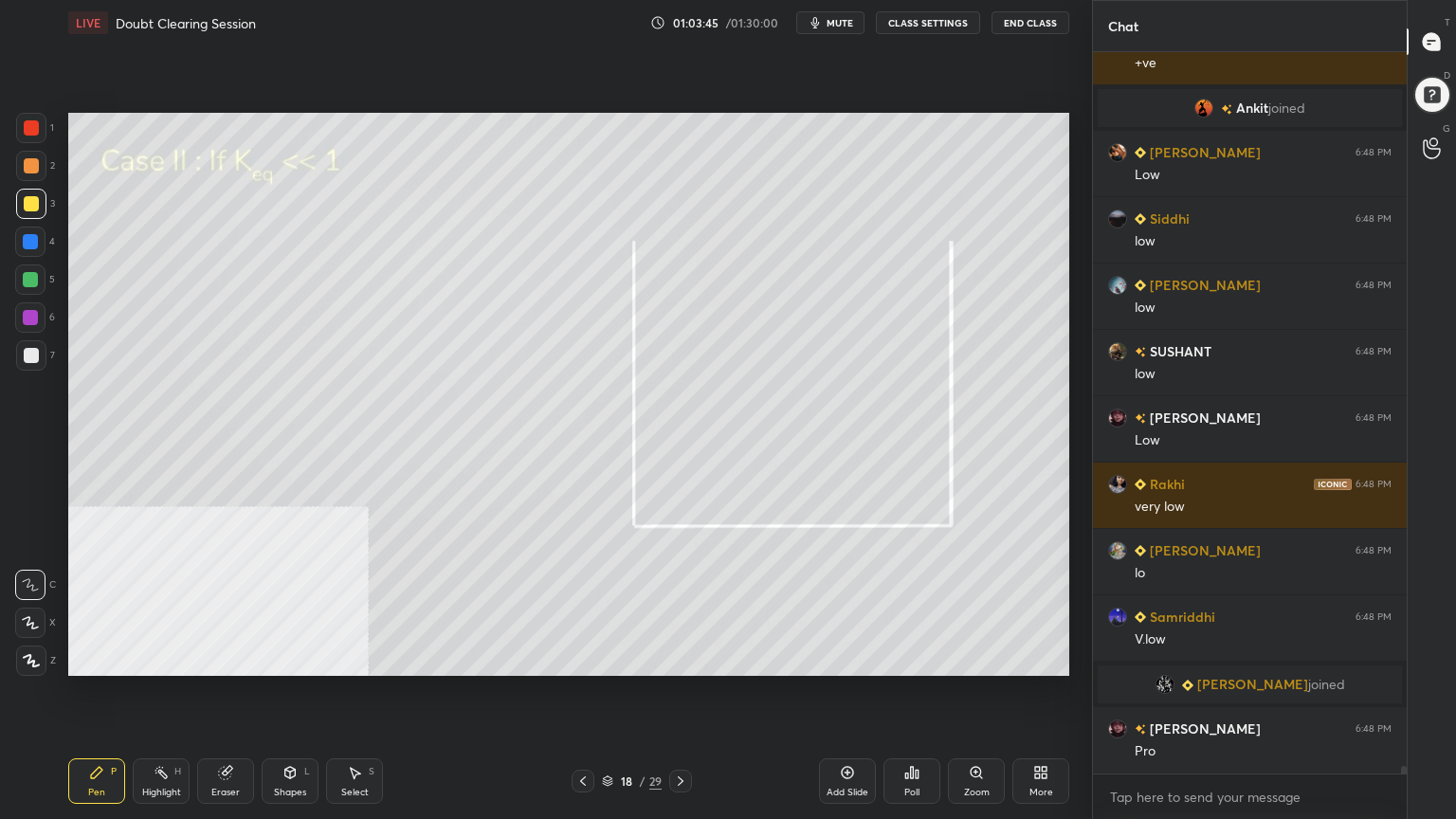 click at bounding box center (31, 166) 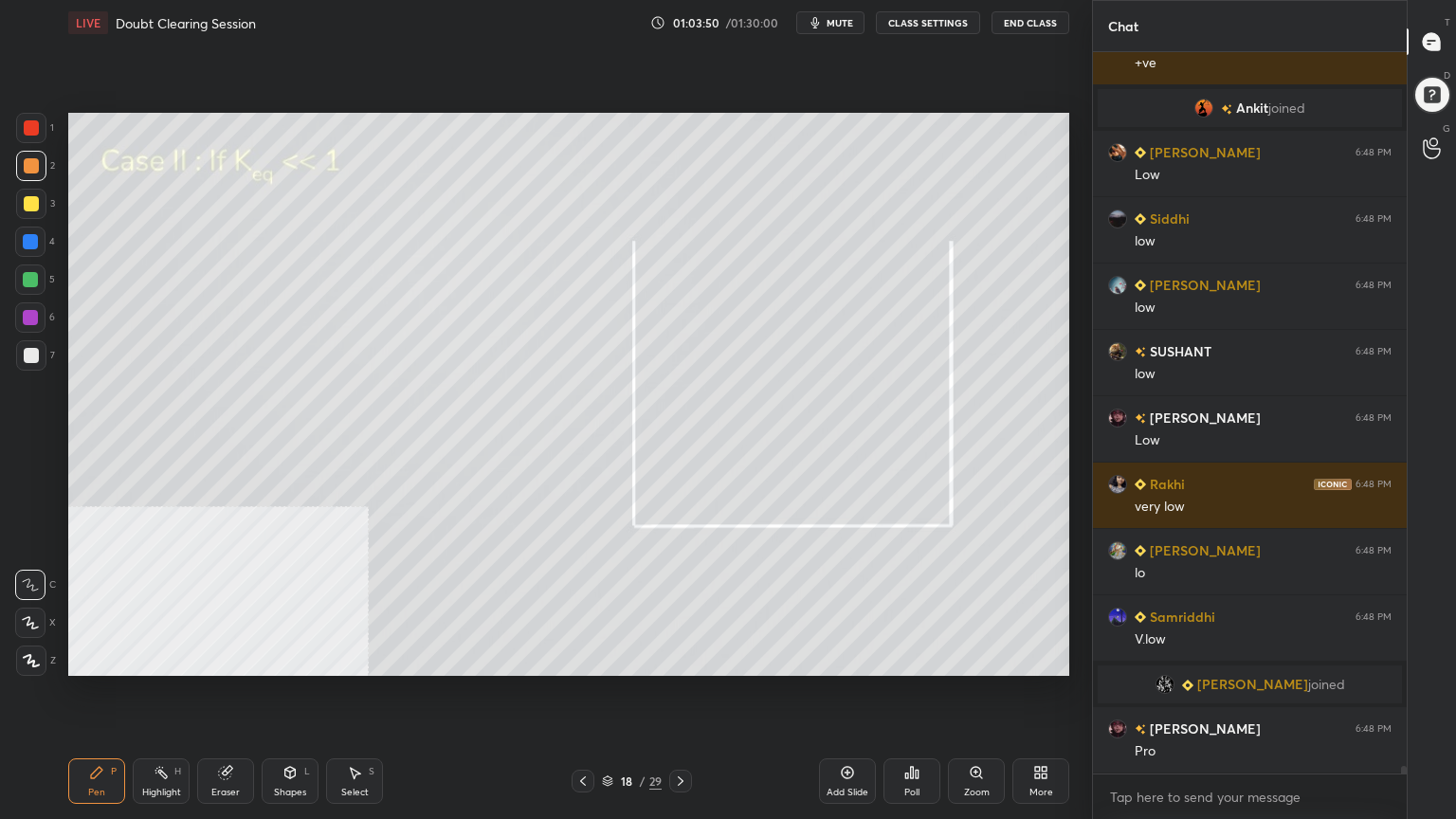 click on "Shapes L" at bounding box center (290, 781) 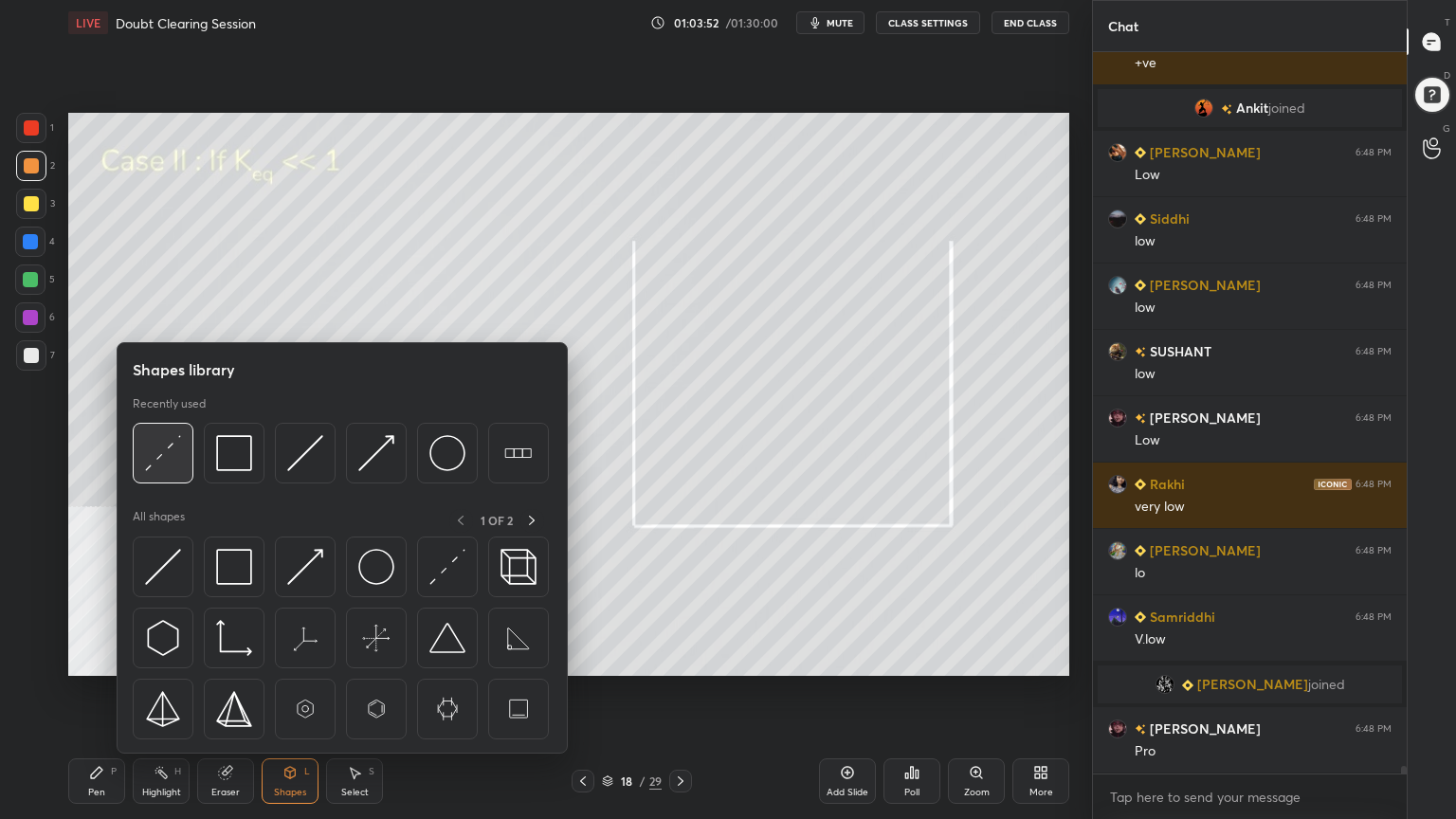 click at bounding box center (163, 453) 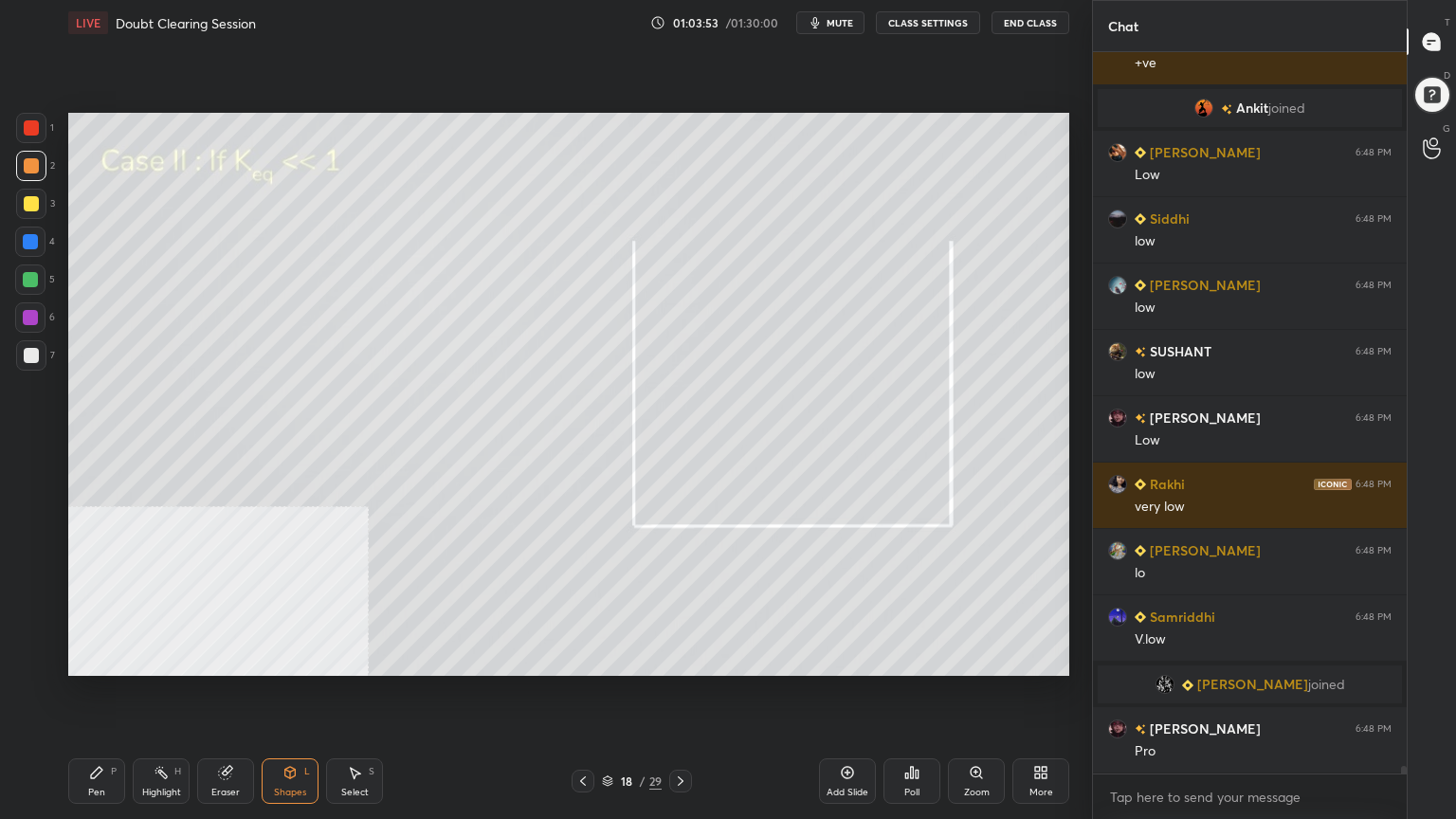 scroll, scrollTop: 65808, scrollLeft: 0, axis: vertical 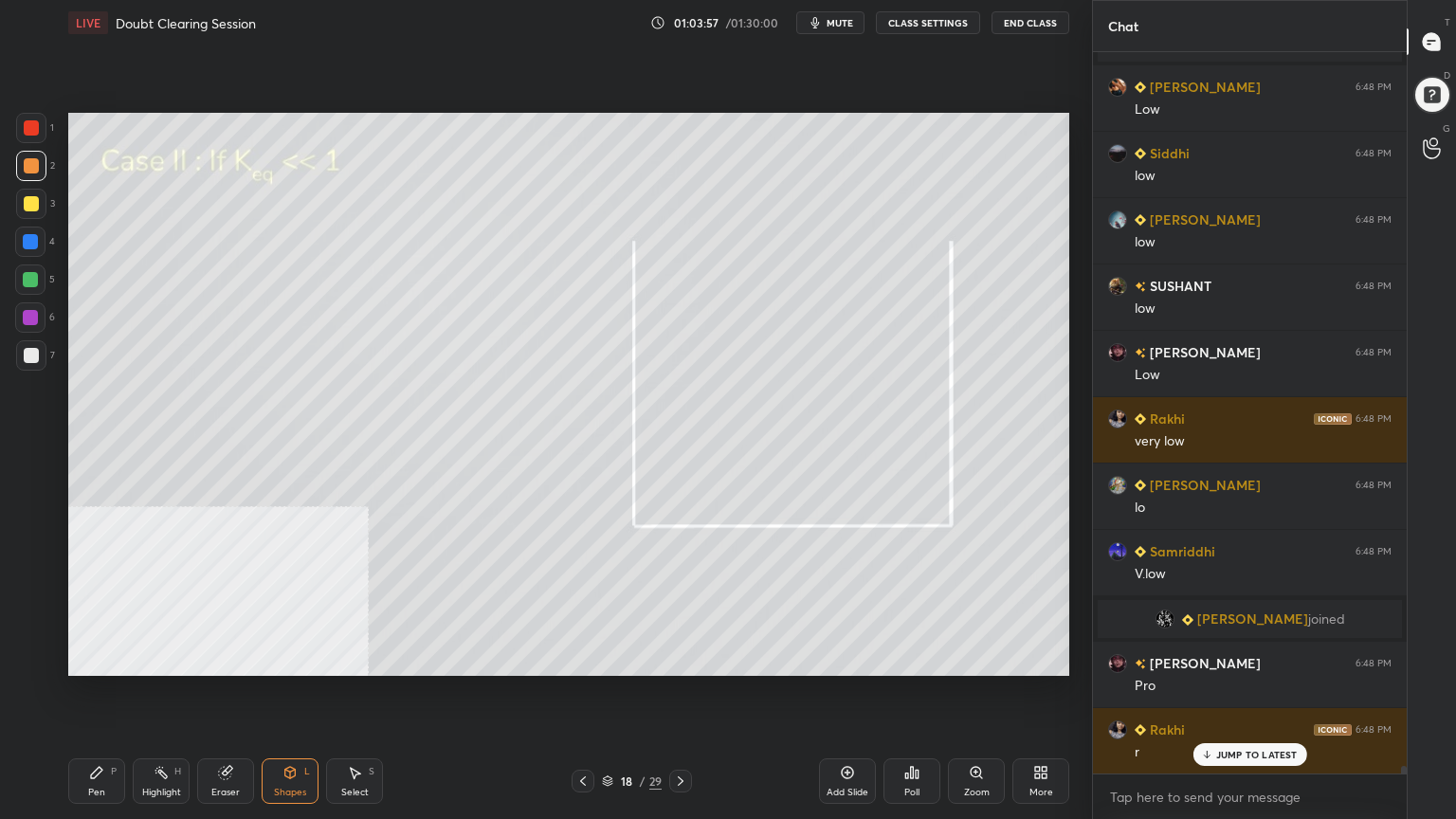 click at bounding box center (30, 242) 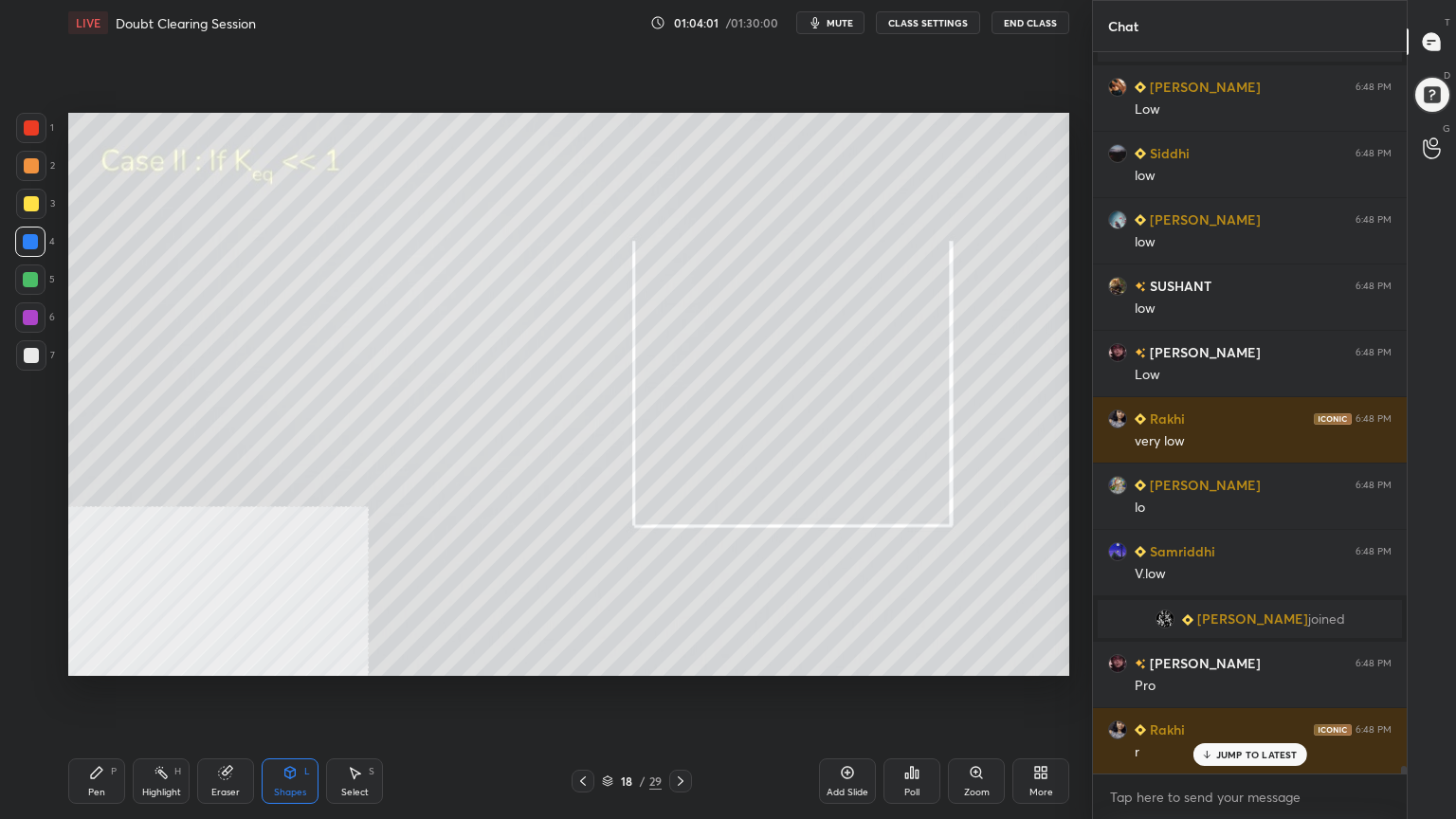 click on "Pen P" at bounding box center (97, 781) 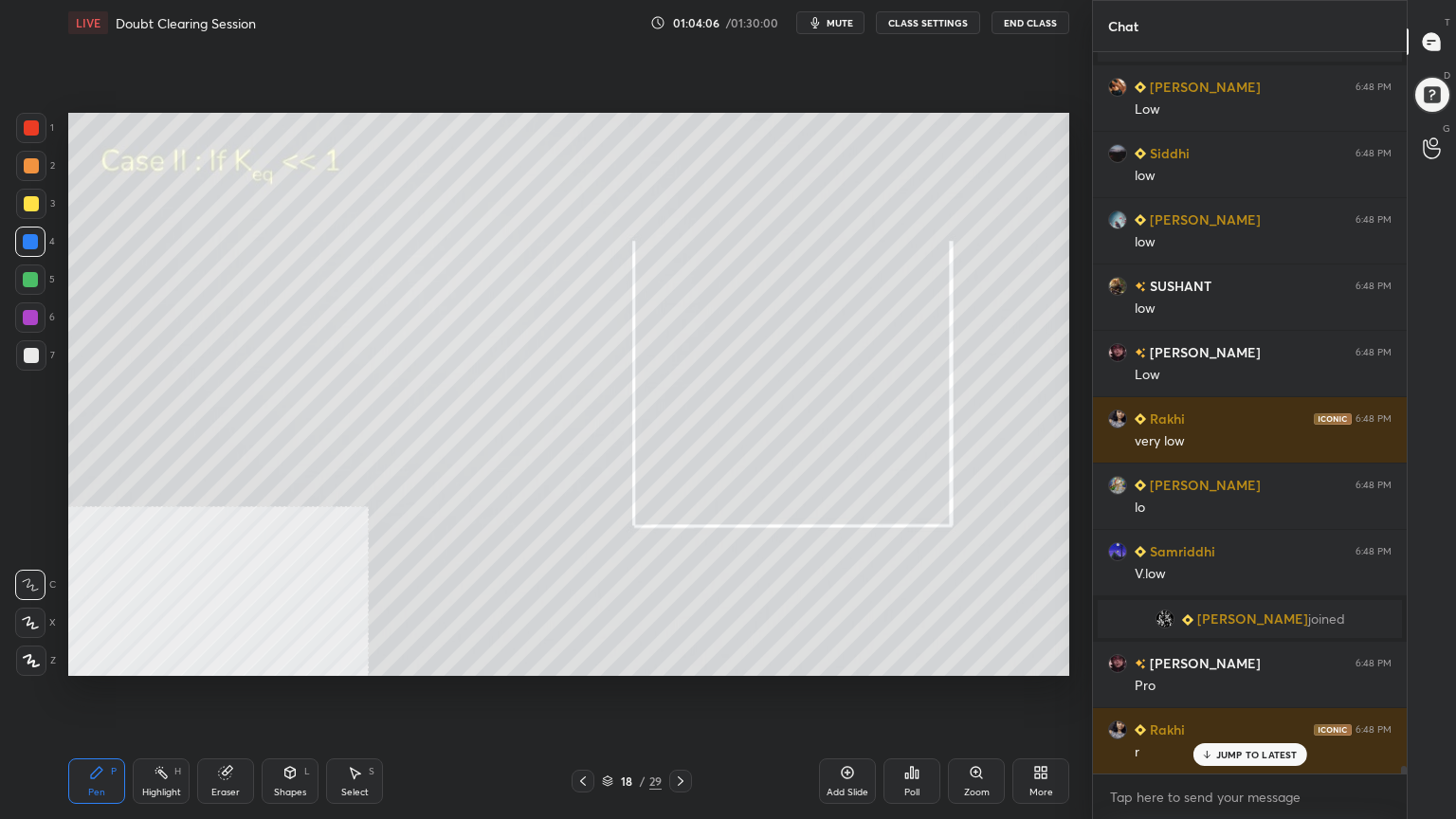 drag, startPoint x: 21, startPoint y: 170, endPoint x: 57, endPoint y: 173, distance: 36.124784 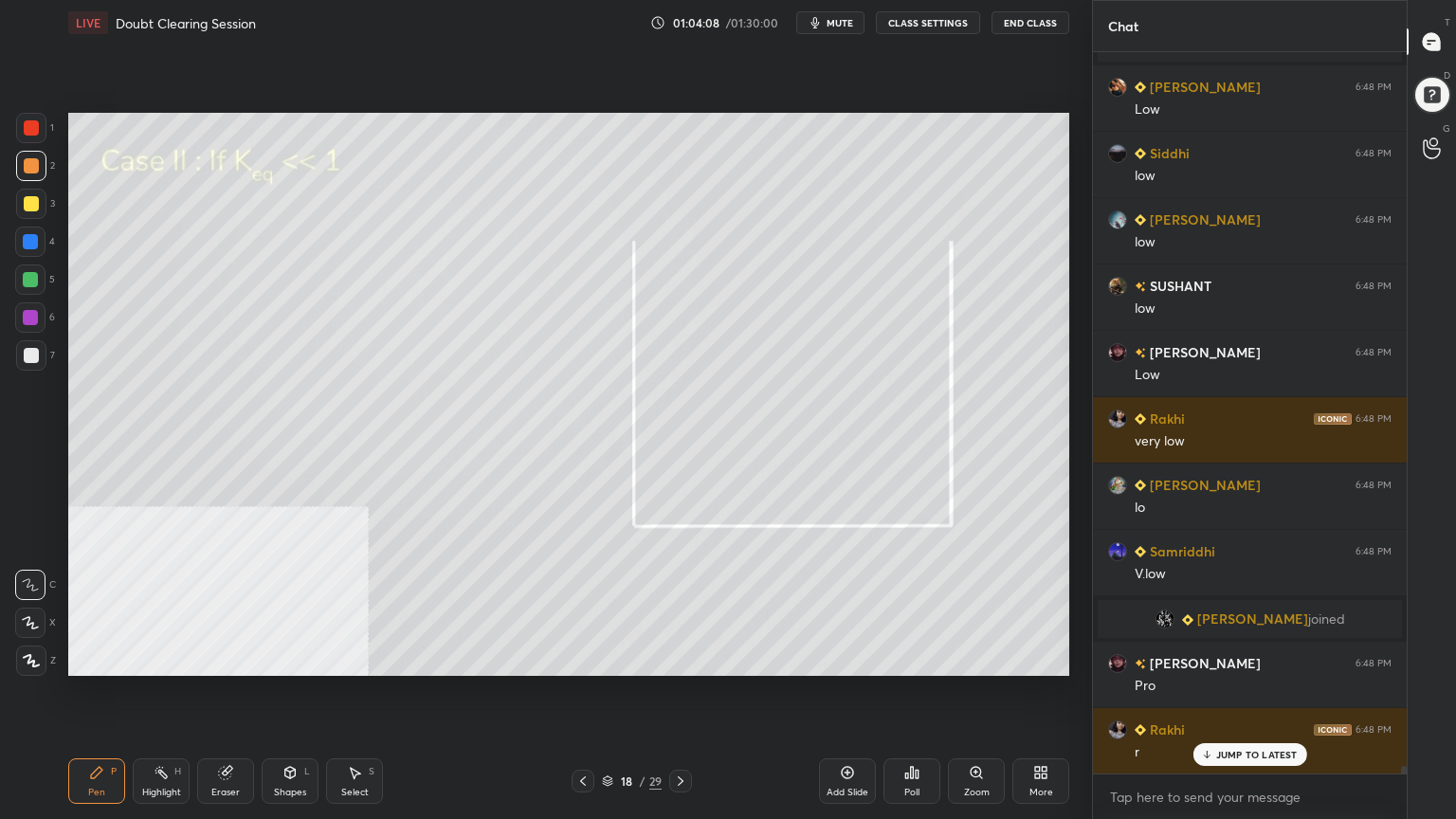 click at bounding box center (30, 280) 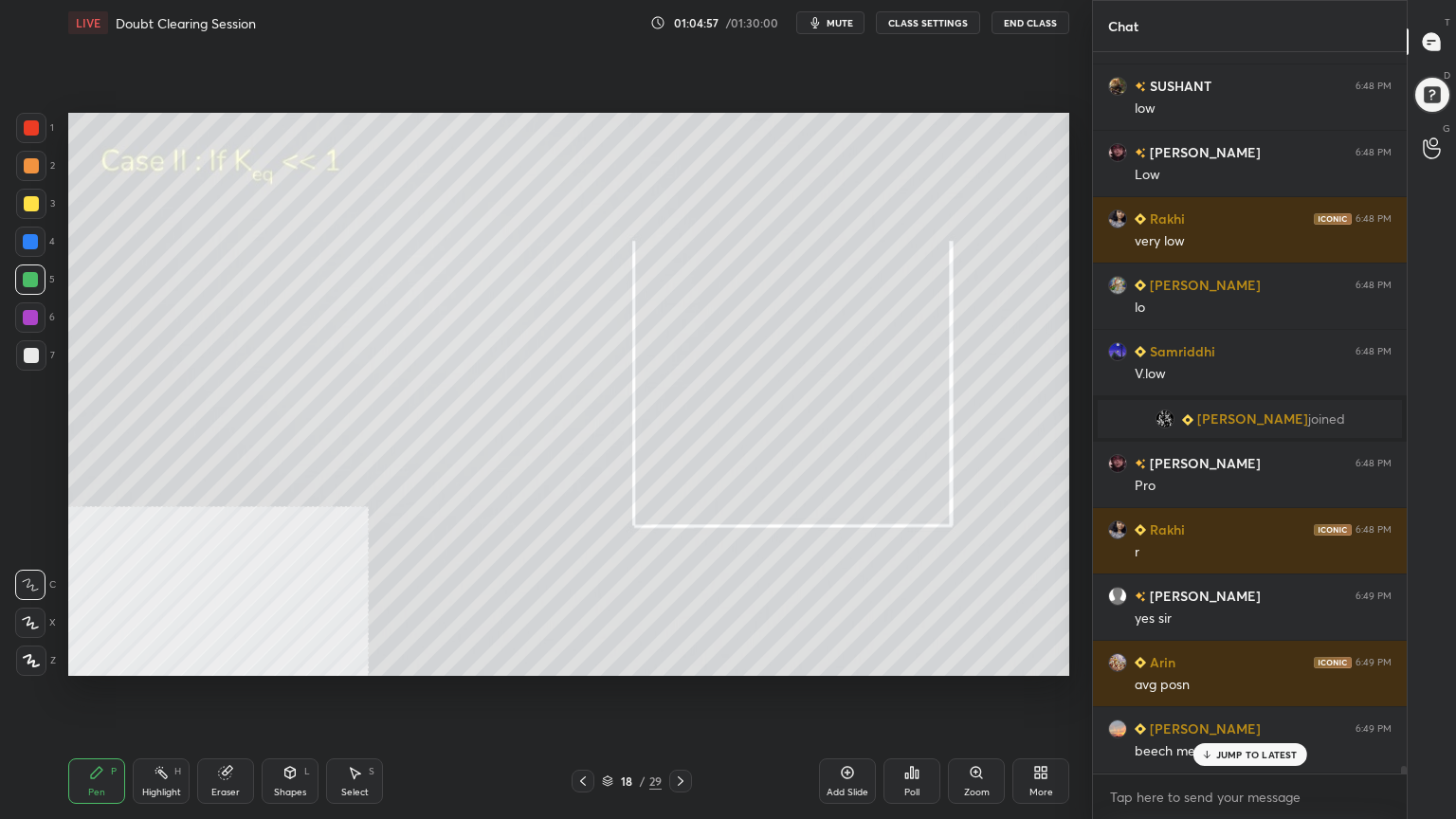 scroll, scrollTop: 66074, scrollLeft: 0, axis: vertical 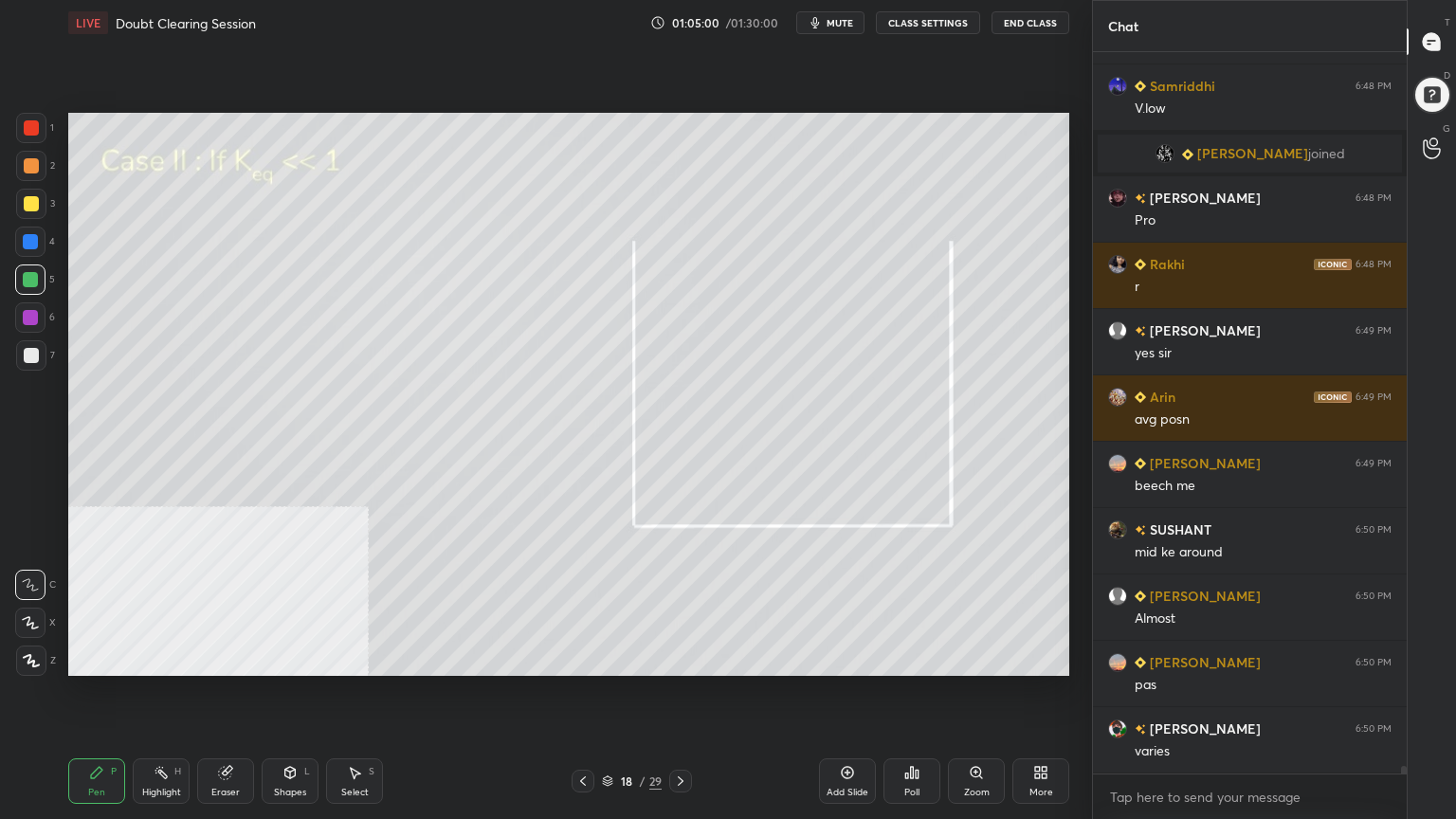 click 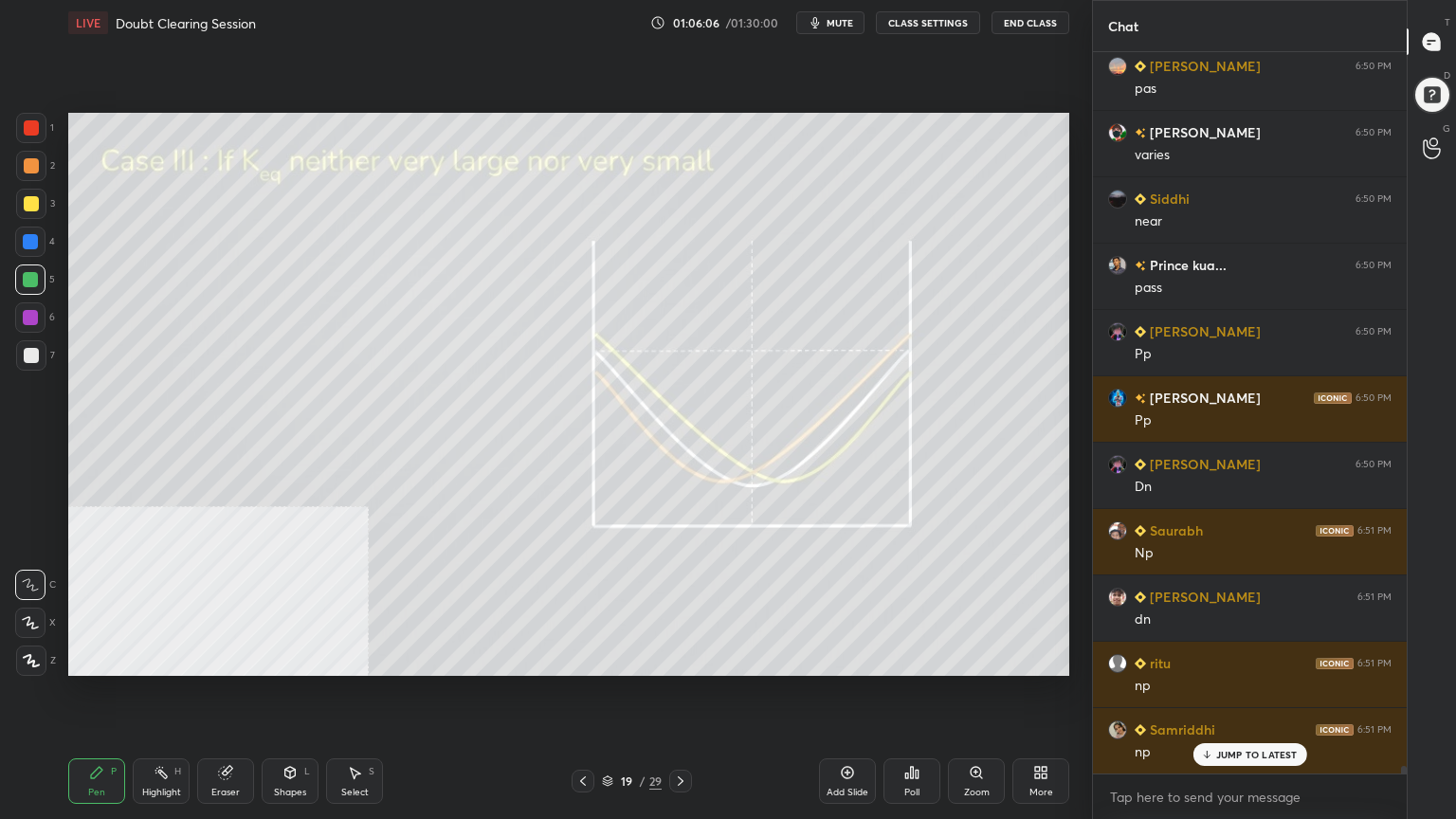 scroll, scrollTop: 66915, scrollLeft: 0, axis: vertical 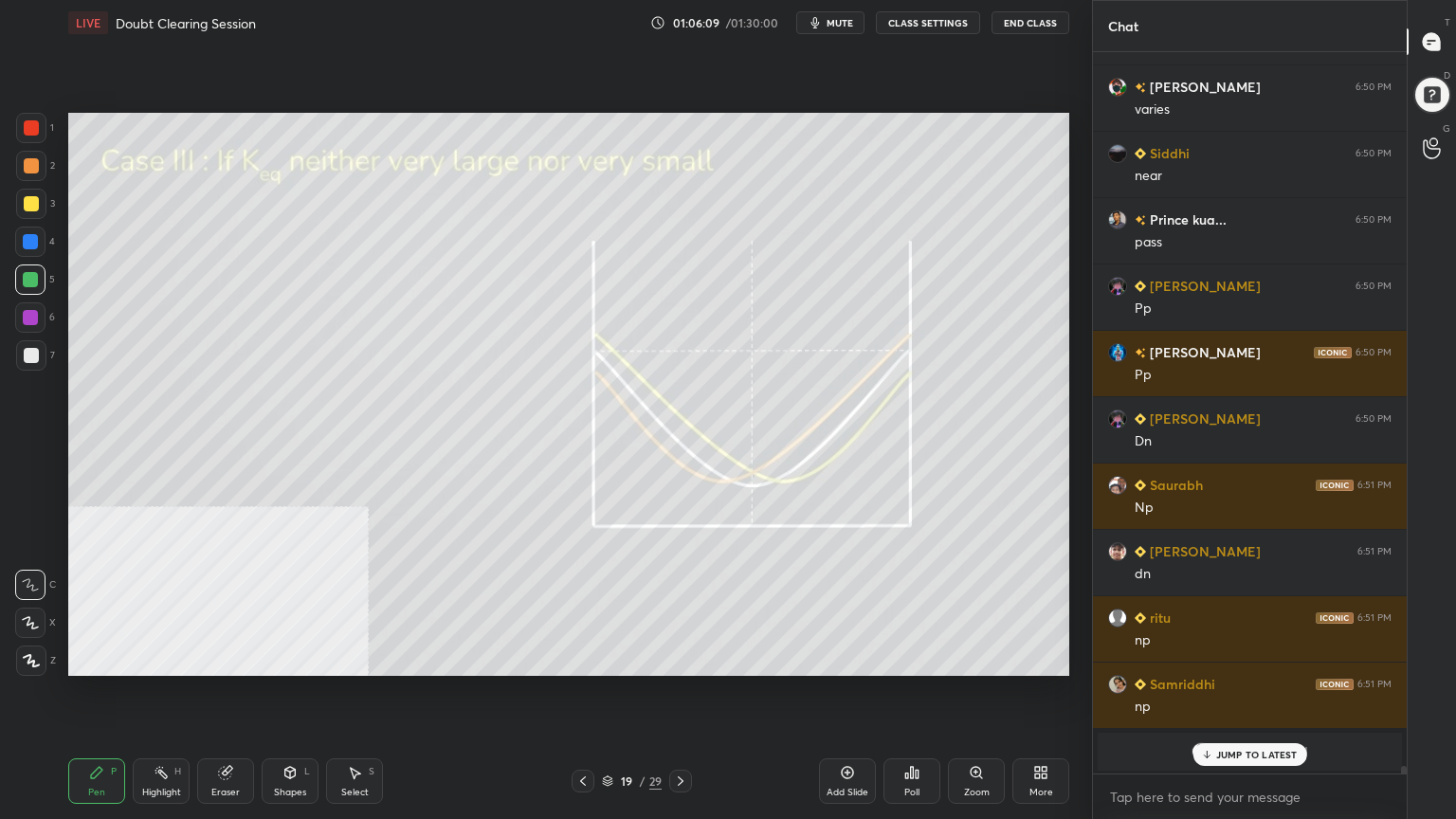 drag, startPoint x: 42, startPoint y: 360, endPoint x: 55, endPoint y: 331, distance: 31.7805 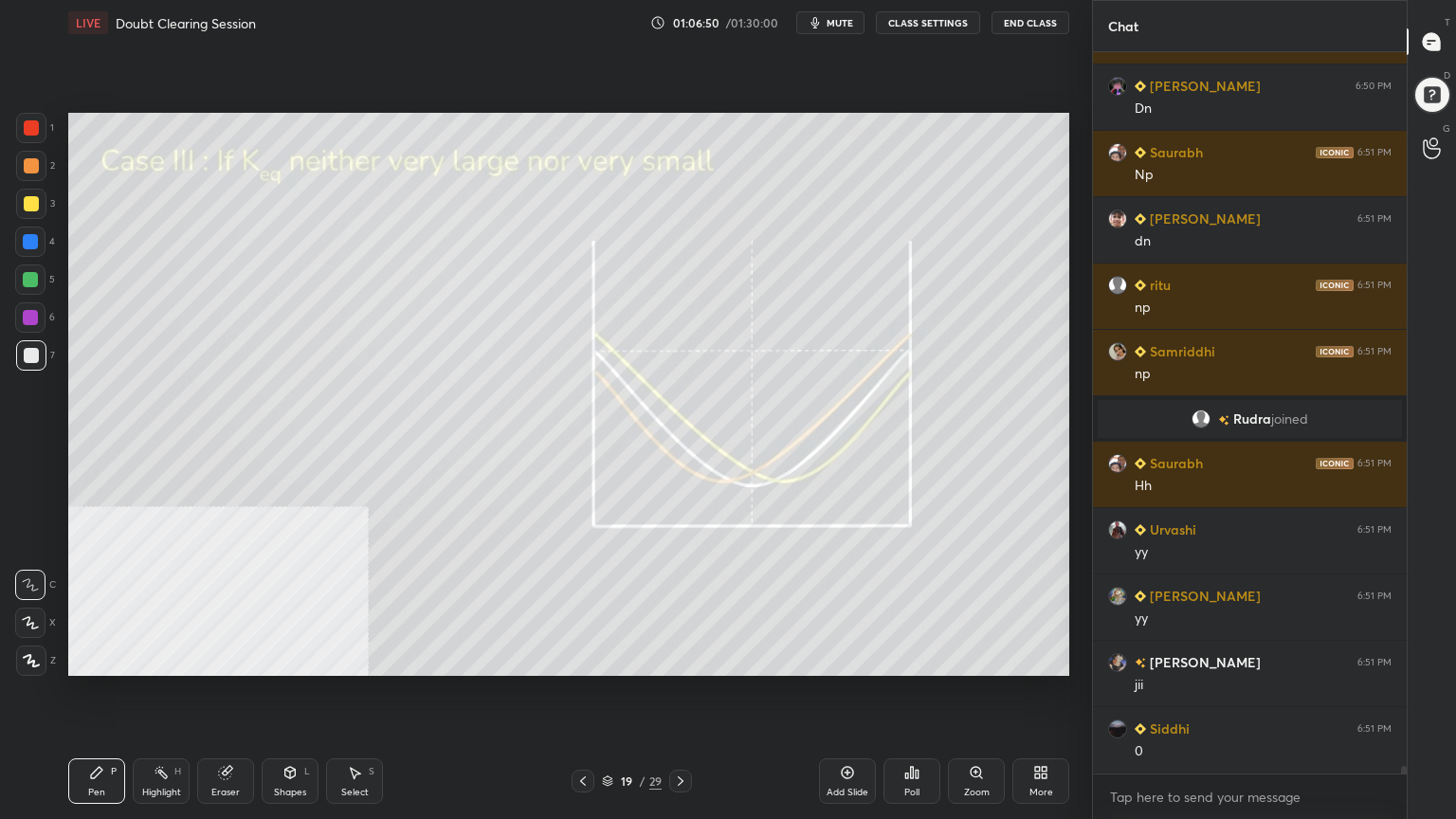 scroll, scrollTop: 67313, scrollLeft: 0, axis: vertical 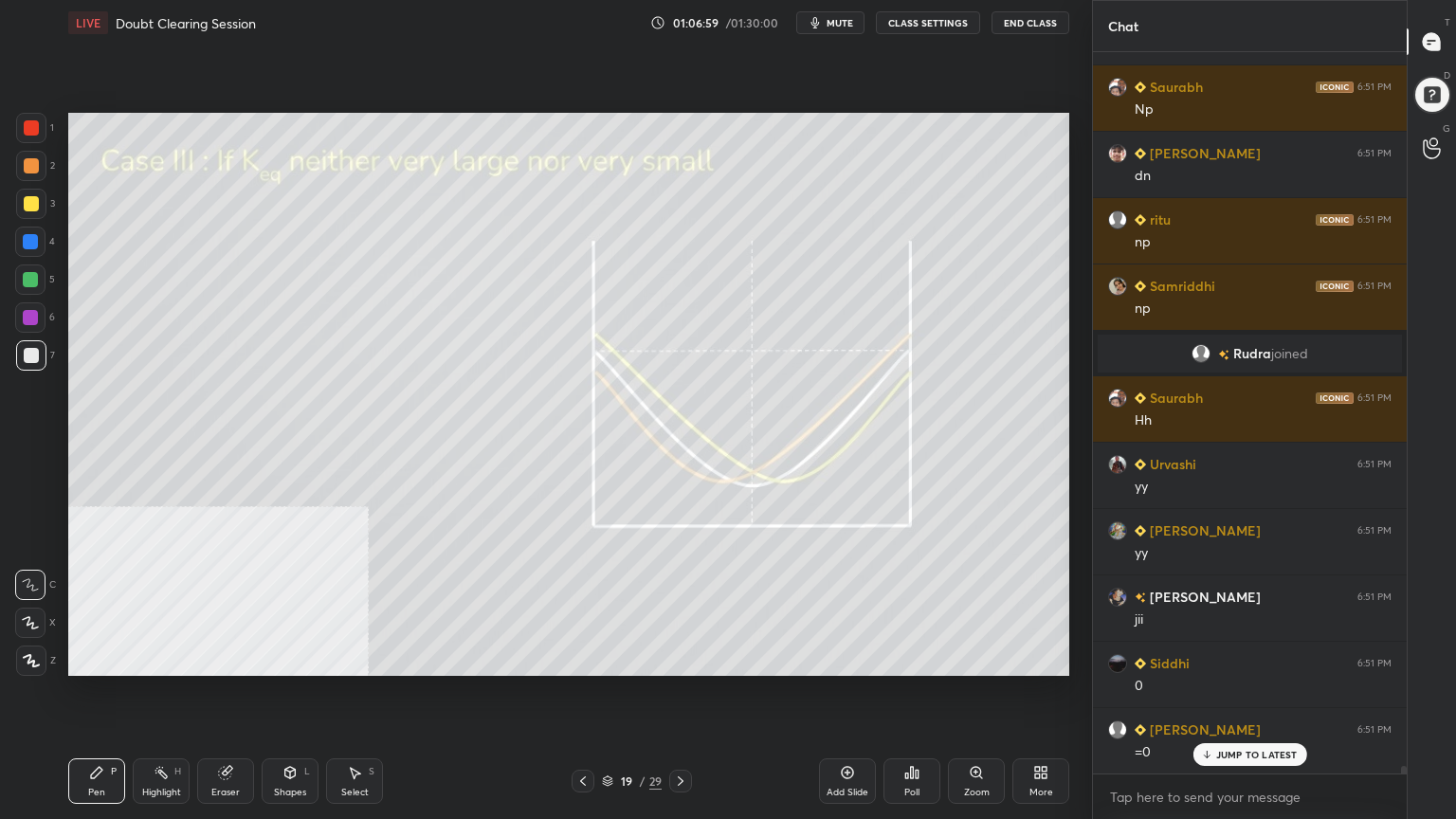 click at bounding box center [31, 204] 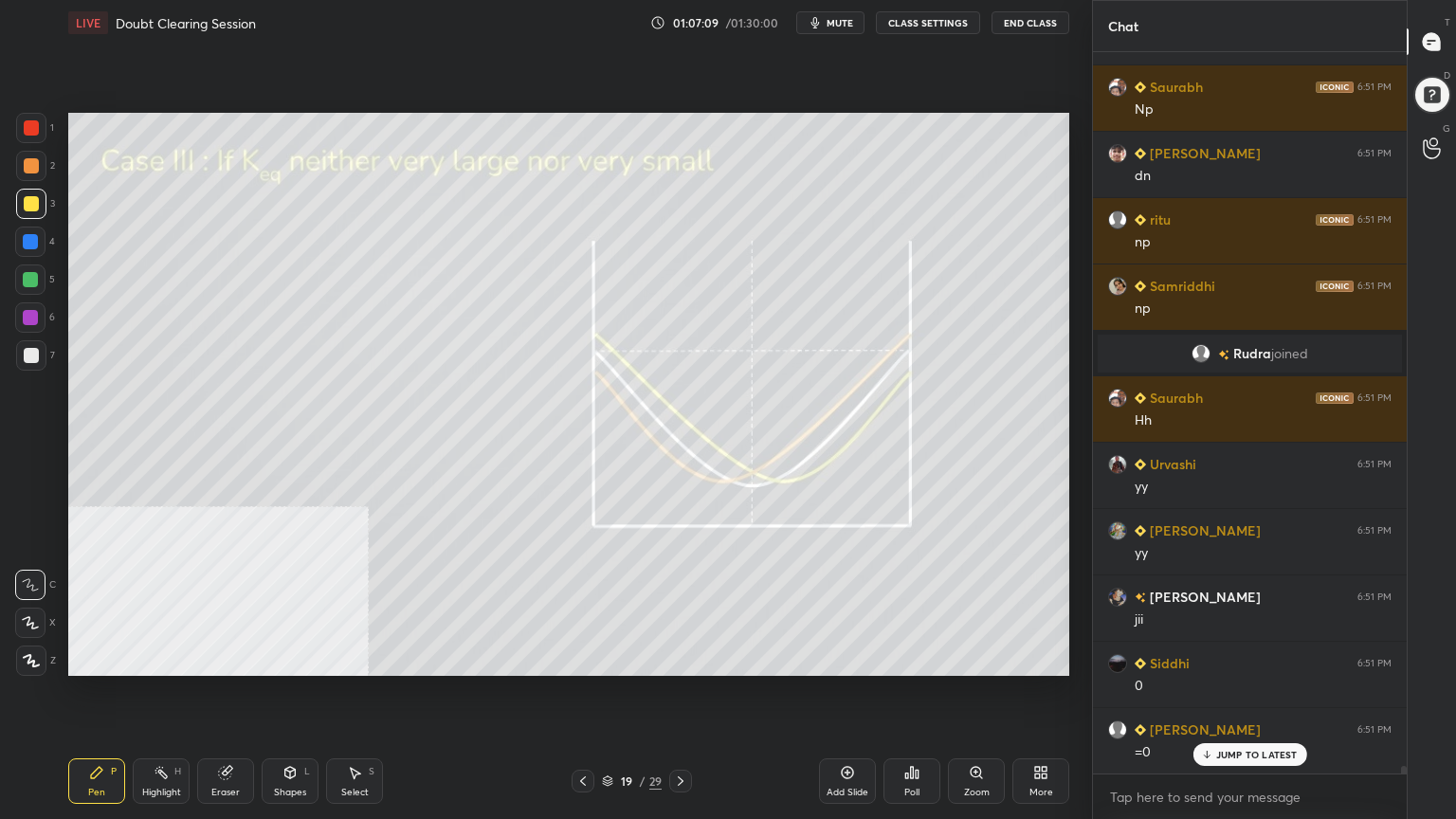 scroll, scrollTop: 67381, scrollLeft: 0, axis: vertical 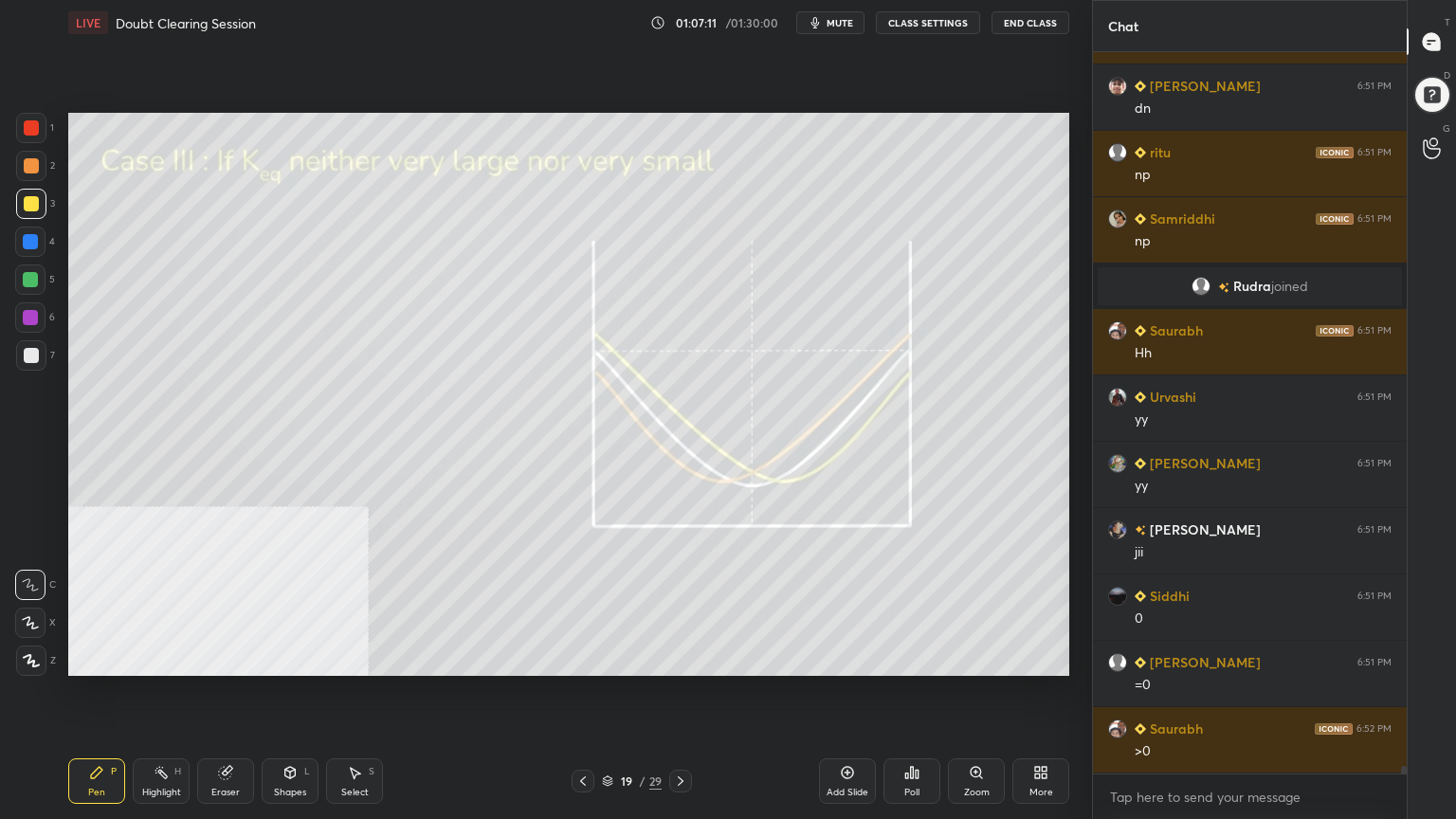 click at bounding box center [30, 280] 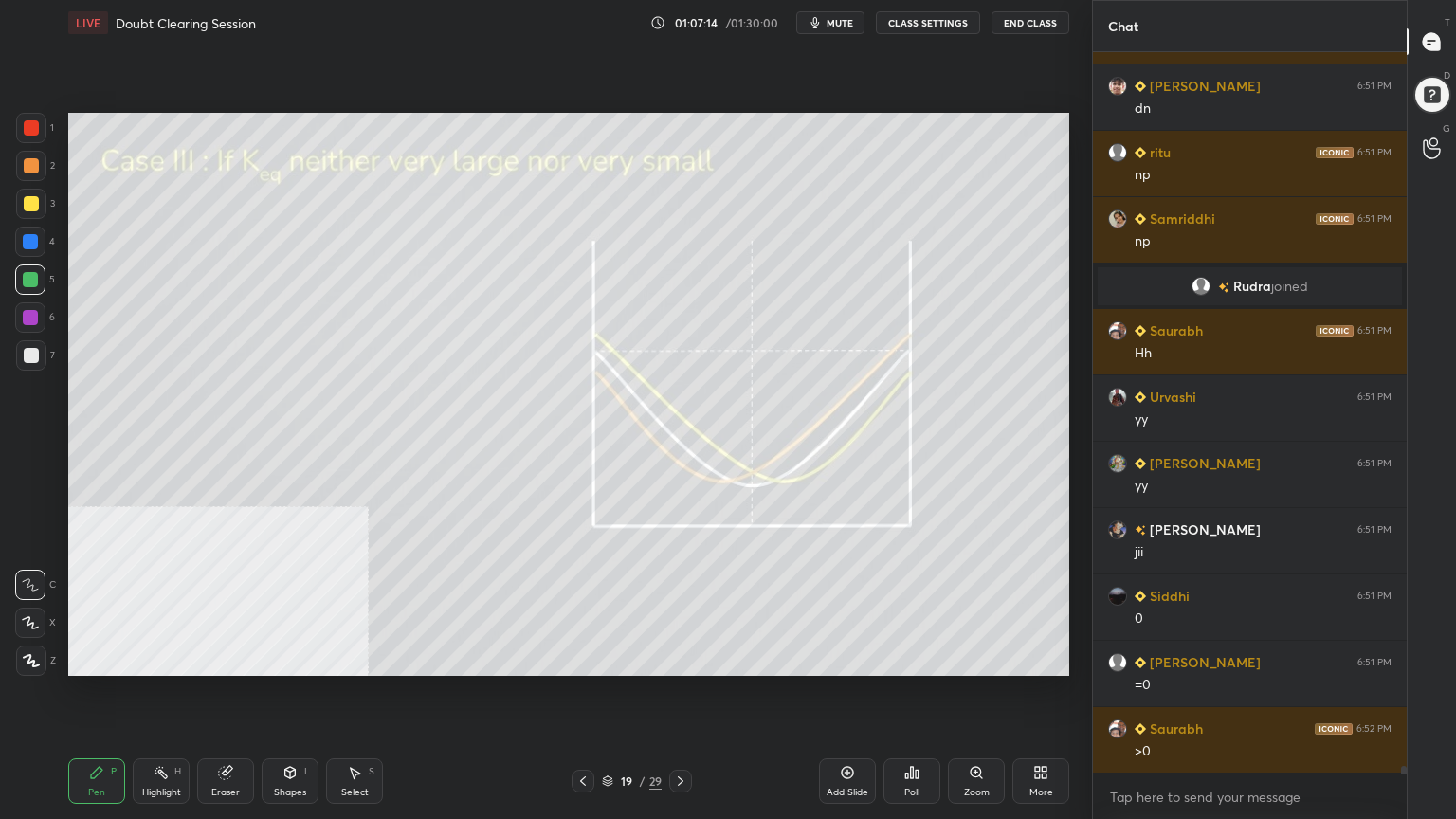 click at bounding box center [31, 166] 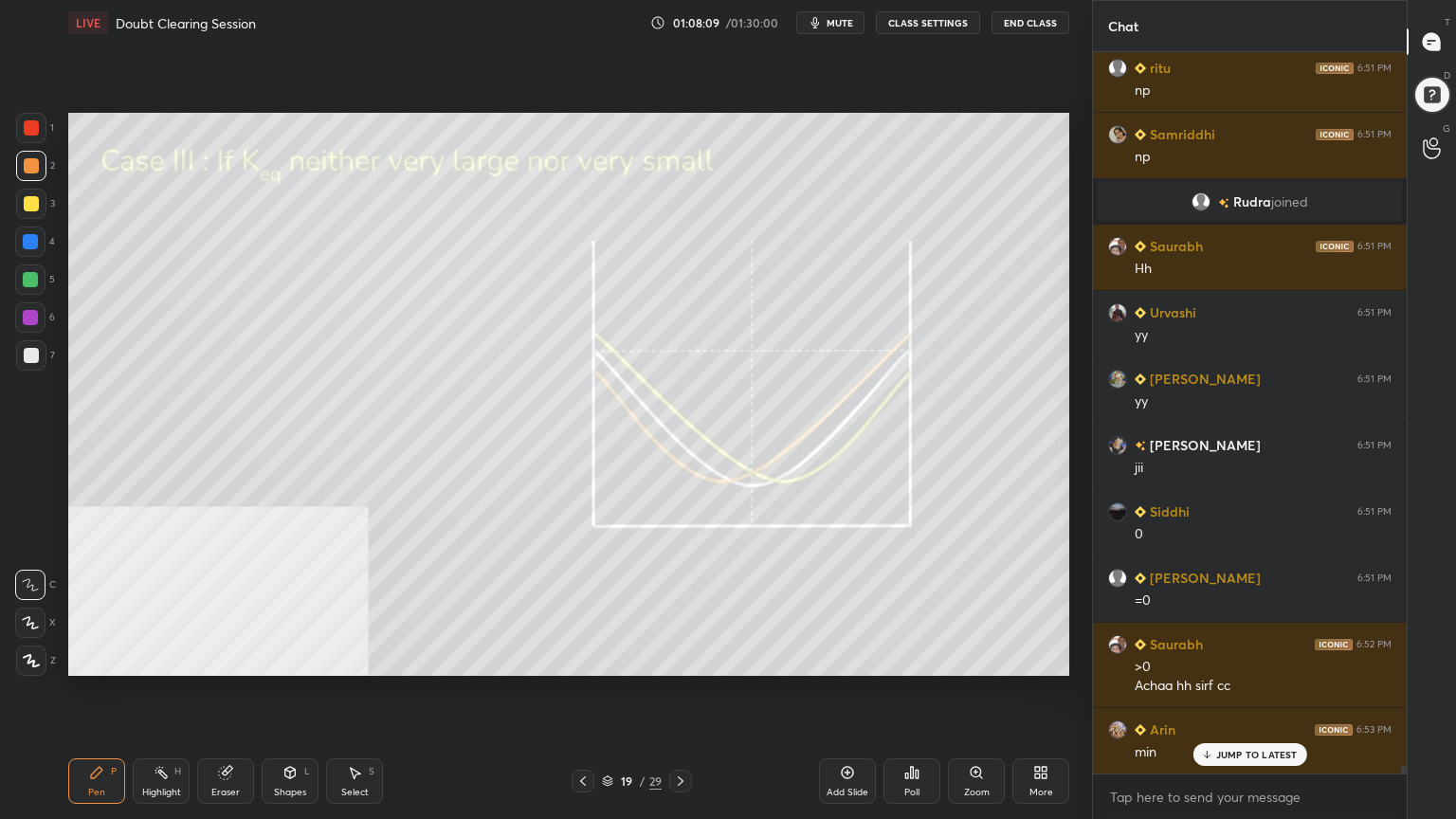 scroll, scrollTop: 67532, scrollLeft: 0, axis: vertical 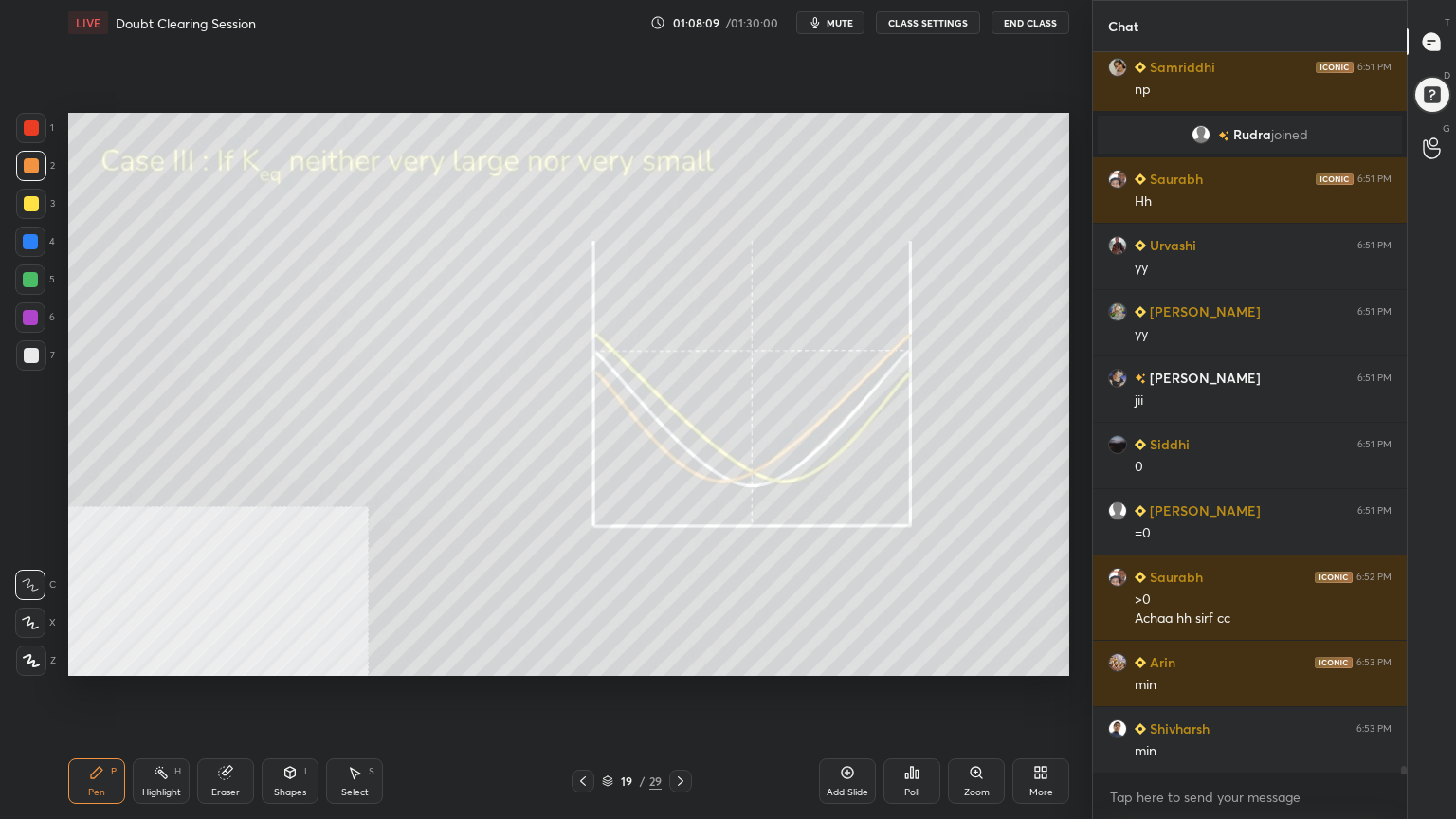 drag, startPoint x: 604, startPoint y: 781, endPoint x: 608, endPoint y: 770, distance: 11.7047 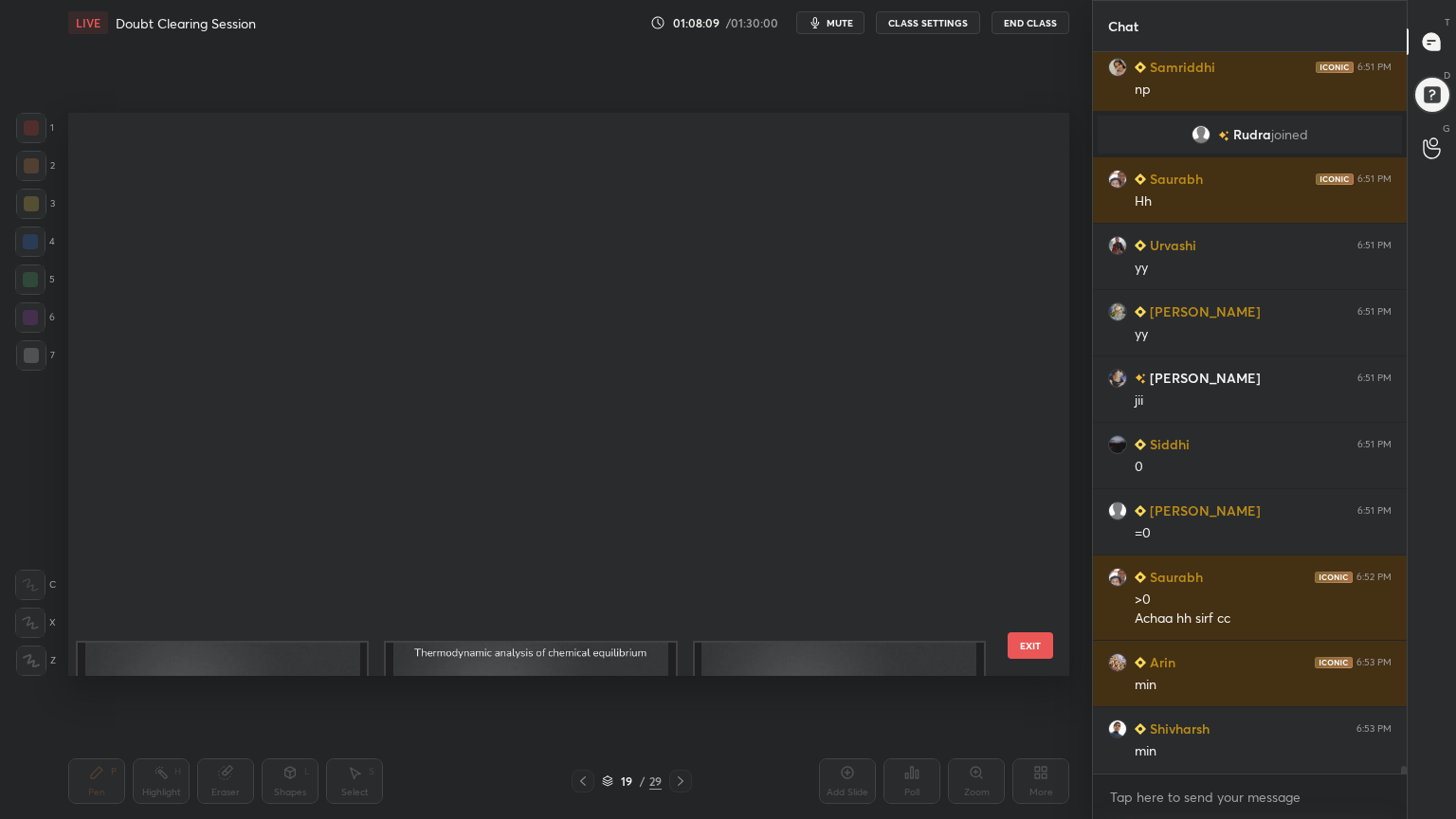 scroll, scrollTop: 651, scrollLeft: 0, axis: vertical 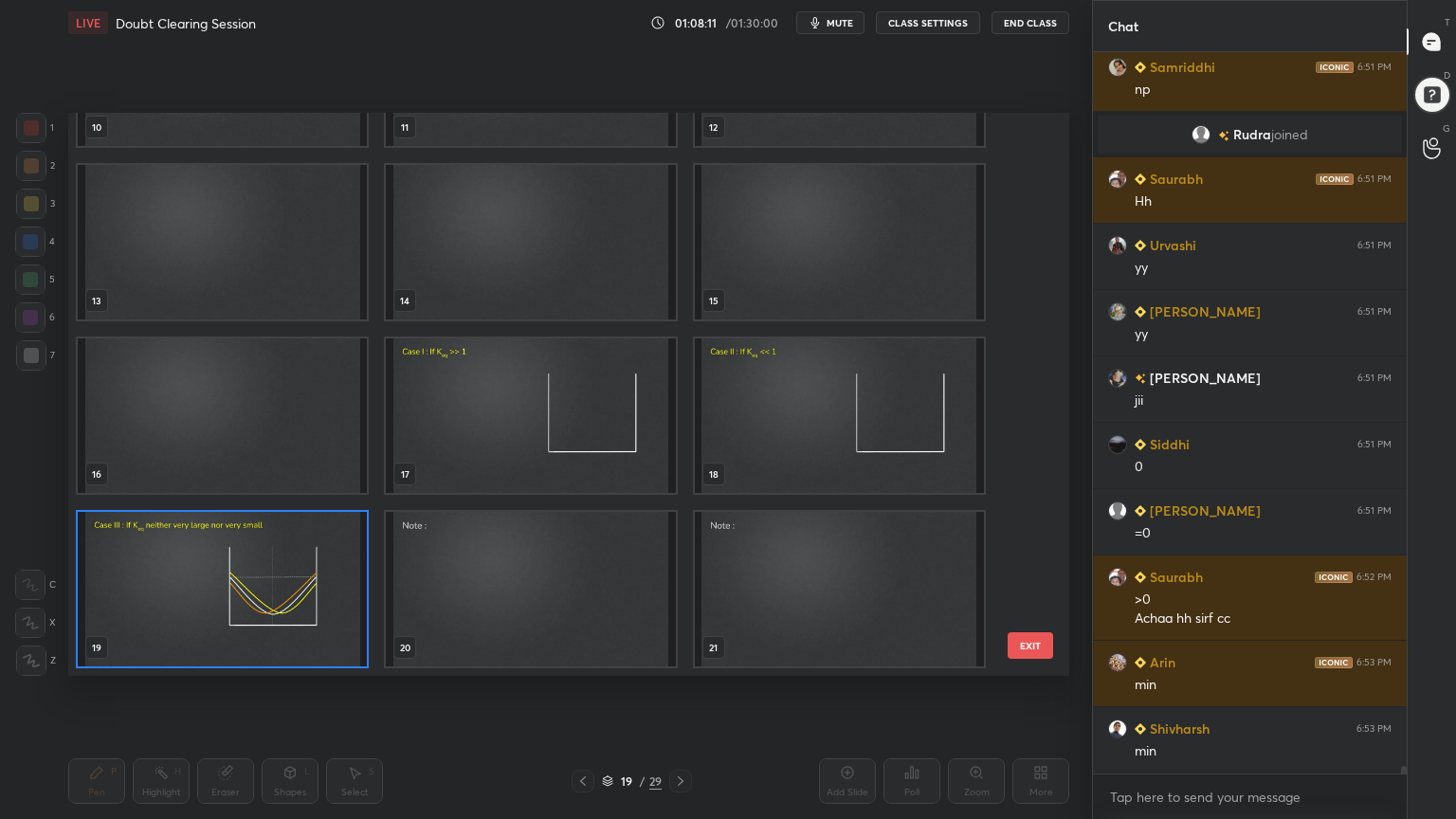 click at bounding box center (530, 589) 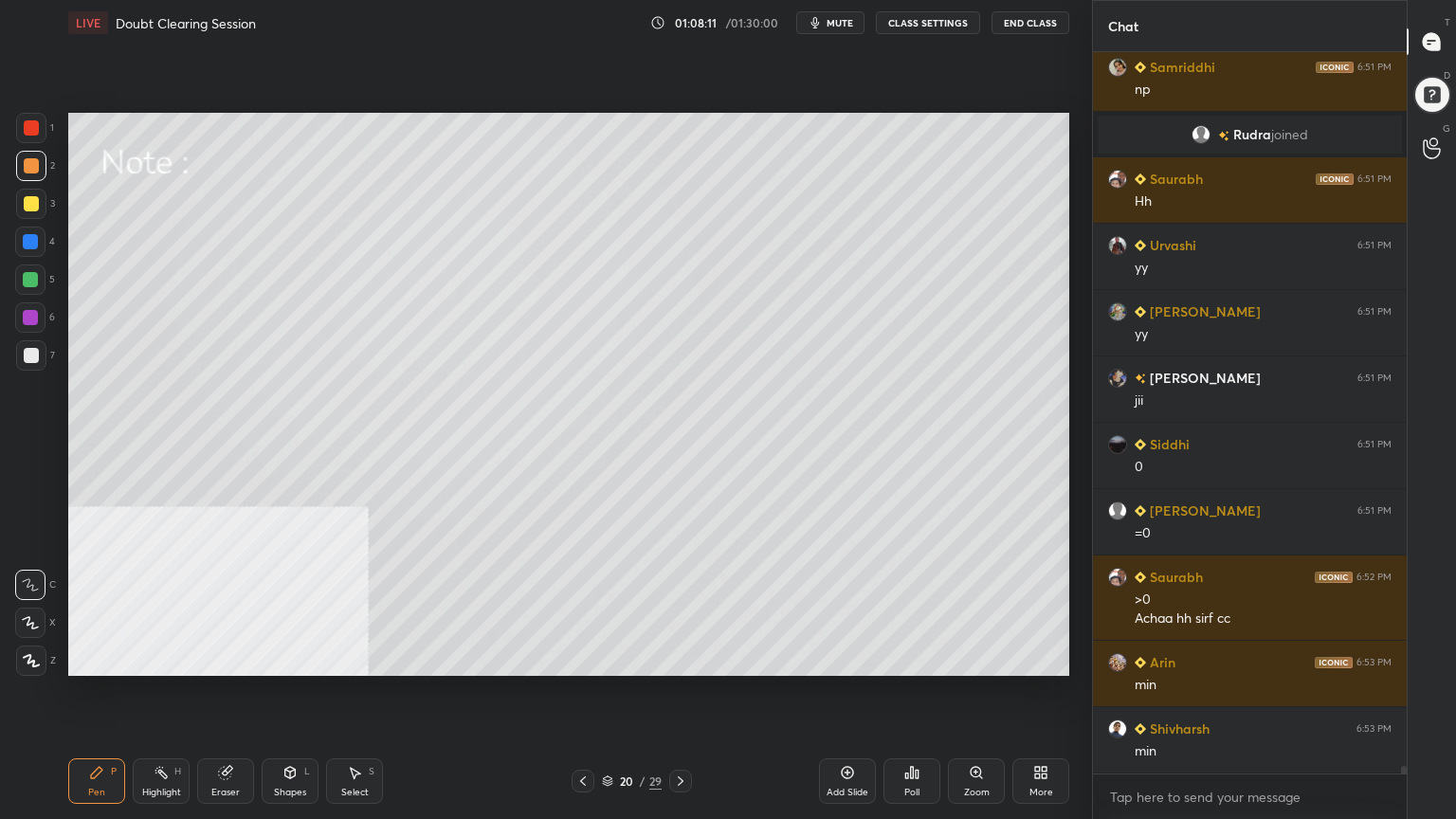 click at bounding box center (530, 589) 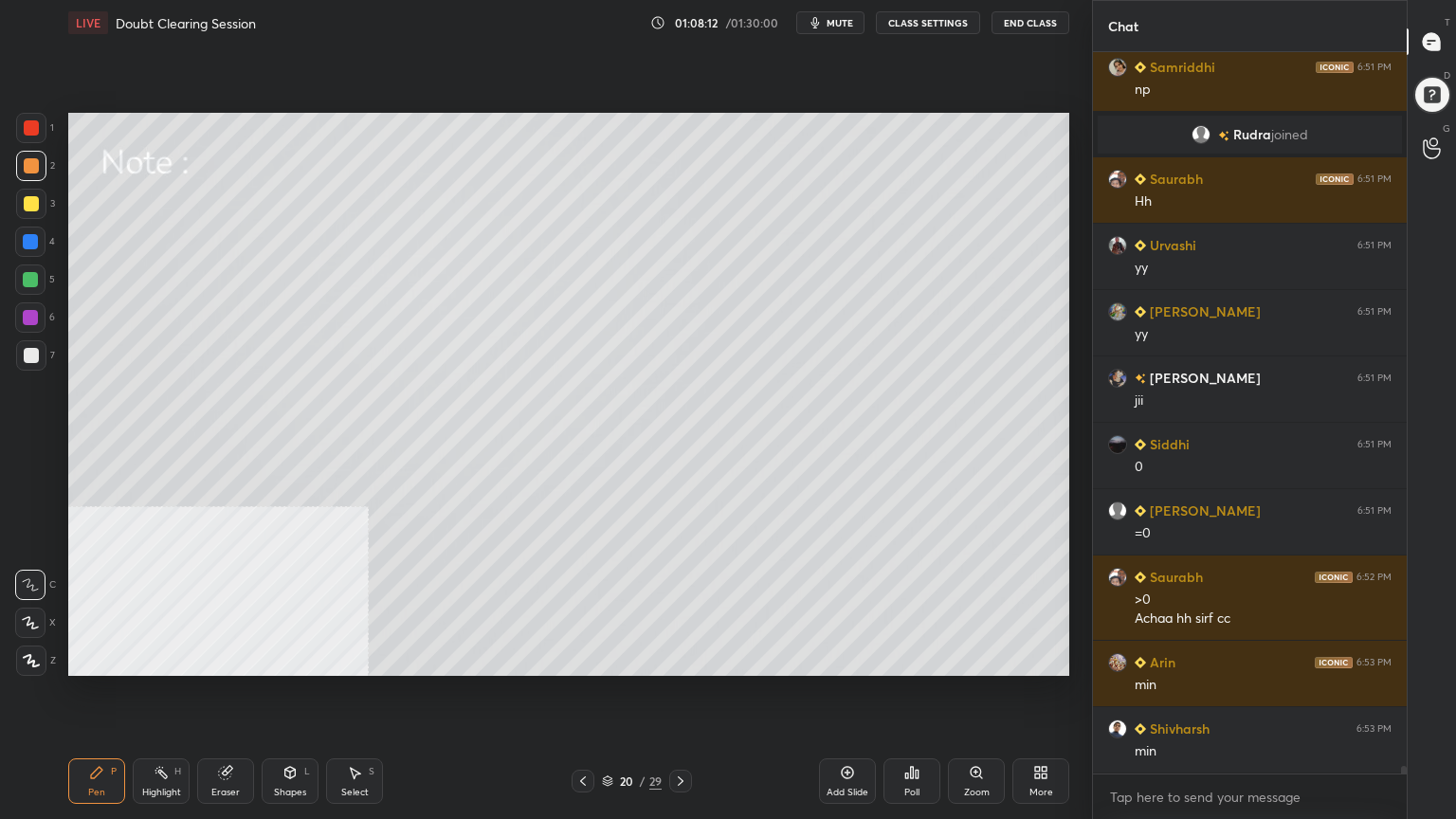 drag, startPoint x: 23, startPoint y: 202, endPoint x: 57, endPoint y: 195, distance: 34.71311 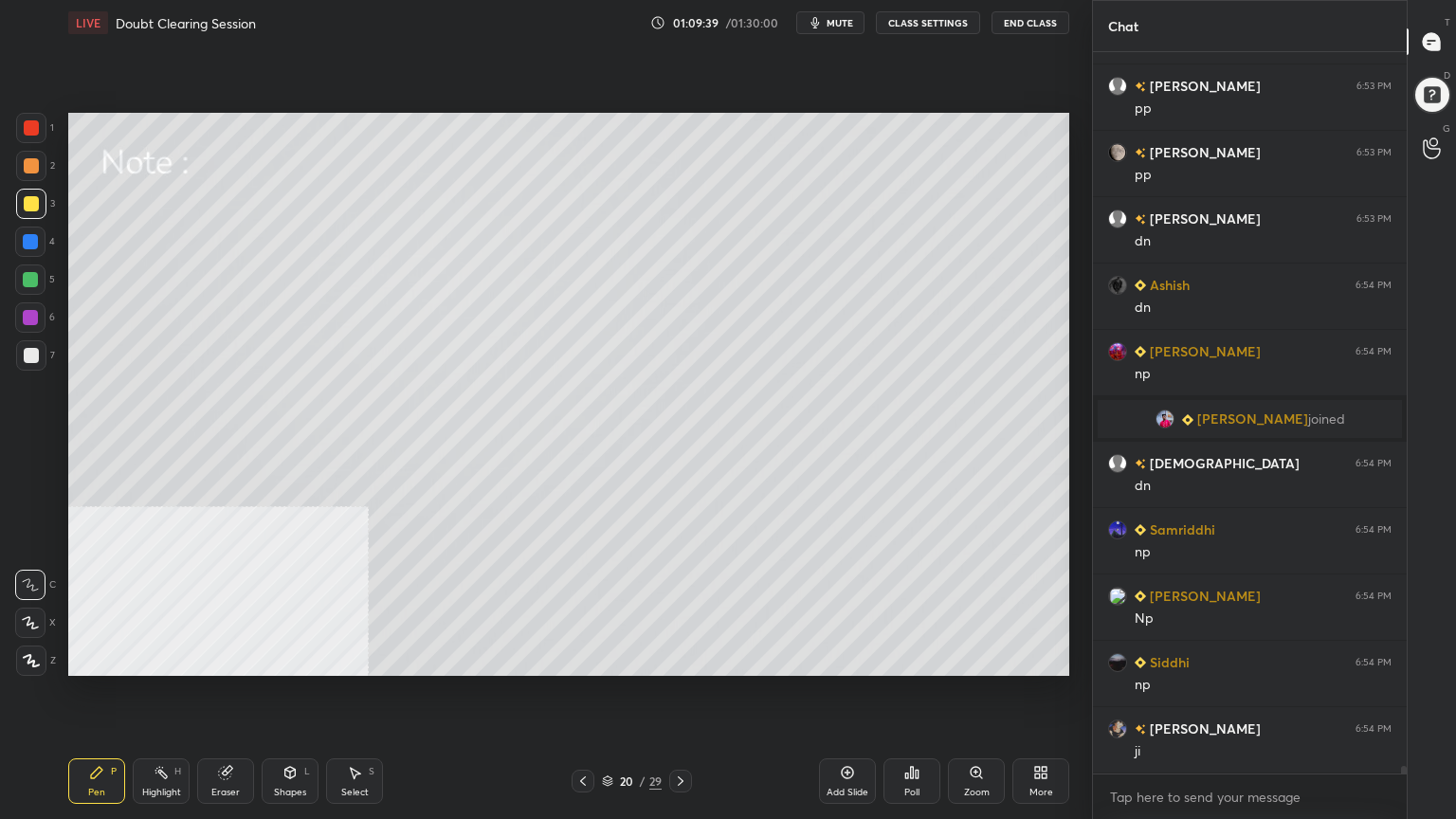 scroll, scrollTop: 68440, scrollLeft: 0, axis: vertical 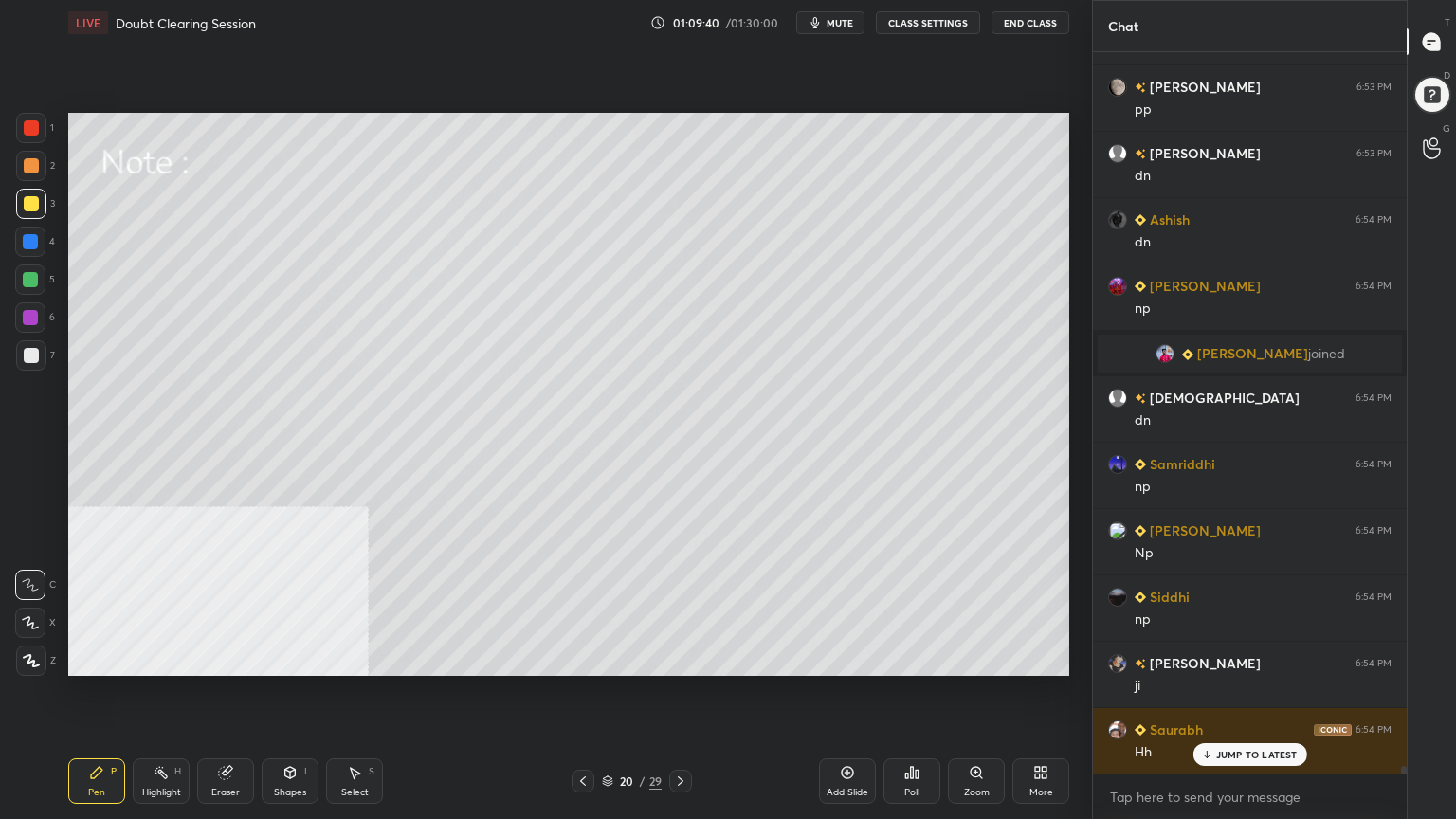 click 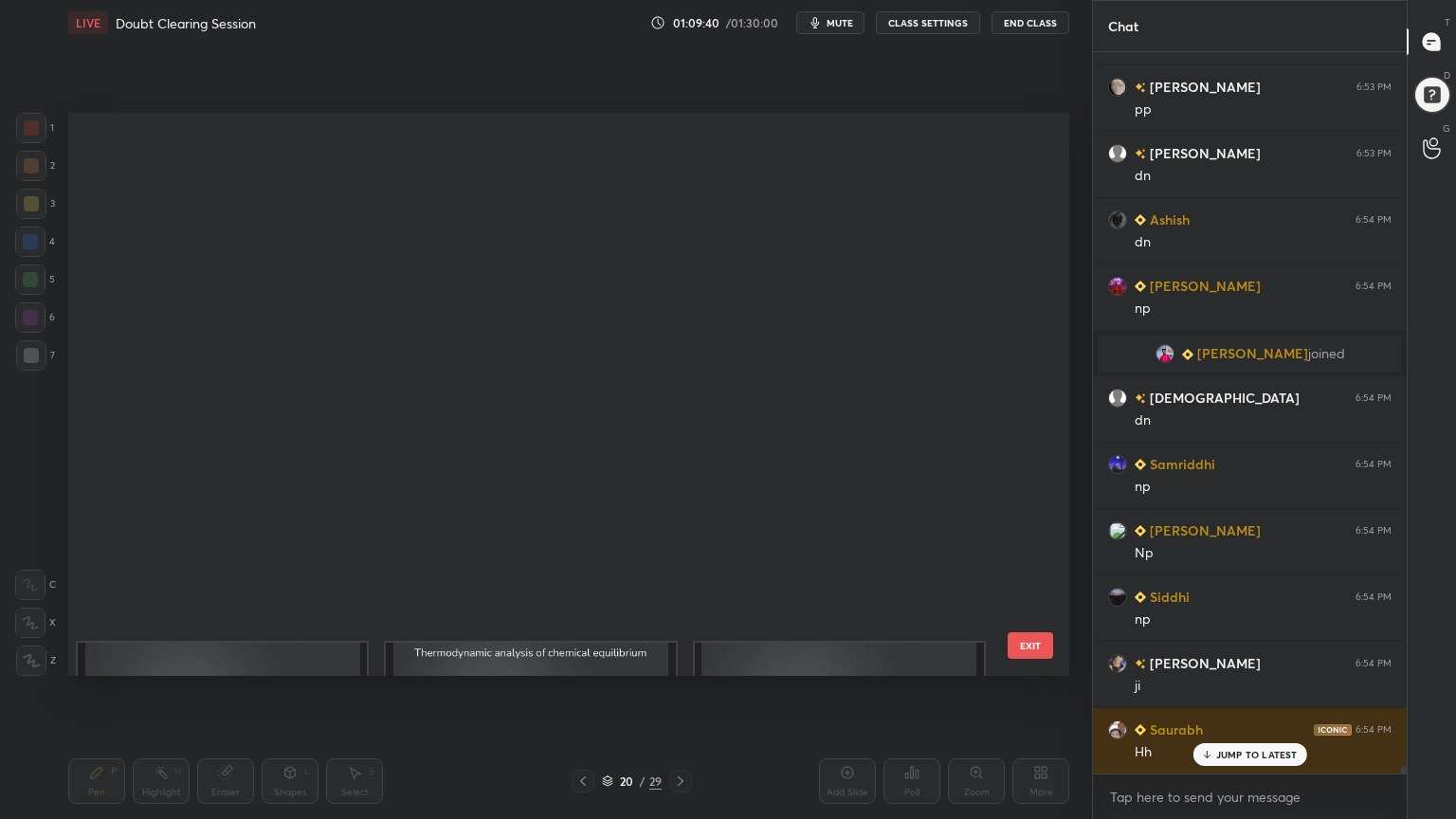 scroll, scrollTop: 651, scrollLeft: 0, axis: vertical 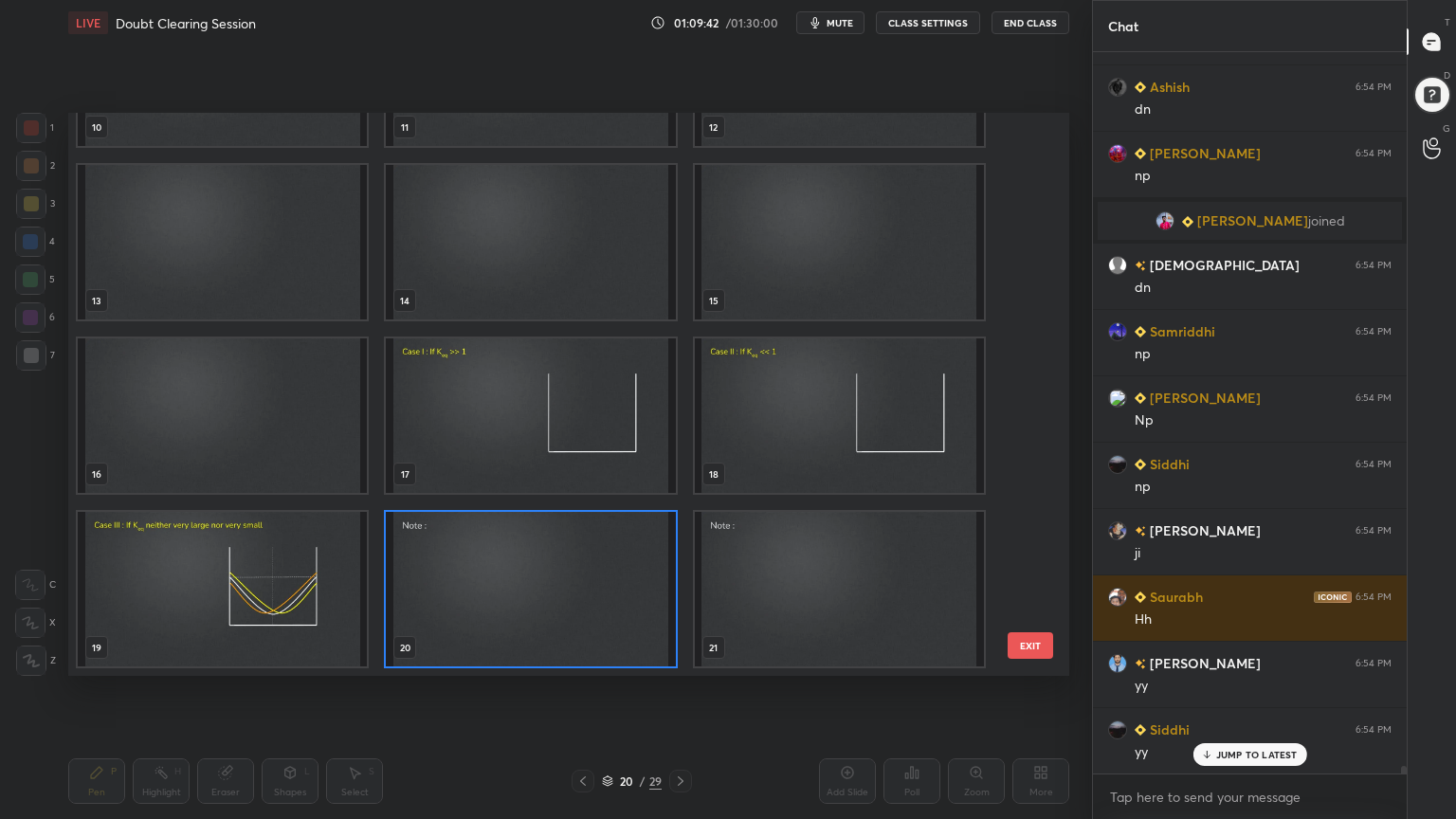click at bounding box center [839, 68] 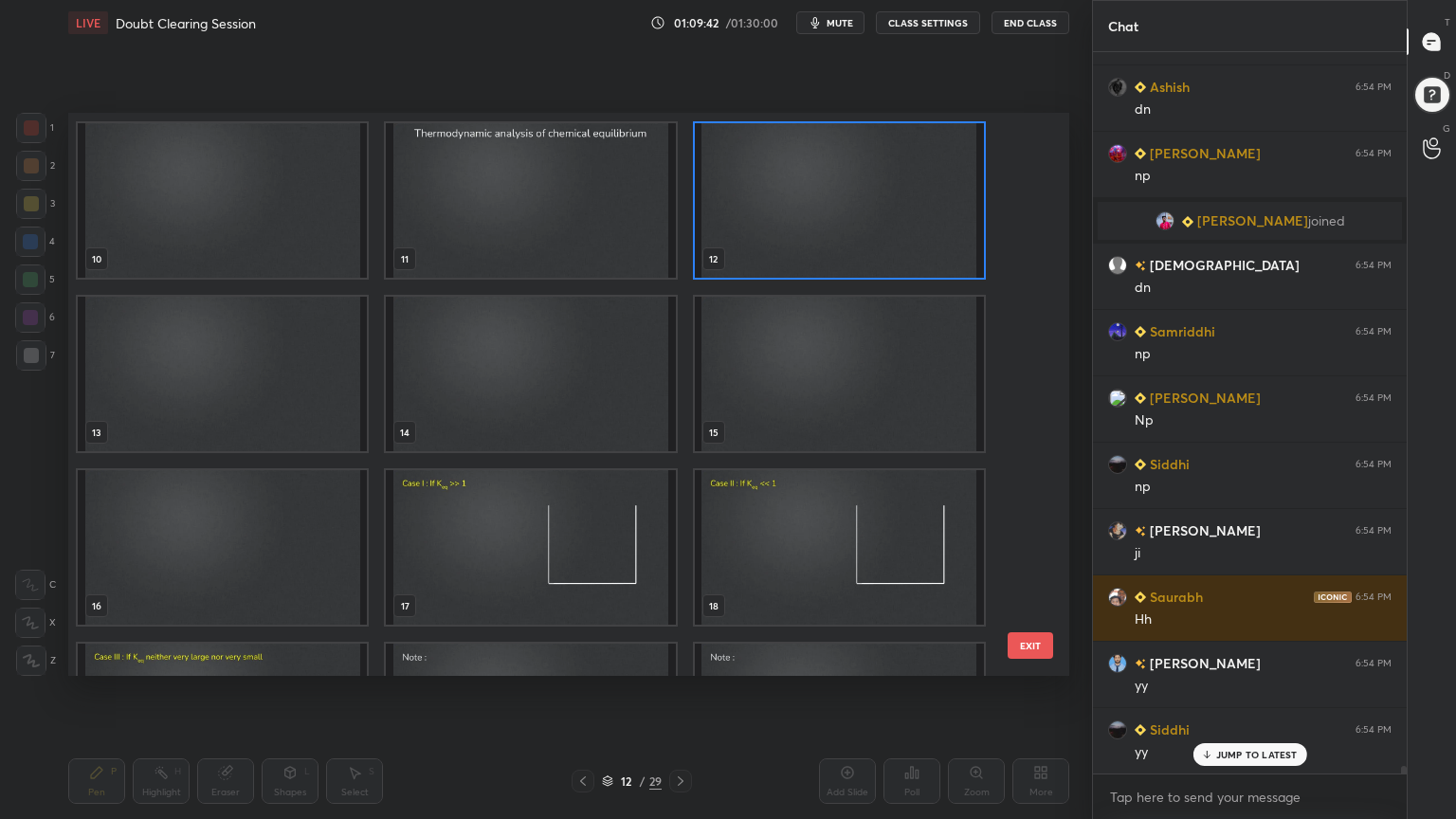 click on "4 5 6 7 8 9 10 11 12 13 14 15 16 17 18 19 20 21" at bounding box center [552, 394] 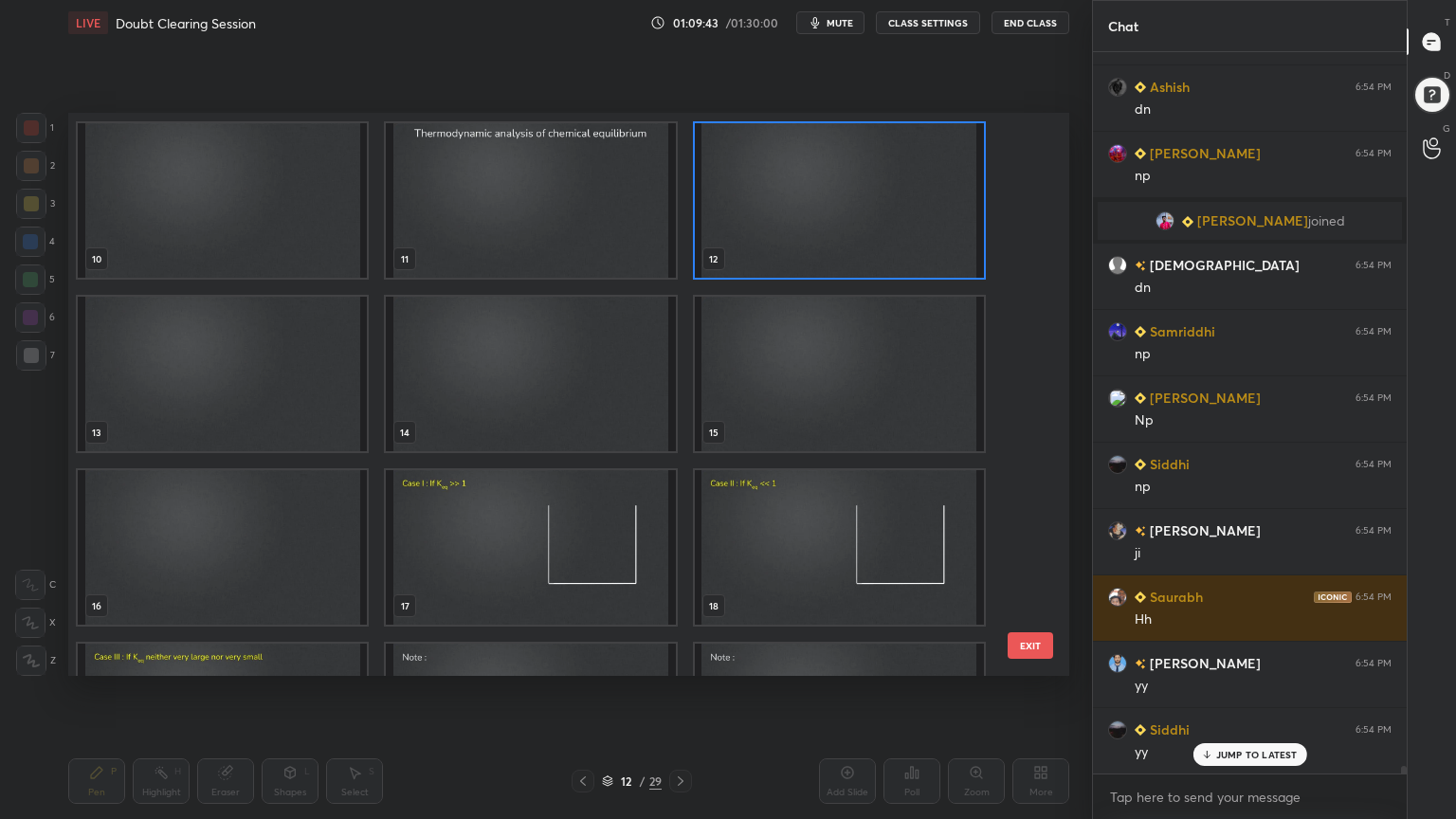 click at bounding box center [530, 200] 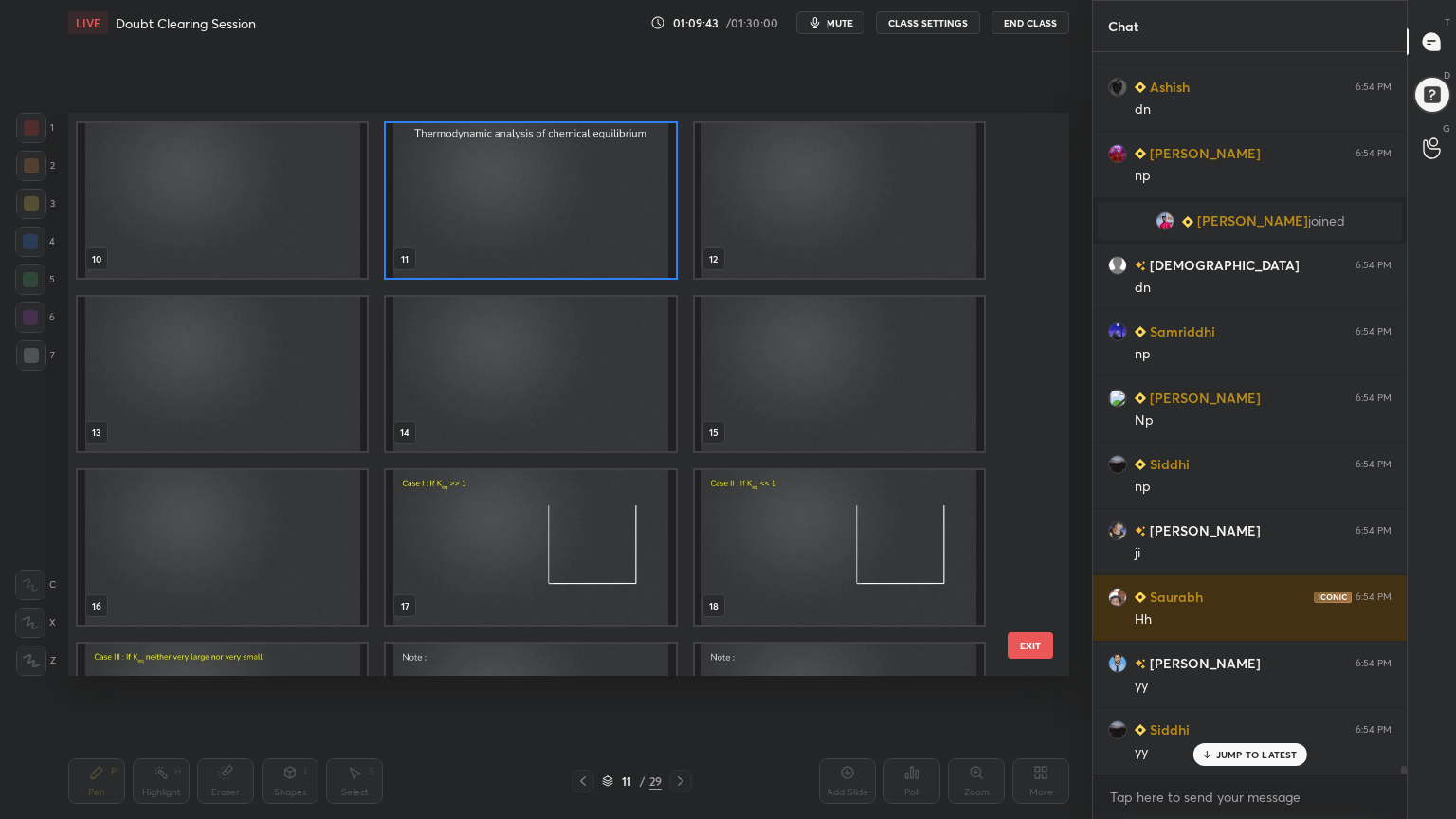 click at bounding box center (530, 200) 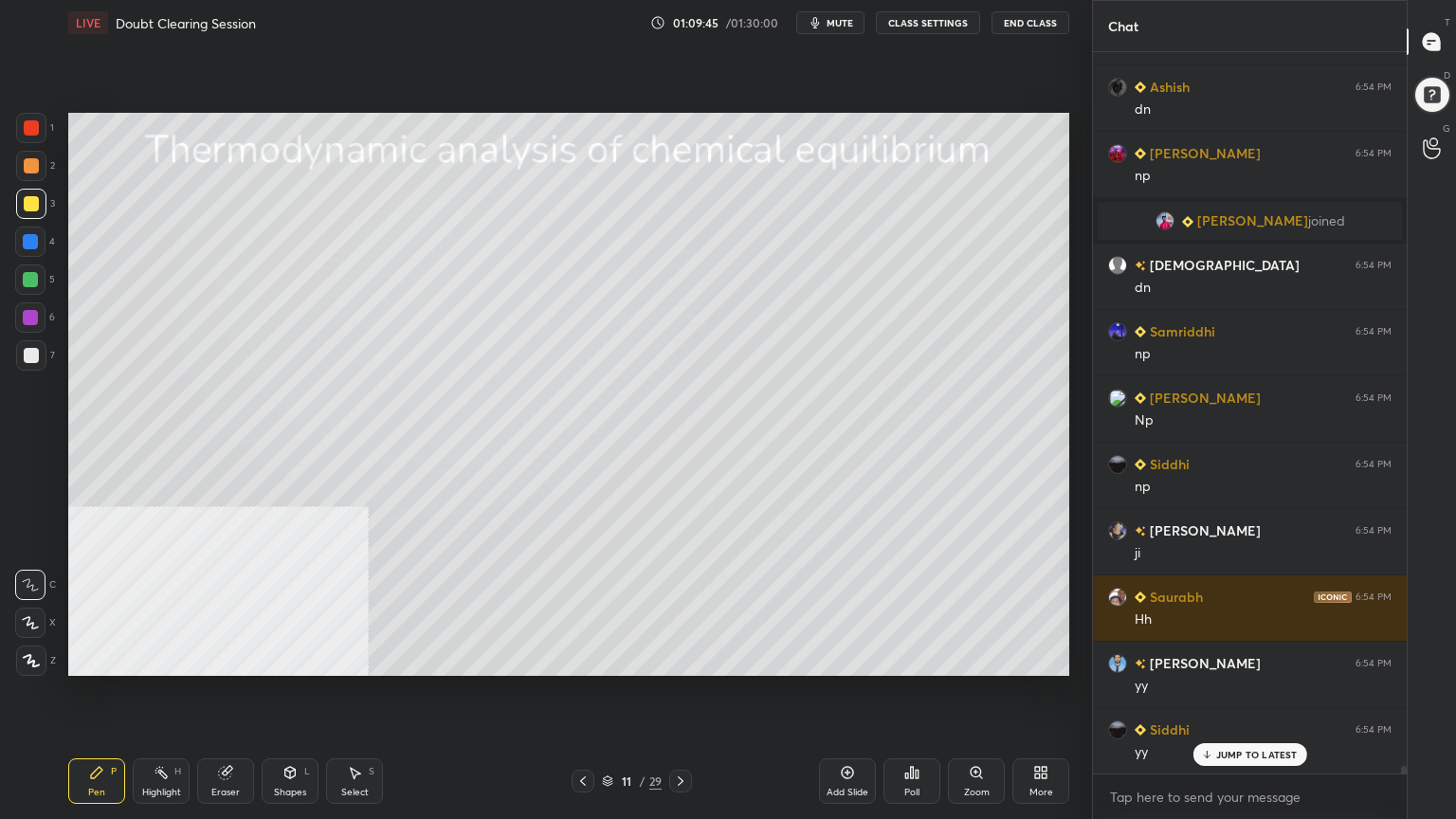click 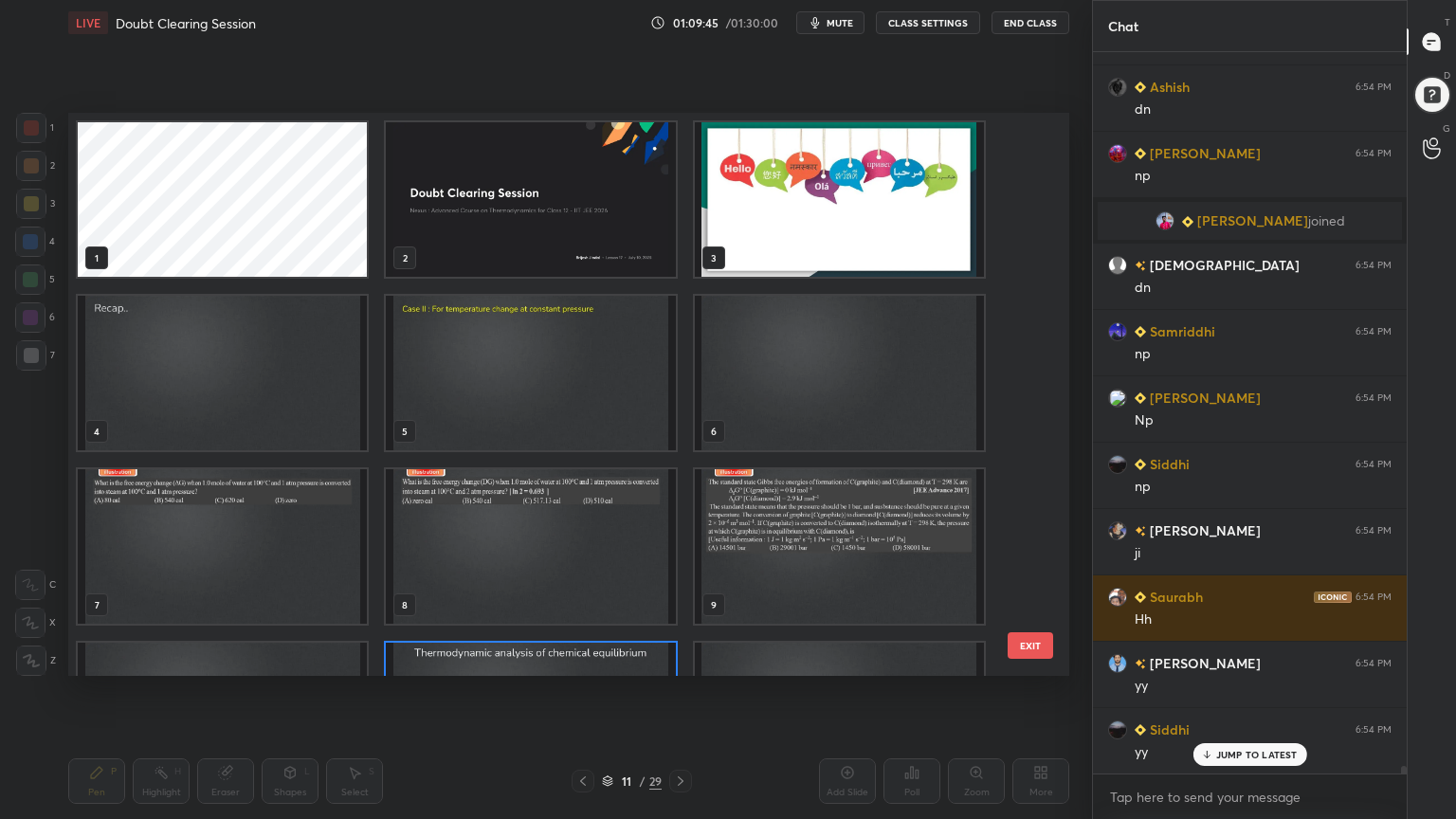 scroll, scrollTop: 131, scrollLeft: 0, axis: vertical 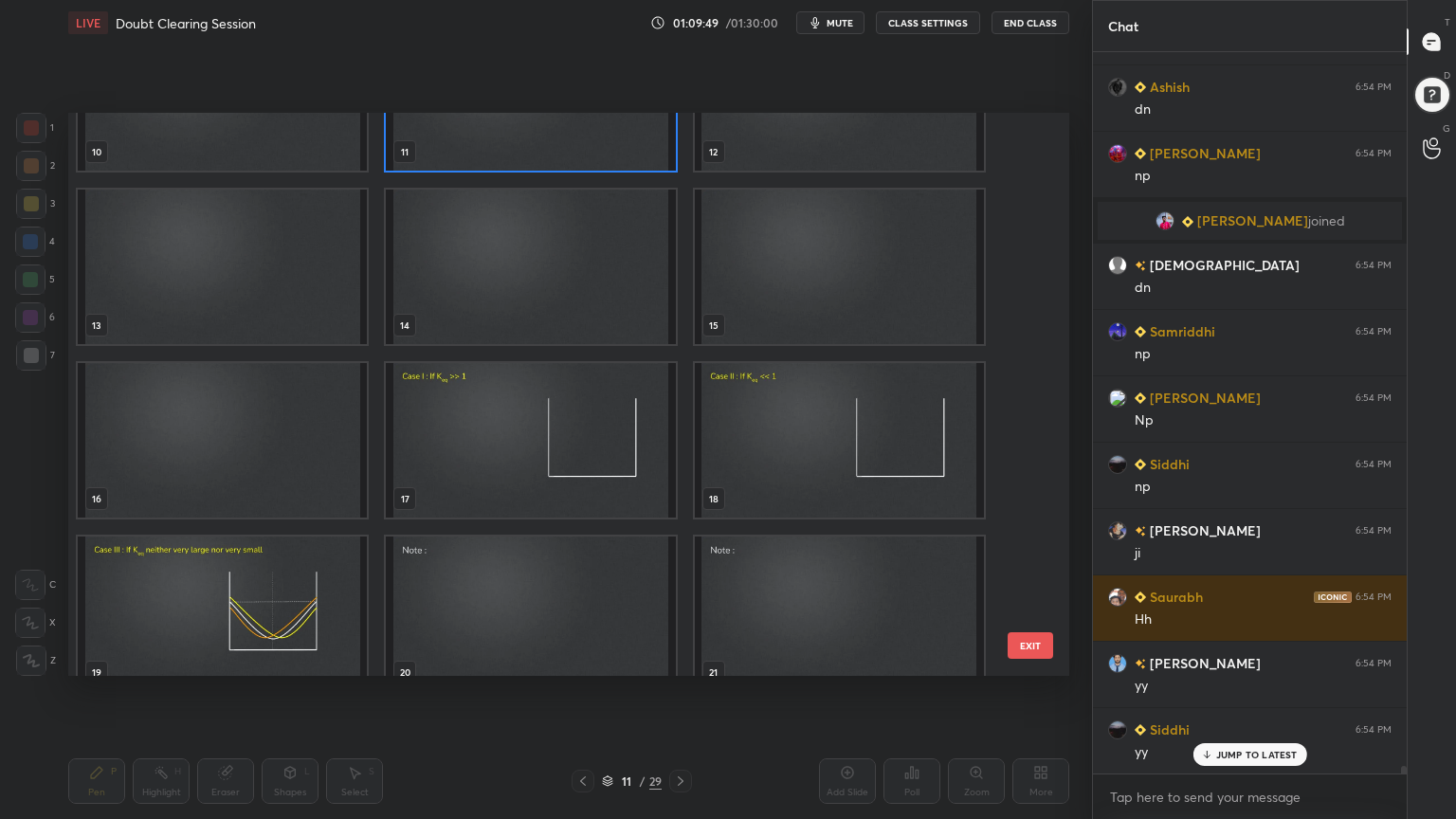 click at bounding box center [839, 613] 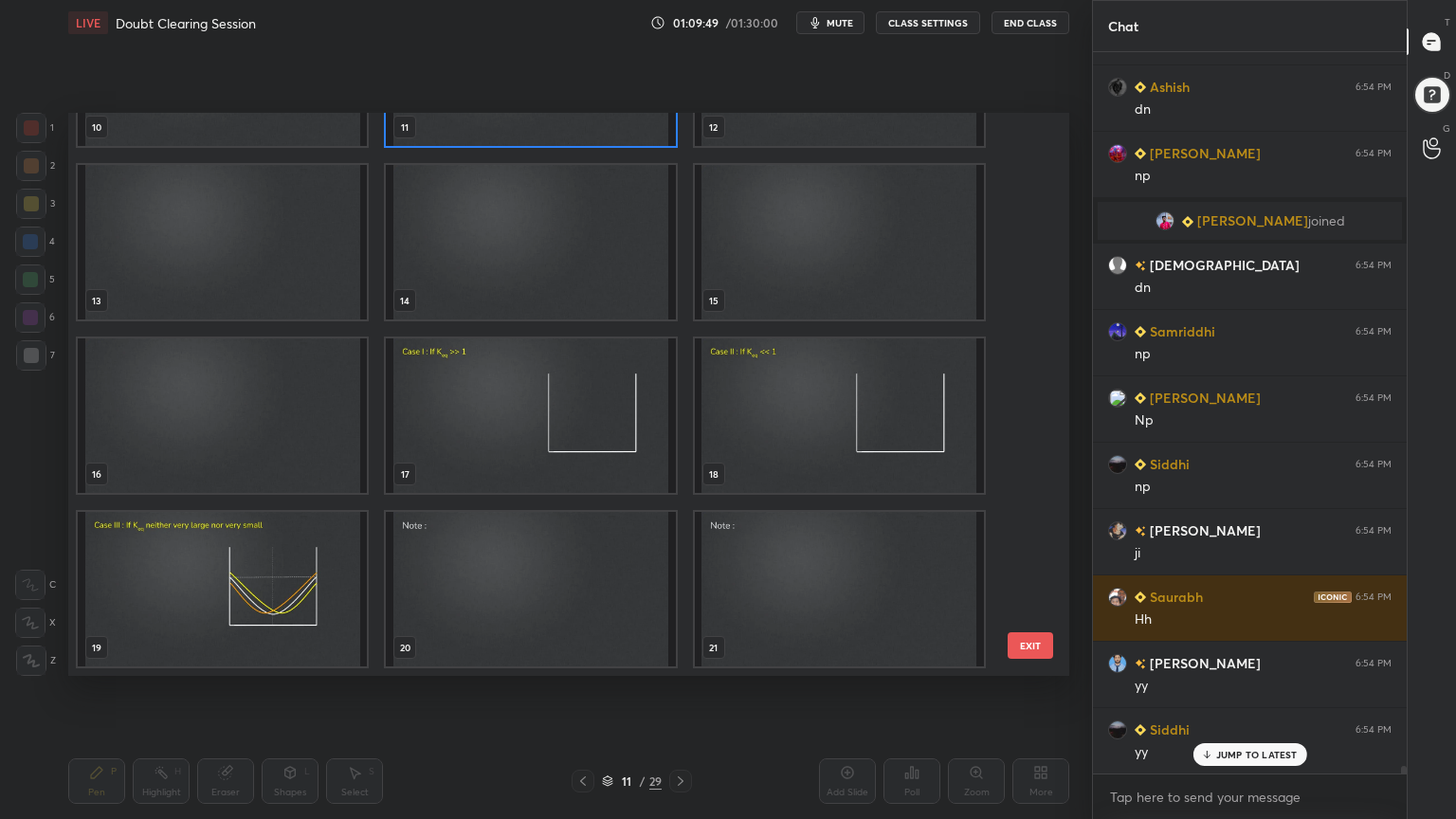 click on "10 11 12 13 14 15 16 17 18 19 20 21 22 23 24" at bounding box center [552, 394] 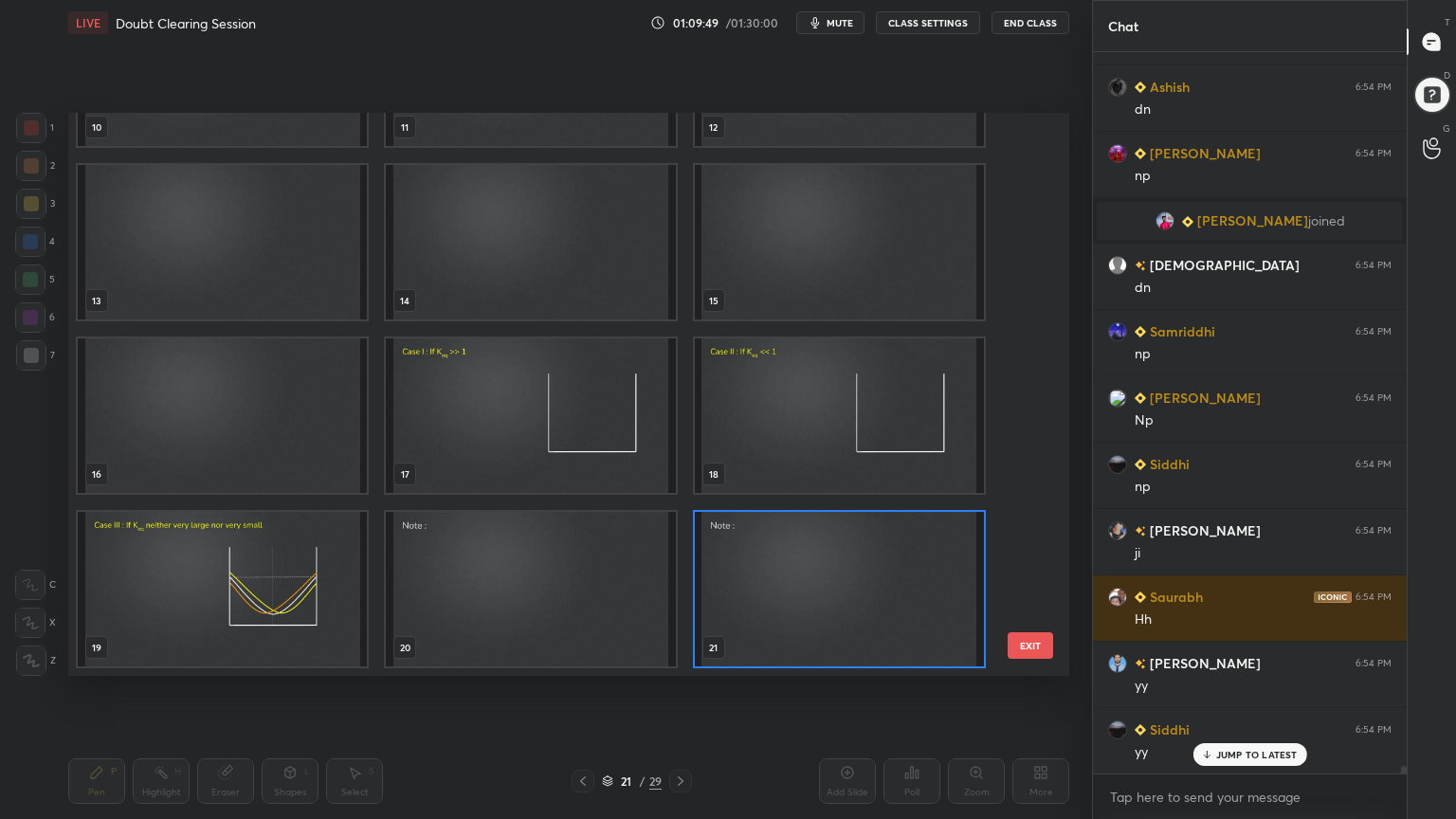drag, startPoint x: 774, startPoint y: 605, endPoint x: 766, endPoint y: 599, distance: 10 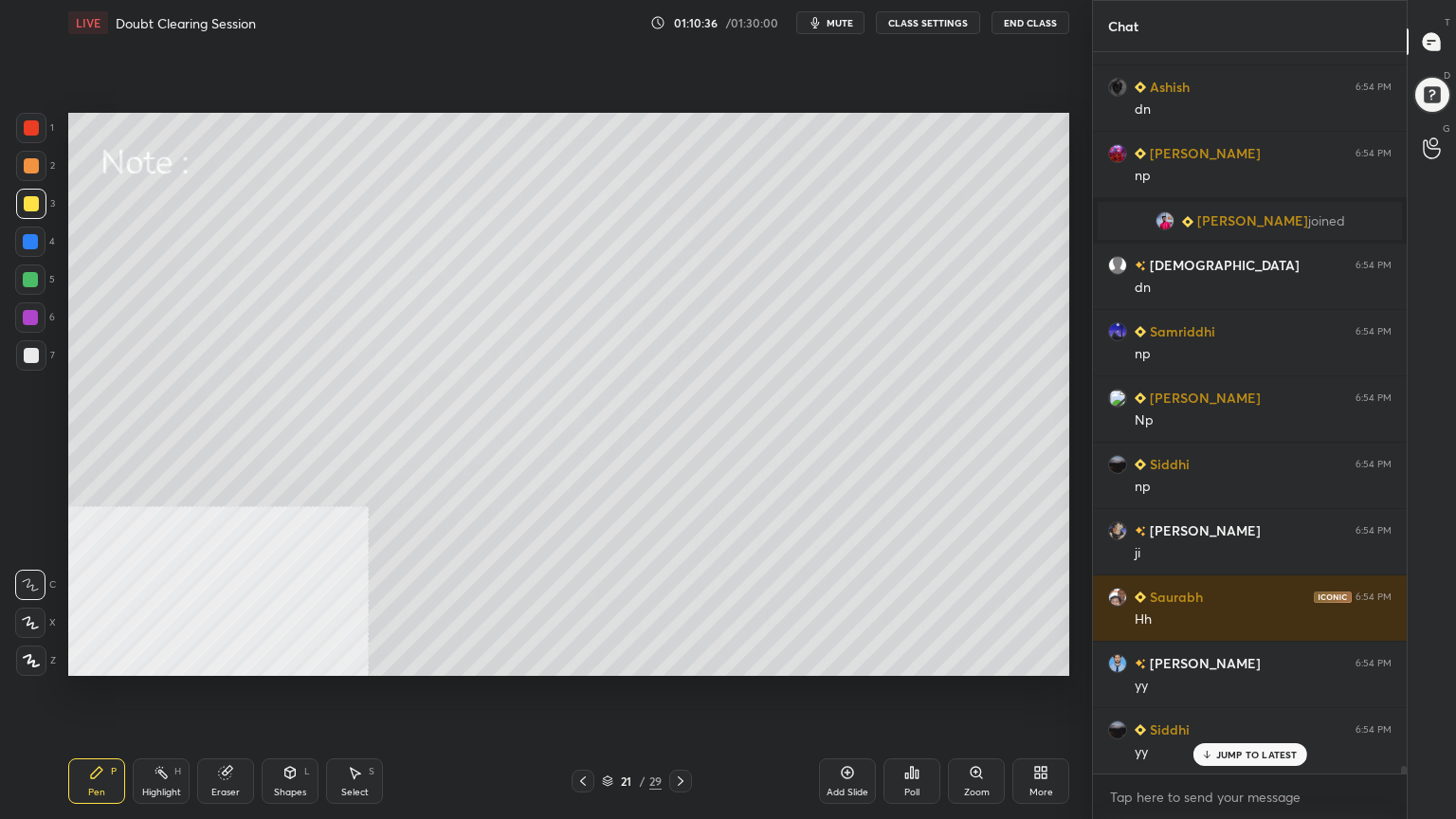 click at bounding box center (30, 280) 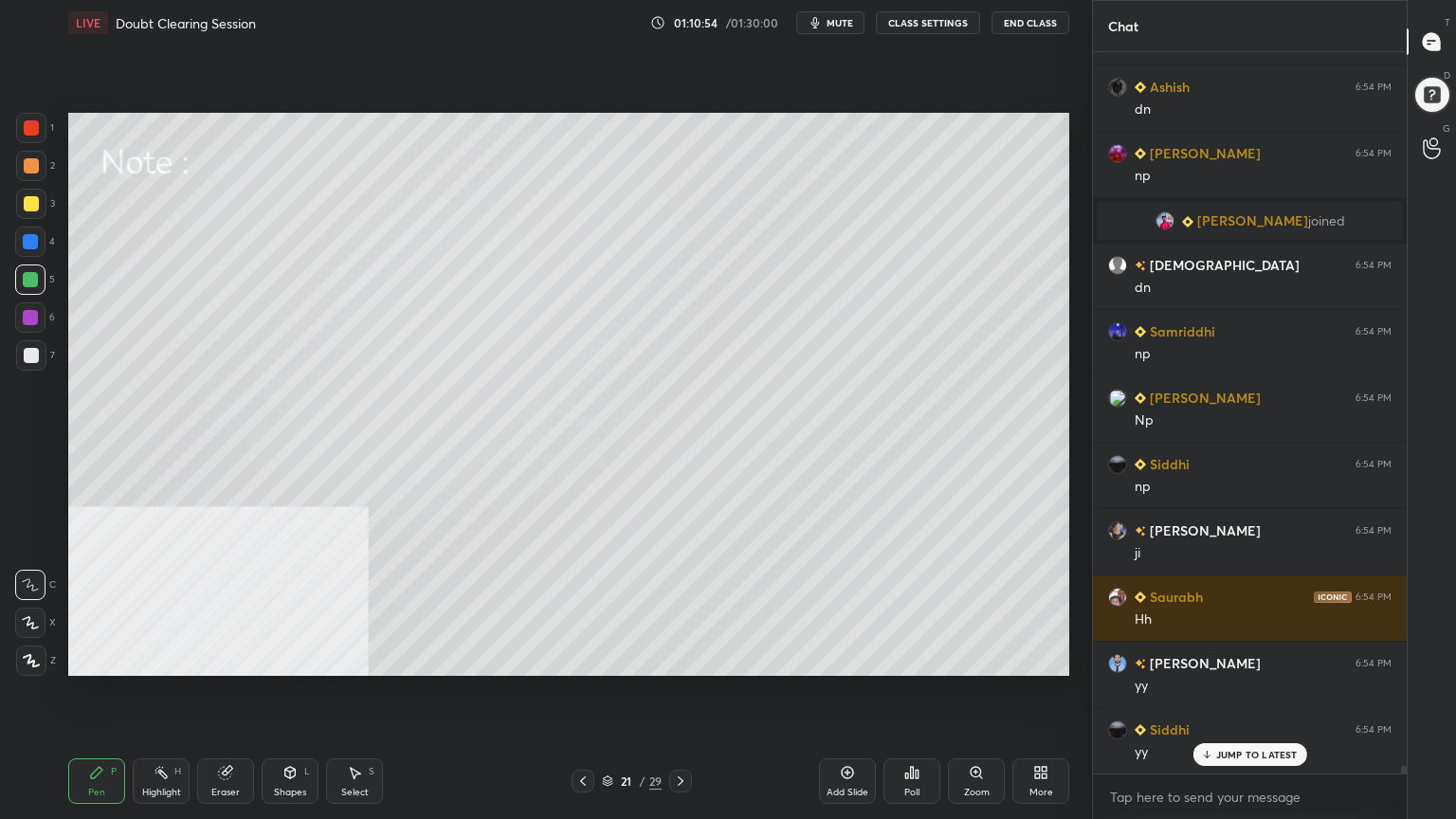 drag, startPoint x: 363, startPoint y: 780, endPoint x: 387, endPoint y: 736, distance: 50.119856 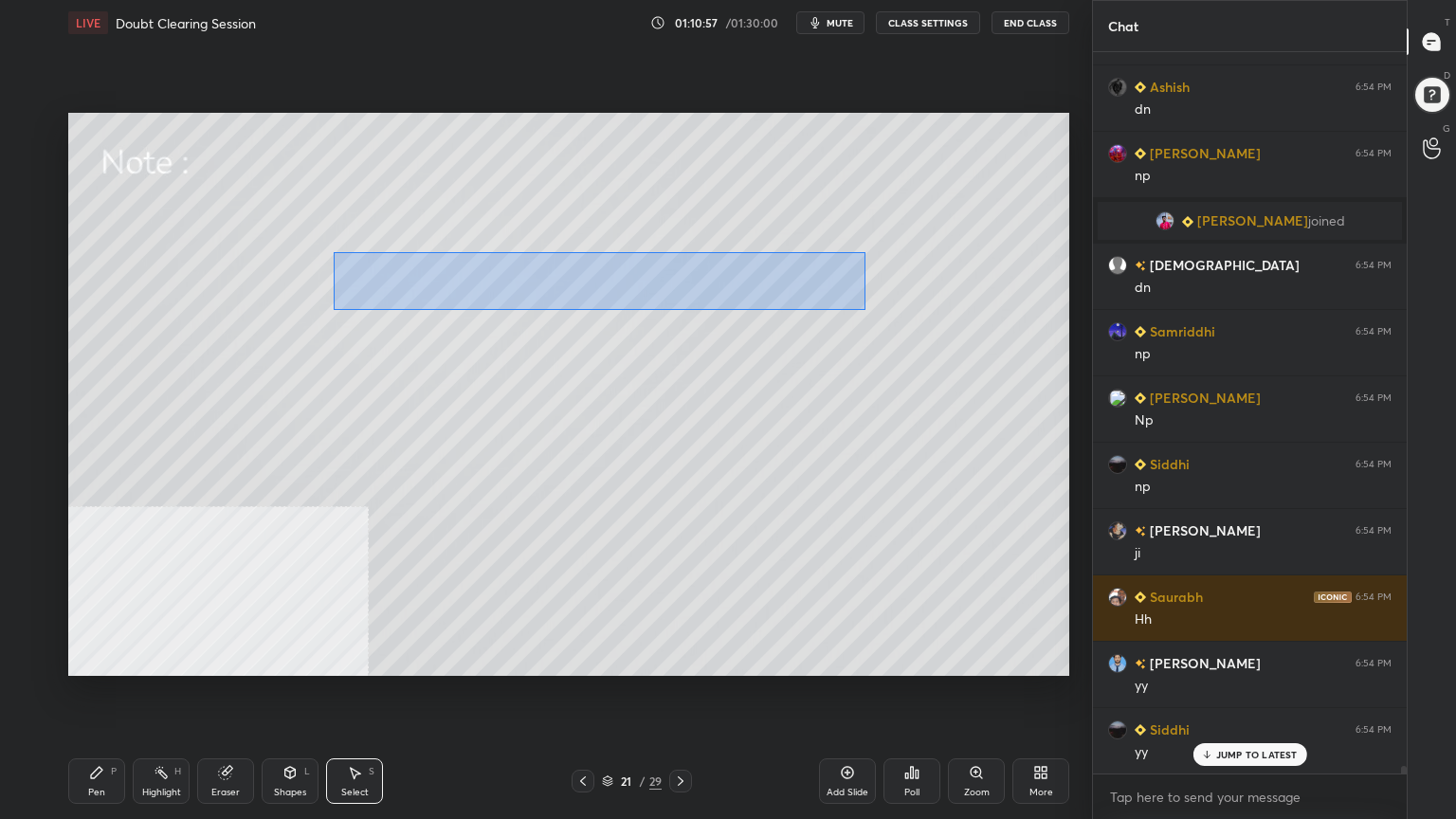 drag, startPoint x: 334, startPoint y: 252, endPoint x: 860, endPoint y: 307, distance: 528.8677 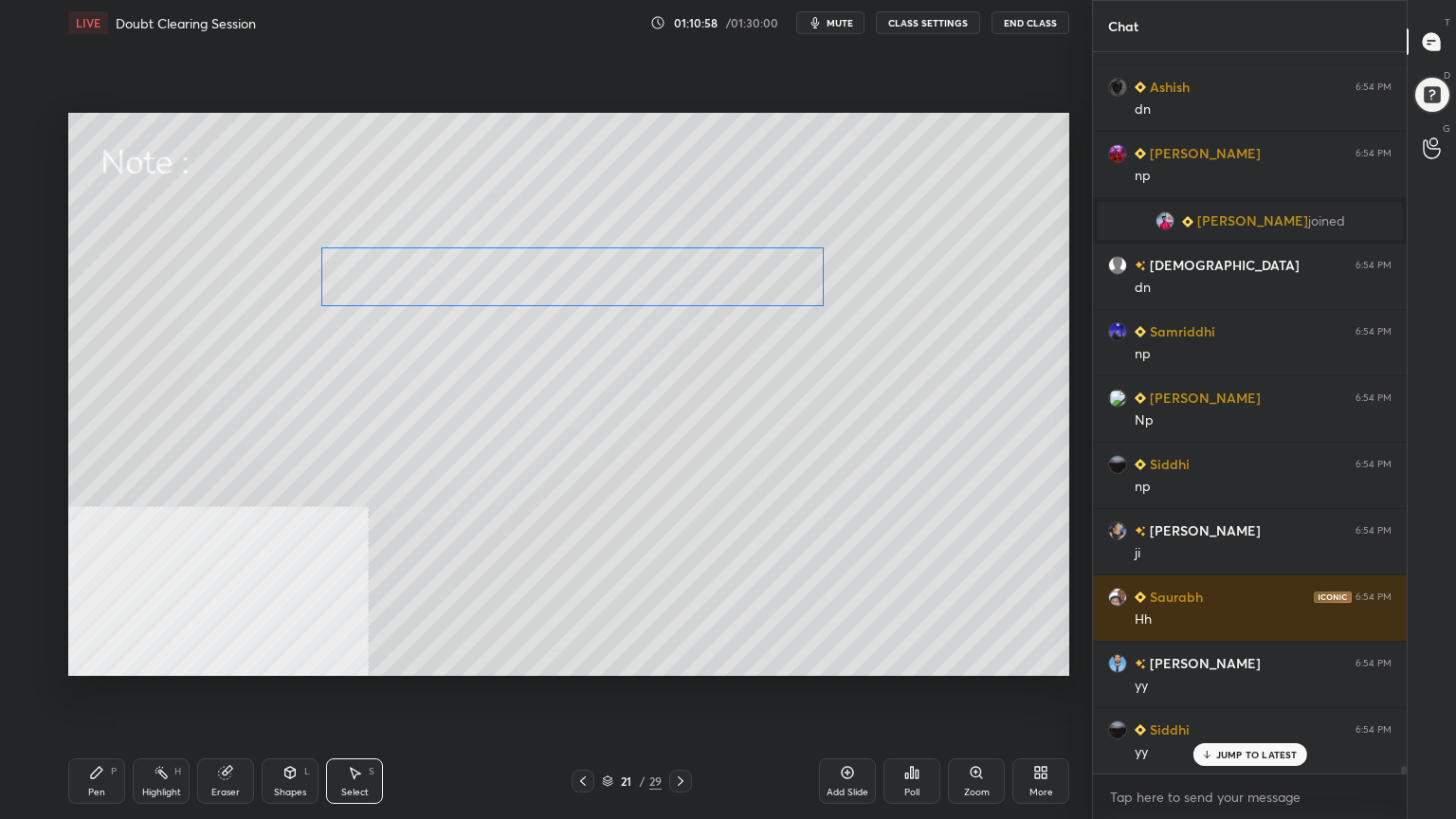 drag, startPoint x: 679, startPoint y: 281, endPoint x: 654, endPoint y: 283, distance: 25.079872 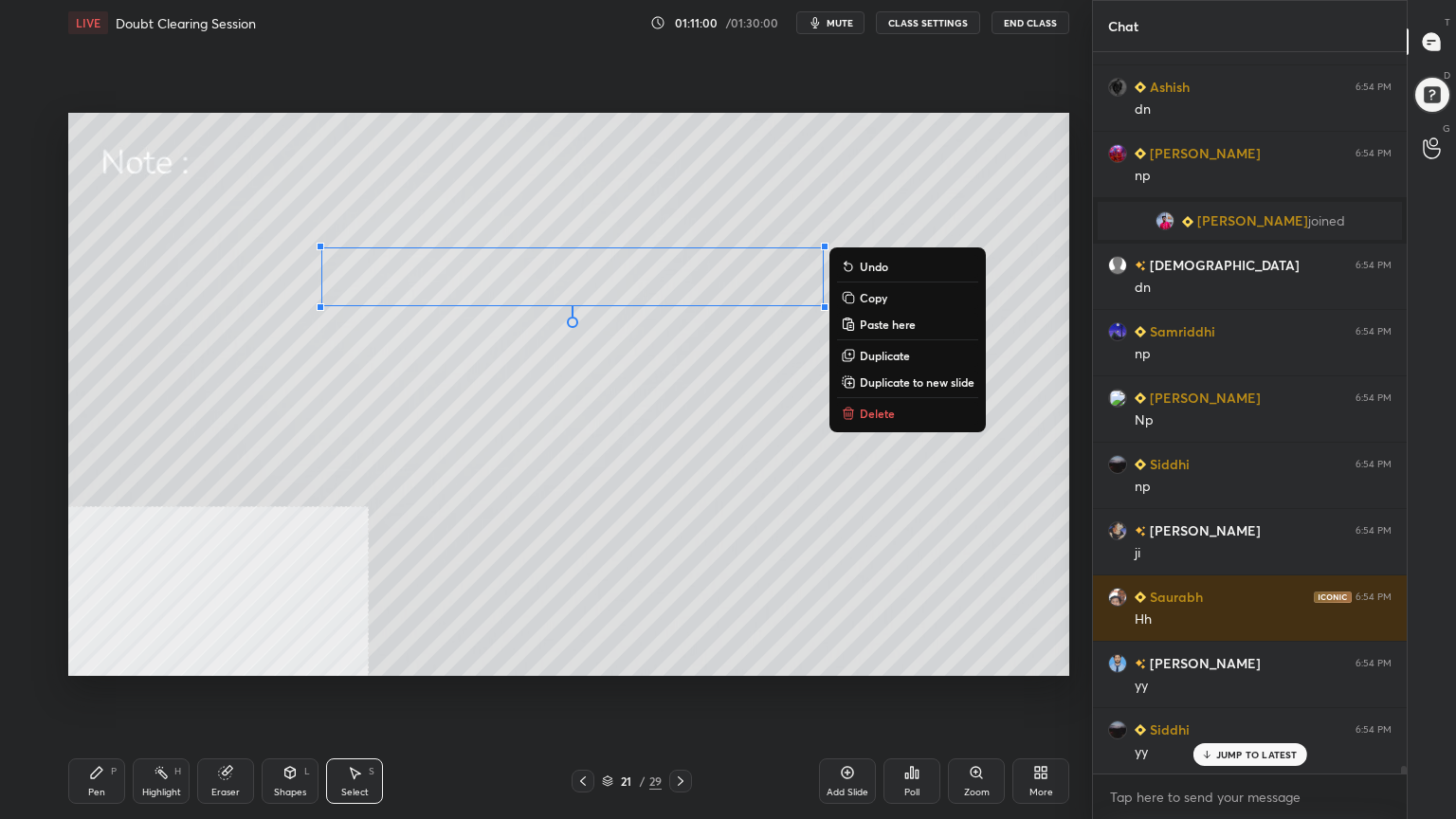 drag, startPoint x: 96, startPoint y: 782, endPoint x: 98, endPoint y: 747, distance: 35.057096 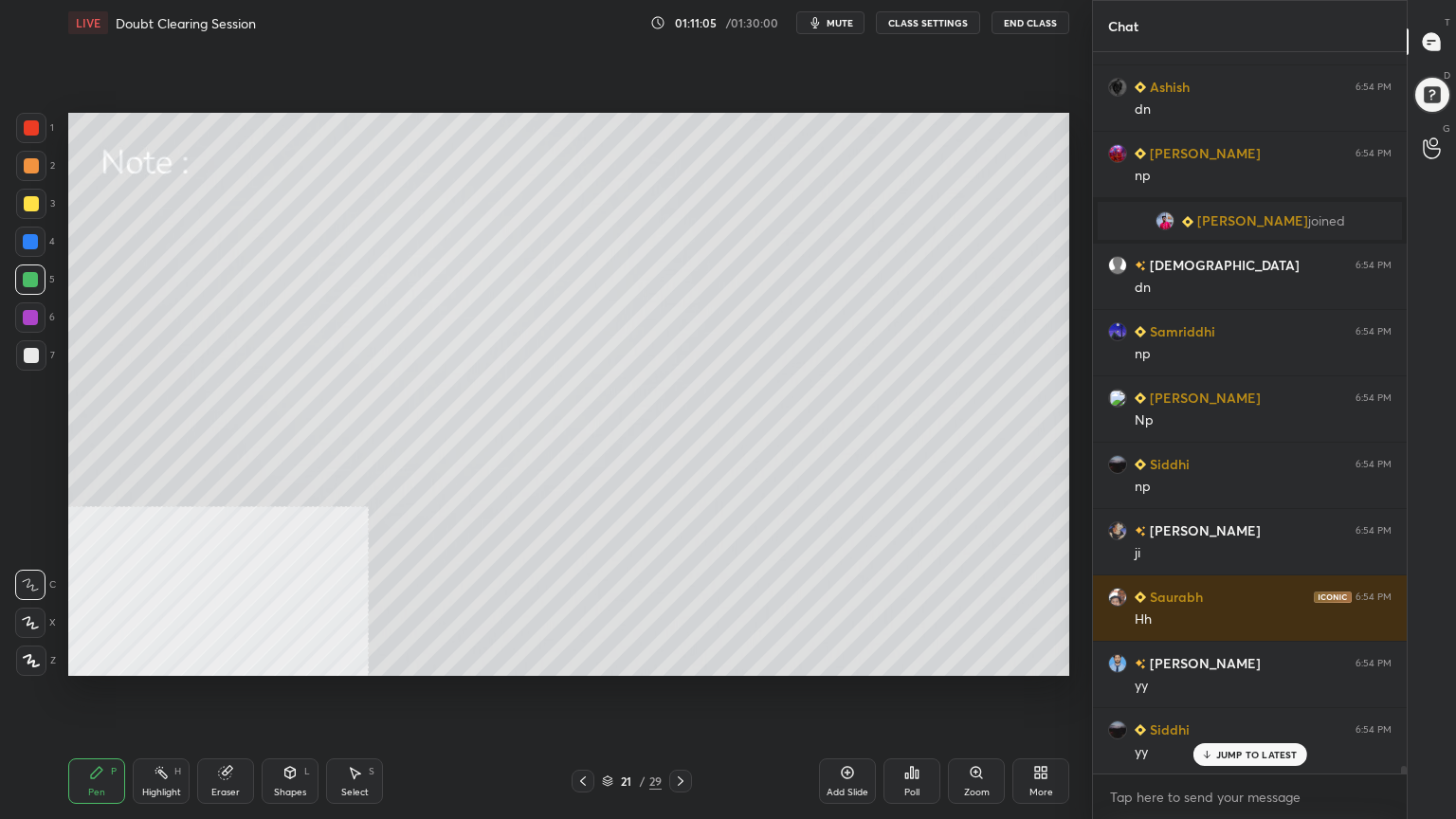 click 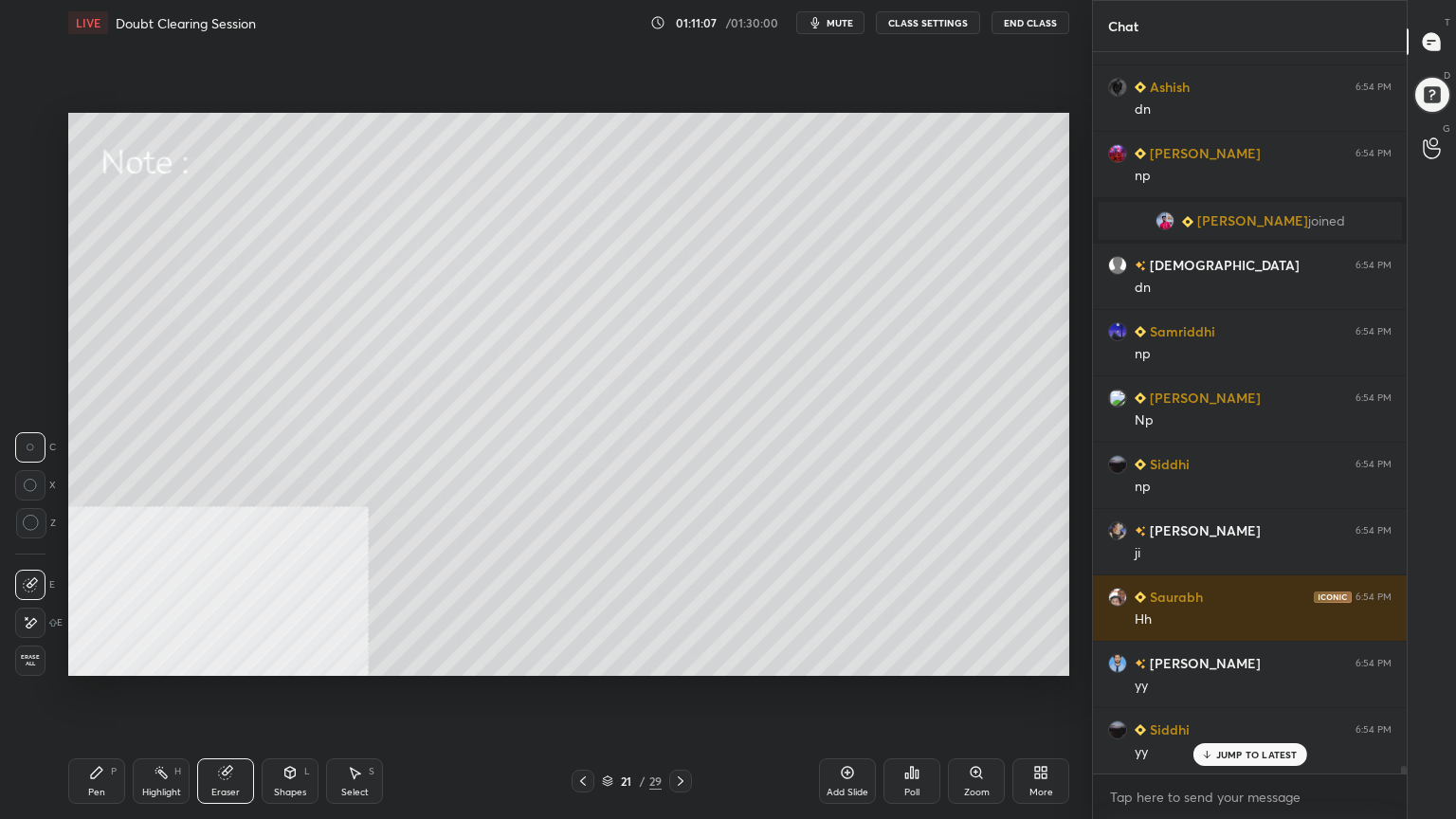drag, startPoint x: 93, startPoint y: 790, endPoint x: 100, endPoint y: 777, distance: 14.764823 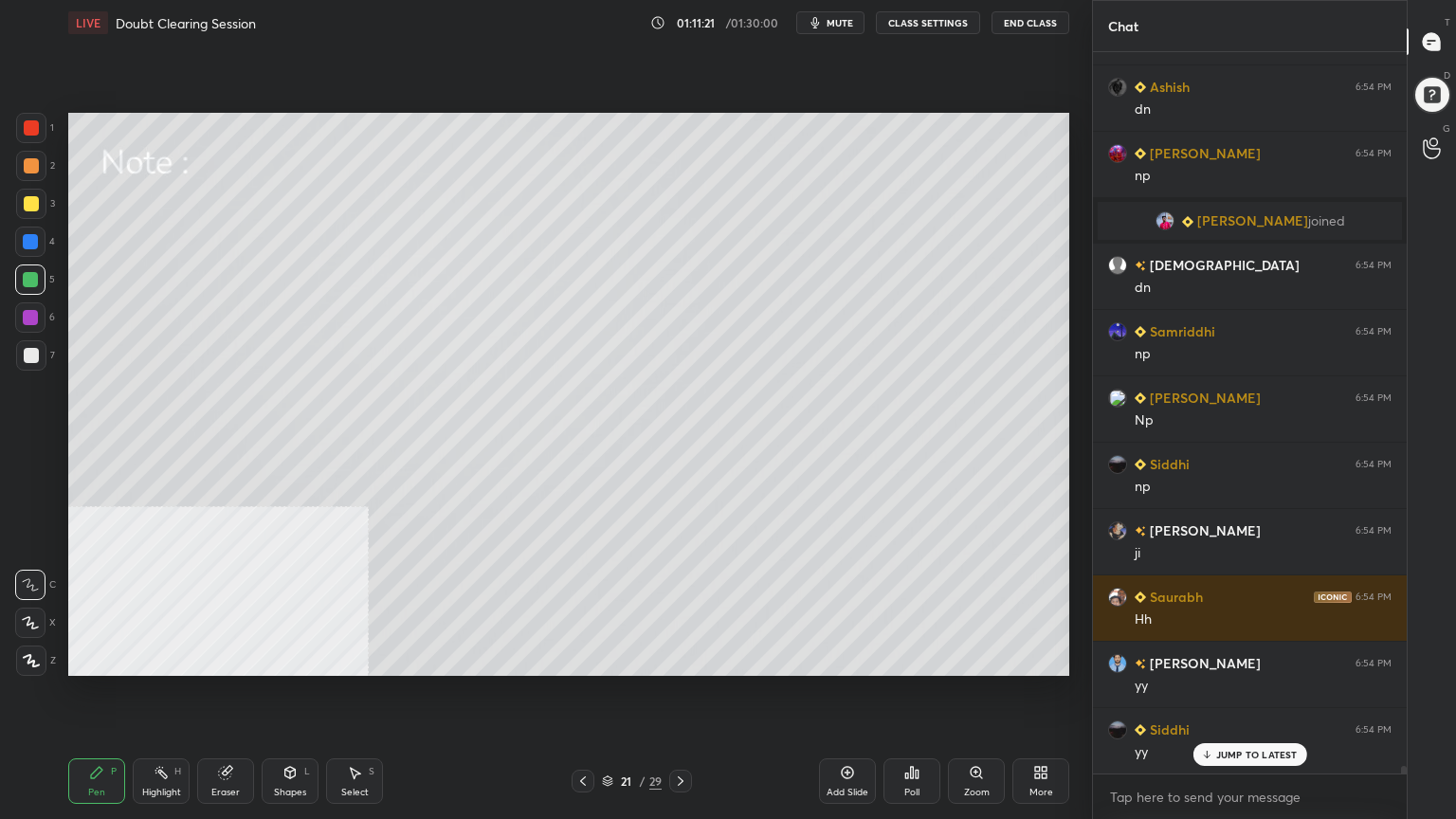 click on "Shapes" at bounding box center (290, 792) 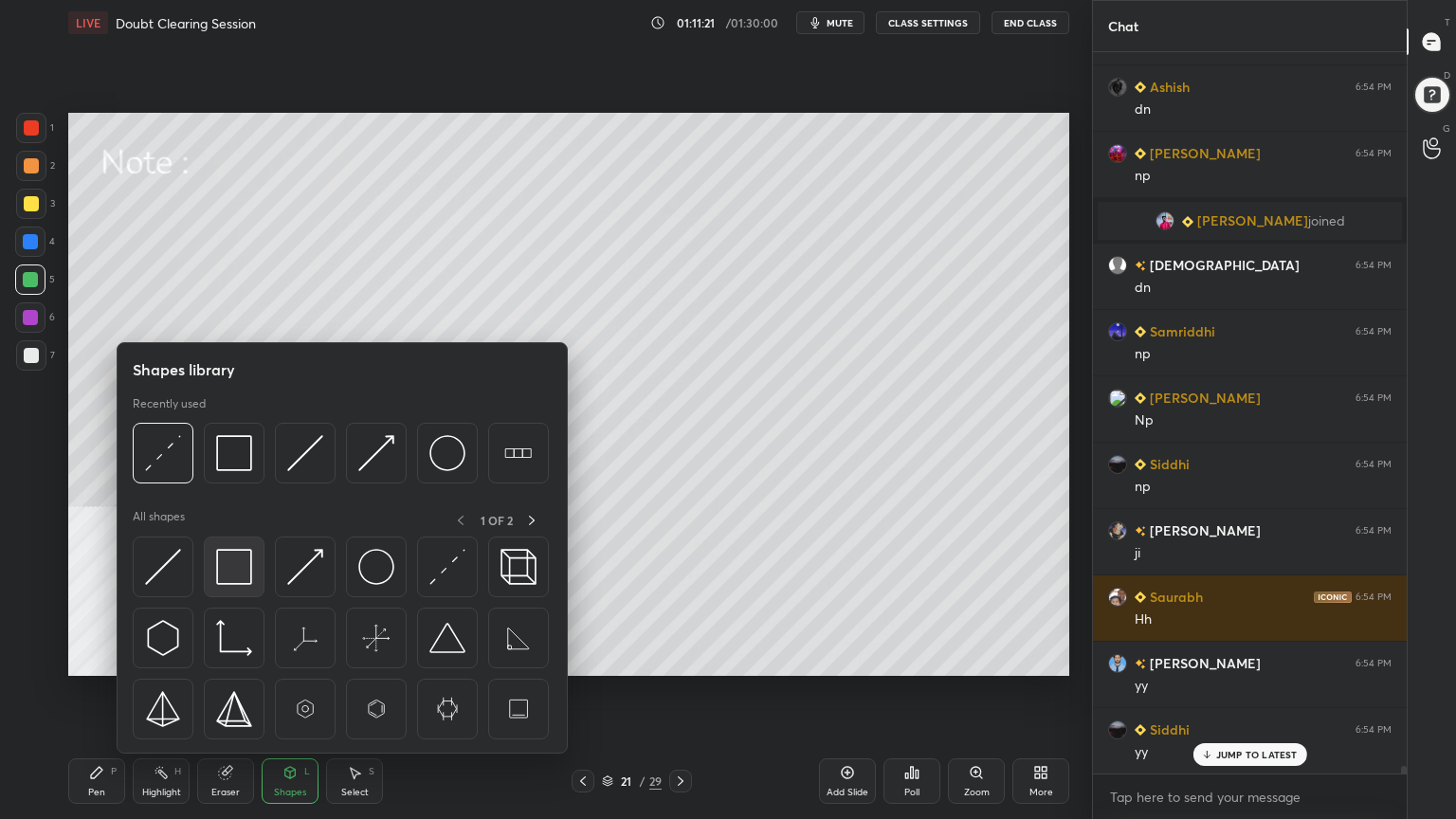 click at bounding box center (234, 567) 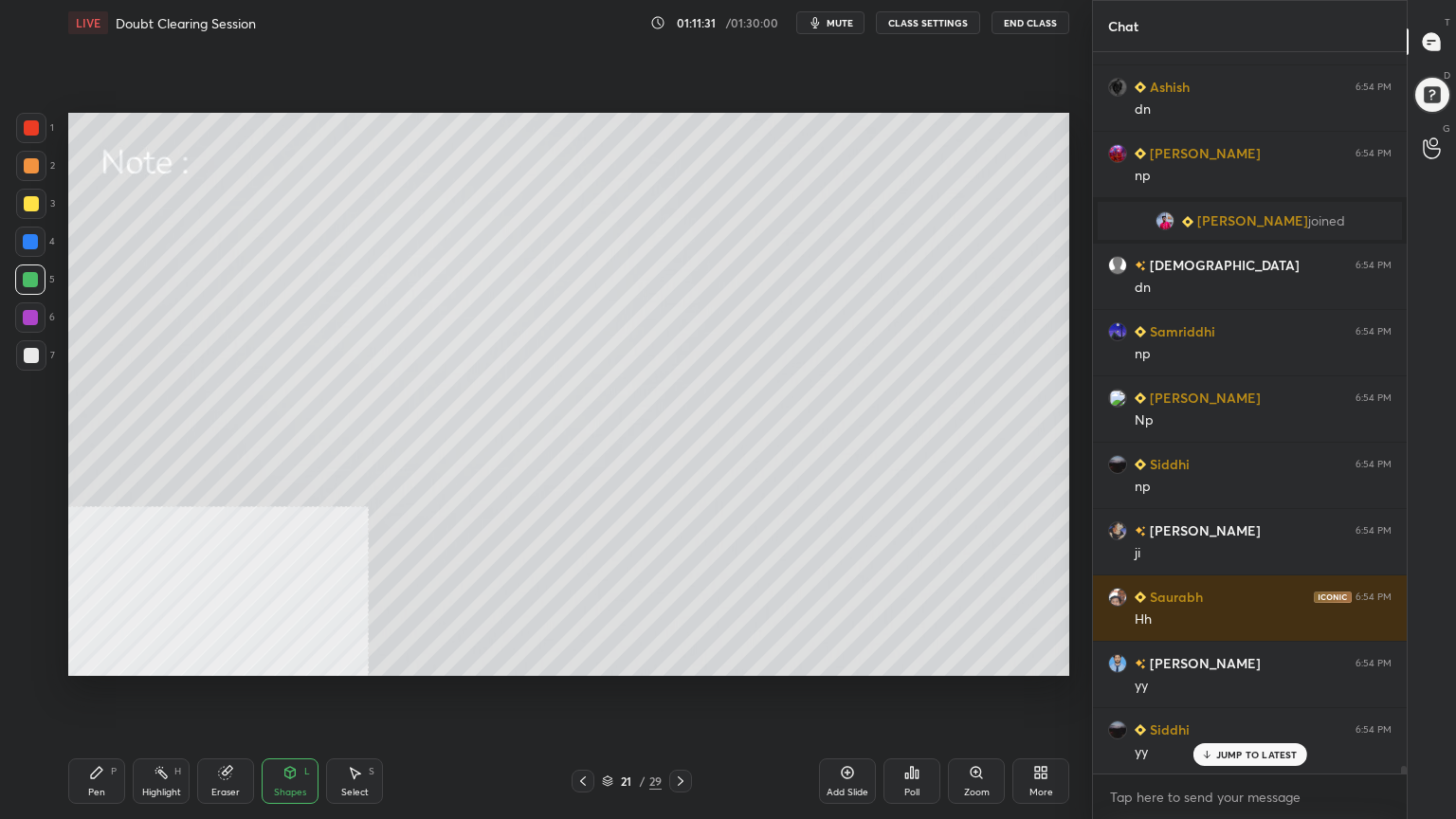 click on "Pen" at bounding box center (97, 792) 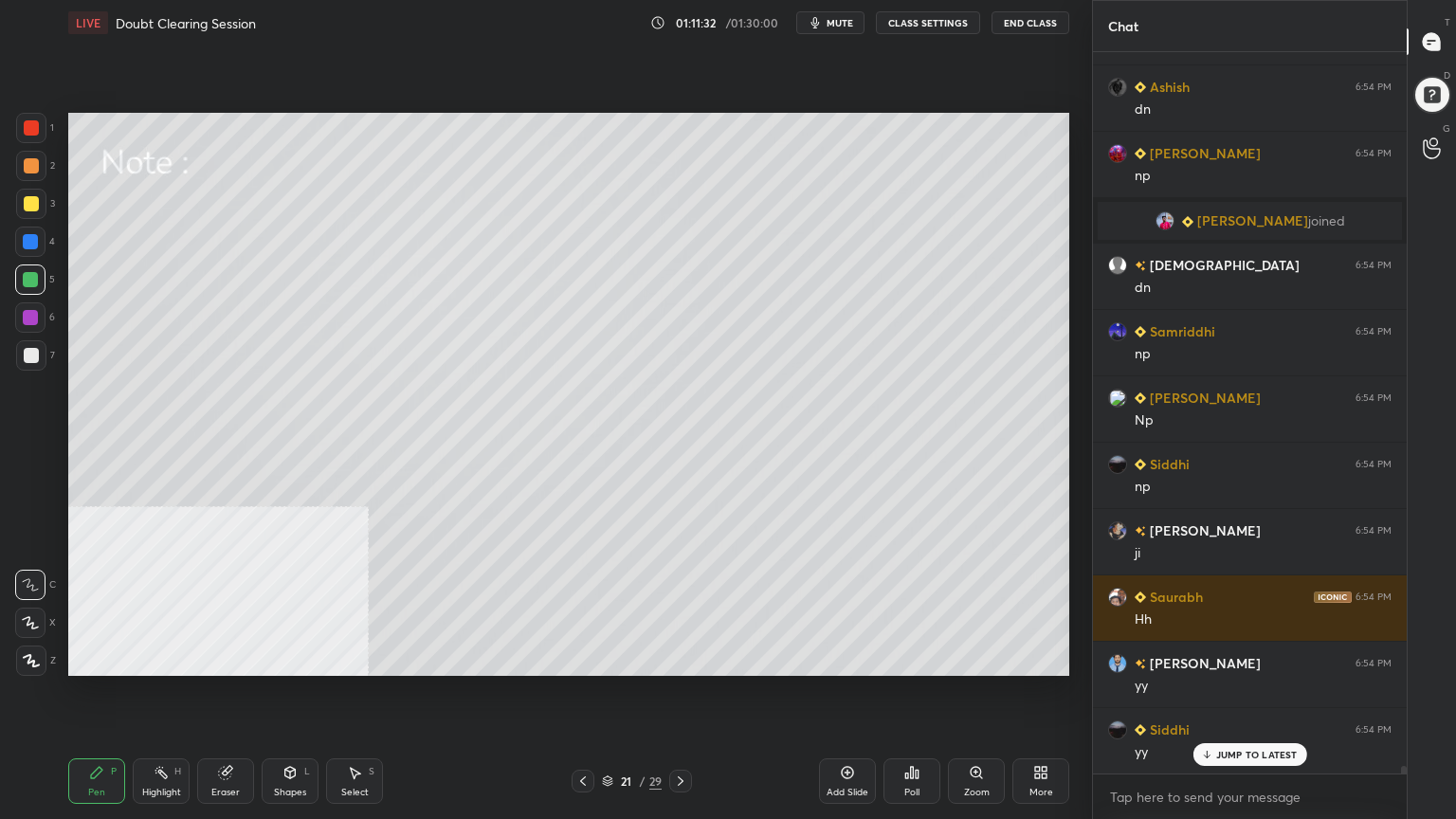 click at bounding box center [31, 166] 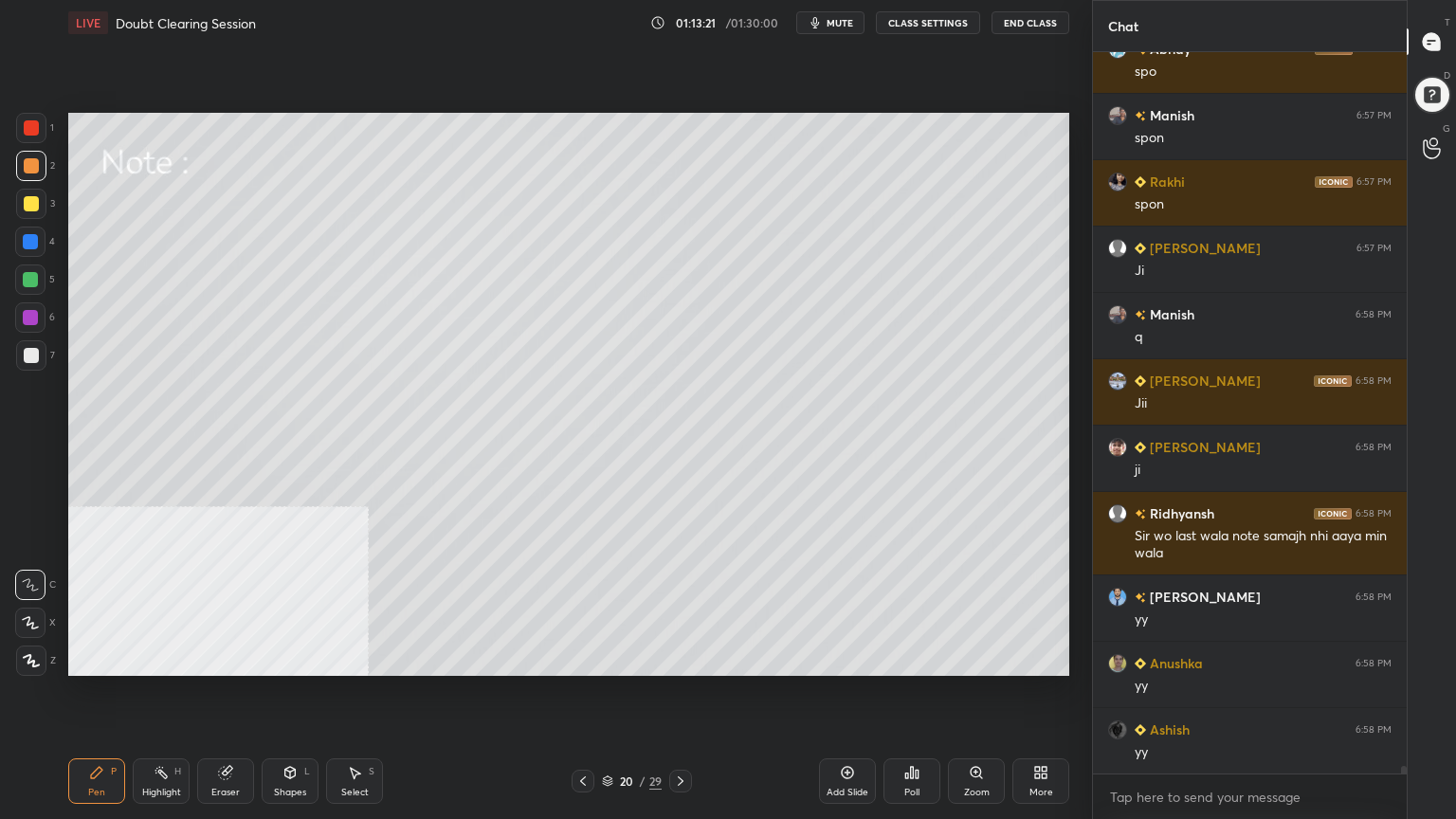 scroll, scrollTop: 70714, scrollLeft: 0, axis: vertical 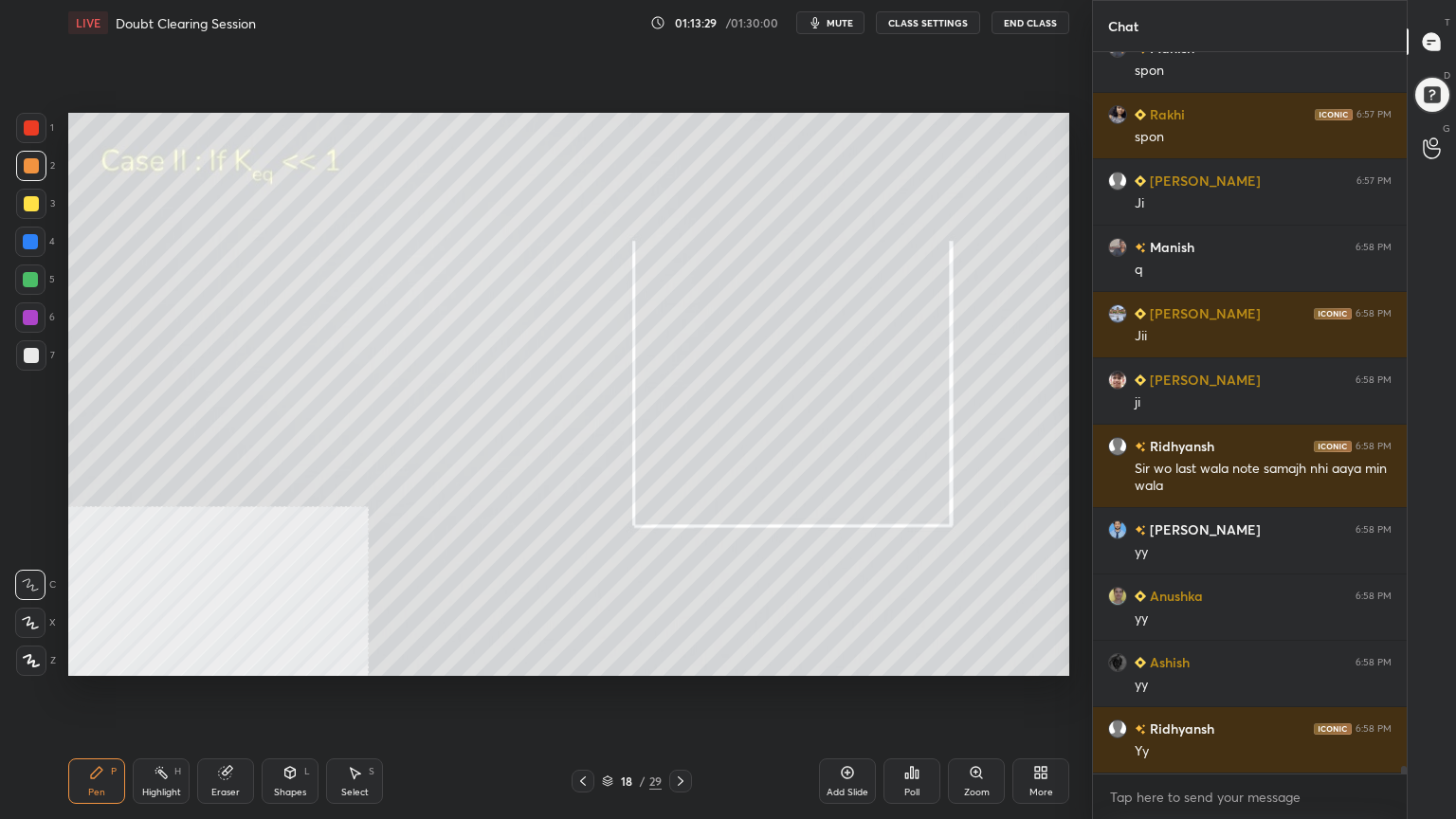 click 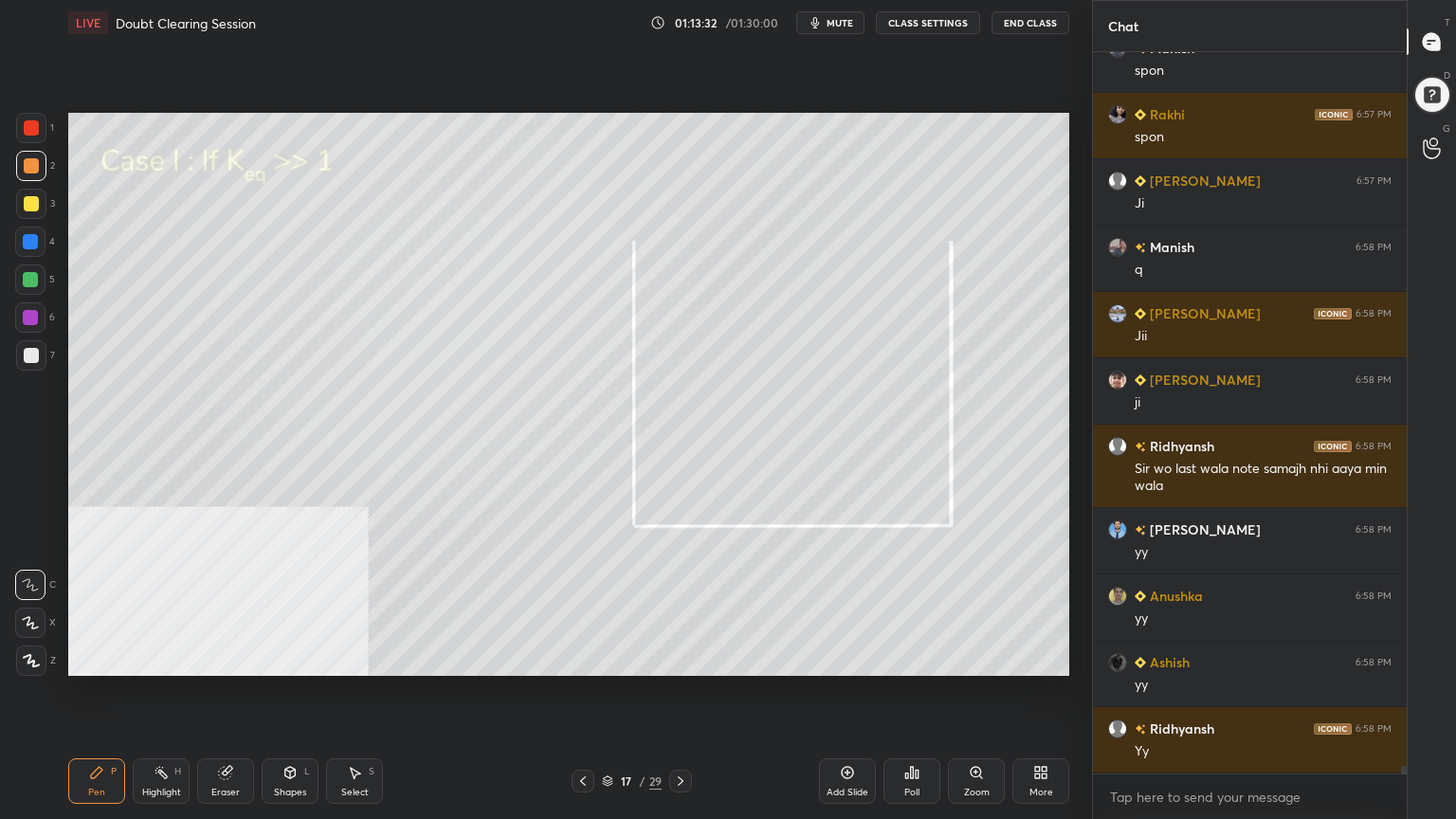 click 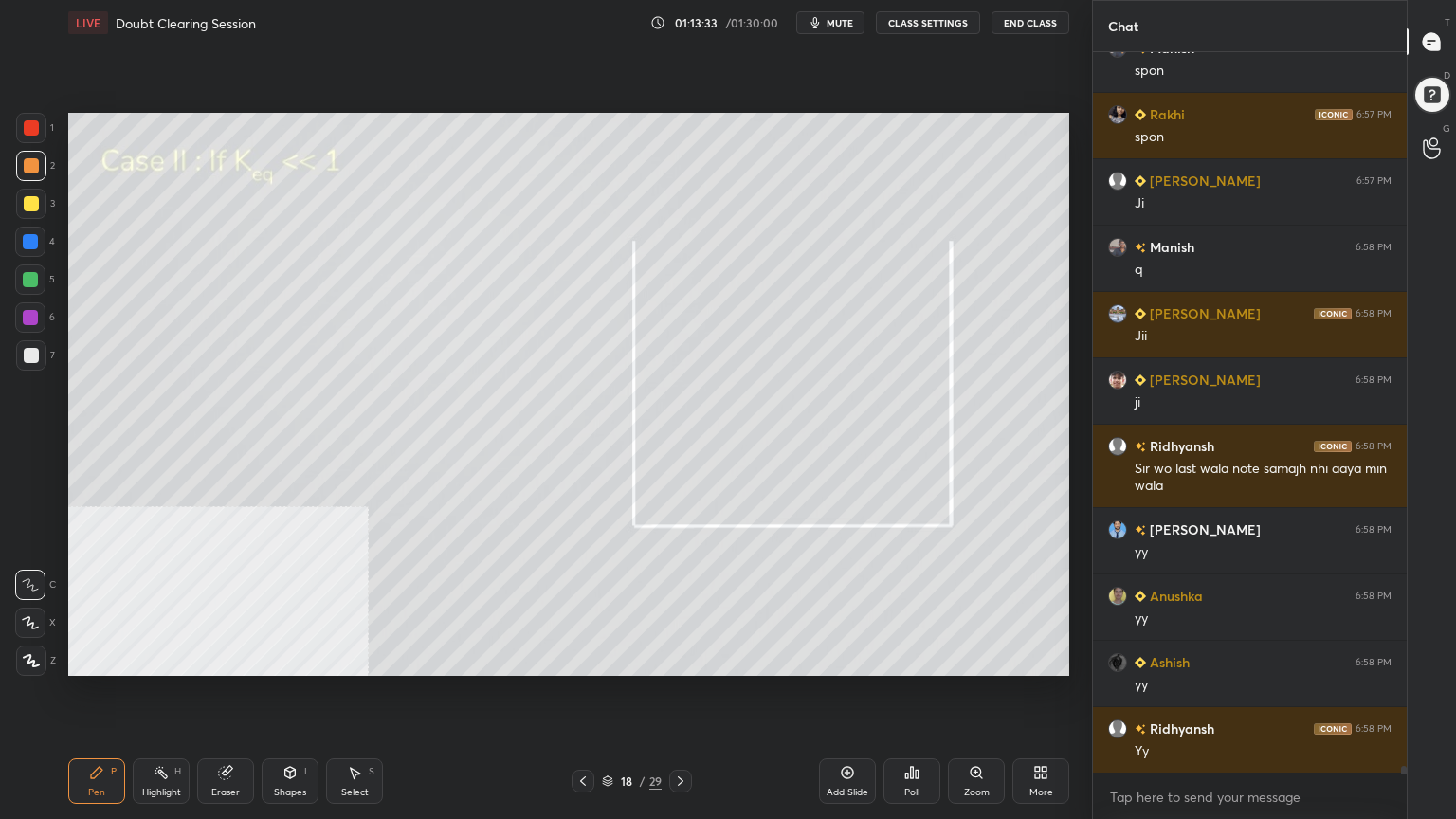 click 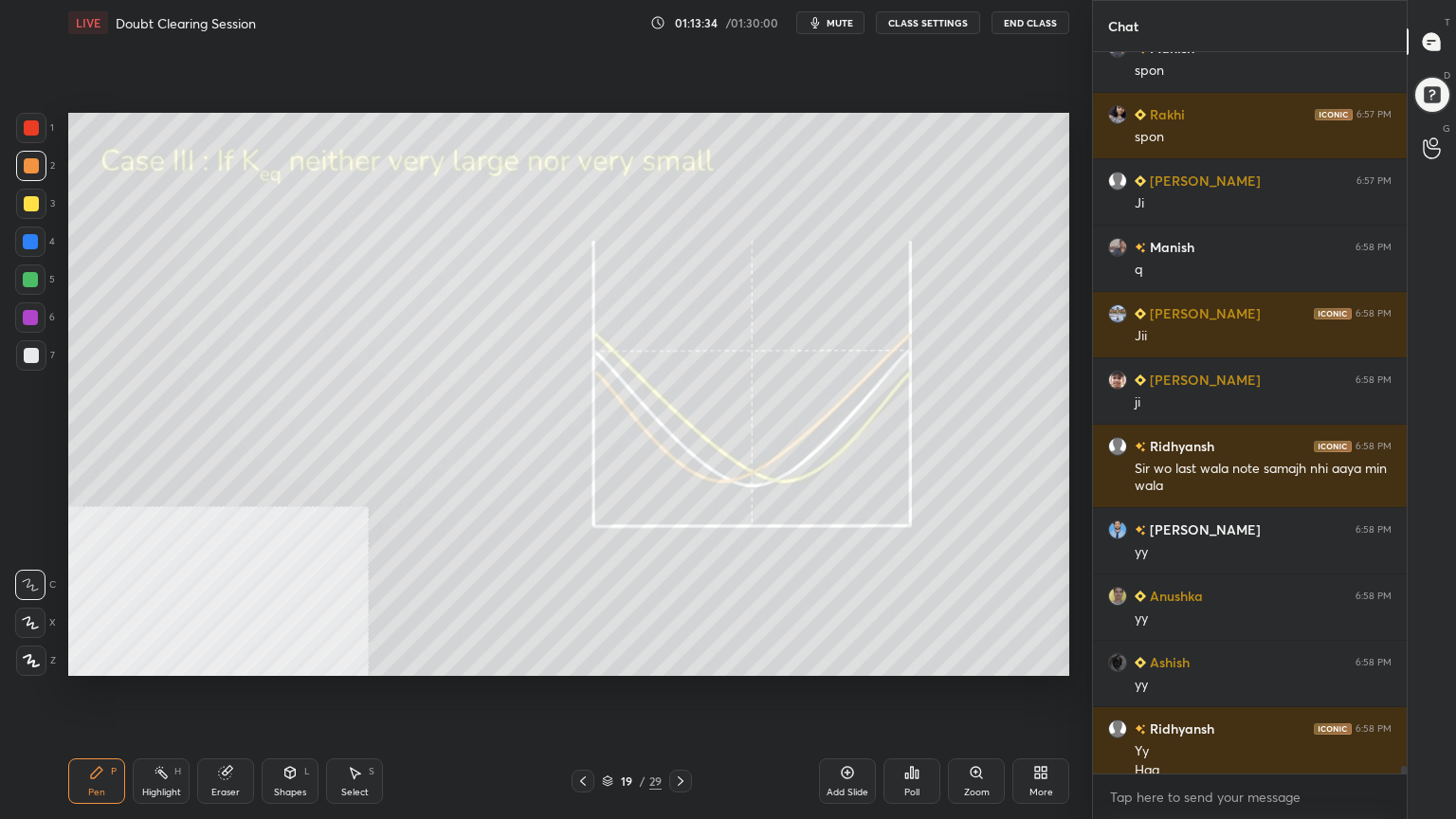 scroll, scrollTop: 70733, scrollLeft: 0, axis: vertical 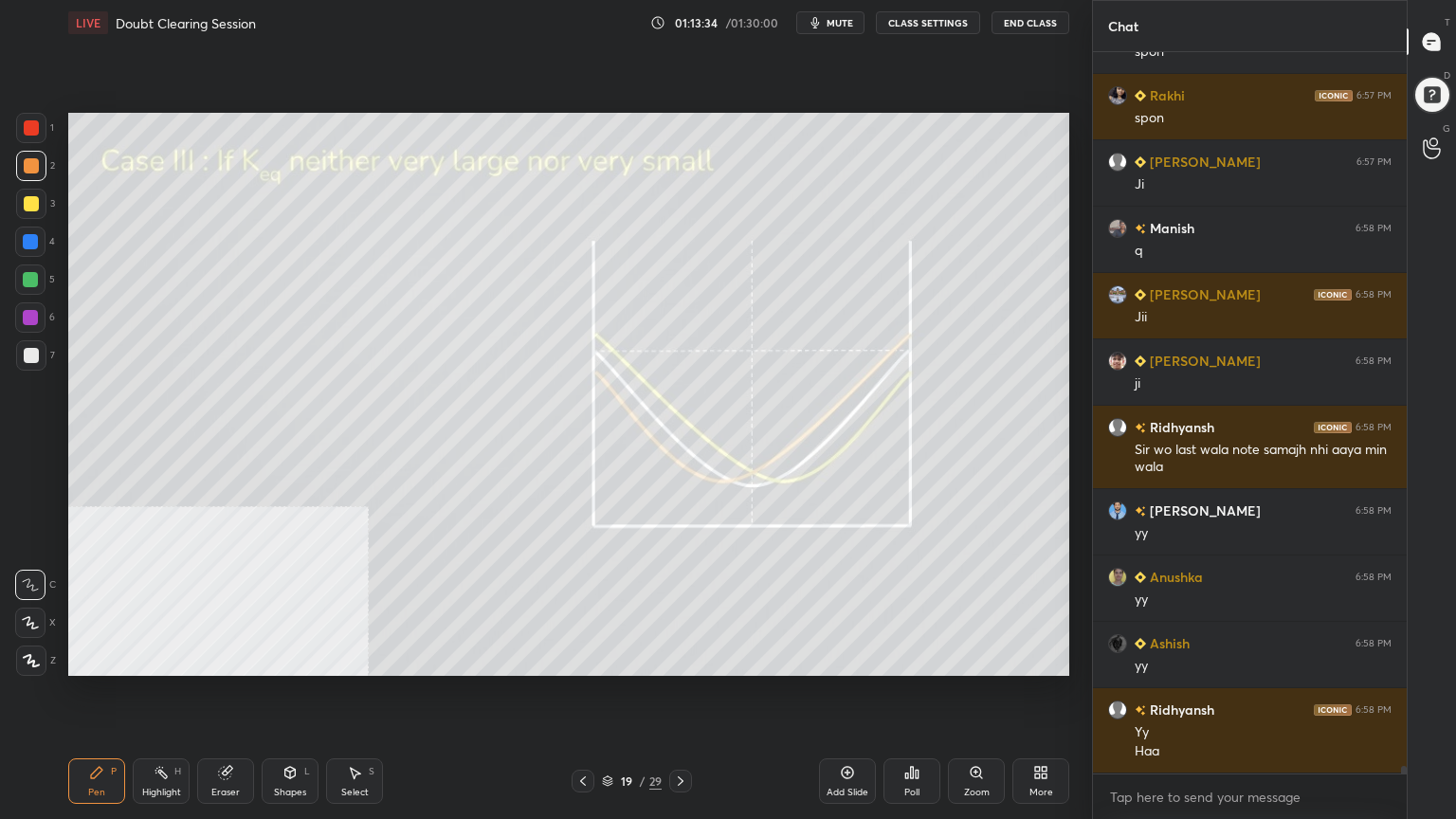 click 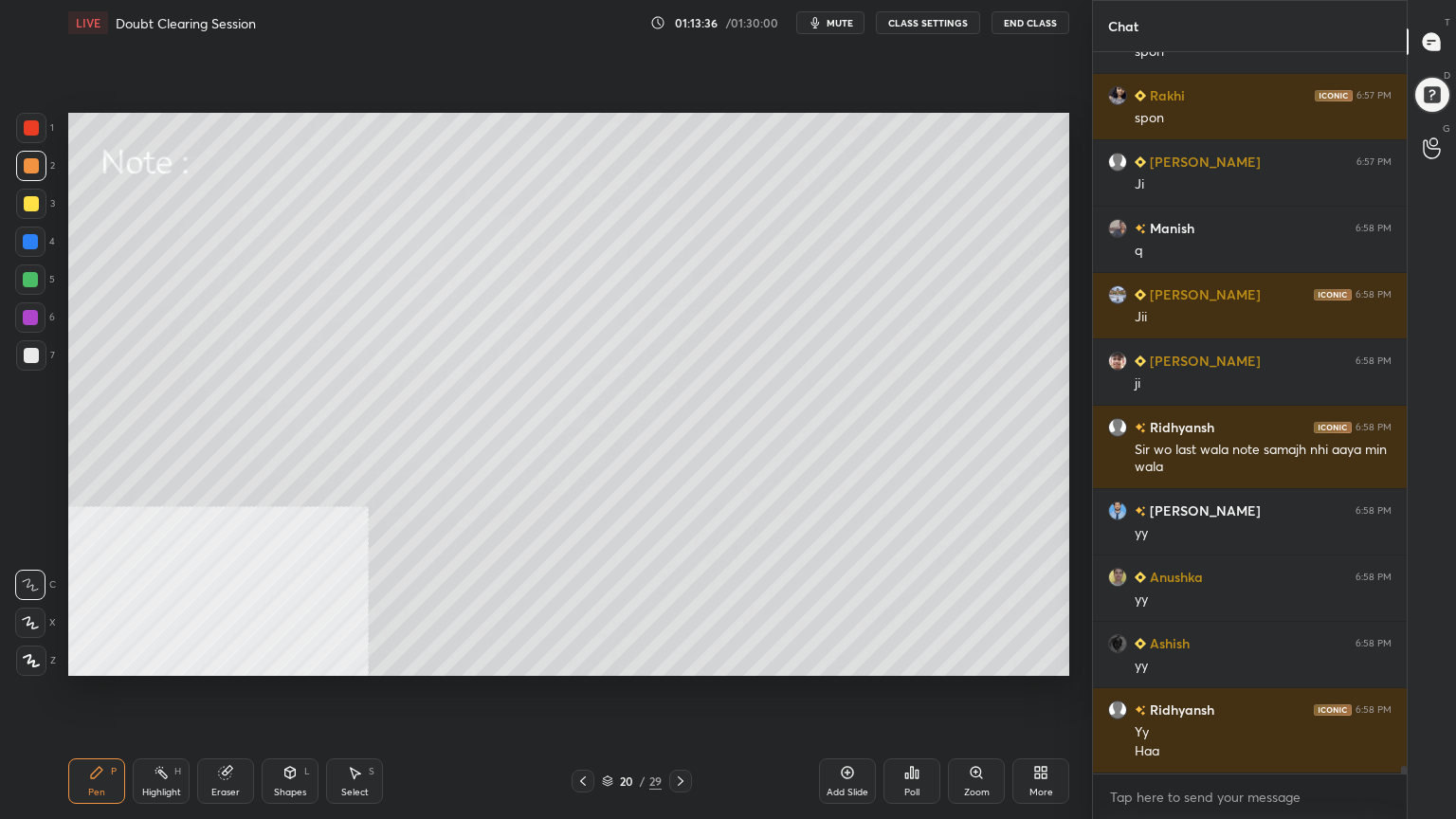 scroll, scrollTop: 70752, scrollLeft: 0, axis: vertical 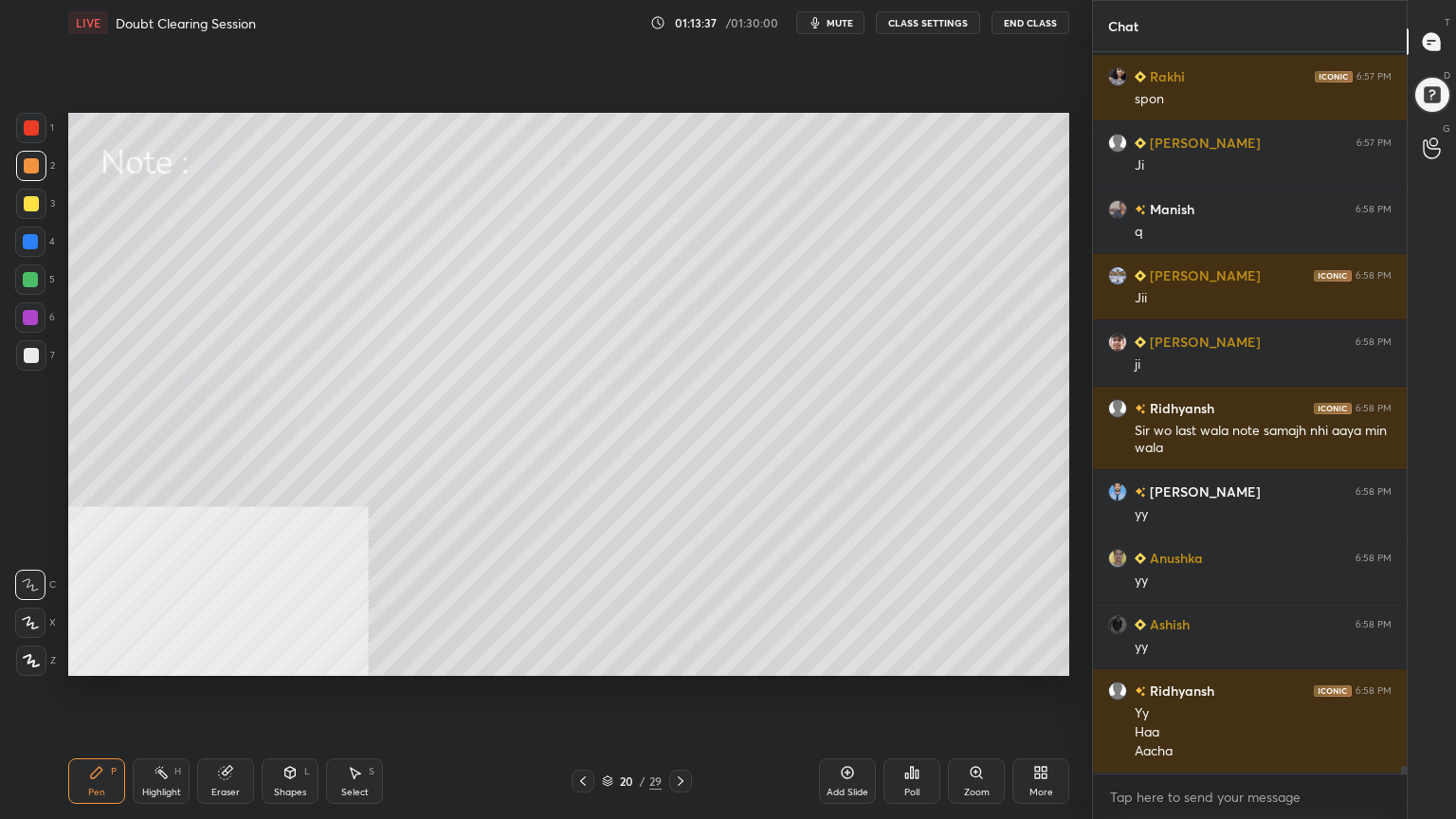 click 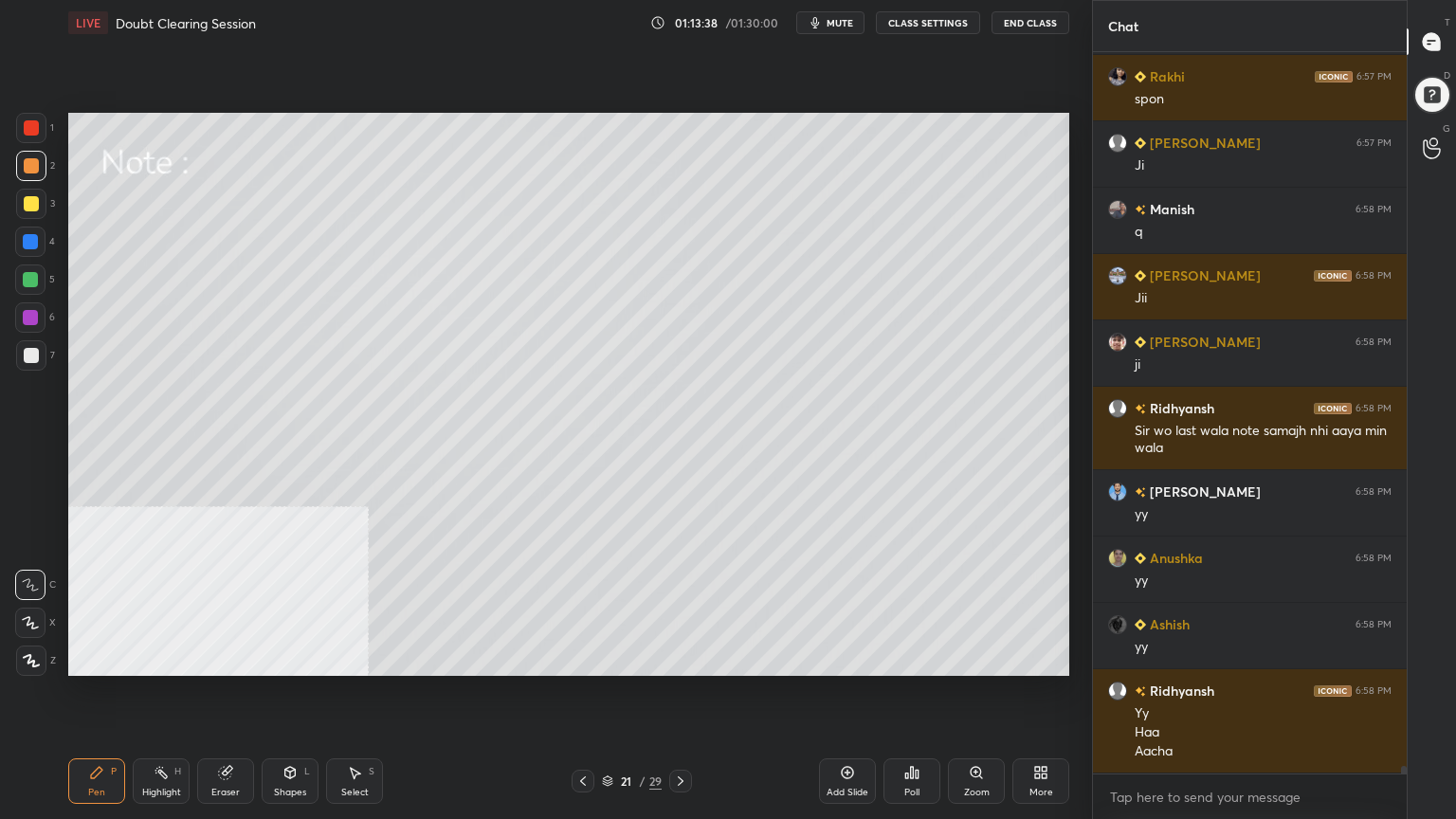 click 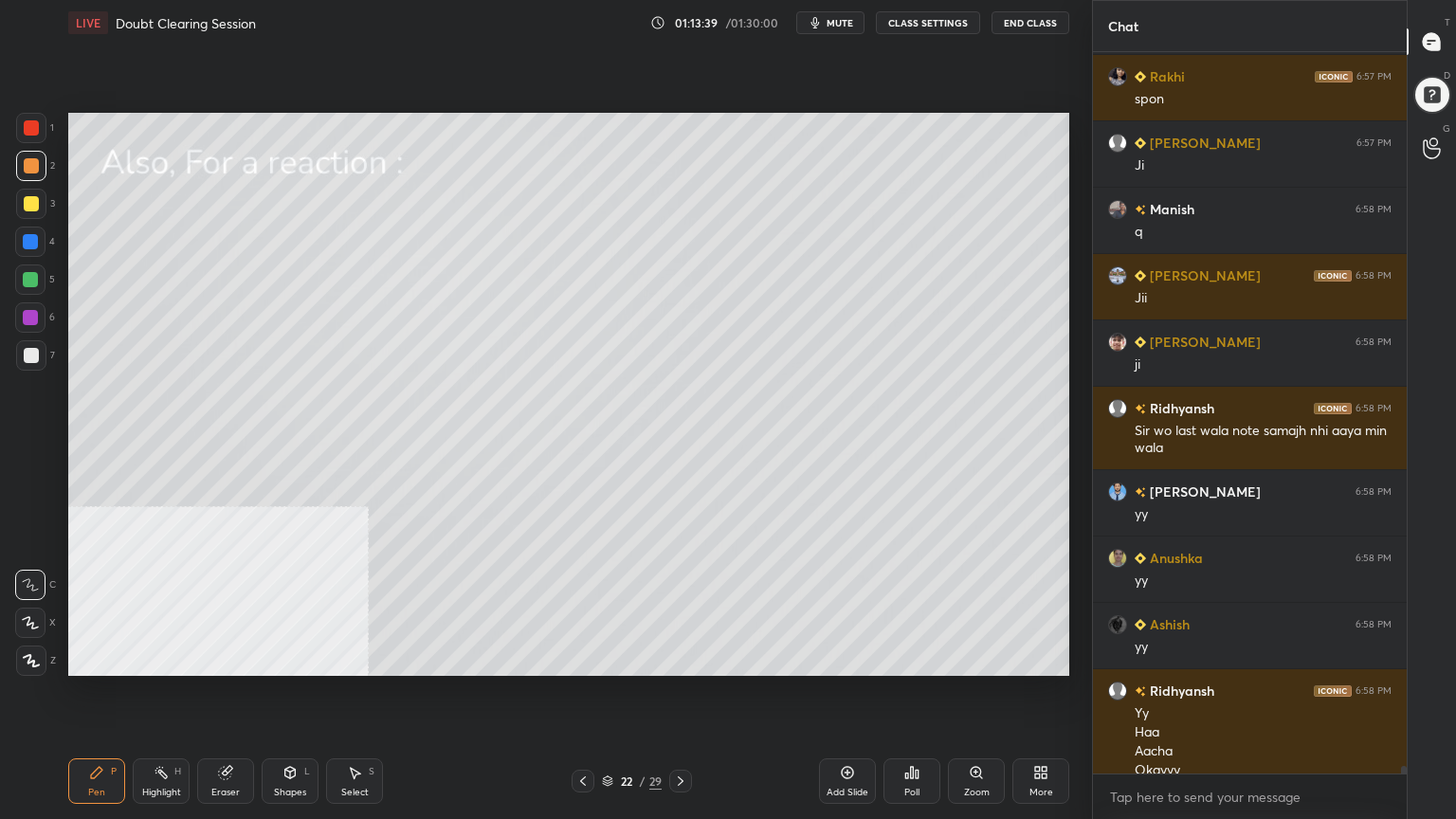 scroll, scrollTop: 70771, scrollLeft: 0, axis: vertical 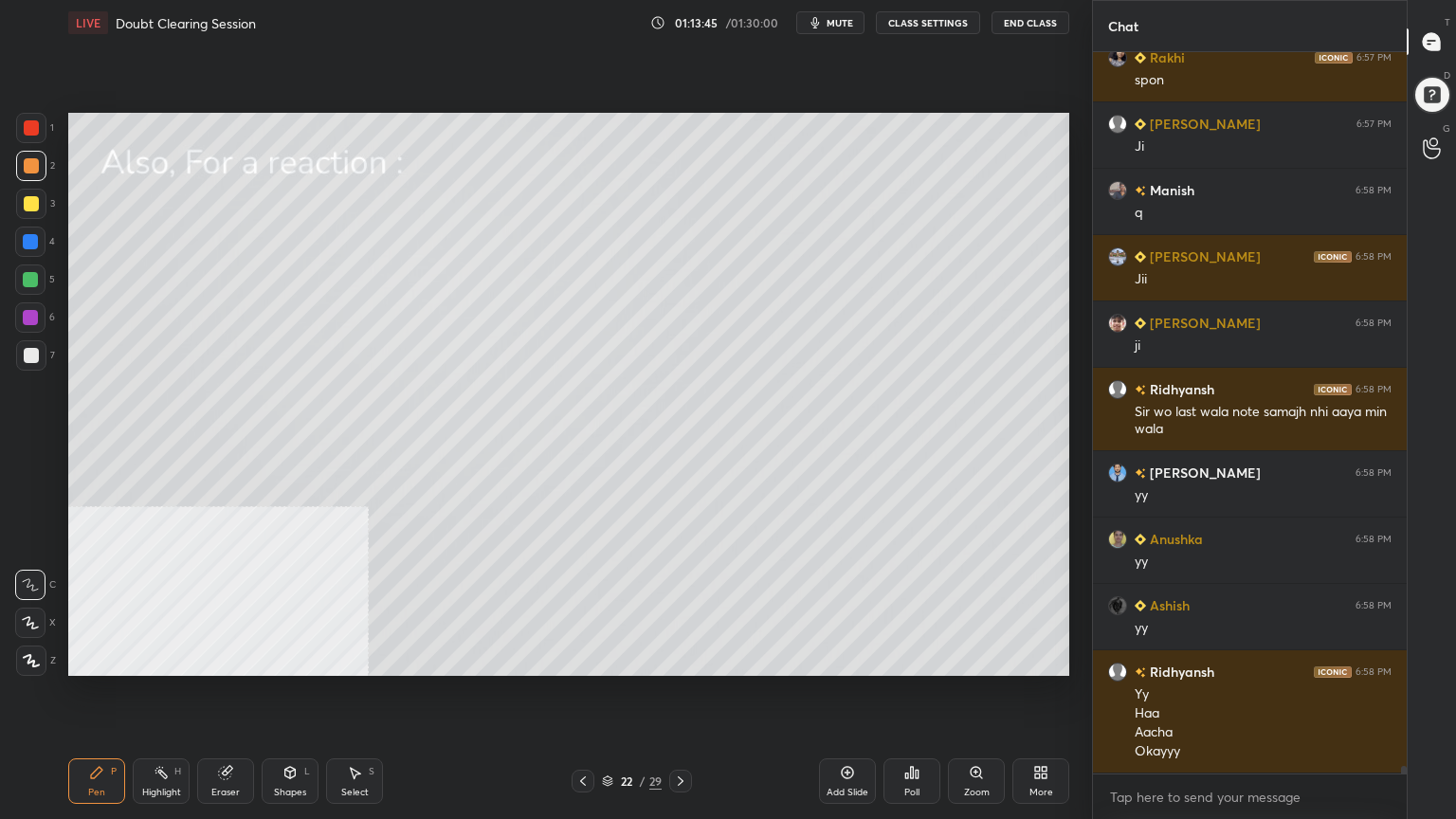 click at bounding box center (31, 204) 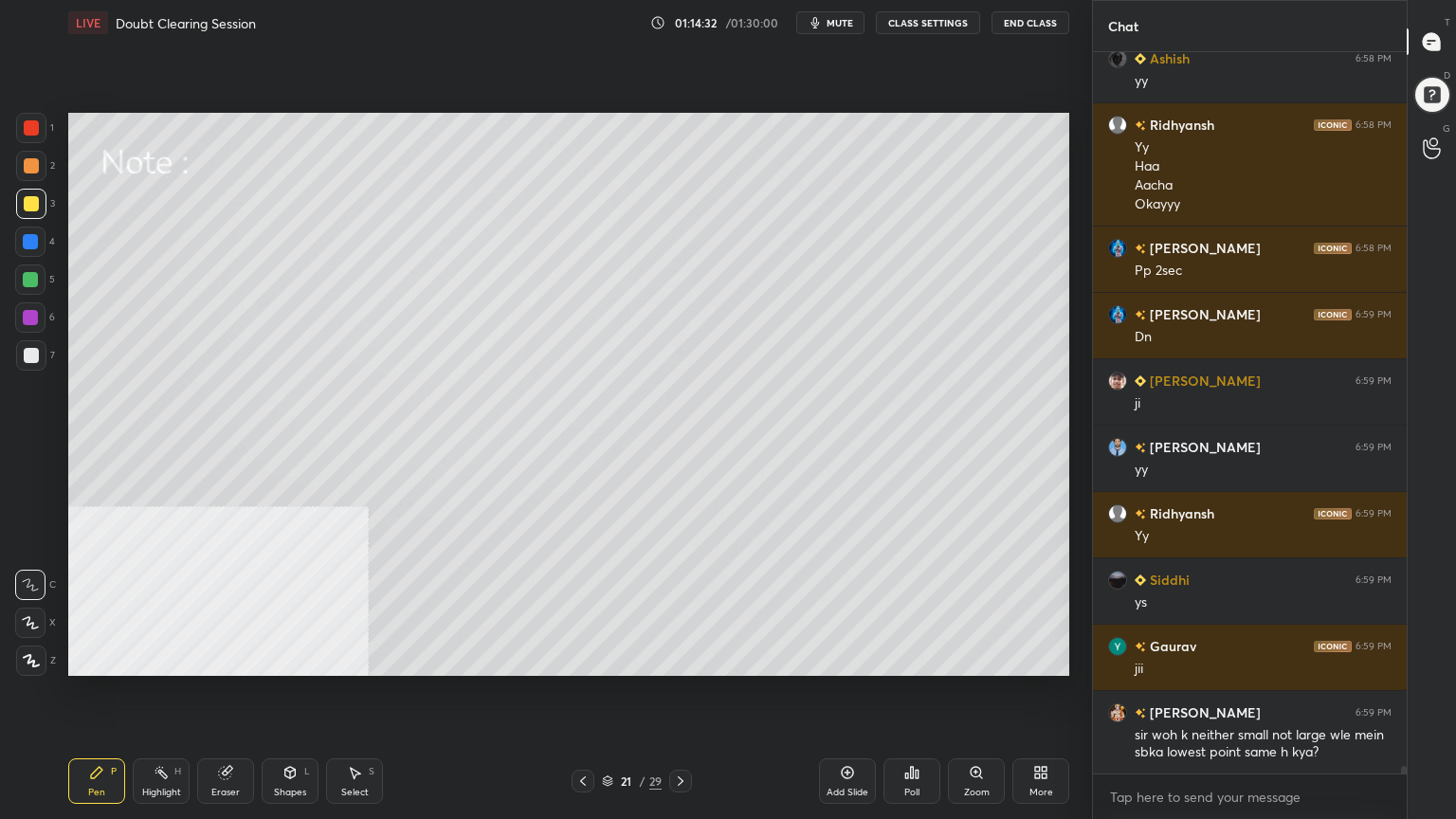 scroll, scrollTop: 71336, scrollLeft: 0, axis: vertical 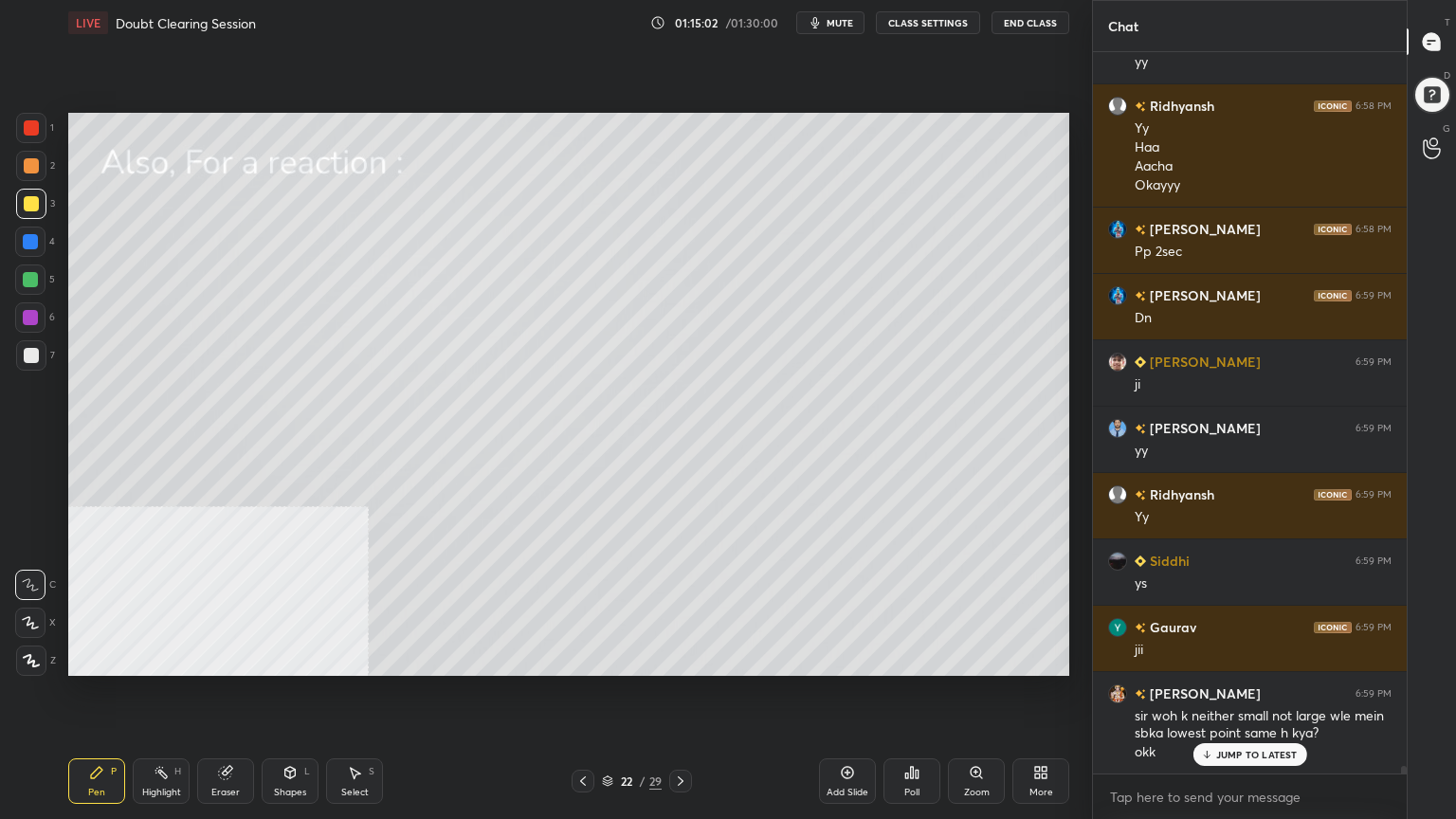 click on "Shapes" at bounding box center (290, 792) 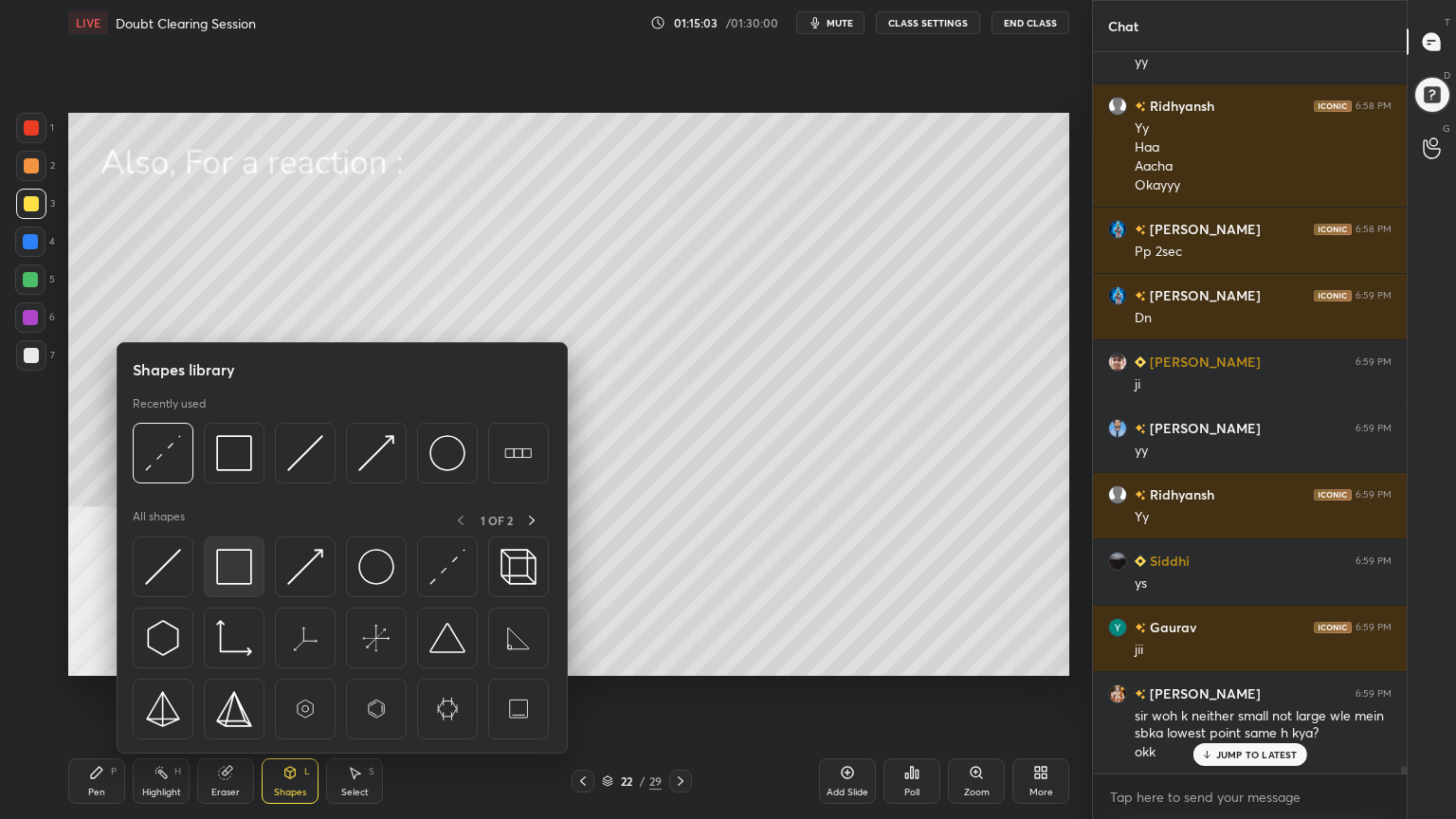 click at bounding box center [234, 567] 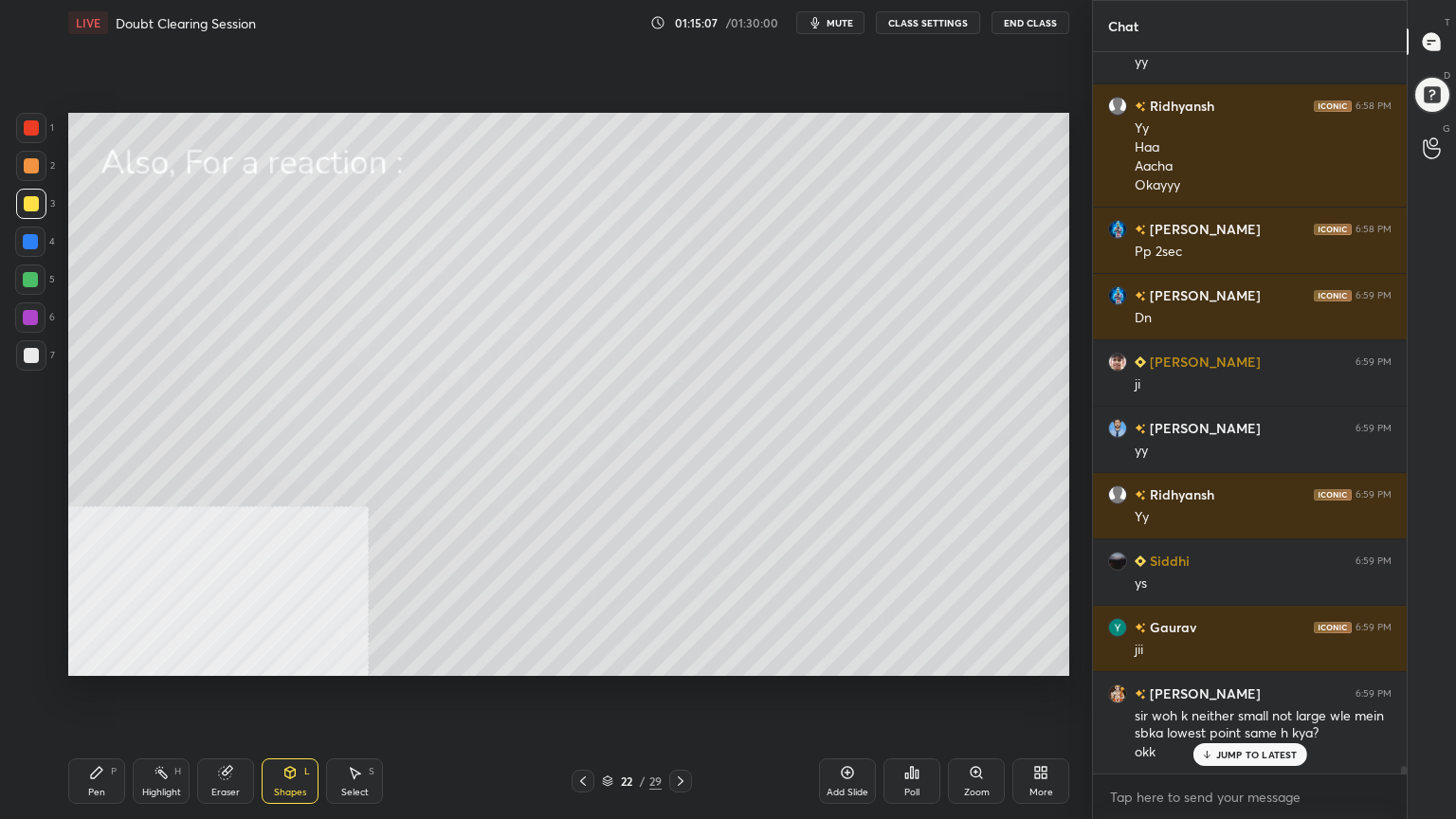 click on "Pen" at bounding box center [97, 792] 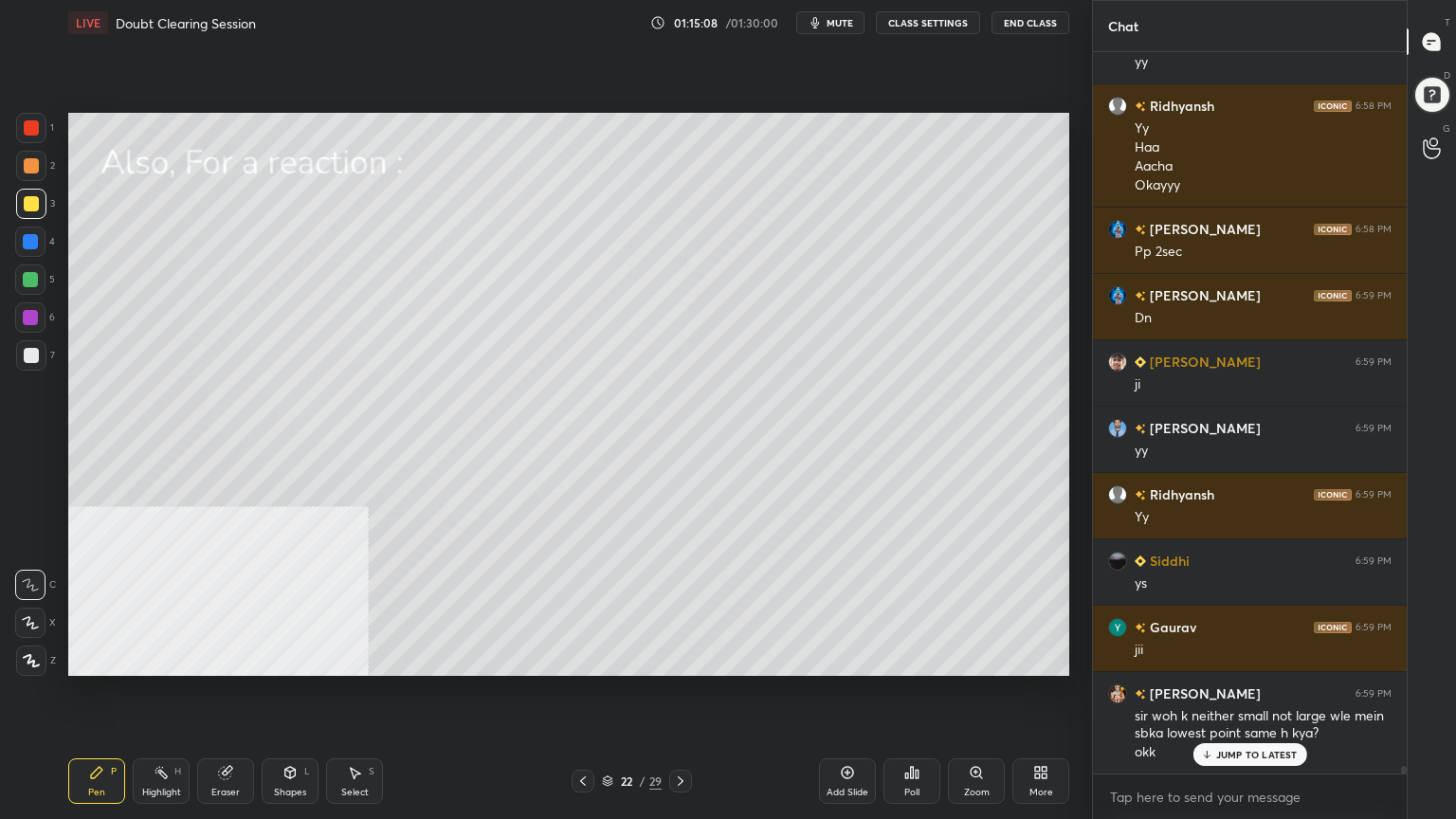 click at bounding box center [31, 355] 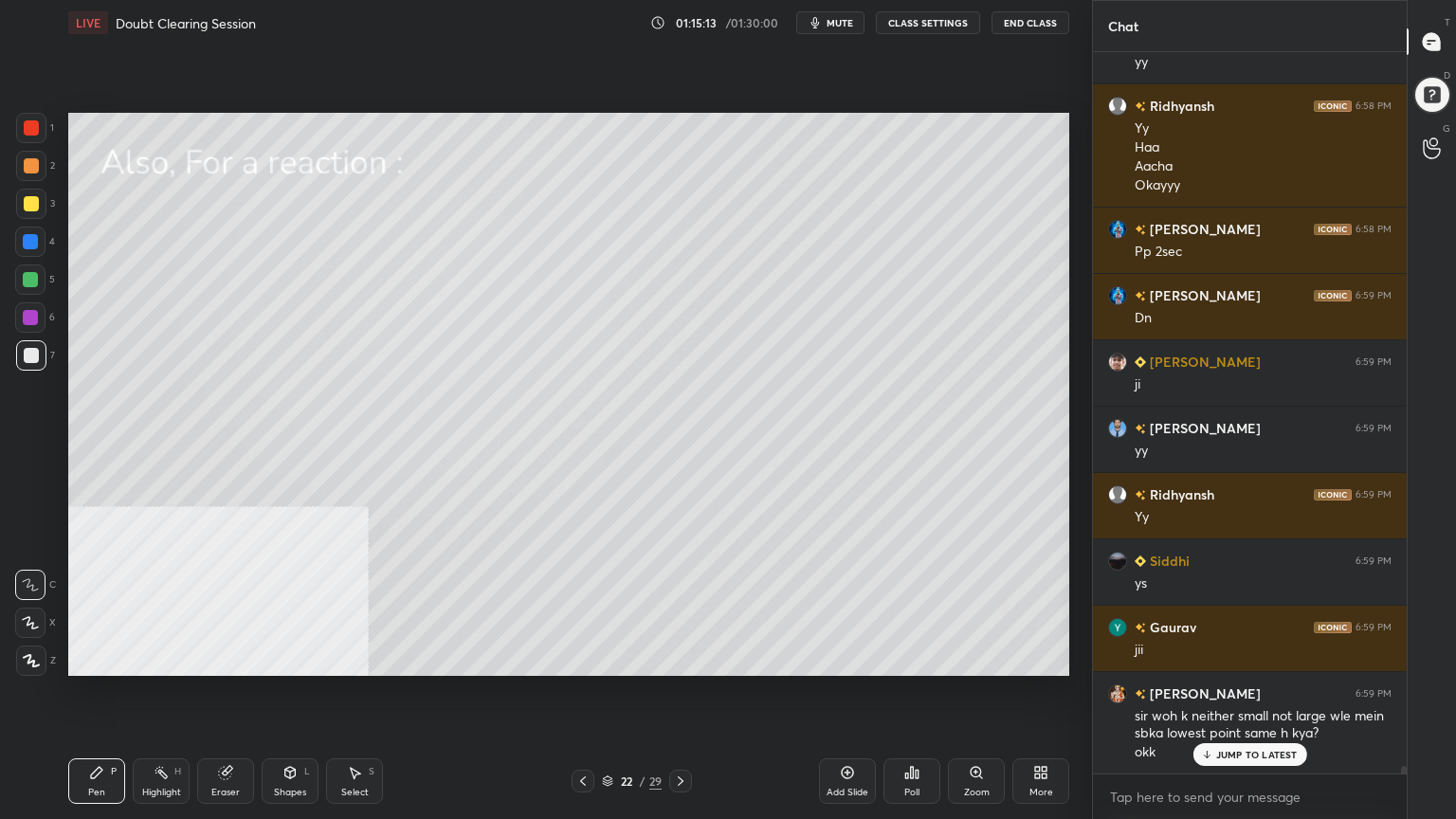 click at bounding box center (31, 204) 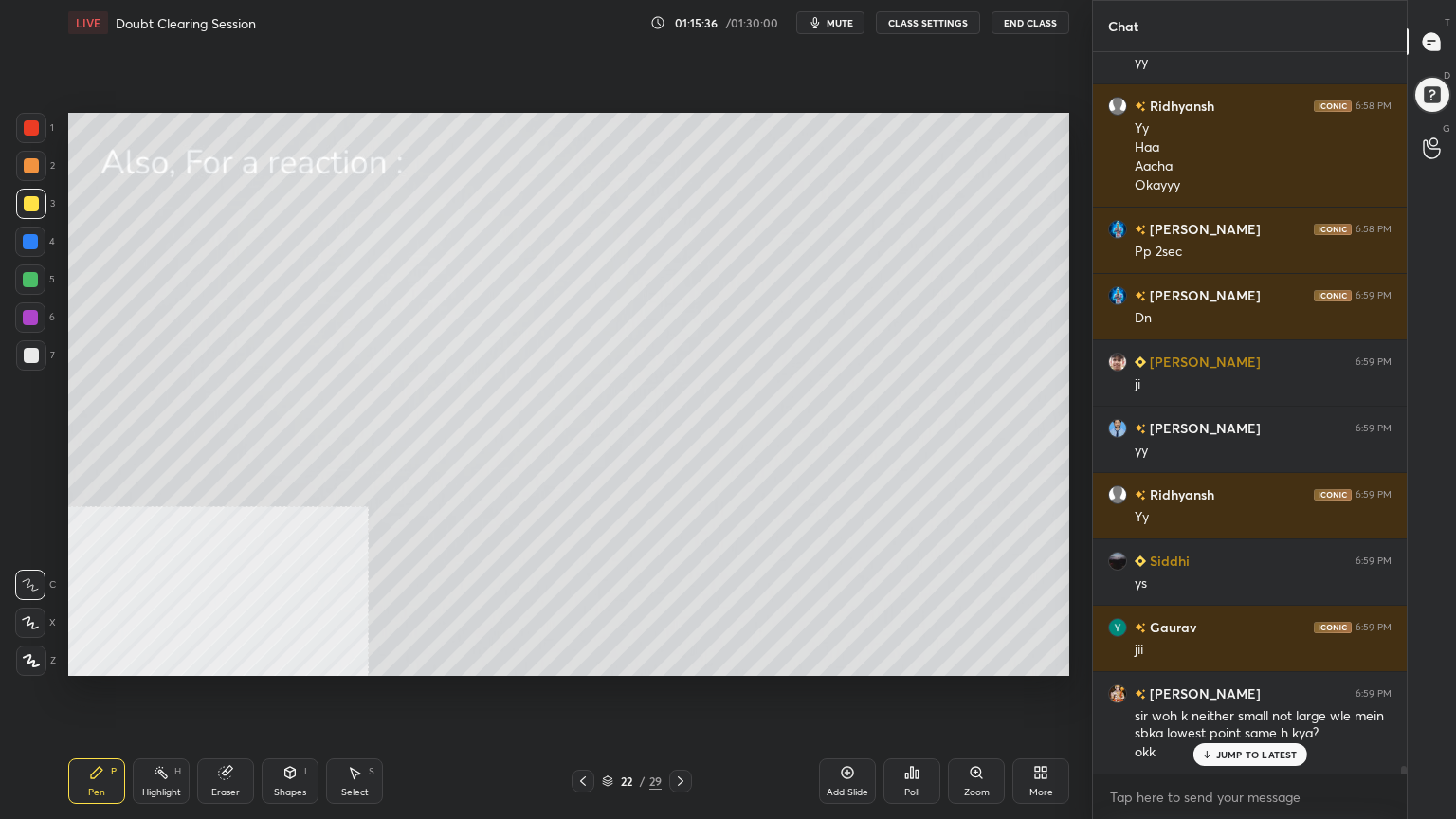 click on "Shapes L" at bounding box center [290, 781] 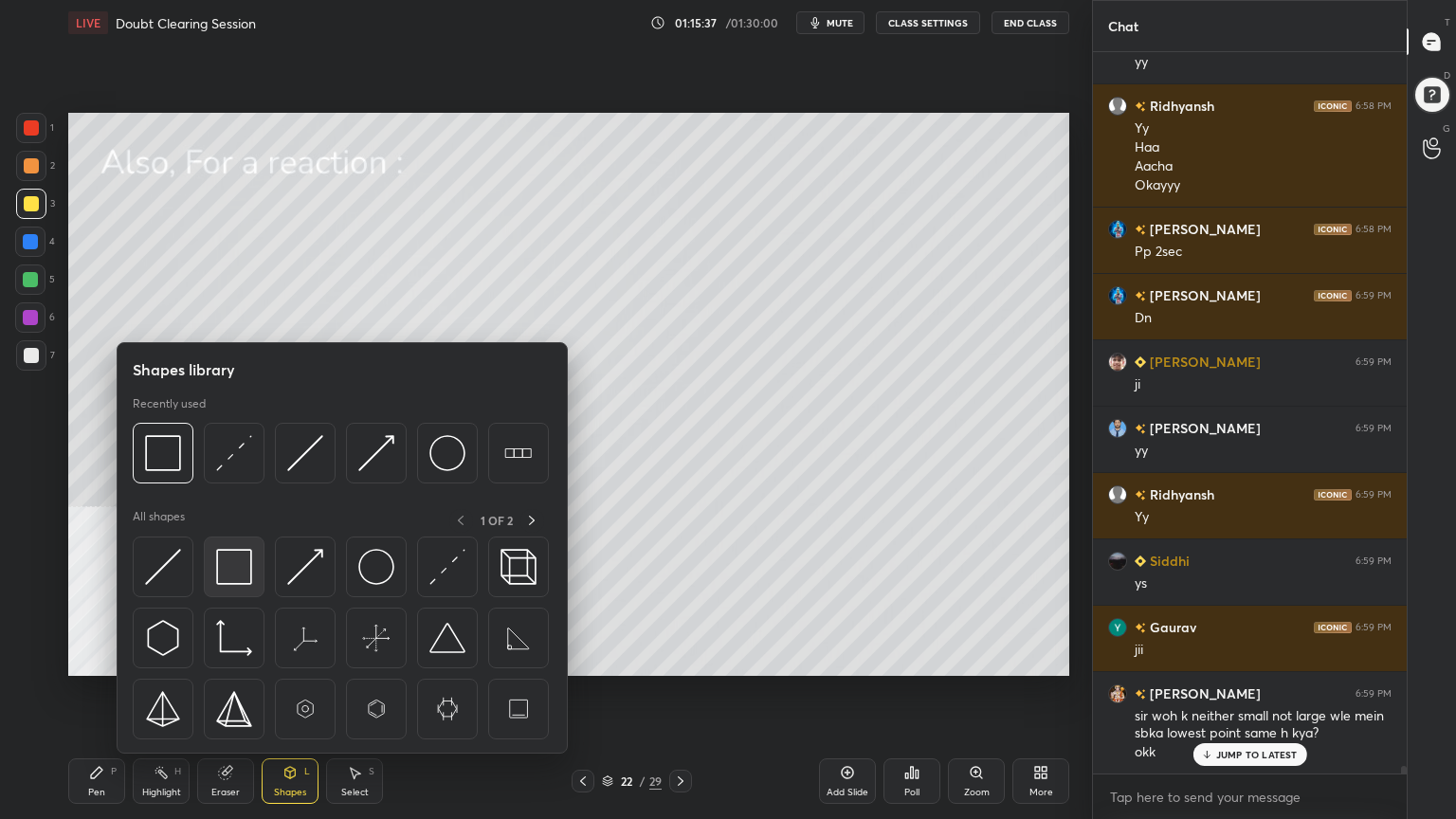 click at bounding box center [234, 567] 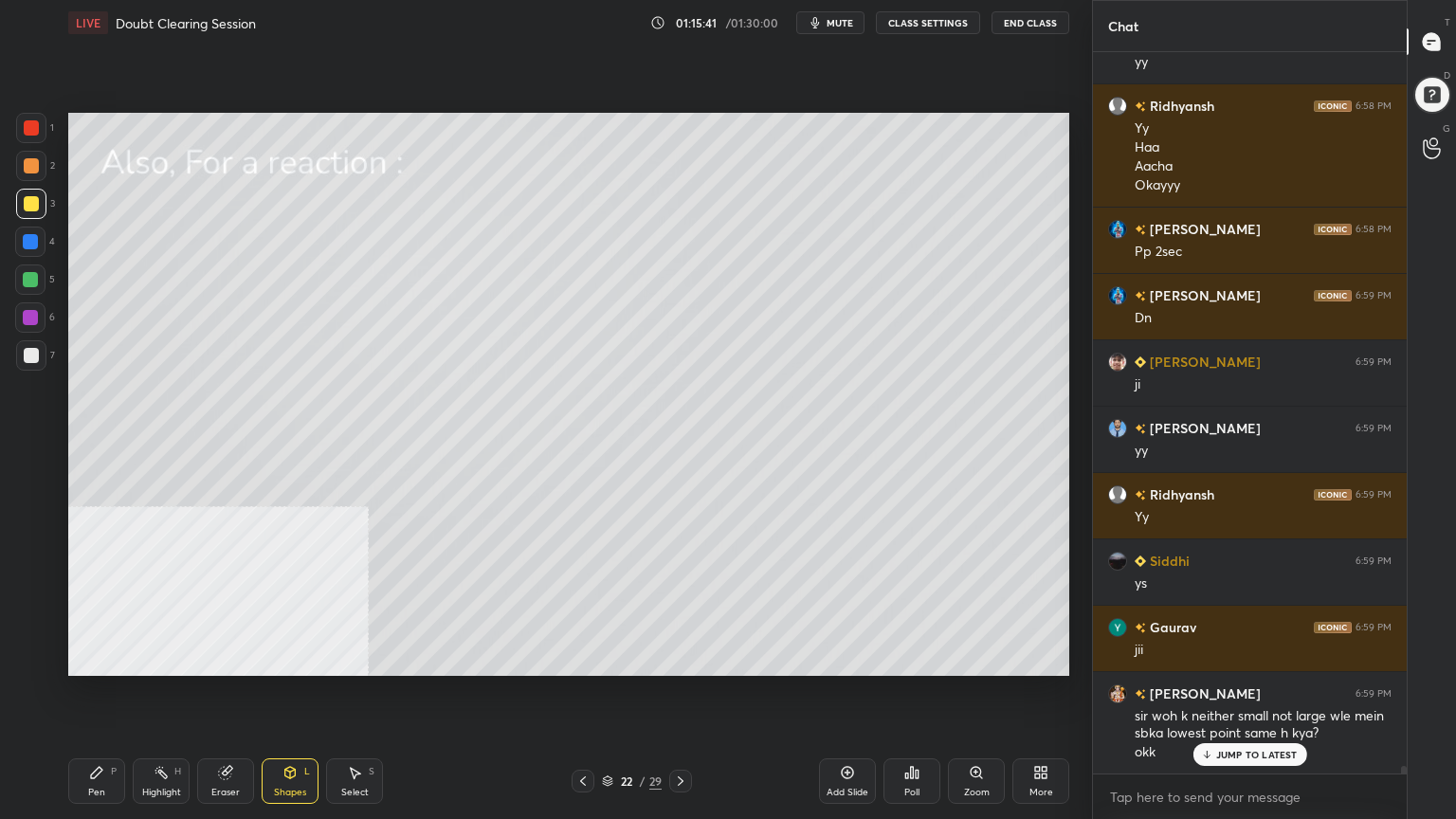 click on "Pen" at bounding box center [97, 792] 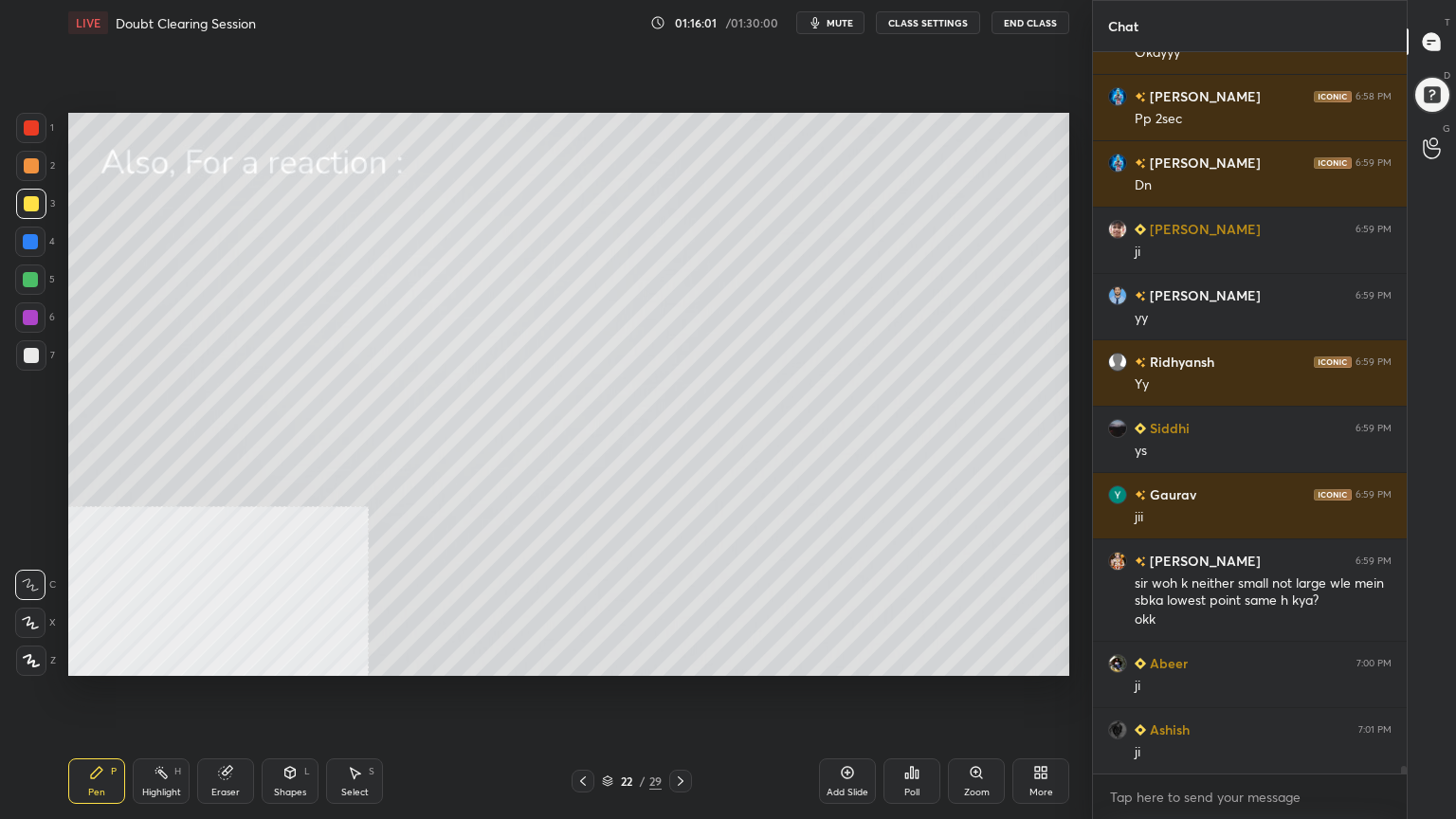 scroll, scrollTop: 71536, scrollLeft: 0, axis: vertical 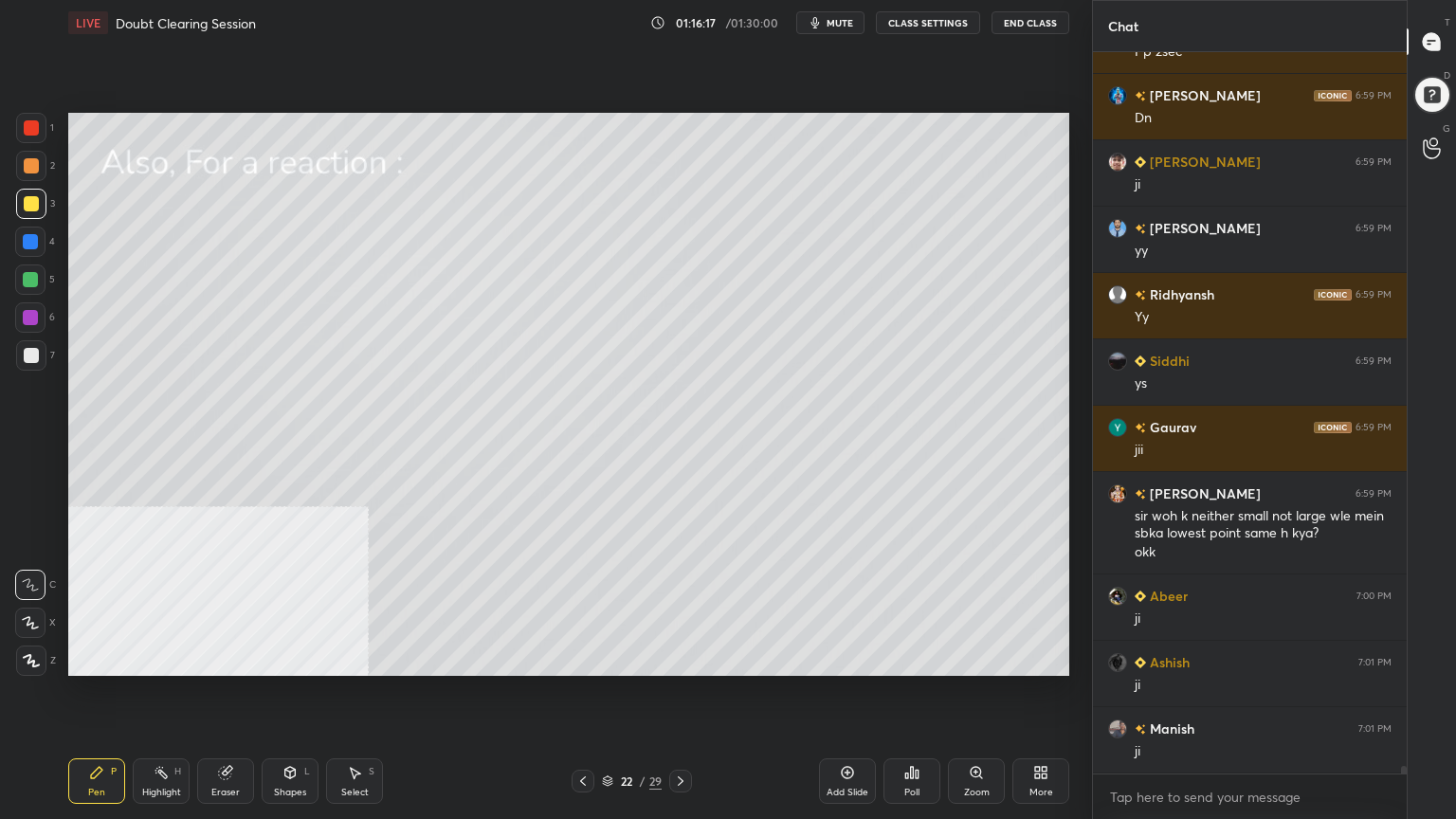 click at bounding box center [31, 355] 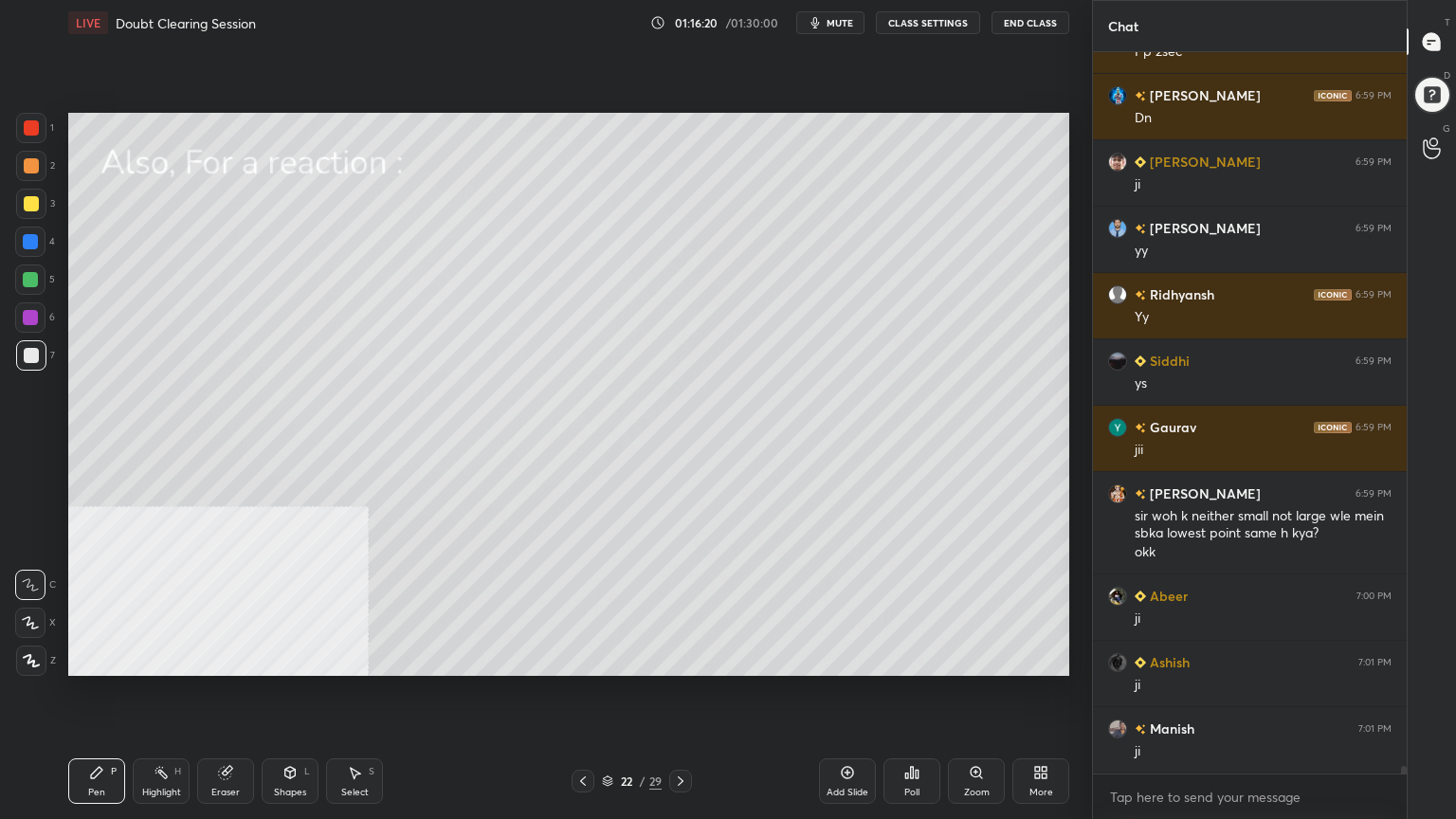 drag, startPoint x: 677, startPoint y: 781, endPoint x: 548, endPoint y: 681, distance: 163.2207 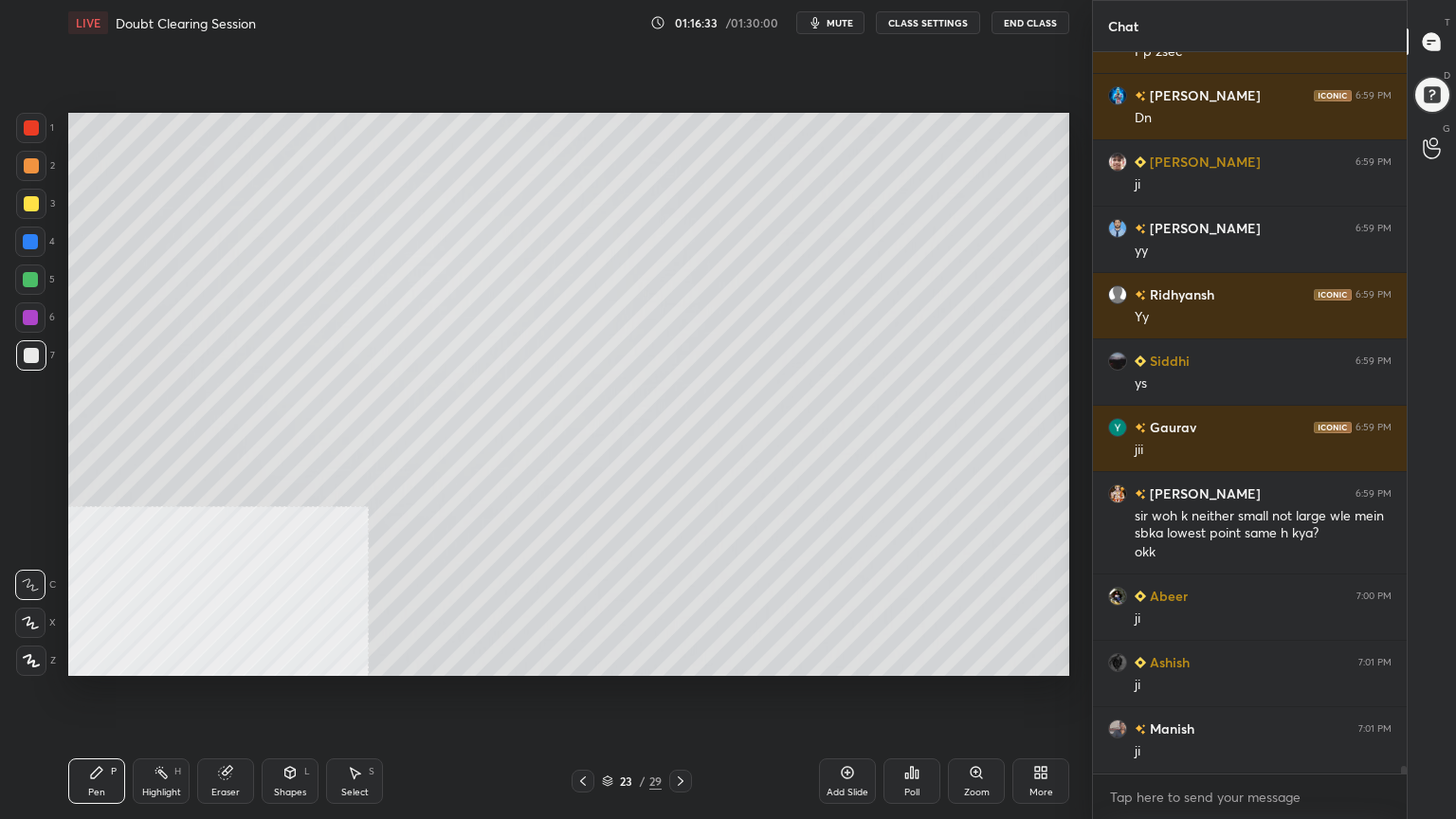 drag, startPoint x: 282, startPoint y: 781, endPoint x: 281, endPoint y: 755, distance: 26.019224 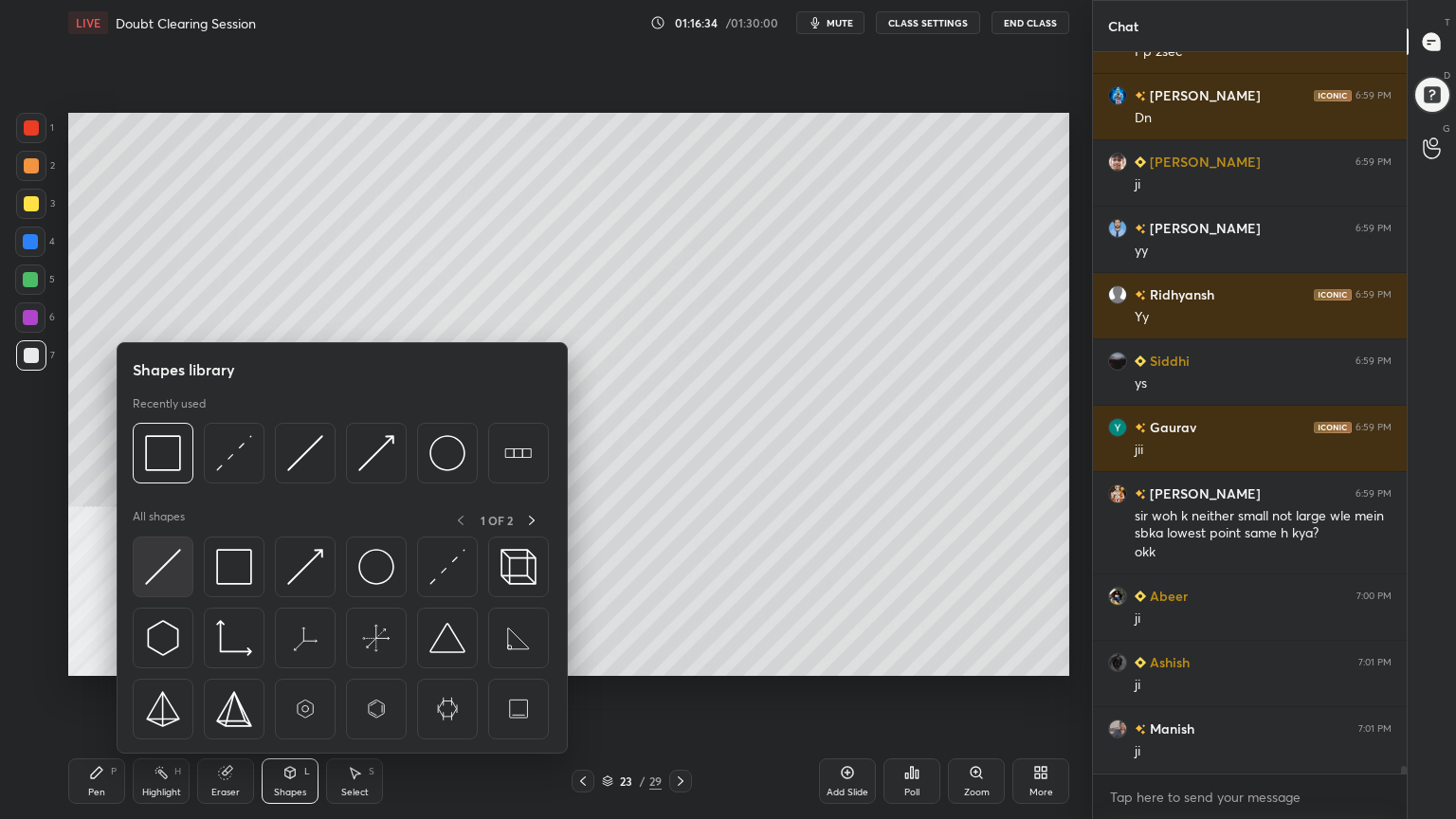 click at bounding box center [163, 567] 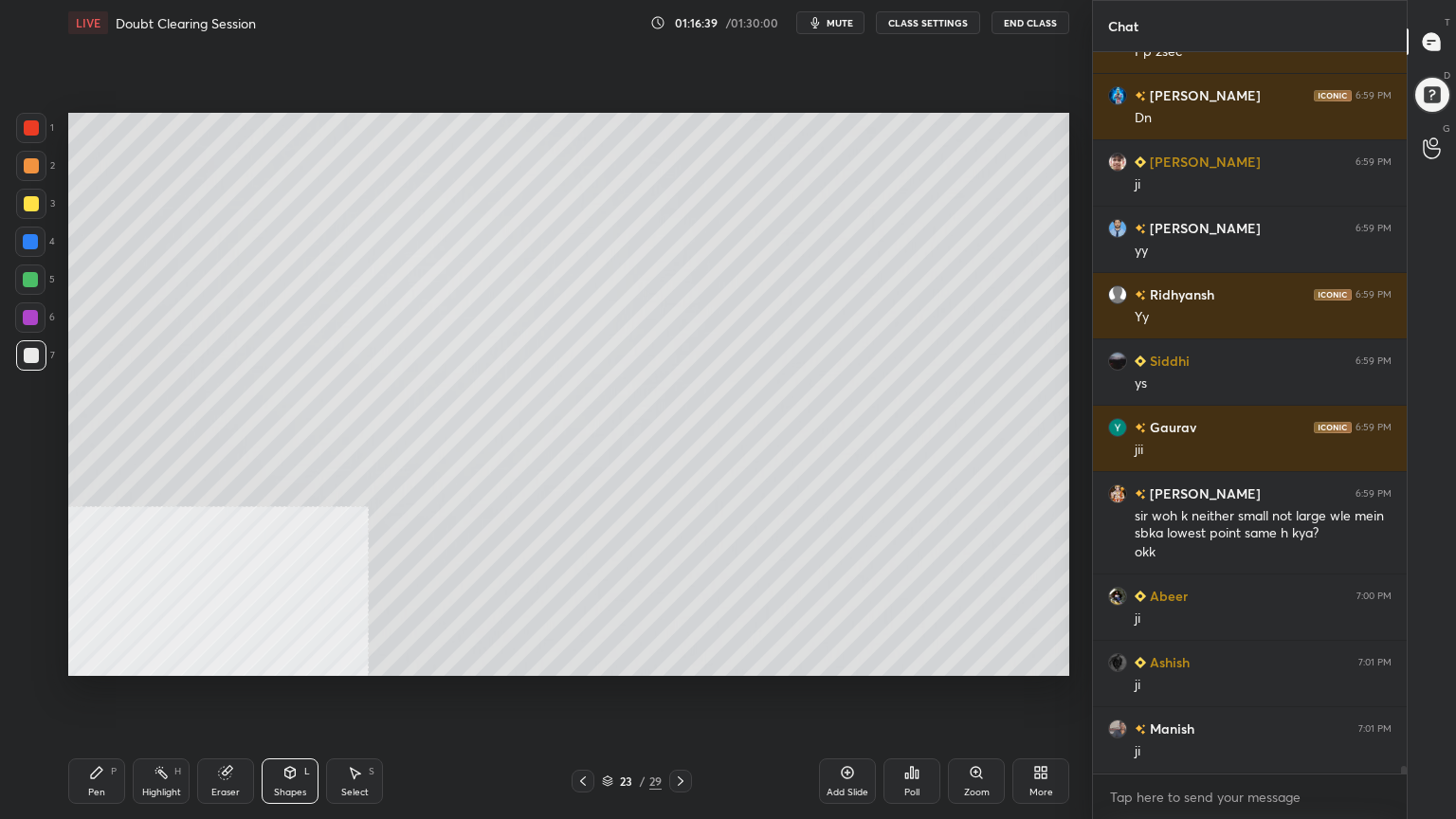 click on "Pen" at bounding box center [97, 792] 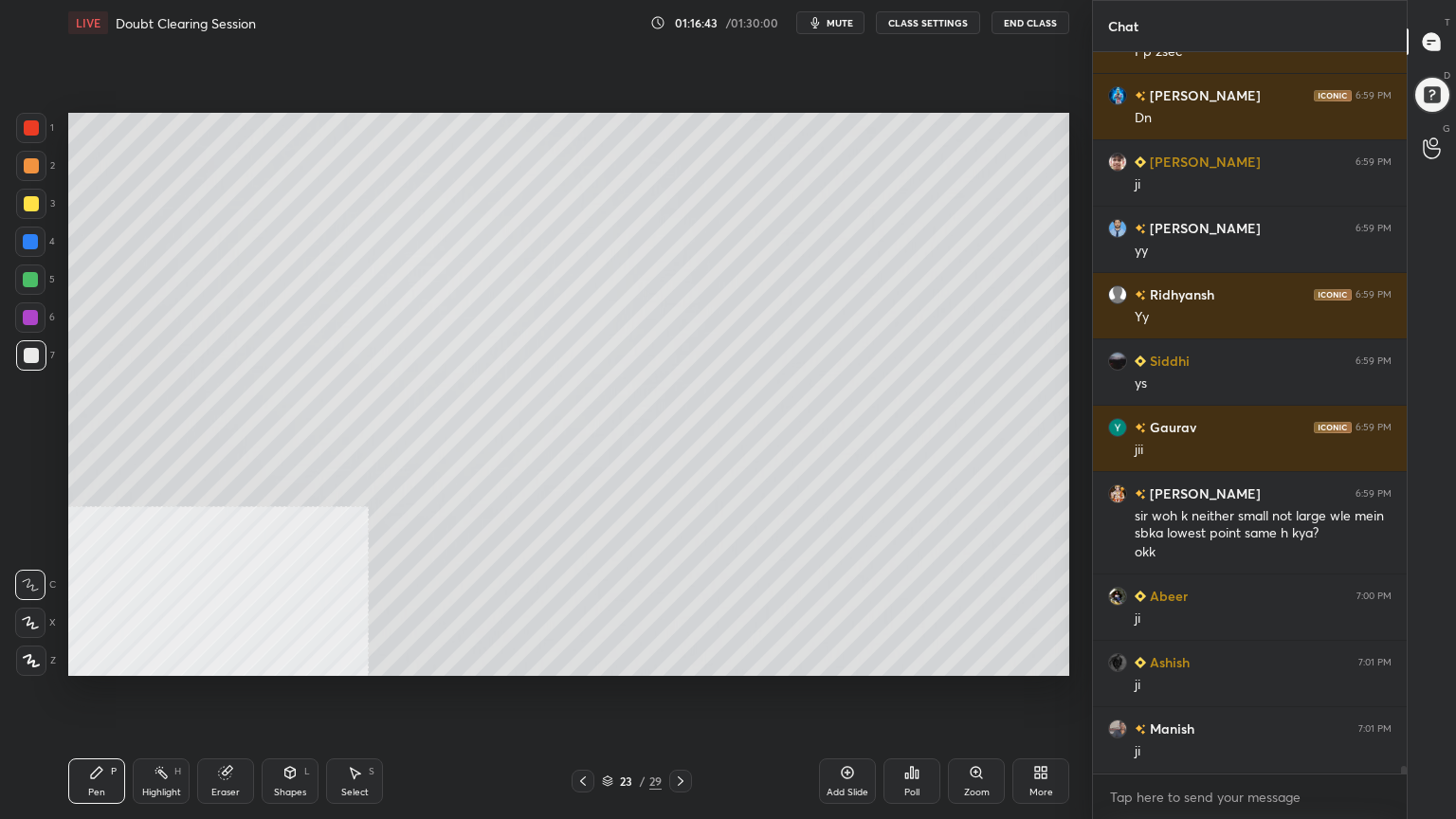 click at bounding box center [30, 280] 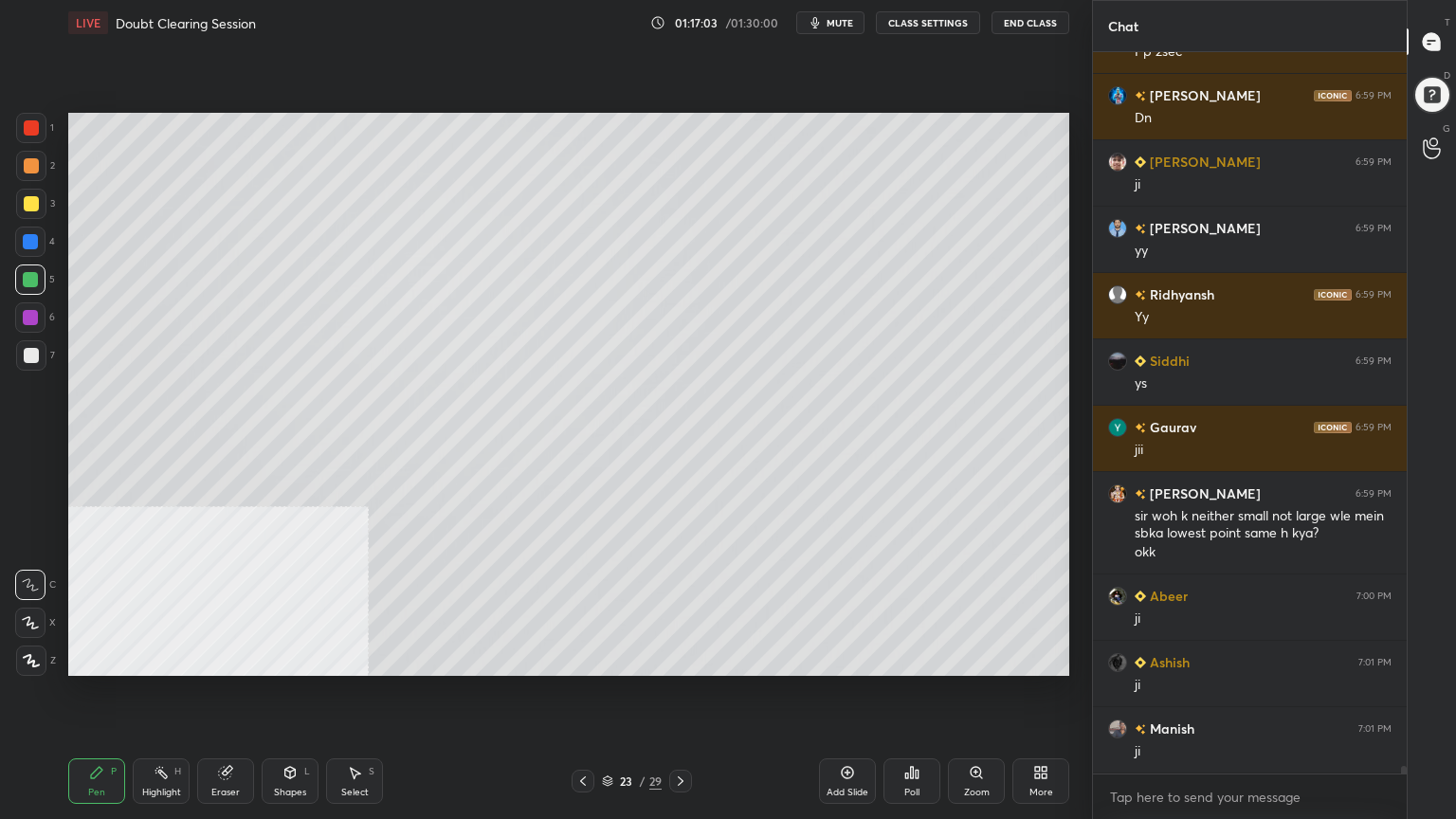 click on "Select S" at bounding box center (355, 781) 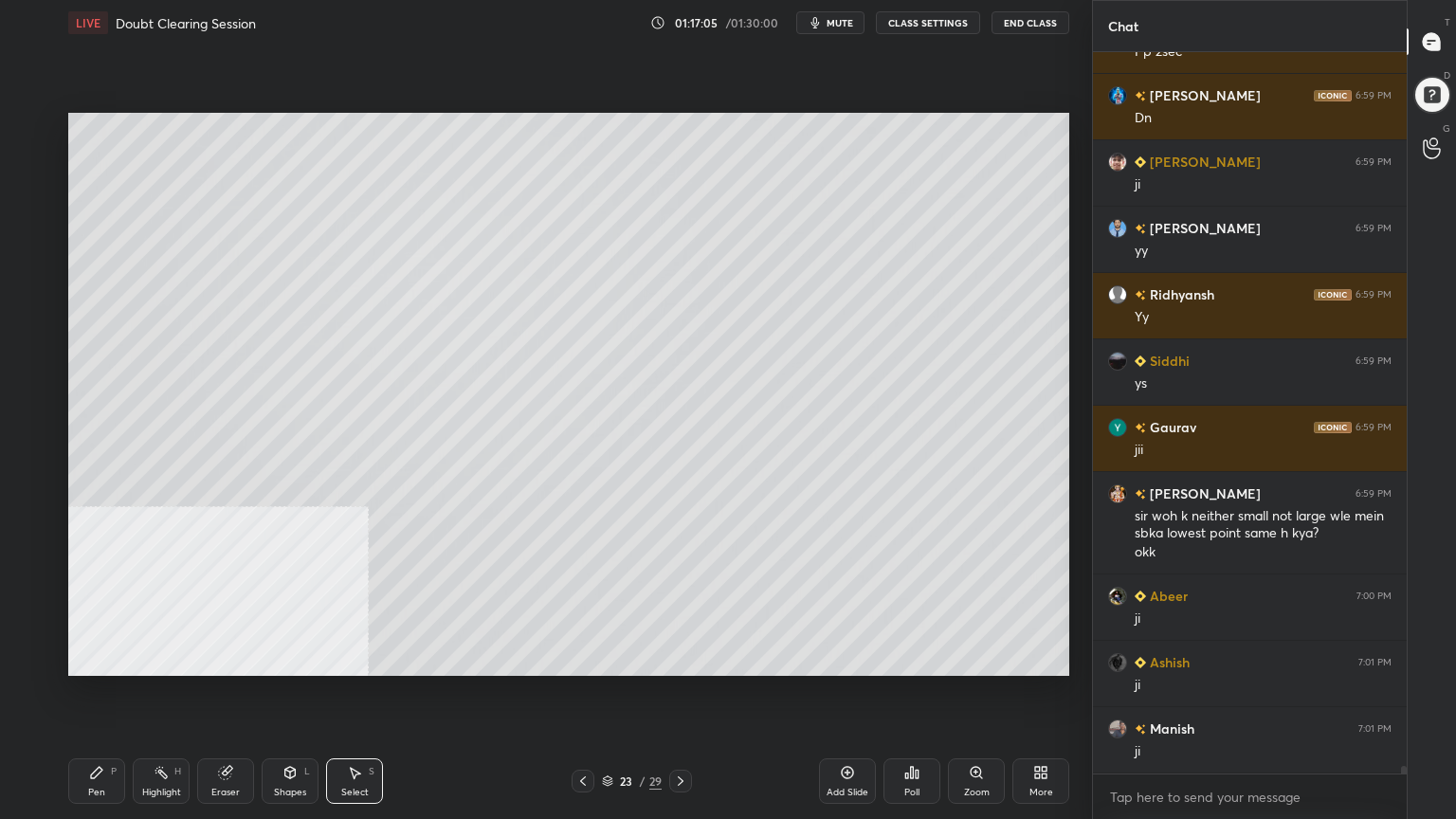 scroll, scrollTop: 71602, scrollLeft: 0, axis: vertical 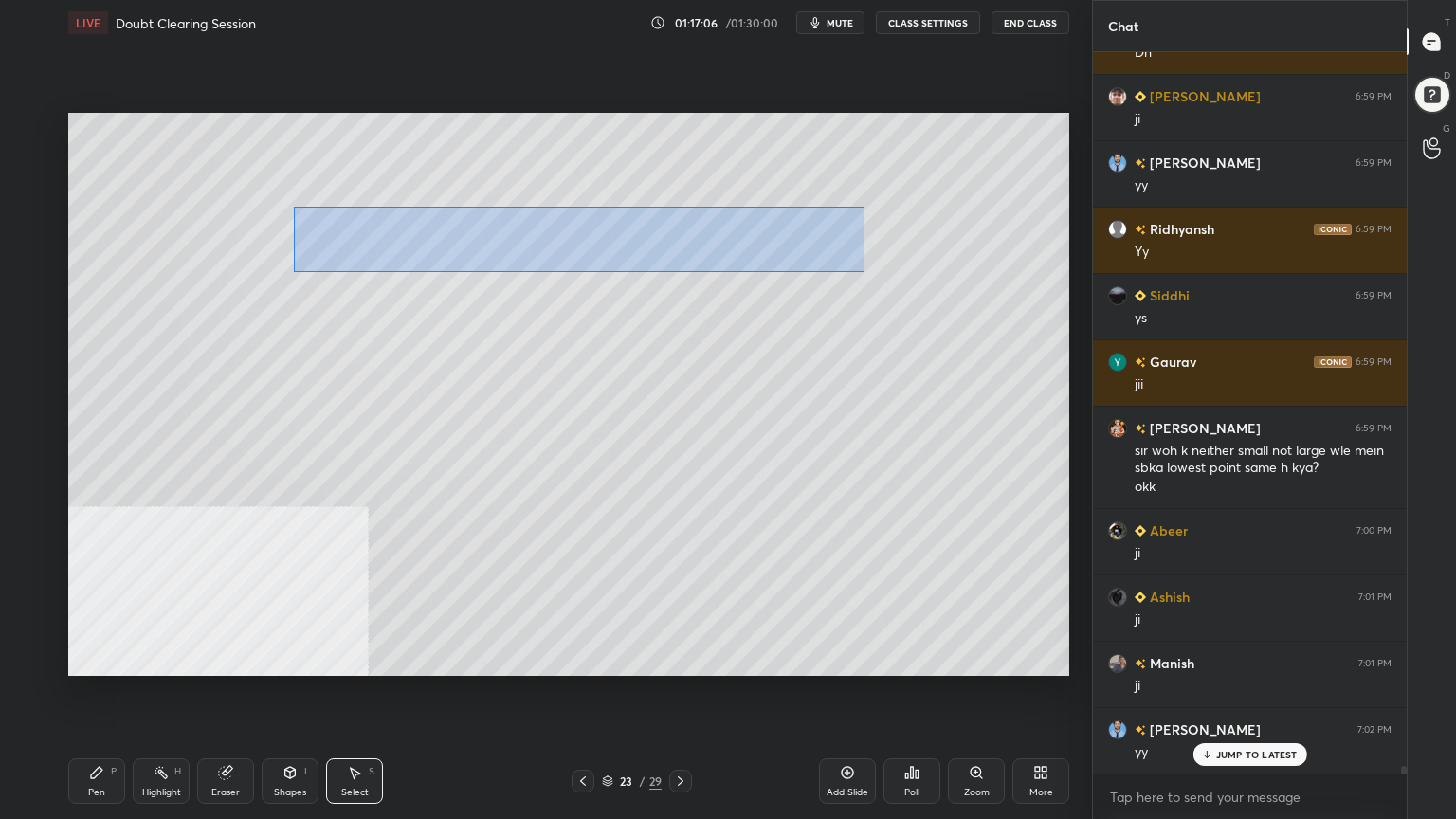 drag, startPoint x: 294, startPoint y: 206, endPoint x: 862, endPoint y: 269, distance: 571.4832 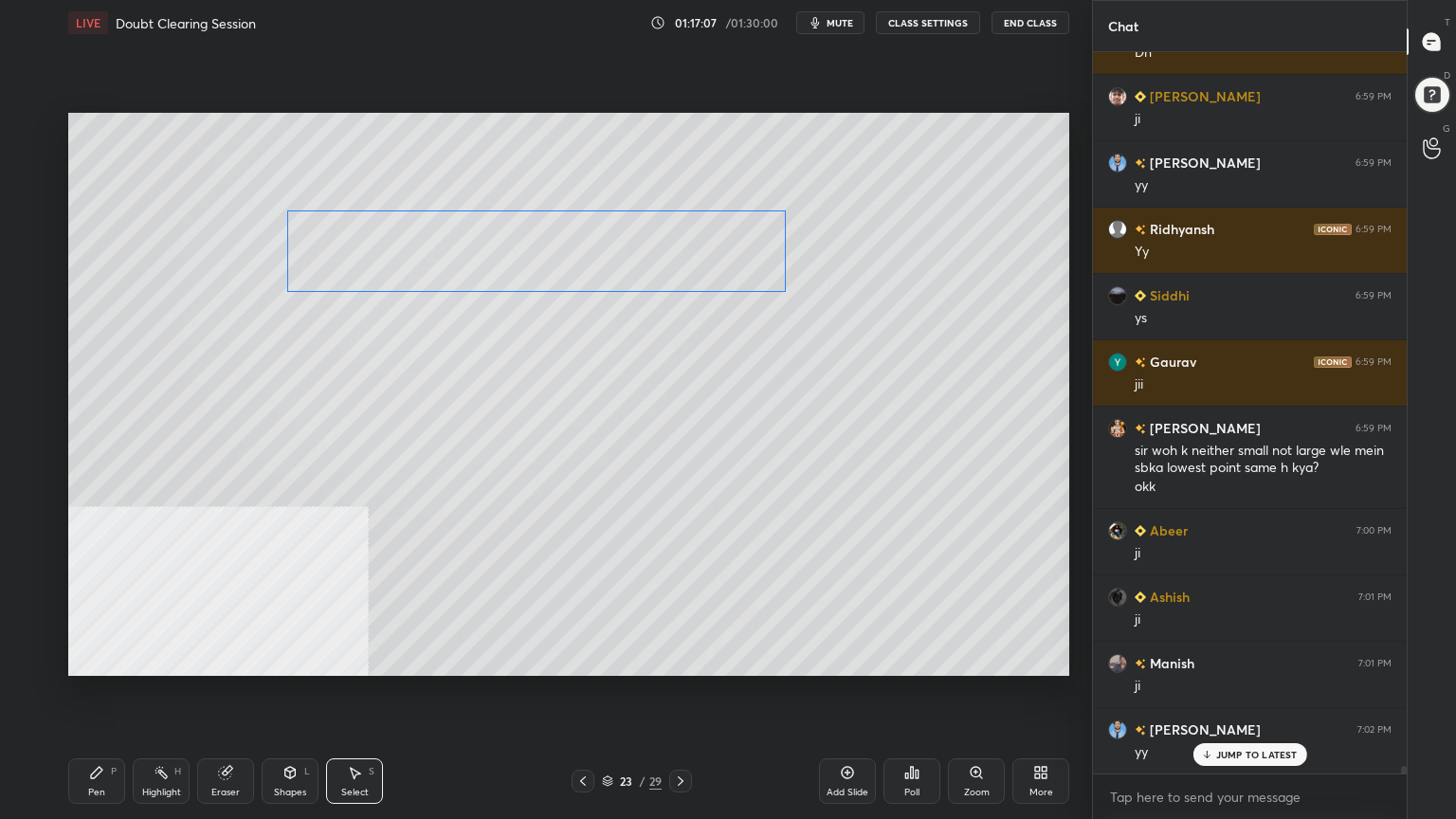 drag, startPoint x: 709, startPoint y: 254, endPoint x: 705, endPoint y: 239, distance: 15.524175 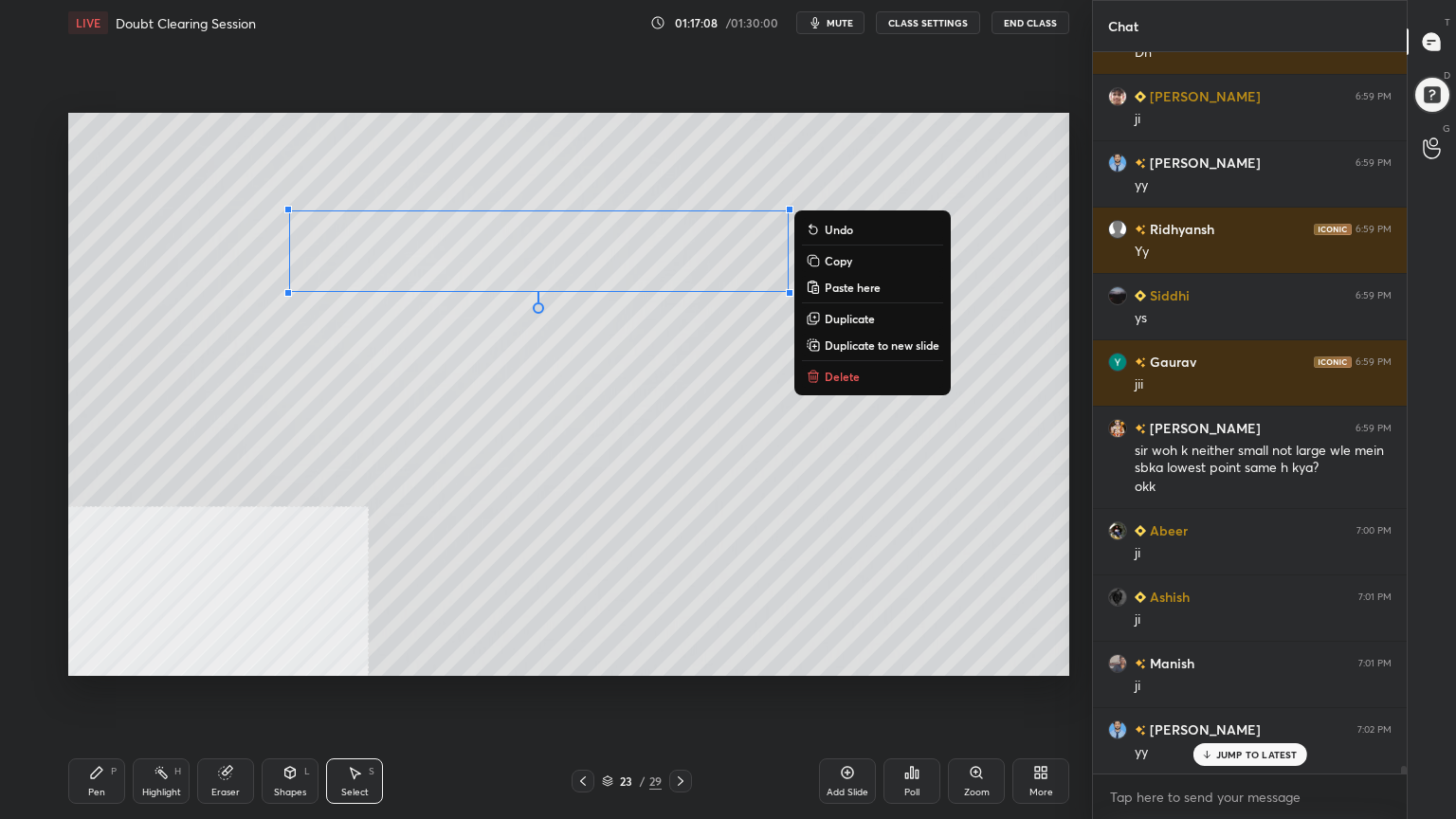 click on "Shapes L" at bounding box center [290, 781] 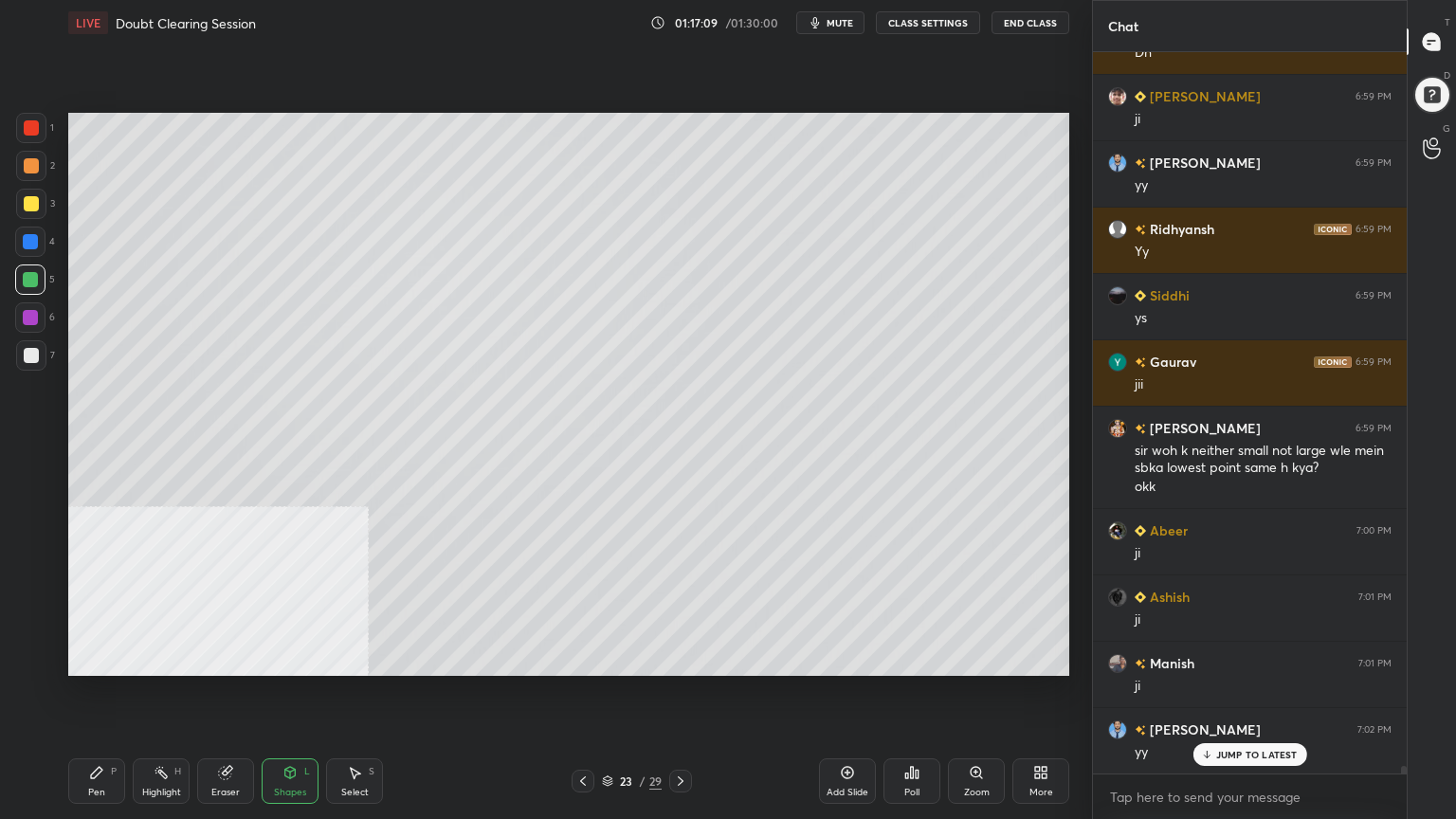 click at bounding box center (30, 242) 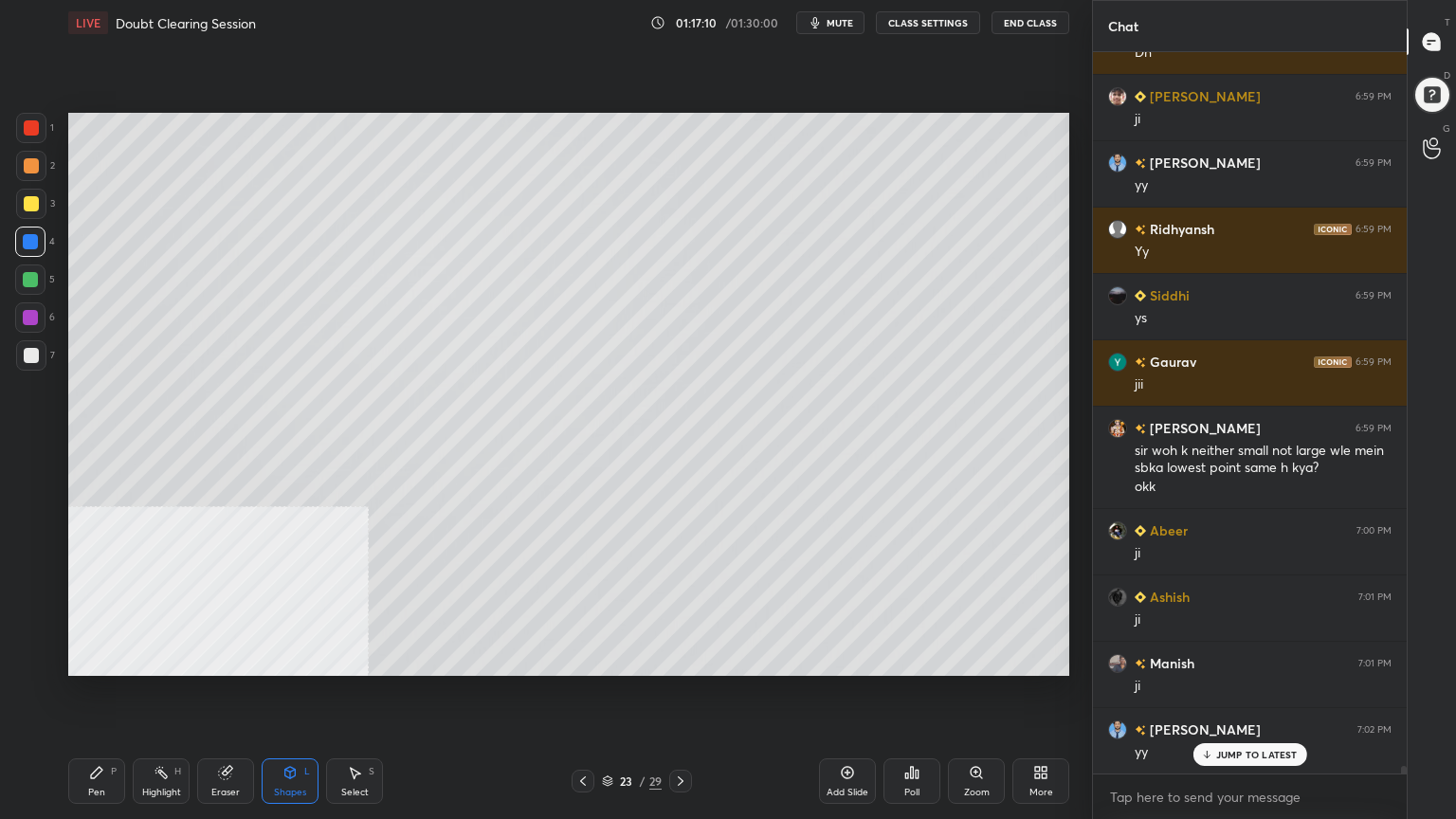 click on "Shapes L" at bounding box center (290, 781) 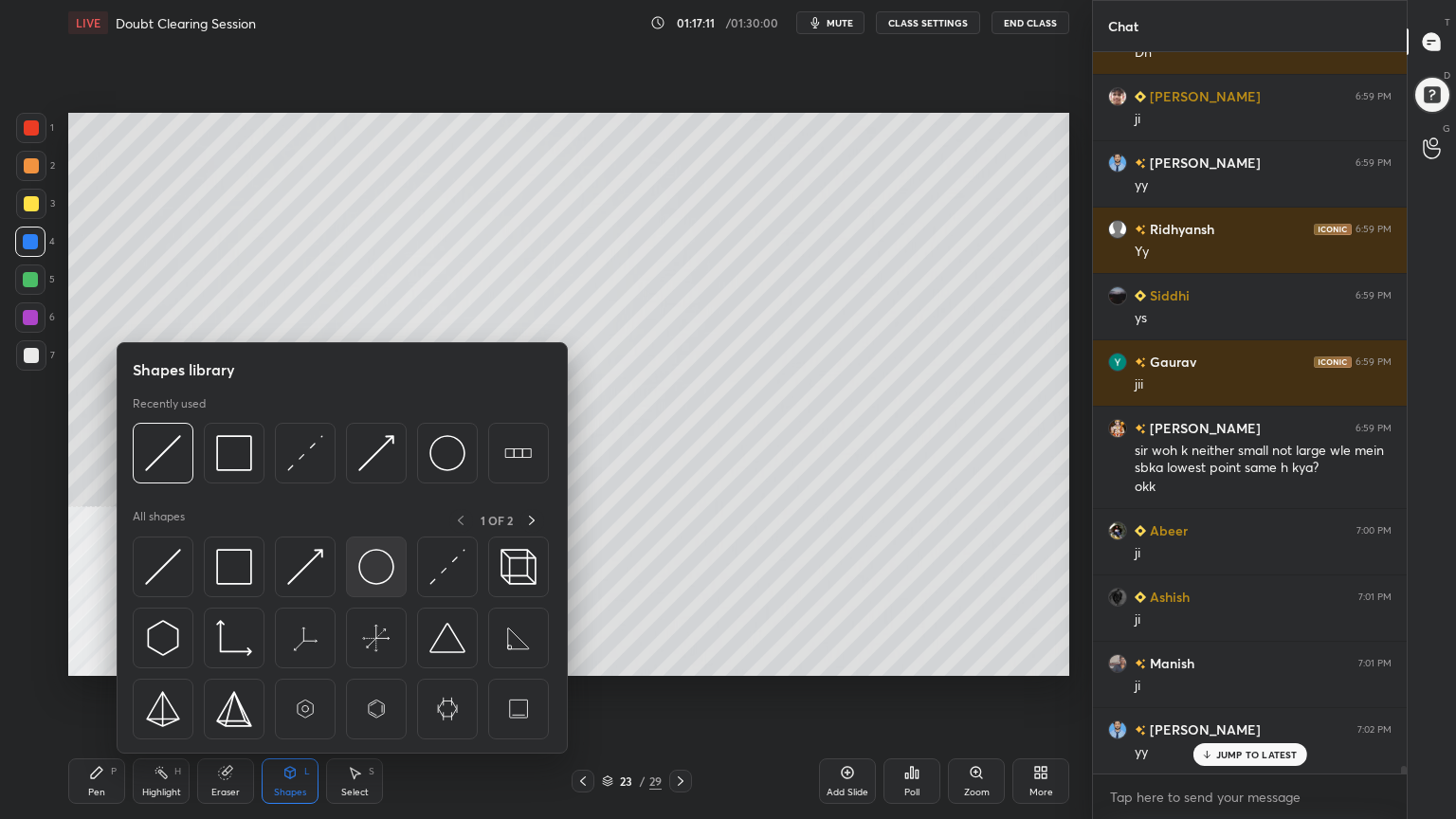 click at bounding box center [376, 567] 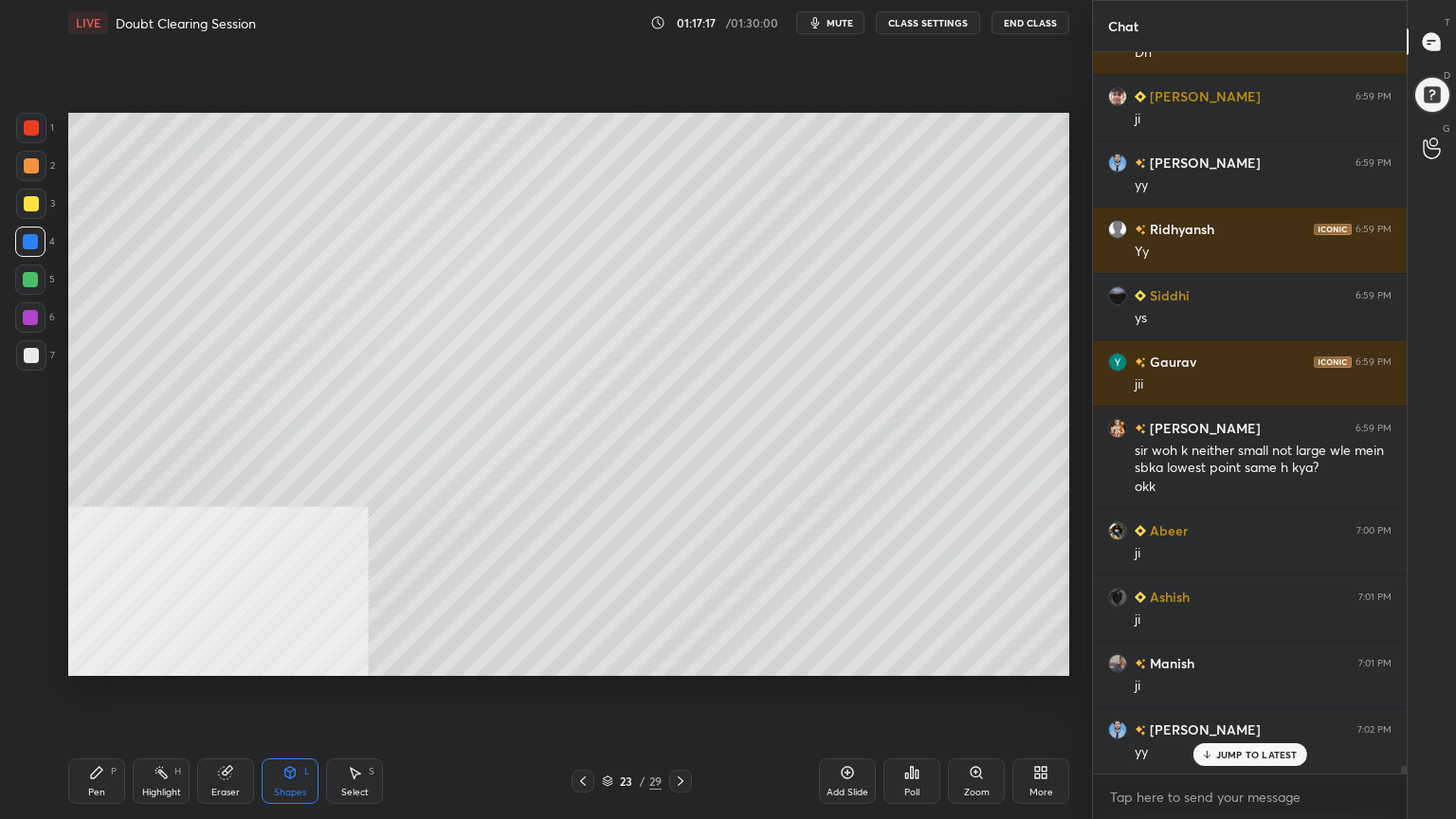 click on "Pen P" at bounding box center [97, 781] 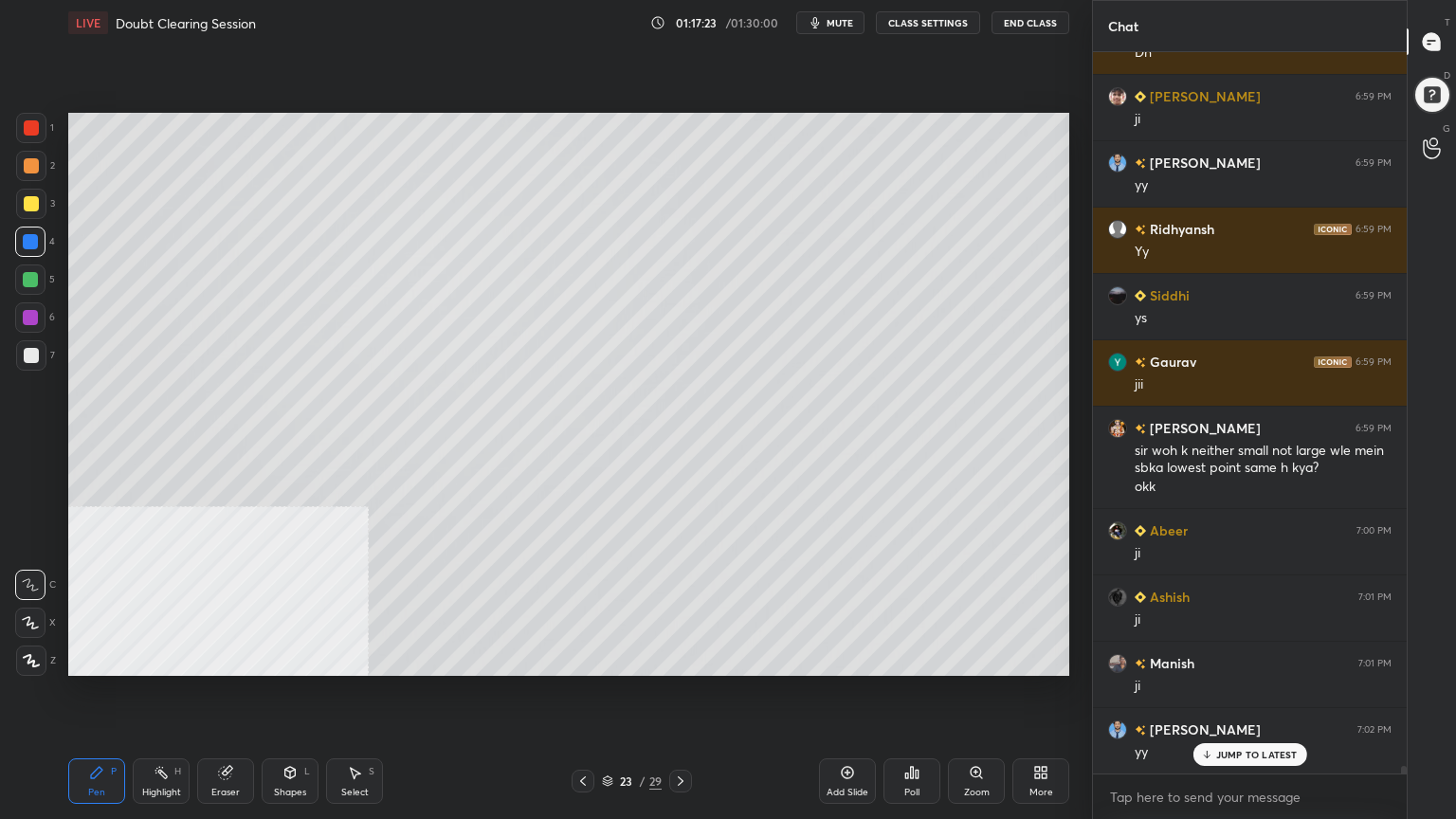scroll, scrollTop: 71621, scrollLeft: 0, axis: vertical 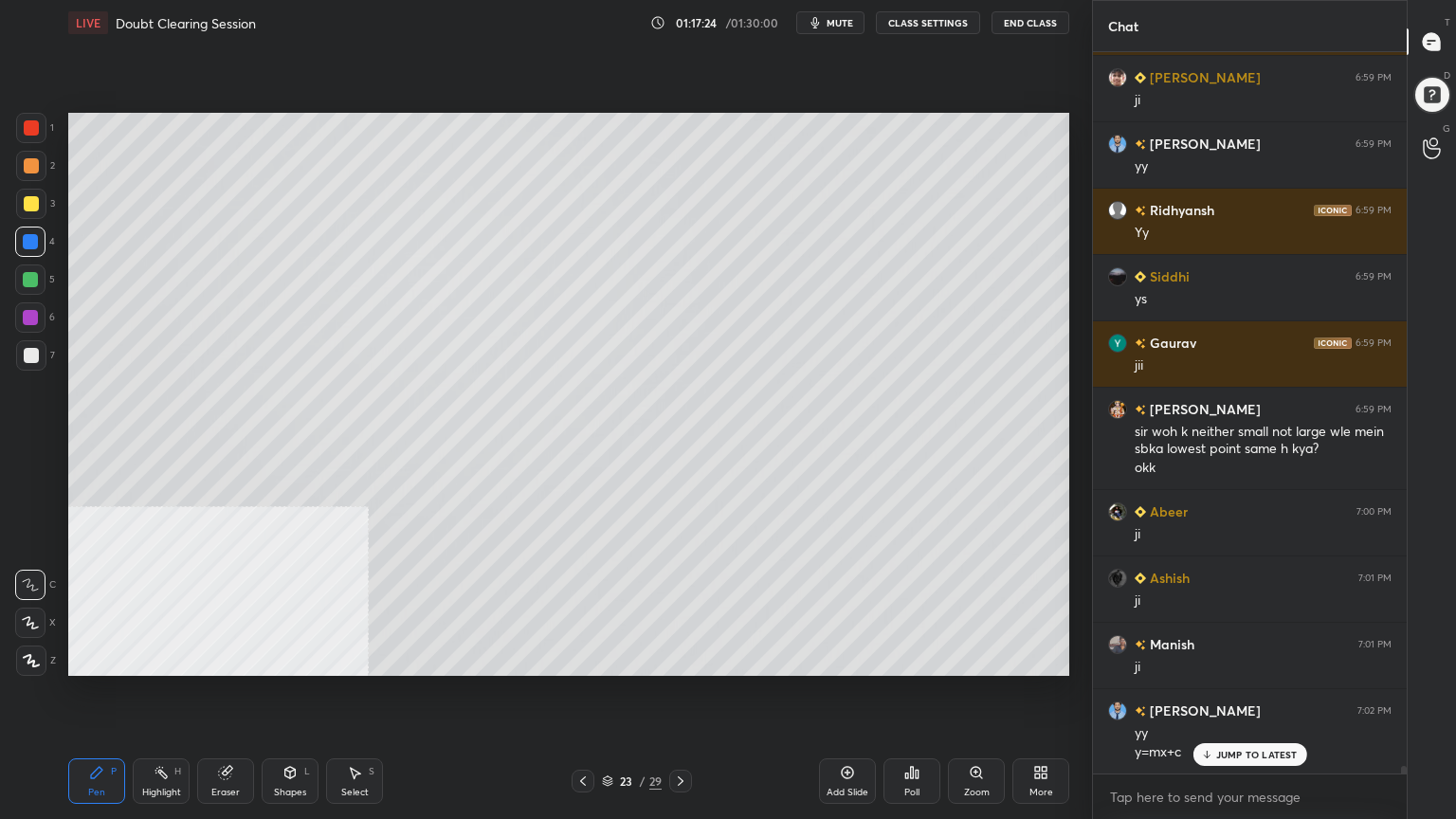 drag, startPoint x: 27, startPoint y: 277, endPoint x: 46, endPoint y: 273, distance: 19.416488 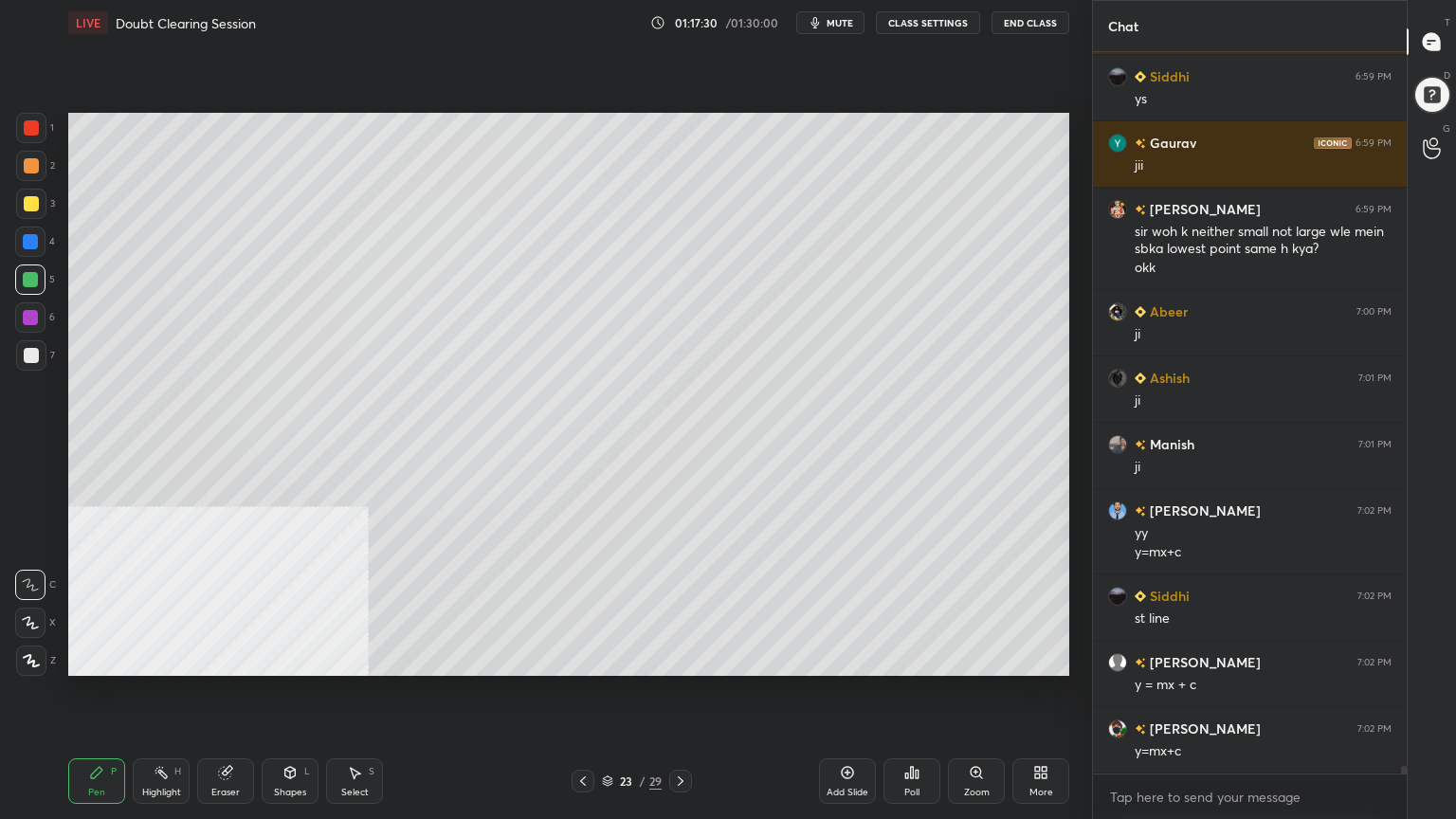scroll, scrollTop: 72019, scrollLeft: 0, axis: vertical 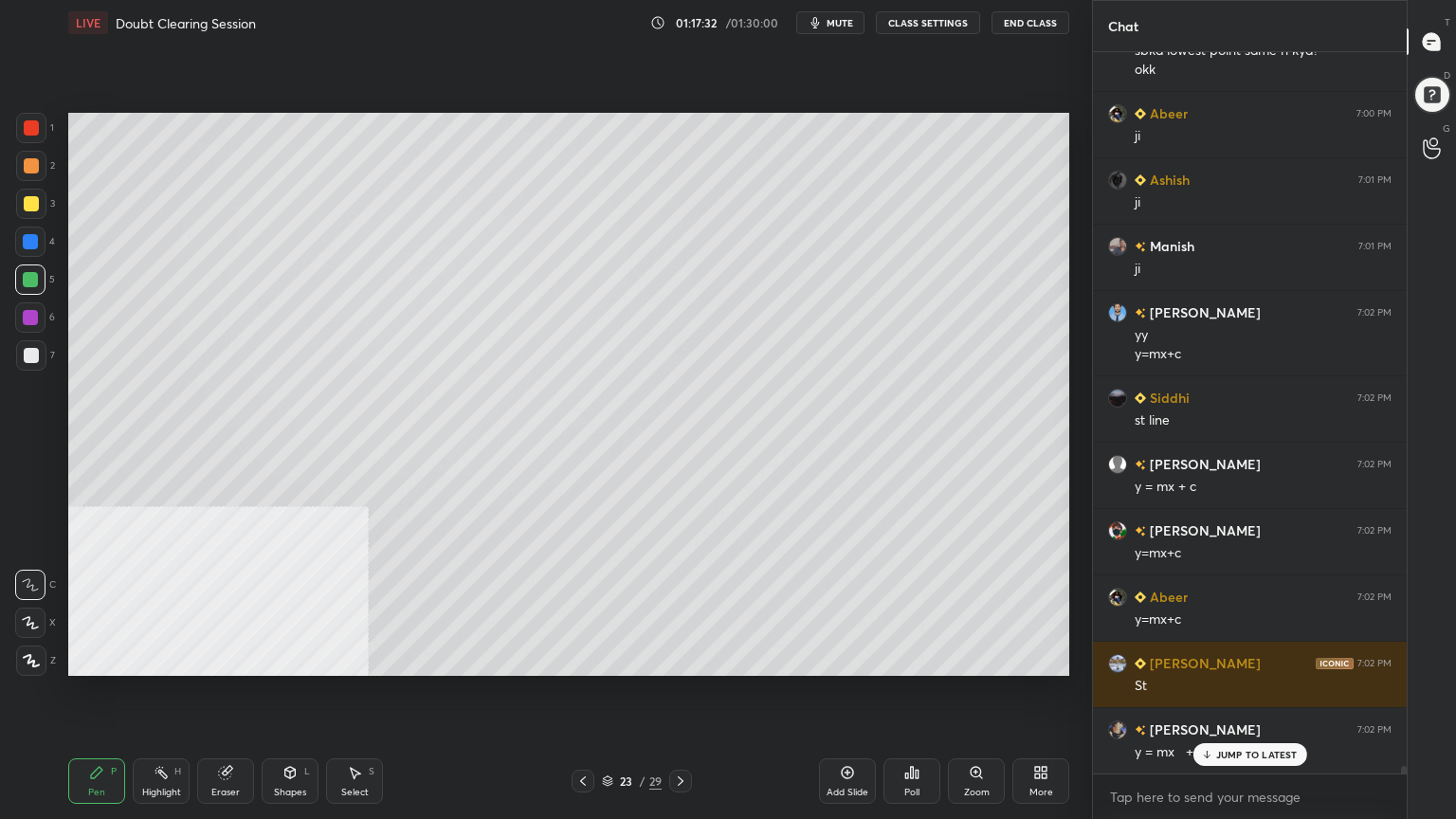 click at bounding box center [31, 355] 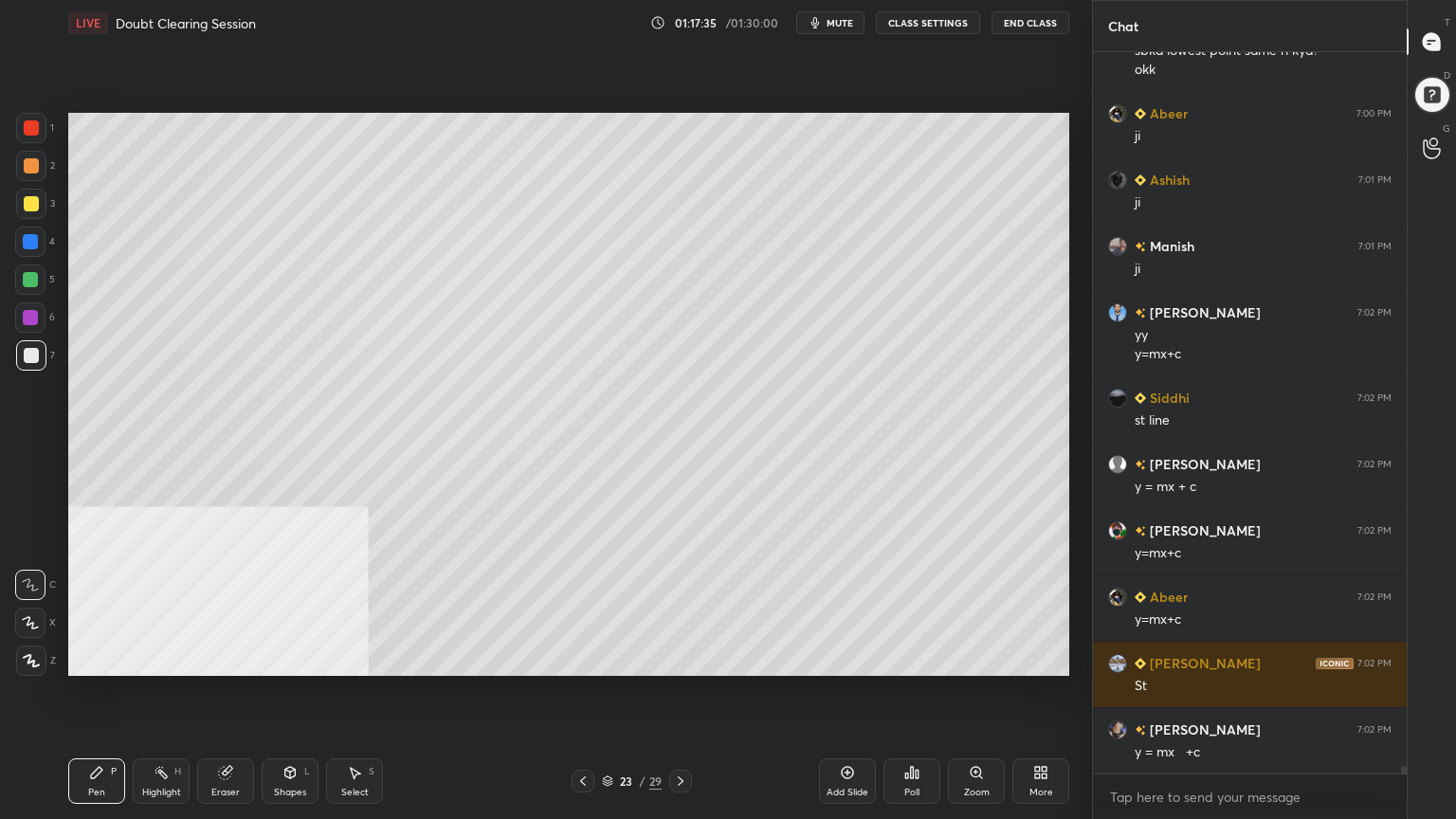 scroll, scrollTop: 72086, scrollLeft: 0, axis: vertical 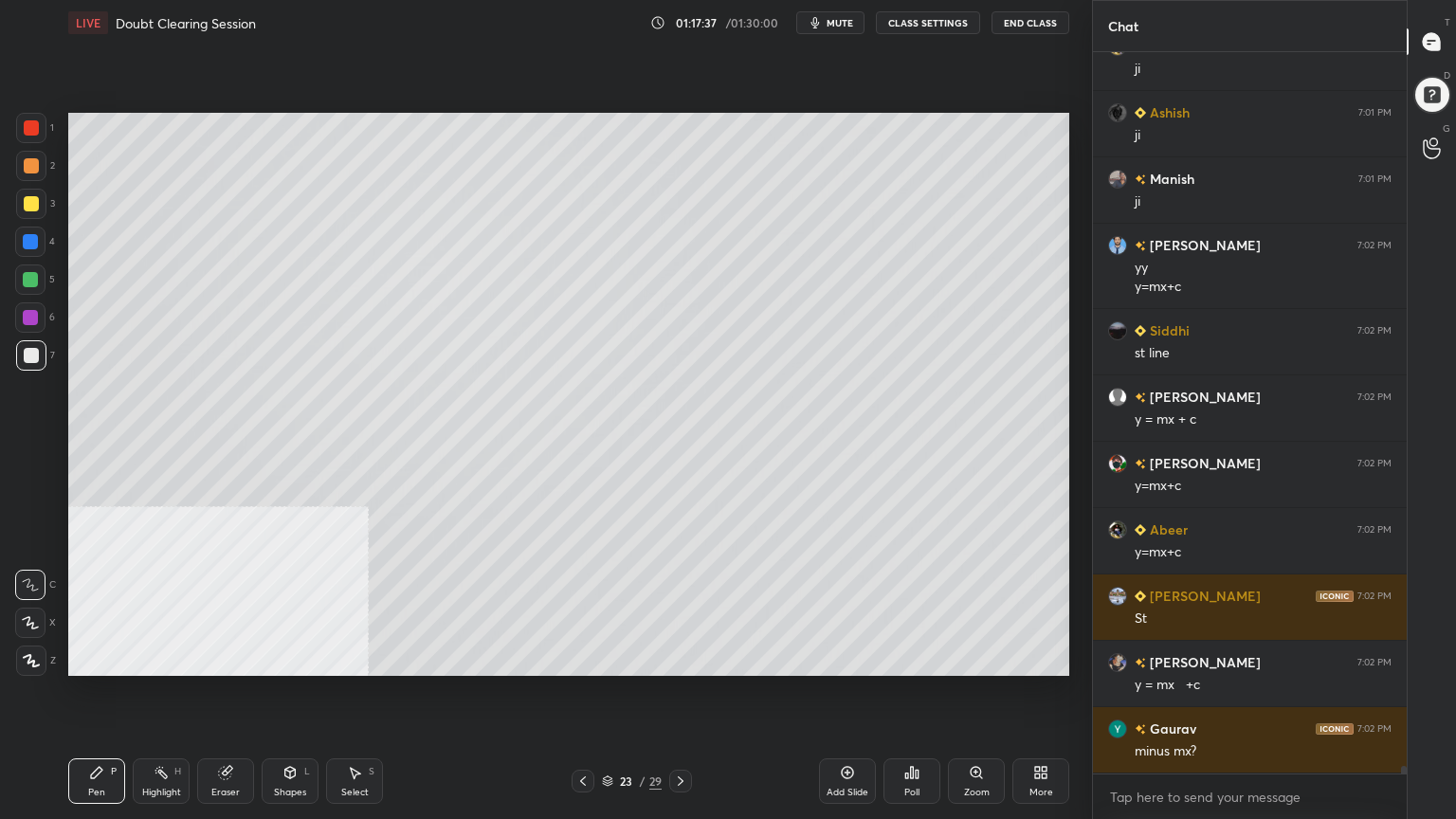 drag, startPoint x: 23, startPoint y: 201, endPoint x: 62, endPoint y: 224, distance: 45.276926 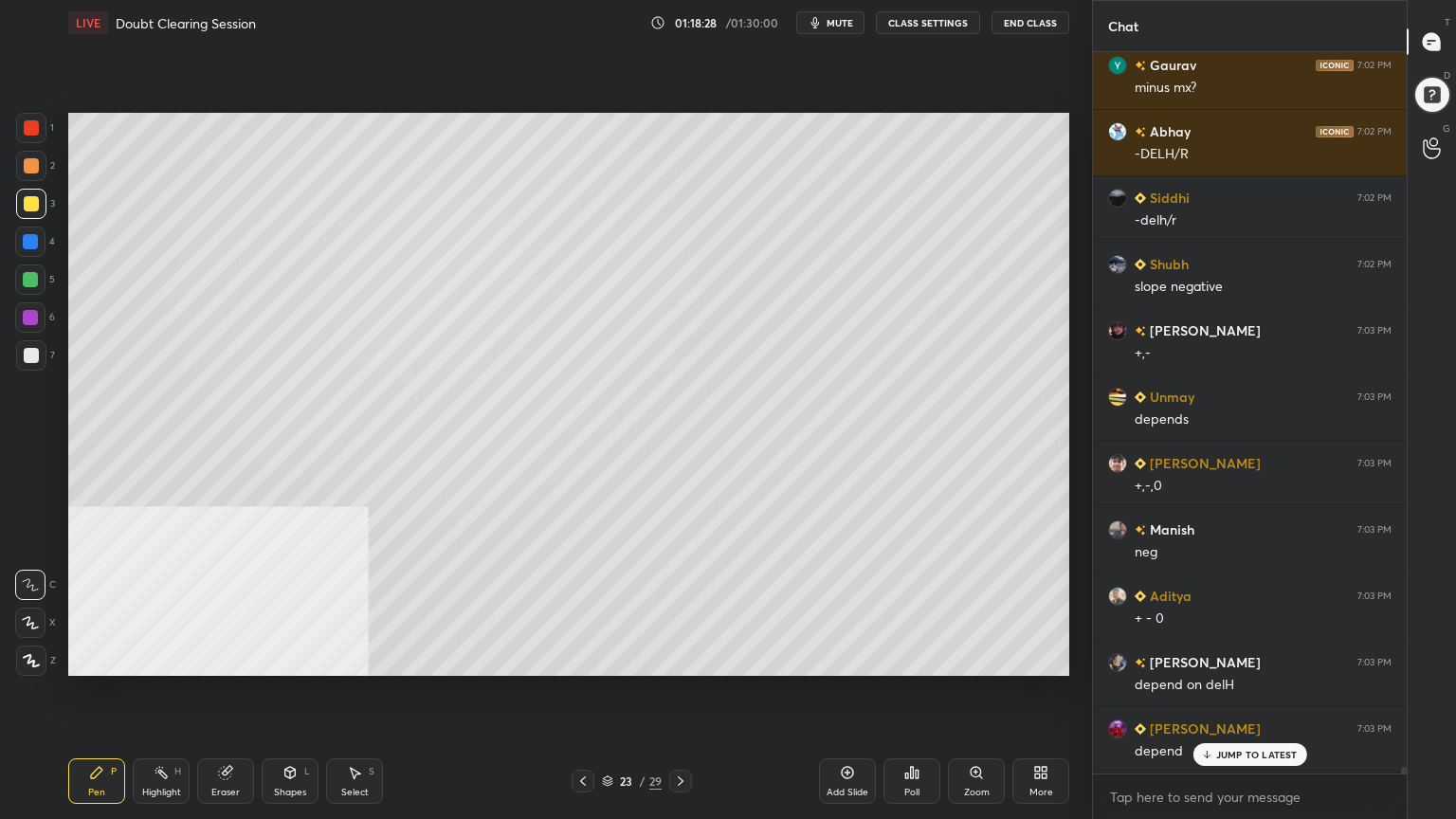scroll, scrollTop: 72815, scrollLeft: 0, axis: vertical 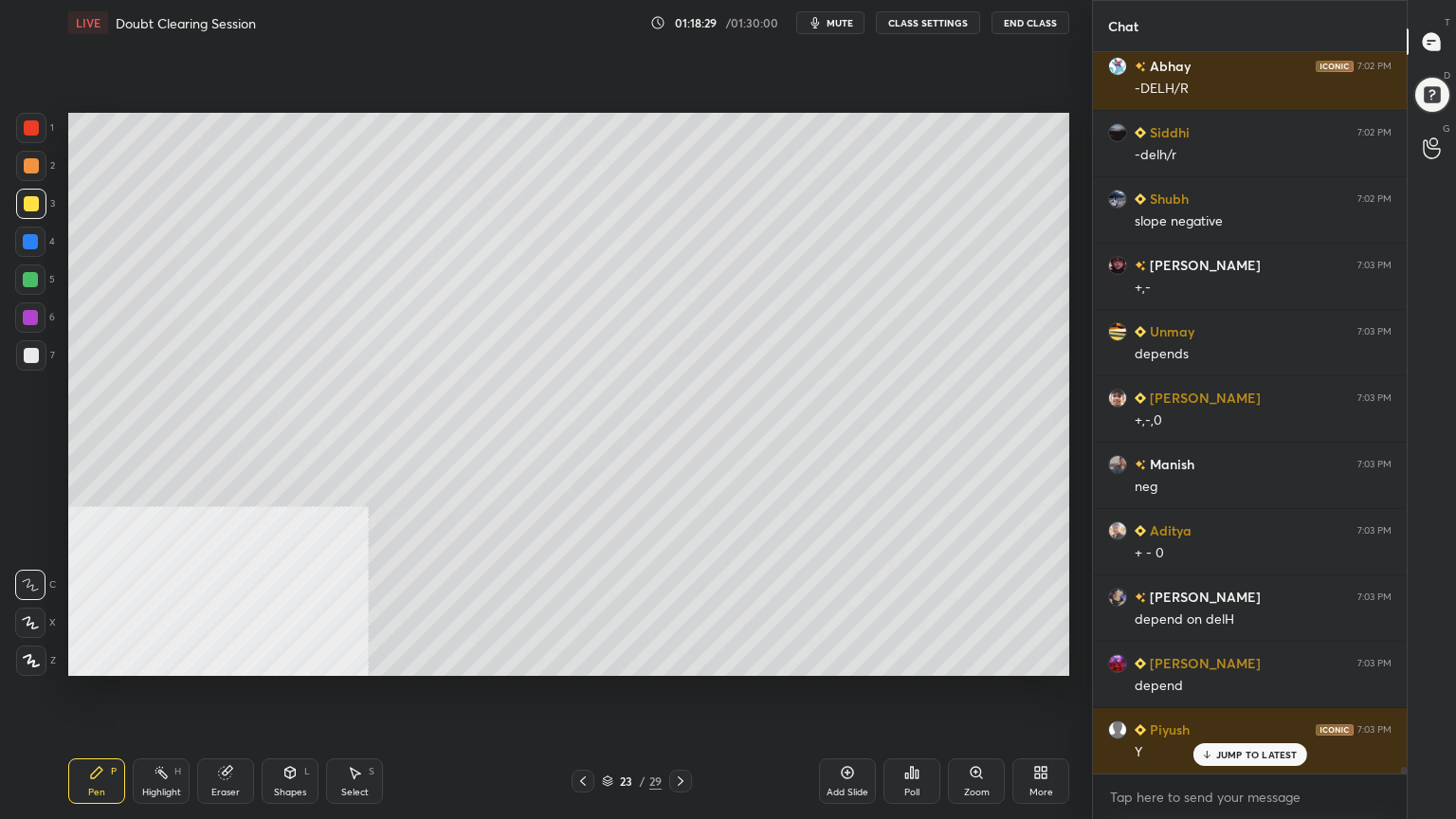 click on "Select S" at bounding box center [355, 781] 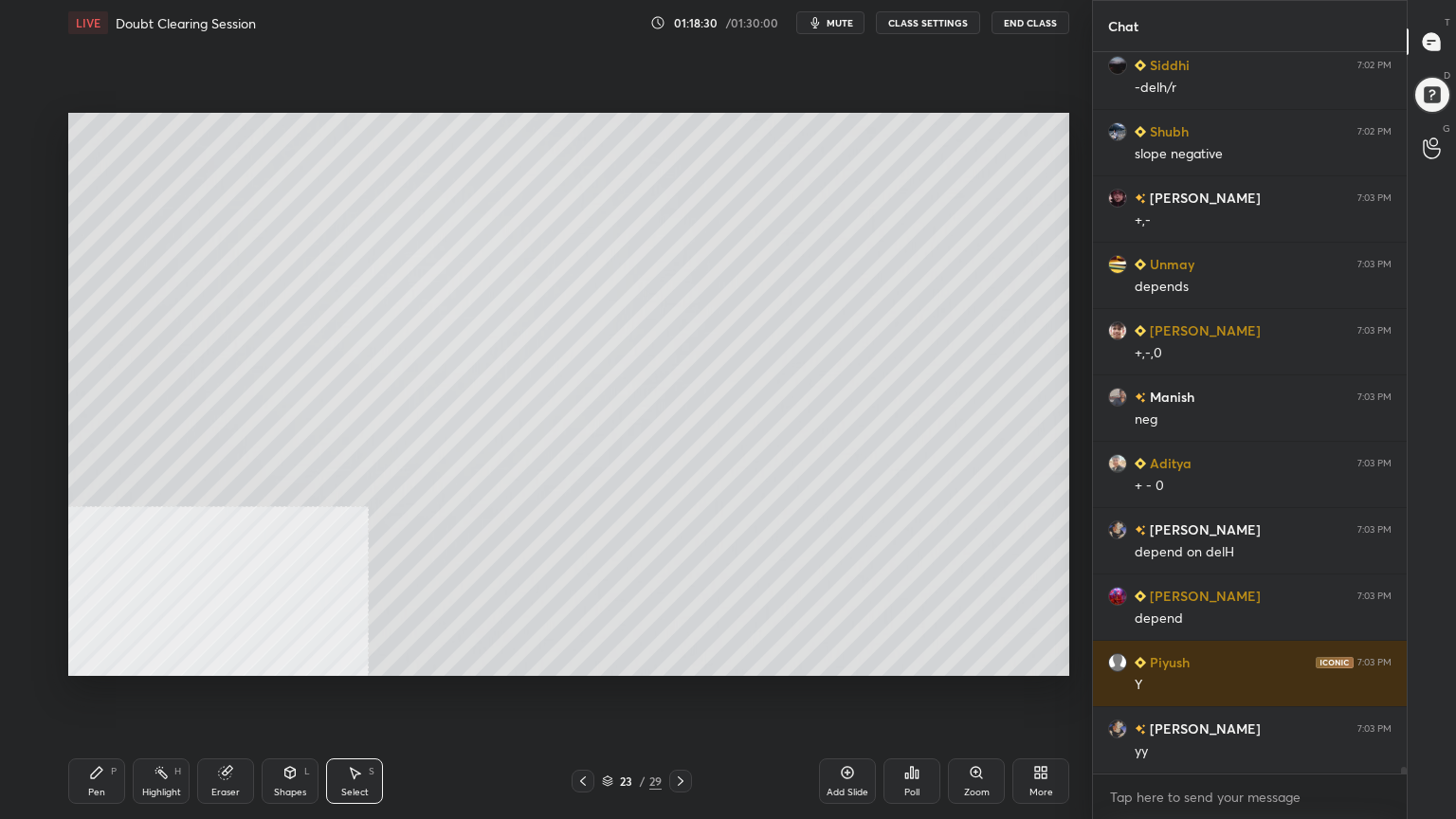 scroll, scrollTop: 73081, scrollLeft: 0, axis: vertical 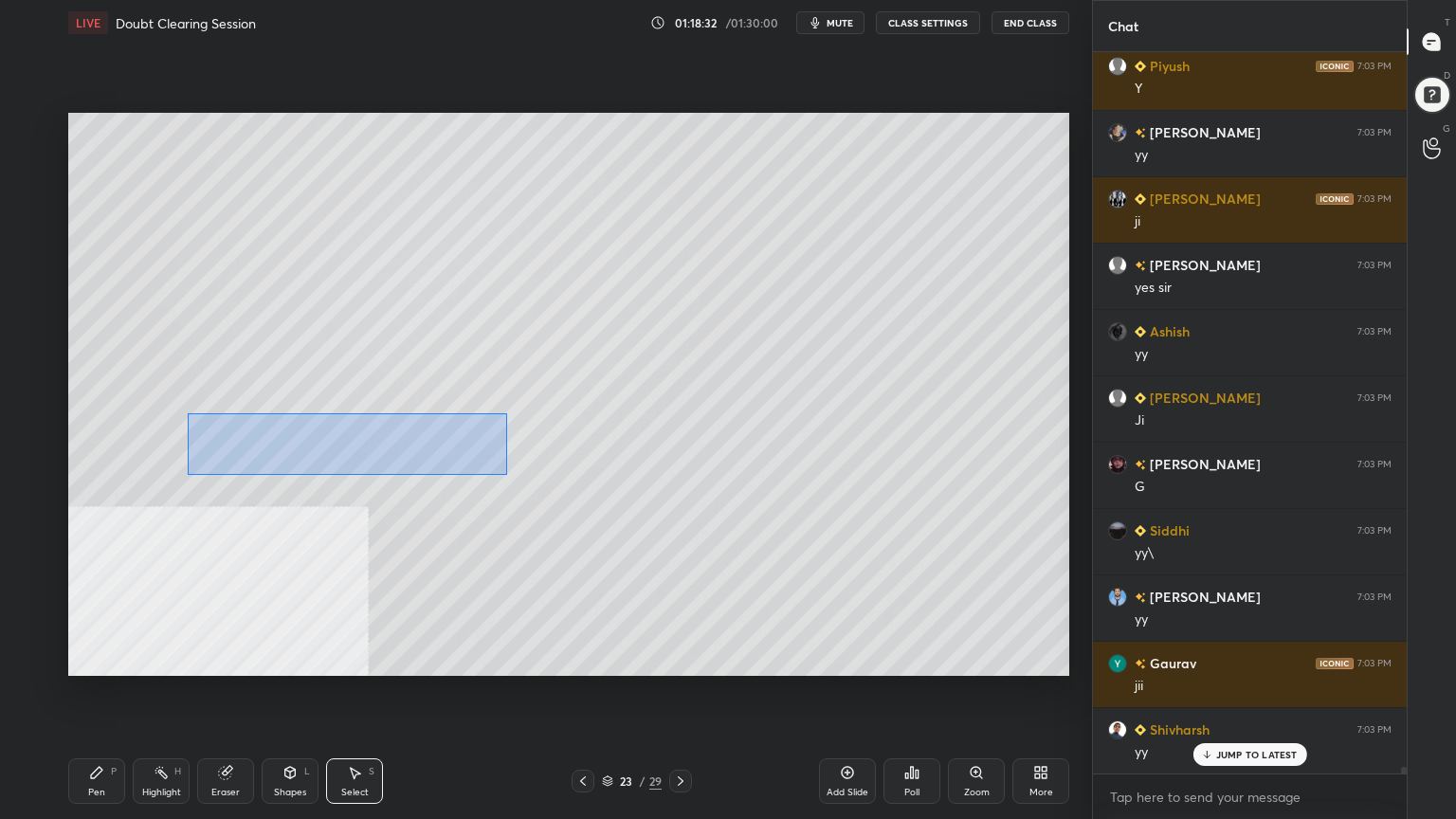 drag, startPoint x: 209, startPoint y: 428, endPoint x: 506, endPoint y: 474, distance: 300.54118 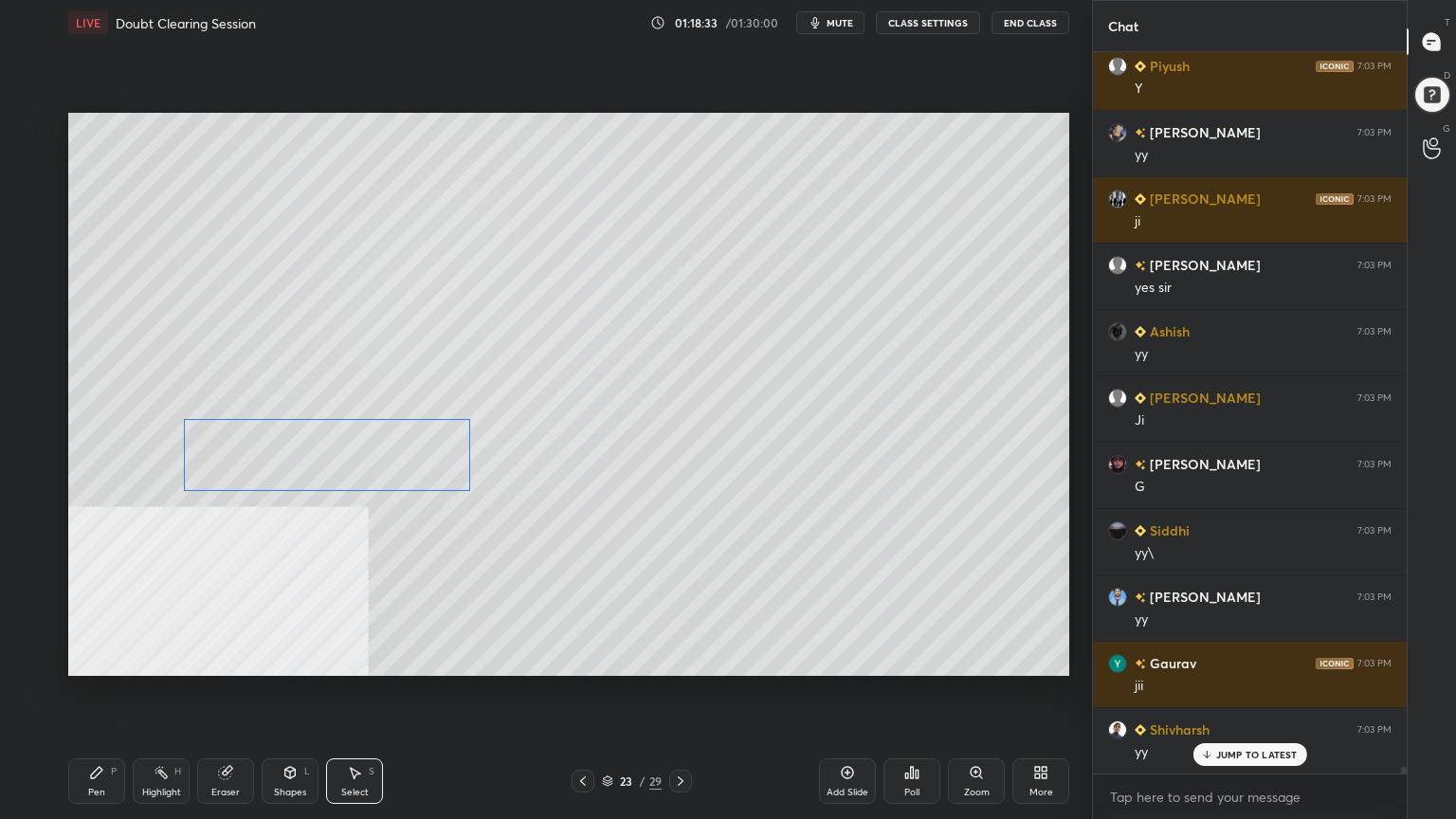 scroll, scrollTop: 73546, scrollLeft: 0, axis: vertical 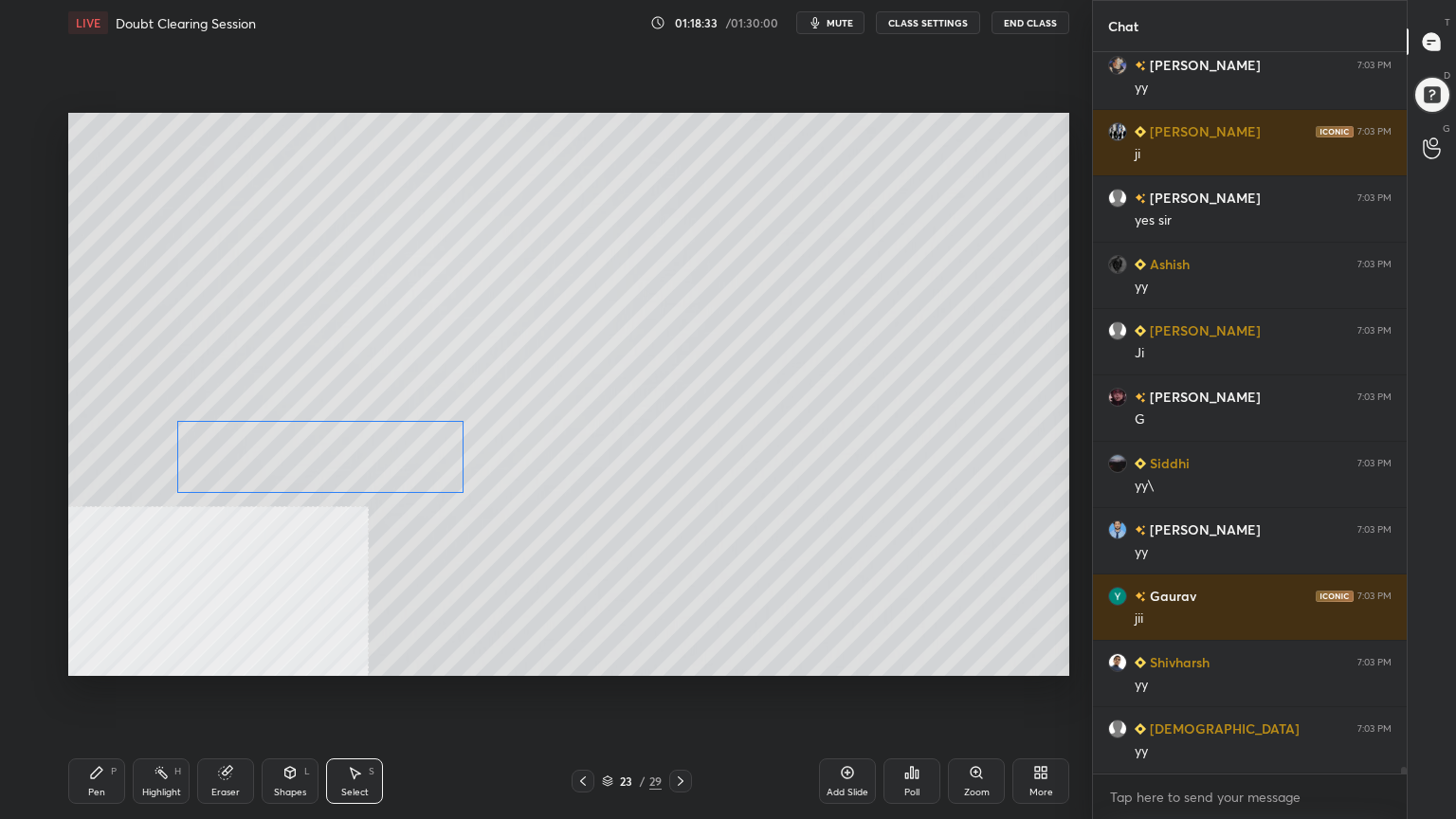 drag, startPoint x: 385, startPoint y: 462, endPoint x: 360, endPoint y: 475, distance: 28.178006 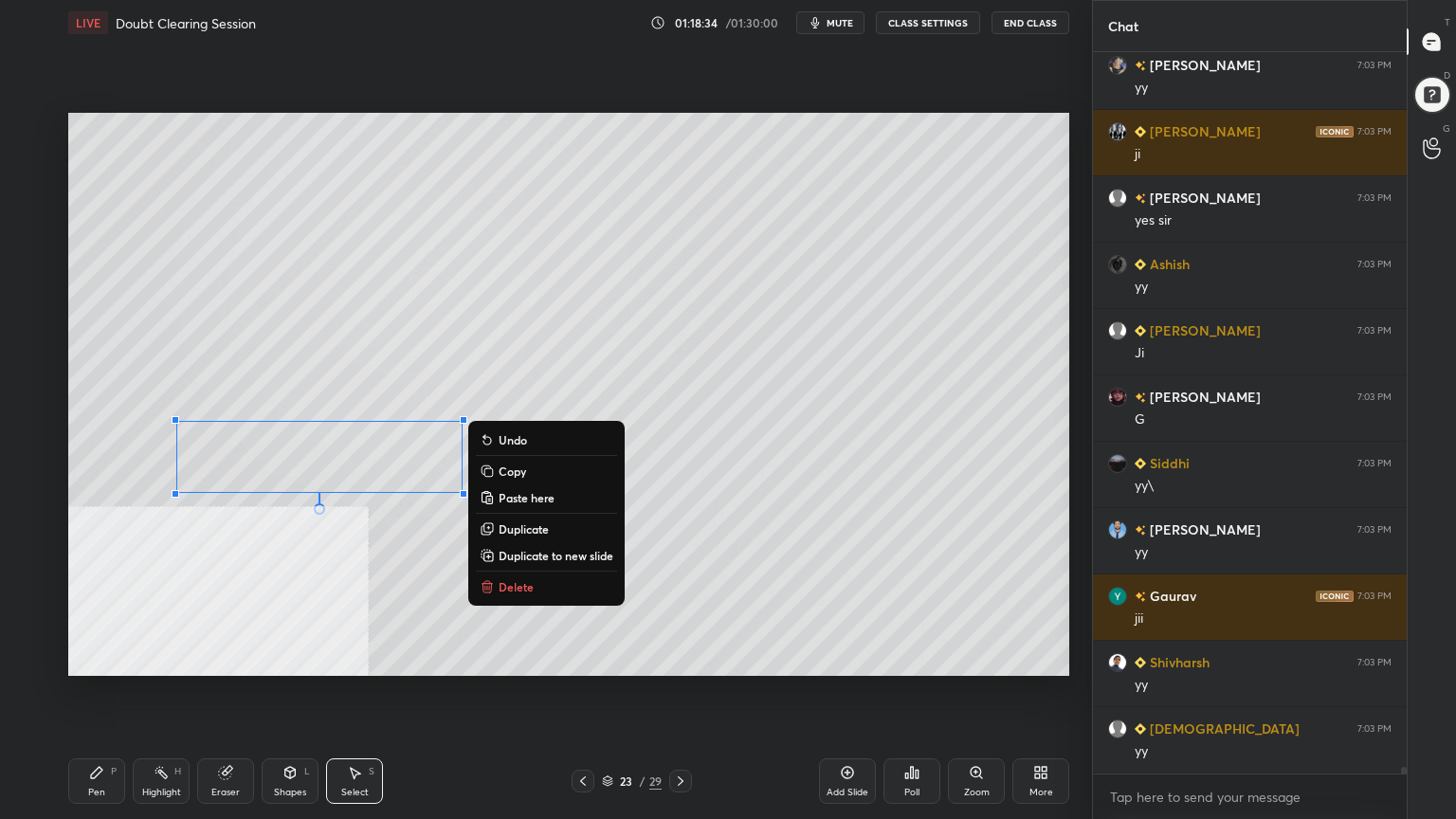 click on "Pen P" at bounding box center (97, 781) 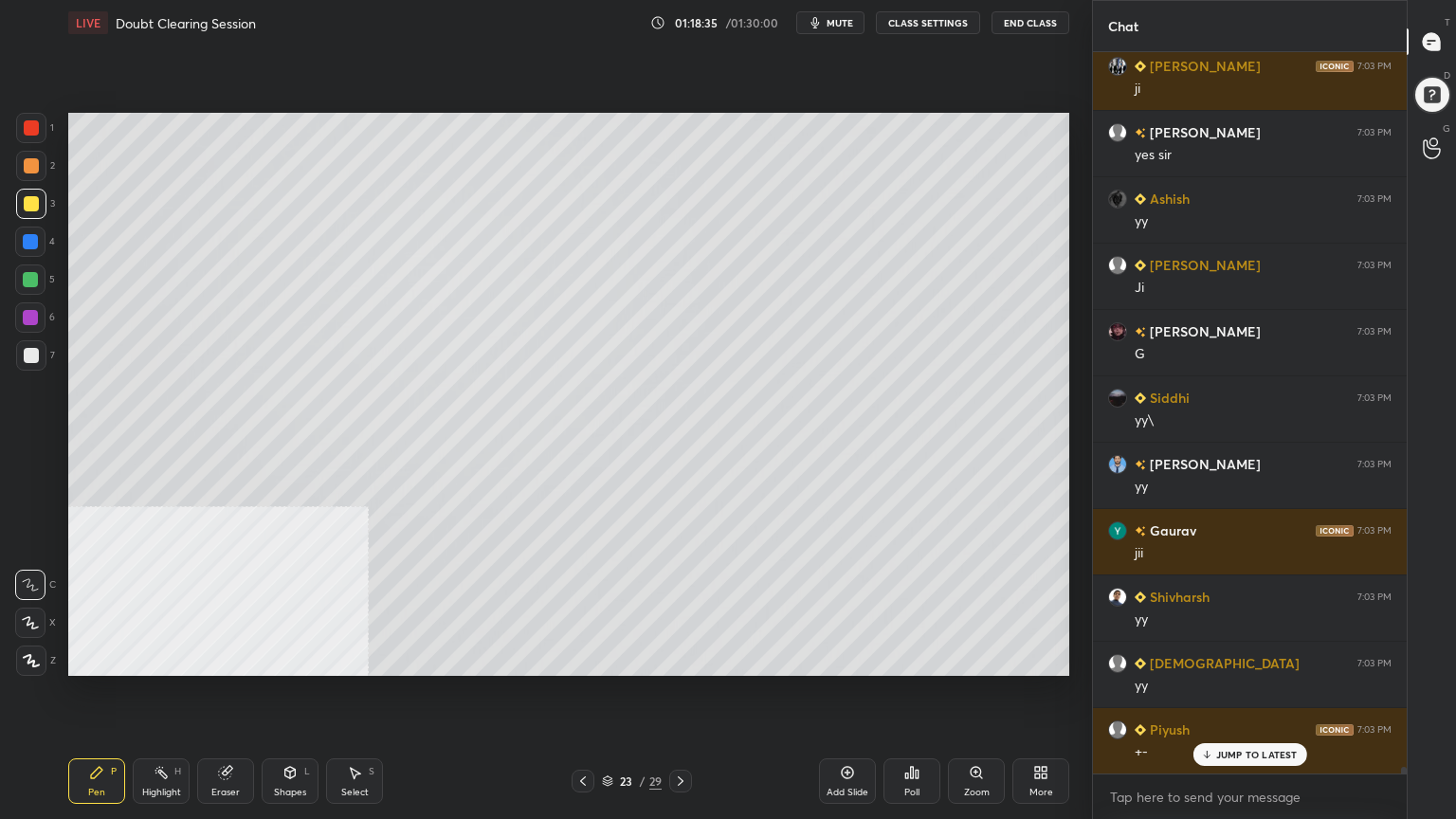 scroll, scrollTop: 73679, scrollLeft: 0, axis: vertical 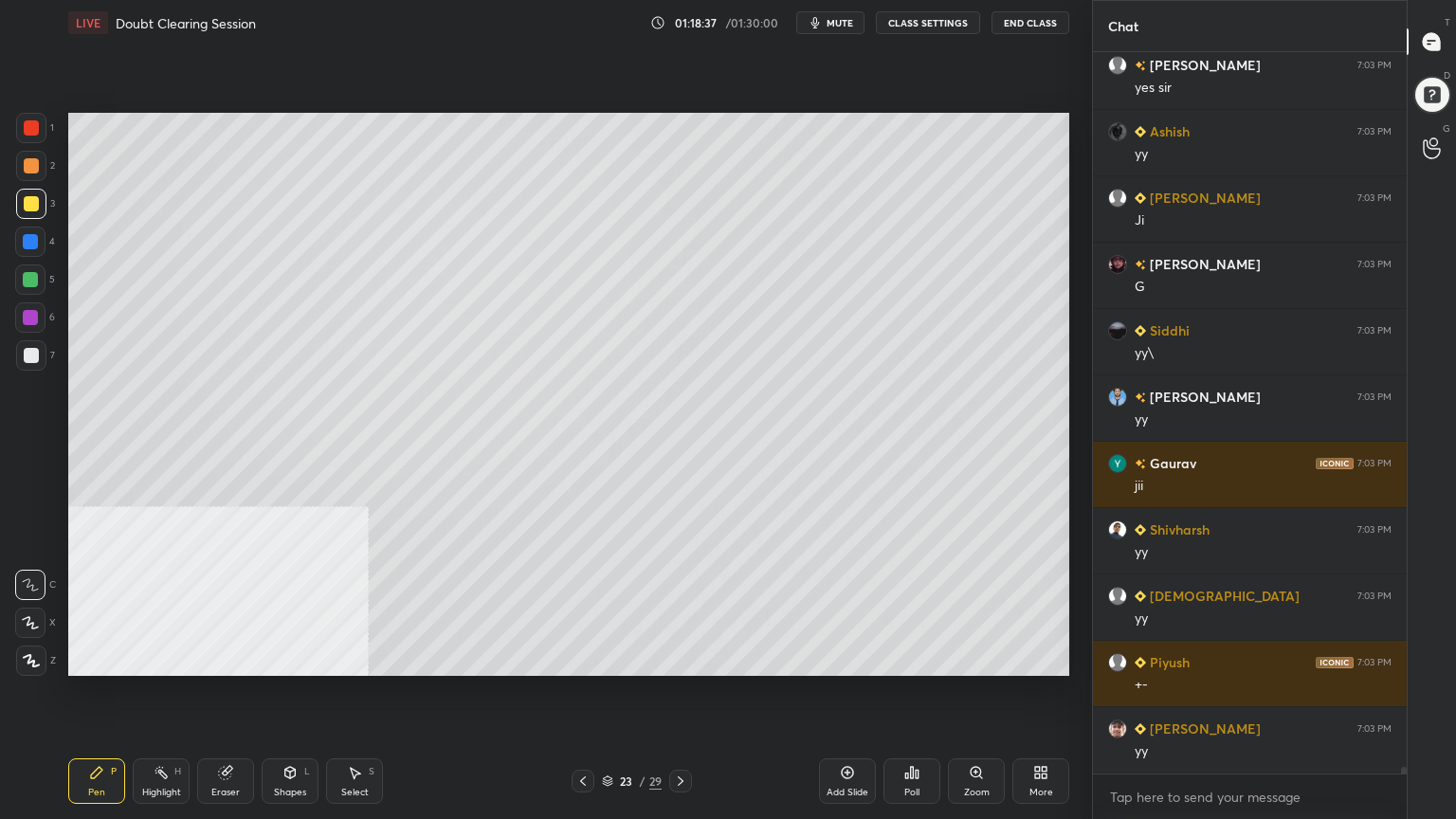click at bounding box center [31, 166] 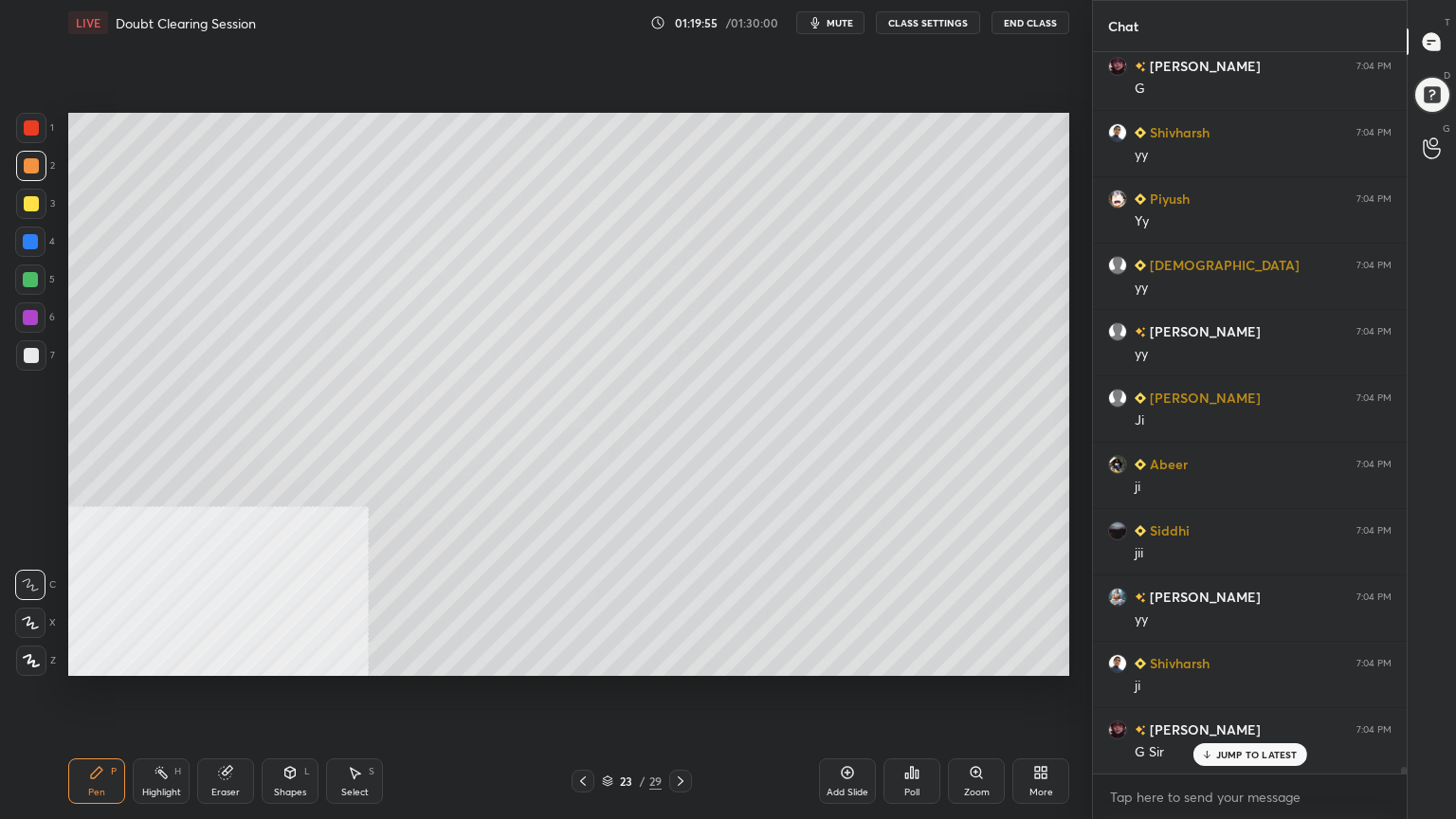 scroll, scrollTop: 75799, scrollLeft: 0, axis: vertical 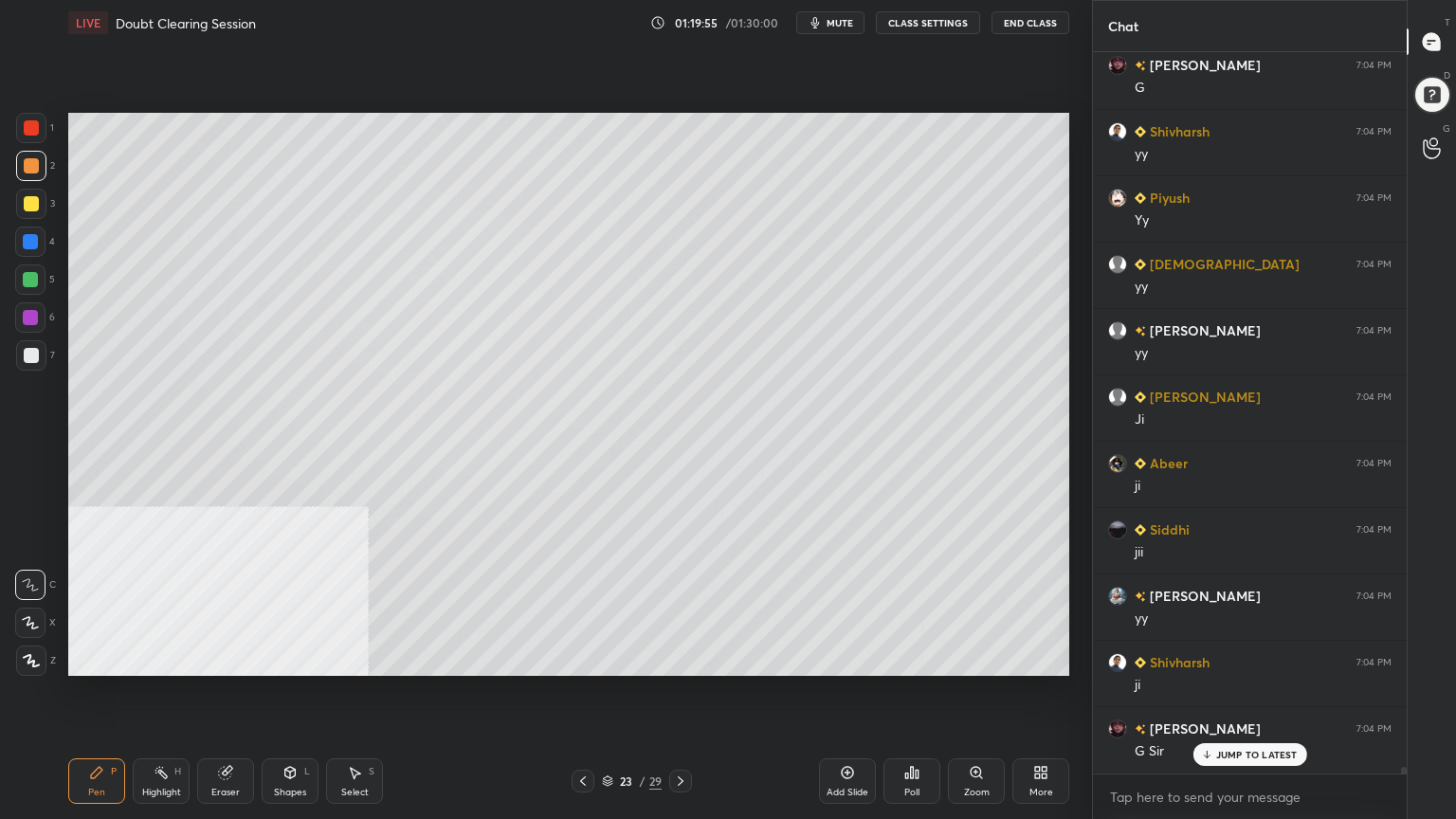 click at bounding box center (31, 355) 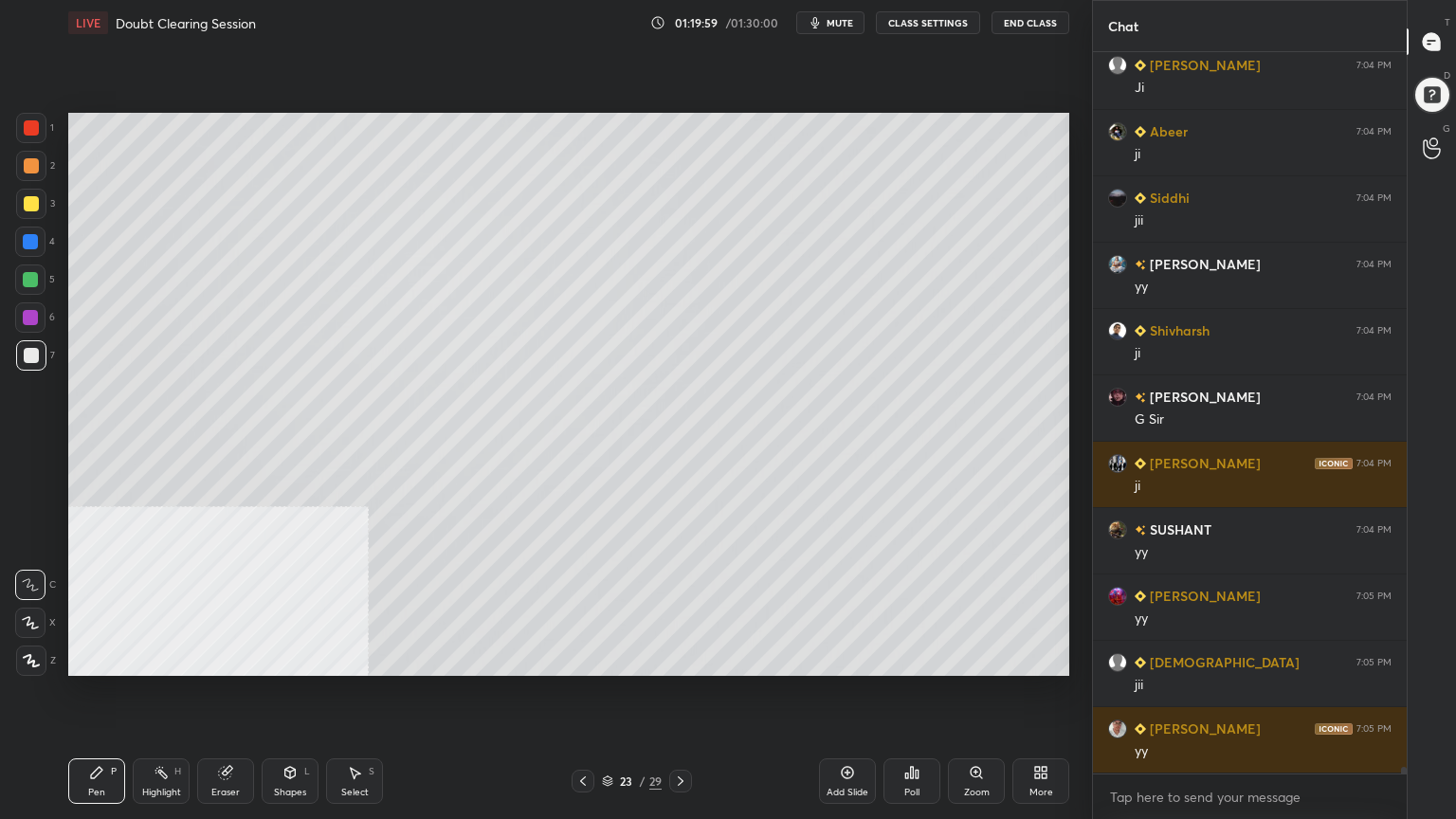 scroll, scrollTop: 76065, scrollLeft: 0, axis: vertical 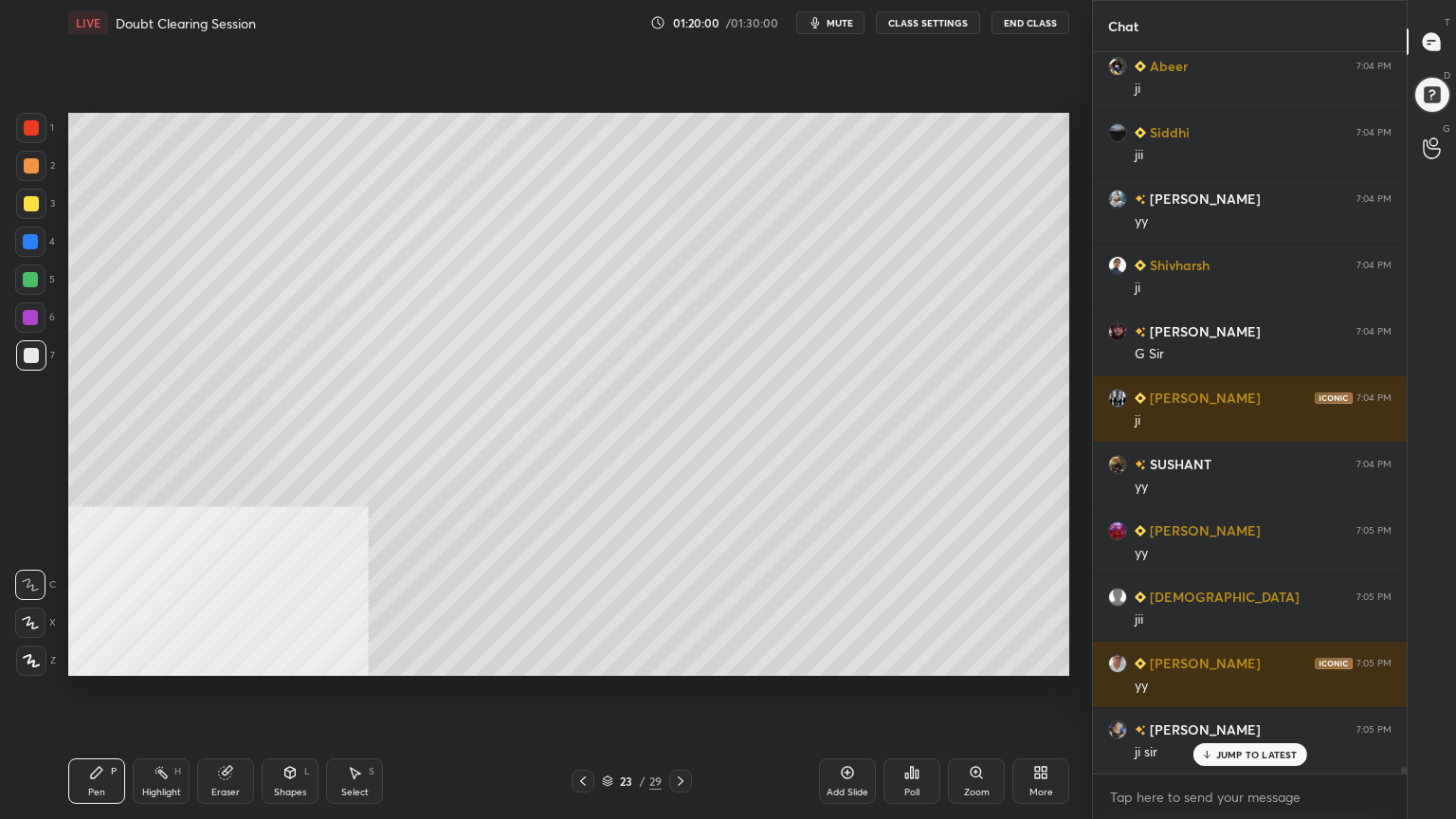 click 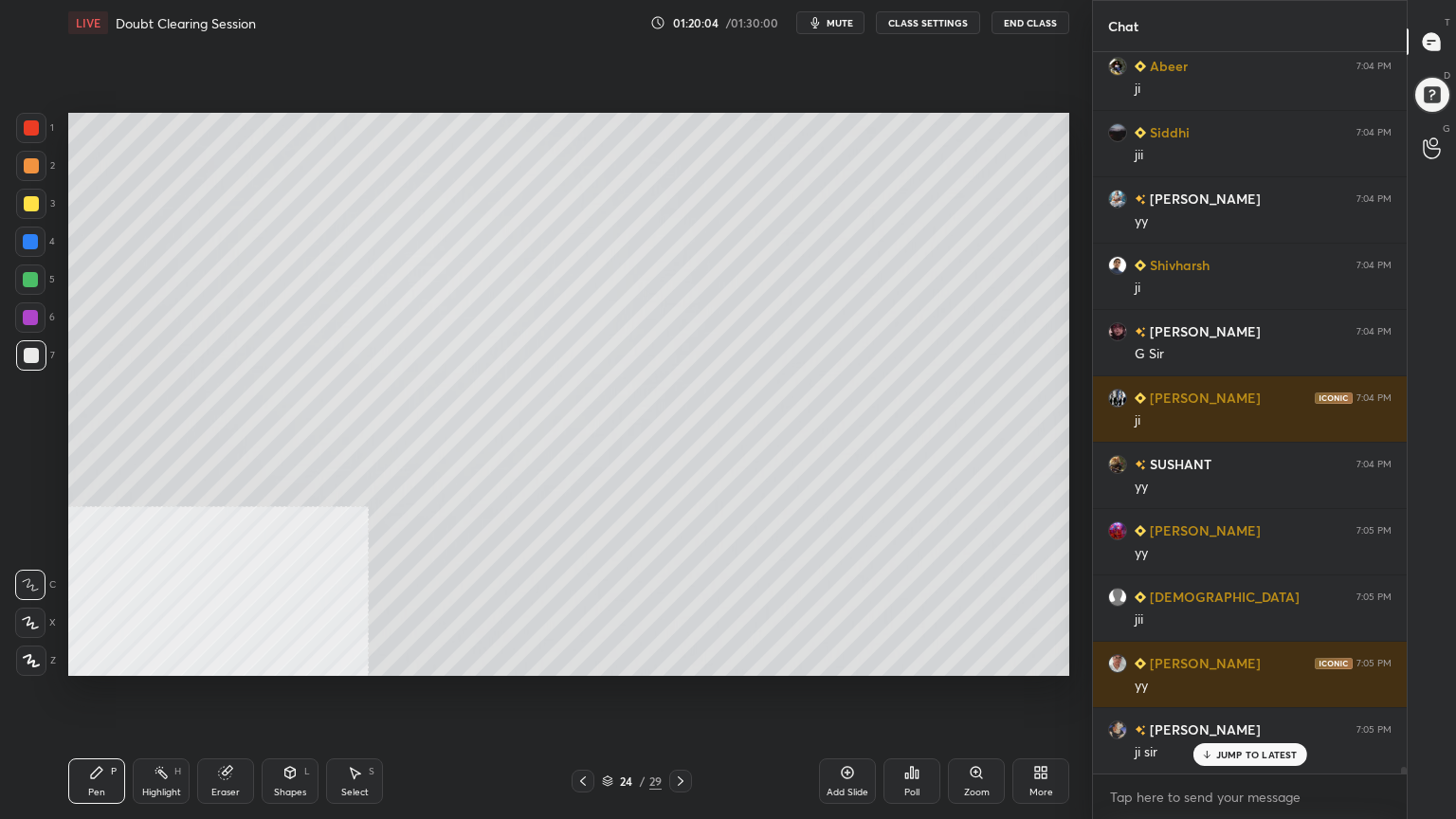 scroll, scrollTop: 76132, scrollLeft: 0, axis: vertical 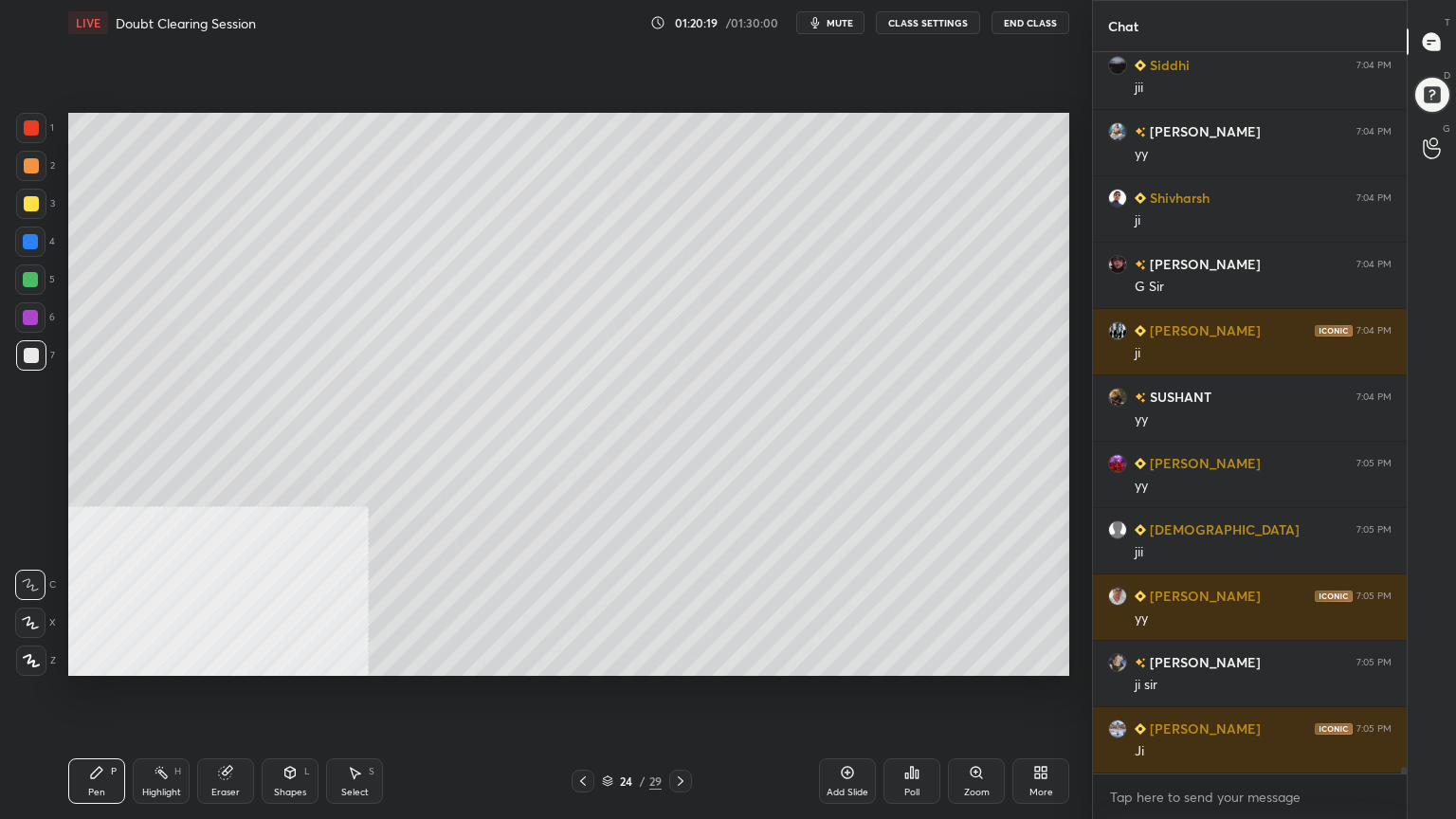 click on "Select S" at bounding box center (355, 781) 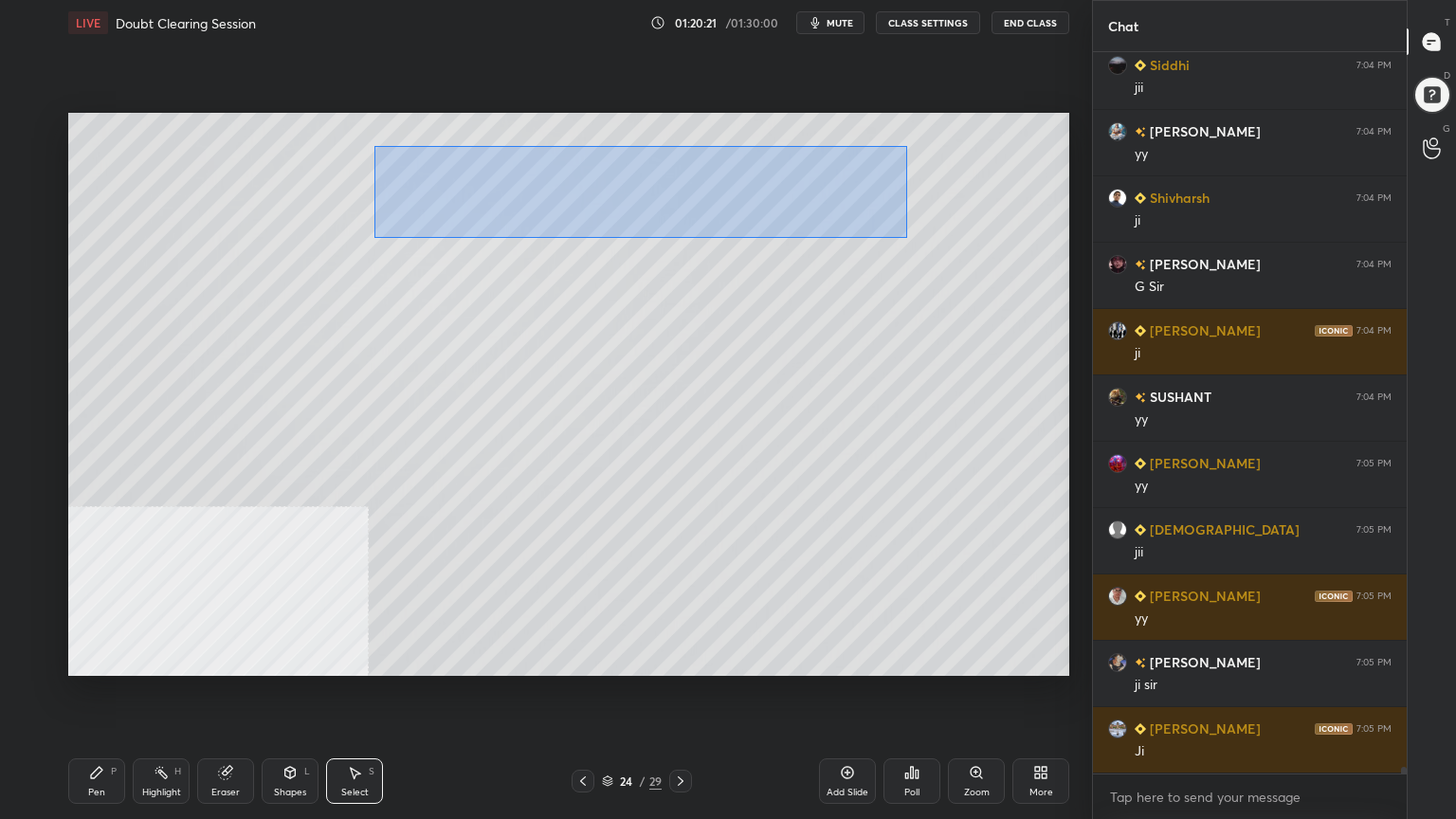 drag, startPoint x: 413, startPoint y: 155, endPoint x: 872, endPoint y: 220, distance: 463.57955 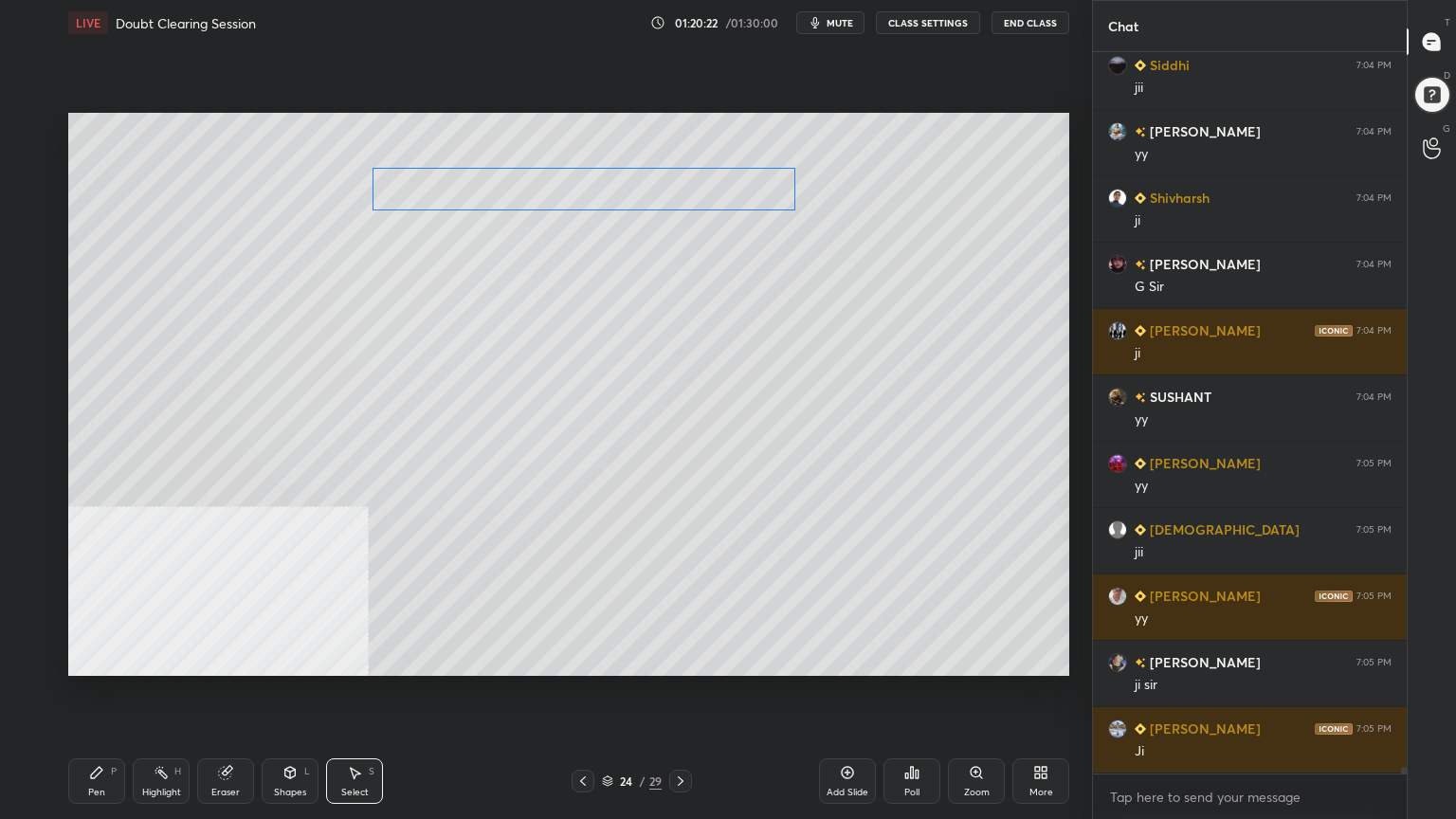 drag, startPoint x: 634, startPoint y: 171, endPoint x: 628, endPoint y: 184, distance: 14.317821 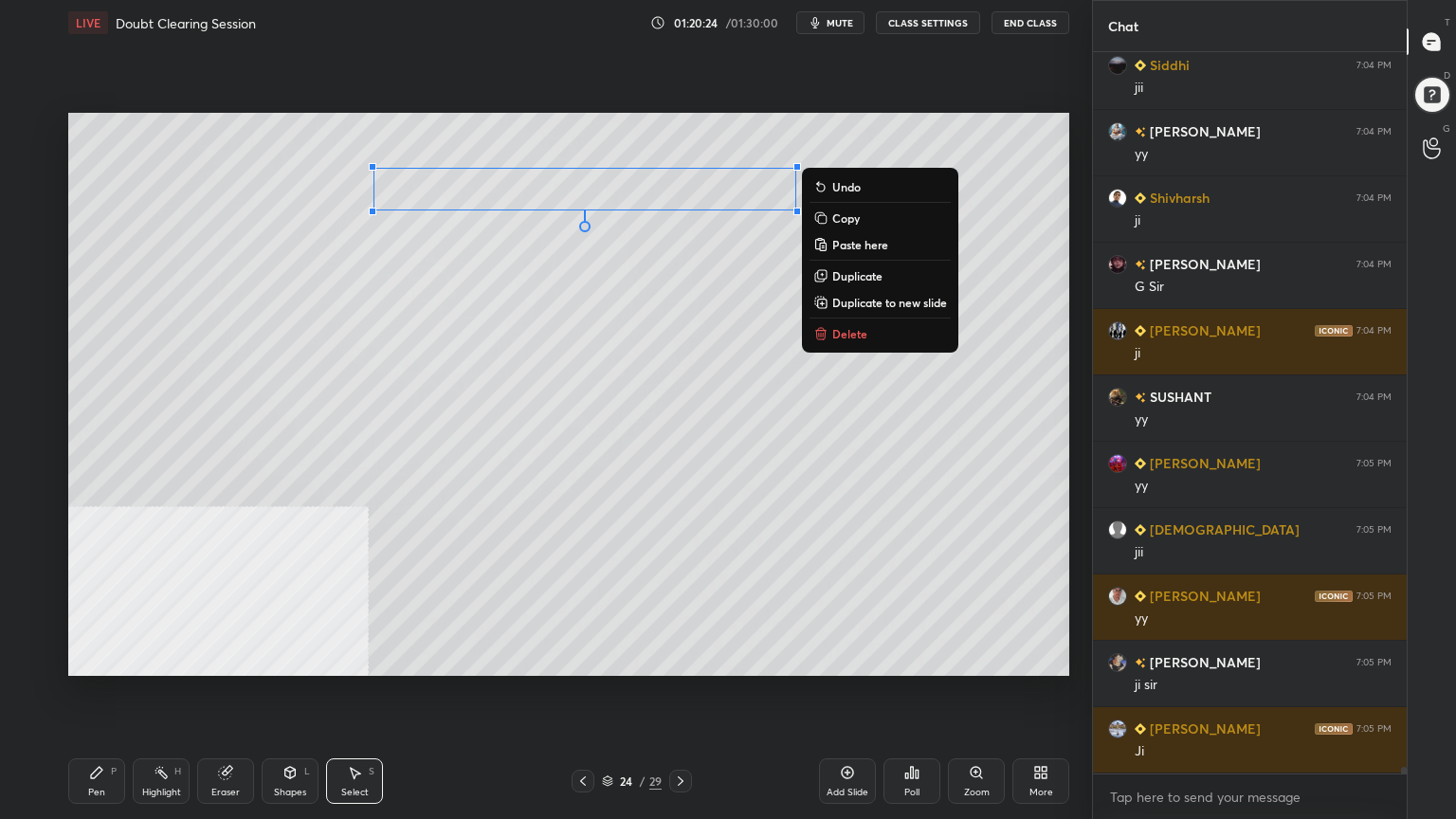 drag, startPoint x: 101, startPoint y: 787, endPoint x: 119, endPoint y: 765, distance: 28.425341 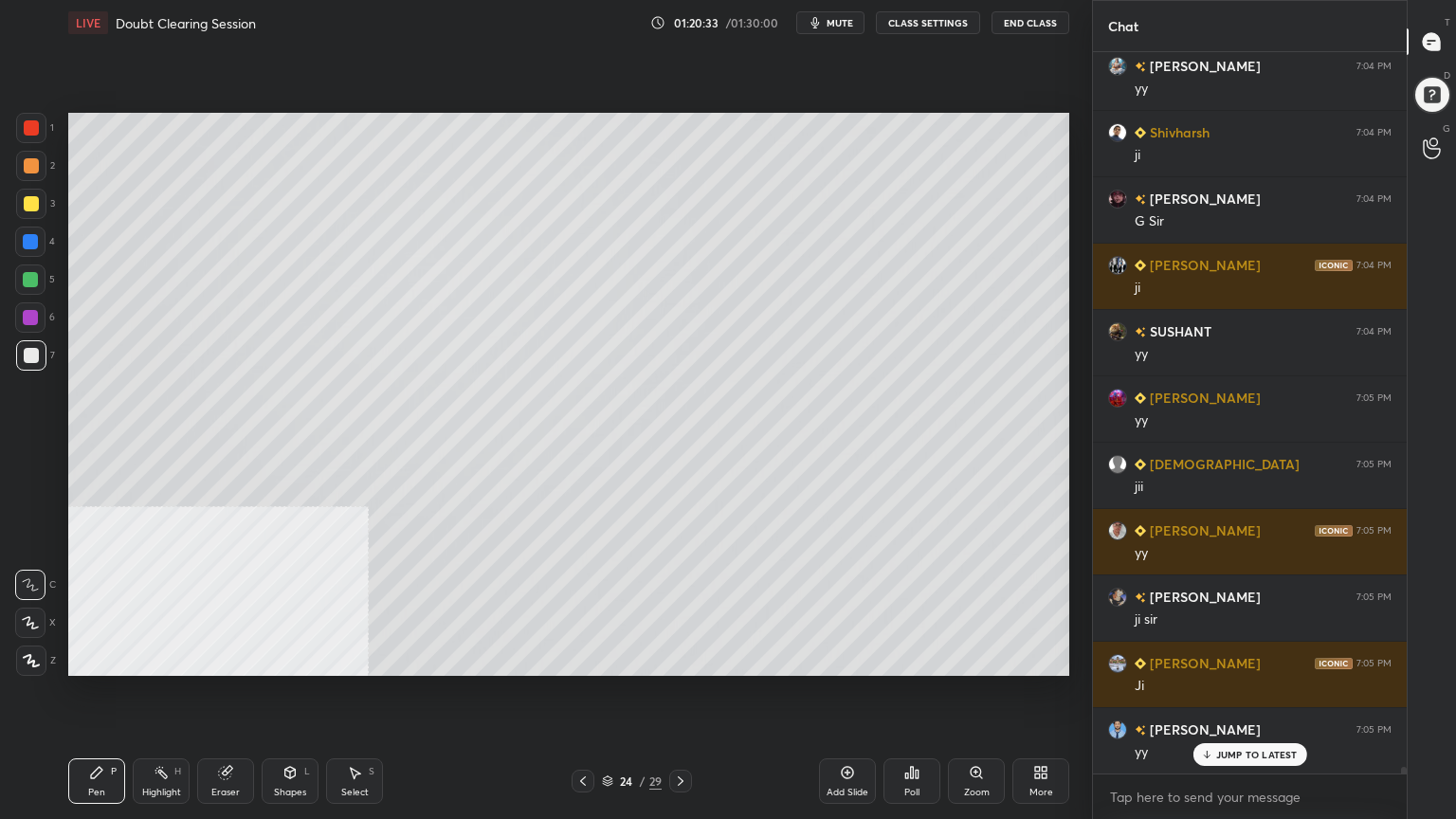 scroll, scrollTop: 76265, scrollLeft: 0, axis: vertical 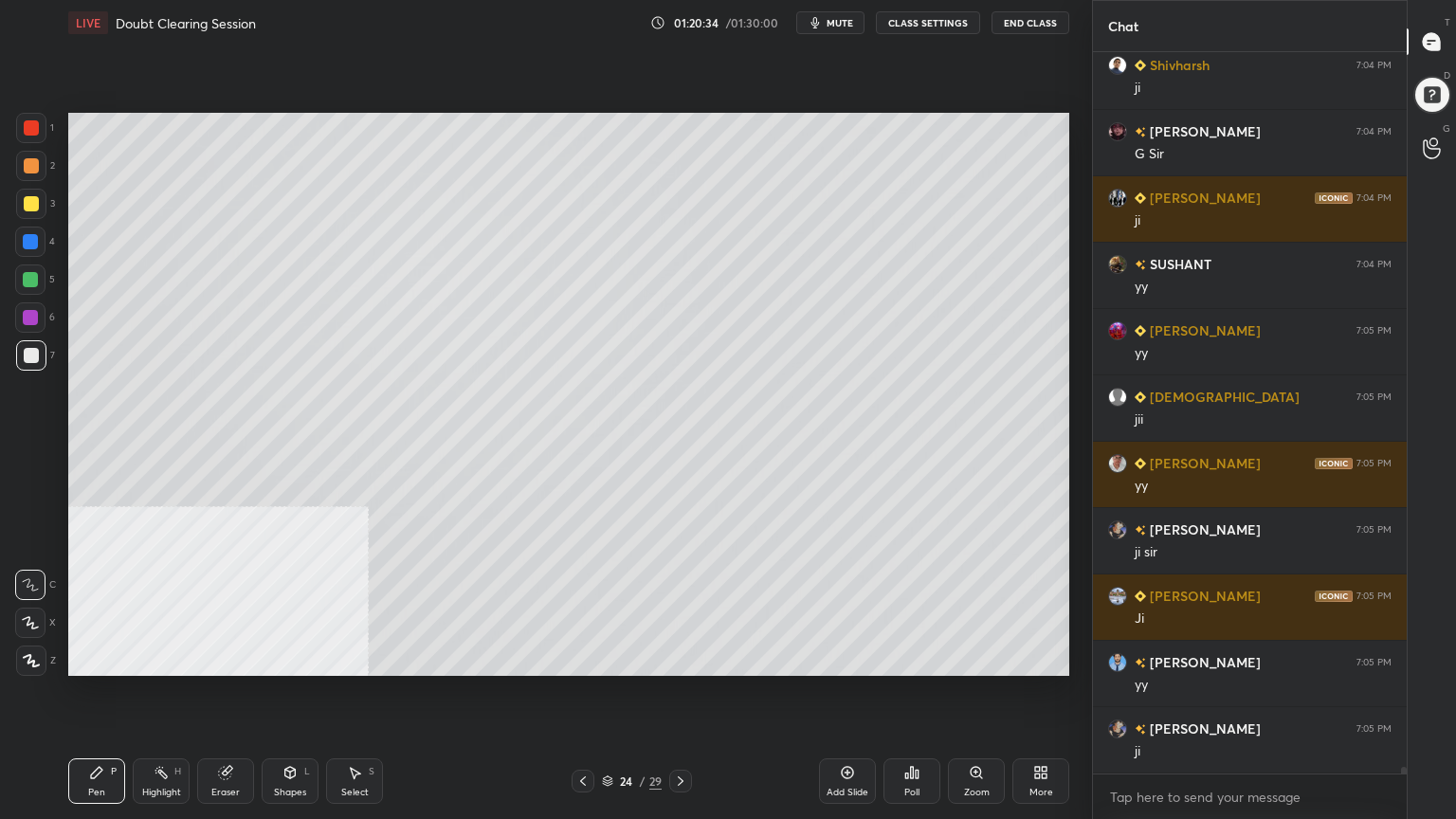 drag, startPoint x: 34, startPoint y: 206, endPoint x: 53, endPoint y: 218, distance: 22.472205 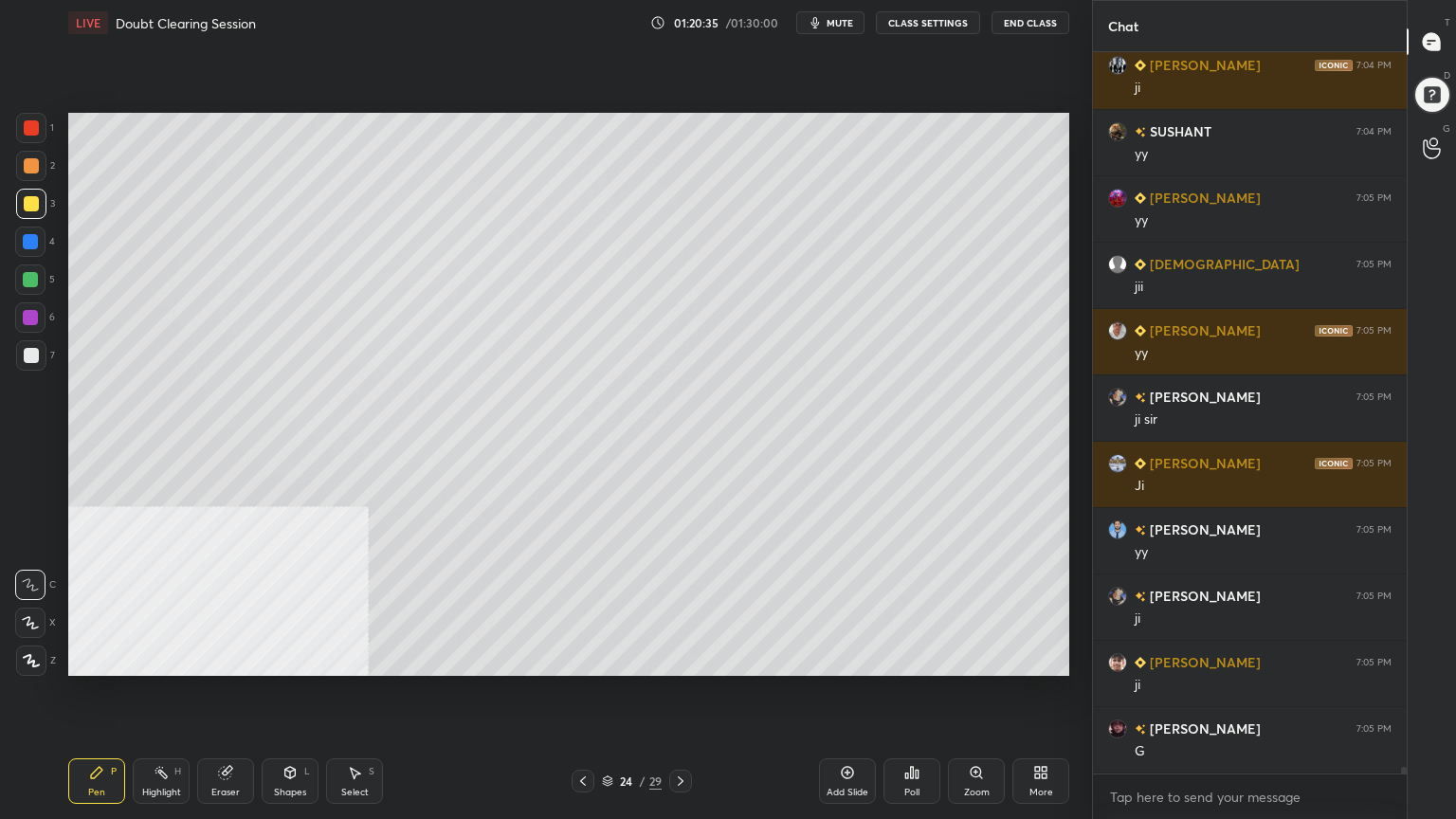 click on "Shapes" at bounding box center (290, 792) 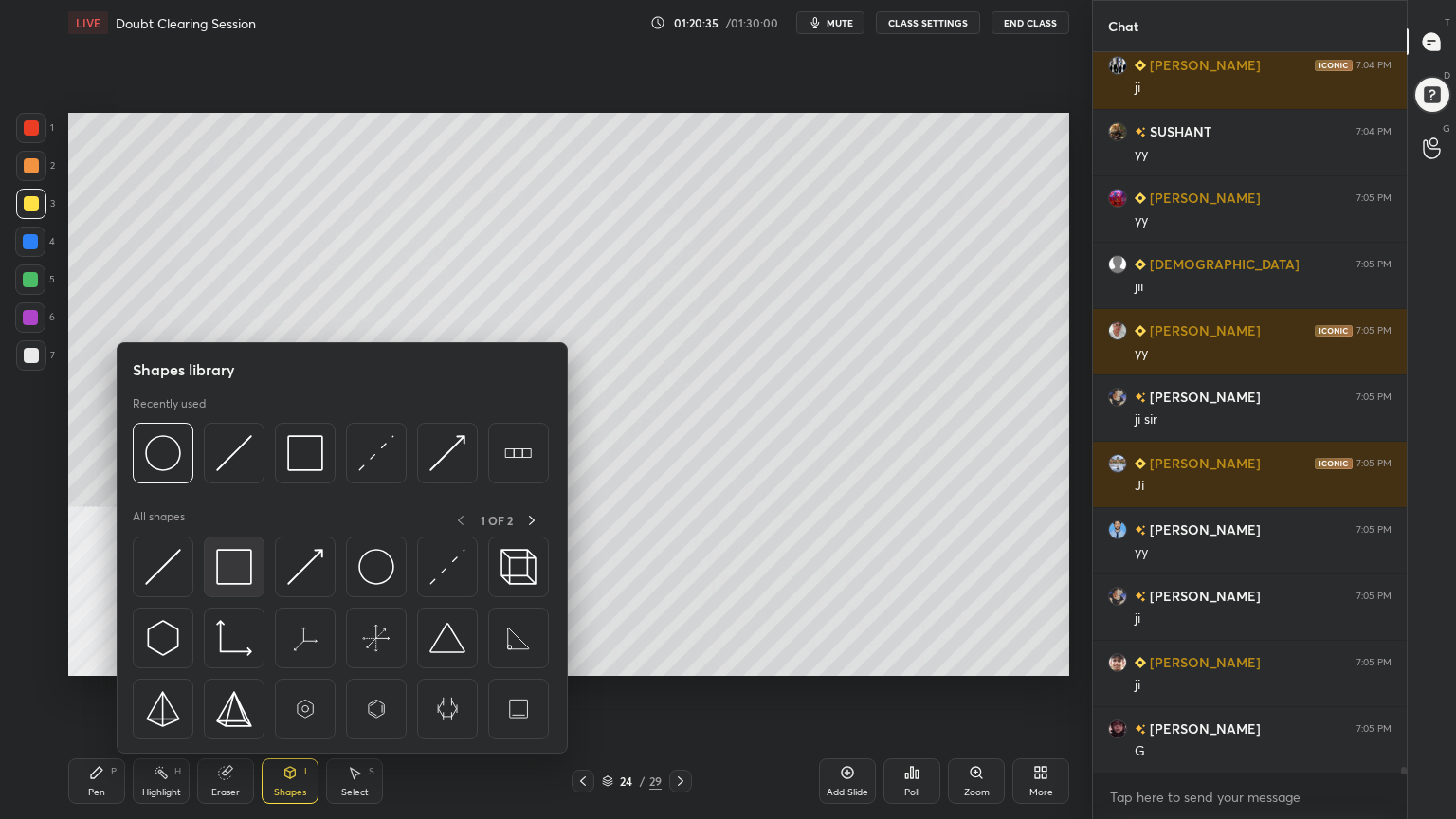 scroll, scrollTop: 76463, scrollLeft: 0, axis: vertical 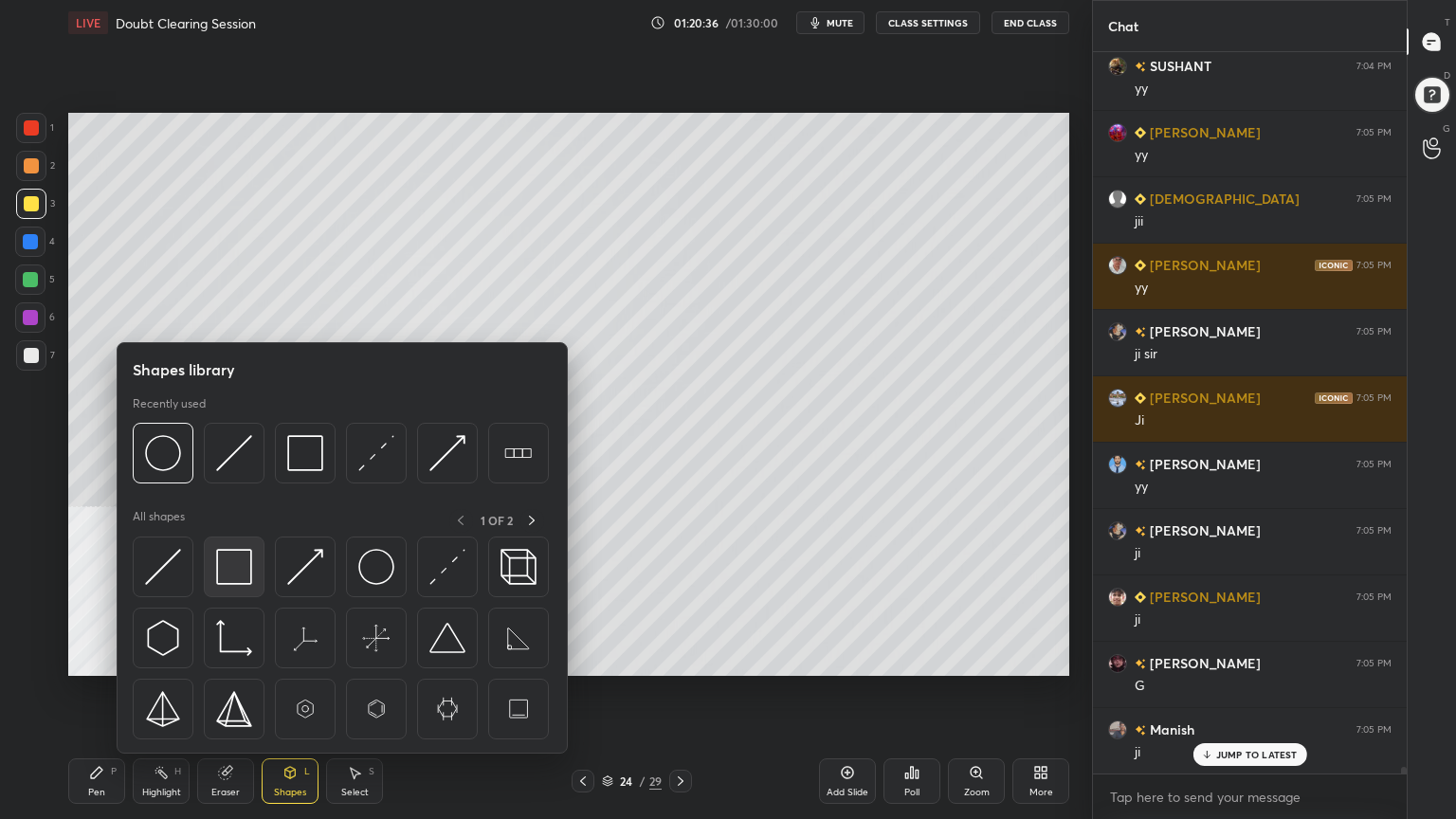 click at bounding box center [234, 567] 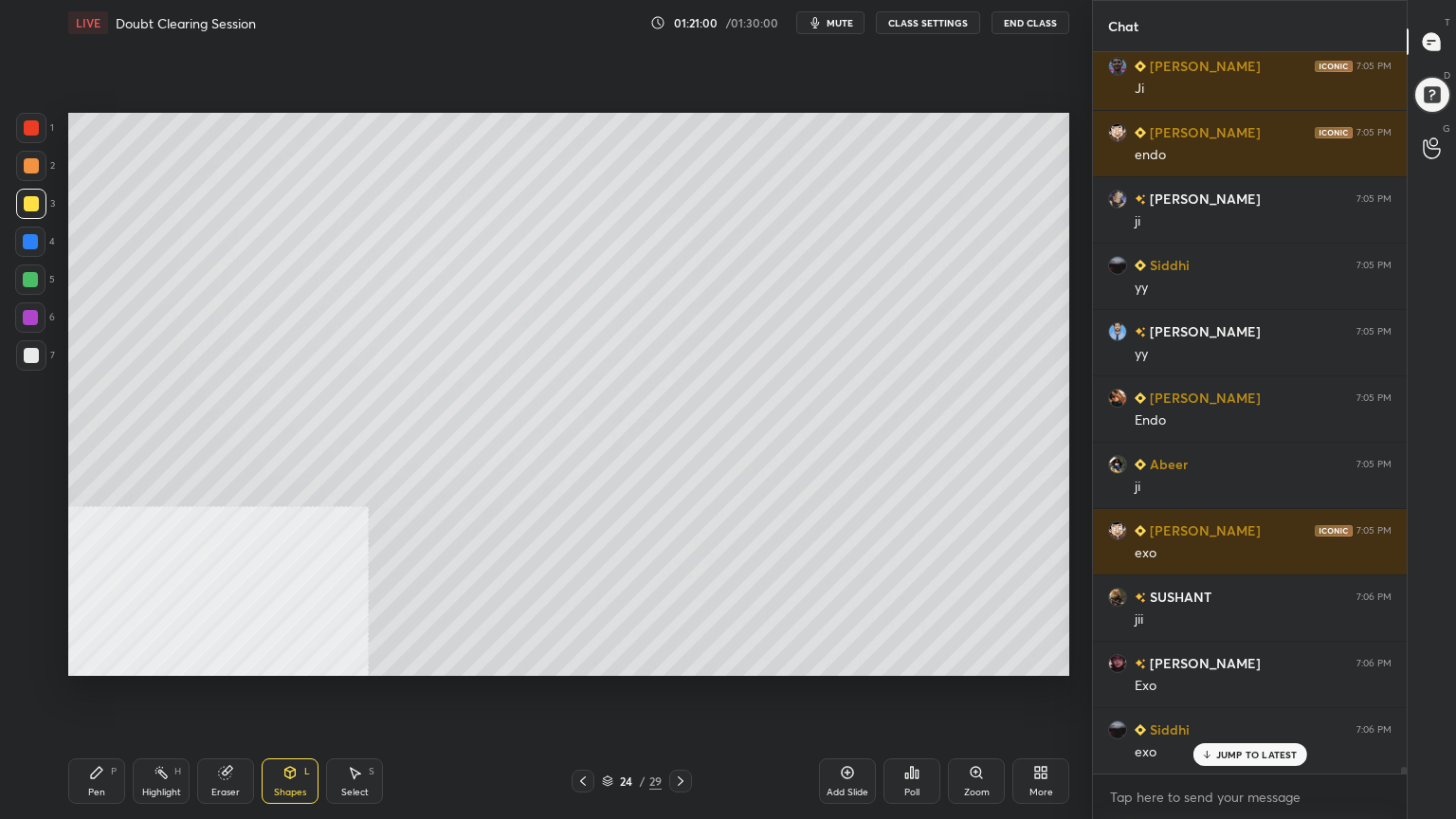 scroll, scrollTop: 77592, scrollLeft: 0, axis: vertical 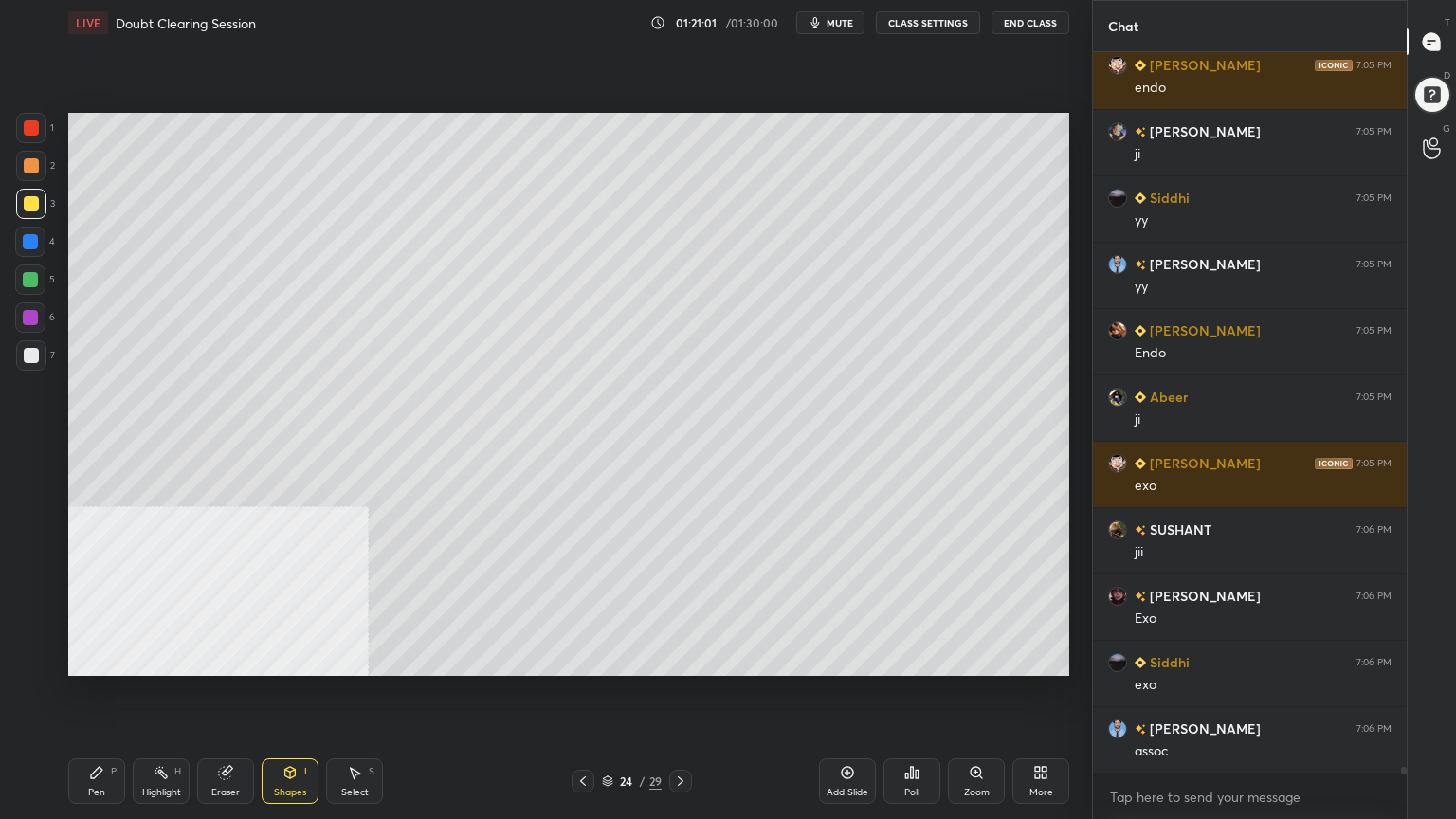 click at bounding box center [31, 166] 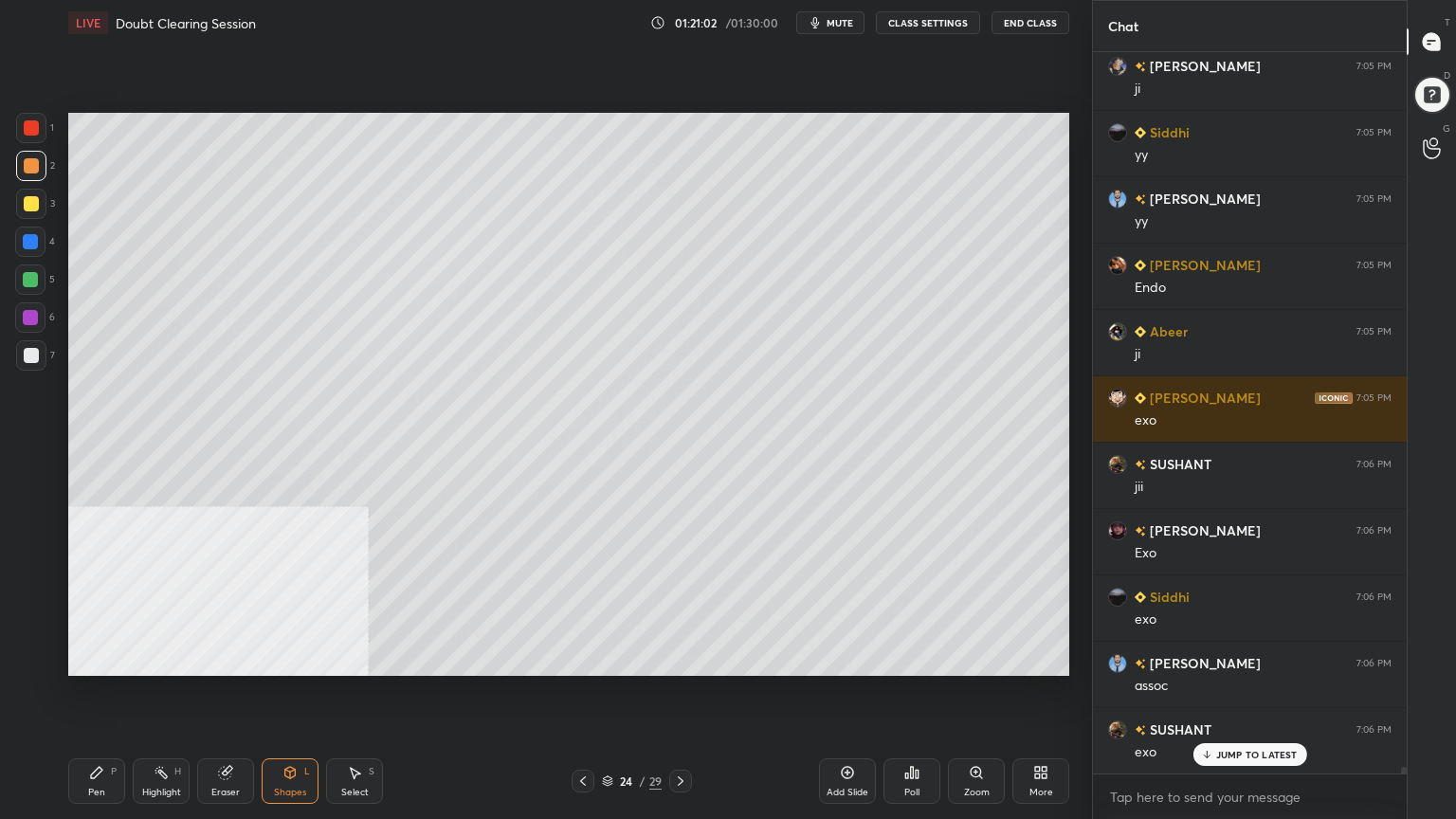 drag, startPoint x: 103, startPoint y: 774, endPoint x: 106, endPoint y: 688, distance: 86.05231 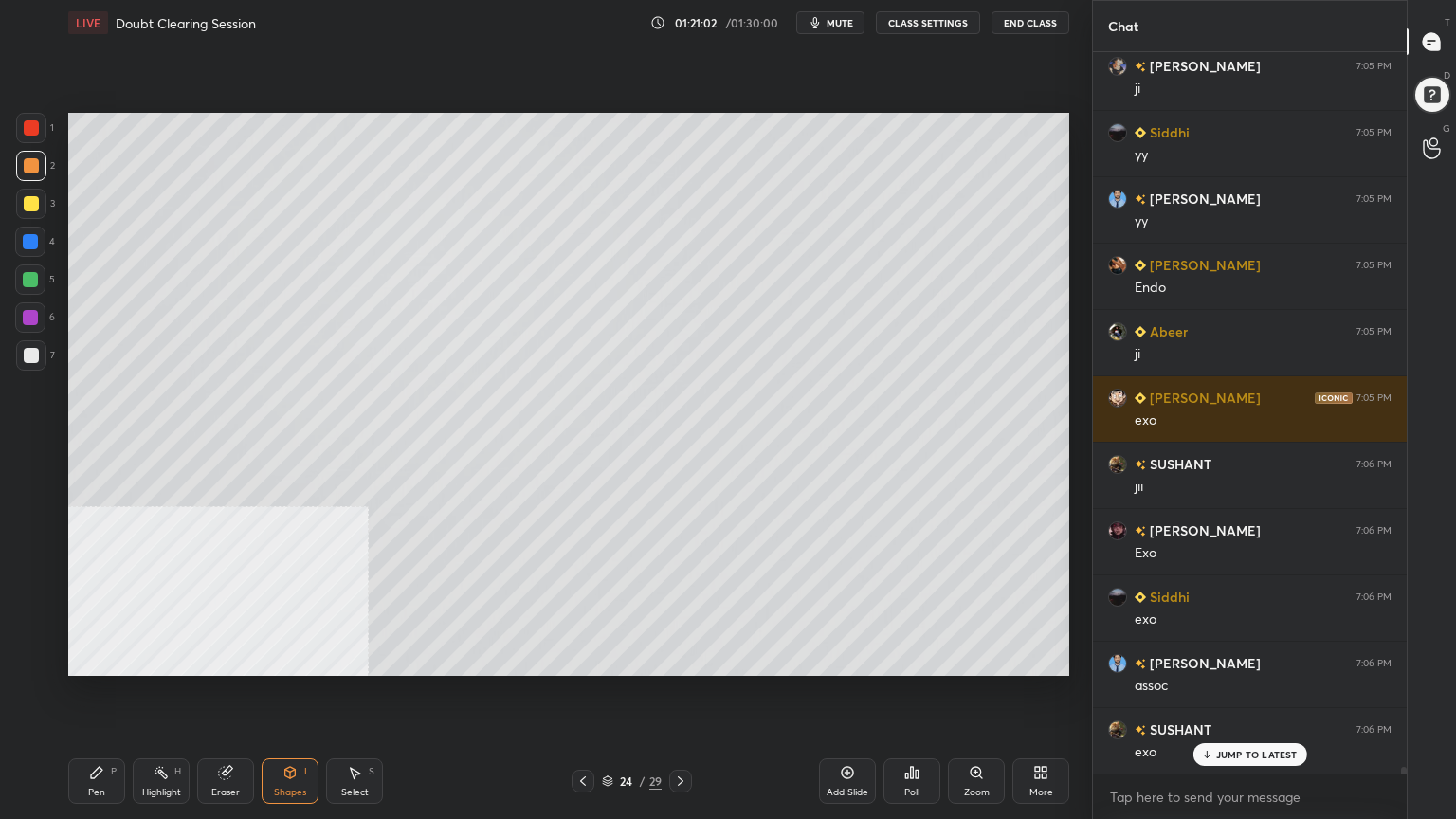 click 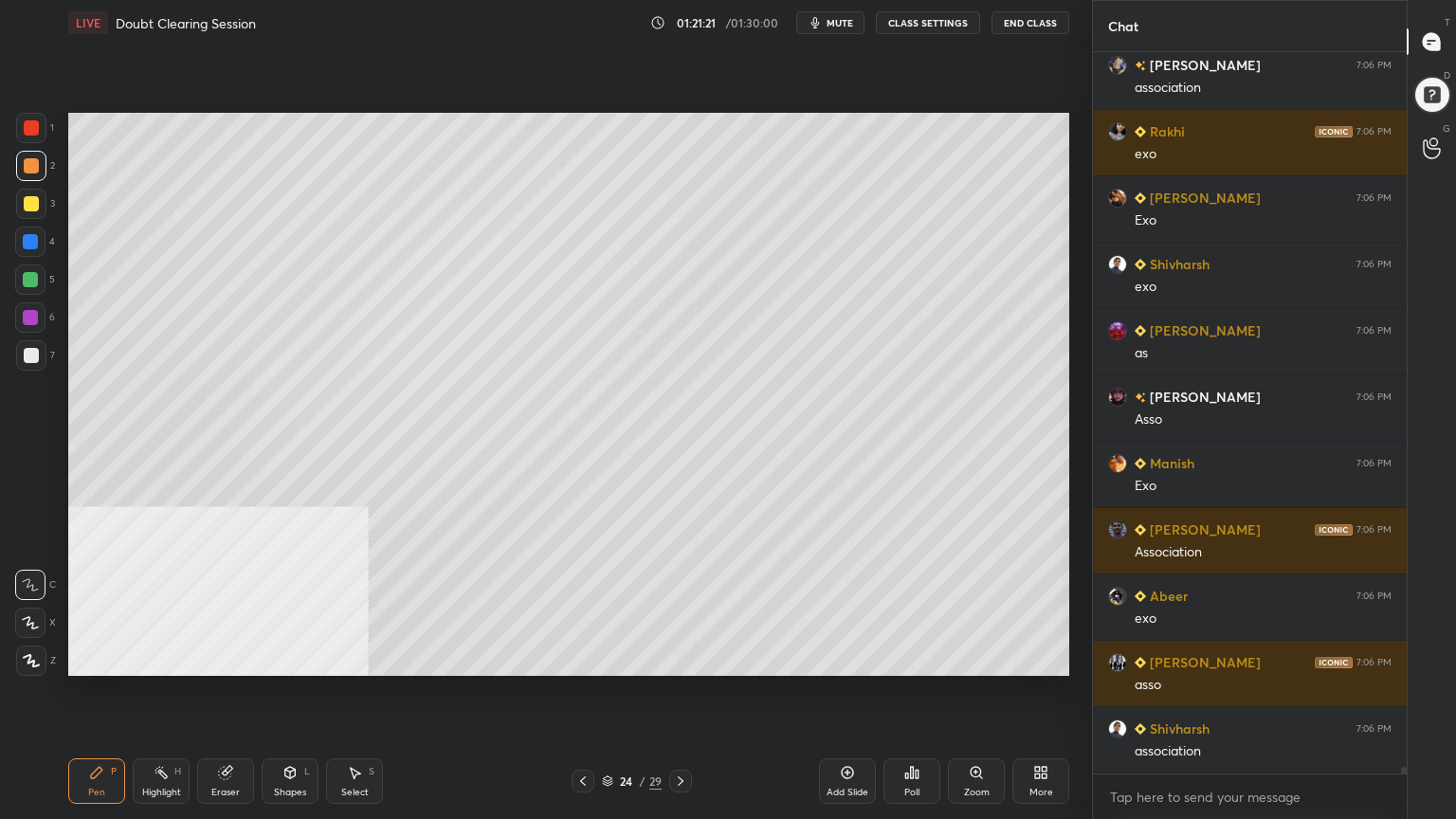 scroll, scrollTop: 78453, scrollLeft: 0, axis: vertical 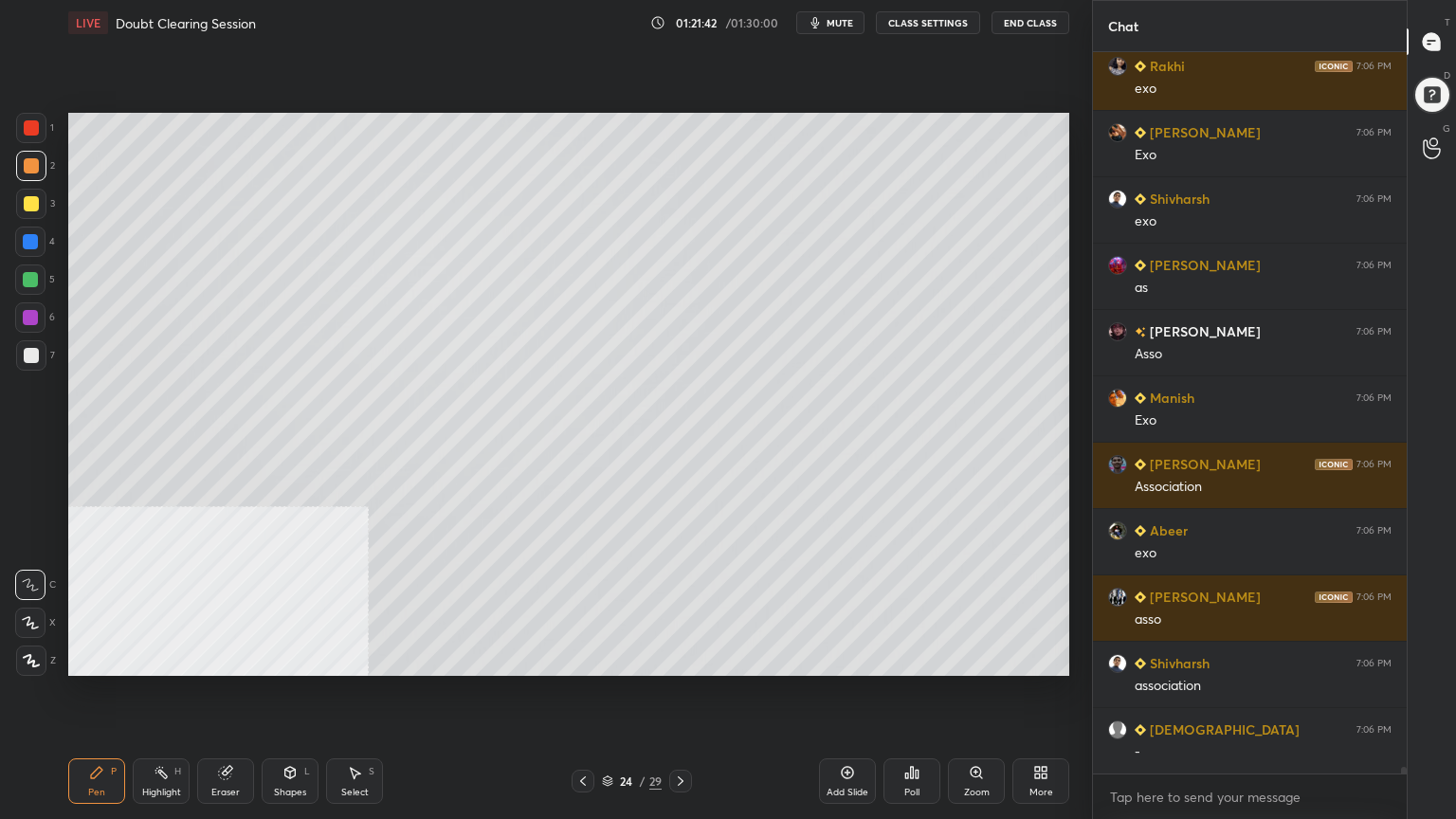 drag, startPoint x: 30, startPoint y: 353, endPoint x: 46, endPoint y: 518, distance: 165.77394 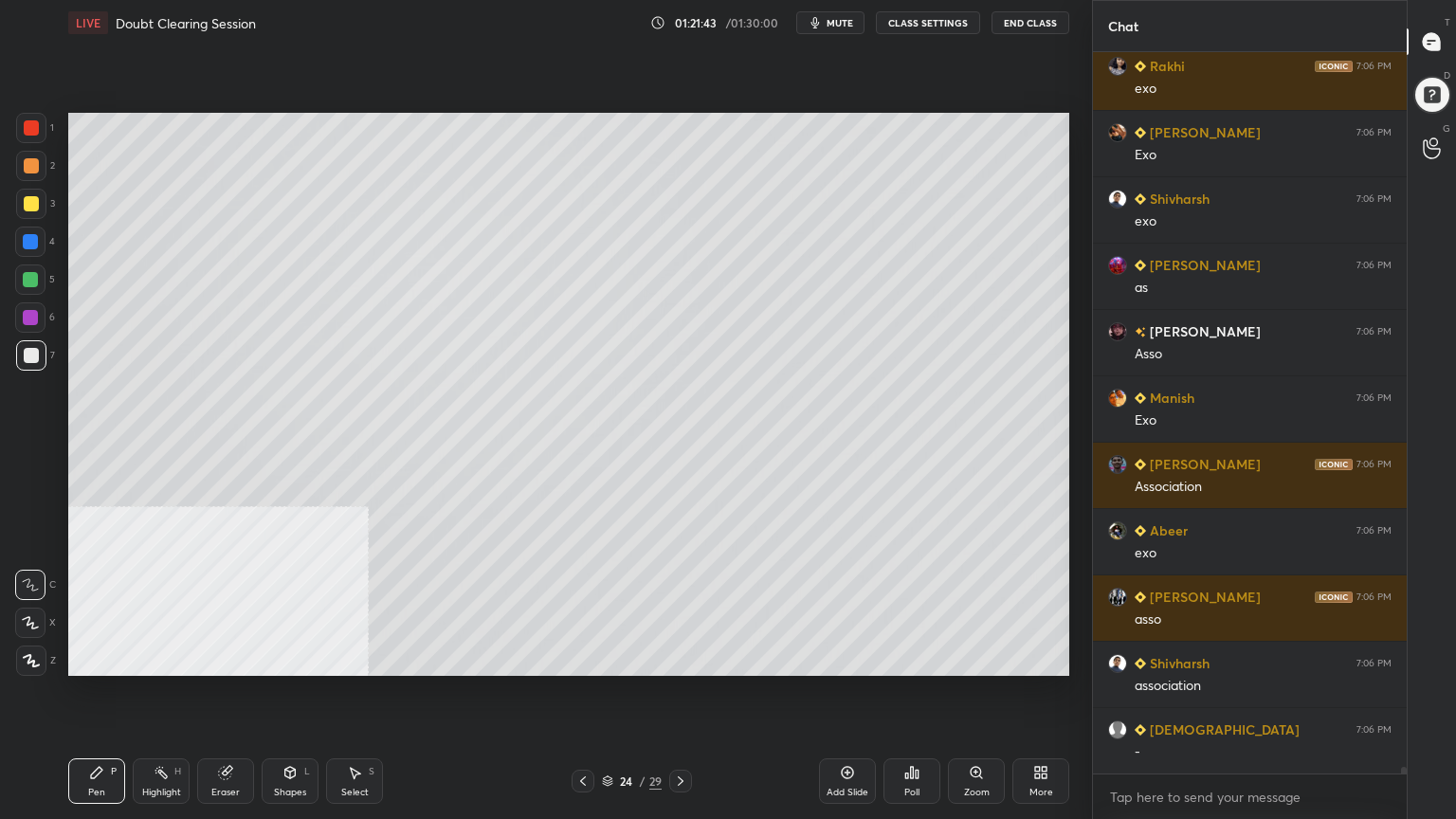 click 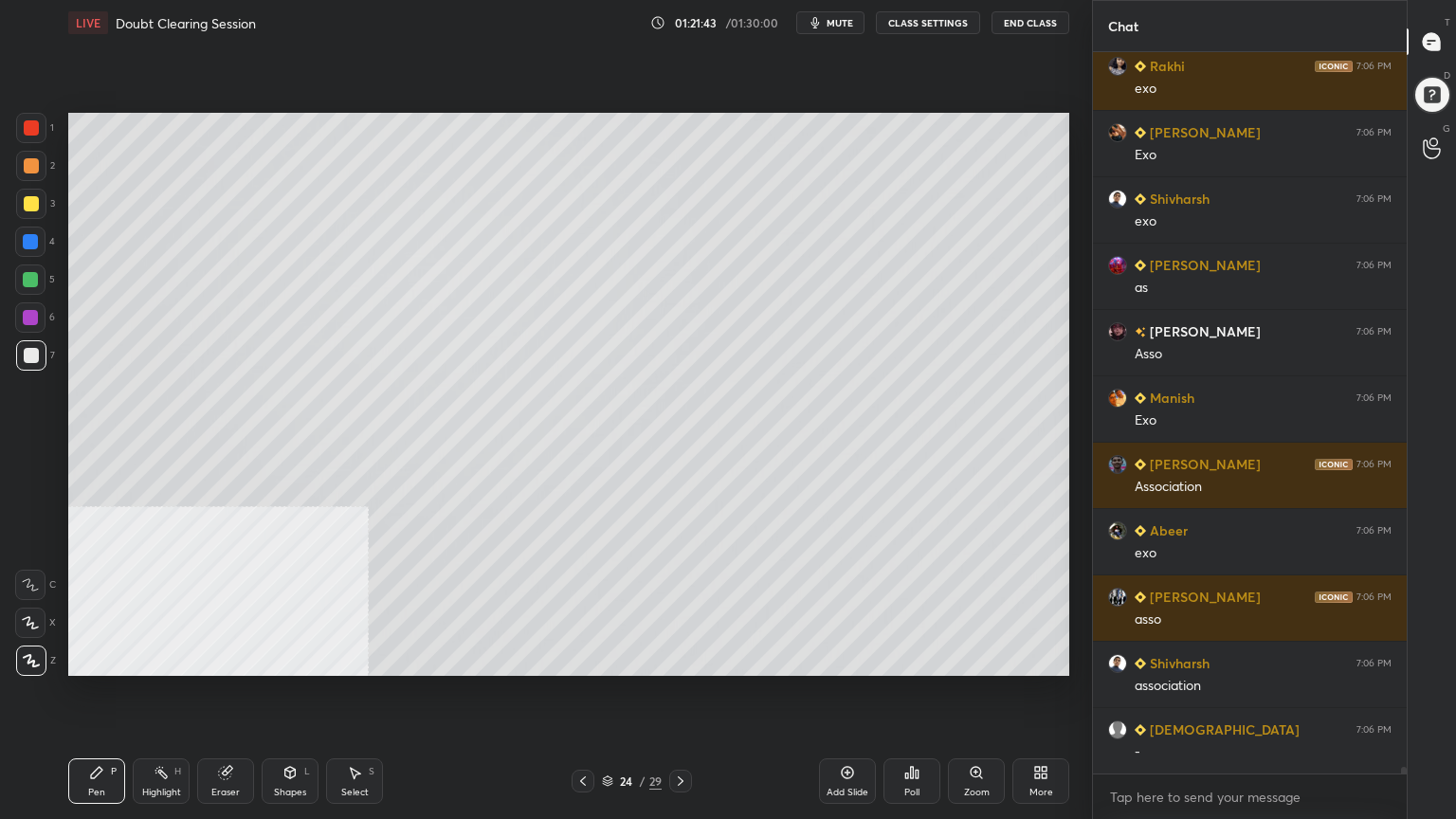 click on "Shapes" at bounding box center (290, 792) 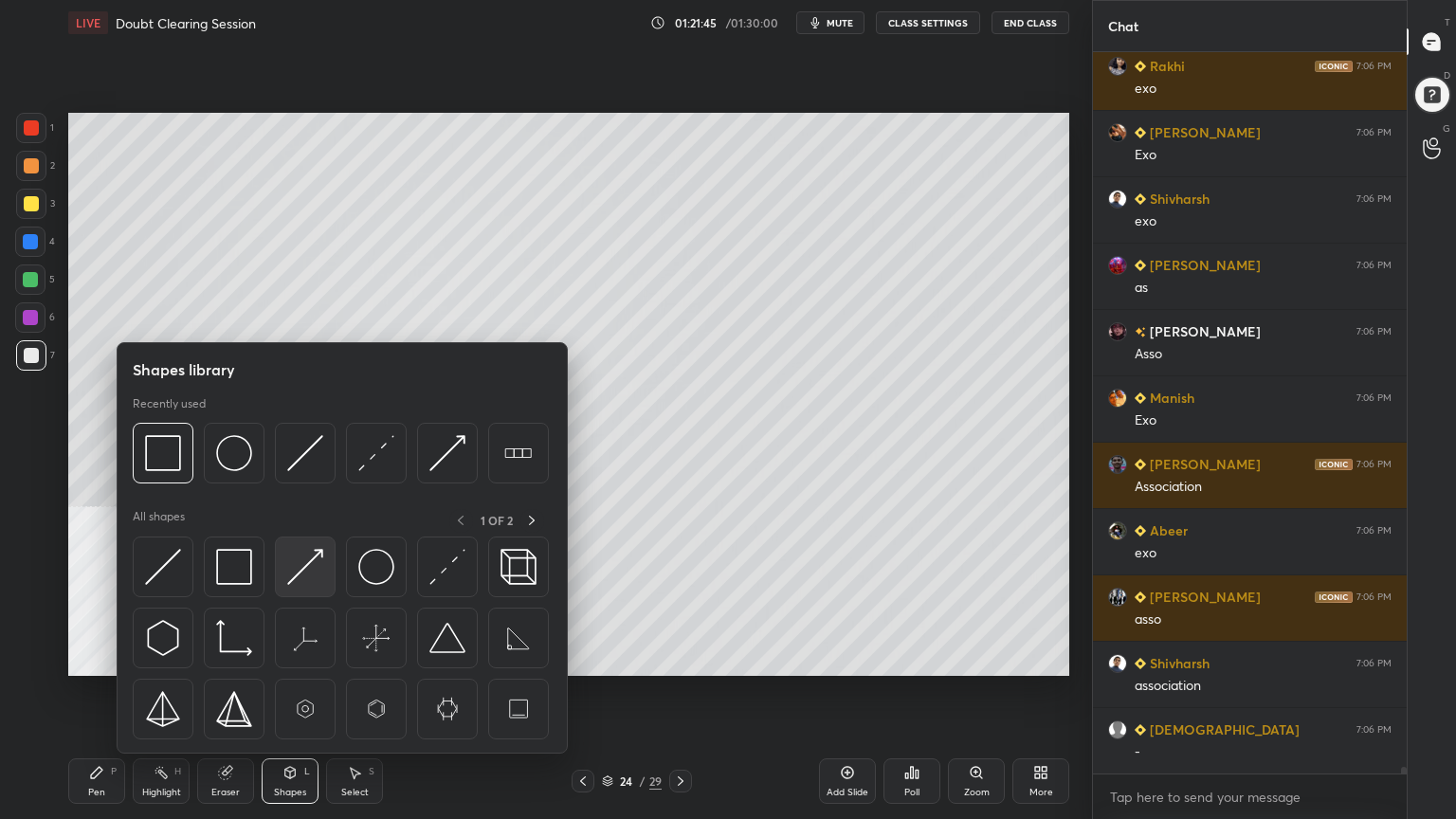 click at bounding box center [305, 567] 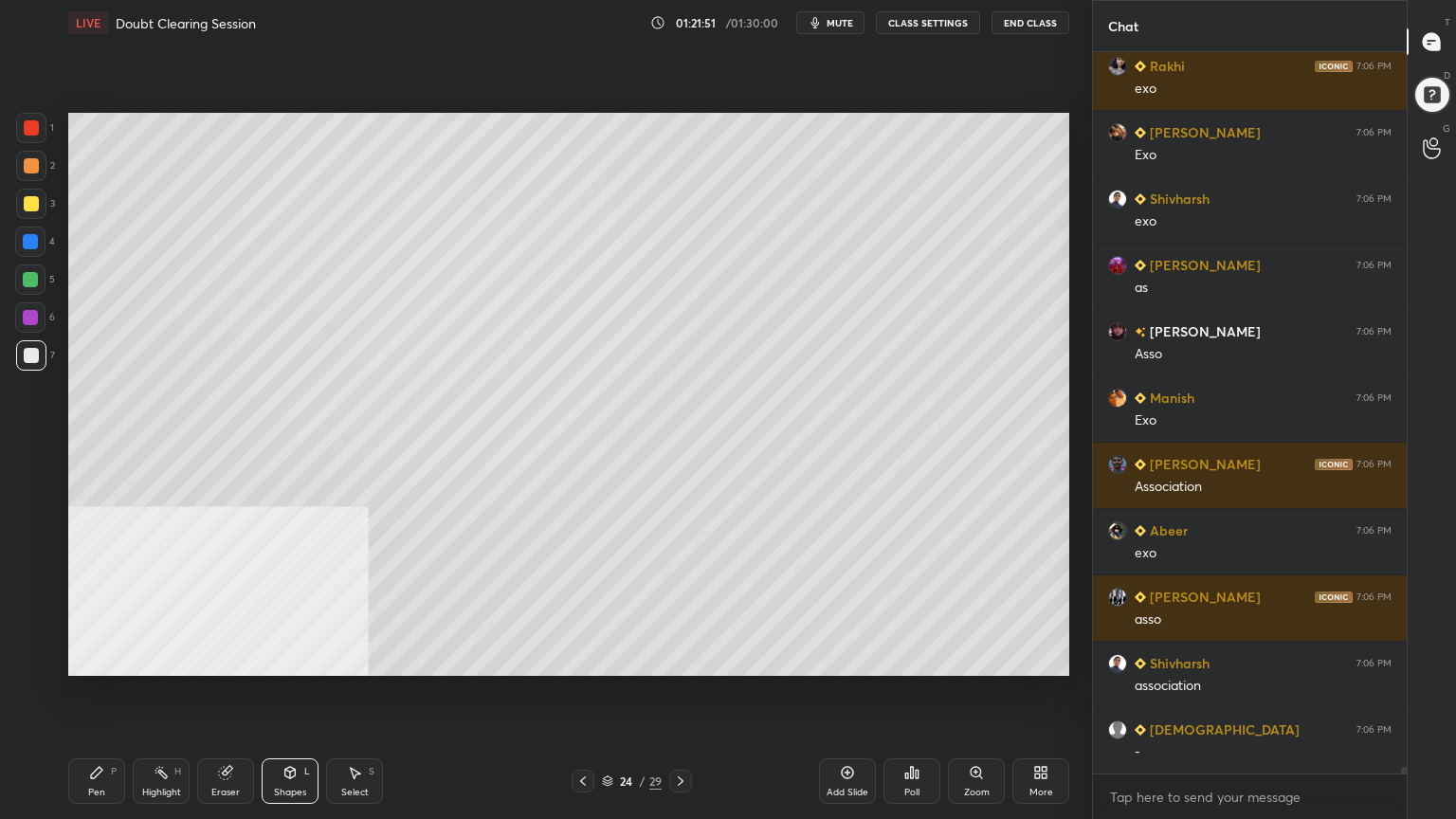 click 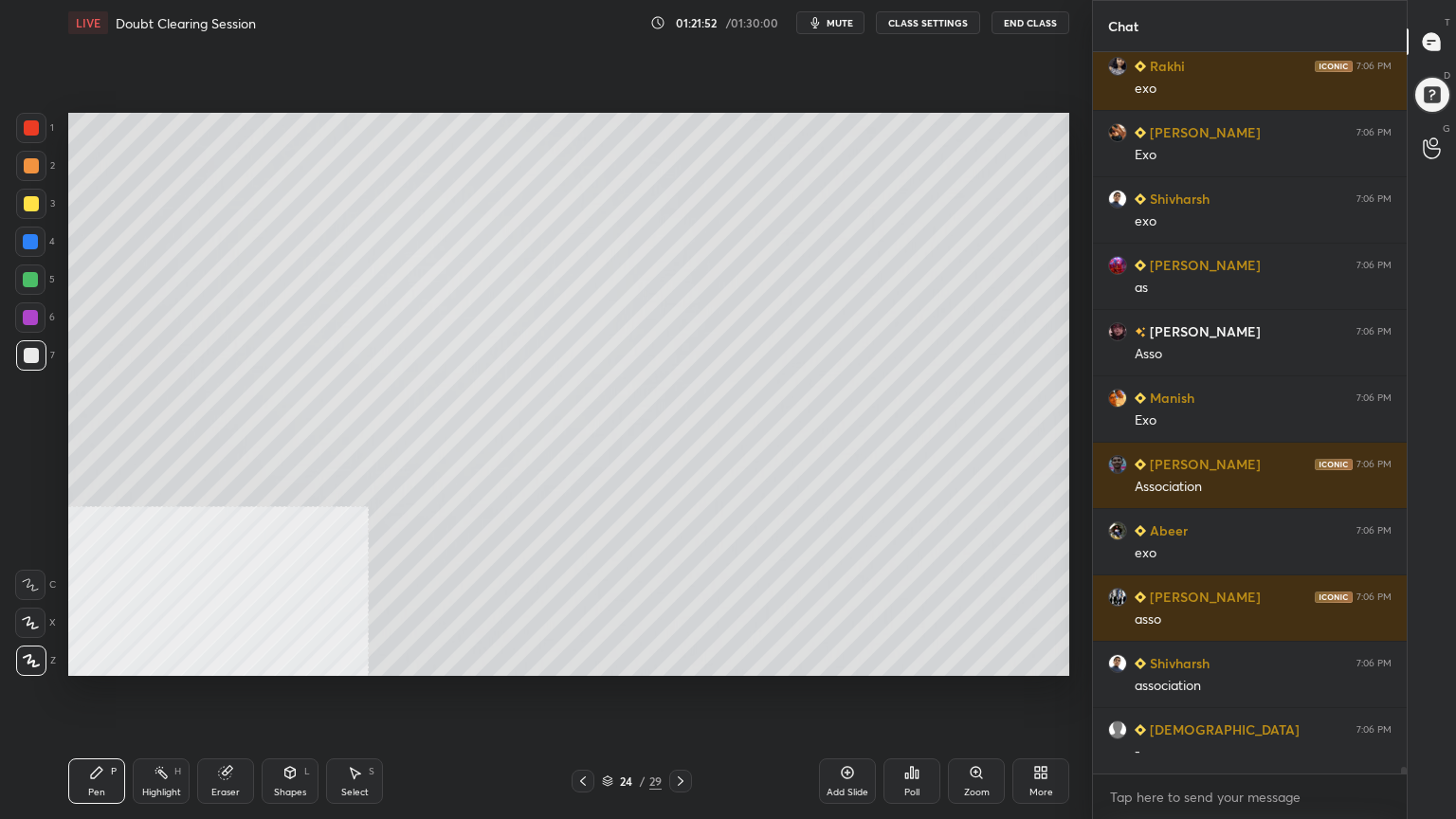 click 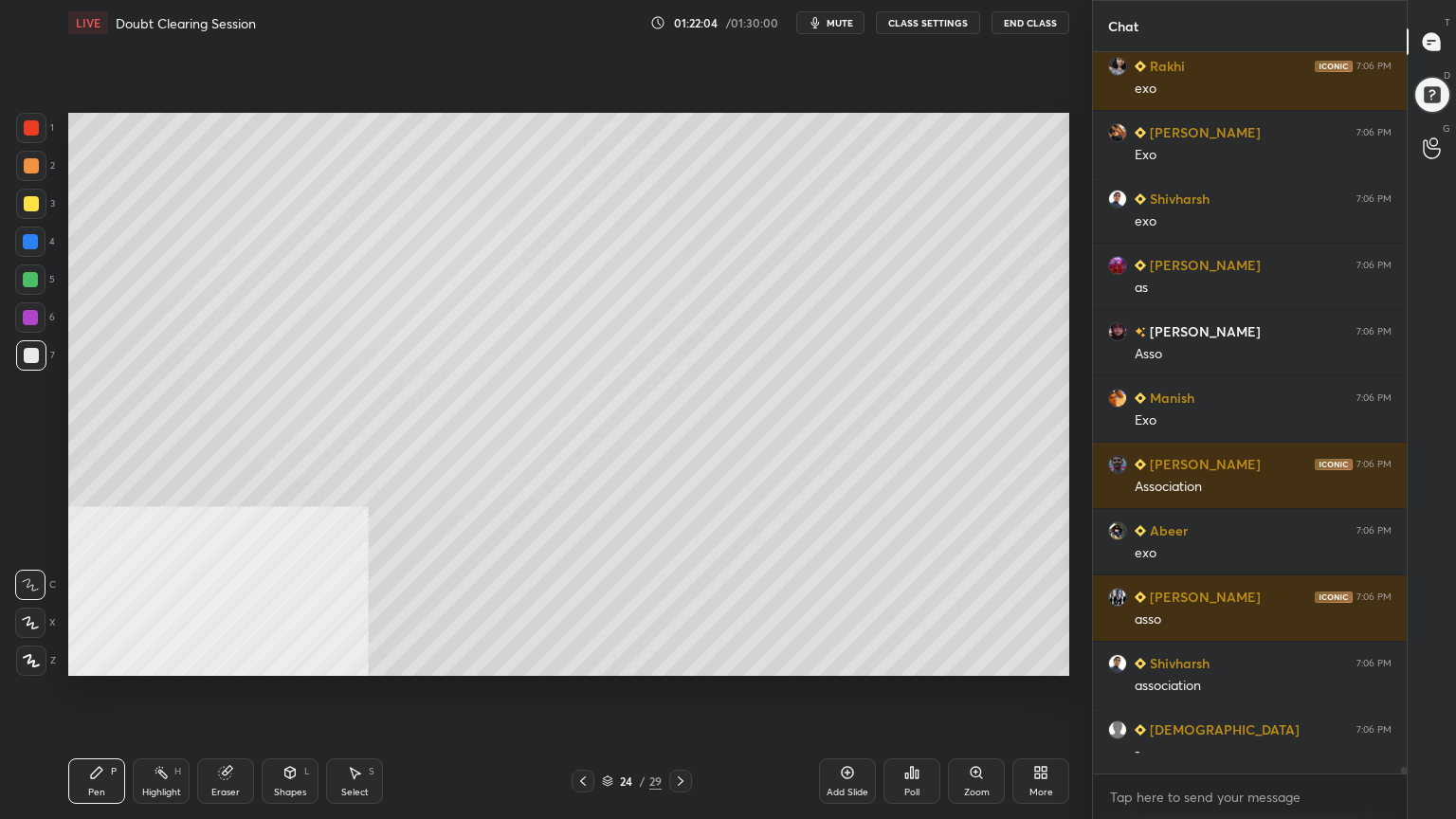 drag, startPoint x: 358, startPoint y: 777, endPoint x: 416, endPoint y: 692, distance: 102.90287 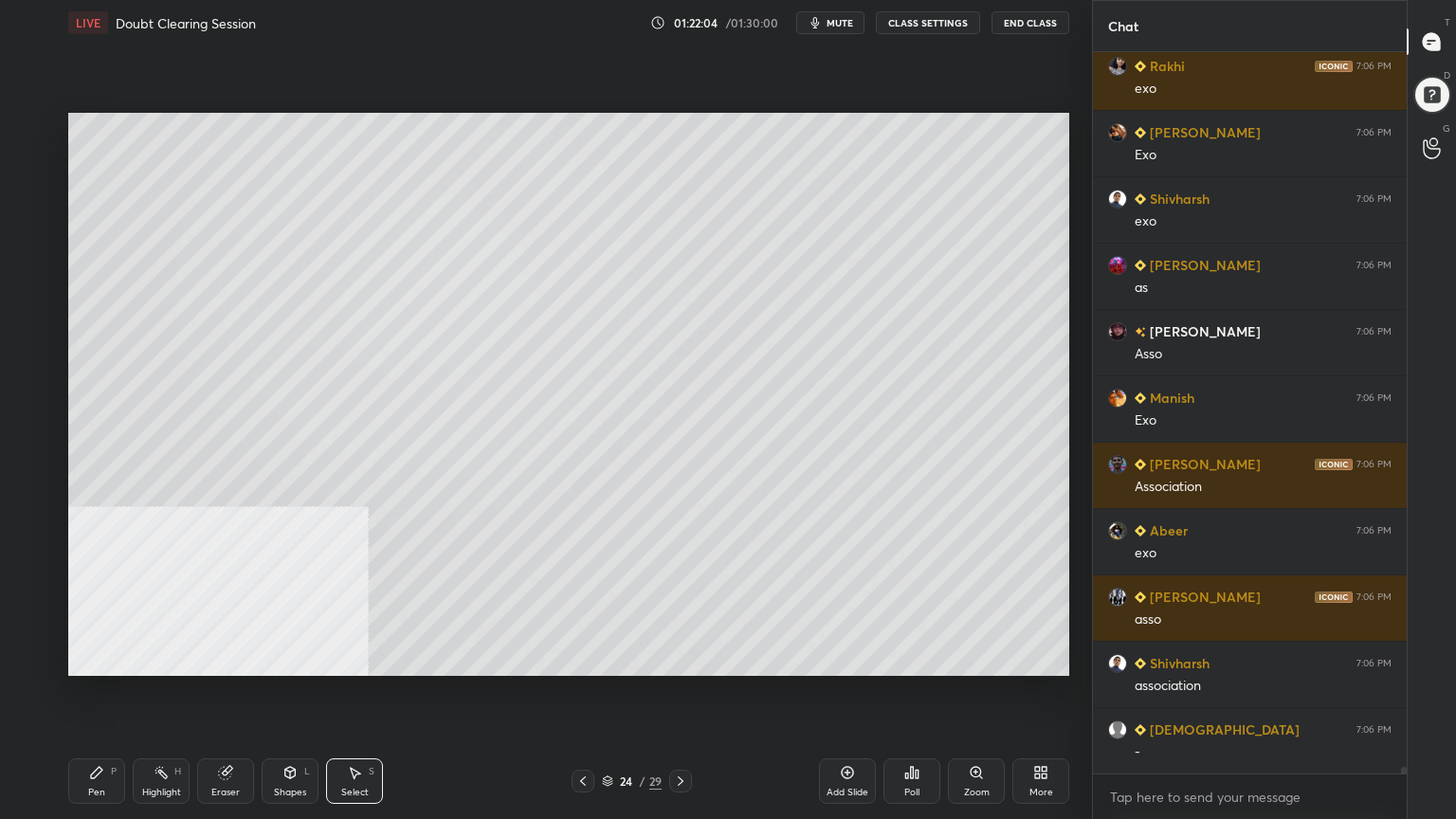 scroll, scrollTop: 78521, scrollLeft: 0, axis: vertical 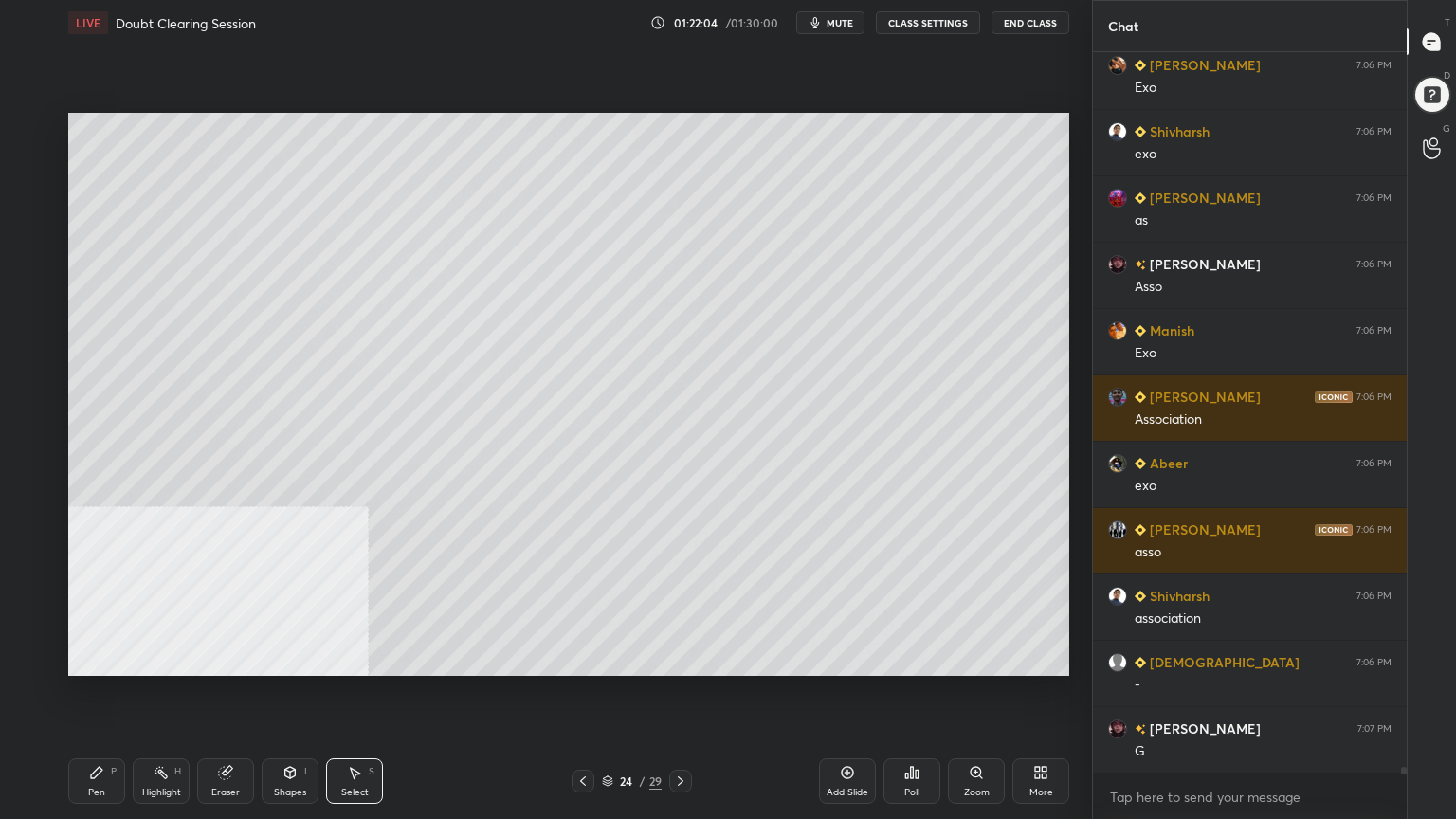click on "0 ° Undo Copy Paste here Duplicate Duplicate to new slide Delete" at bounding box center [569, 394] 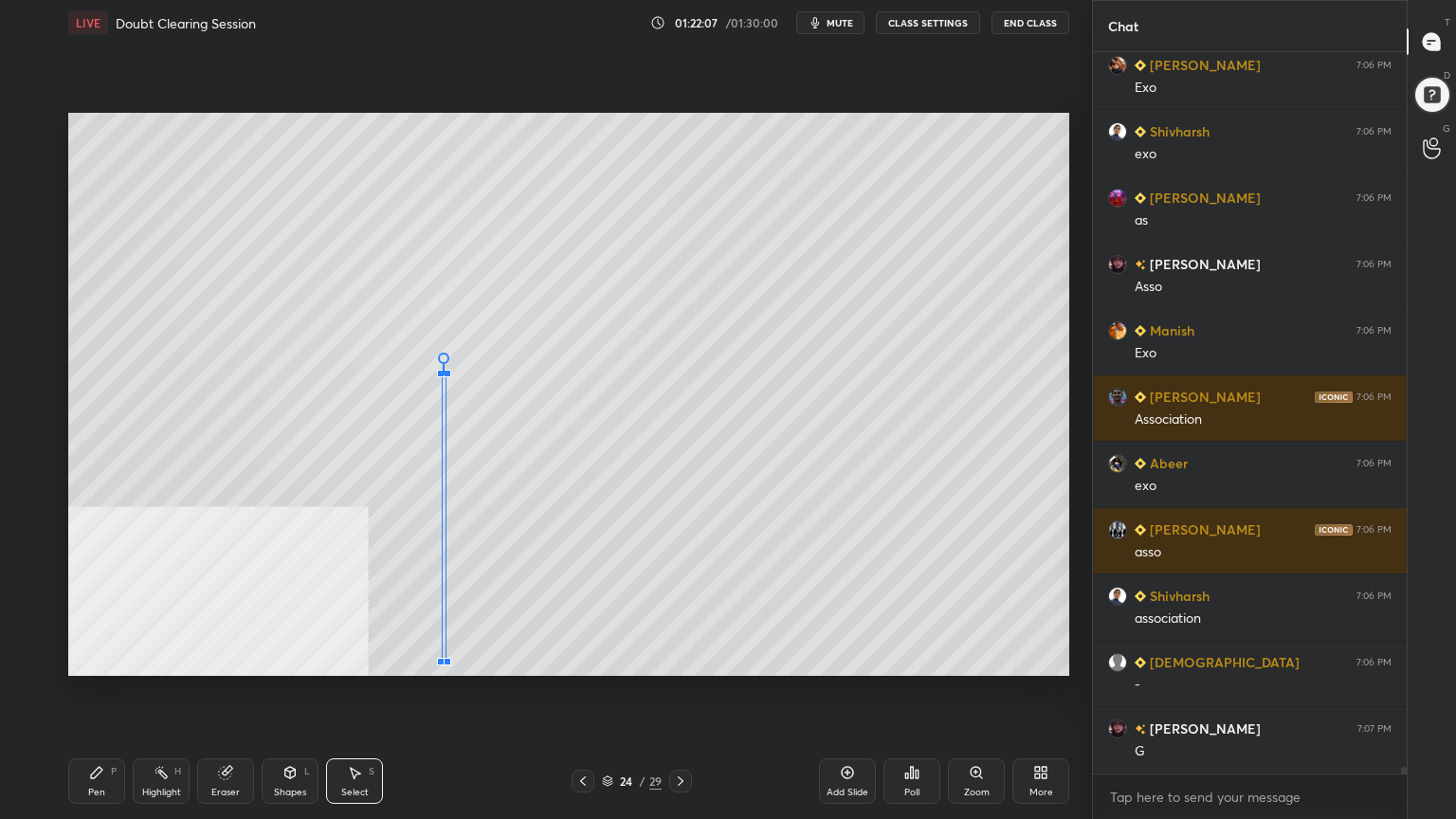 drag, startPoint x: 445, startPoint y: 628, endPoint x: 445, endPoint y: 660, distance: 32 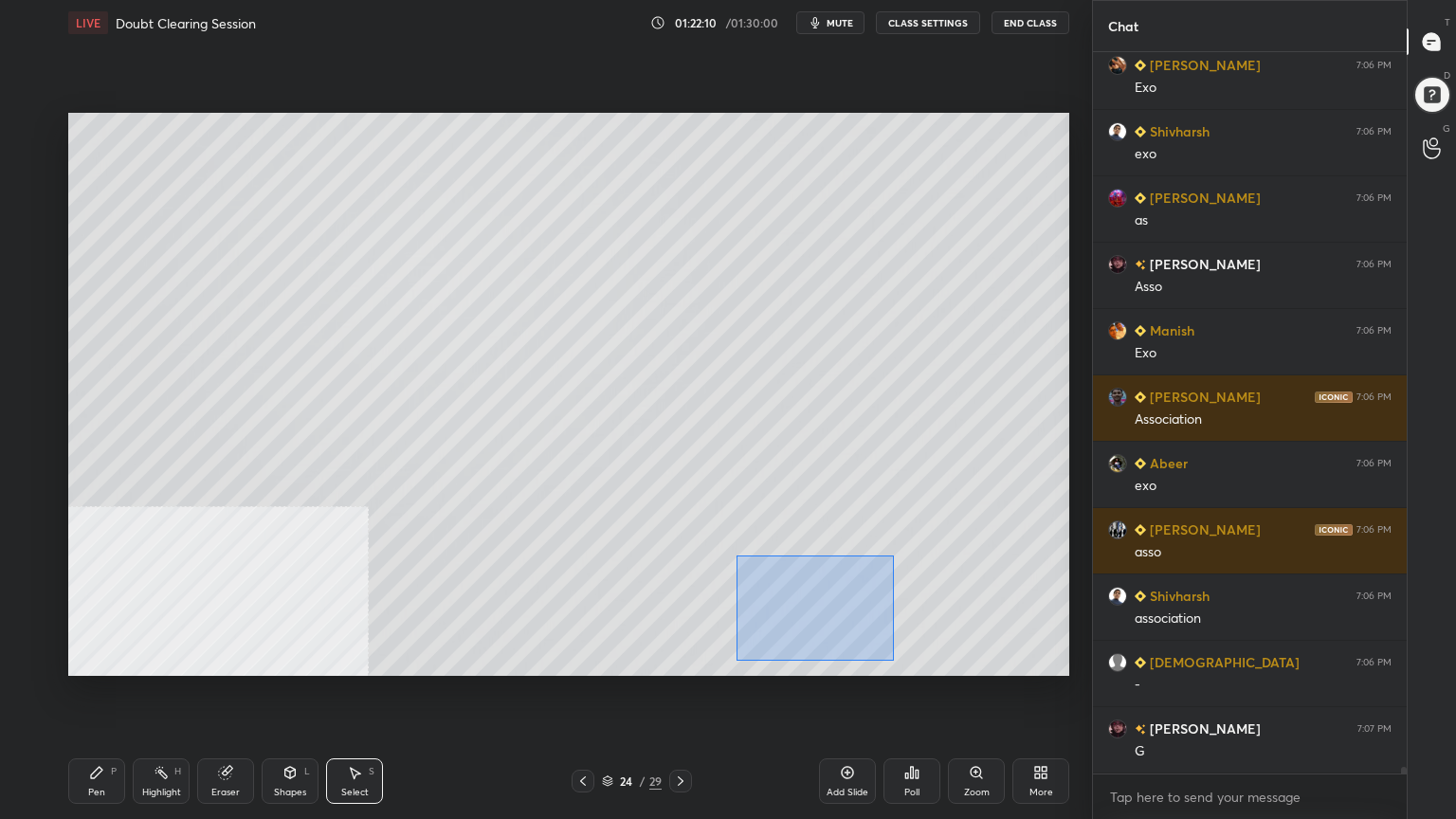 drag, startPoint x: 737, startPoint y: 555, endPoint x: 868, endPoint y: 643, distance: 157.81318 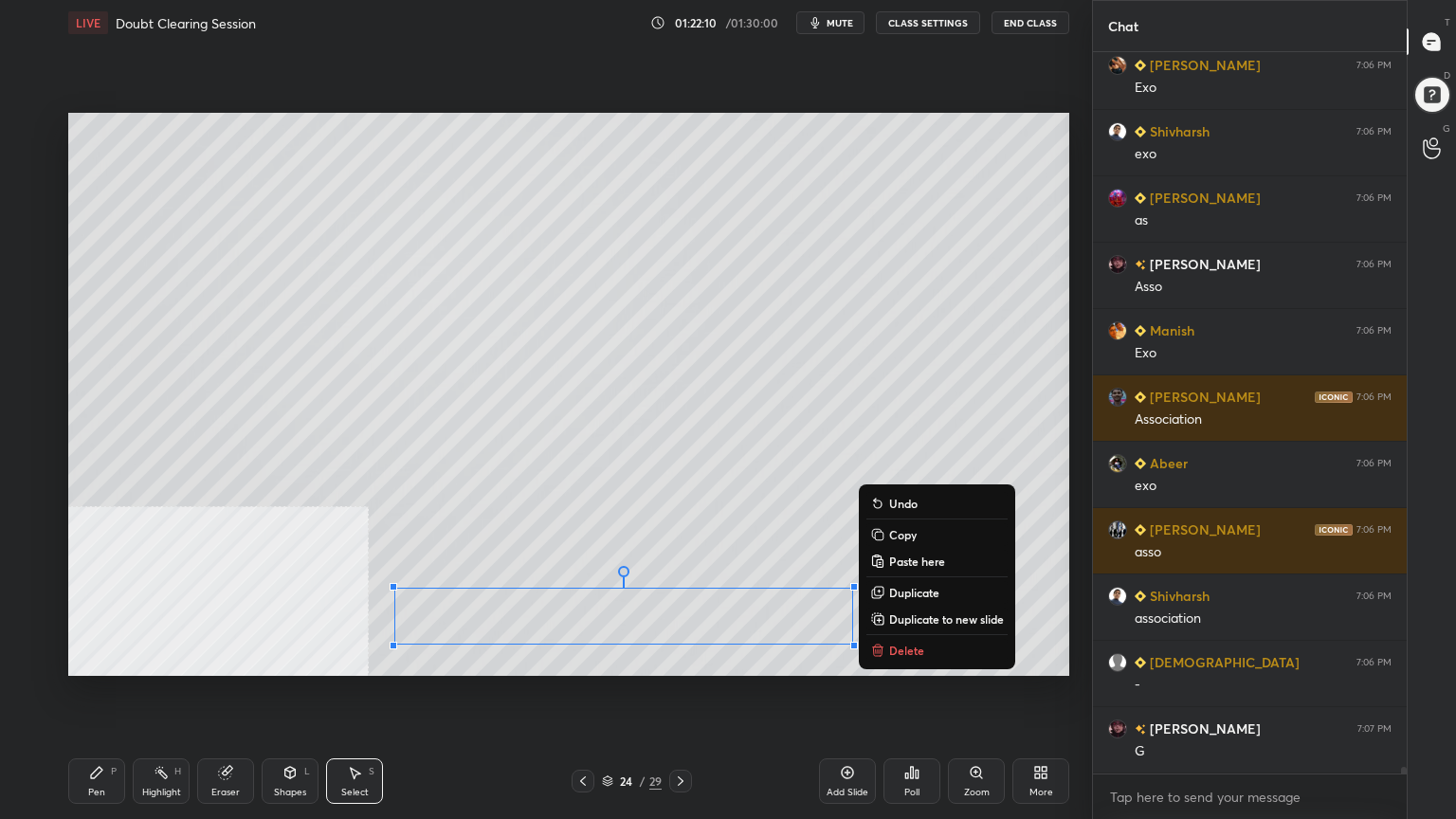 scroll, scrollTop: 78586, scrollLeft: 0, axis: vertical 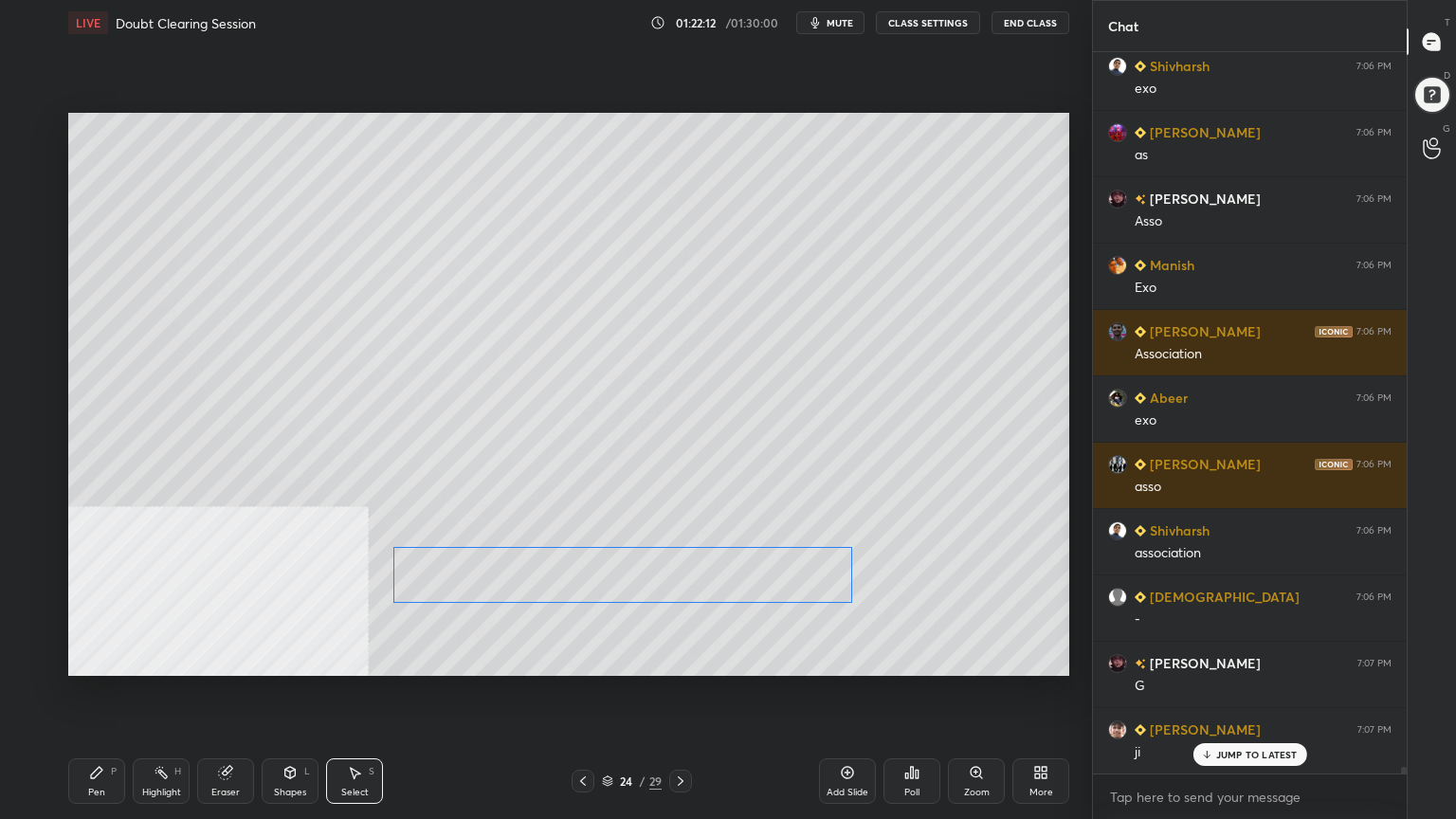 drag, startPoint x: 743, startPoint y: 608, endPoint x: 743, endPoint y: 567, distance: 41 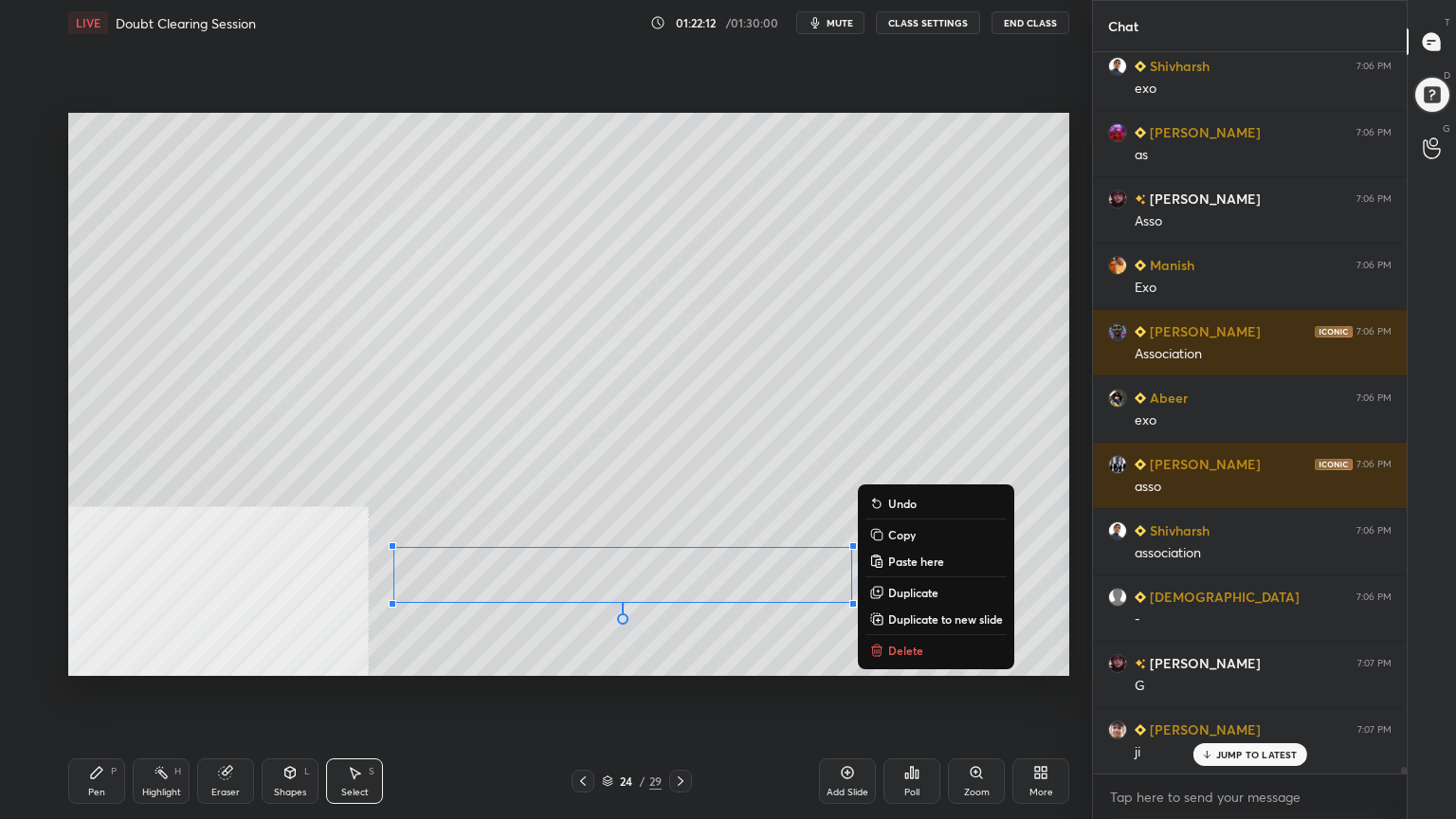 click on "0 ° Undo Copy Paste here Duplicate Duplicate to new slide Delete" at bounding box center [569, 394] 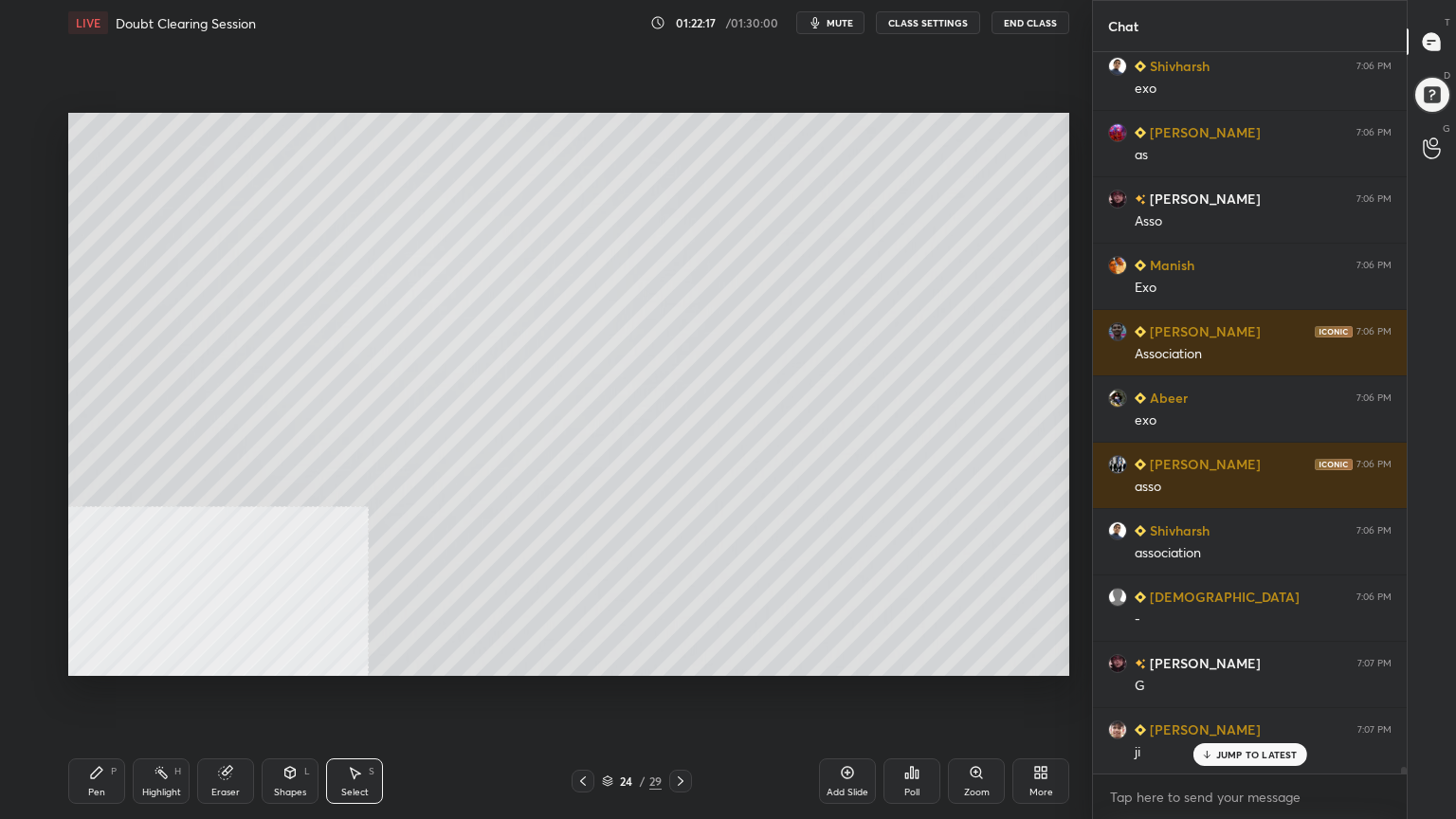 click 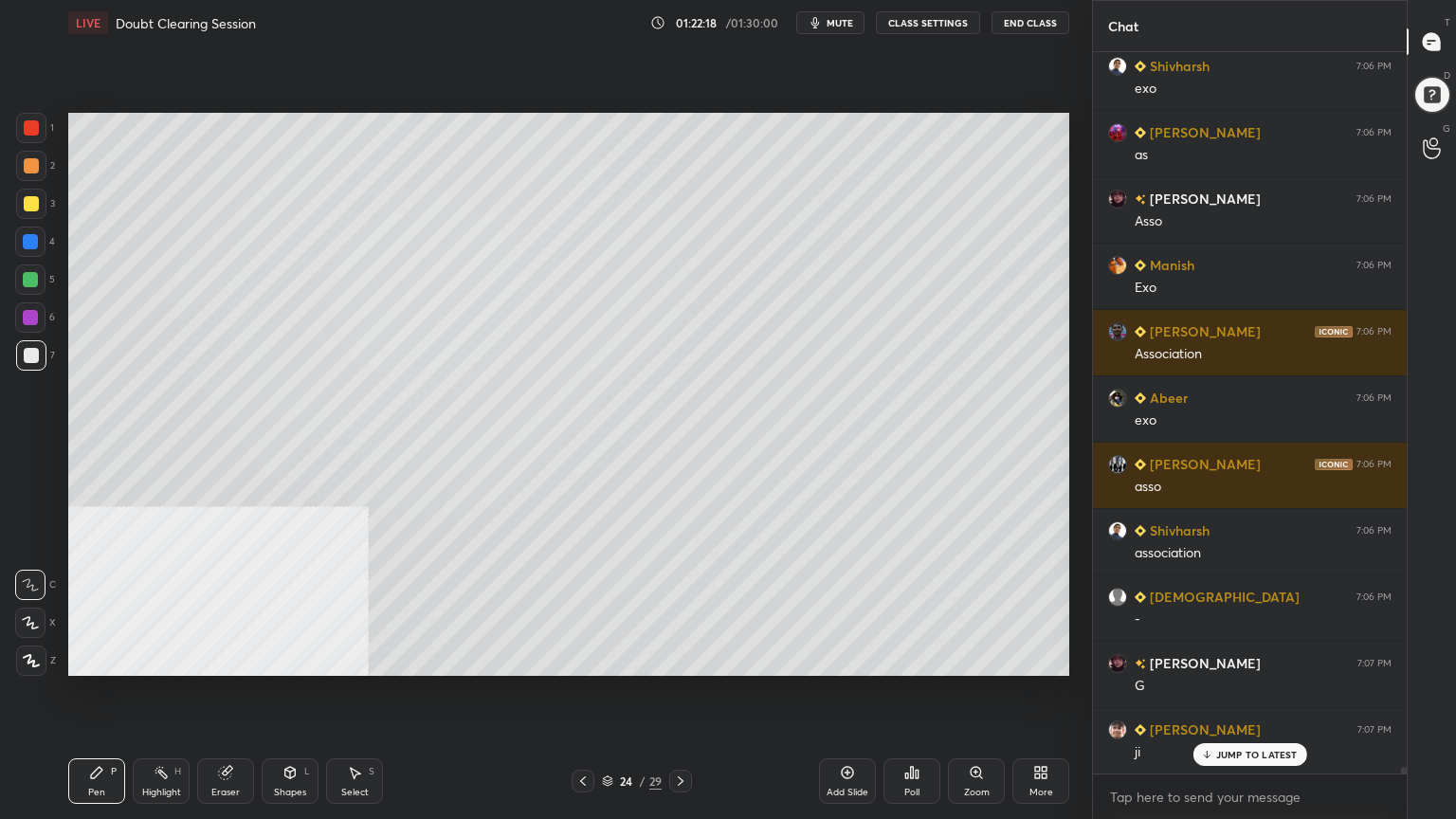 click at bounding box center [31, 204] 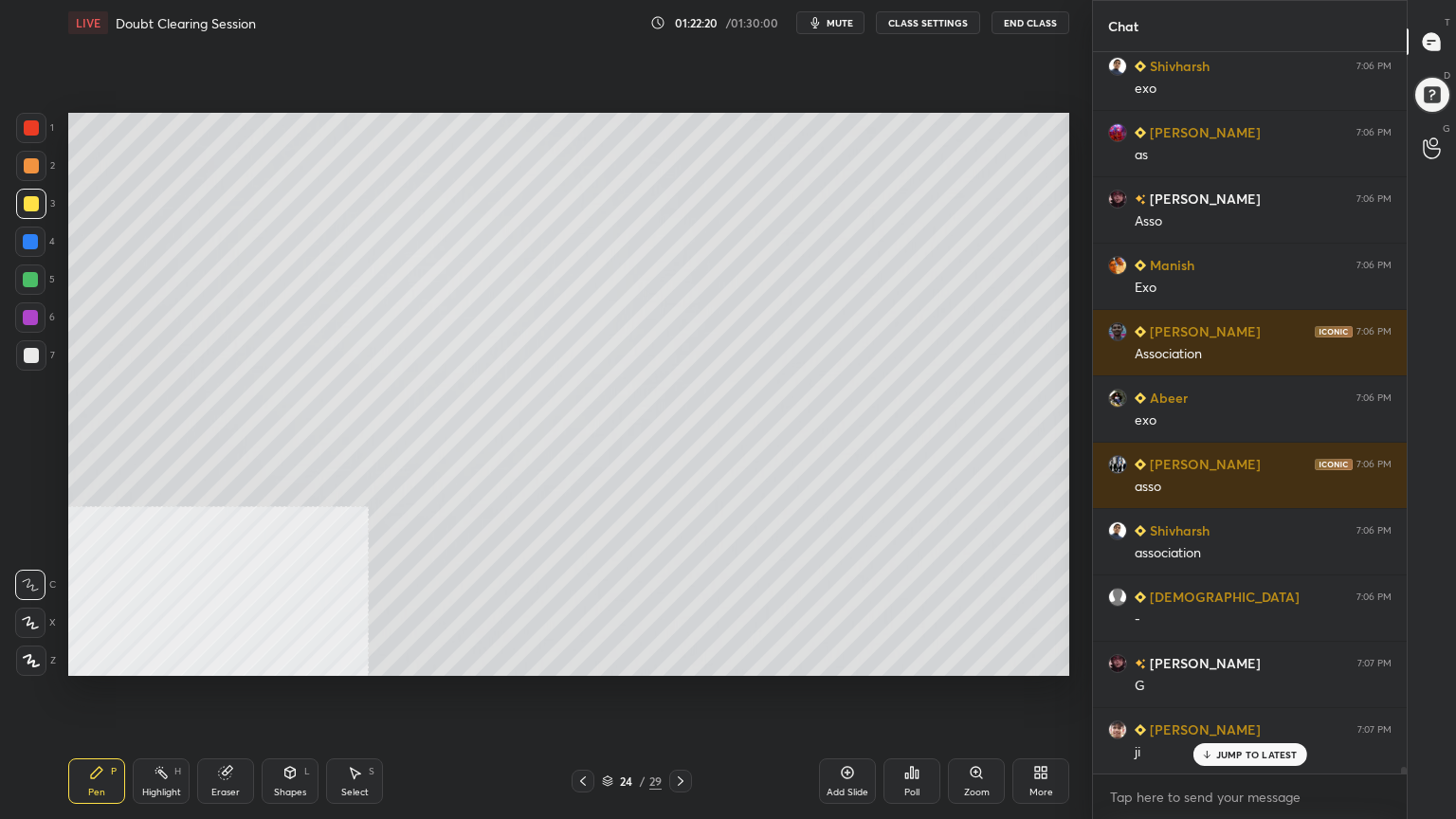 click at bounding box center [30, 280] 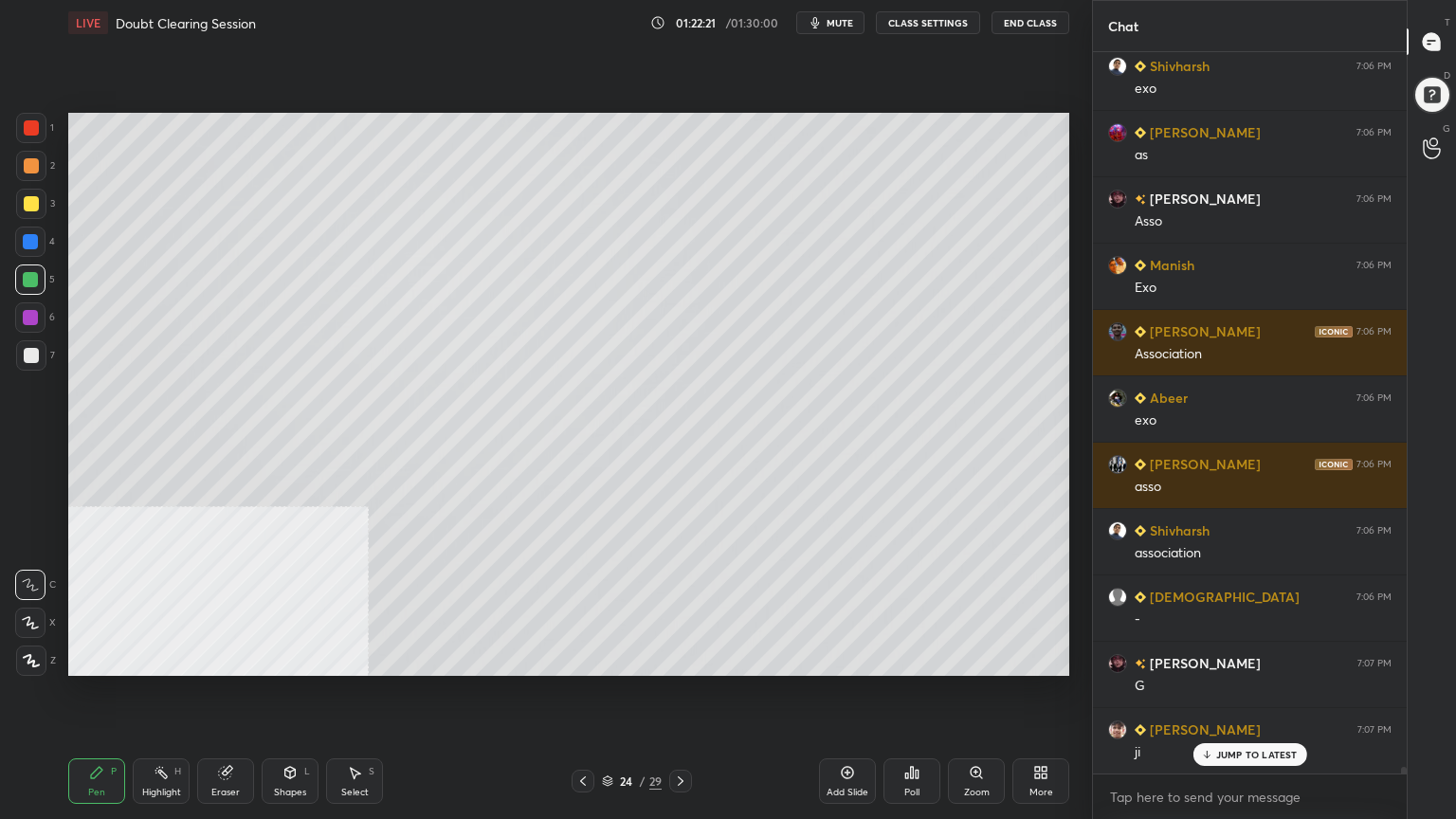 click 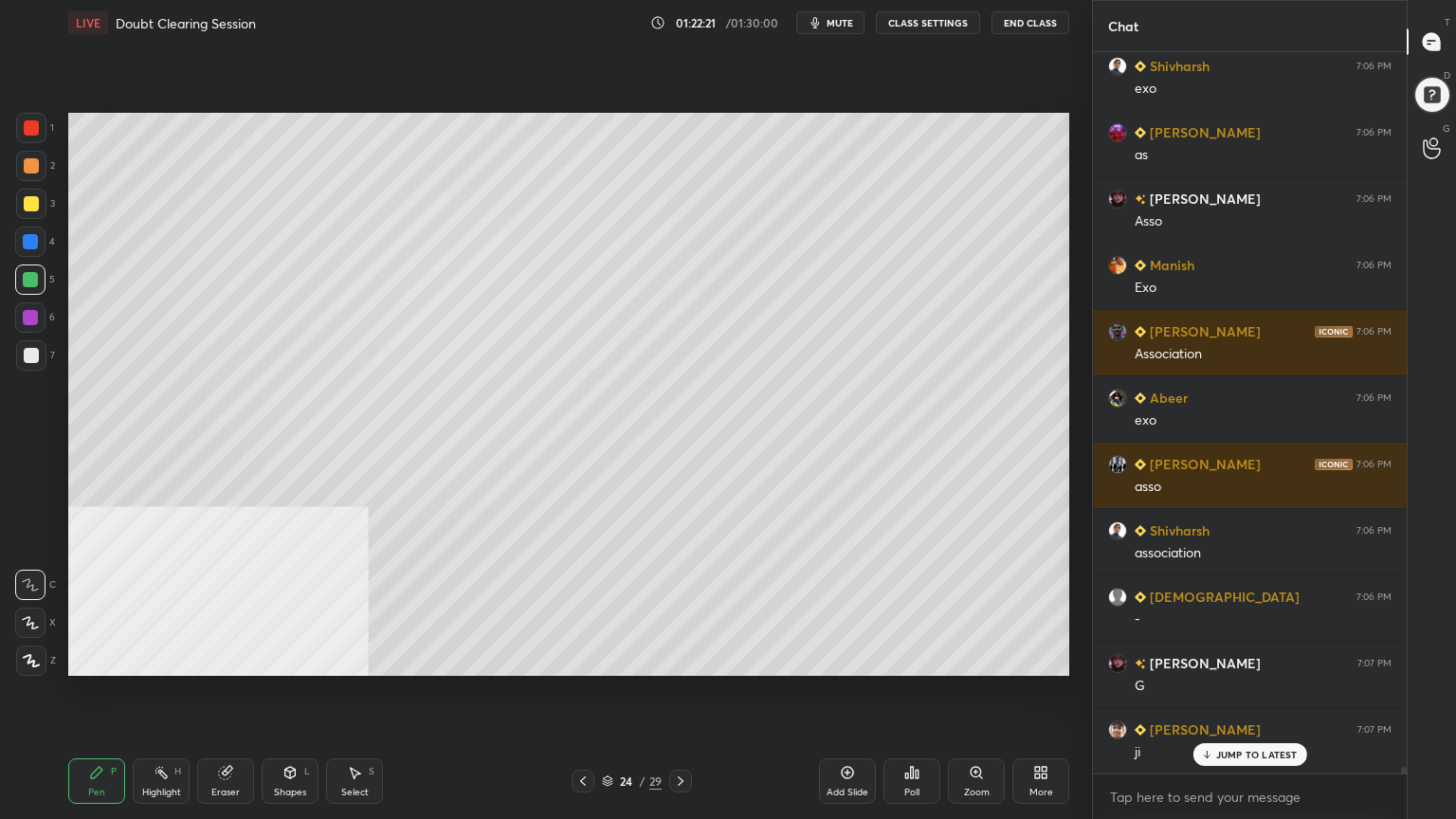 scroll, scrollTop: 78653, scrollLeft: 0, axis: vertical 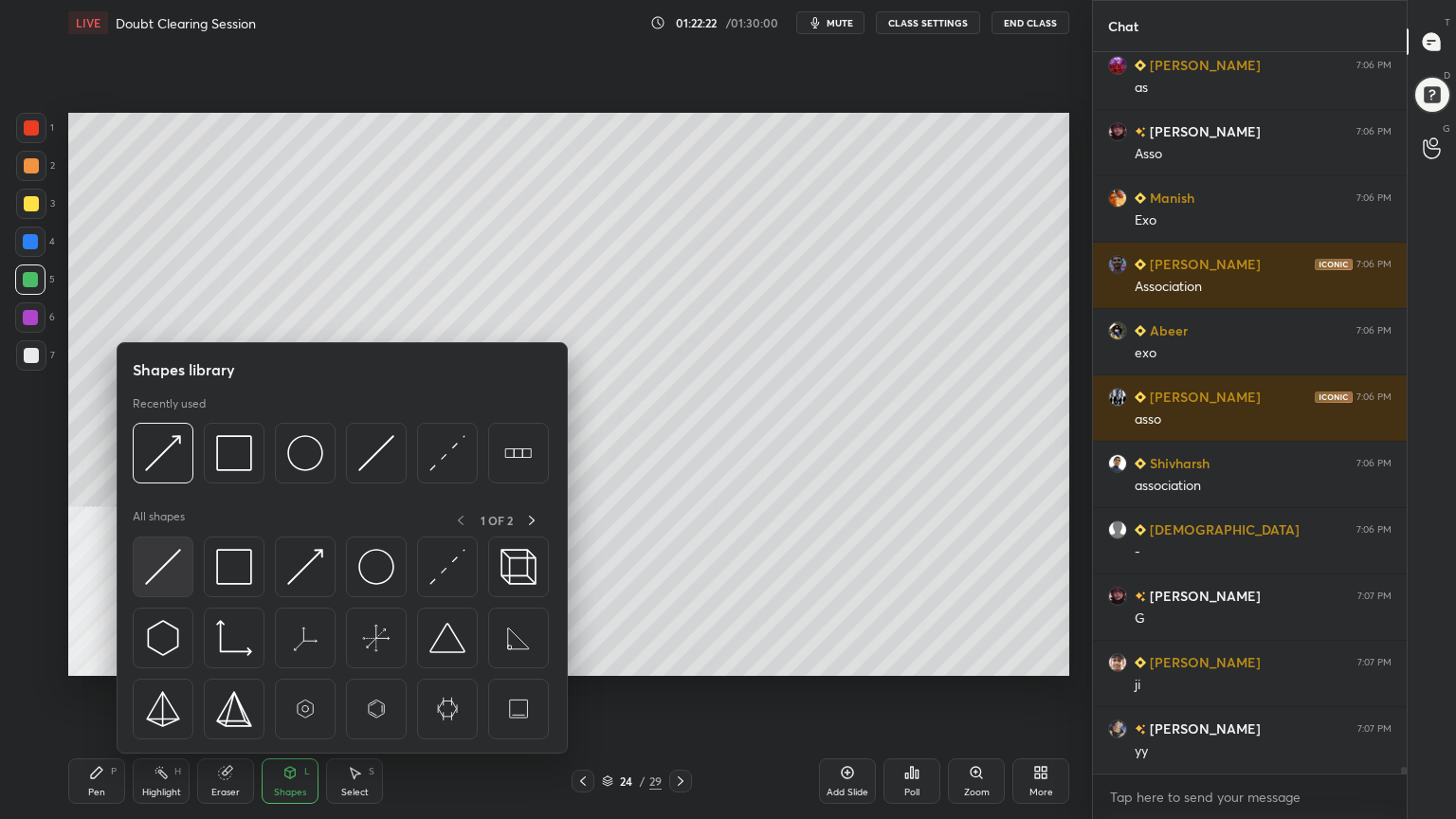 click at bounding box center (163, 567) 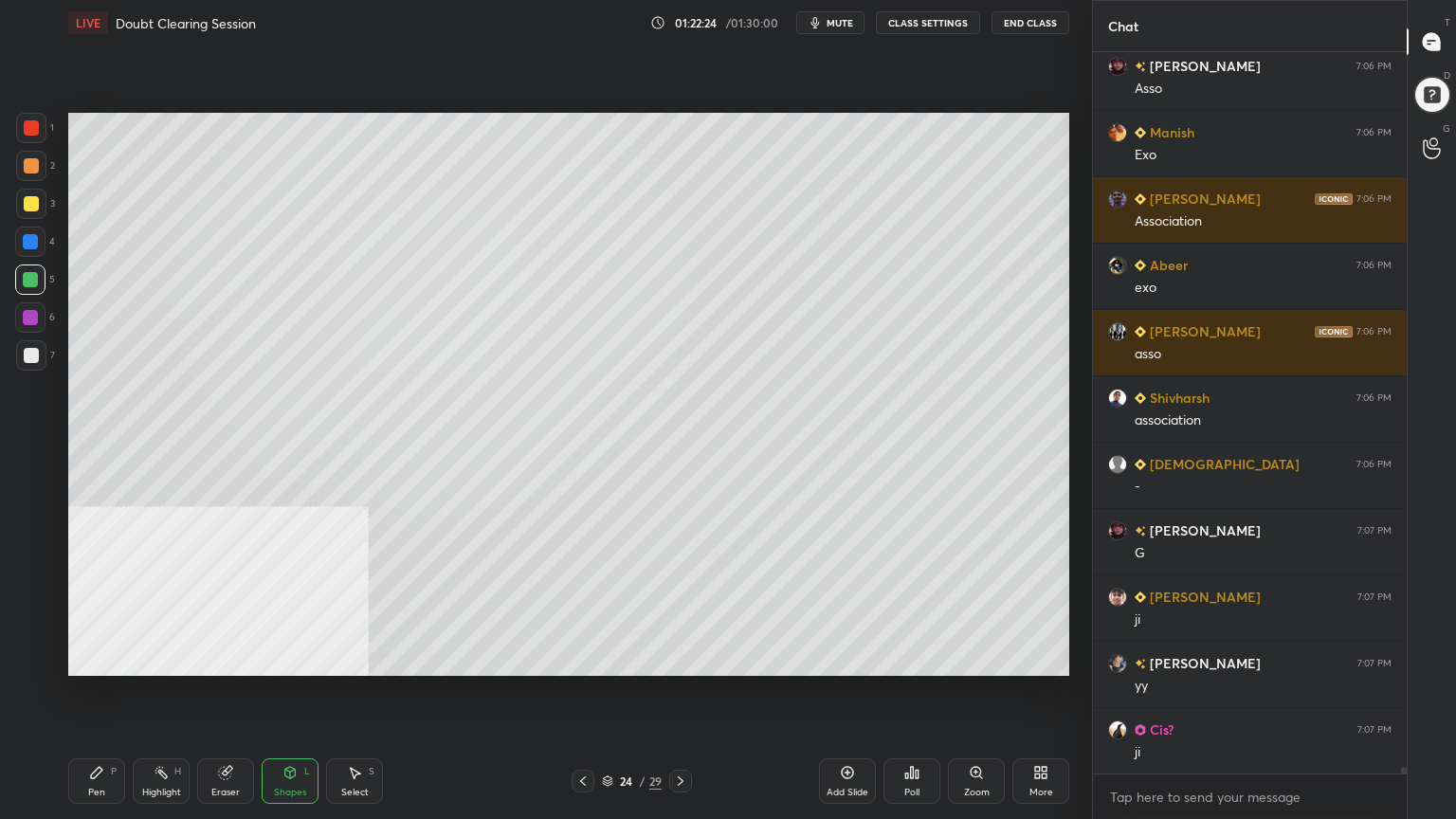 scroll, scrollTop: 78786, scrollLeft: 0, axis: vertical 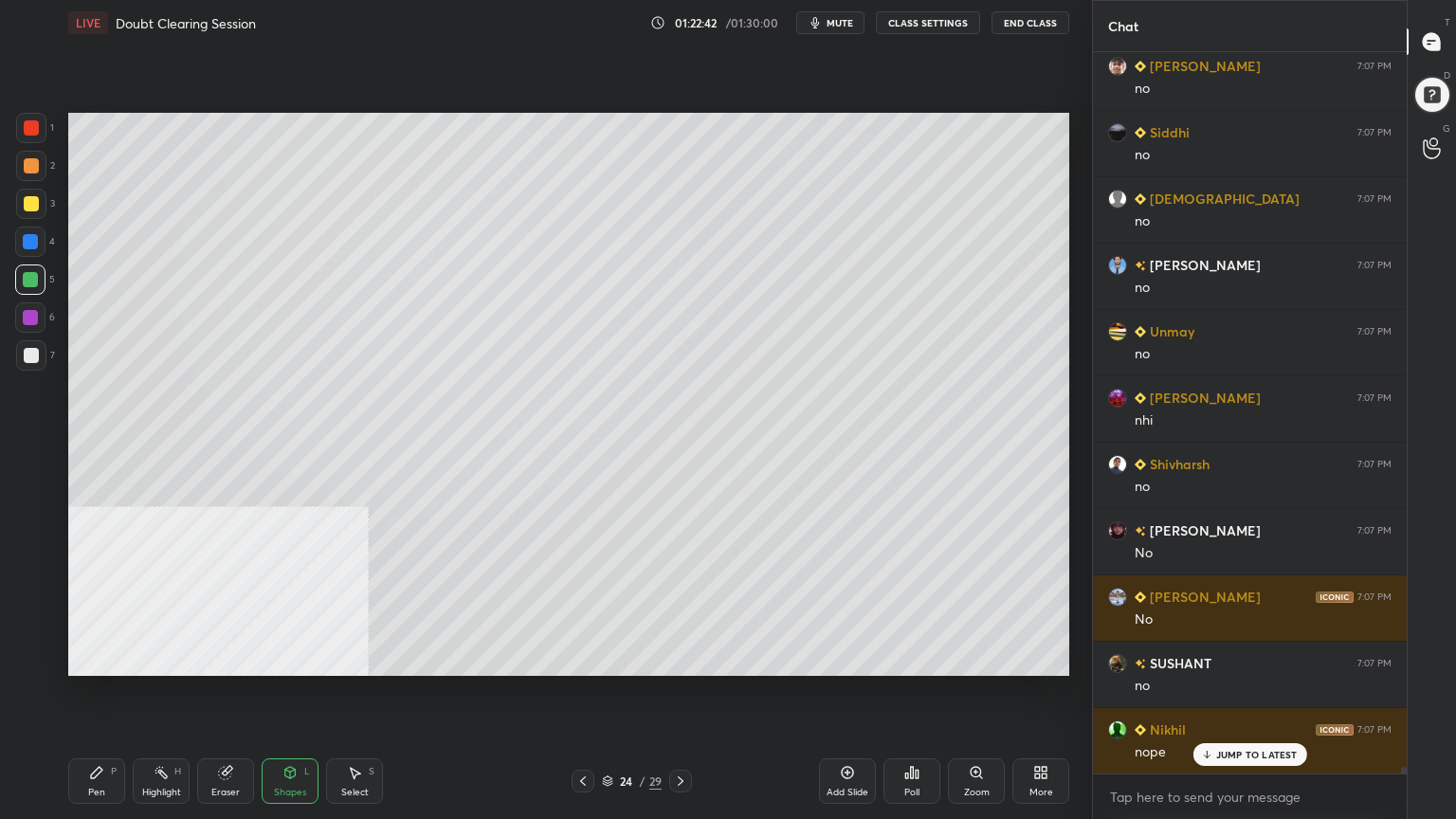 click at bounding box center (31, 204) 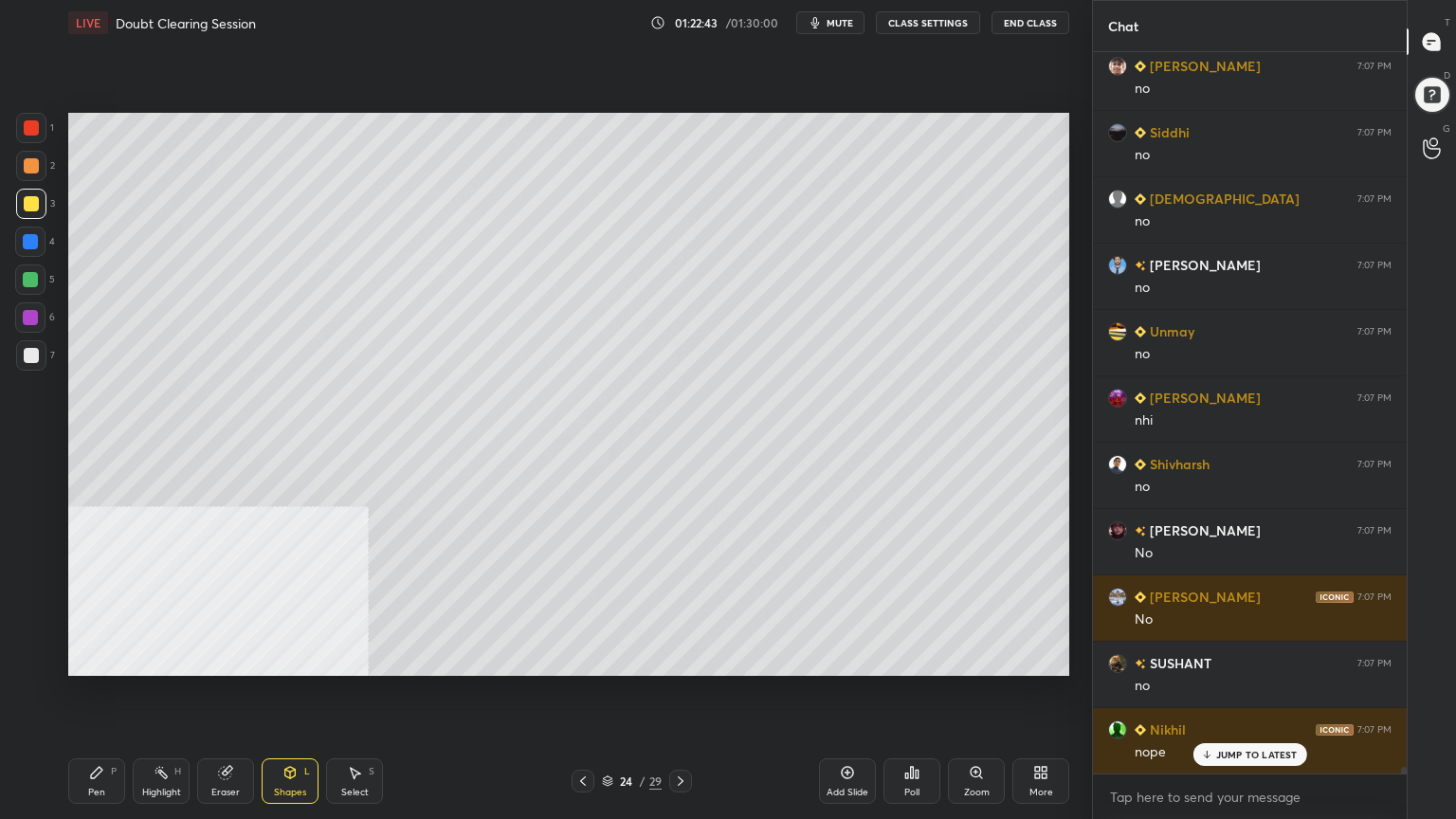 click 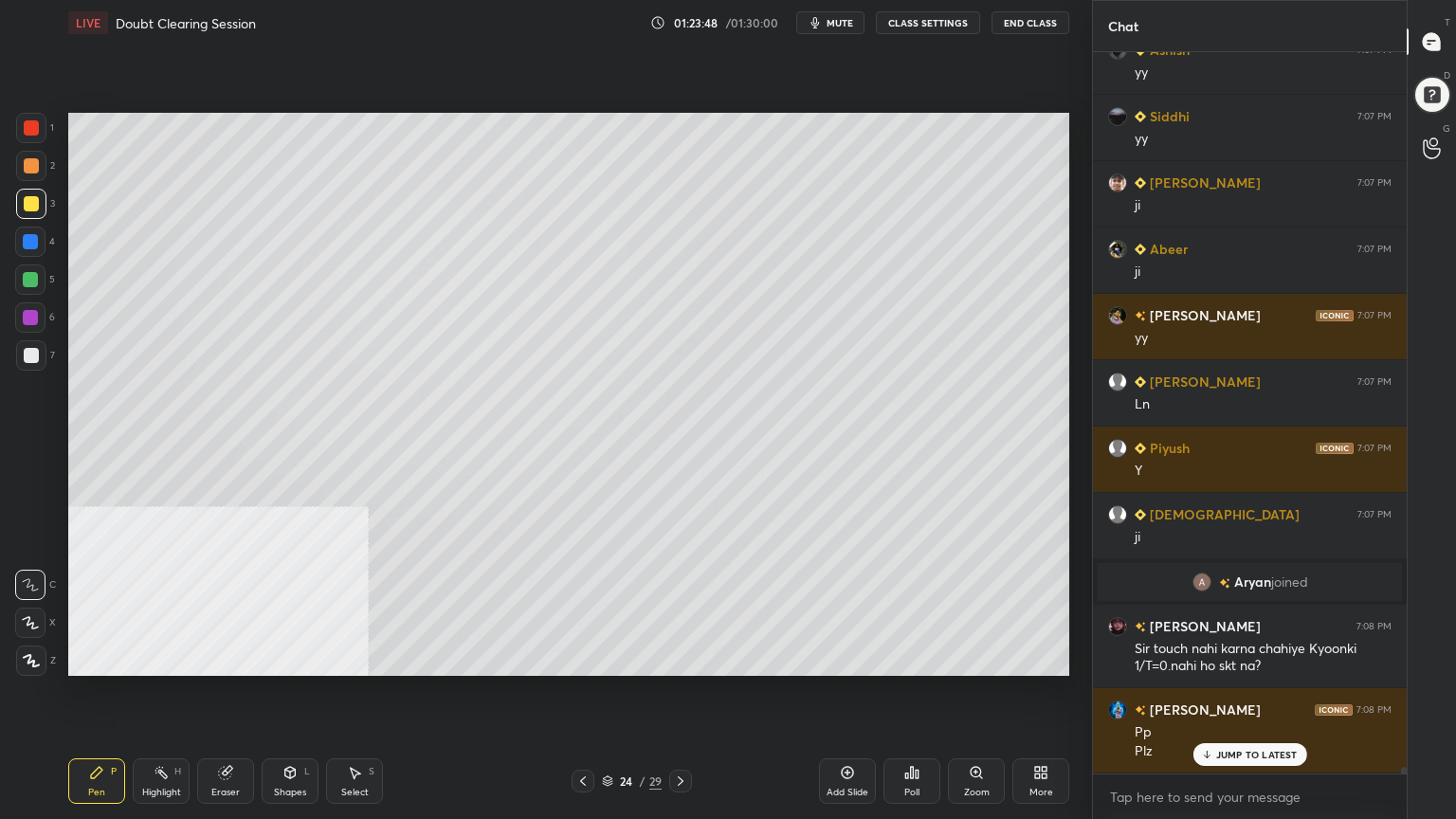 scroll, scrollTop: 76376, scrollLeft: 0, axis: vertical 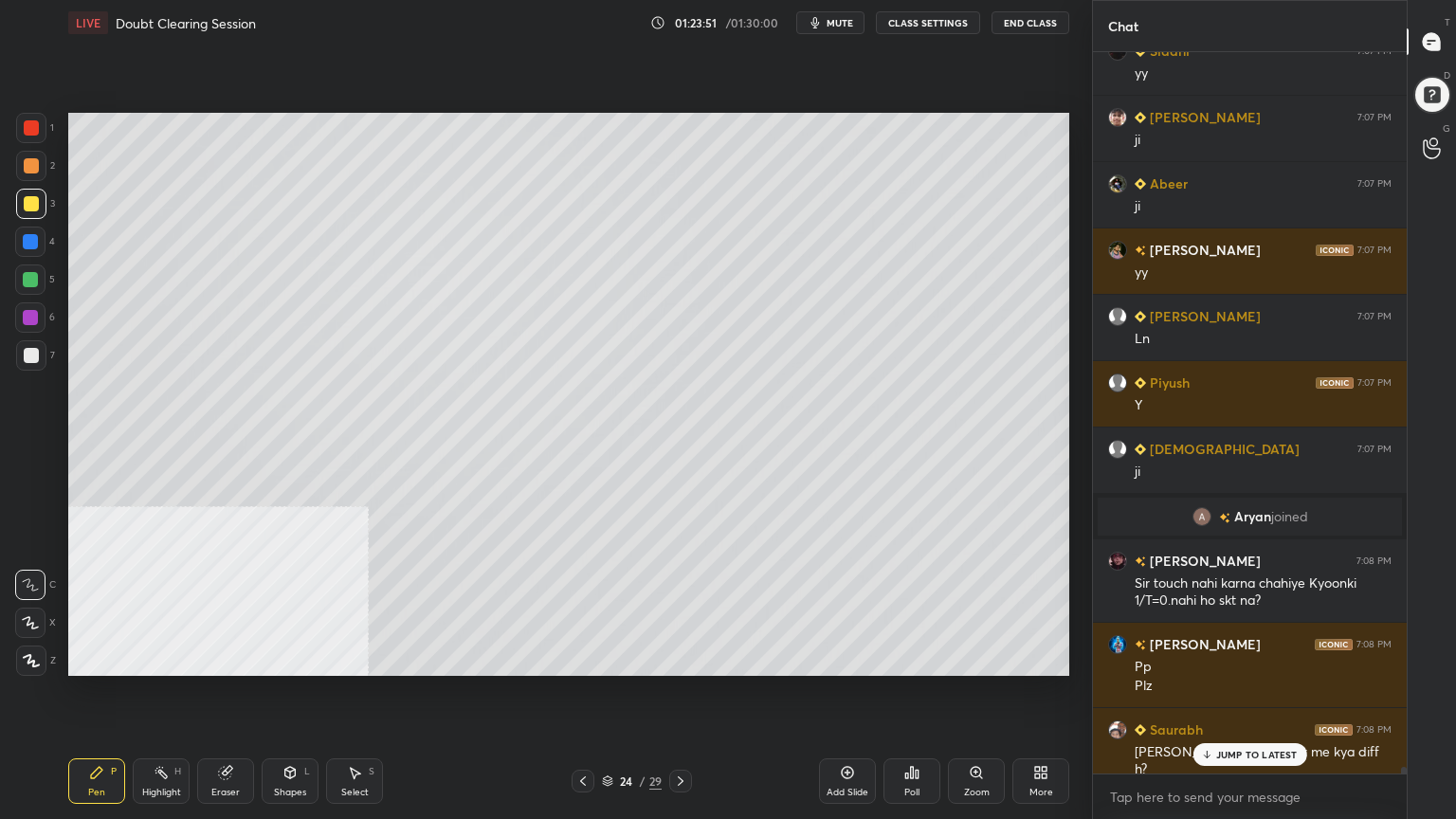 drag, startPoint x: 1283, startPoint y: 752, endPoint x: 1263, endPoint y: 810, distance: 61.35145 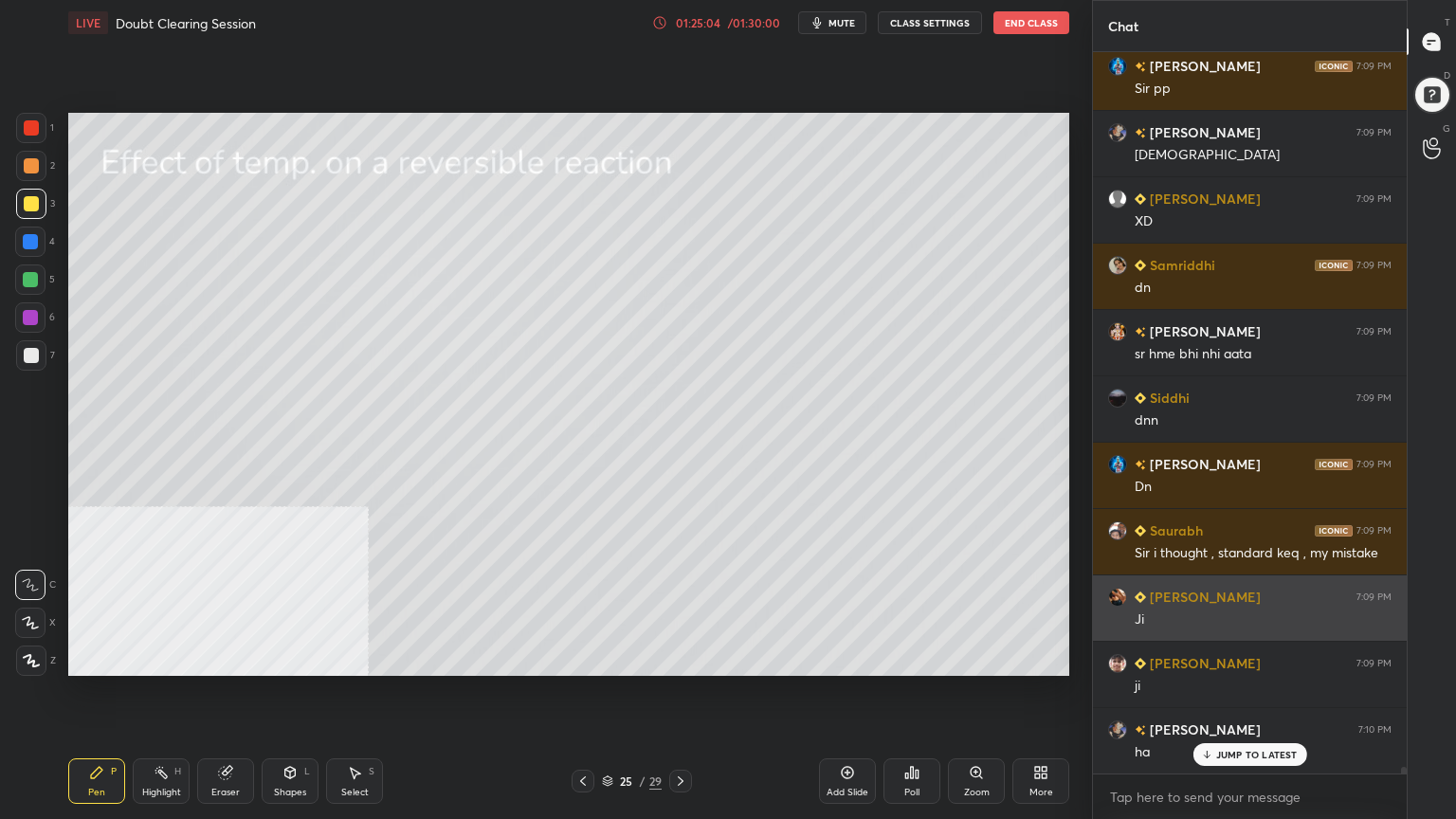 scroll, scrollTop: 79097, scrollLeft: 0, axis: vertical 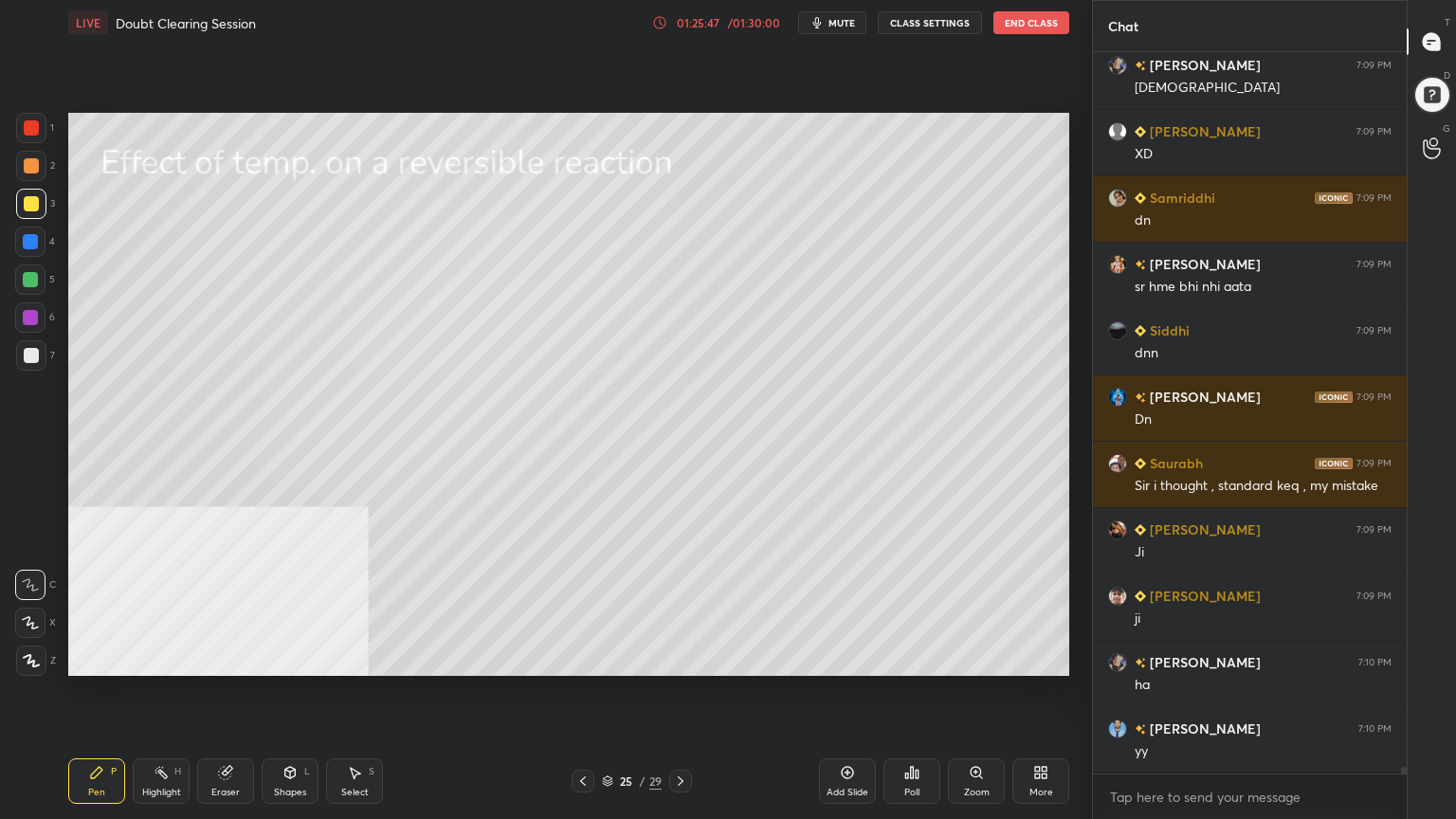 click at bounding box center [31, 166] 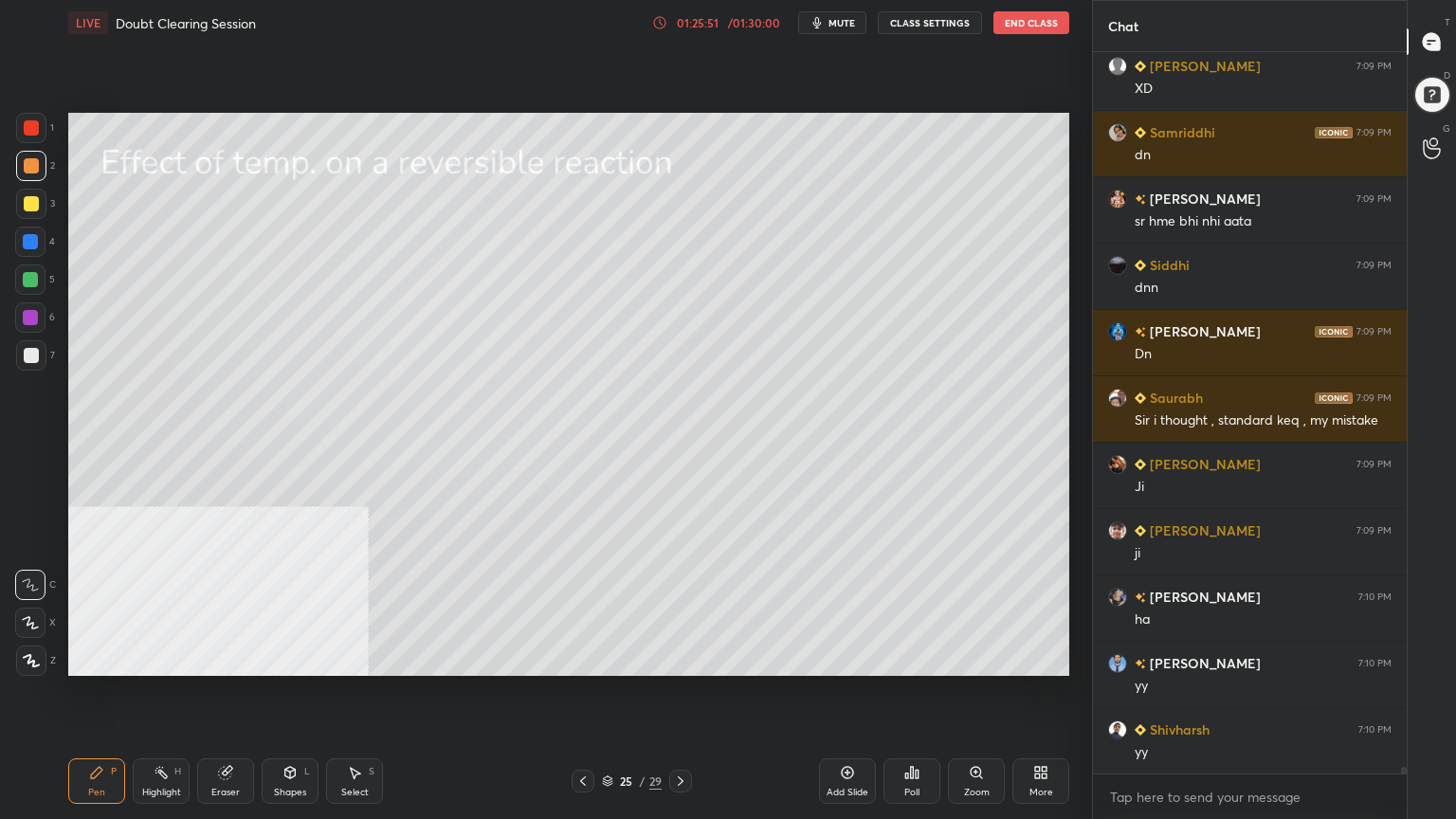 scroll, scrollTop: 79230, scrollLeft: 0, axis: vertical 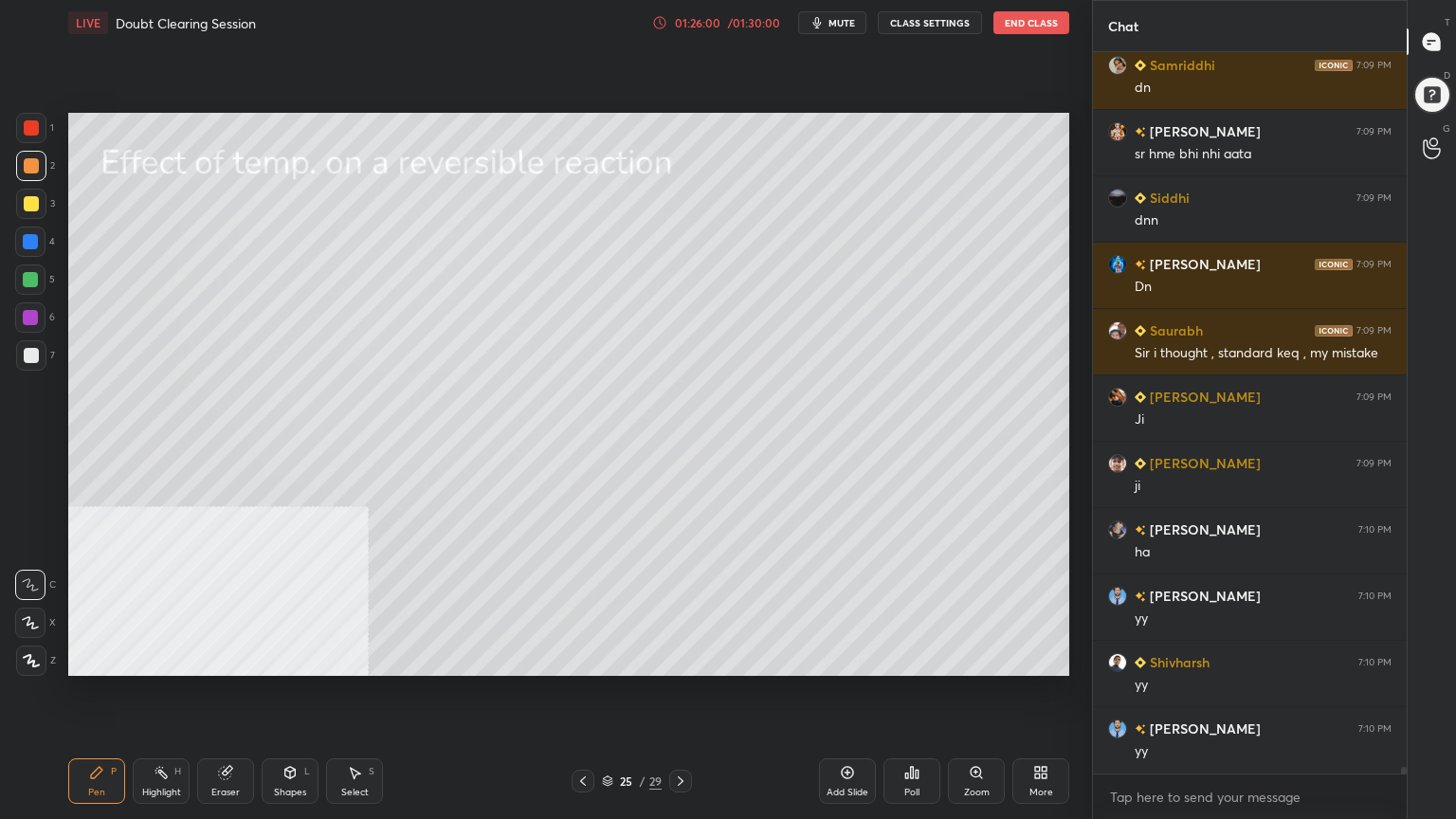 drag, startPoint x: 34, startPoint y: 284, endPoint x: 42, endPoint y: 269, distance: 17 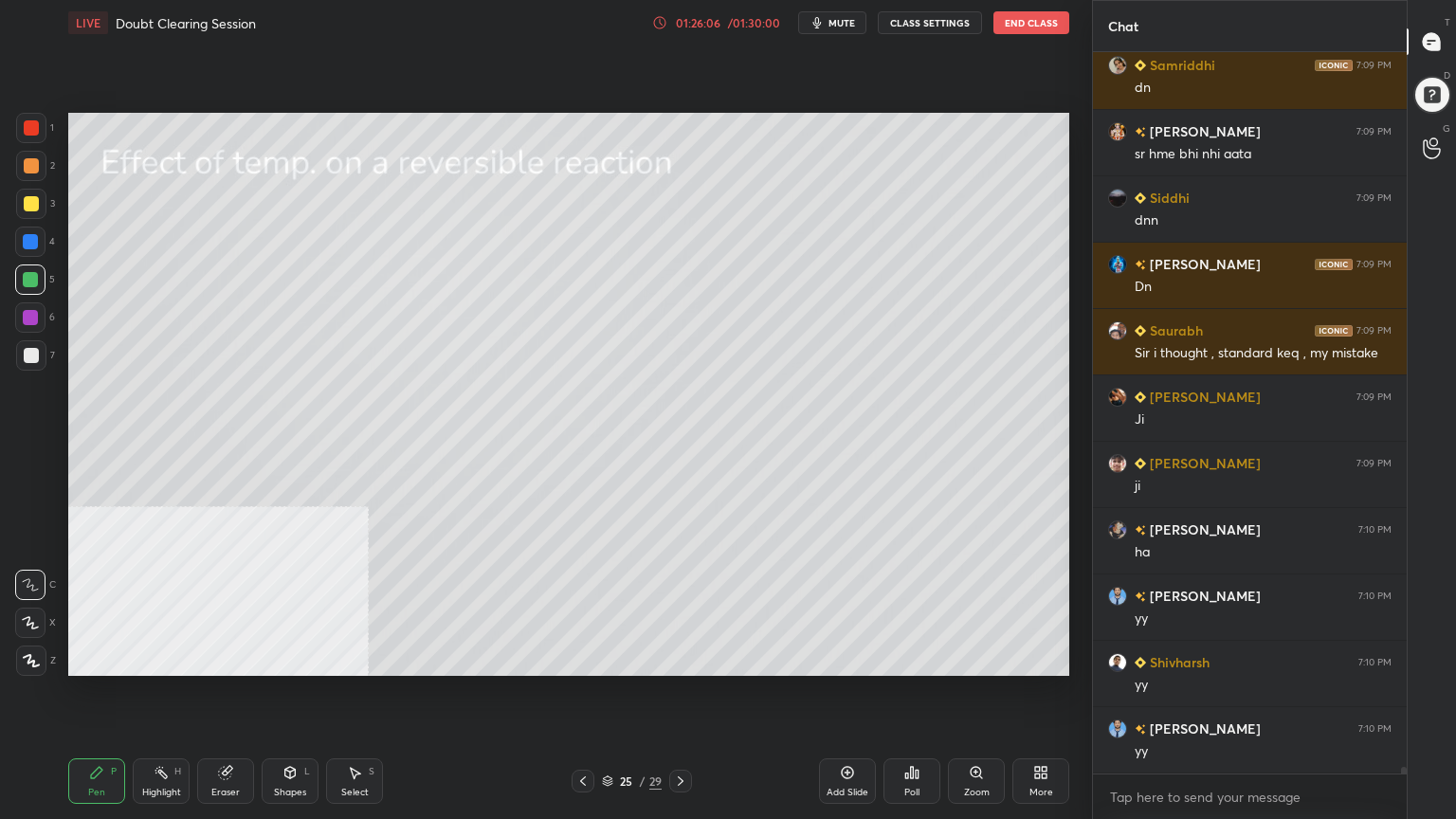 drag, startPoint x: 32, startPoint y: 171, endPoint x: 60, endPoint y: 163, distance: 29.12044 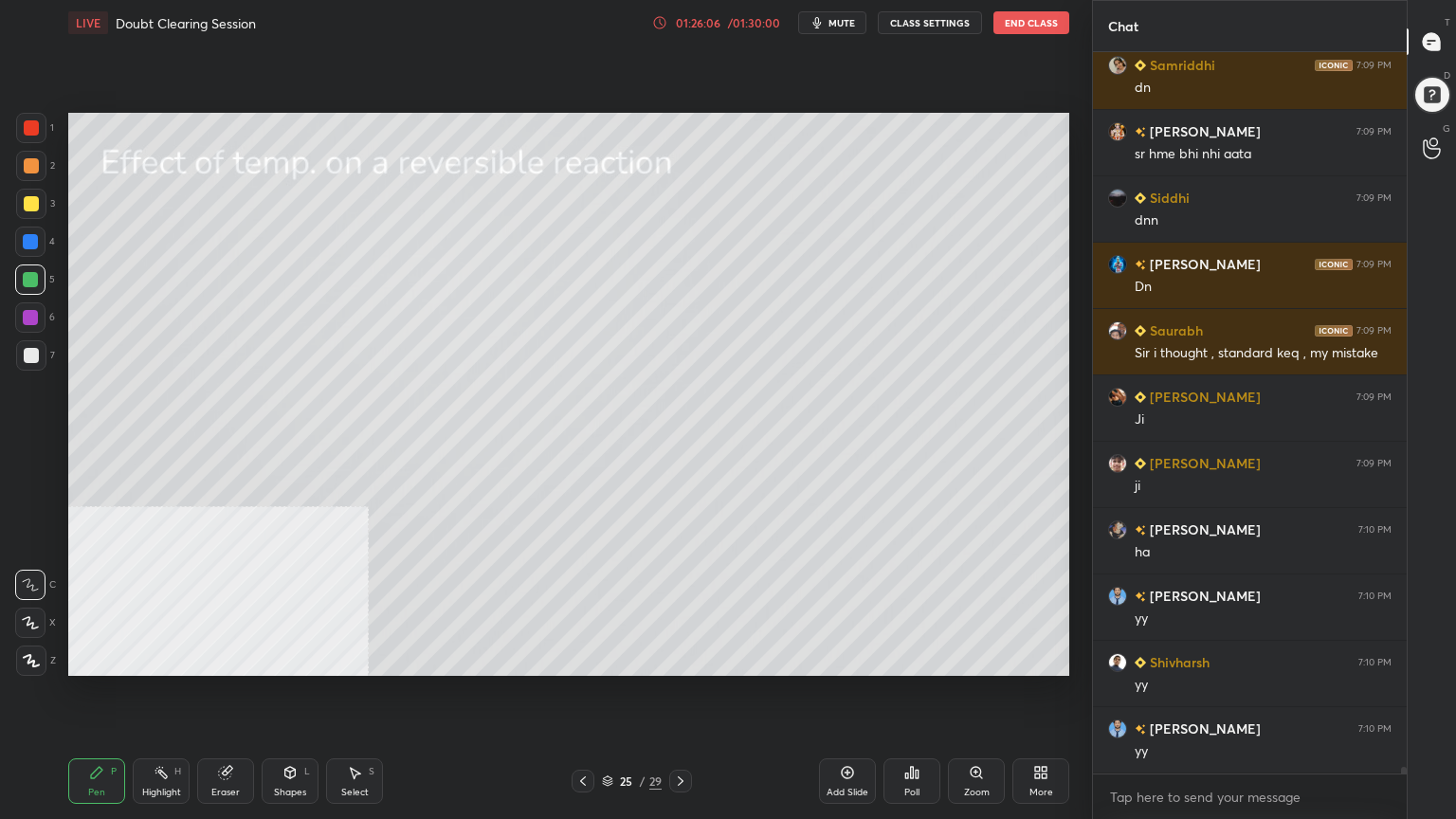 click at bounding box center (31, 166) 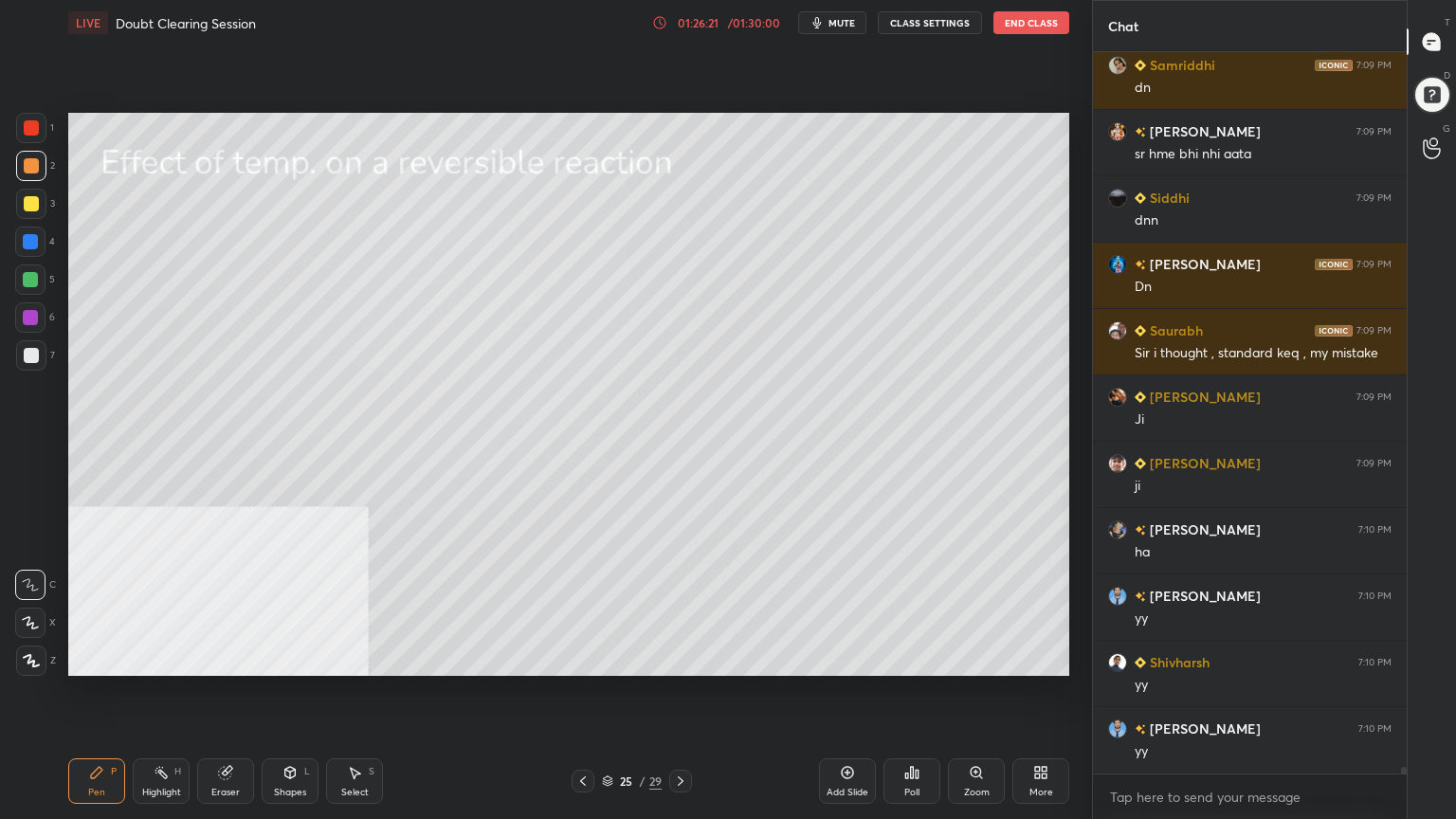 click at bounding box center (30, 280) 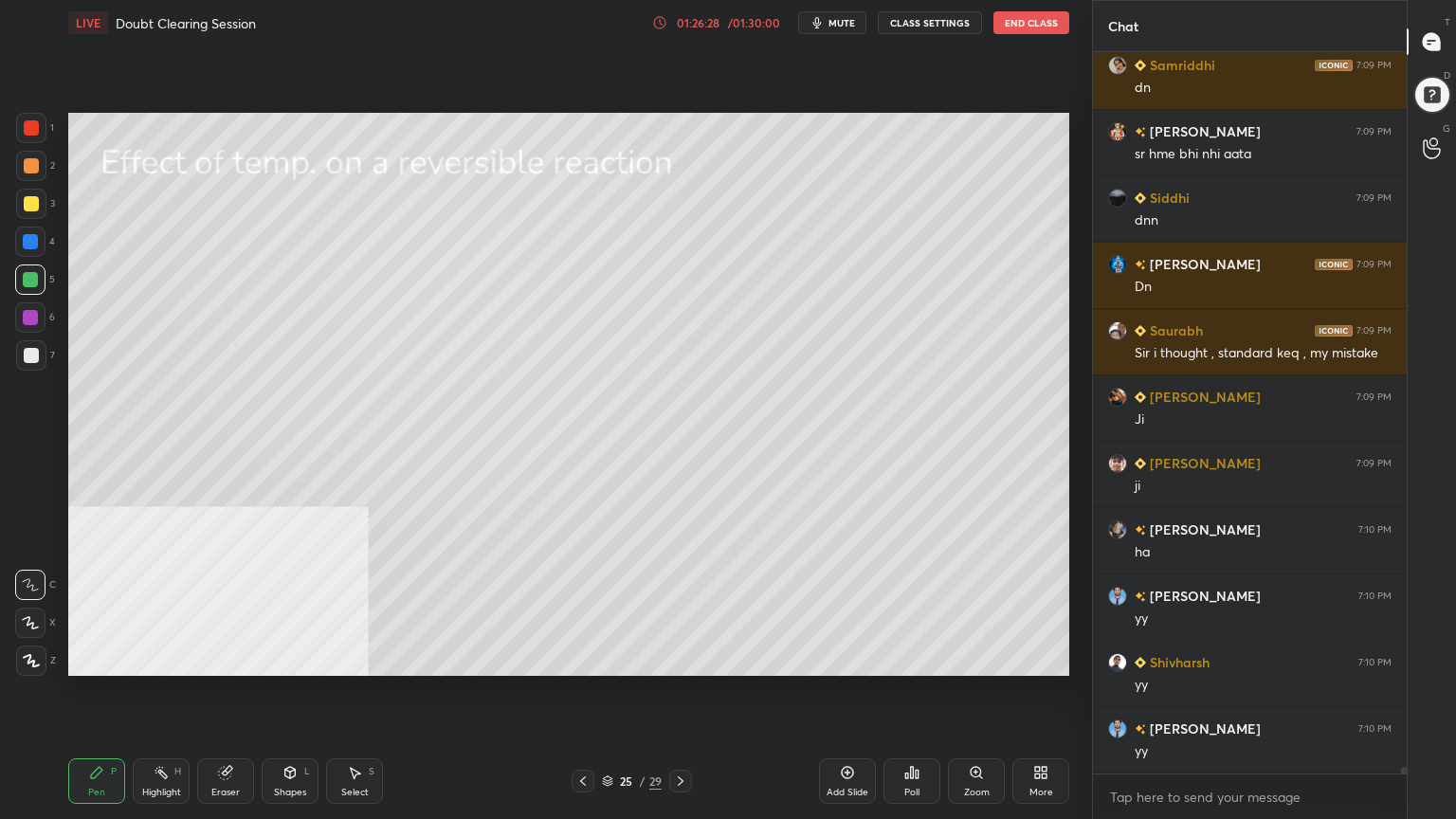 click at bounding box center [31, 166] 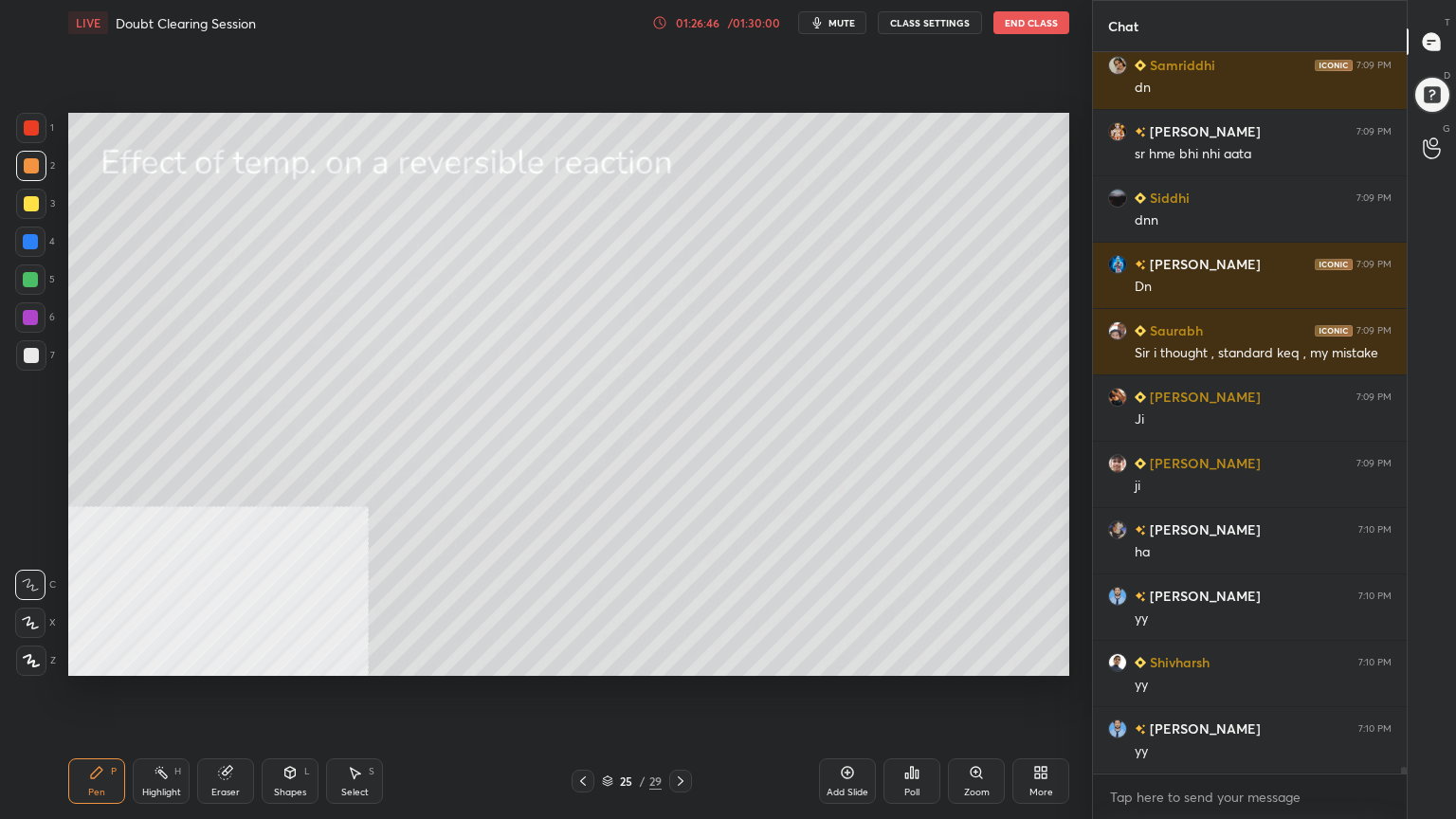 drag, startPoint x: 30, startPoint y: 275, endPoint x: 64, endPoint y: 315, distance: 52.49762 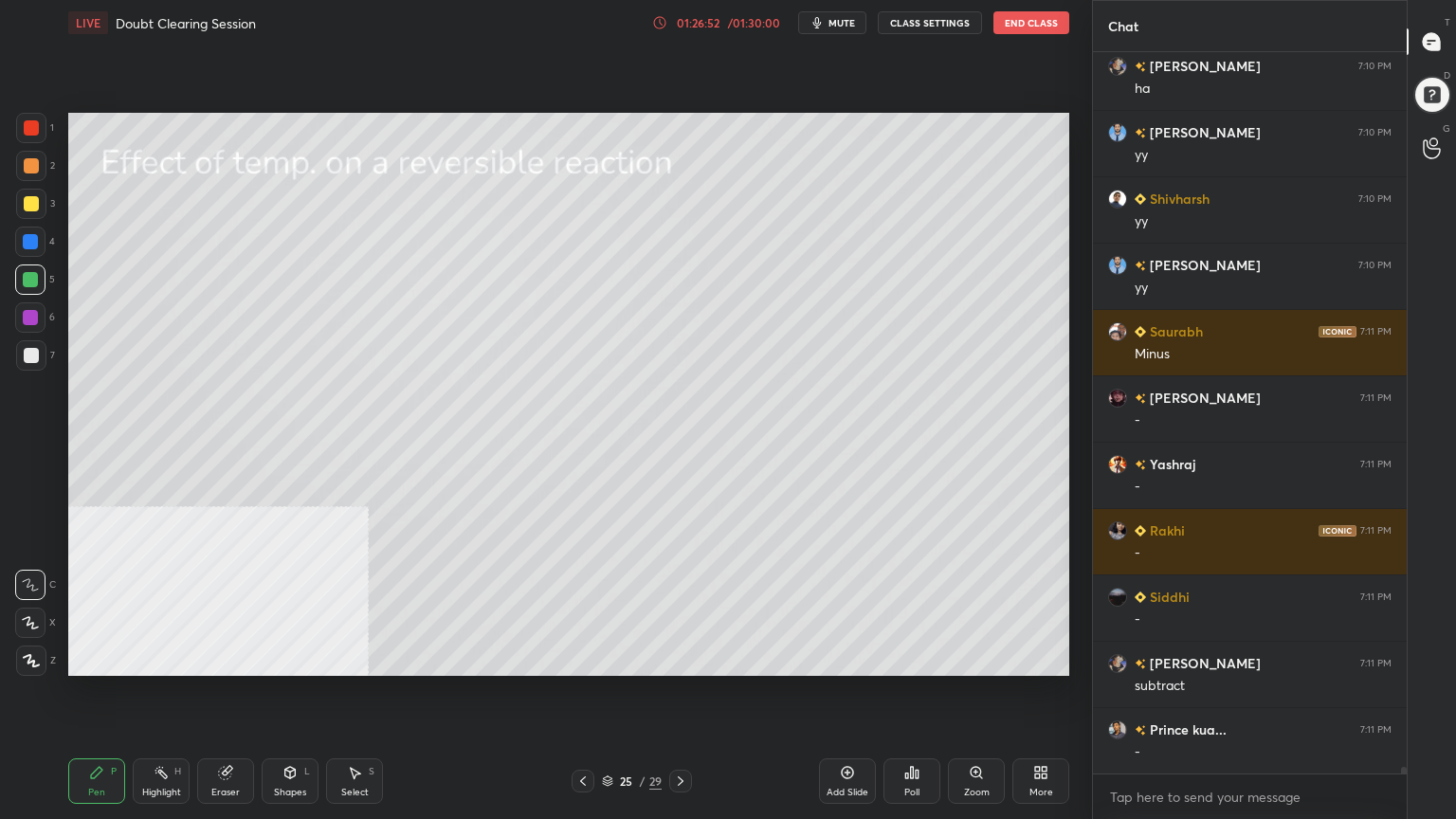 scroll, scrollTop: 79761, scrollLeft: 0, axis: vertical 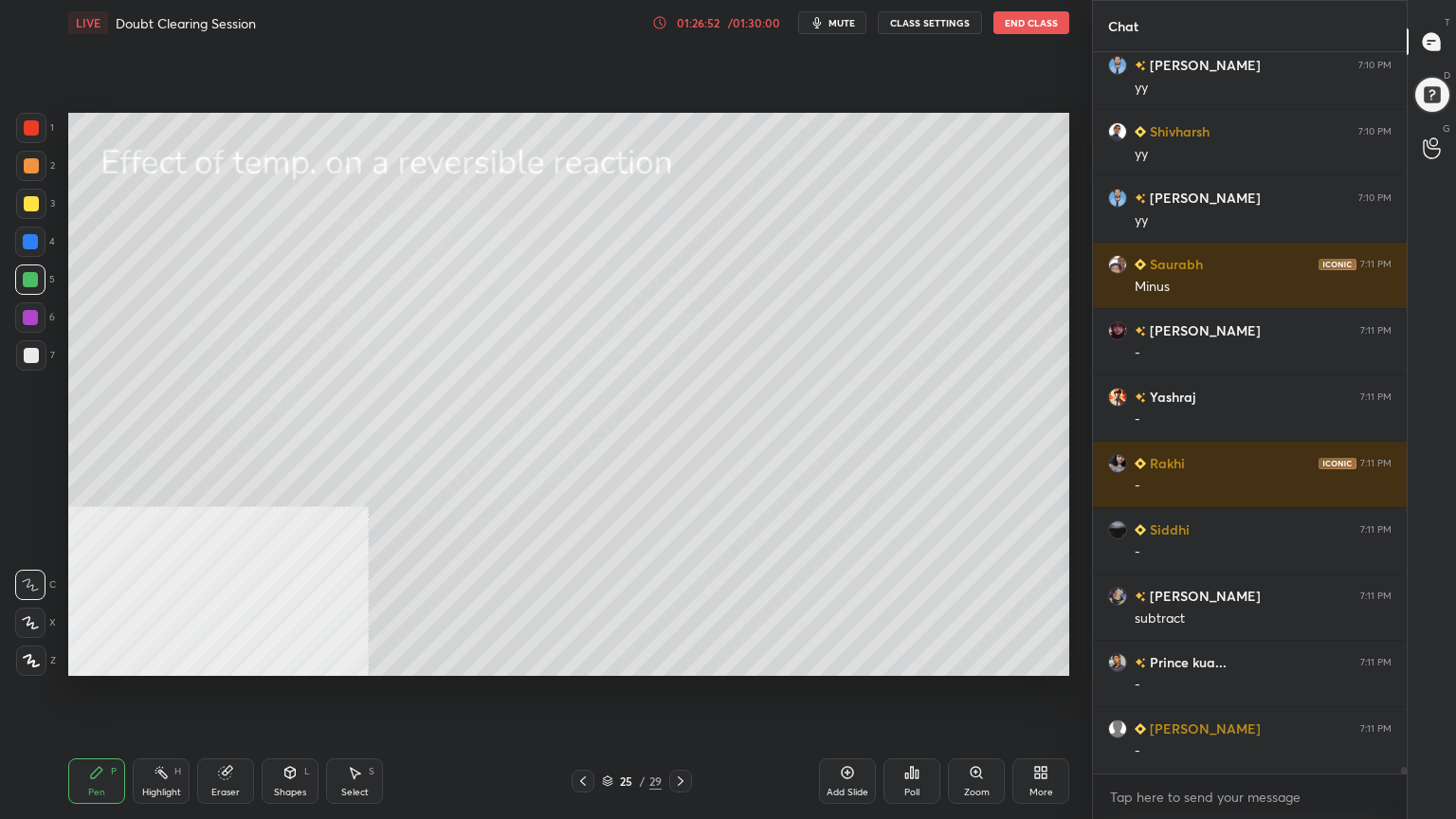 click at bounding box center (31, 166) 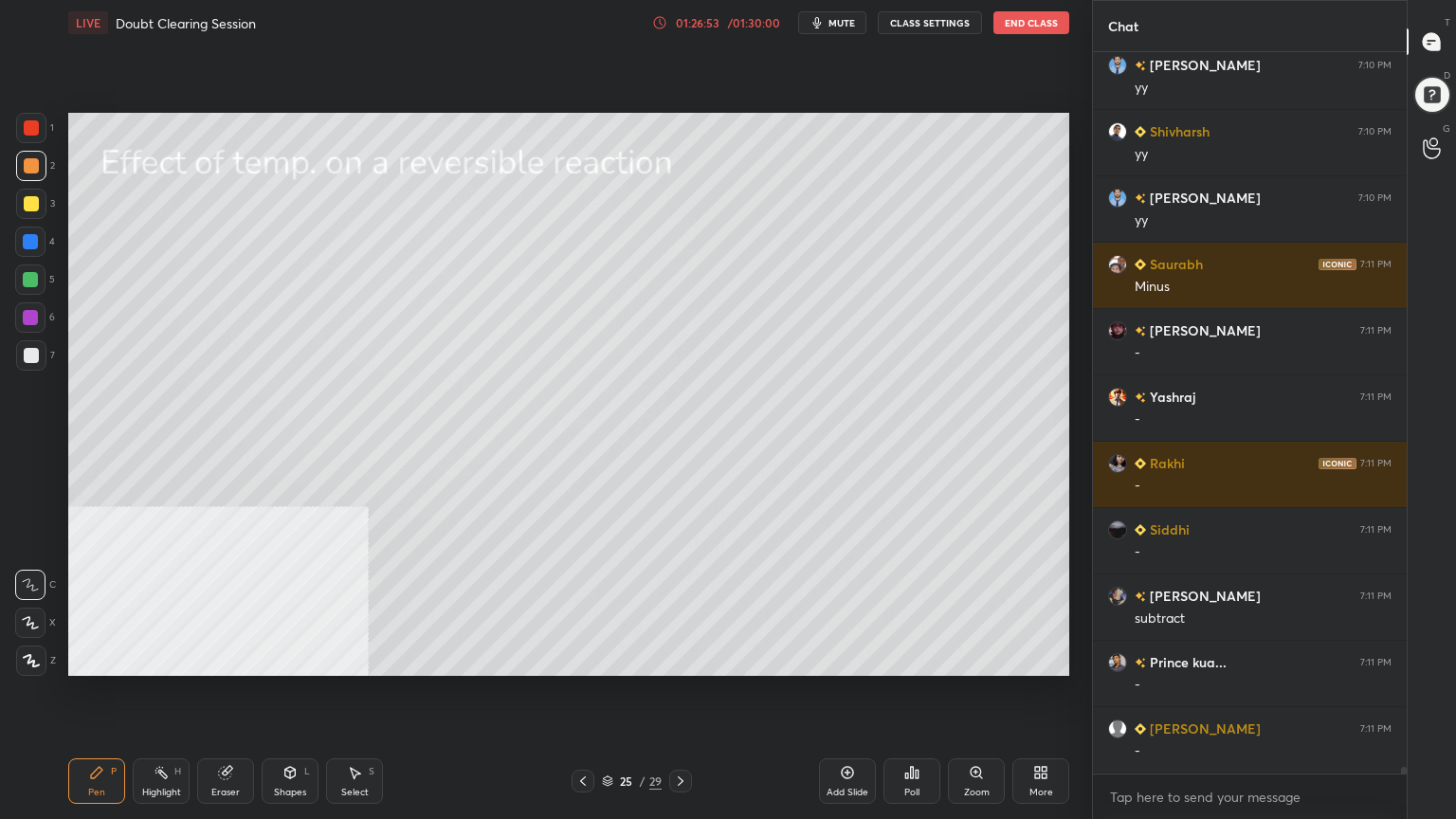 click 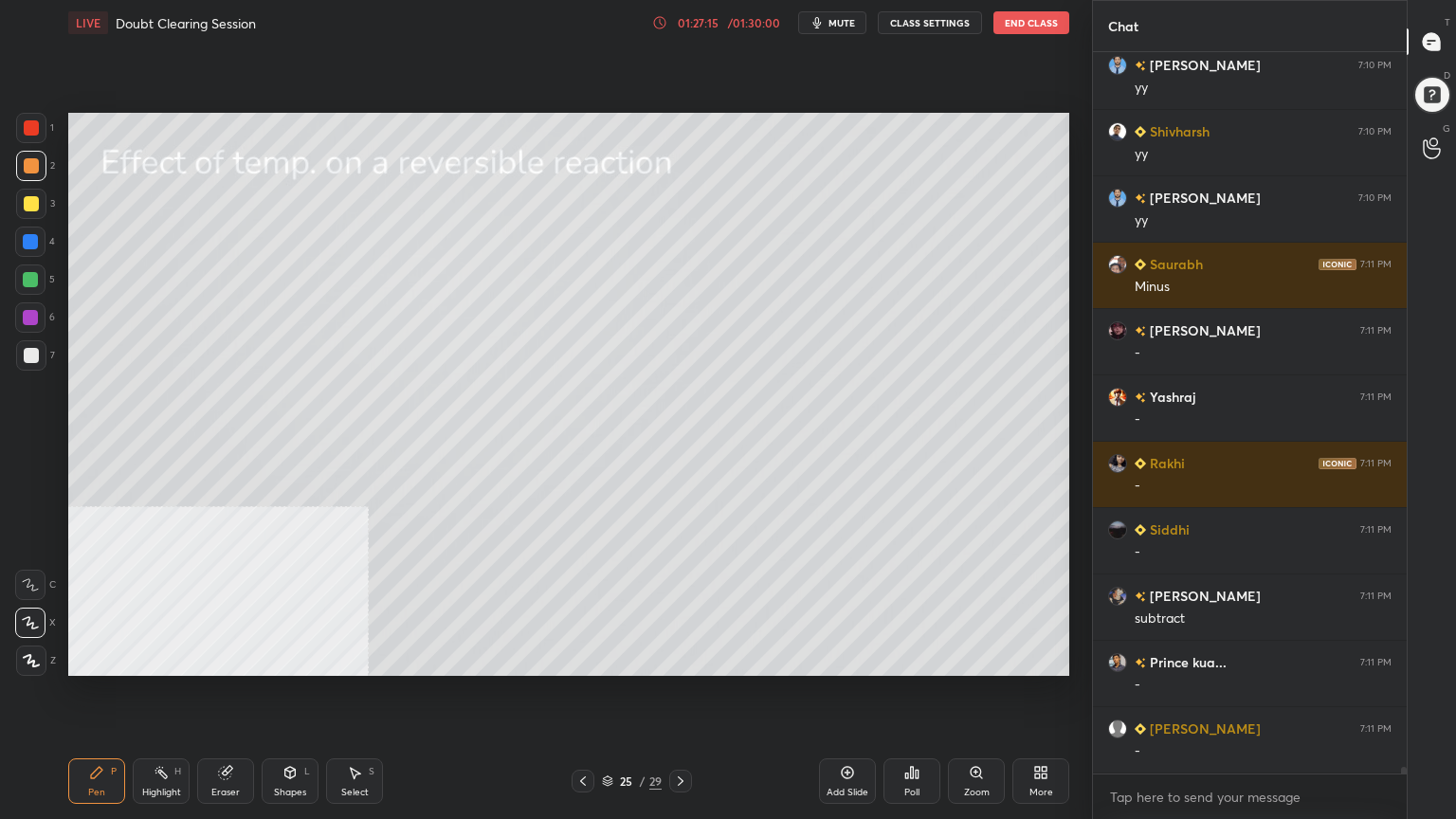 scroll, scrollTop: 79826, scrollLeft: 0, axis: vertical 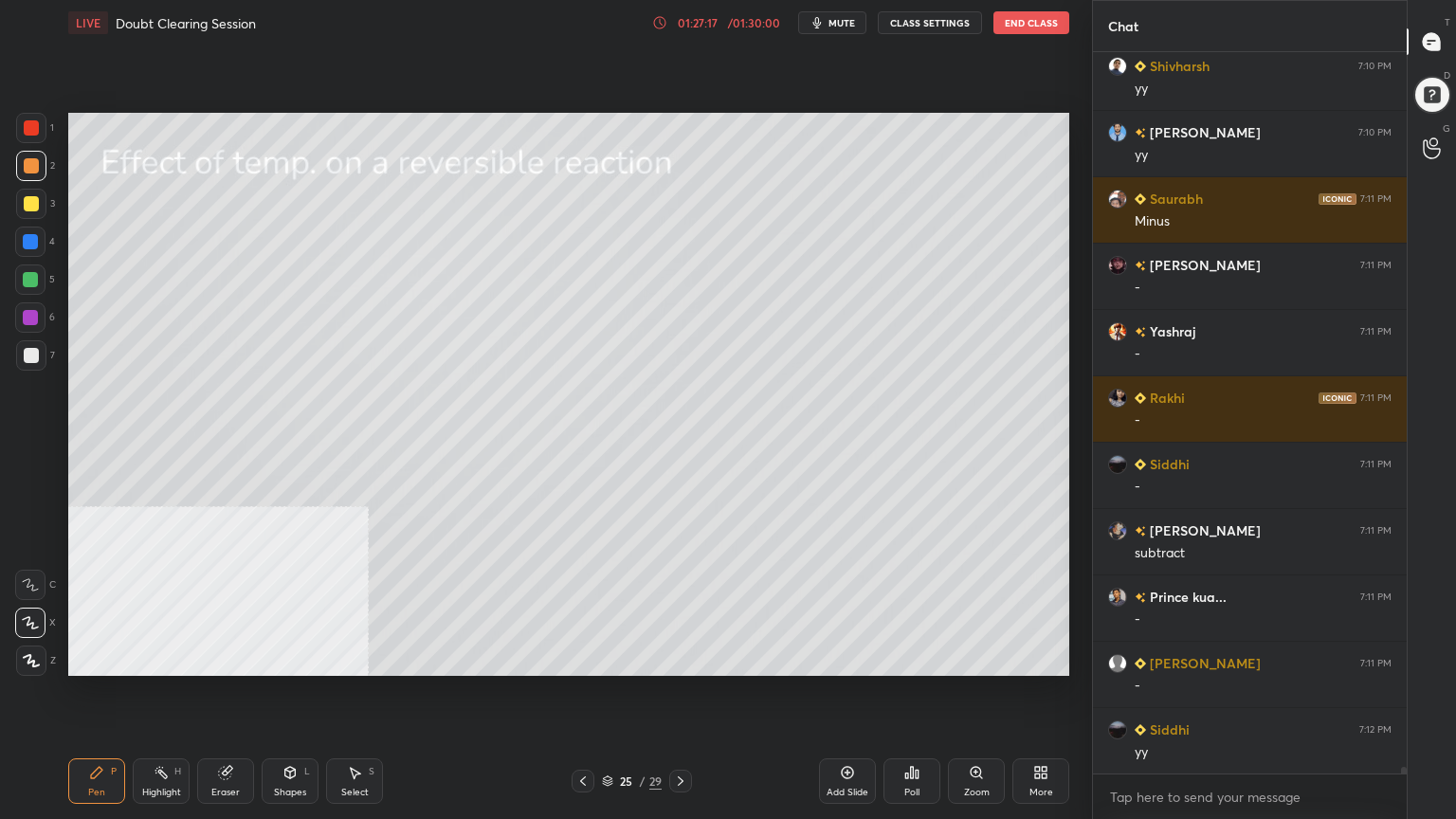 click on "Shapes L" at bounding box center [290, 781] 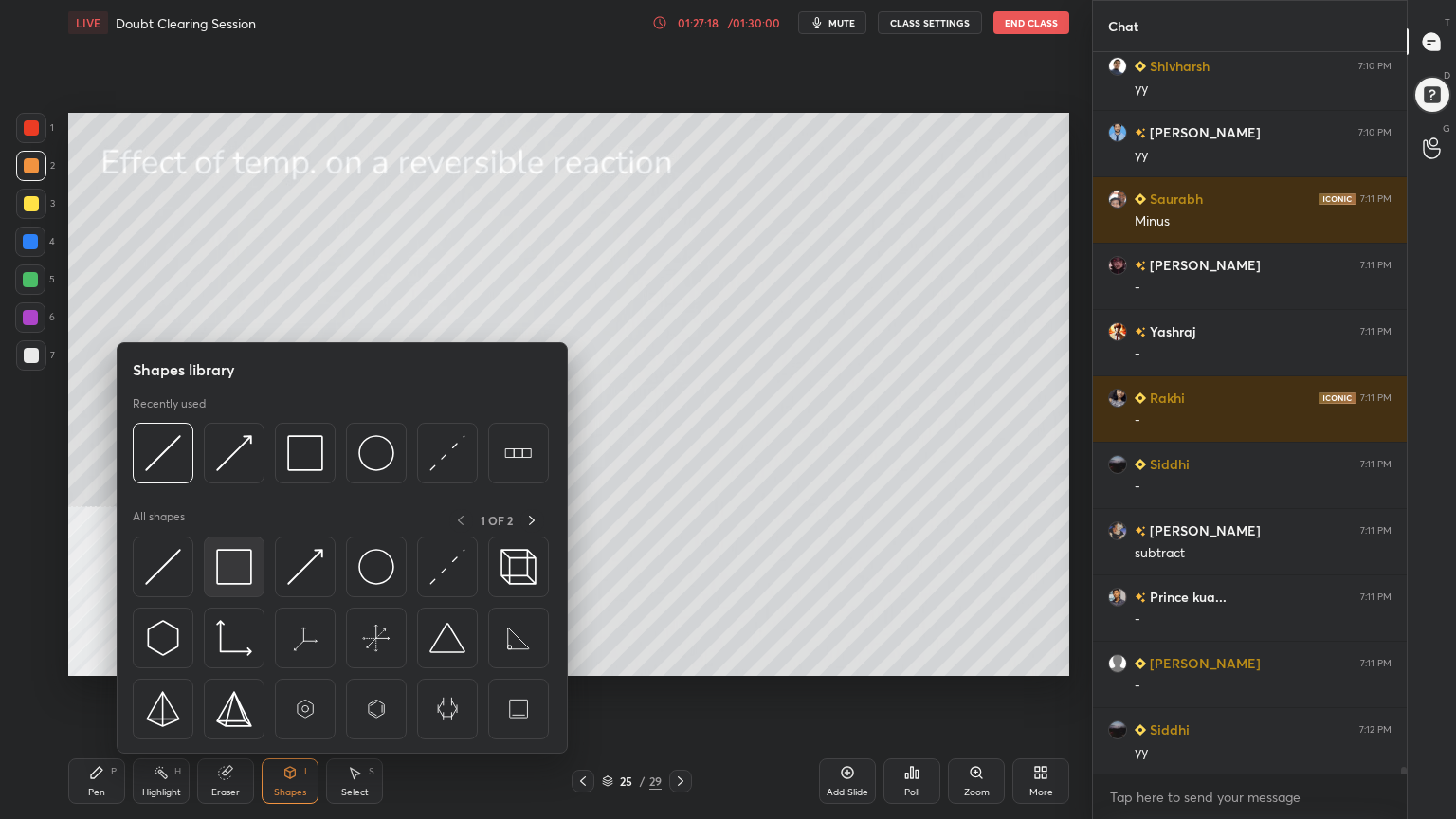 click at bounding box center [234, 567] 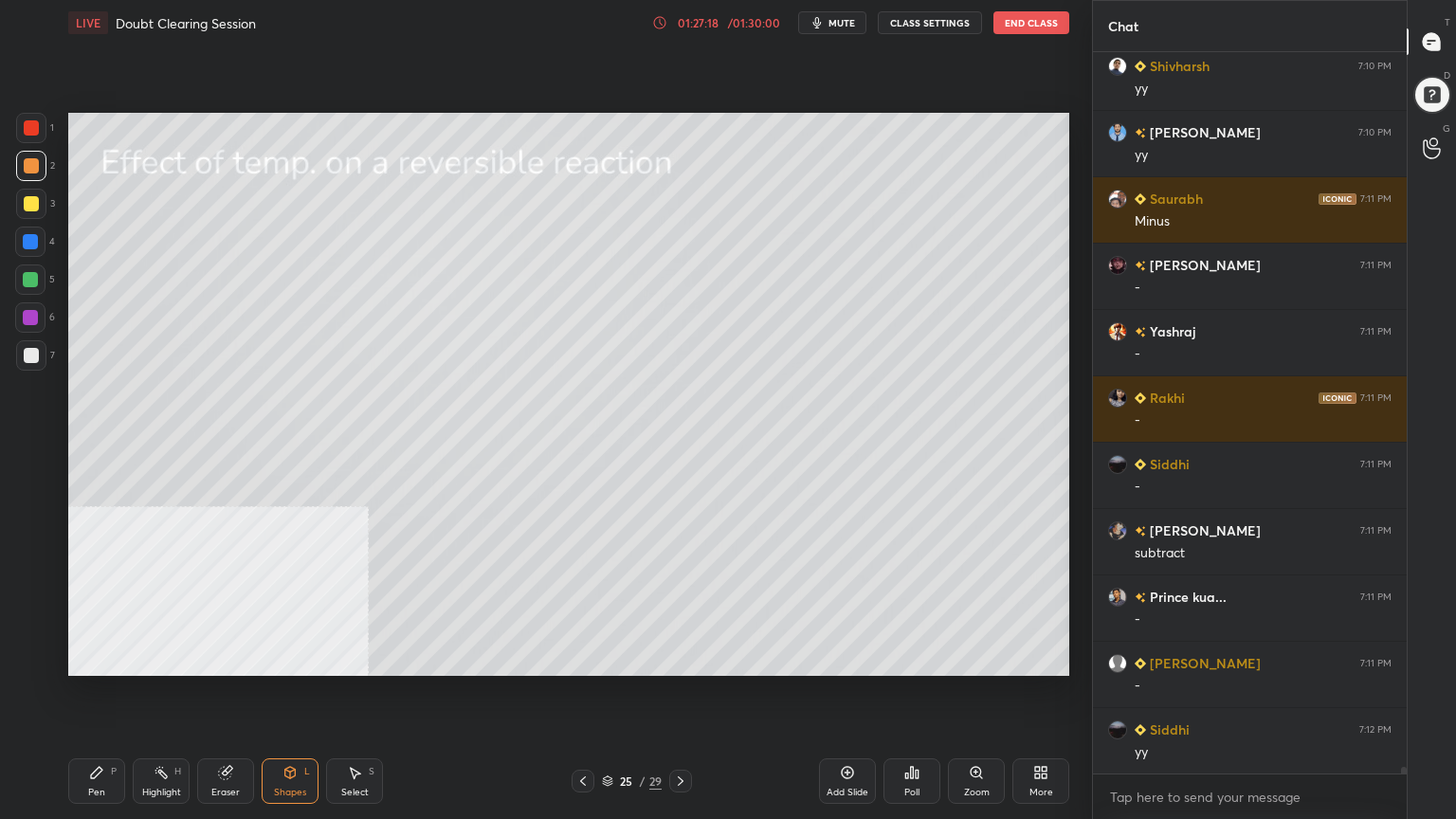 scroll, scrollTop: 79893, scrollLeft: 0, axis: vertical 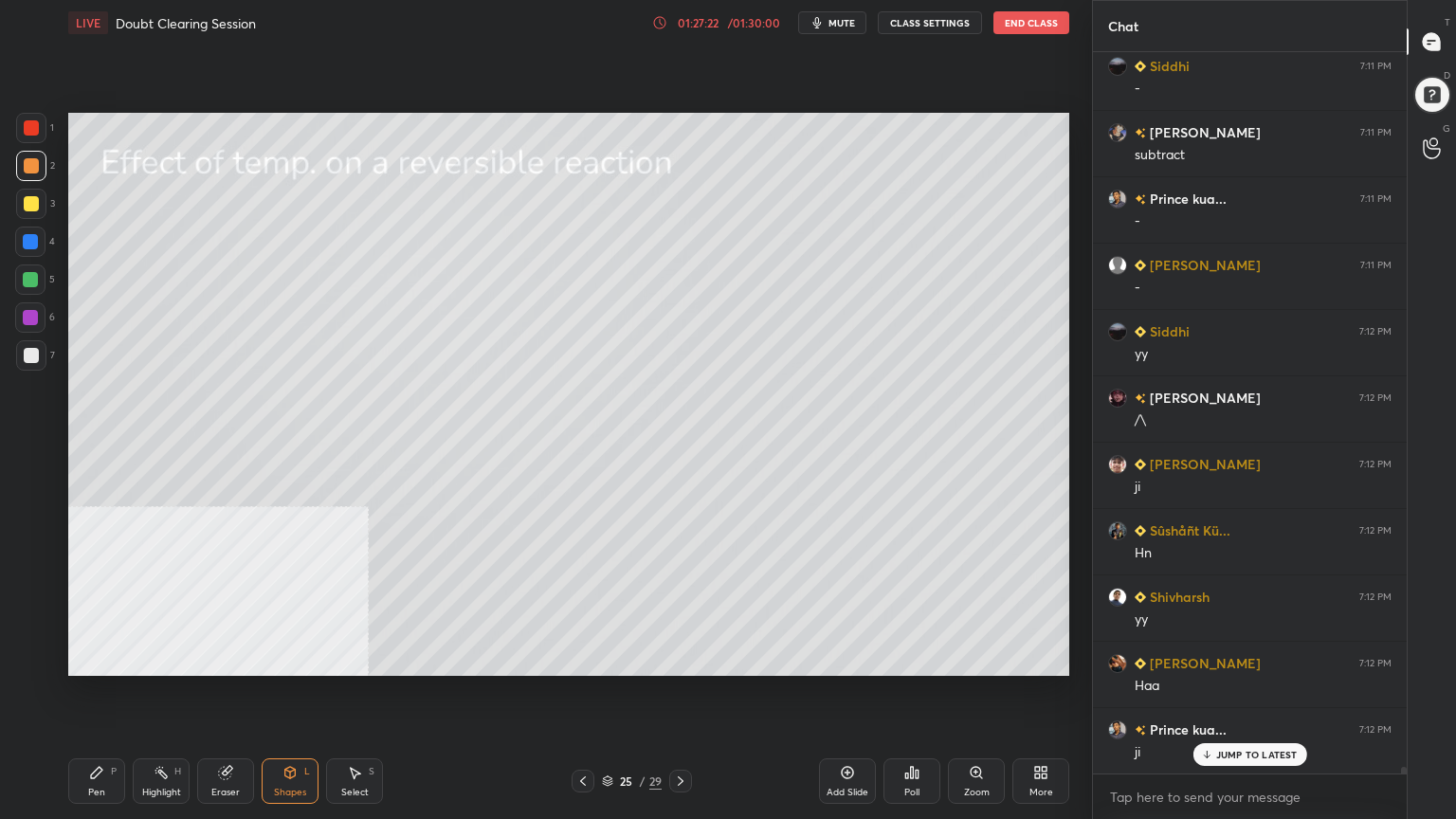 click on "Pen" at bounding box center [97, 792] 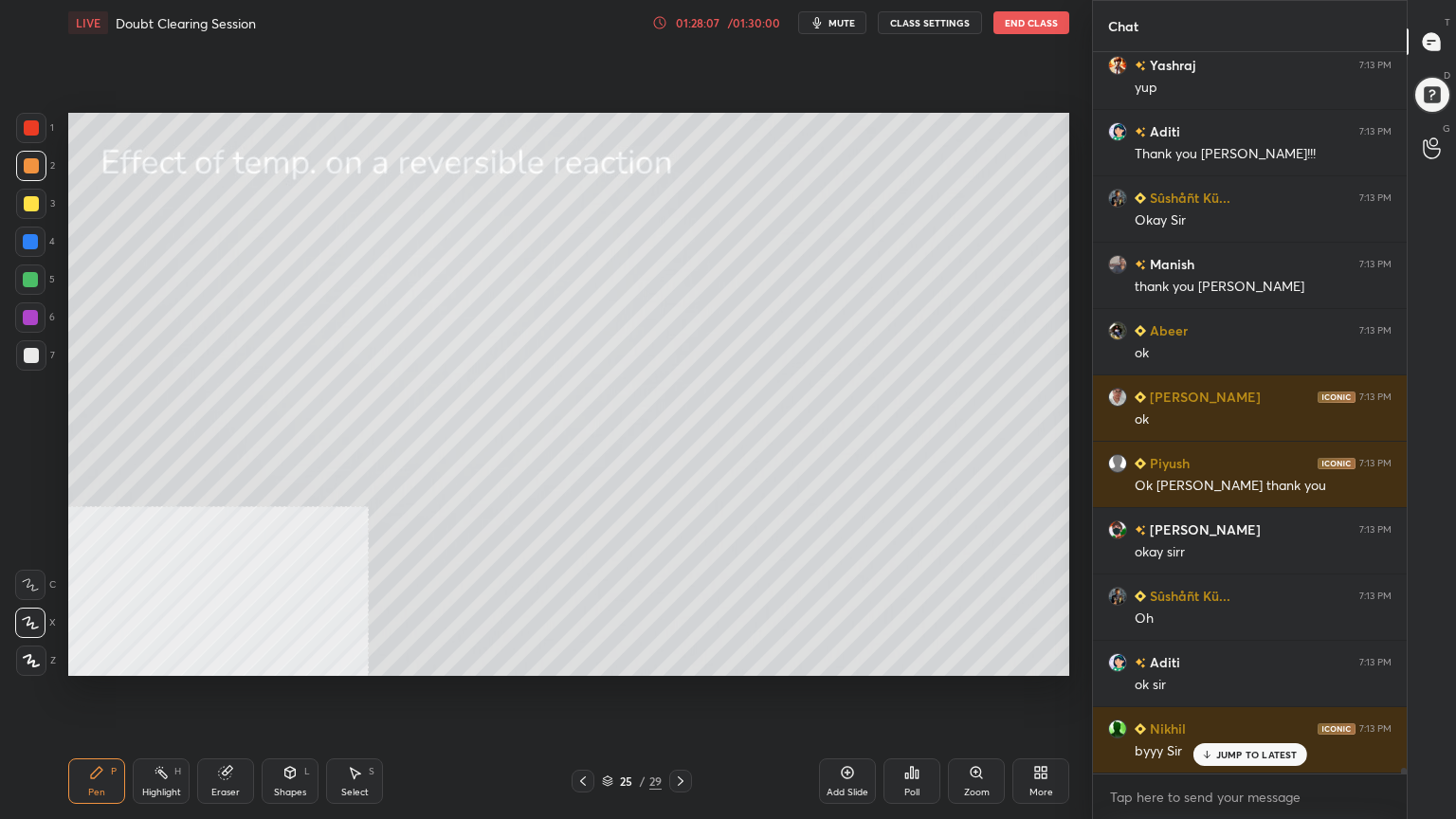 scroll, scrollTop: 84008, scrollLeft: 0, axis: vertical 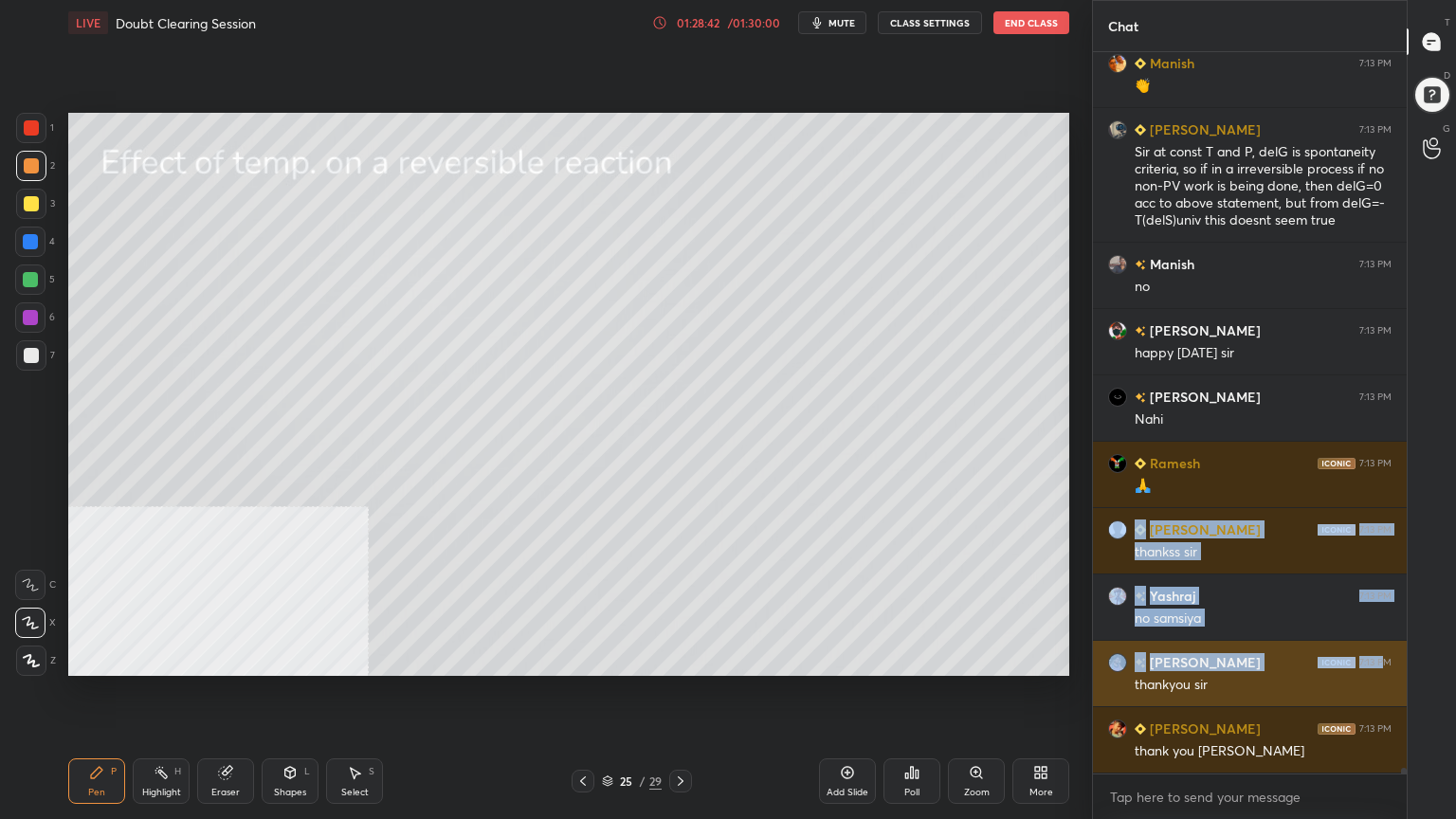 drag, startPoint x: 1365, startPoint y: 540, endPoint x: 1380, endPoint y: 650, distance: 111.01802 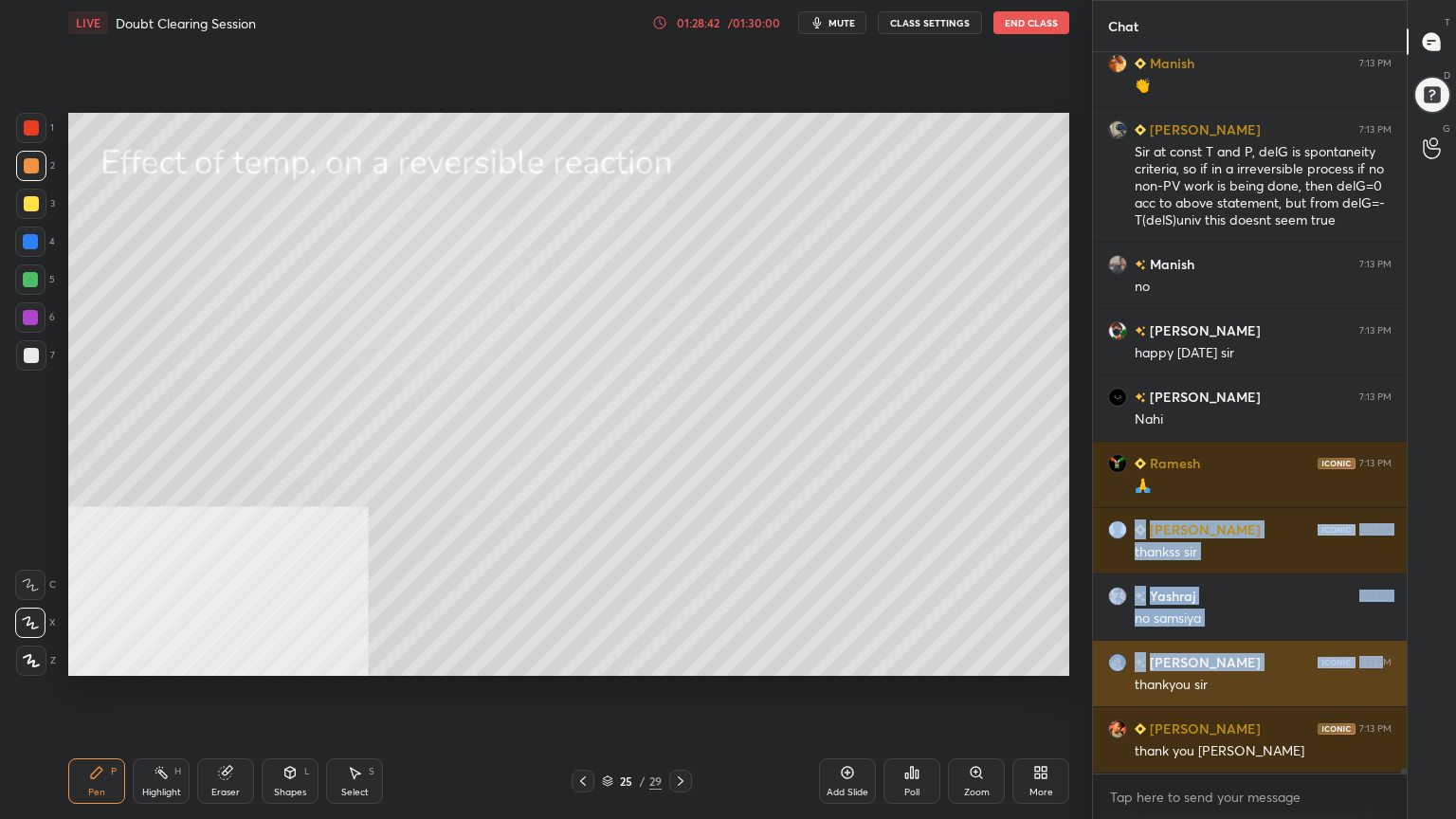 click on "Urvashi 7:13 PM THANK YOU SIR,, Manish 7:13 PM 👏 Rayyan 7:13 PM Sir at const T and P, delG is spontaneity criteria, so if in a irreversible process if no non-PV work is being done, then delG=0 acc to above statement, but from delG=-T(delS)univ this doesnt seem true Manish 7:13 PM no [PERSON_NAME] 7:13 PM happy [DATE] [PERSON_NAME] 7:13 PM [PERSON_NAME] 7:13 PM 🙏 [PERSON_NAME] 7:13 PM thankss [PERSON_NAME] 7:13 PM no [PERSON_NAME] 7:13 PM thankyou [PERSON_NAME] 7:13 PM thank you sir" at bounding box center (1249, -42787) 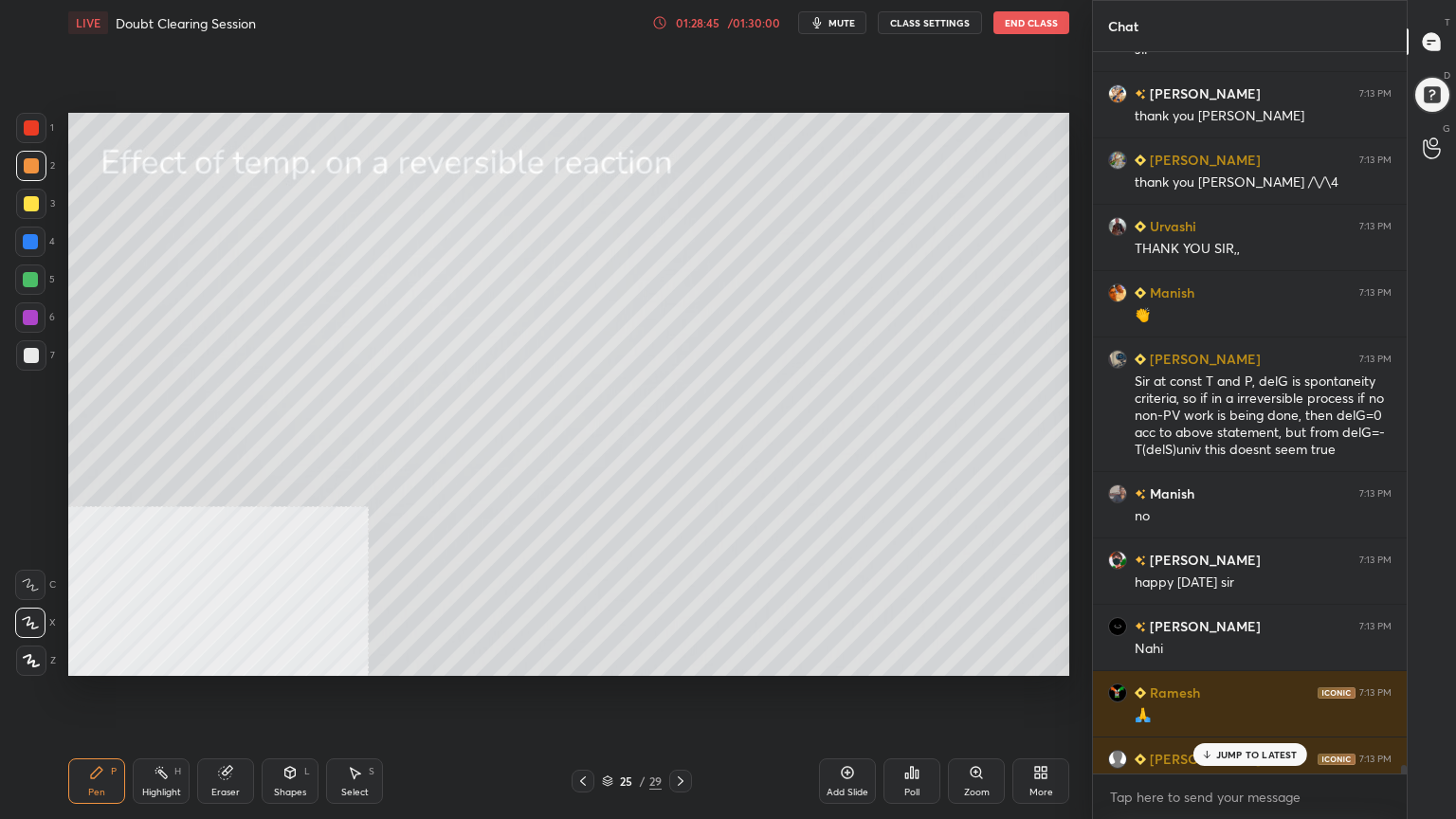 click at bounding box center (1404, 773) 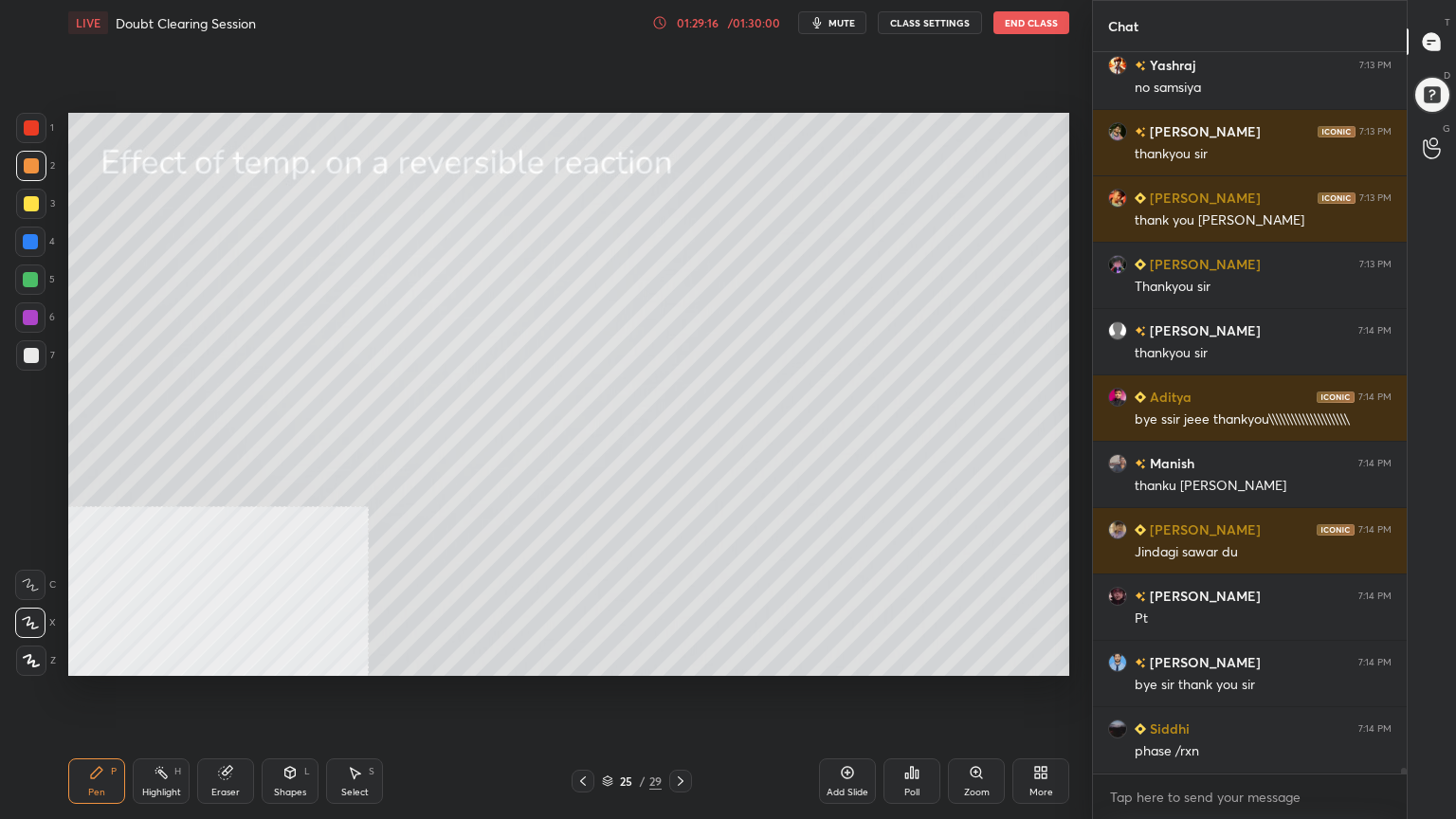 drag, startPoint x: 1403, startPoint y: 768, endPoint x: 1402, endPoint y: 799, distance: 31.01612 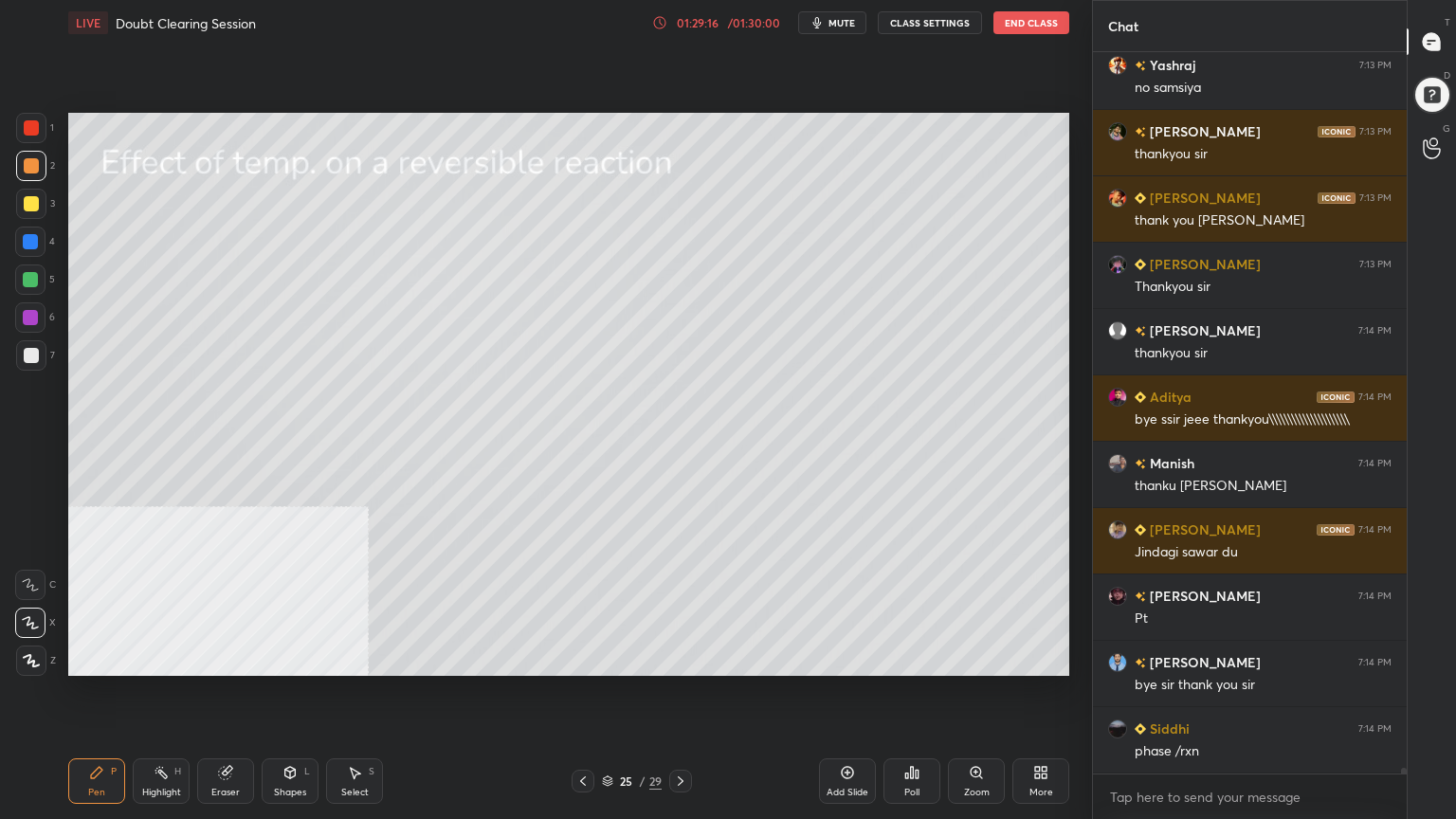 click on "[PERSON_NAME] 7:13 PM thankss [PERSON_NAME] 7:13 PM no [PERSON_NAME] 7:13 PM thankyou [PERSON_NAME] 7:13 PM thank you [PERSON_NAME] 7:13 PM Thankyou [PERSON_NAME] 7:14 PM thankyou [PERSON_NAME] 7:14 PM bye ssir [PERSON_NAME] thankyou\\\\\\\\\\\\\\\\\\\\\ Manish 7:14 PM thanku [PERSON_NAME] 7:14 PM Jindagi sawar du [PERSON_NAME] 7:14 PM Pt [PERSON_NAME] 7:14 PM bye sir thank you [PERSON_NAME] 7:14 PM phase /rxn JUMP TO LATEST Enable hand raising Enable raise hand to speak to learners. Once enabled, chat will be turned off temporarily. Enable x" at bounding box center (1249, 435) 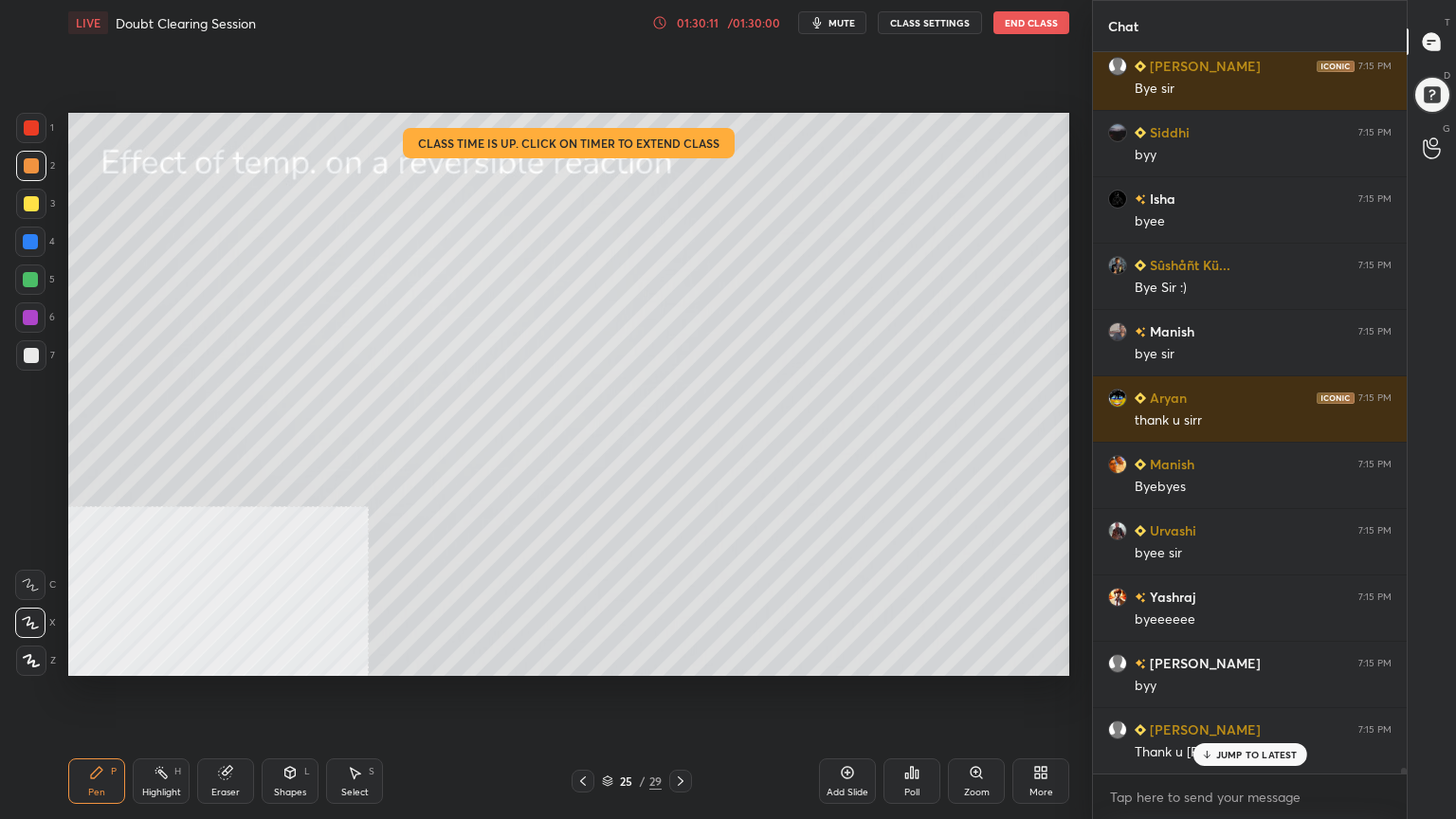 scroll, scrollTop: 89304, scrollLeft: 0, axis: vertical 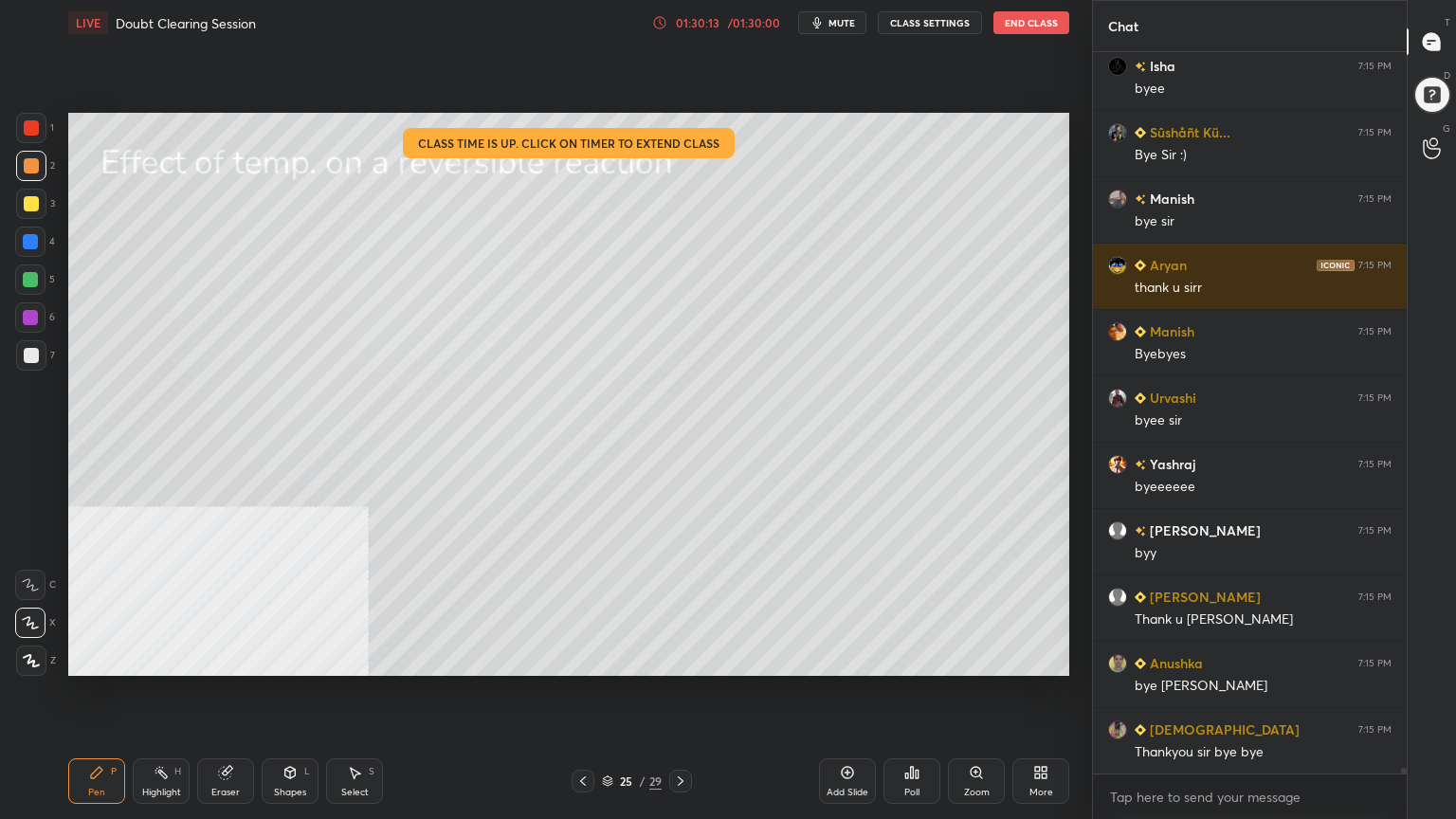 click on "End Class" at bounding box center (1031, 23) 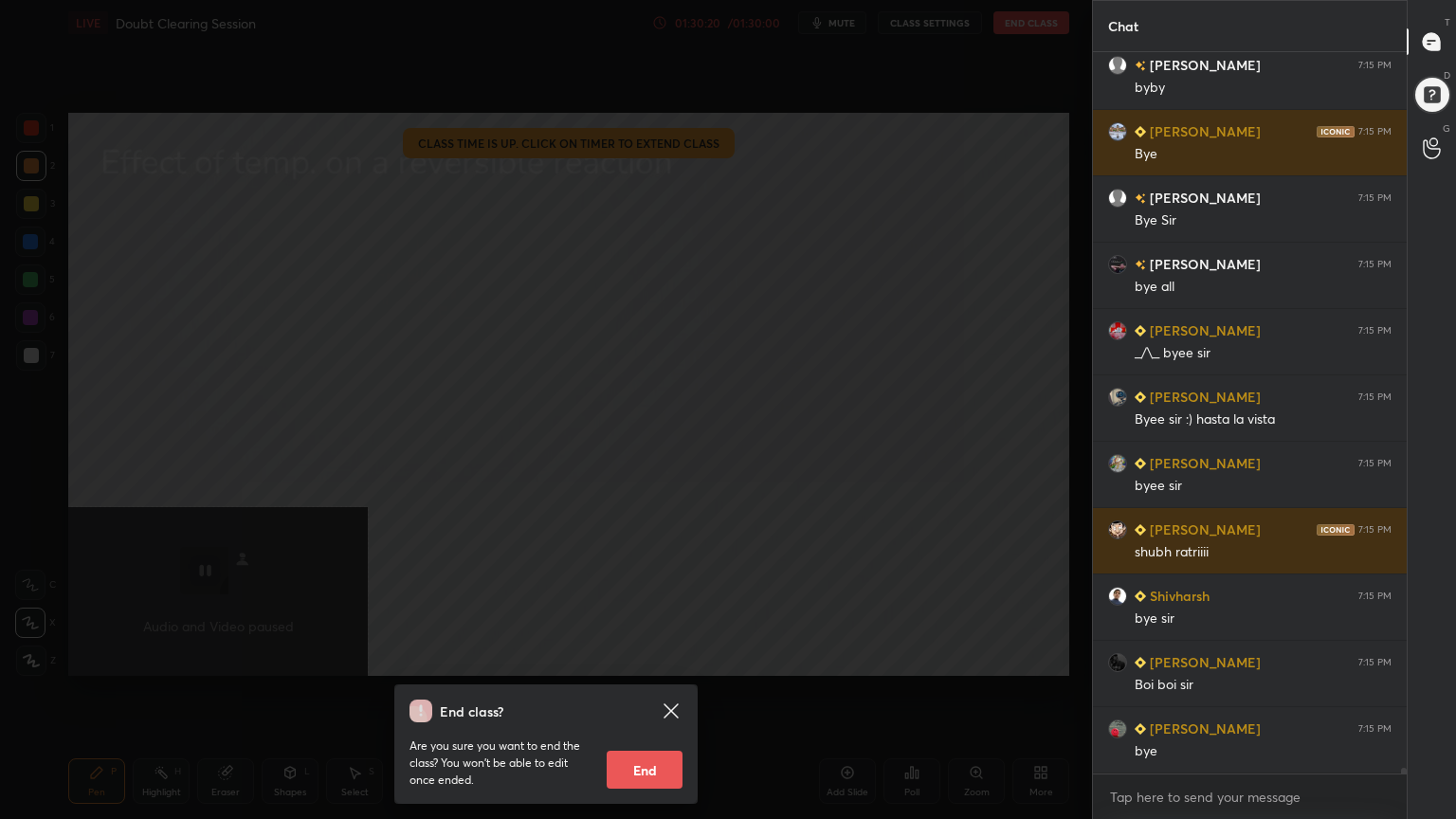 scroll, scrollTop: 90431, scrollLeft: 0, axis: vertical 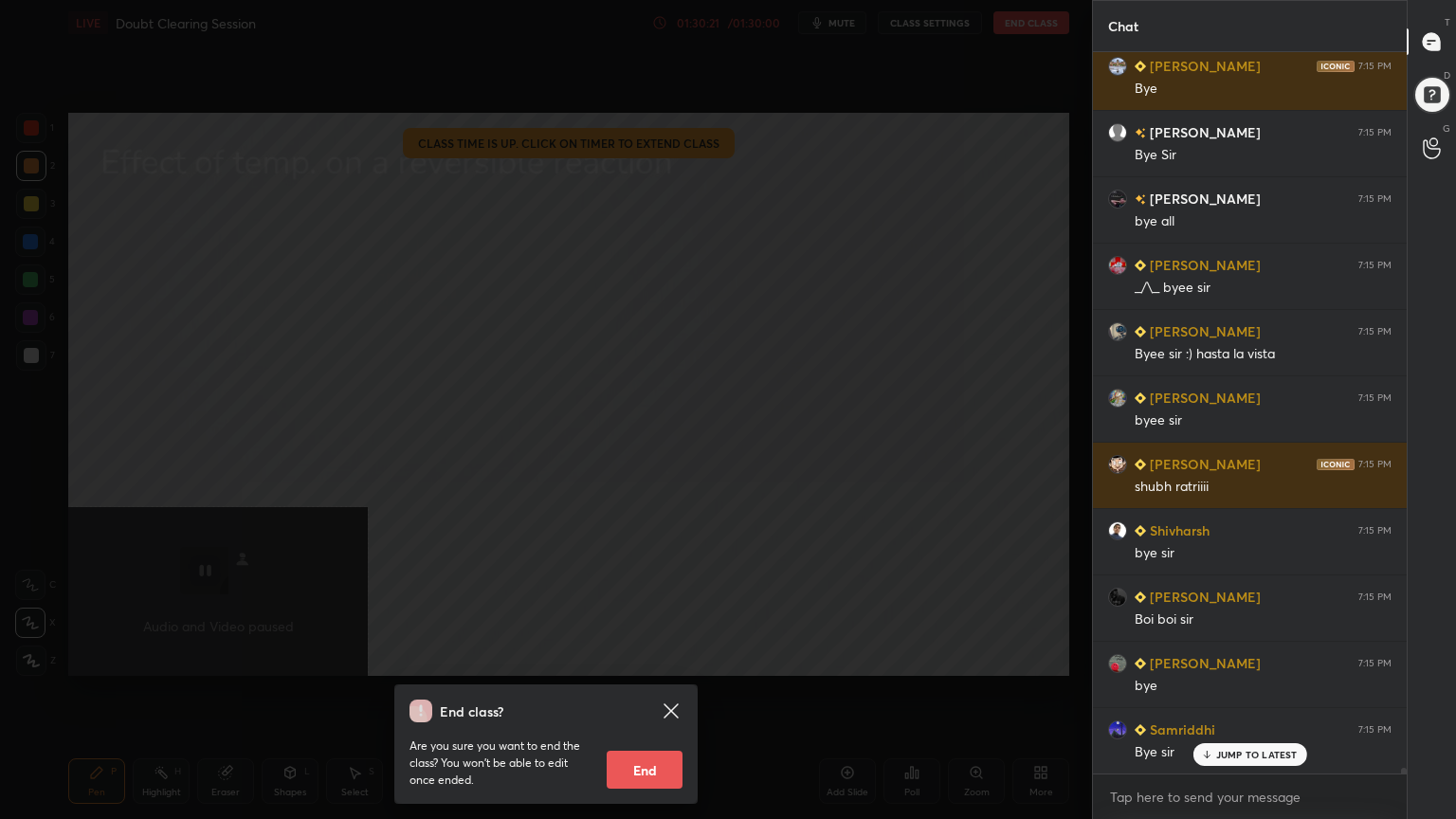 click on "End" at bounding box center [645, 770] 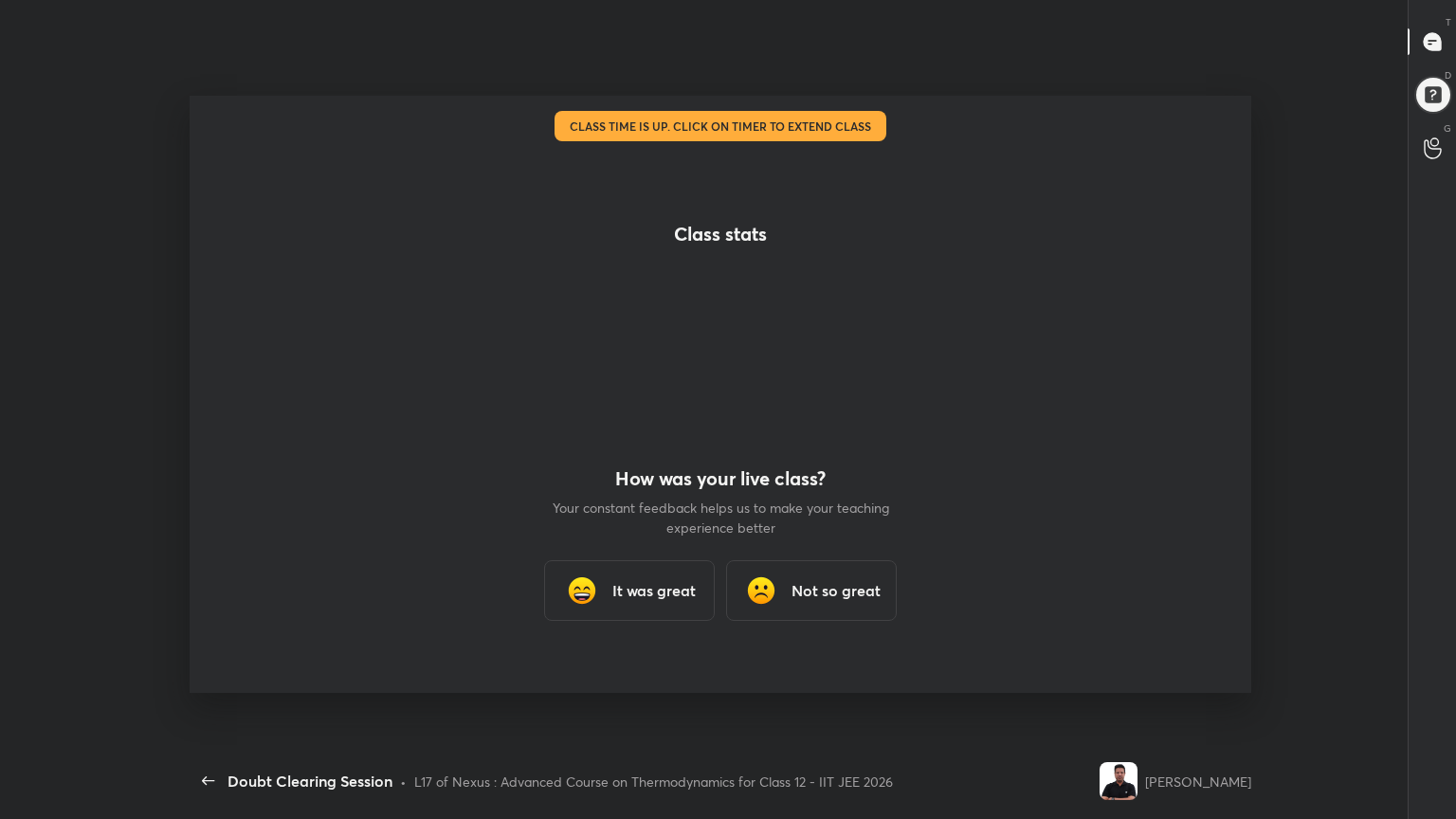 scroll, scrollTop: 94094, scrollLeft: 93600, axis: both 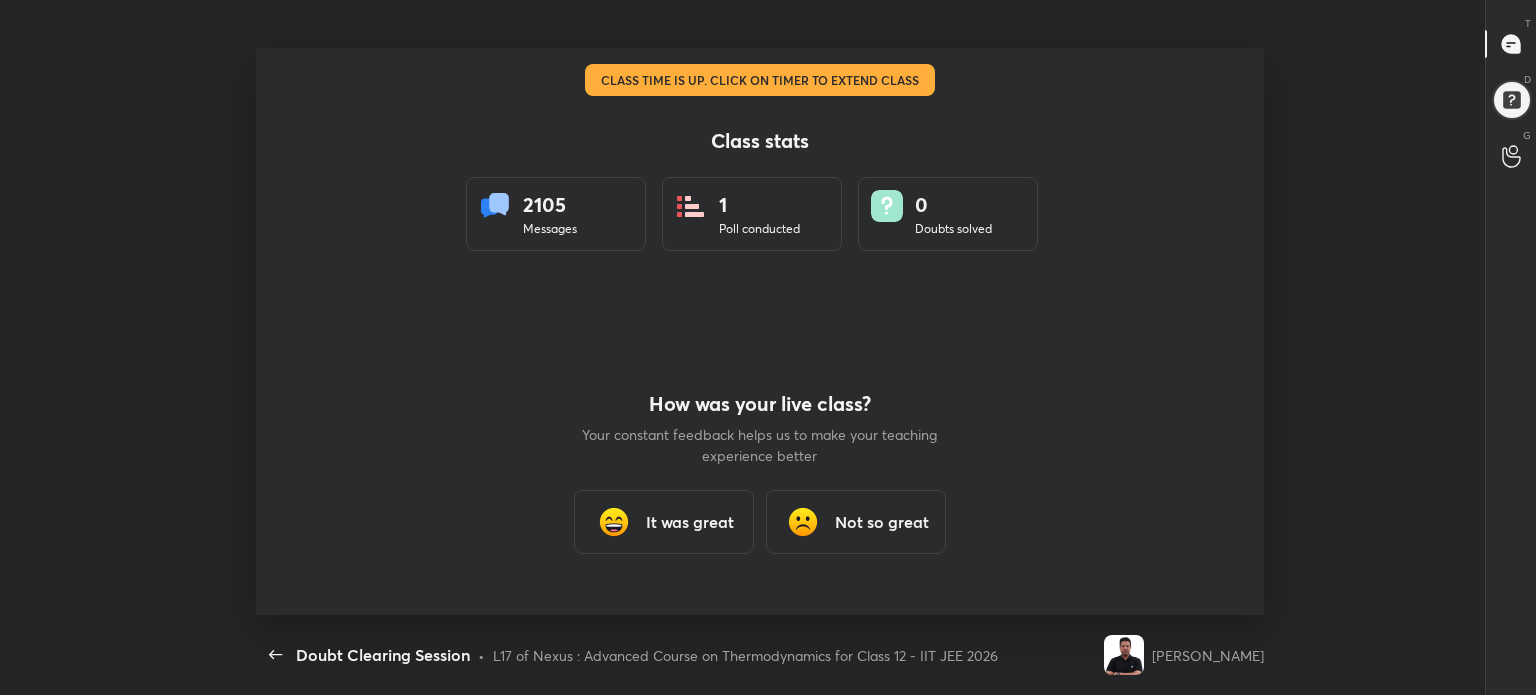 type on "x" 